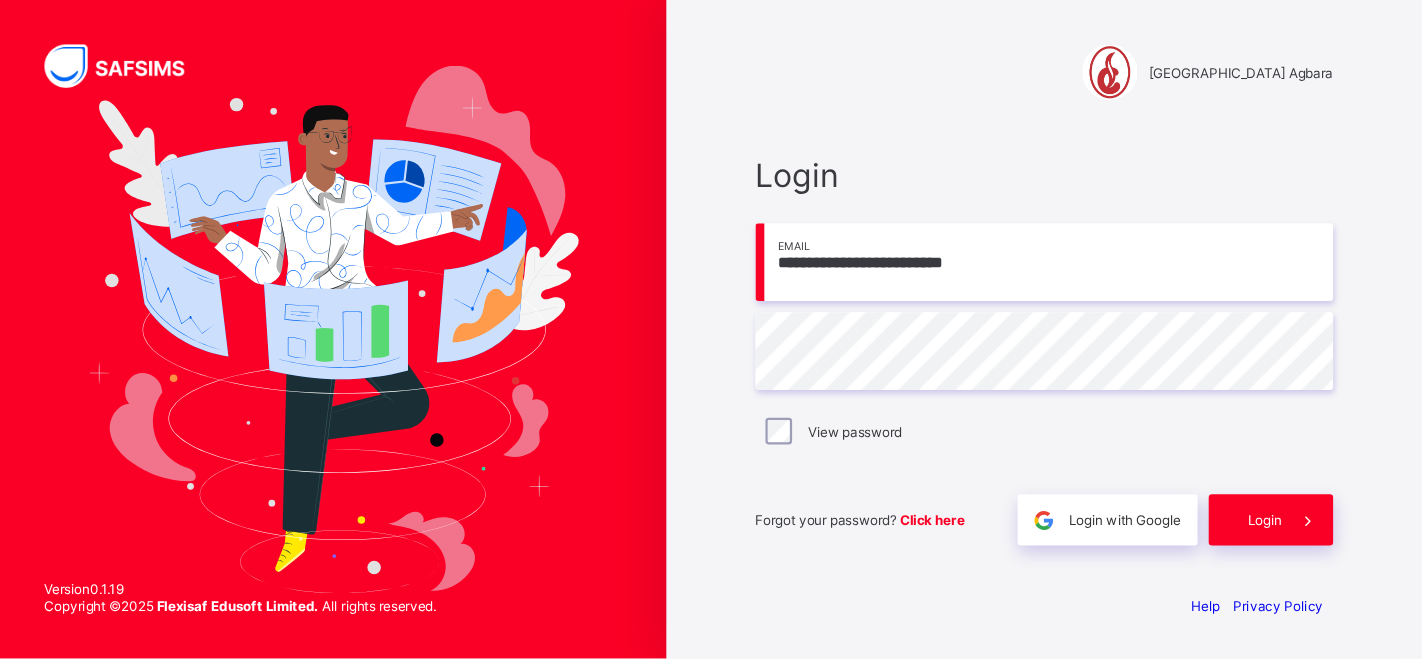 scroll, scrollTop: 0, scrollLeft: 0, axis: both 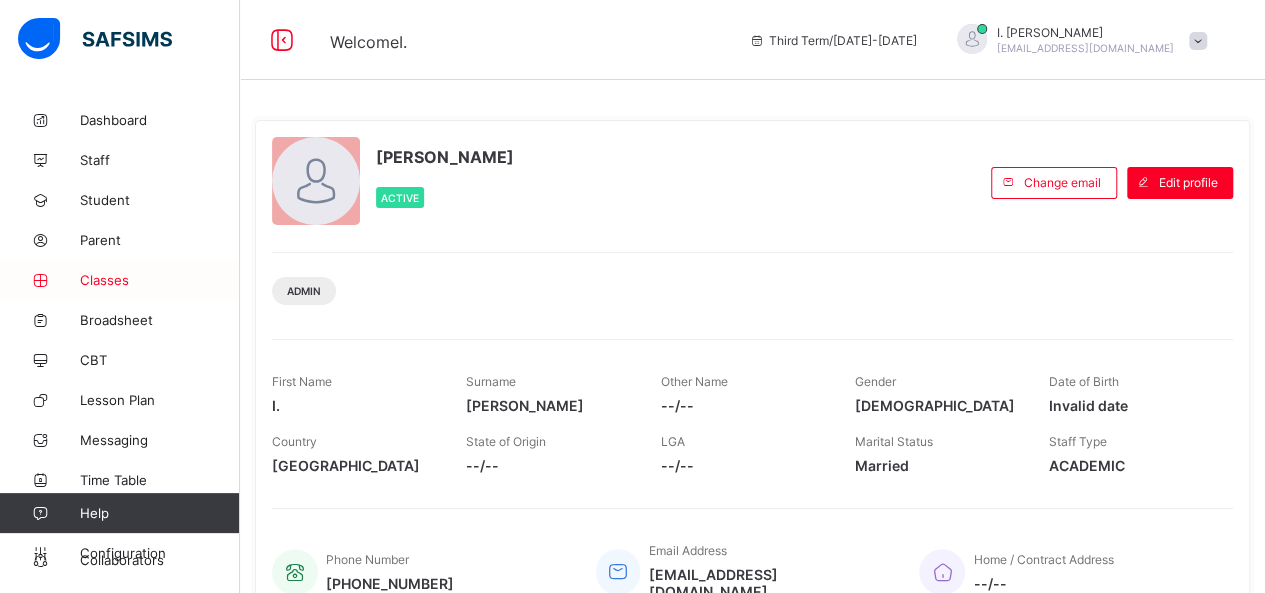 click on "Classes" at bounding box center [120, 280] 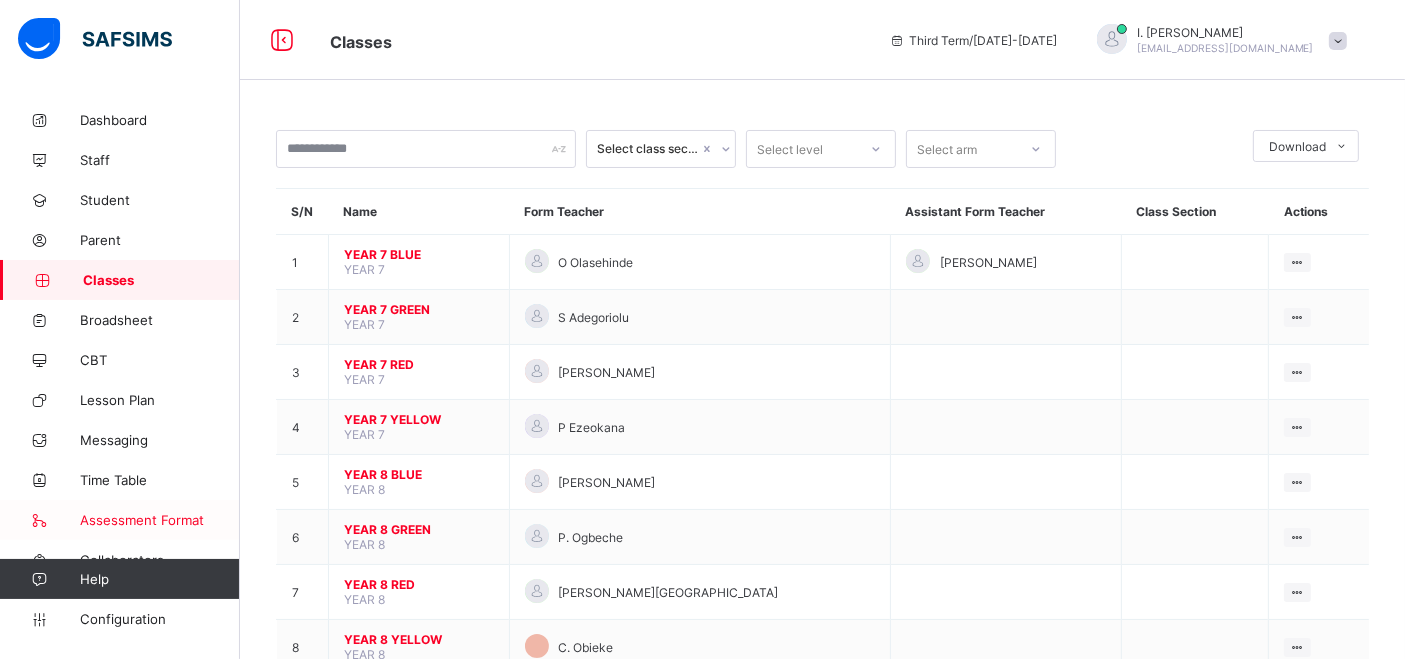drag, startPoint x: 1164, startPoint y: 1, endPoint x: 179, endPoint y: 513, distance: 1110.1212 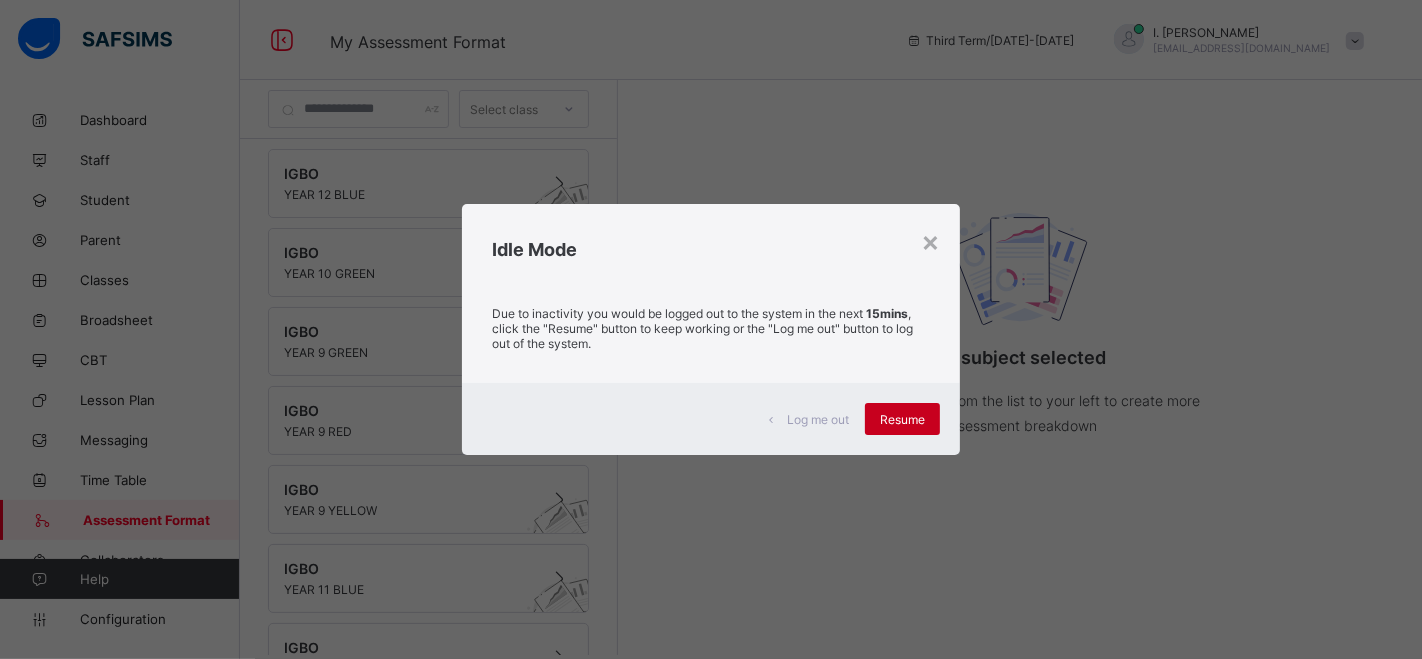 click on "Resume" at bounding box center [902, 419] 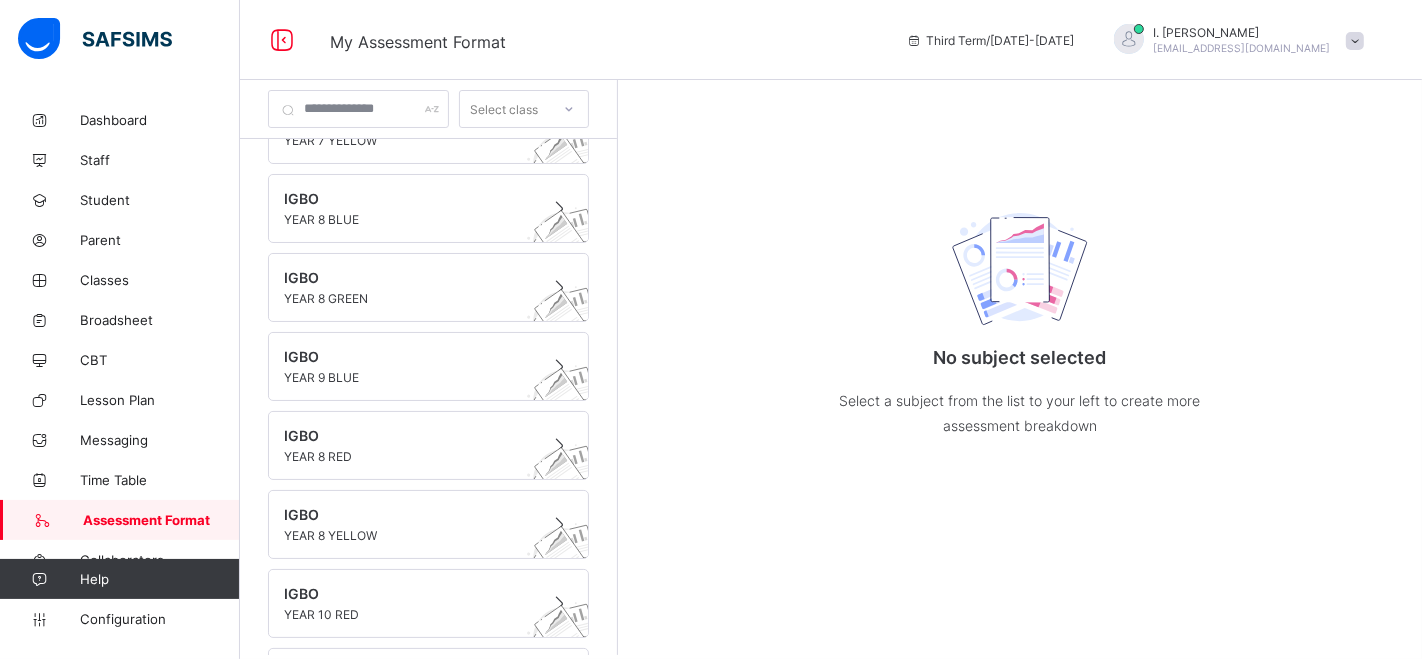 scroll, scrollTop: 1147, scrollLeft: 0, axis: vertical 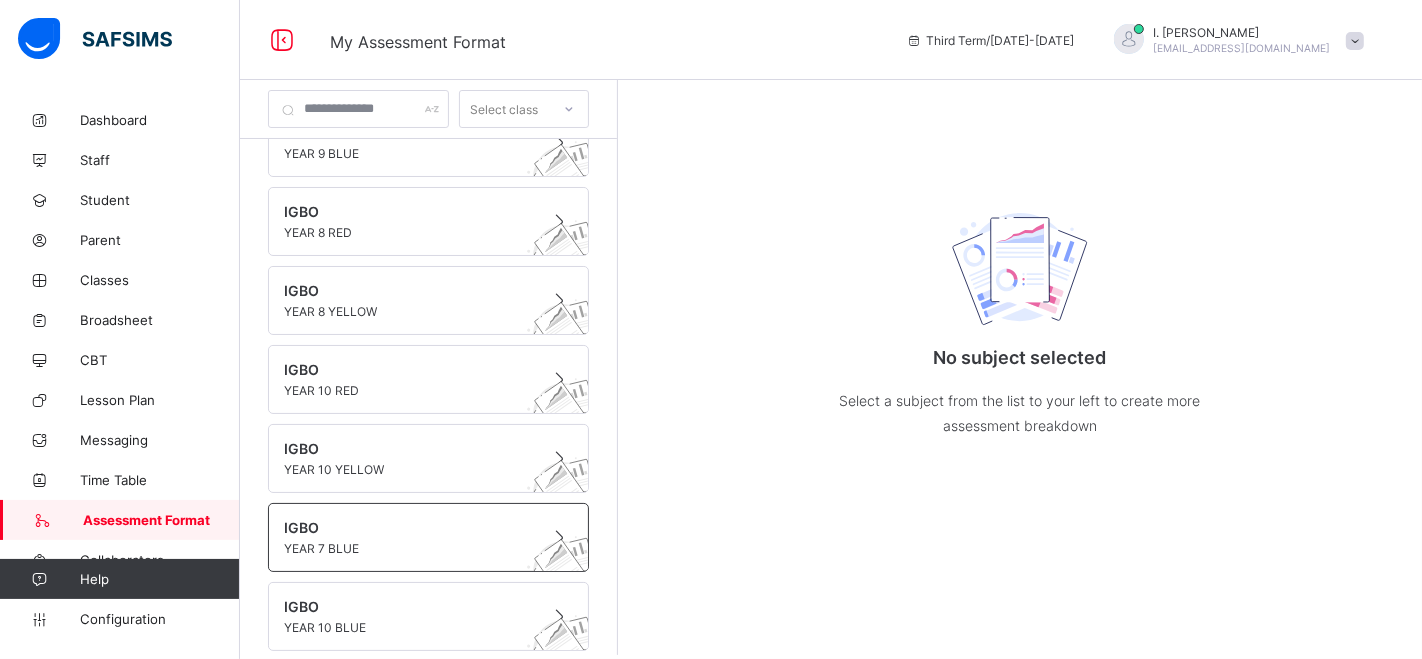 click on "YEAR 7 BLUE" at bounding box center [409, 548] 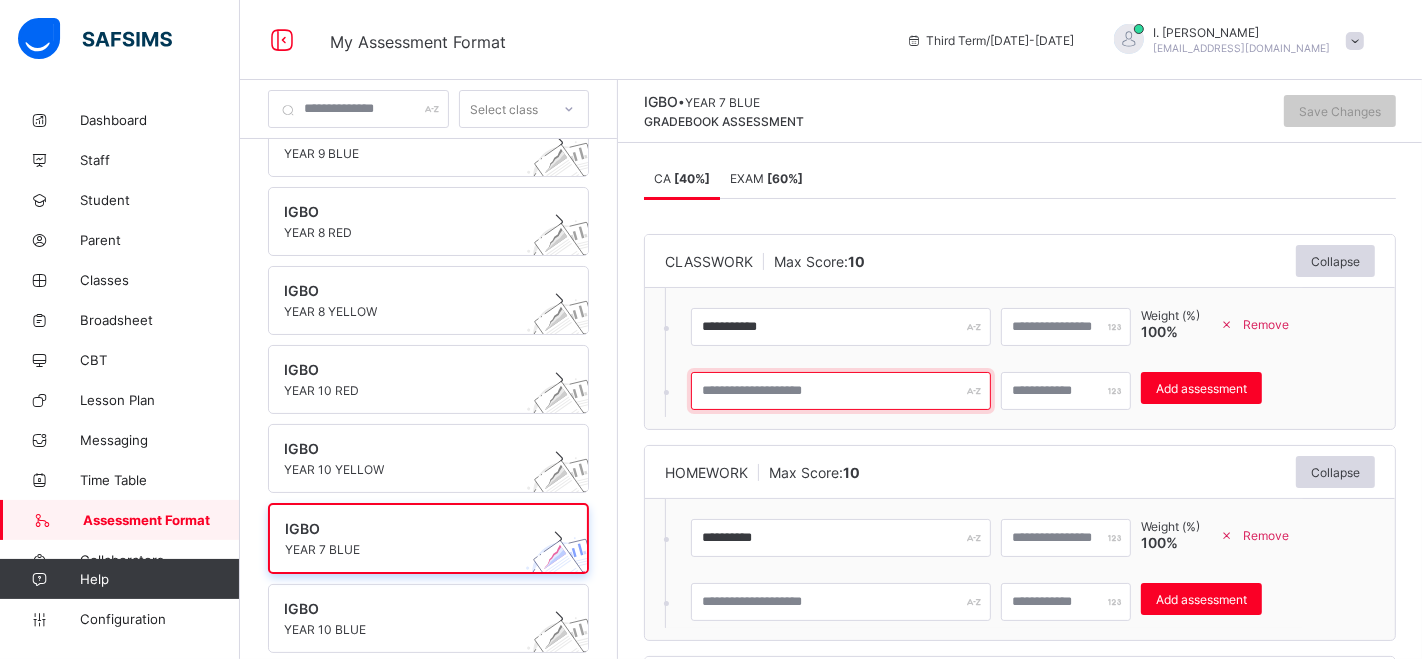 click at bounding box center (841, 391) 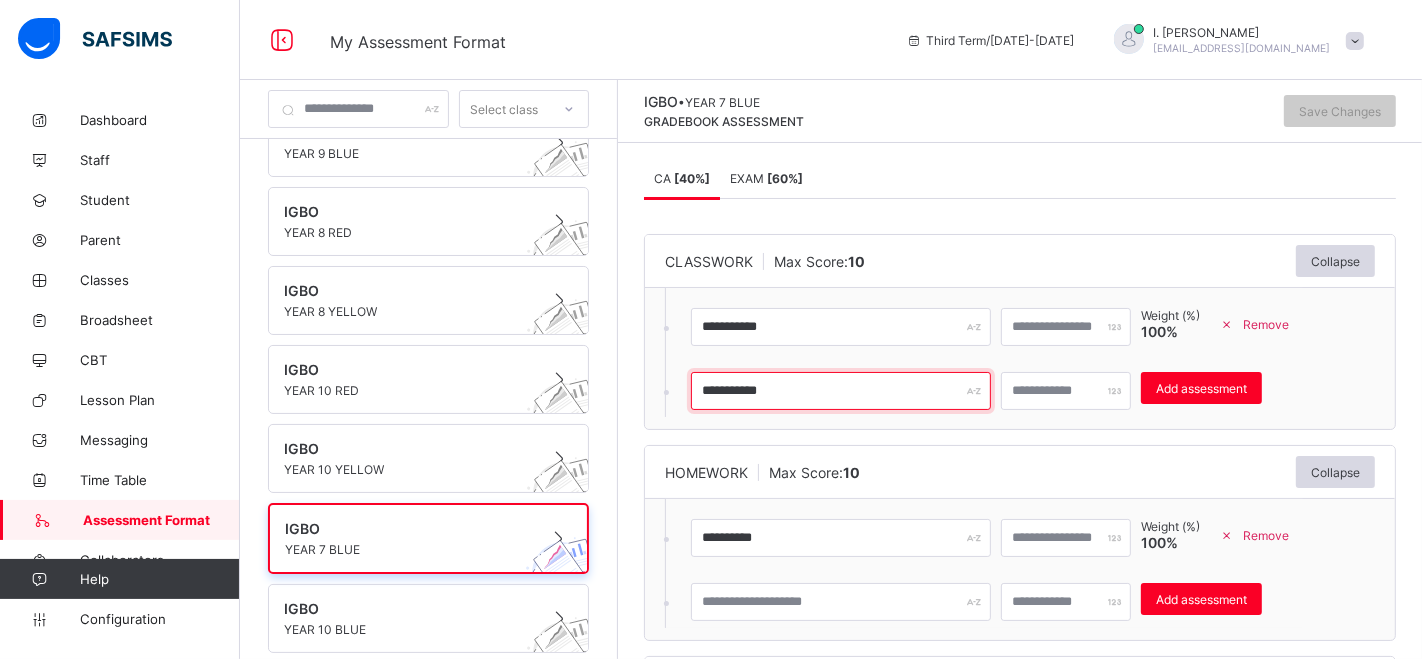 type on "**********" 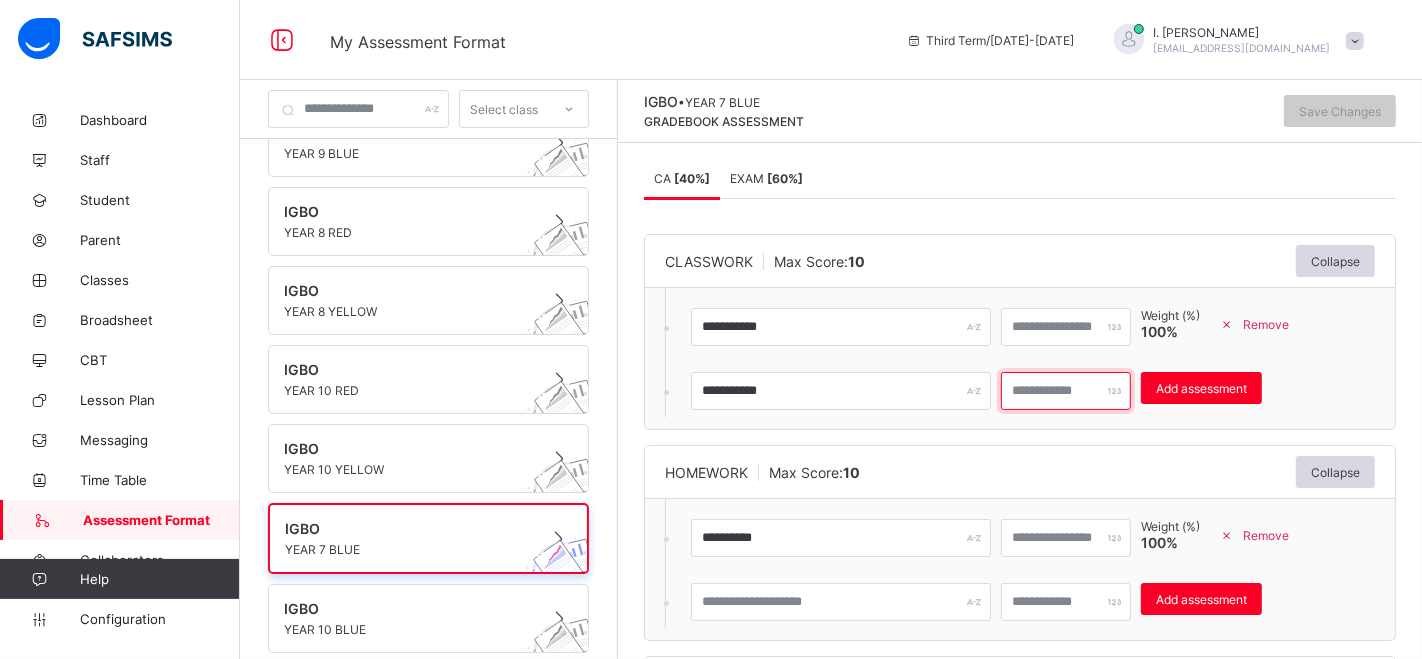 click at bounding box center (1066, 391) 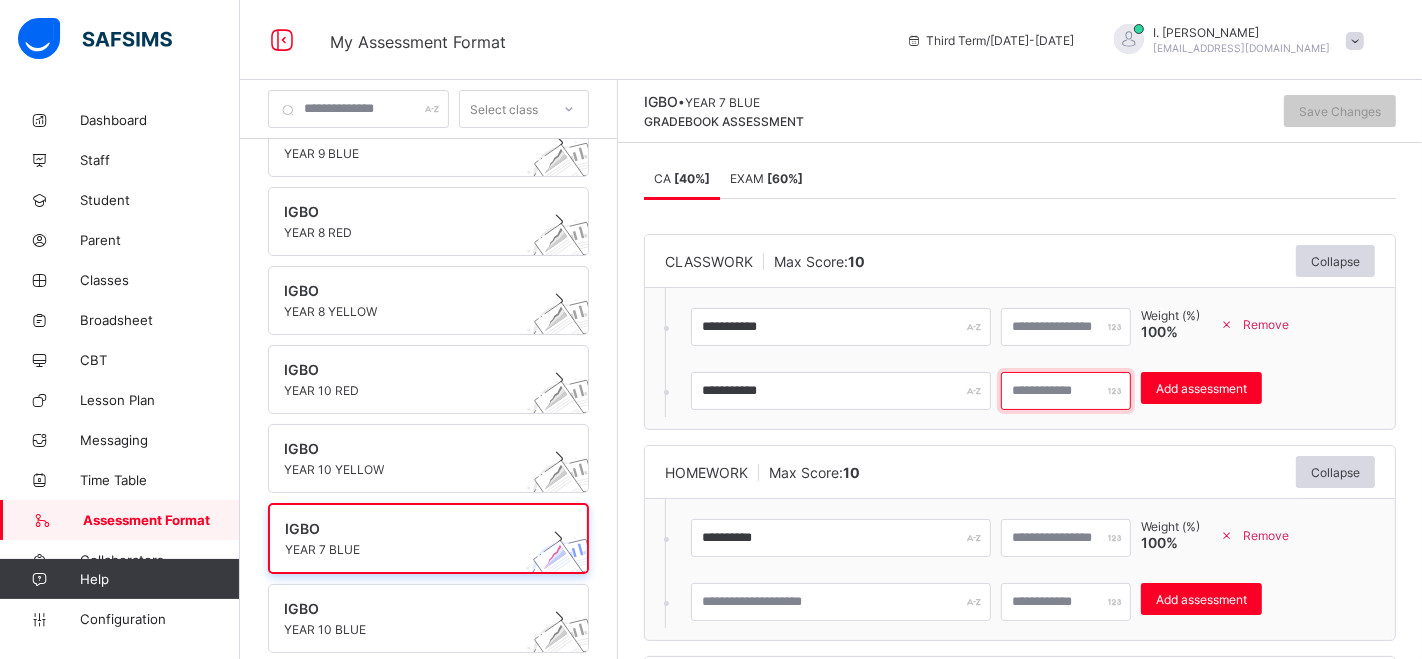 type on "**" 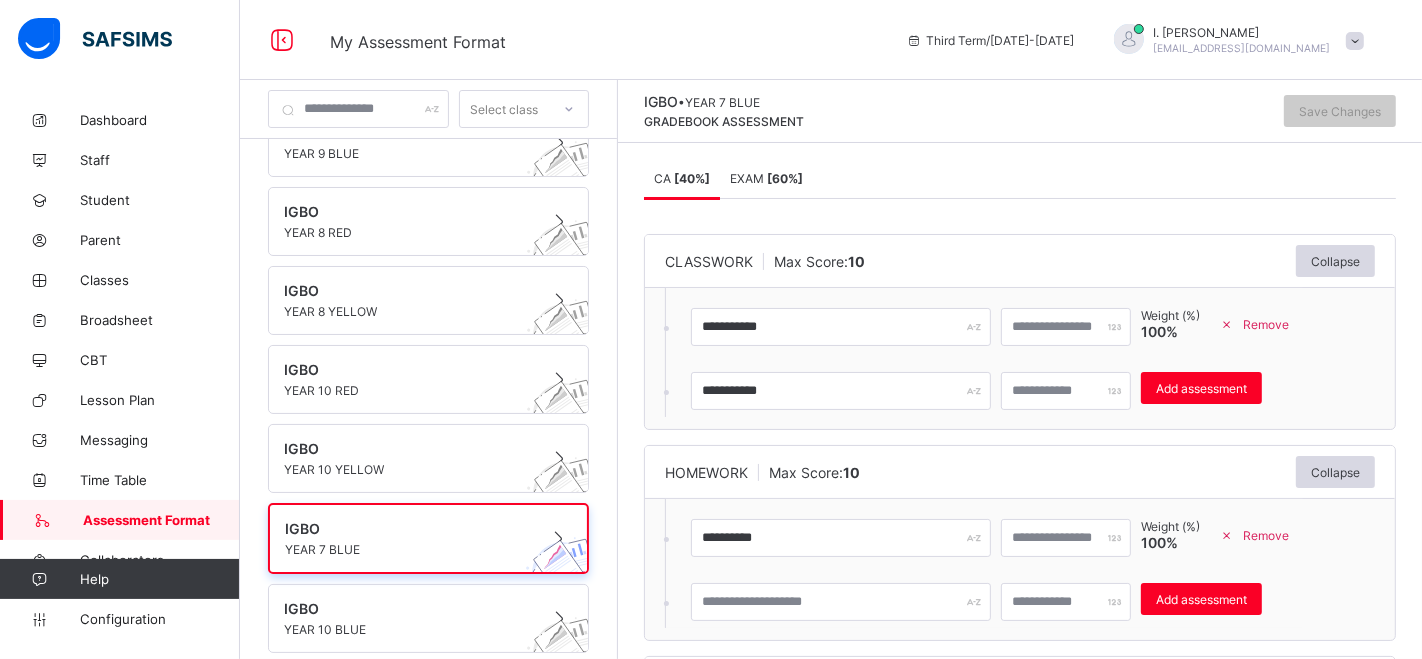 click on "**" at bounding box center [1066, 391] 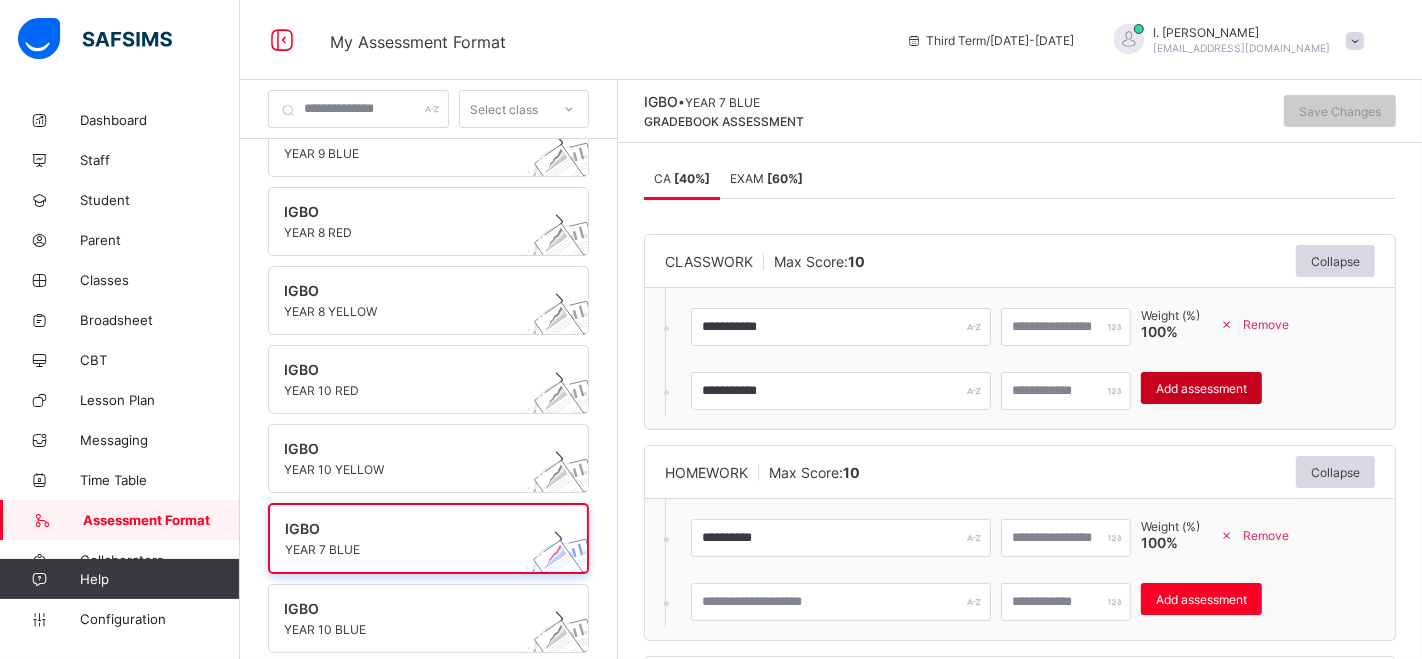 click on "Add assessment" at bounding box center [1201, 388] 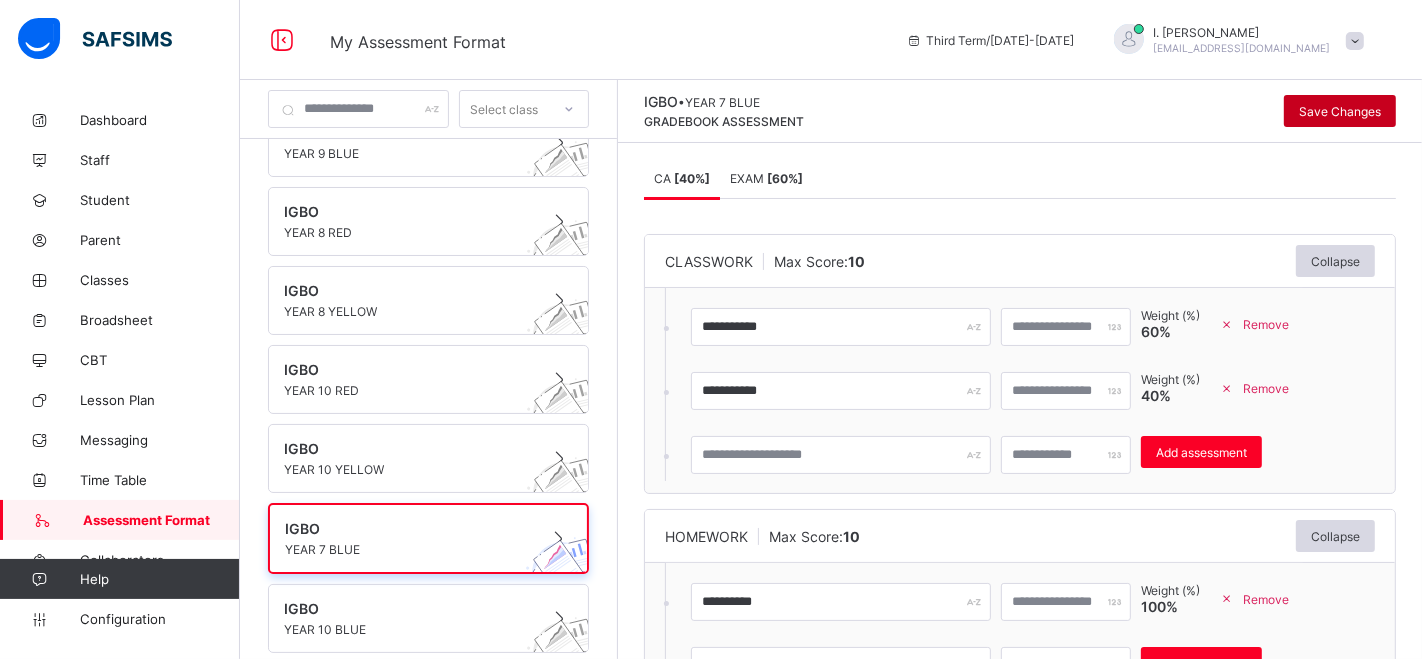 click on "Save Changes" at bounding box center [1340, 111] 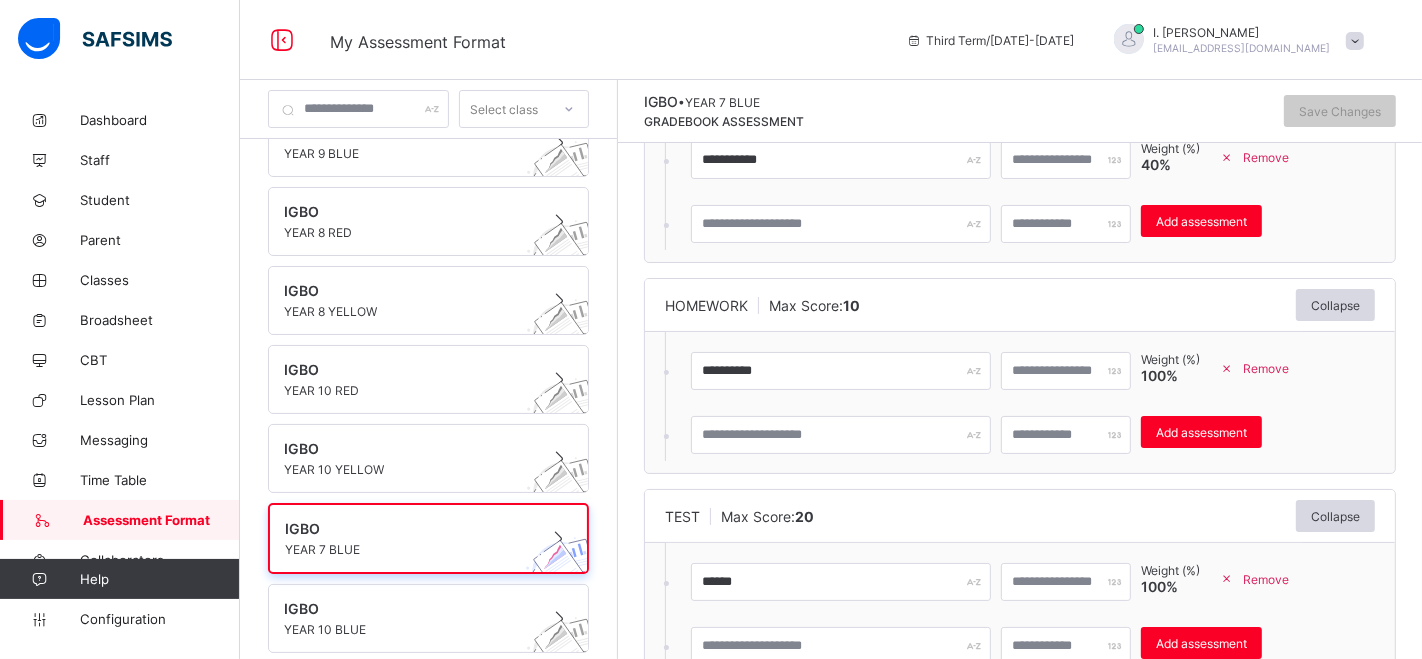 scroll, scrollTop: 237, scrollLeft: 0, axis: vertical 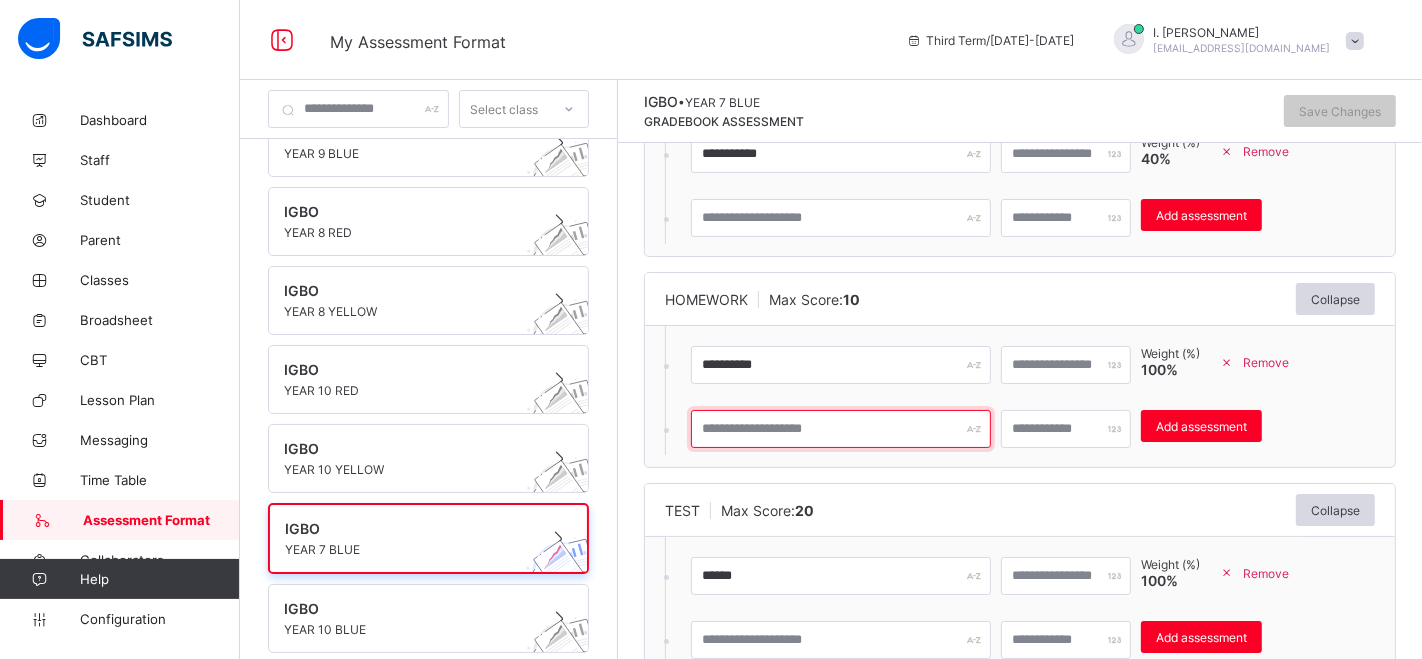 click at bounding box center (841, 429) 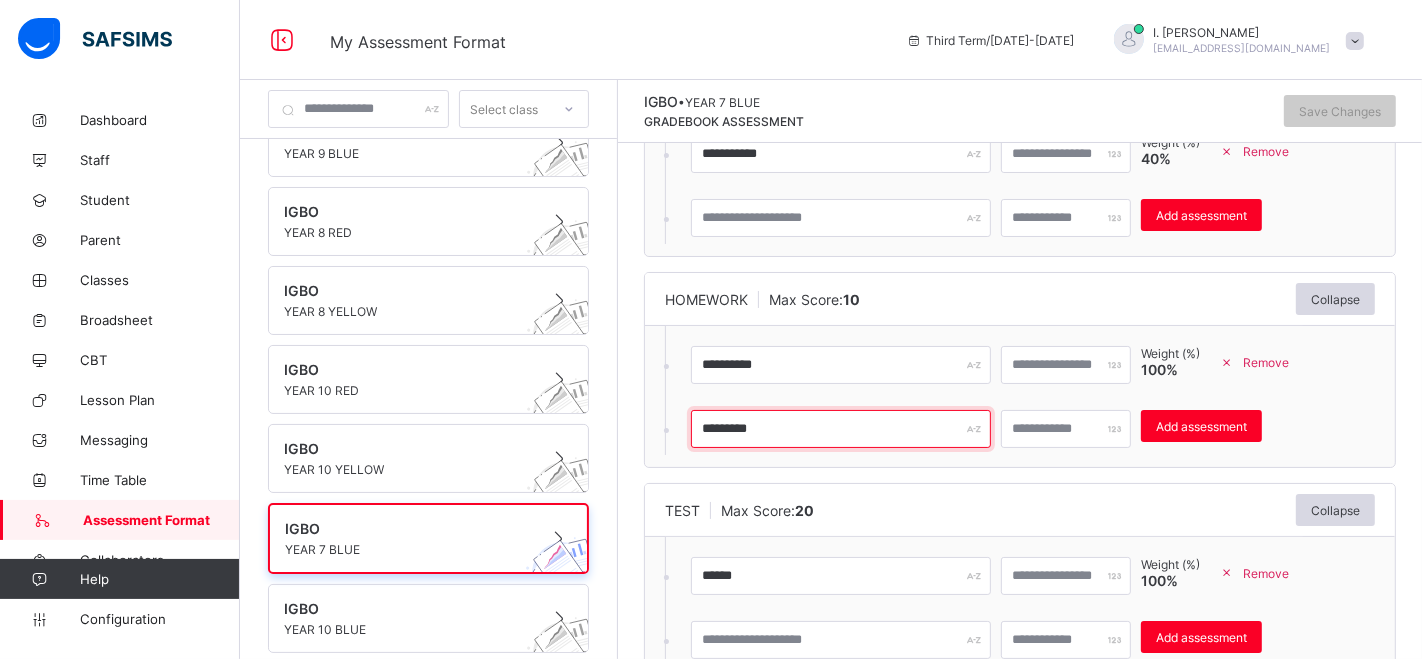 click on "*********" at bounding box center (841, 429) 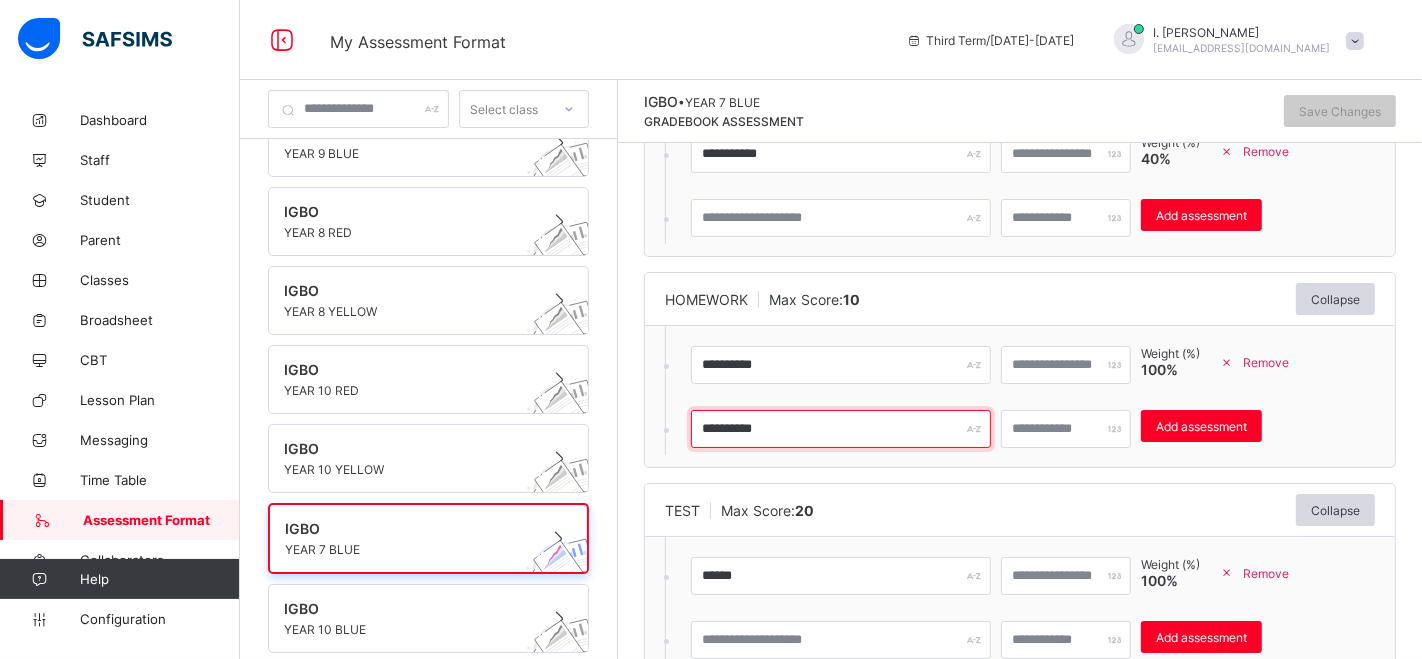 type on "**********" 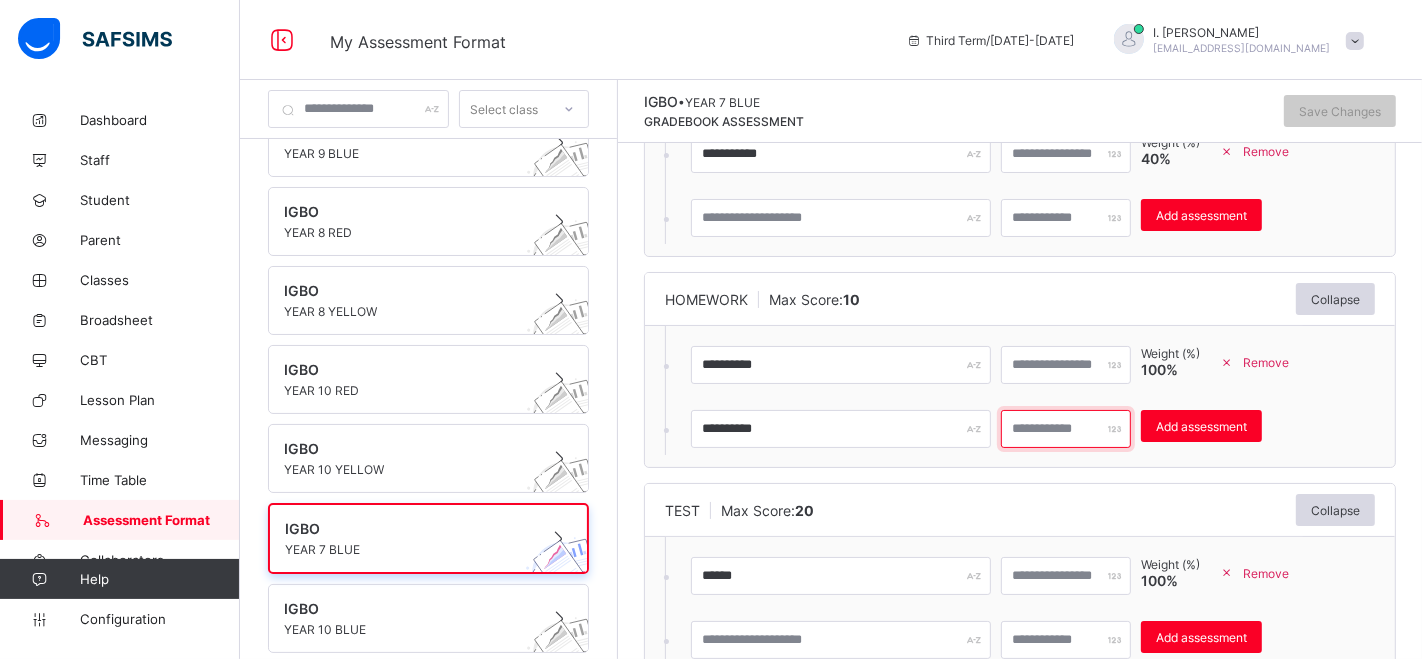 click at bounding box center [1066, 429] 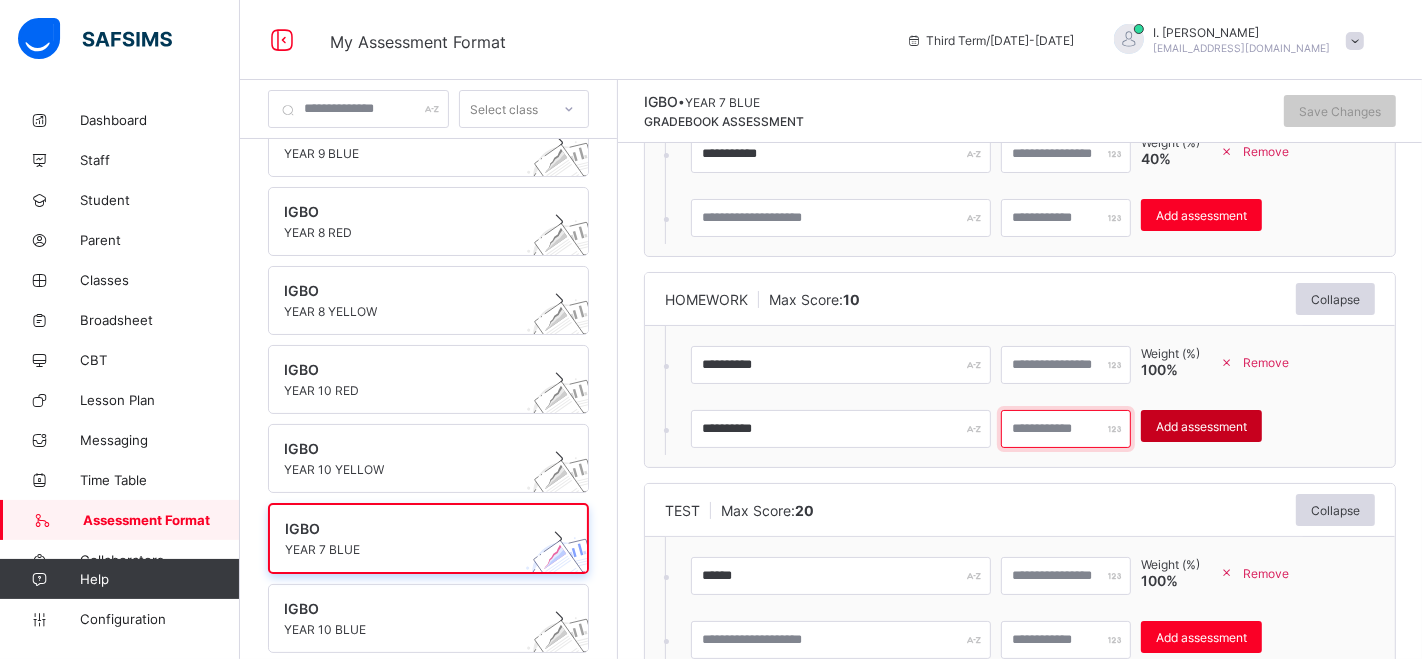 type on "**" 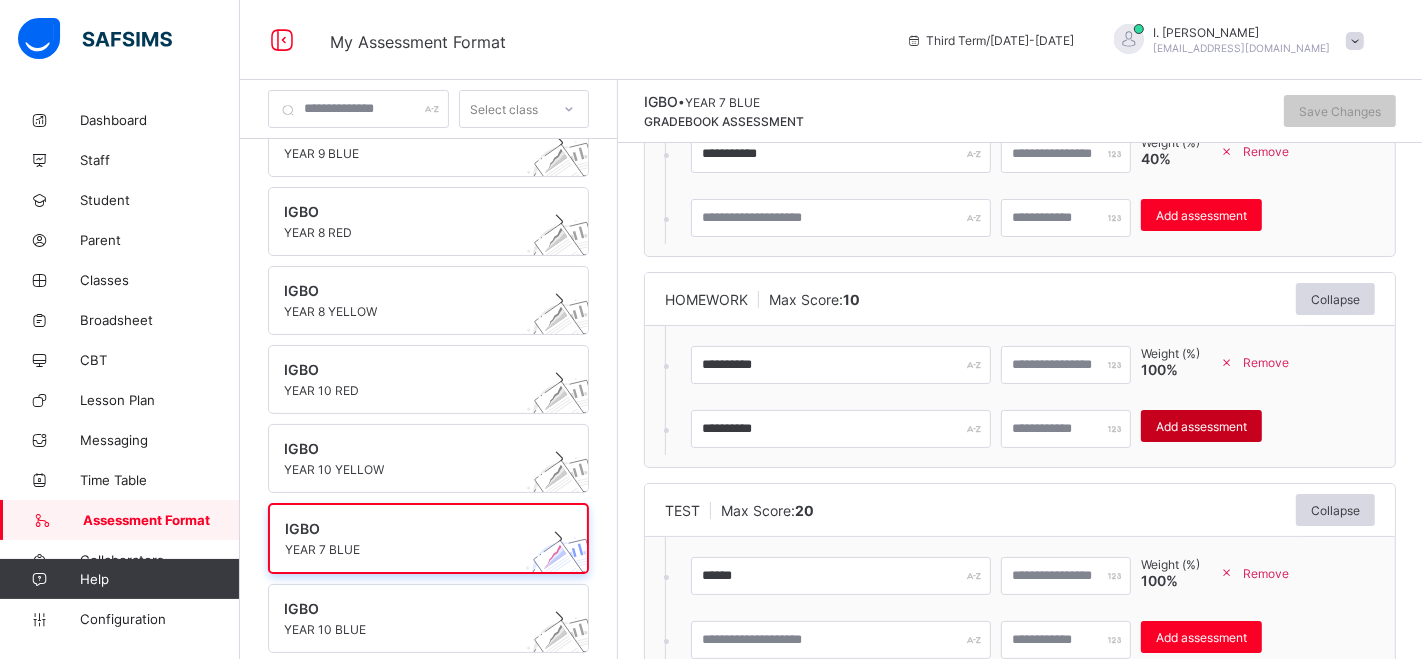 click on "Add assessment" at bounding box center [1201, 426] 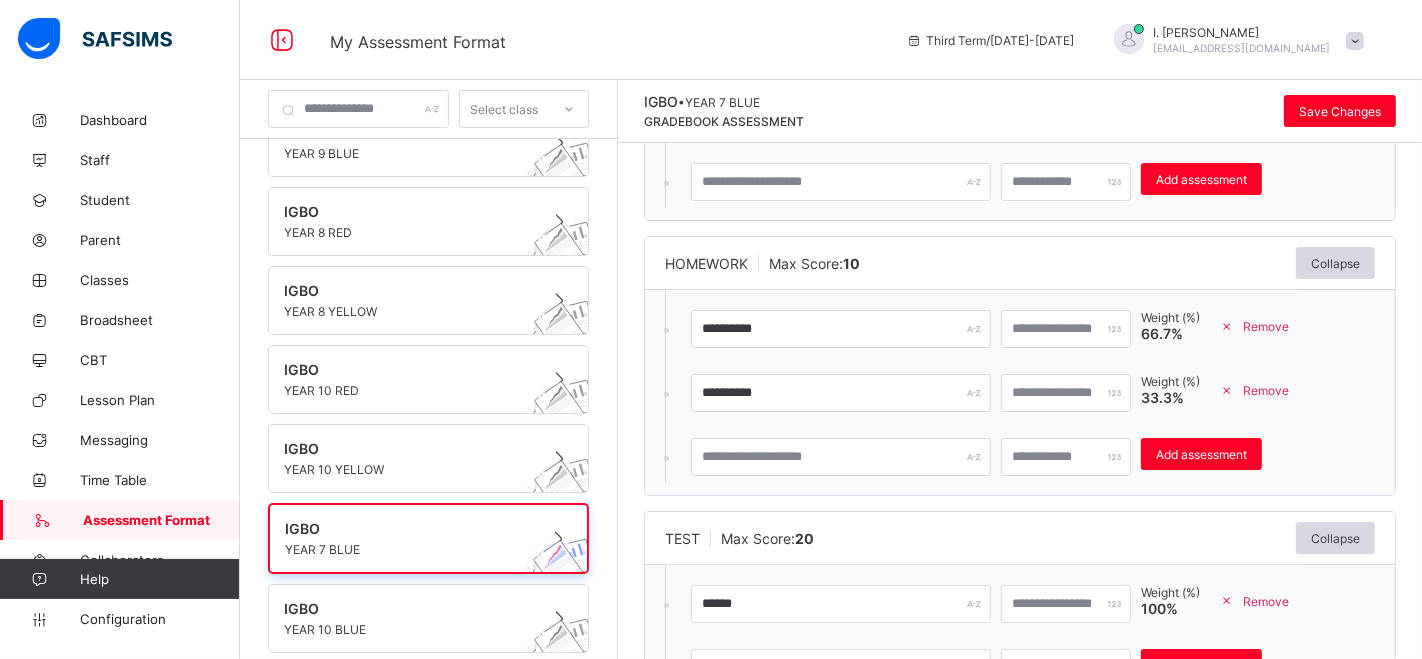 scroll, scrollTop: 276, scrollLeft: 0, axis: vertical 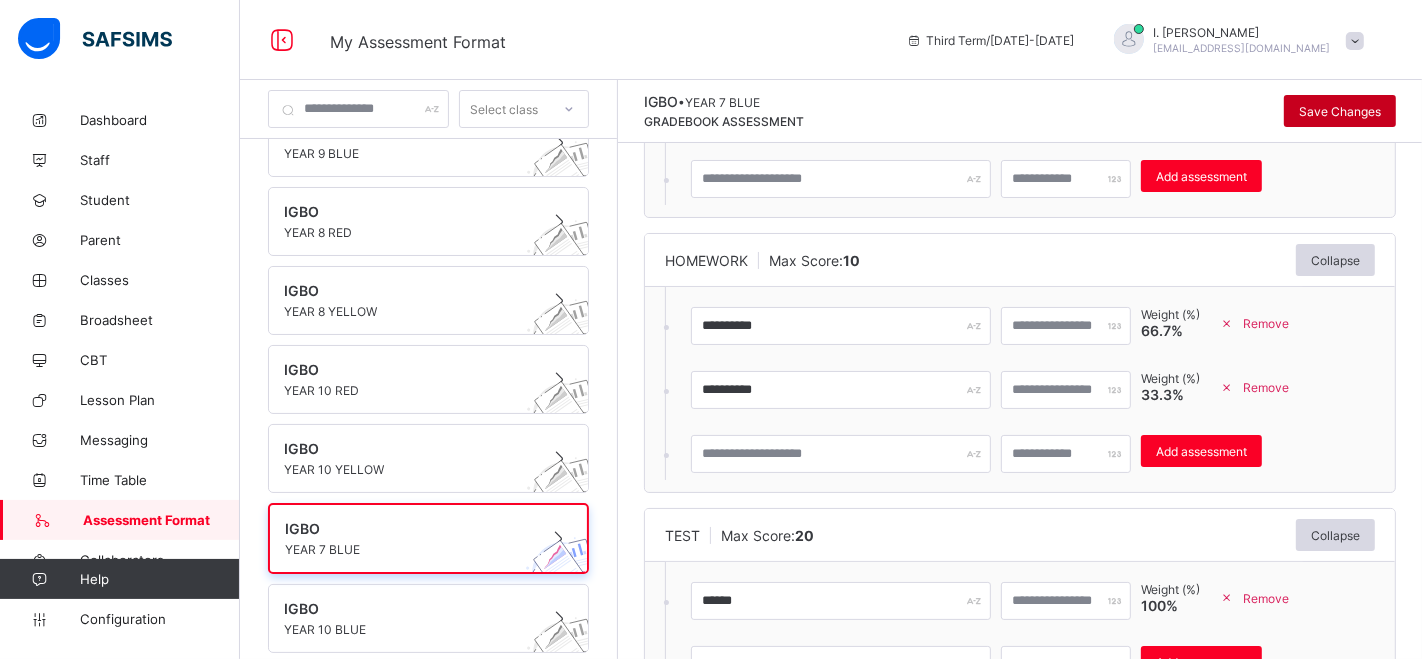 click on "Save Changes" at bounding box center [1340, 111] 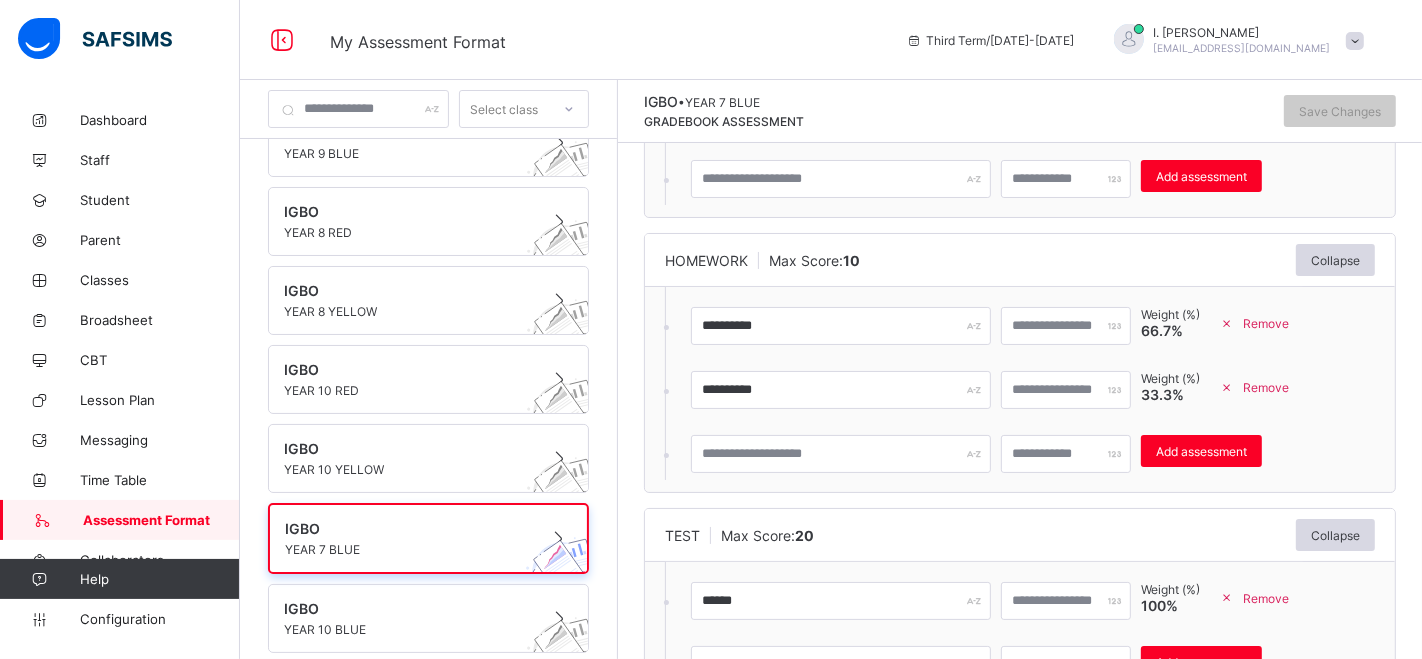 scroll, scrollTop: 0, scrollLeft: 0, axis: both 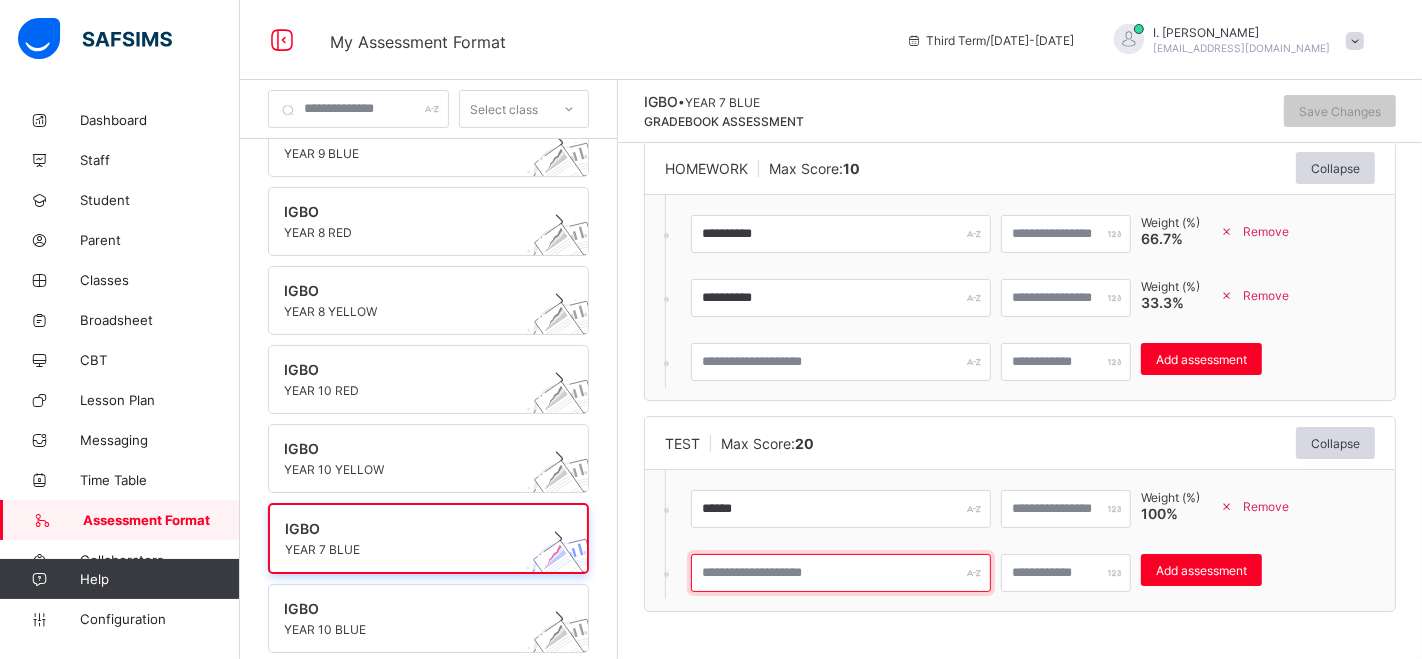 click at bounding box center [841, 573] 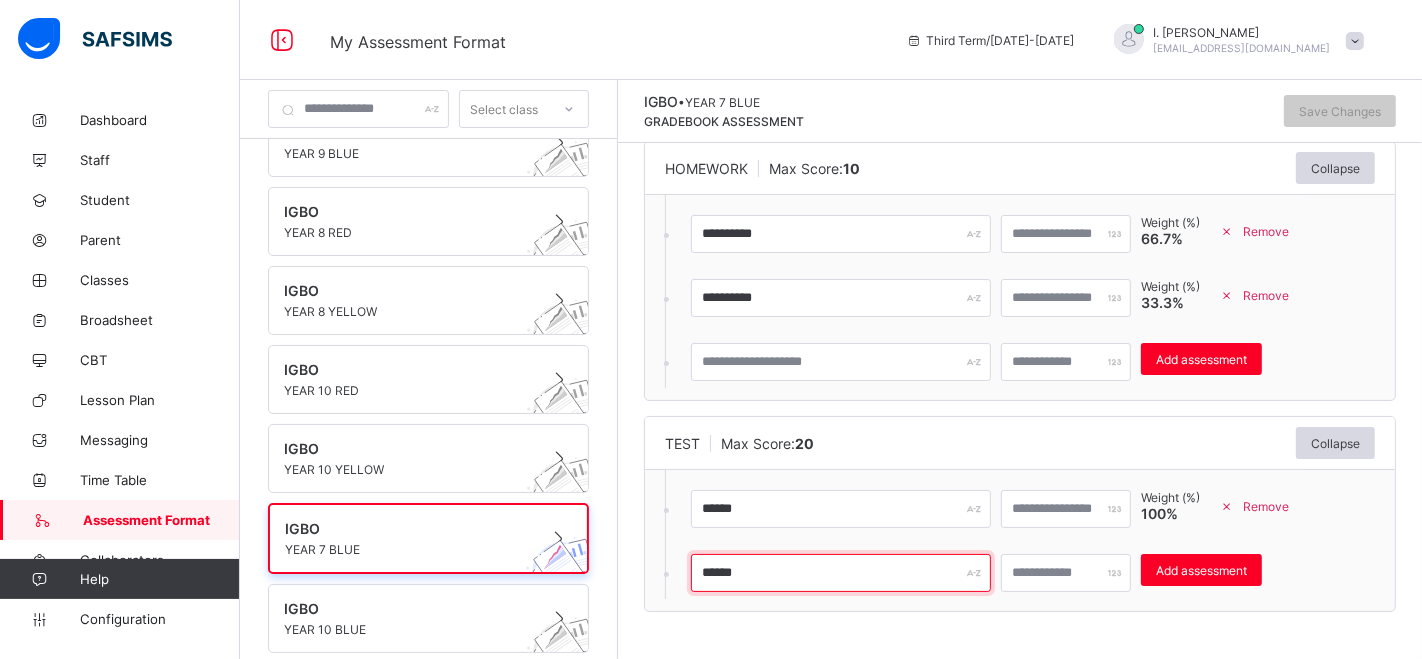type on "******" 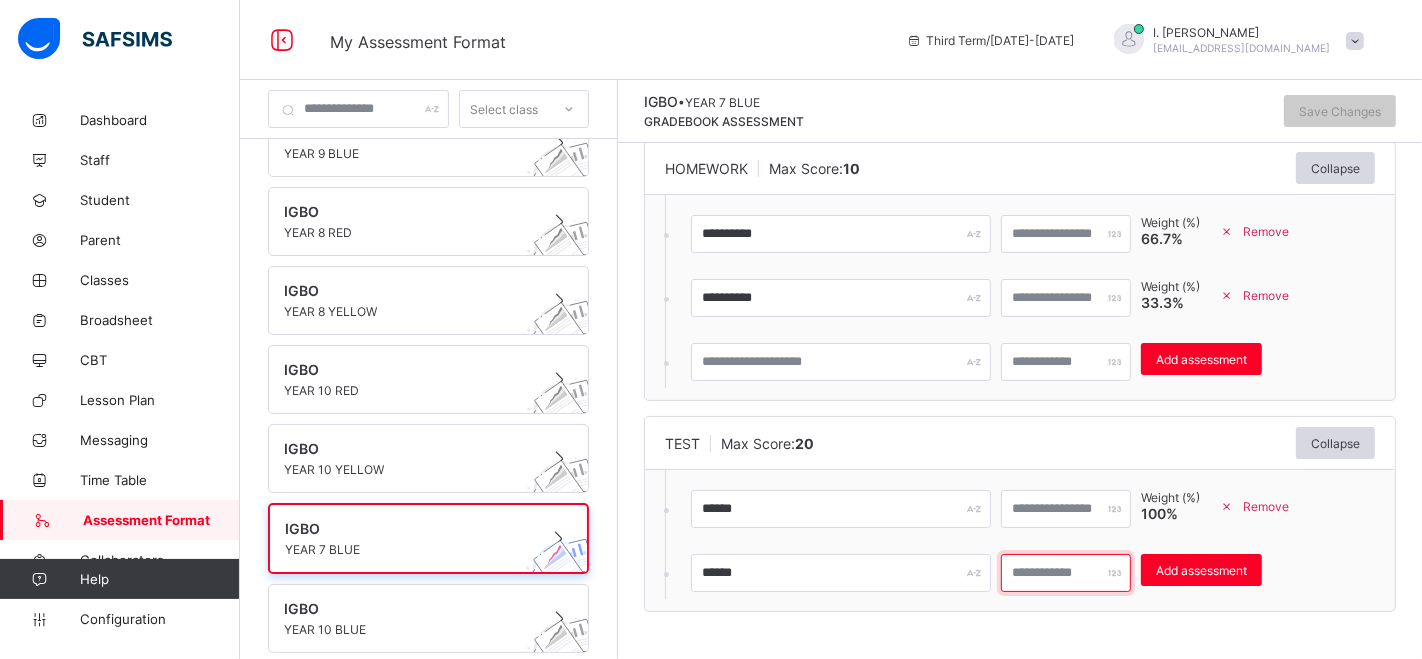 click at bounding box center [1066, 573] 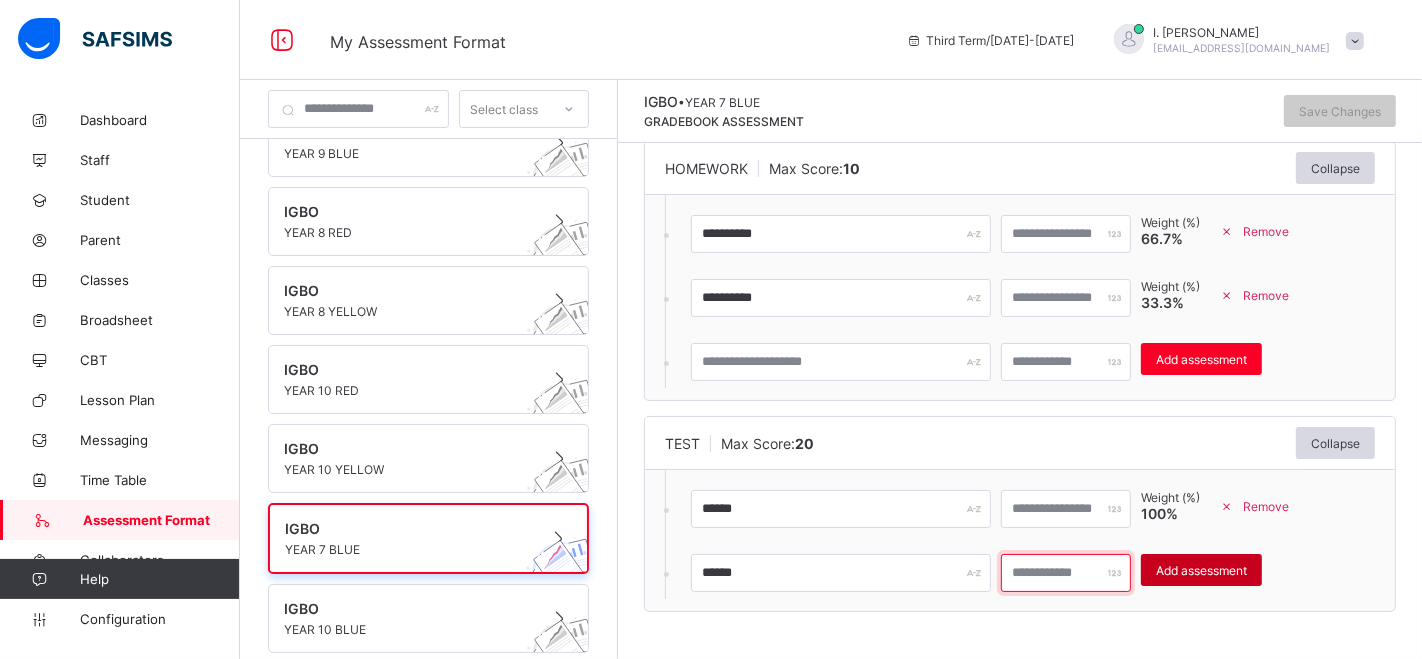 type on "**" 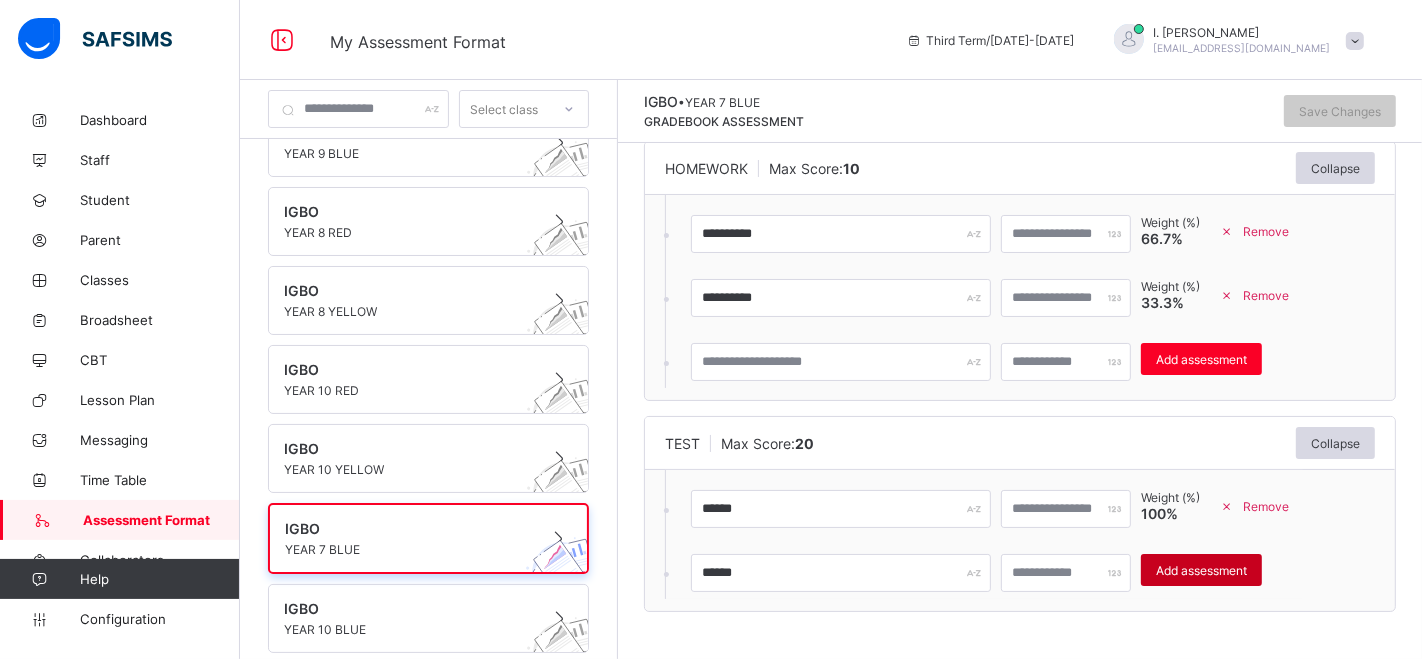 click on "Add assessment" at bounding box center [1201, 570] 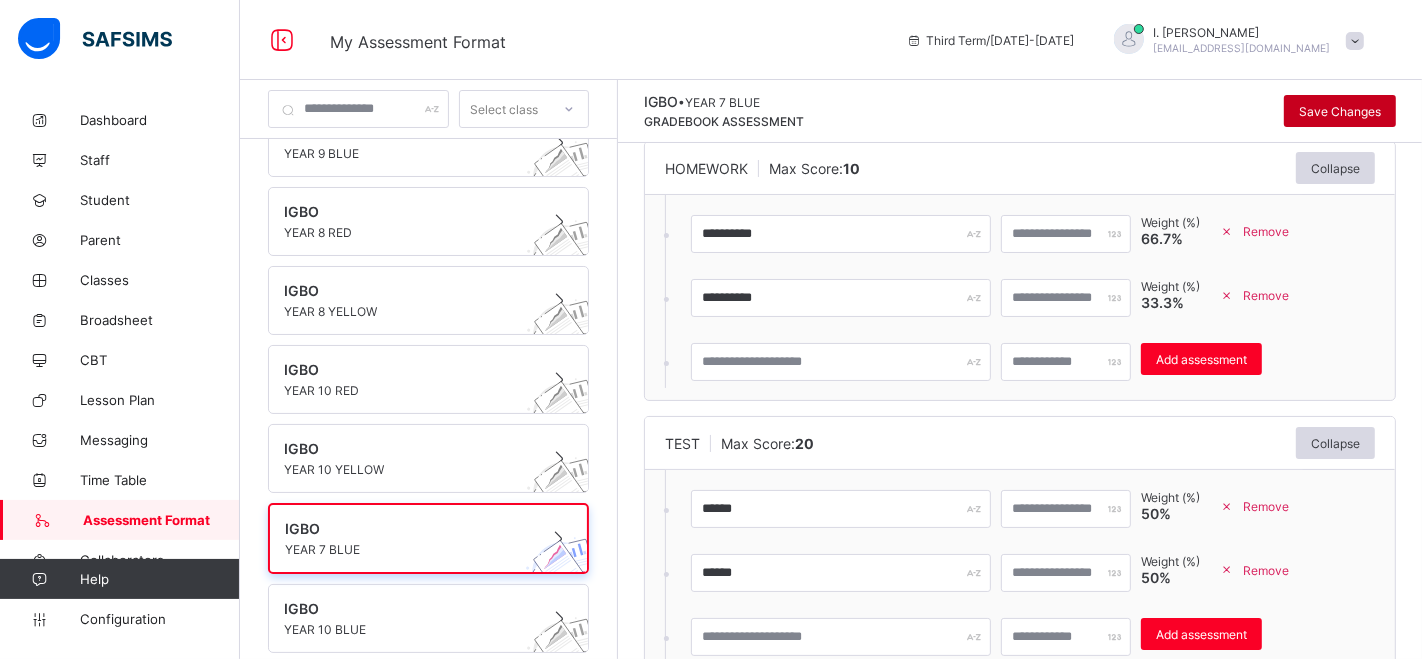 click on "Save Changes" at bounding box center [1340, 111] 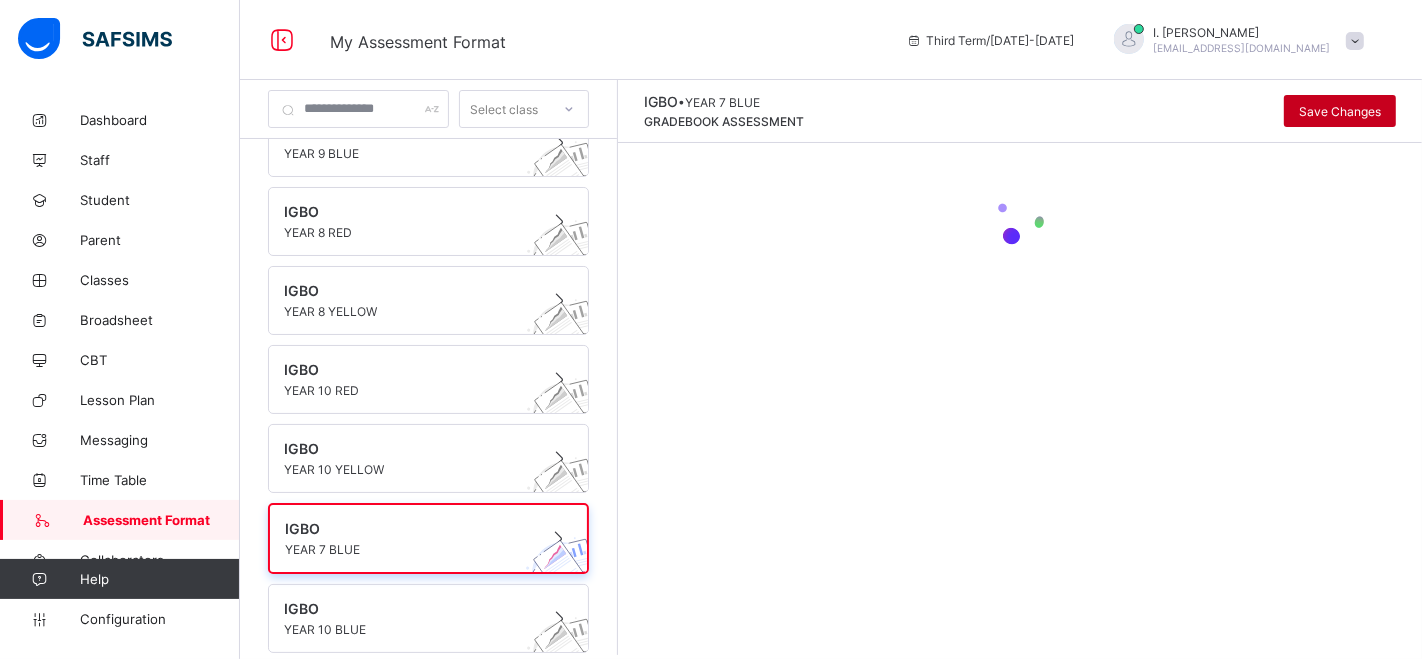 scroll, scrollTop: 0, scrollLeft: 0, axis: both 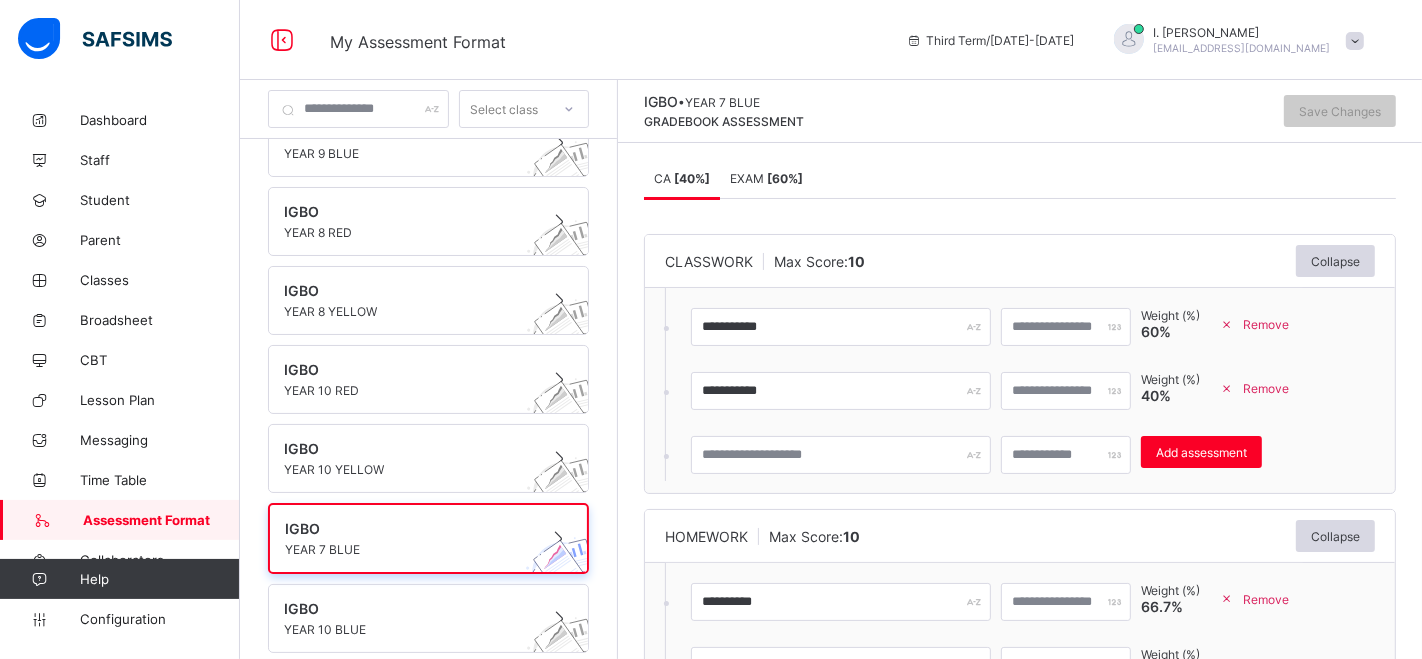 click on "EXAM   [ 60 %]" at bounding box center (766, 178) 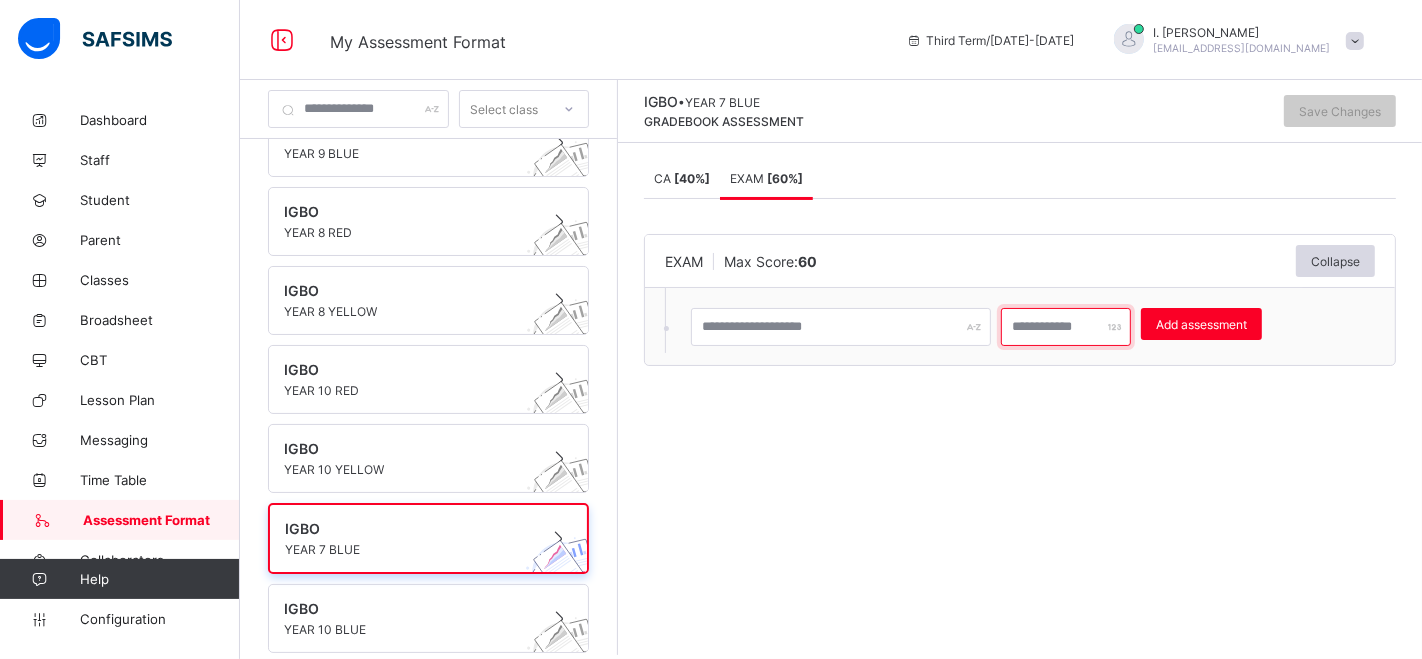click at bounding box center (1066, 327) 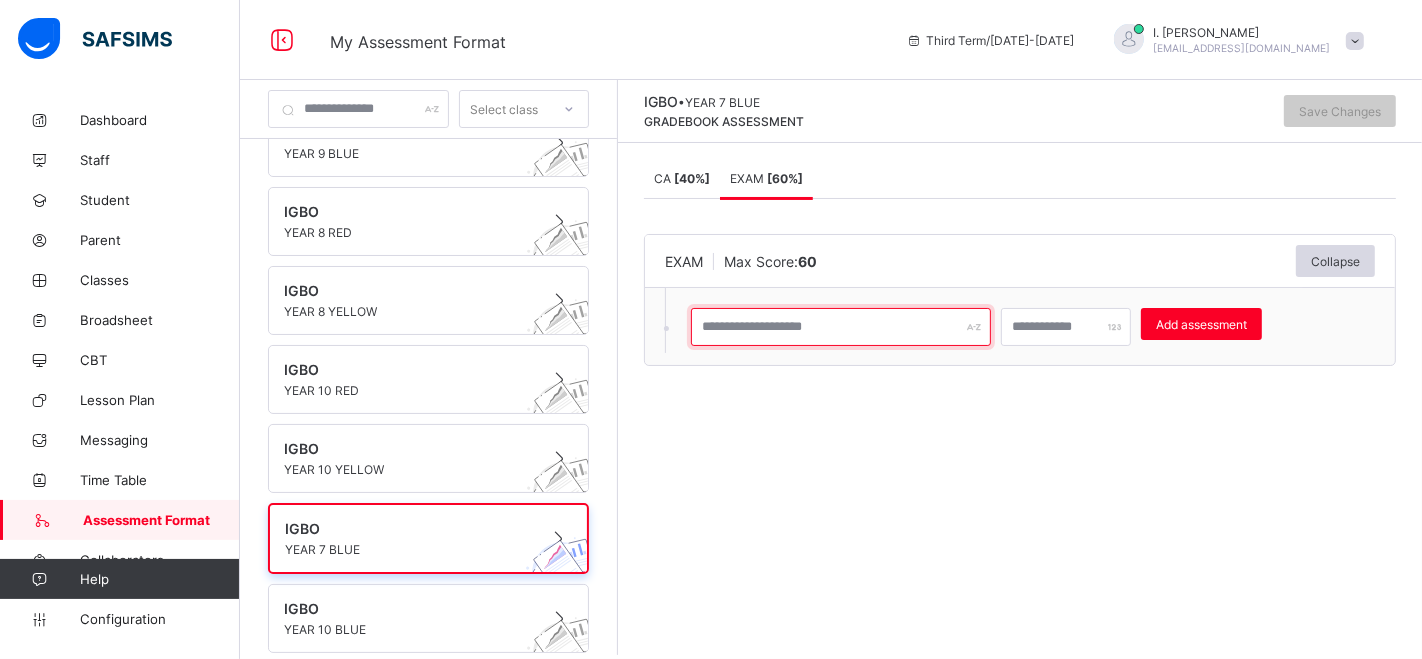 click at bounding box center (841, 327) 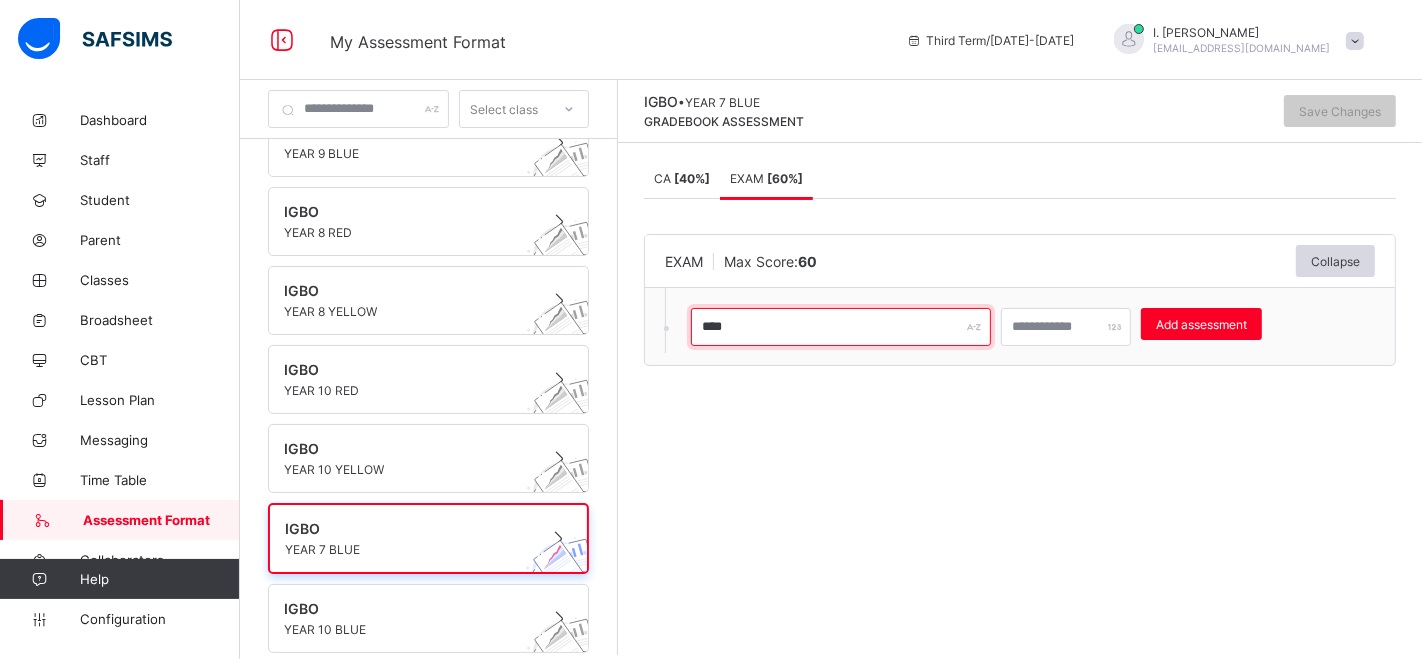 click on "****" at bounding box center (841, 327) 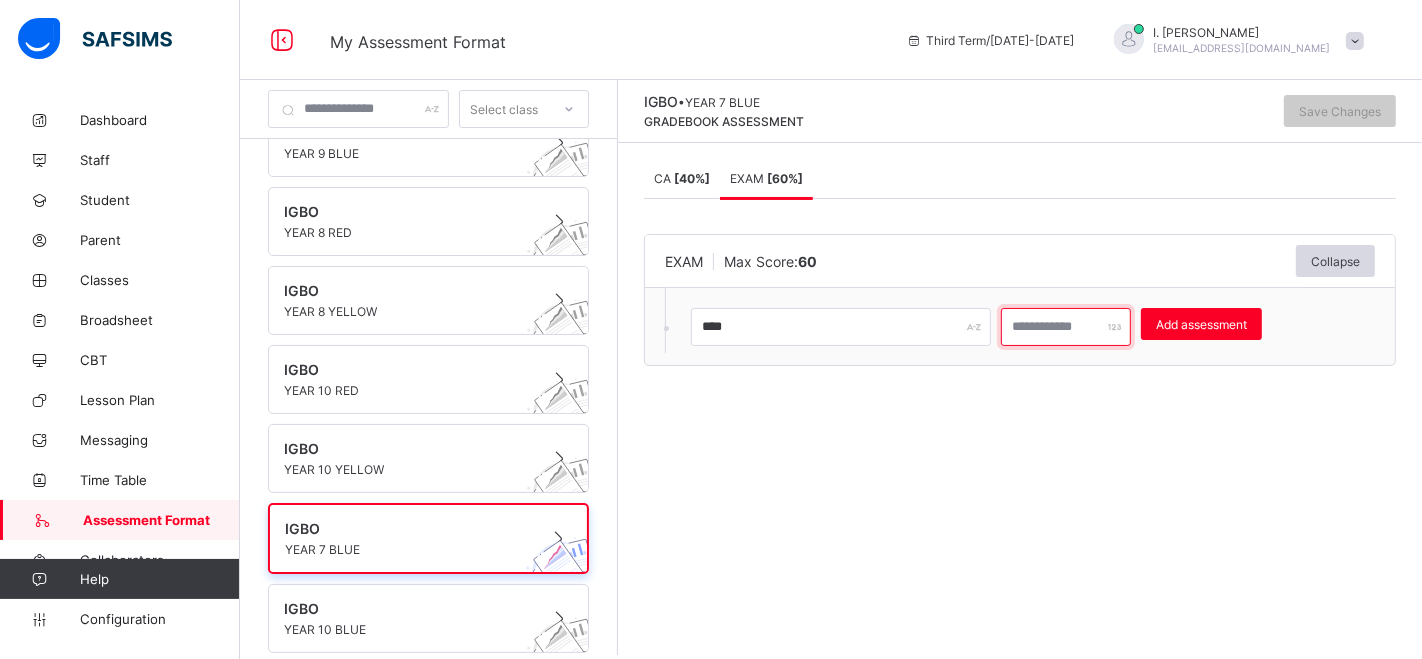 click at bounding box center (1066, 327) 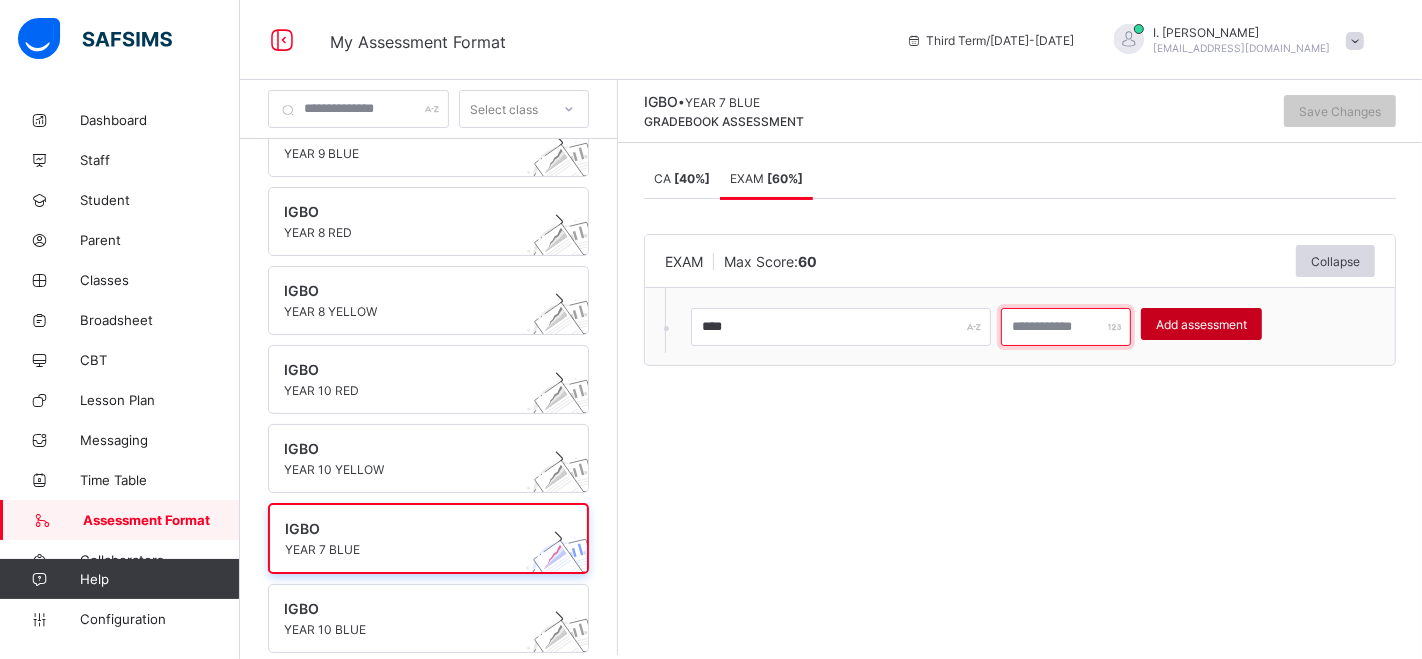 type on "**" 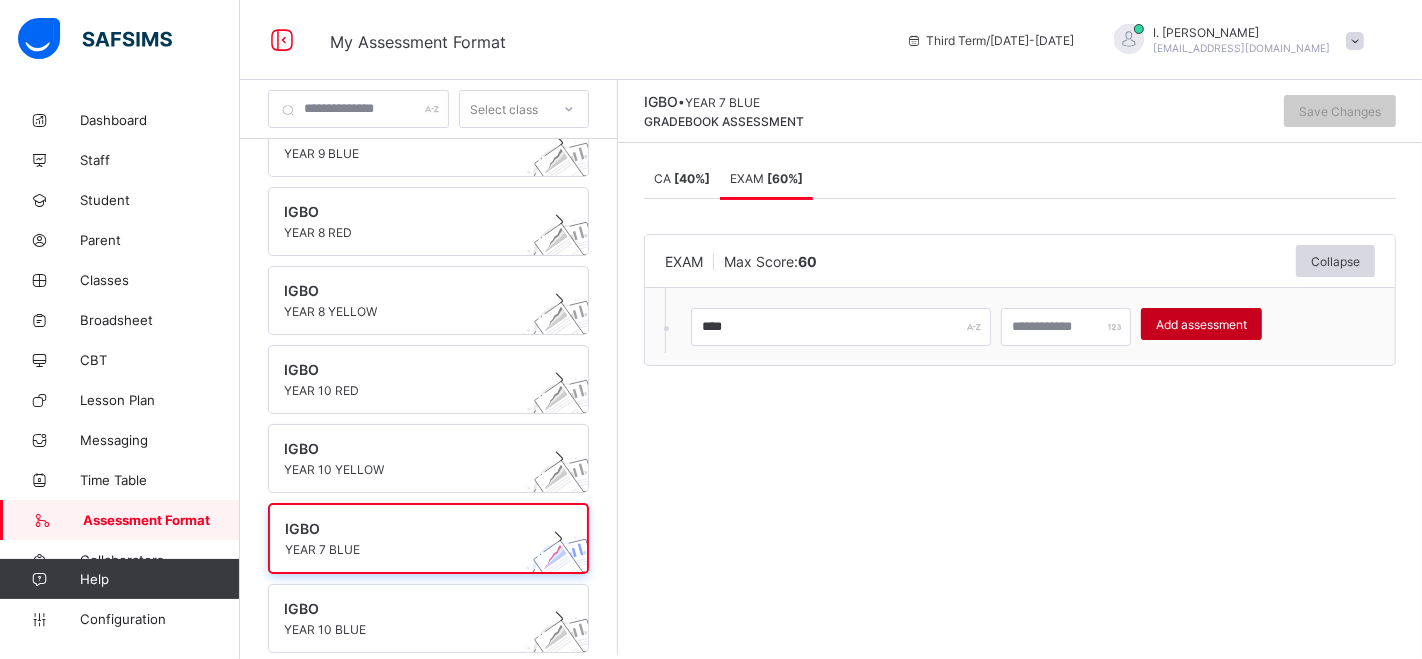 click on "Add assessment" at bounding box center (1201, 324) 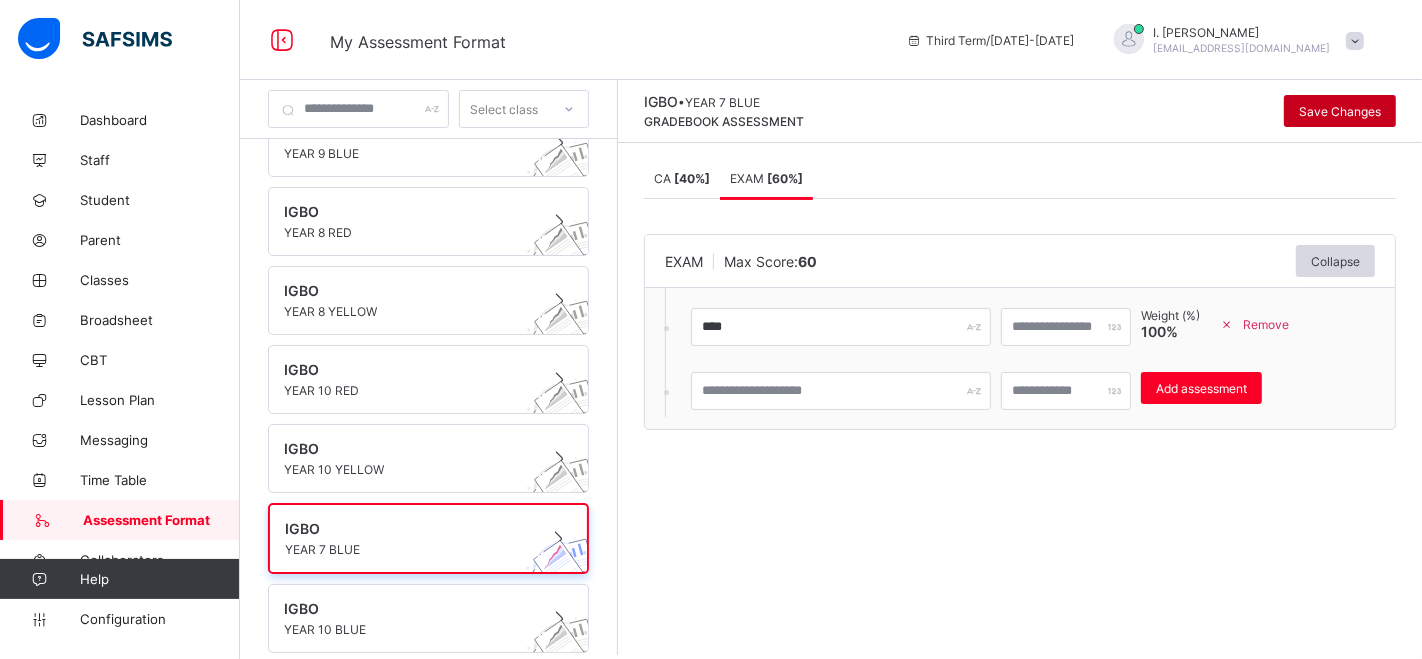 click on "Save Changes" at bounding box center [1340, 111] 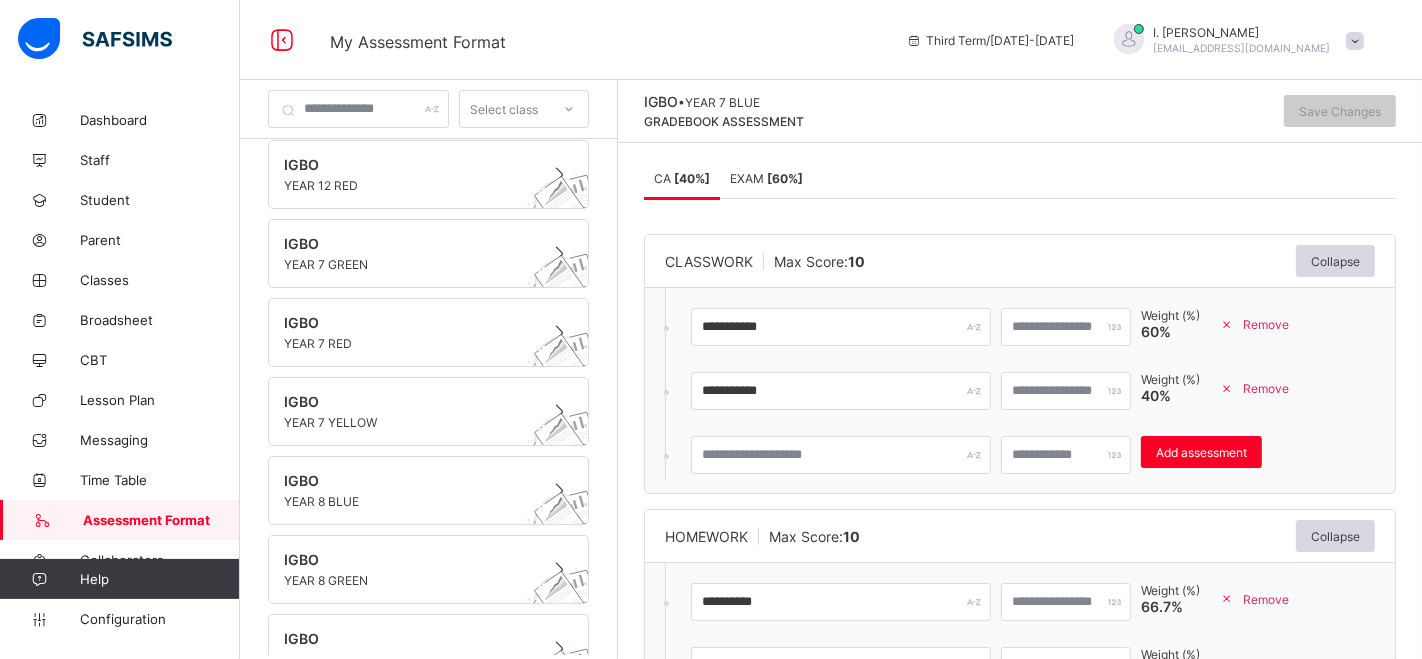 scroll, scrollTop: 638, scrollLeft: 0, axis: vertical 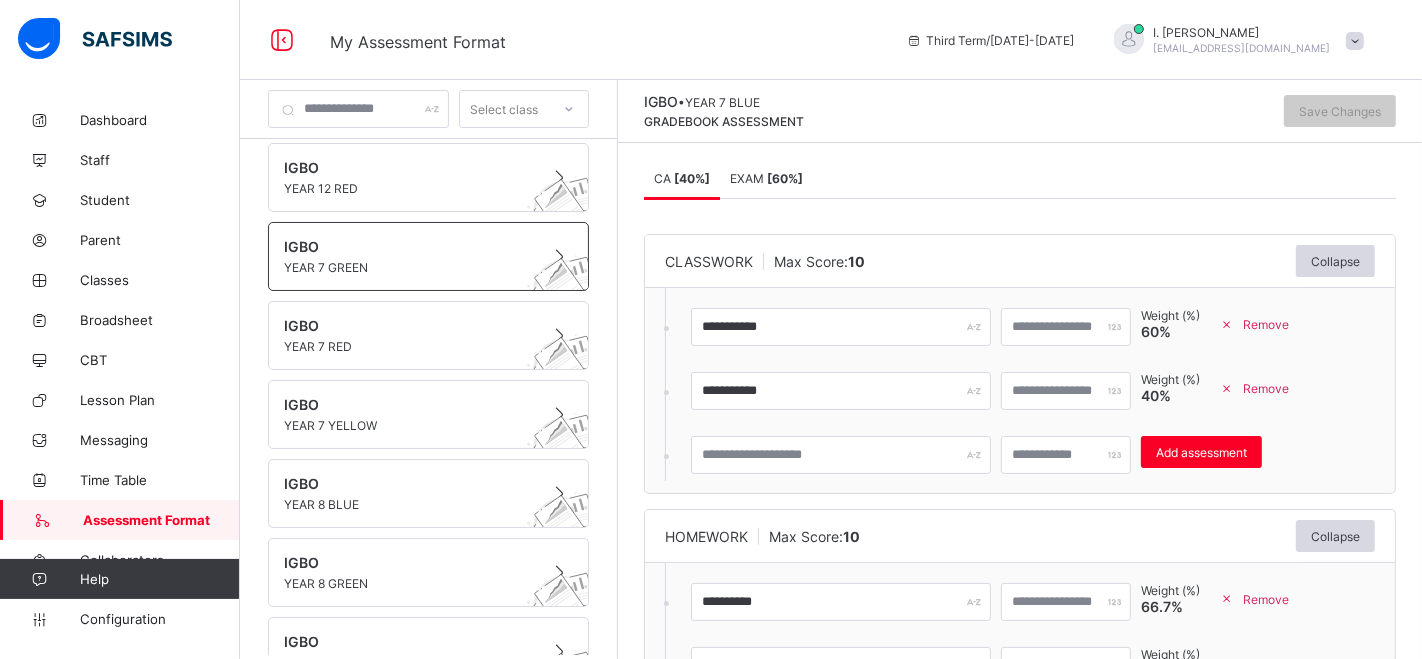drag, startPoint x: 1415, startPoint y: 342, endPoint x: 328, endPoint y: 257, distance: 1090.3184 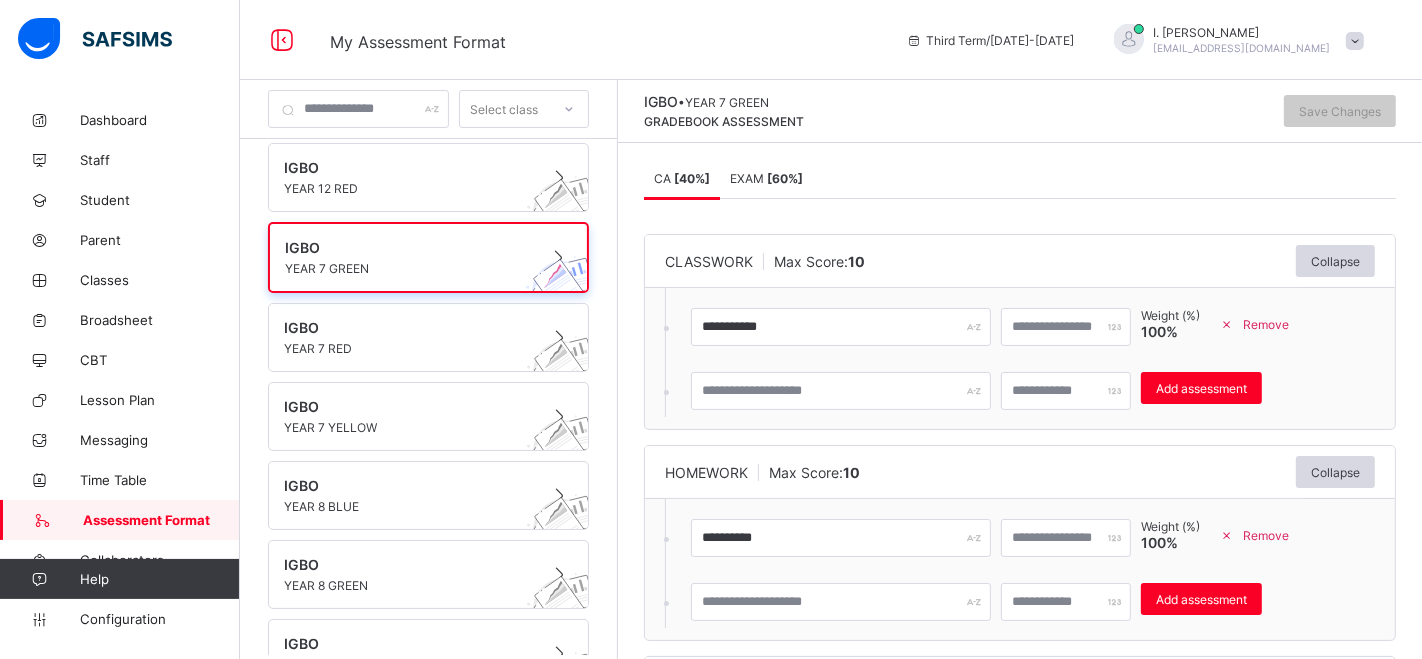 drag, startPoint x: 737, startPoint y: 388, endPoint x: 691, endPoint y: 370, distance: 49.396355 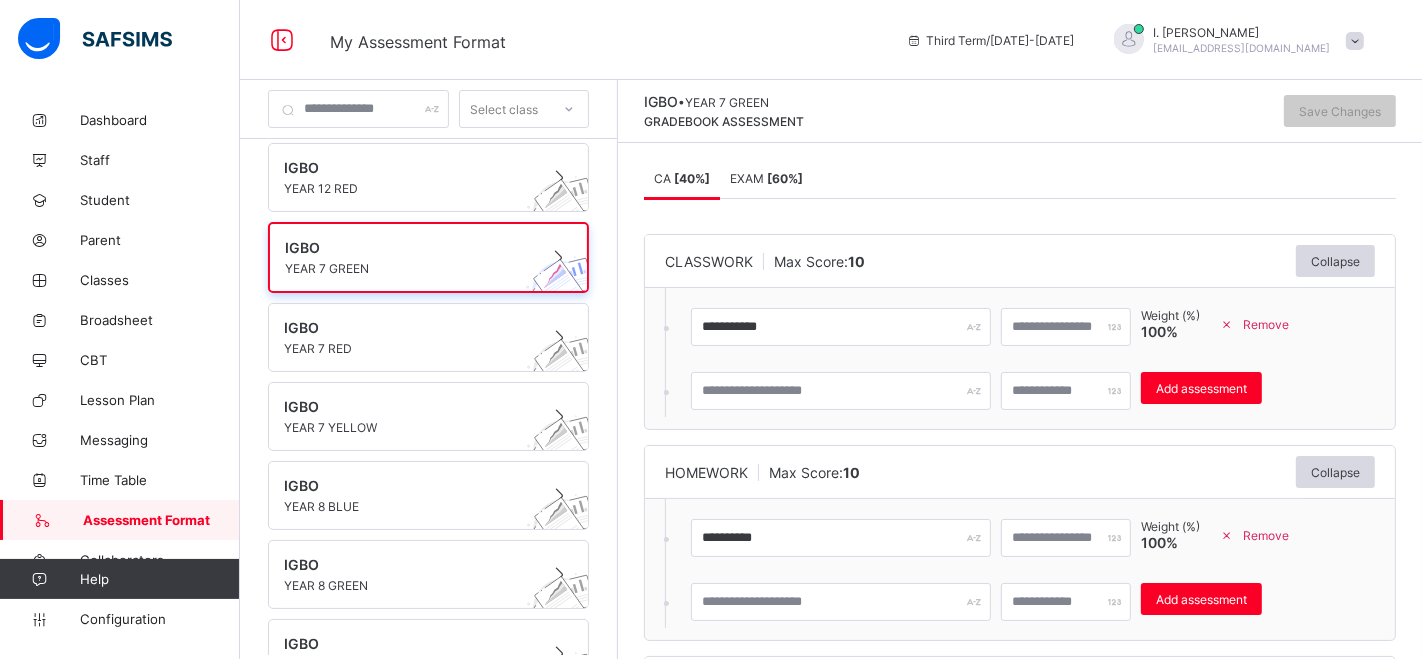 click on "**********" at bounding box center [1020, 332] 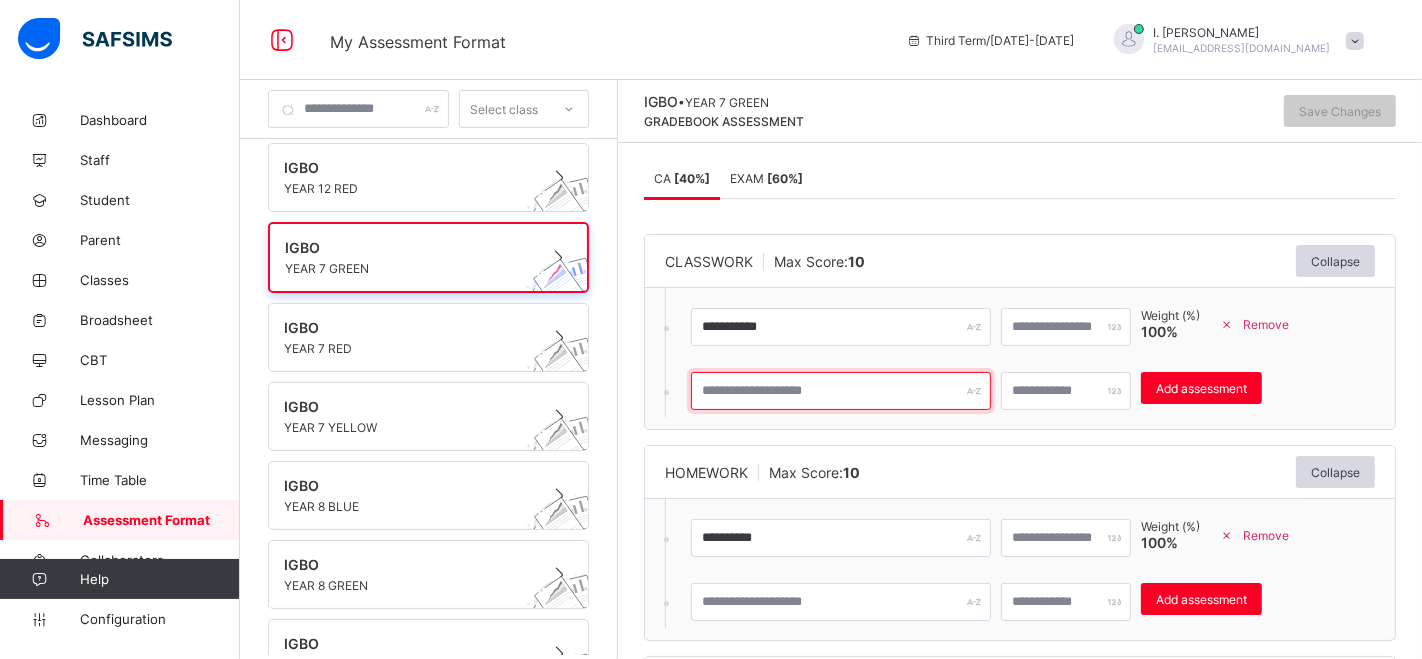click at bounding box center (841, 391) 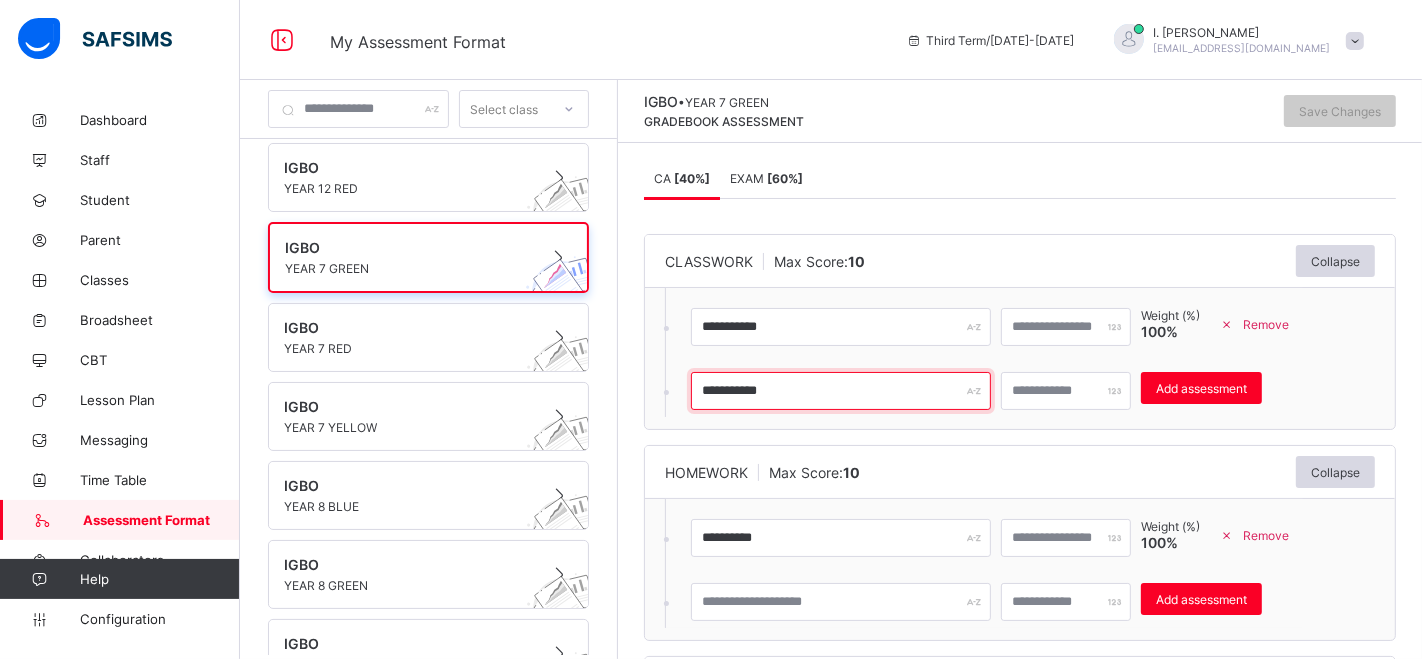 type on "**********" 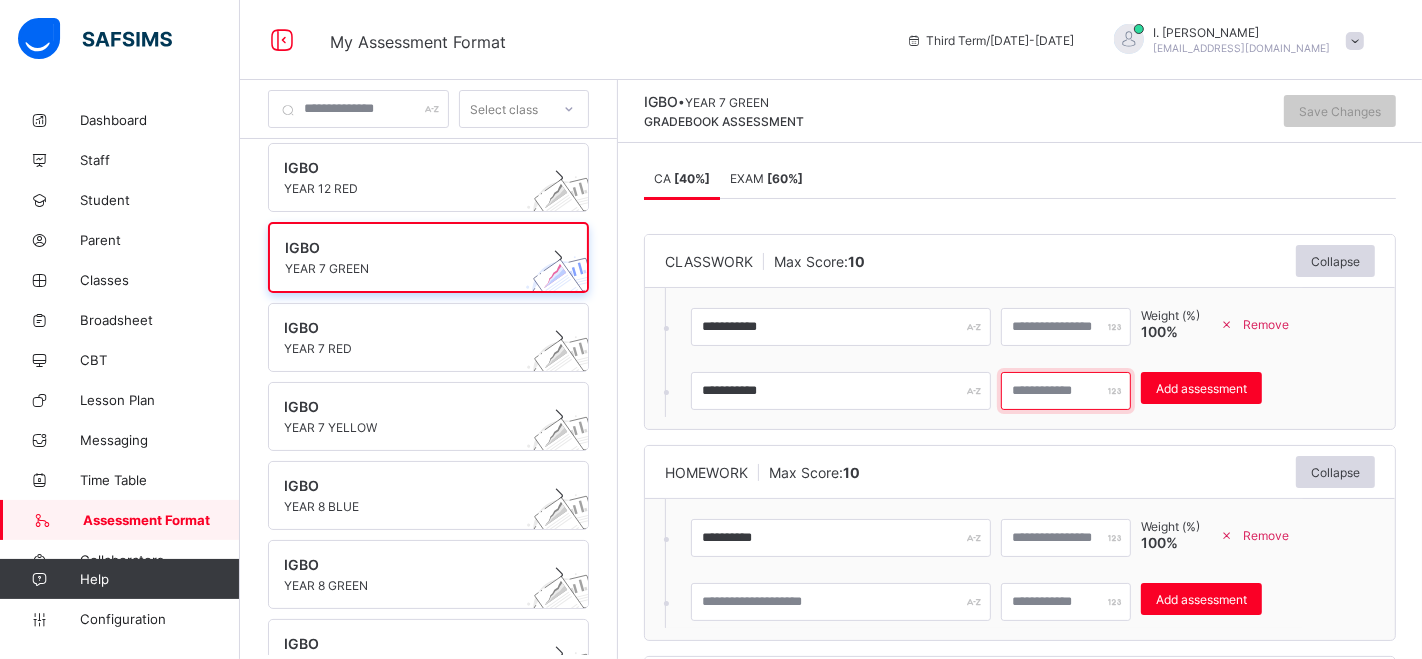 click at bounding box center [1066, 391] 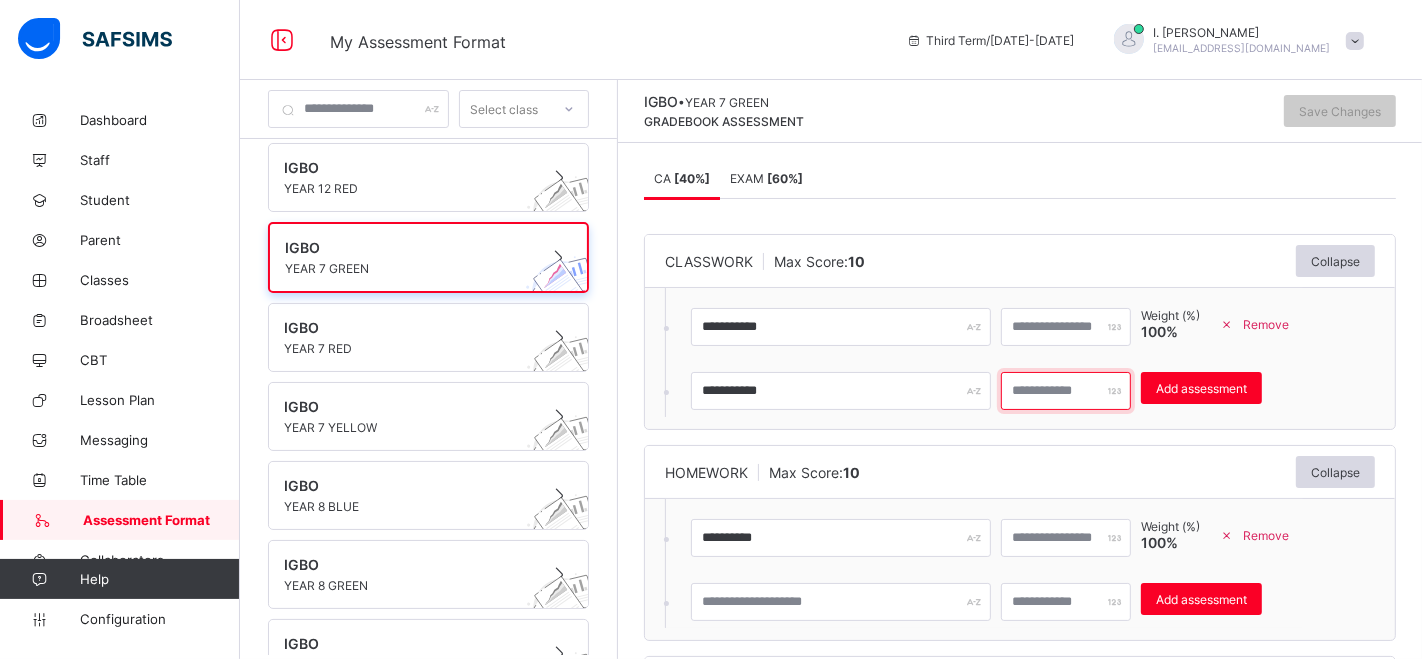 type on "**" 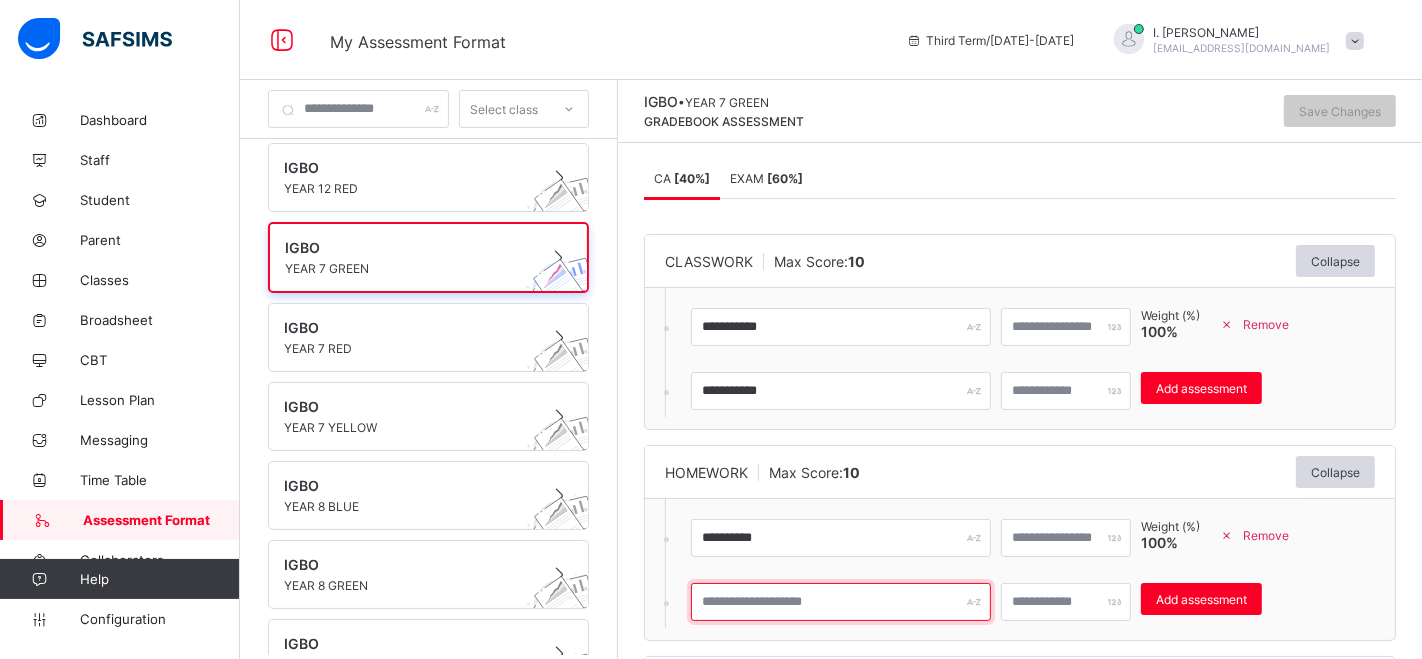 click at bounding box center (841, 602) 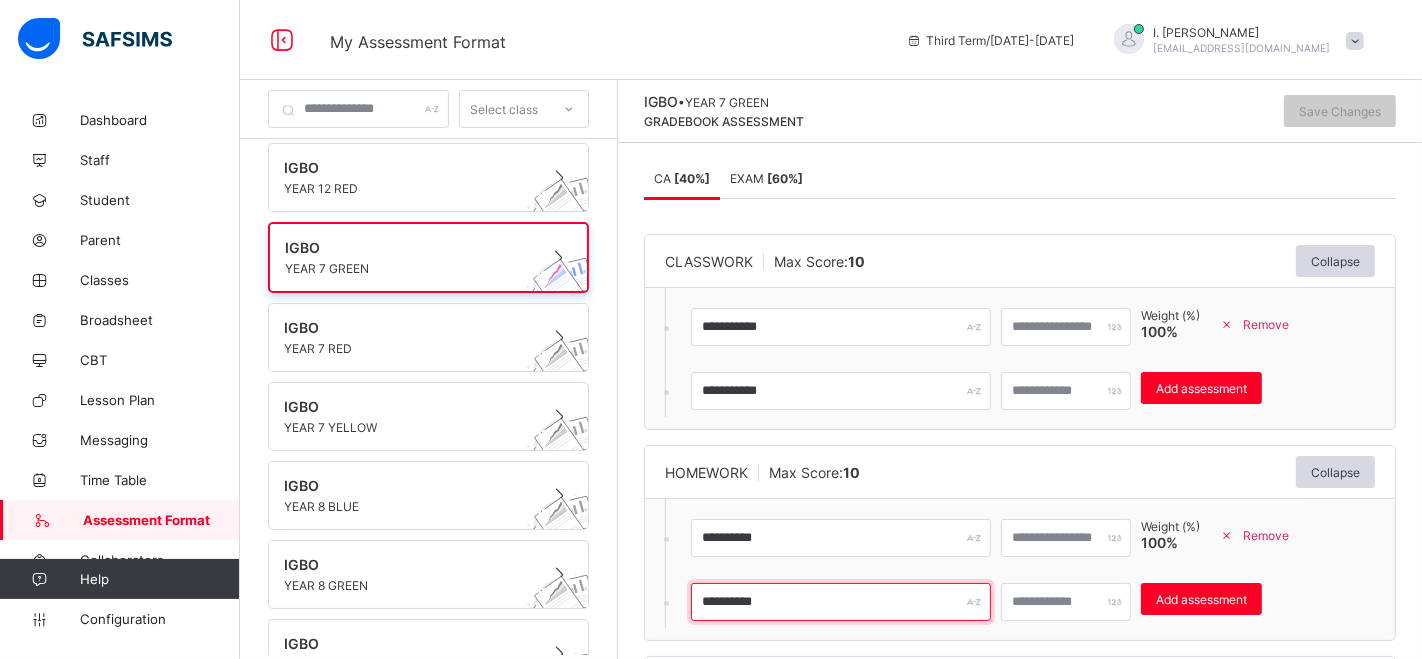 type on "**********" 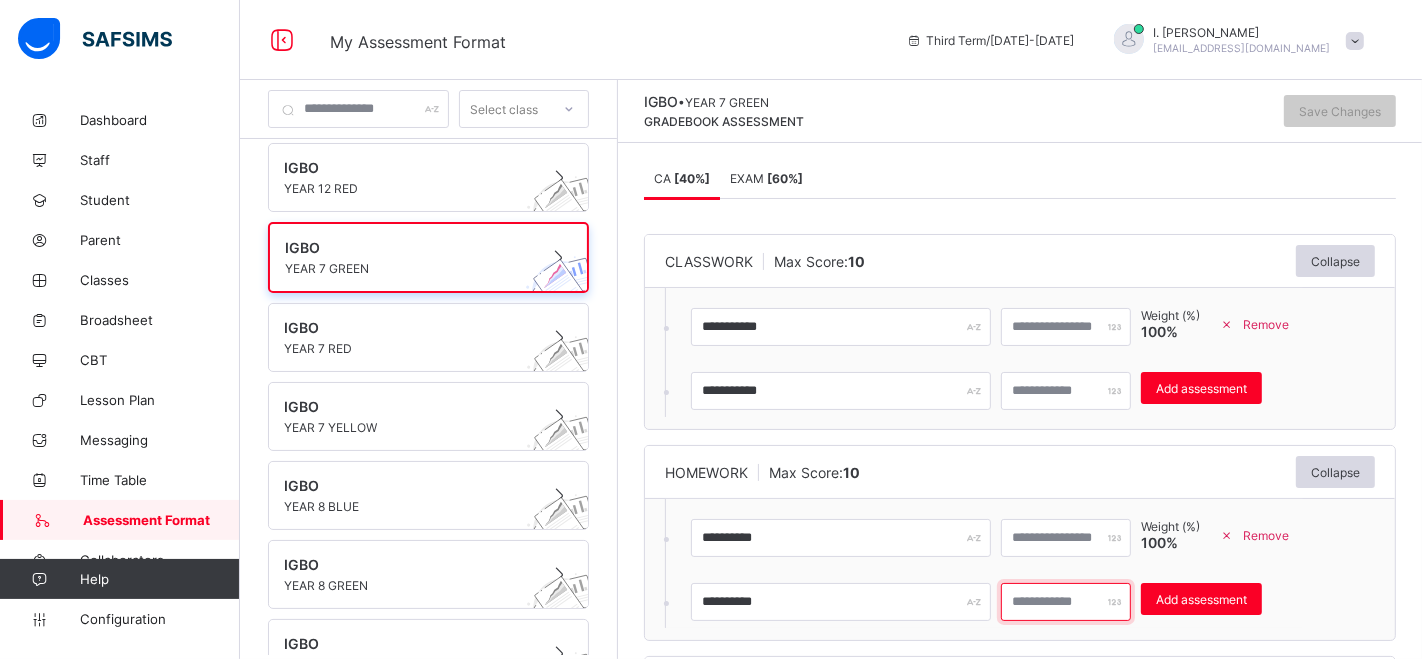 click at bounding box center [1066, 602] 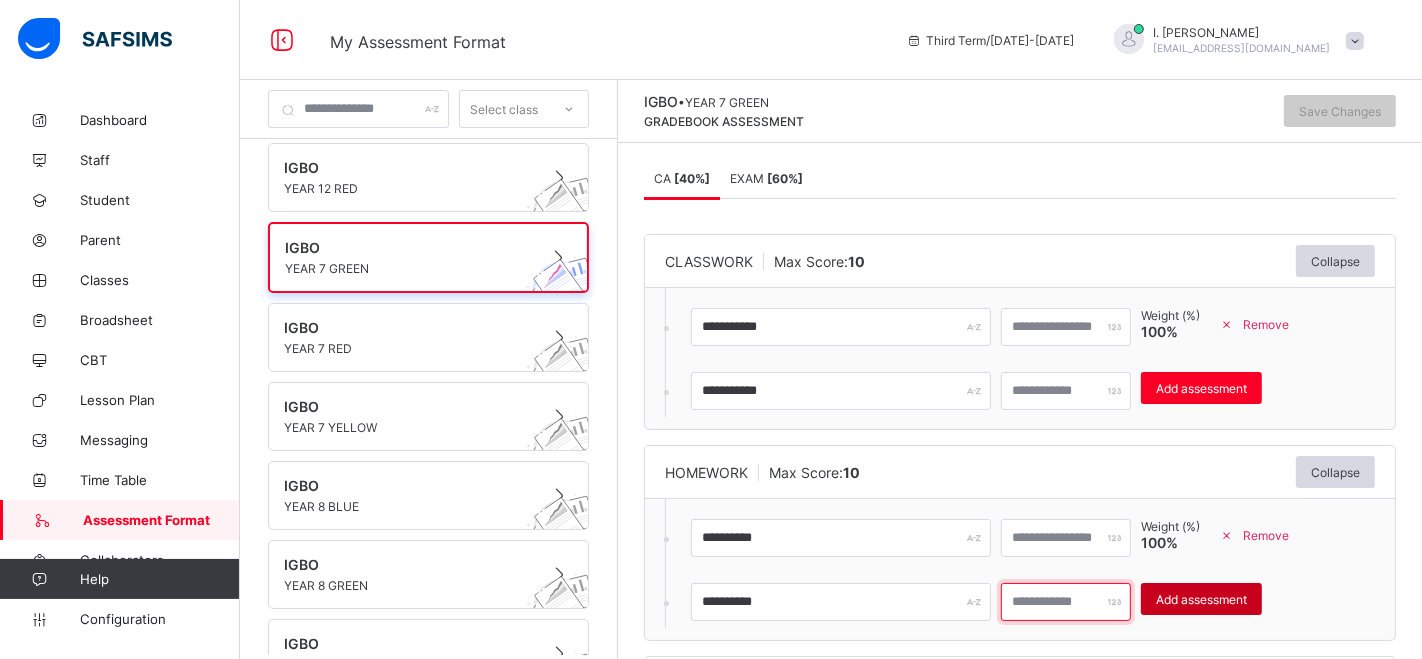type on "**" 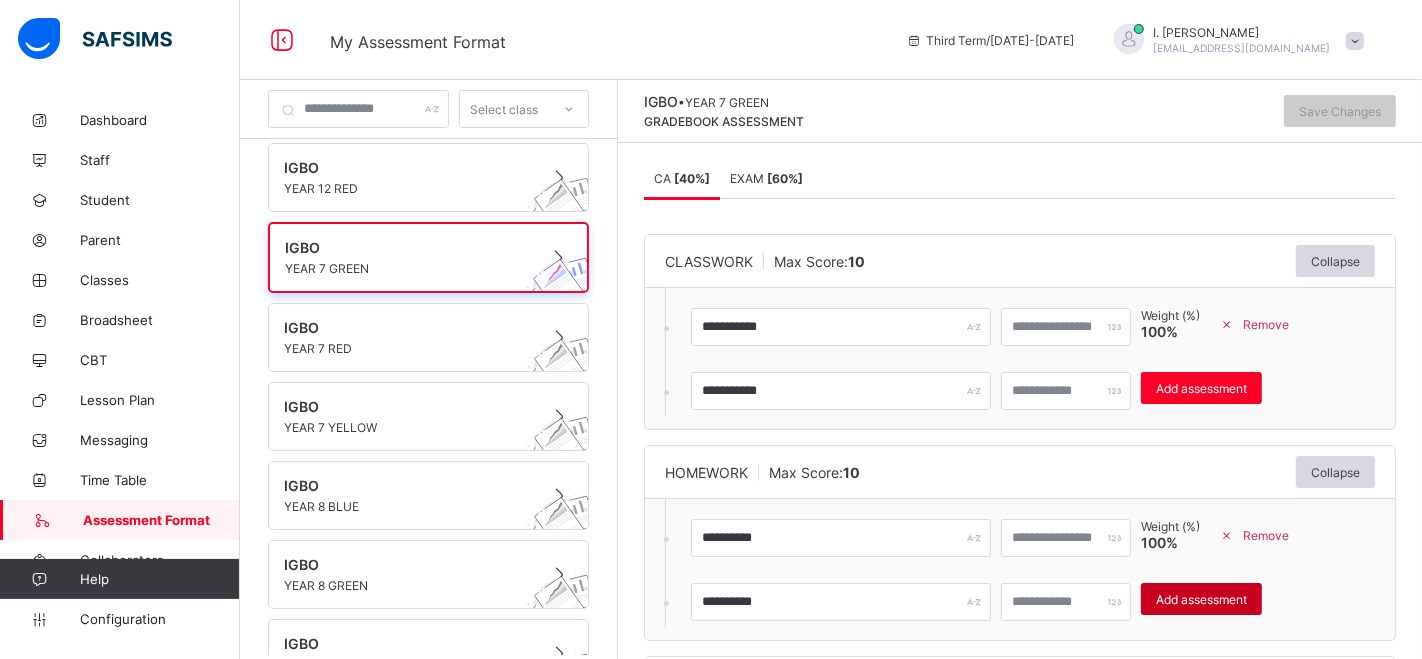 click on "Add assessment" at bounding box center (1201, 599) 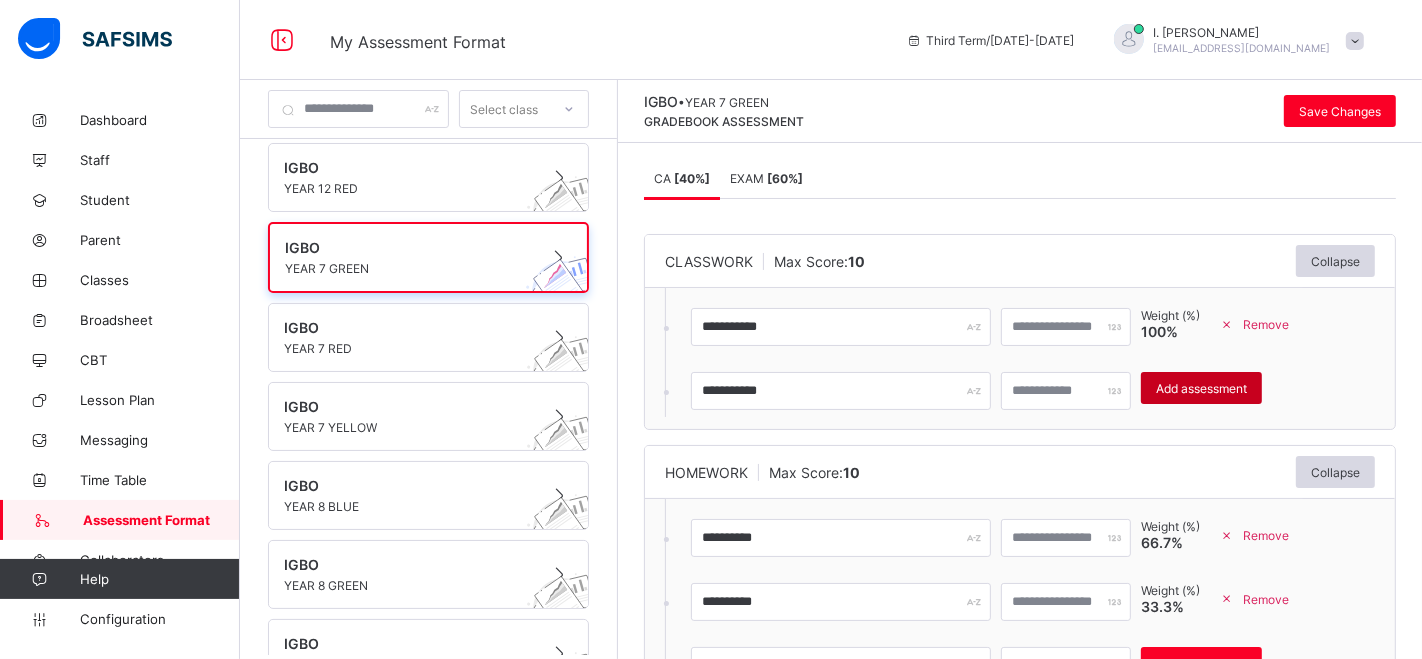click on "Add assessment" at bounding box center (1201, 388) 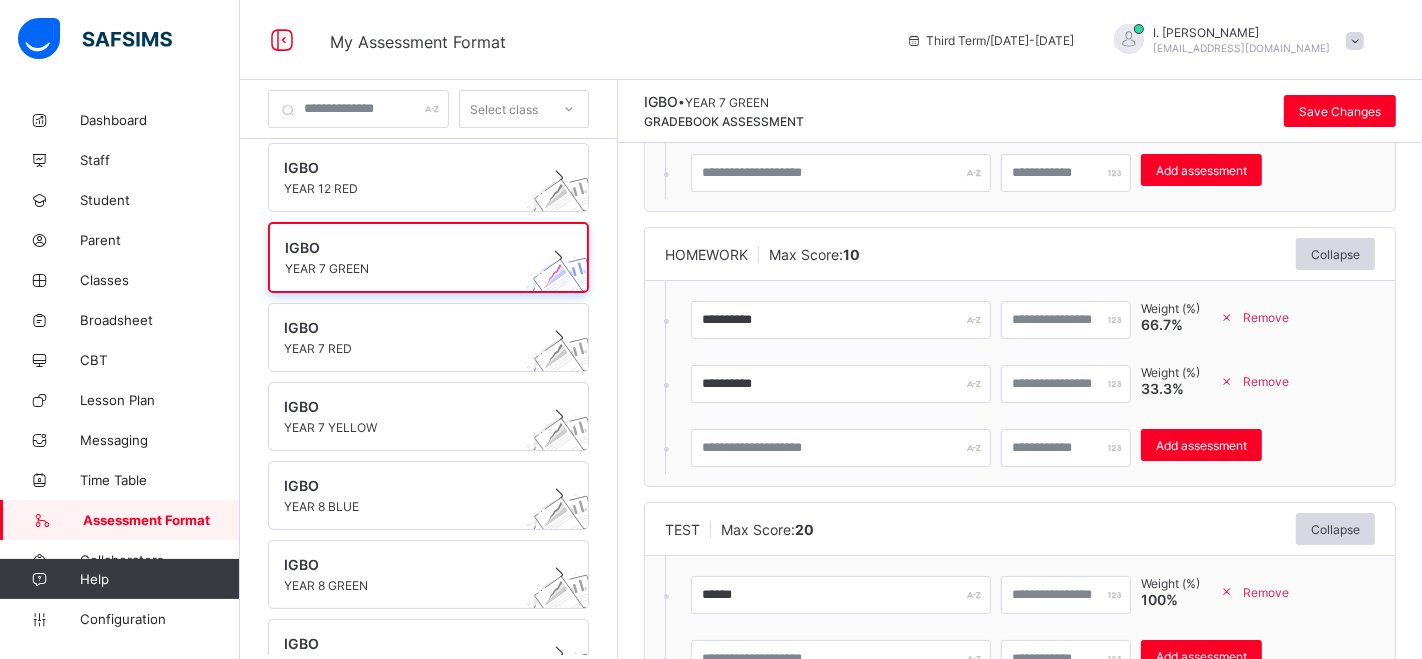 scroll, scrollTop: 362, scrollLeft: 0, axis: vertical 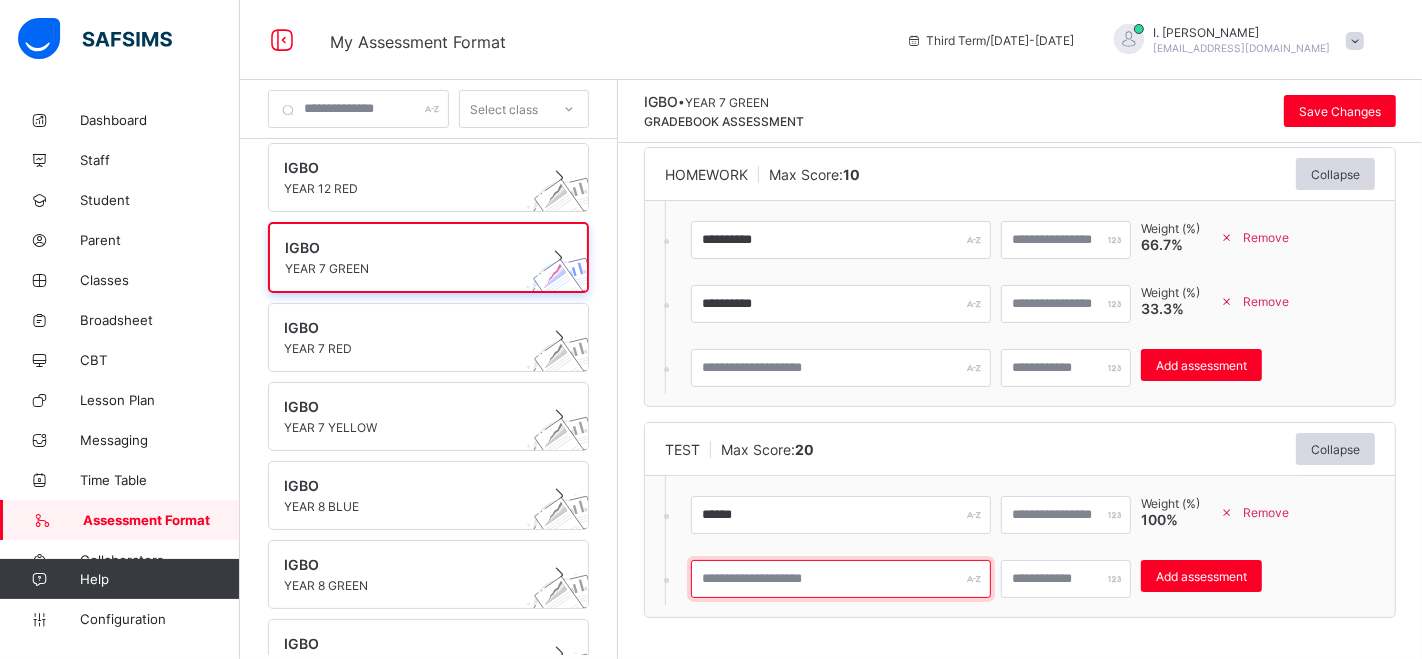 click at bounding box center [841, 579] 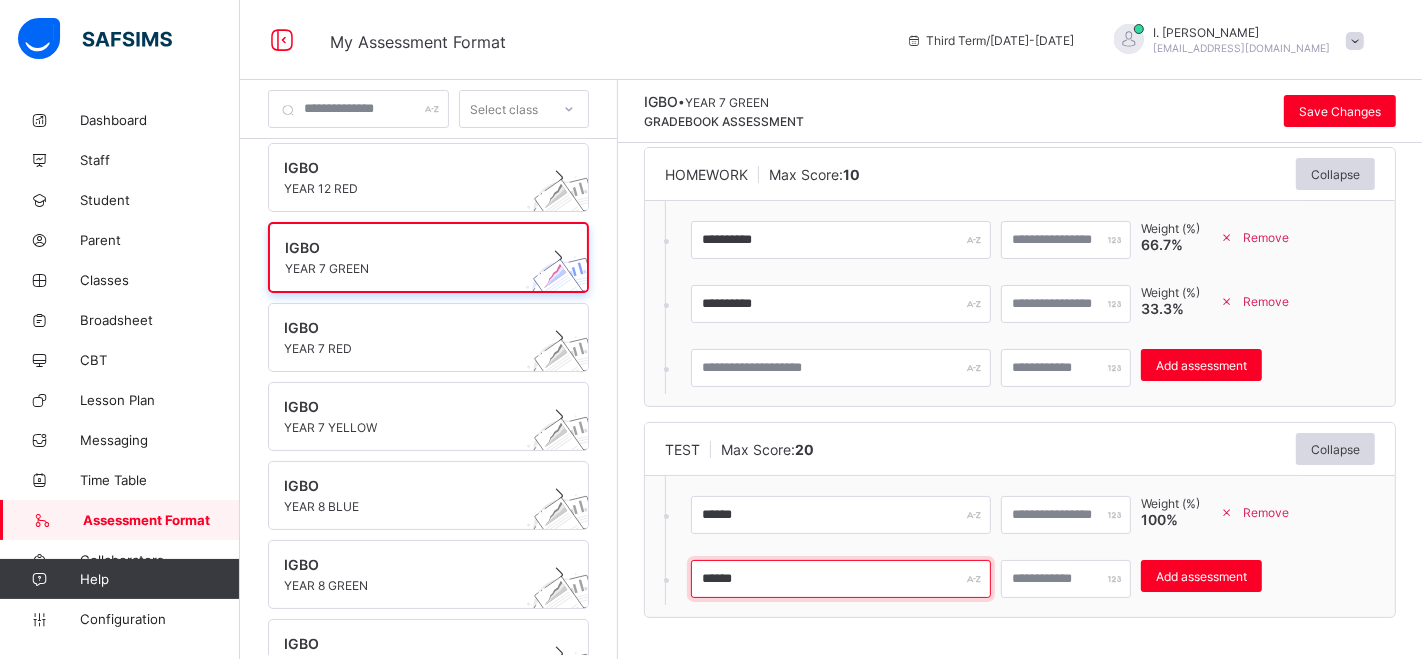 type on "******" 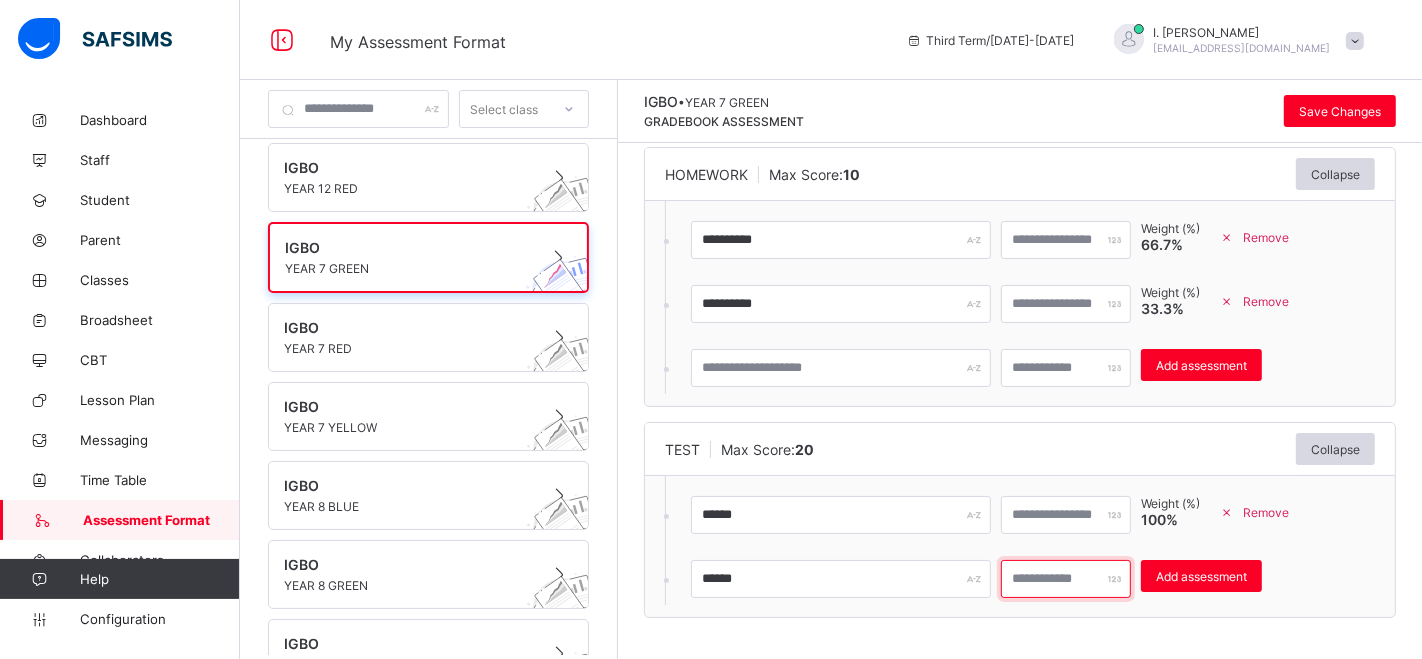 click at bounding box center [1066, 579] 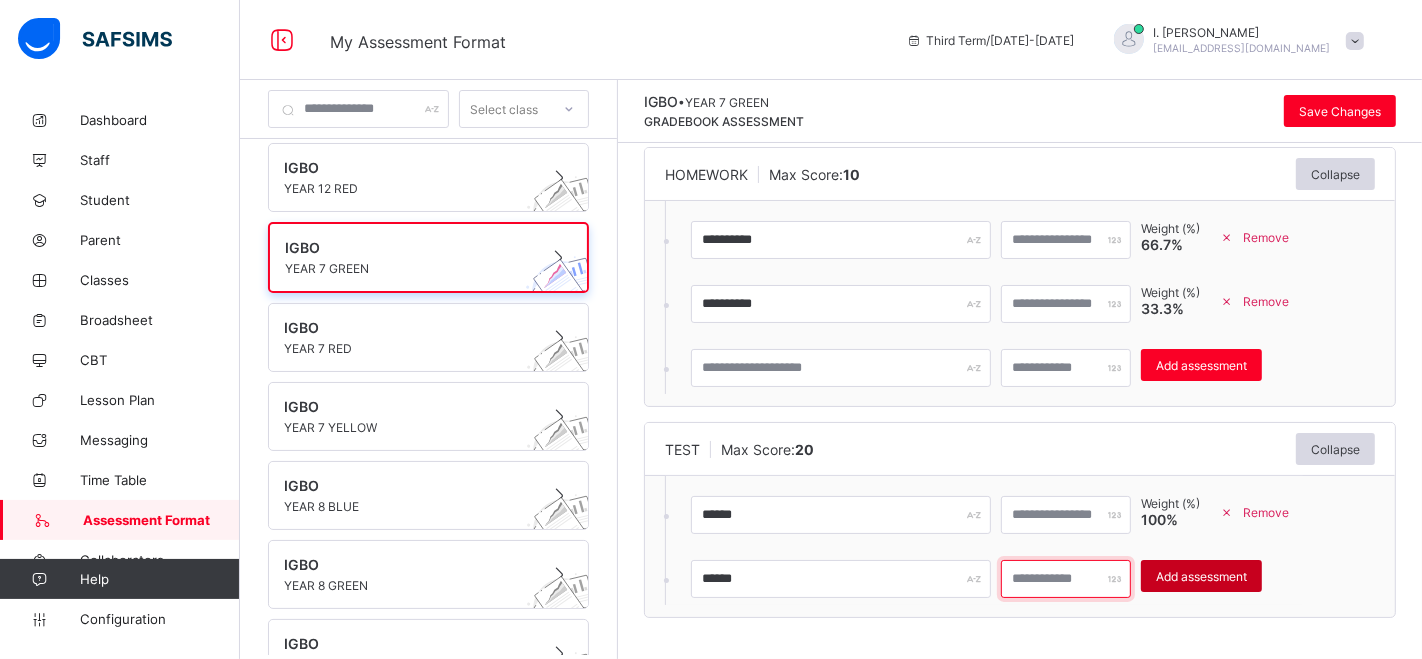 type on "**" 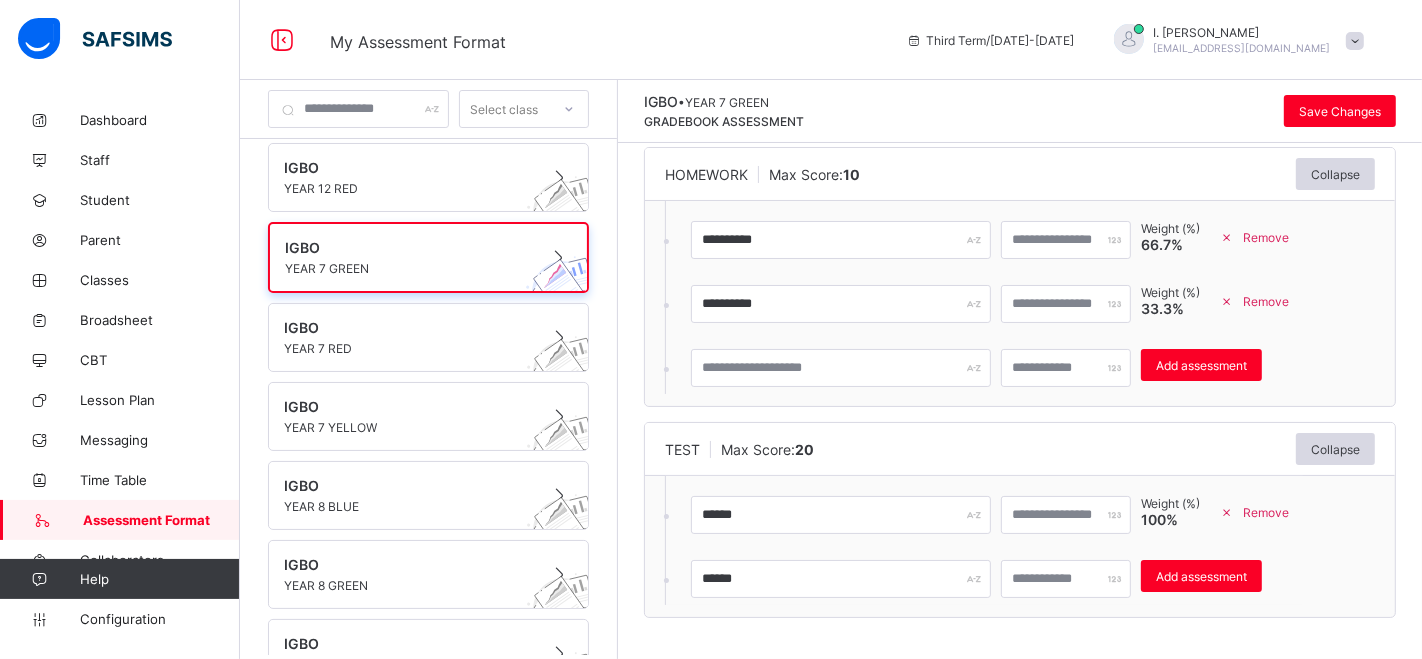 drag, startPoint x: 1246, startPoint y: 569, endPoint x: 1384, endPoint y: 280, distance: 320.25772 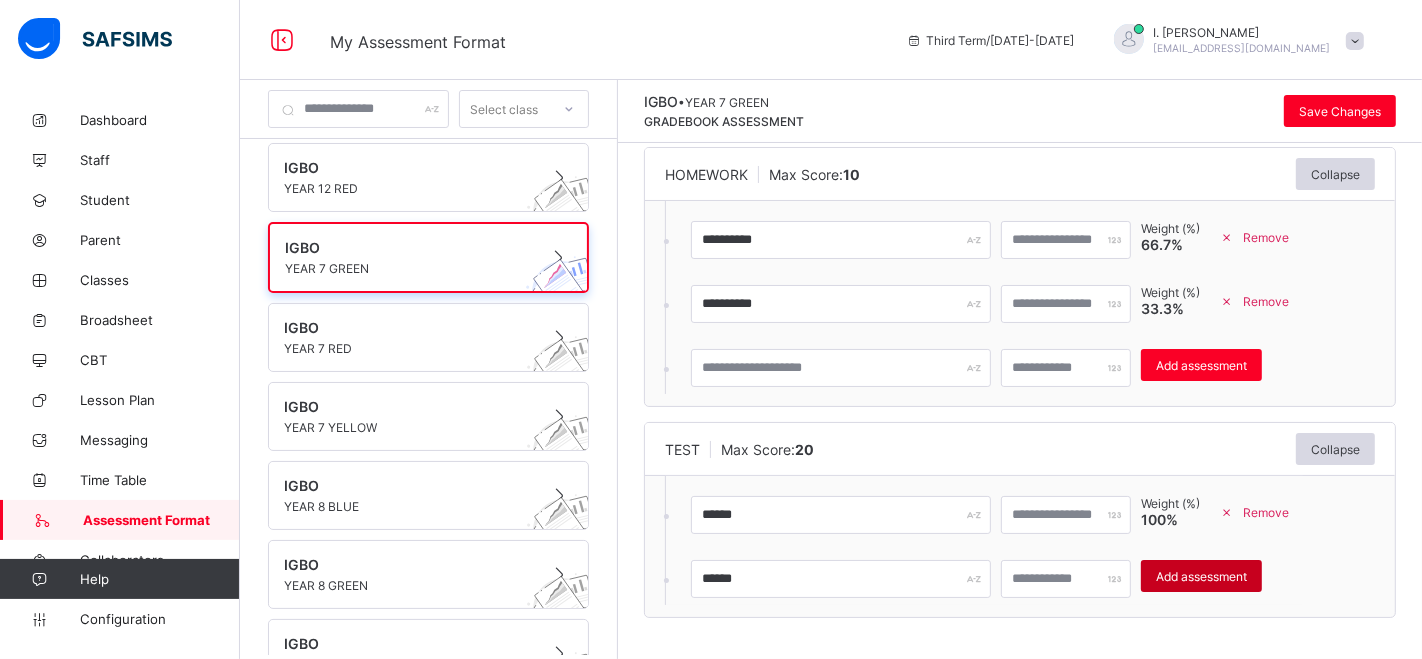 click on "Add assessment" at bounding box center (1201, 576) 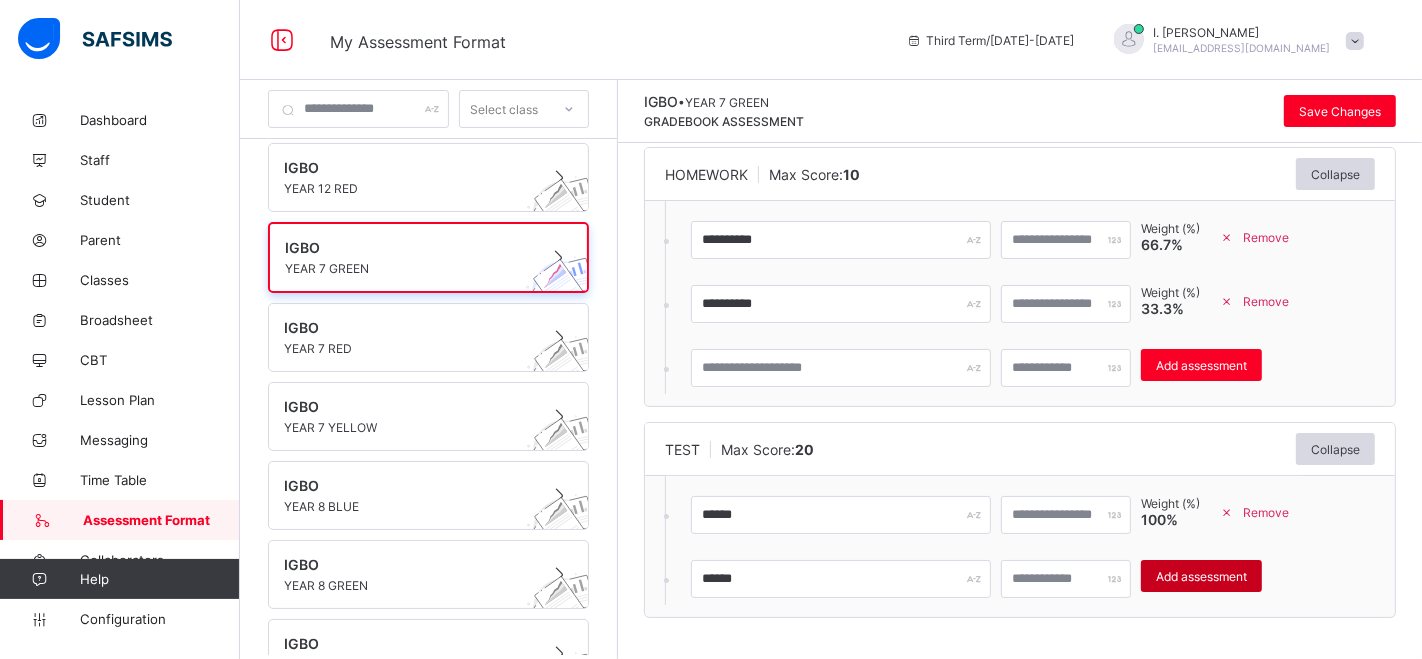 type 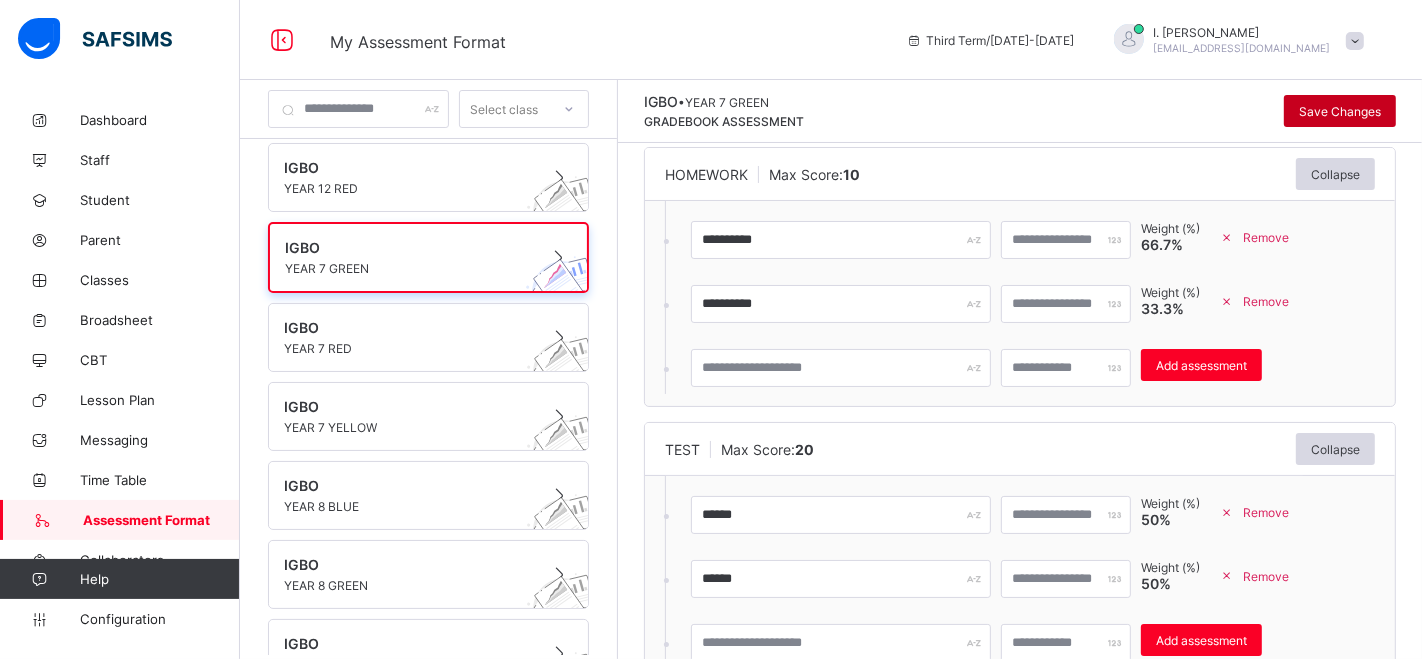 click on "Save Changes" at bounding box center [1340, 111] 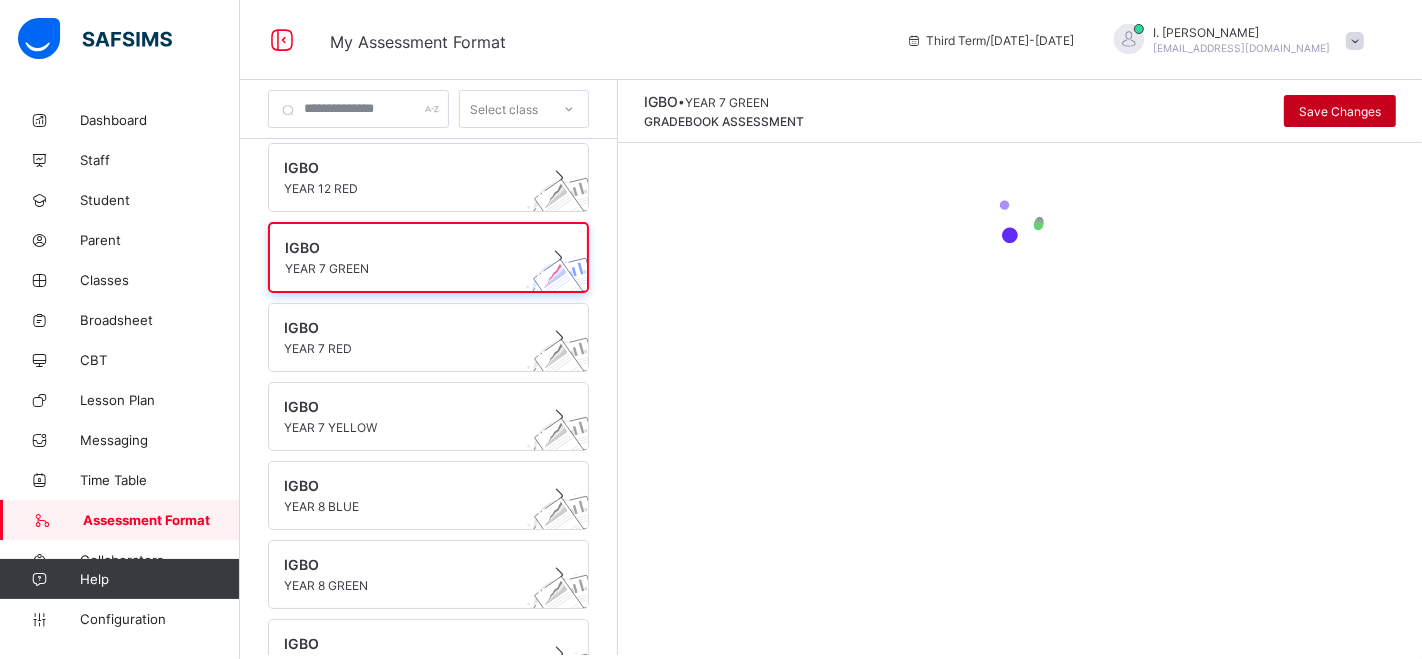 scroll, scrollTop: 0, scrollLeft: 0, axis: both 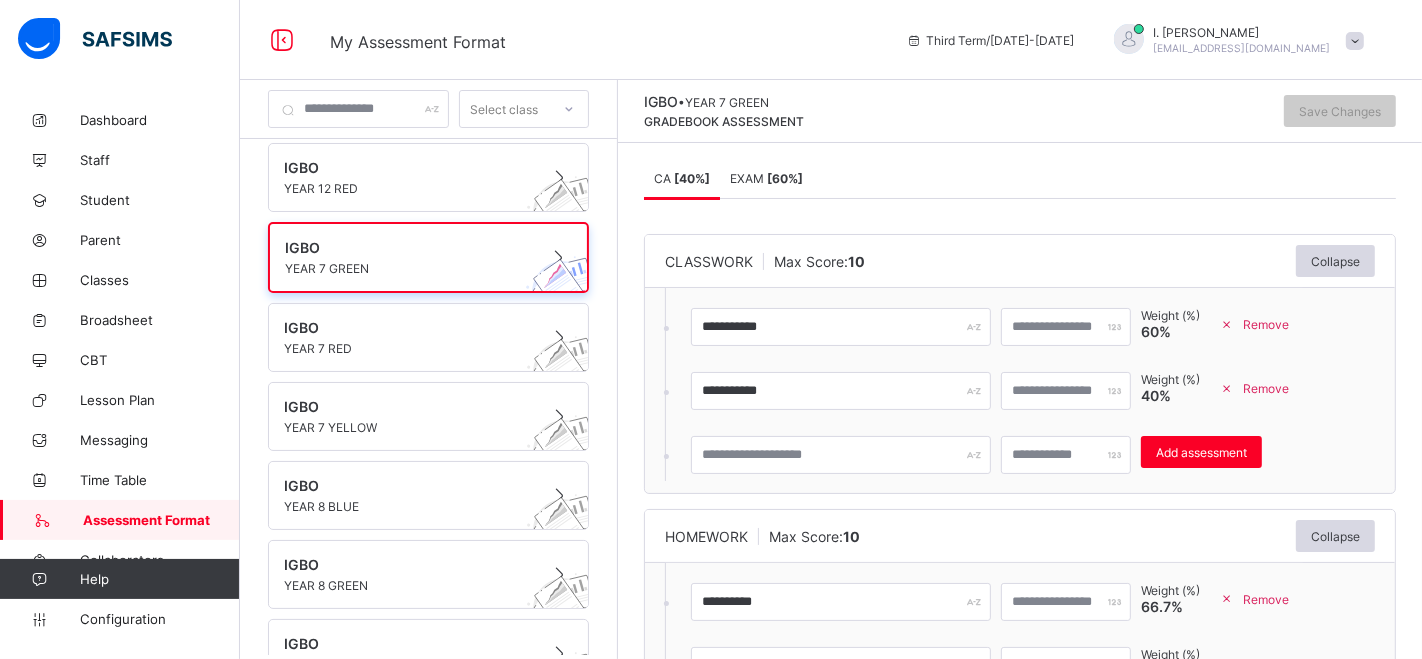 click on "EXAM   [ 60 %]" at bounding box center [766, 178] 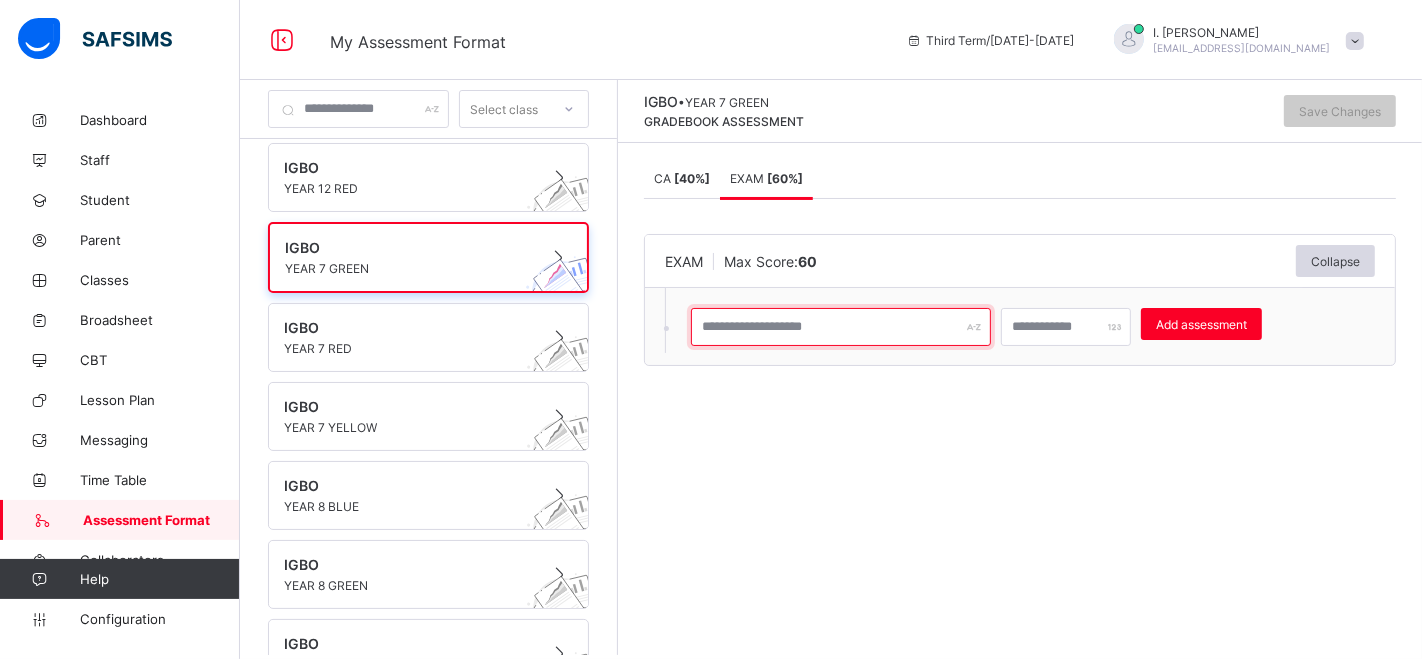 click at bounding box center (841, 327) 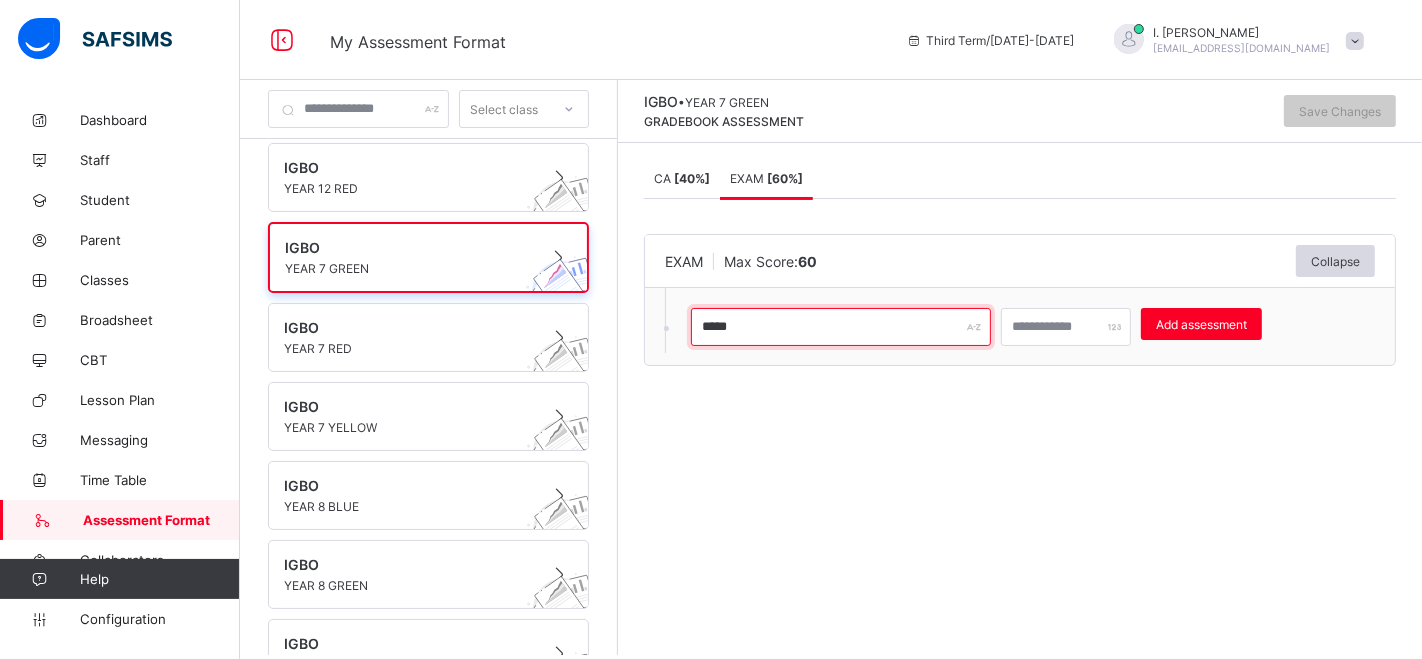 type on "****" 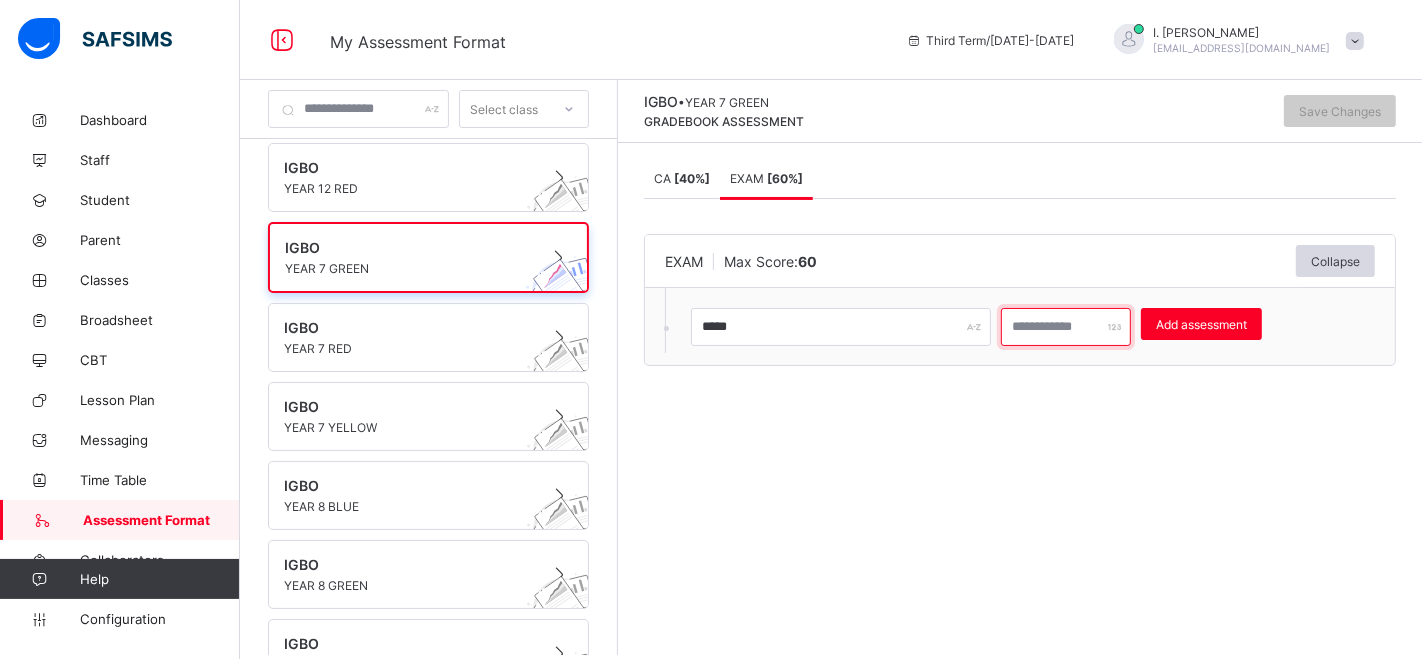click at bounding box center [1066, 327] 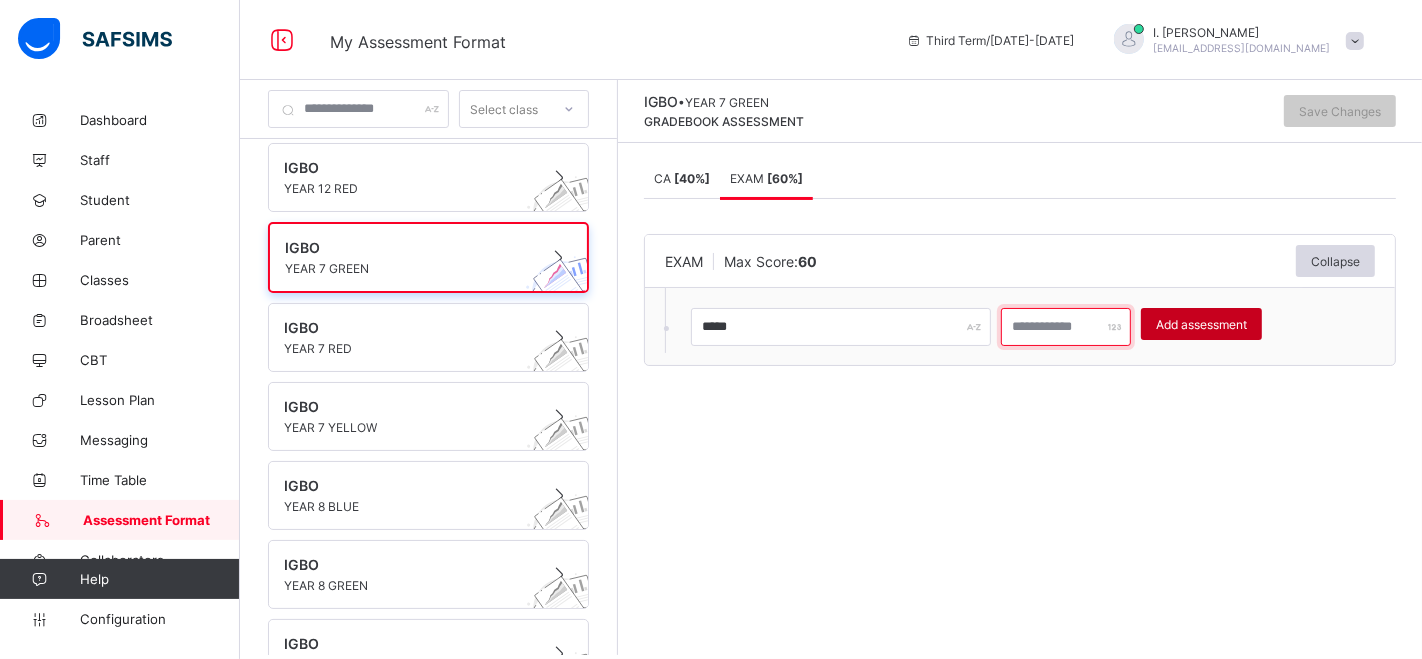 type on "**" 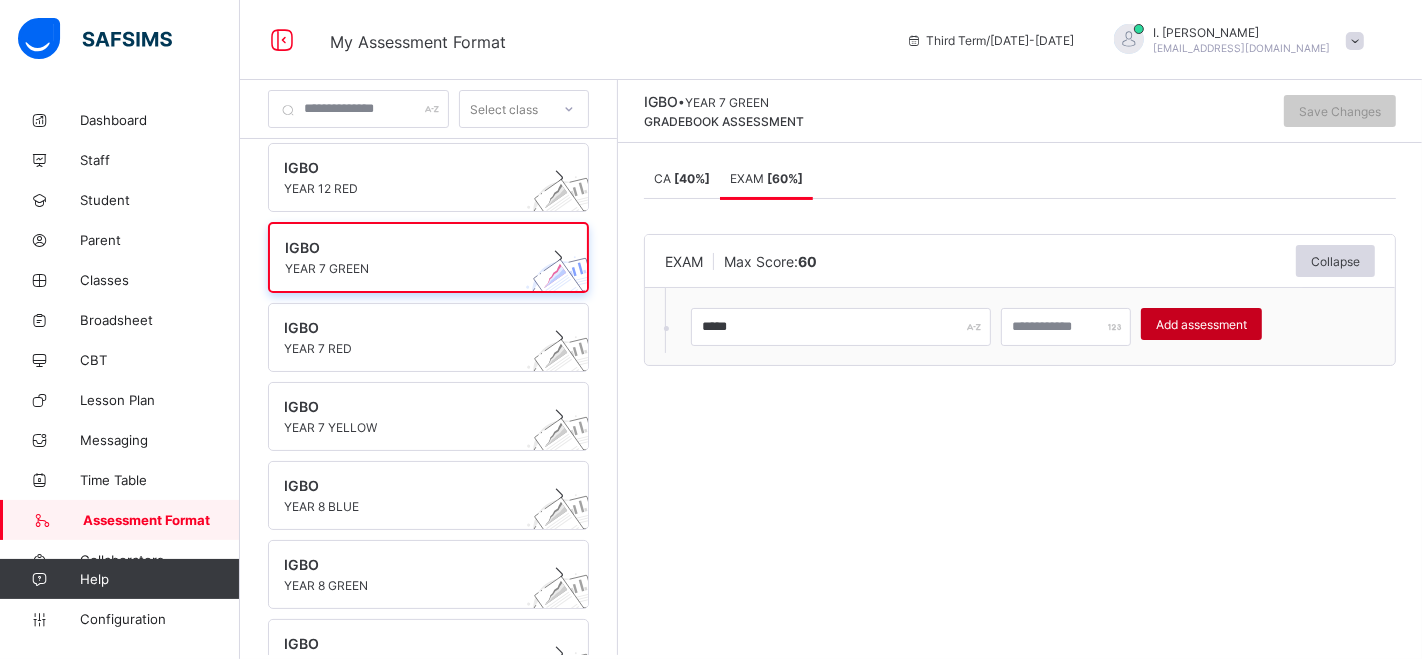 click on "Add assessment" at bounding box center (1201, 324) 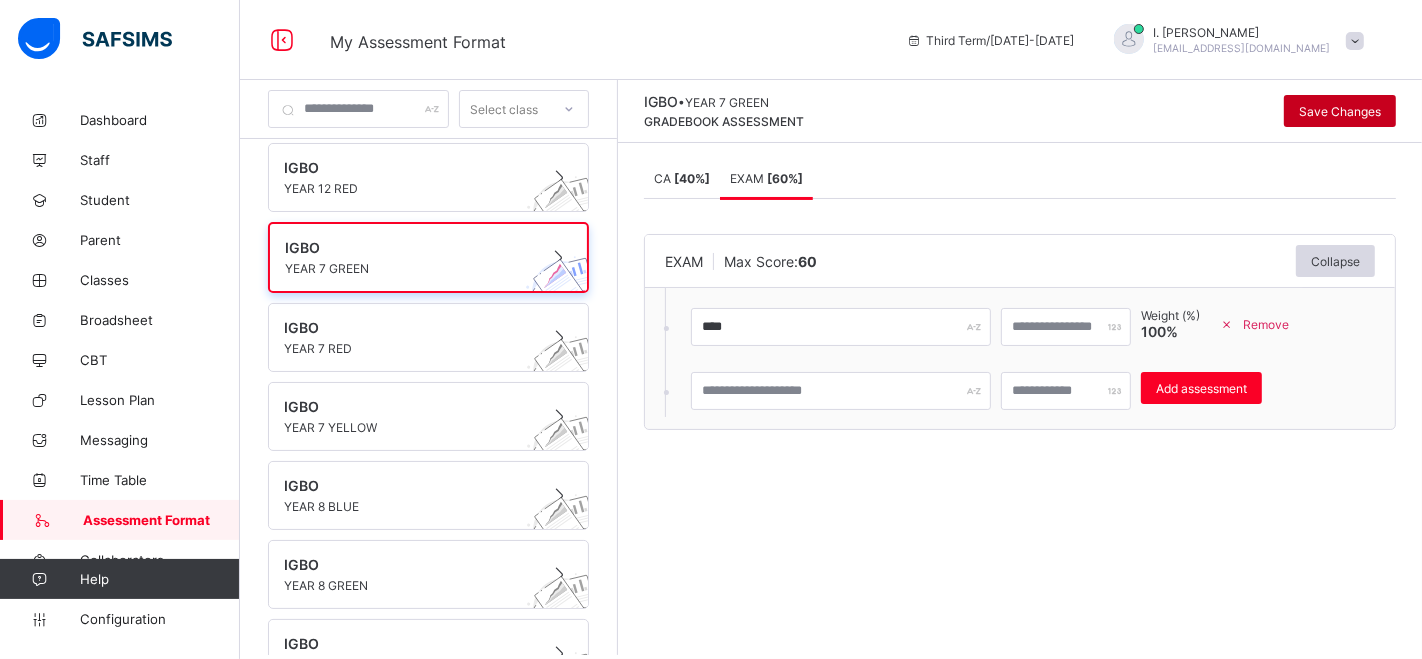 click on "Save Changes" at bounding box center [1340, 111] 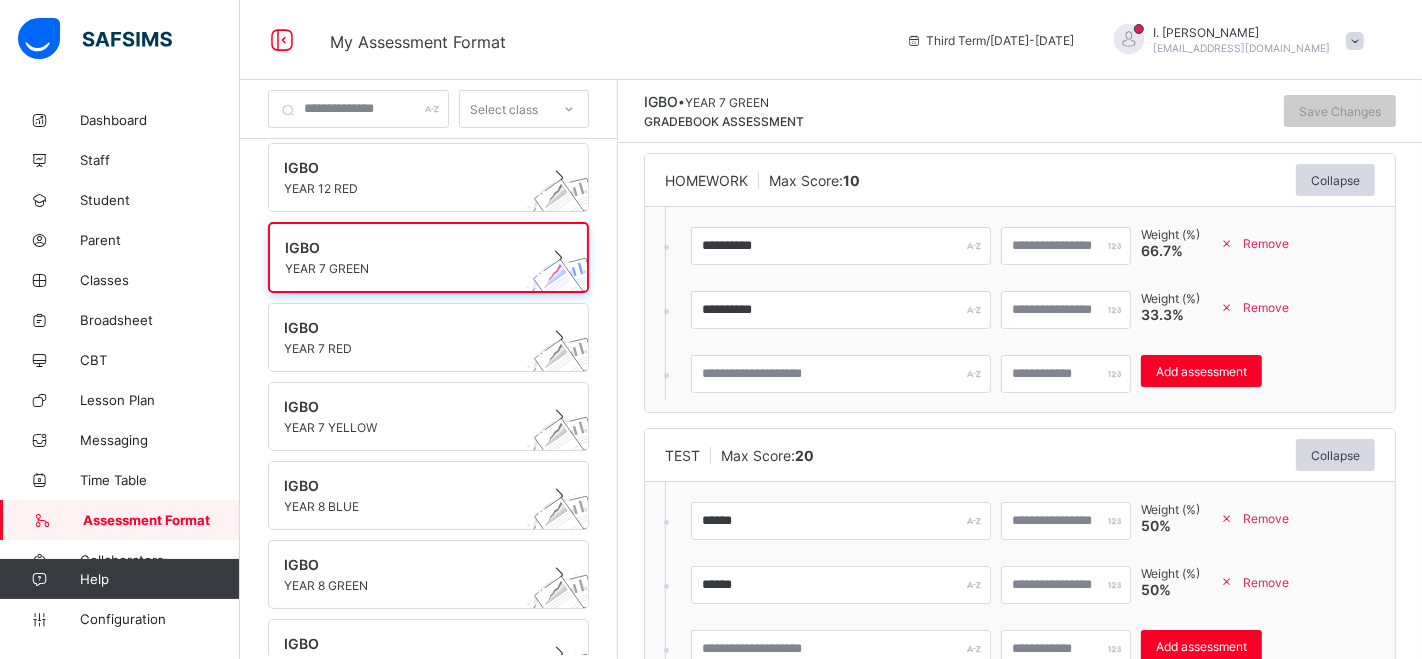 scroll, scrollTop: 432, scrollLeft: 0, axis: vertical 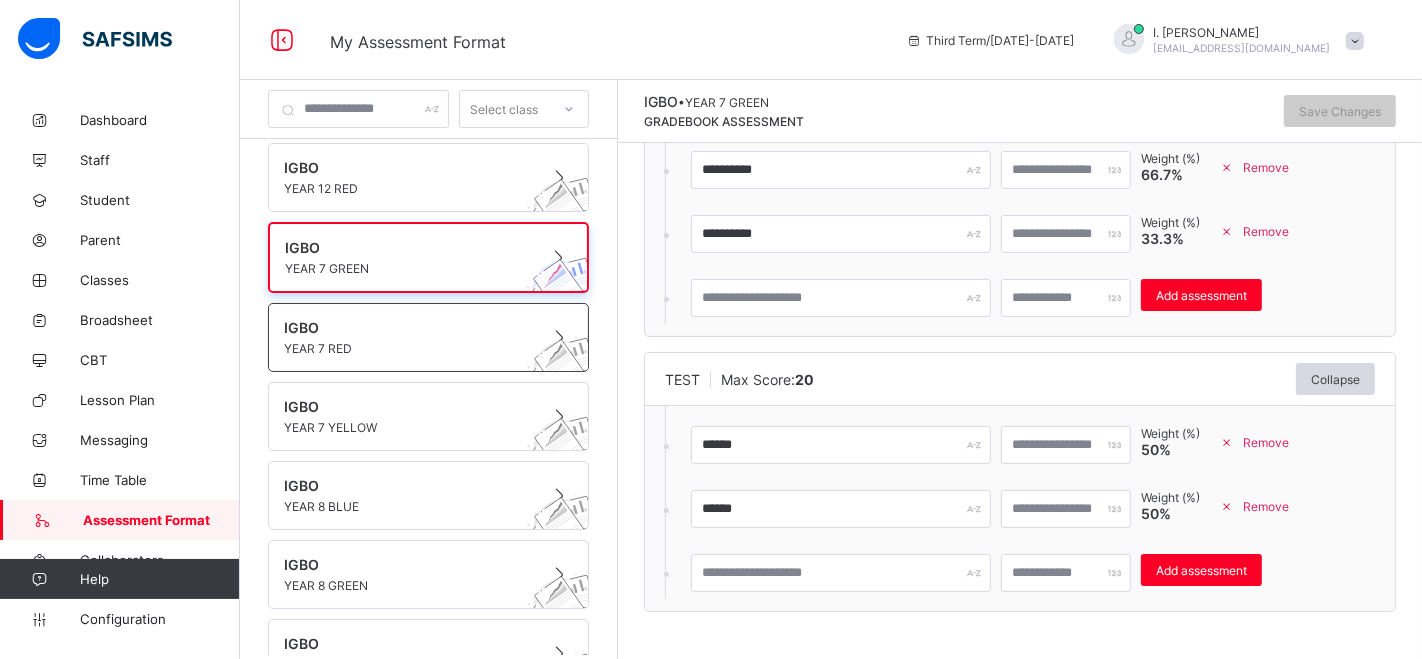 click on "YEAR 7 RED" at bounding box center (409, 348) 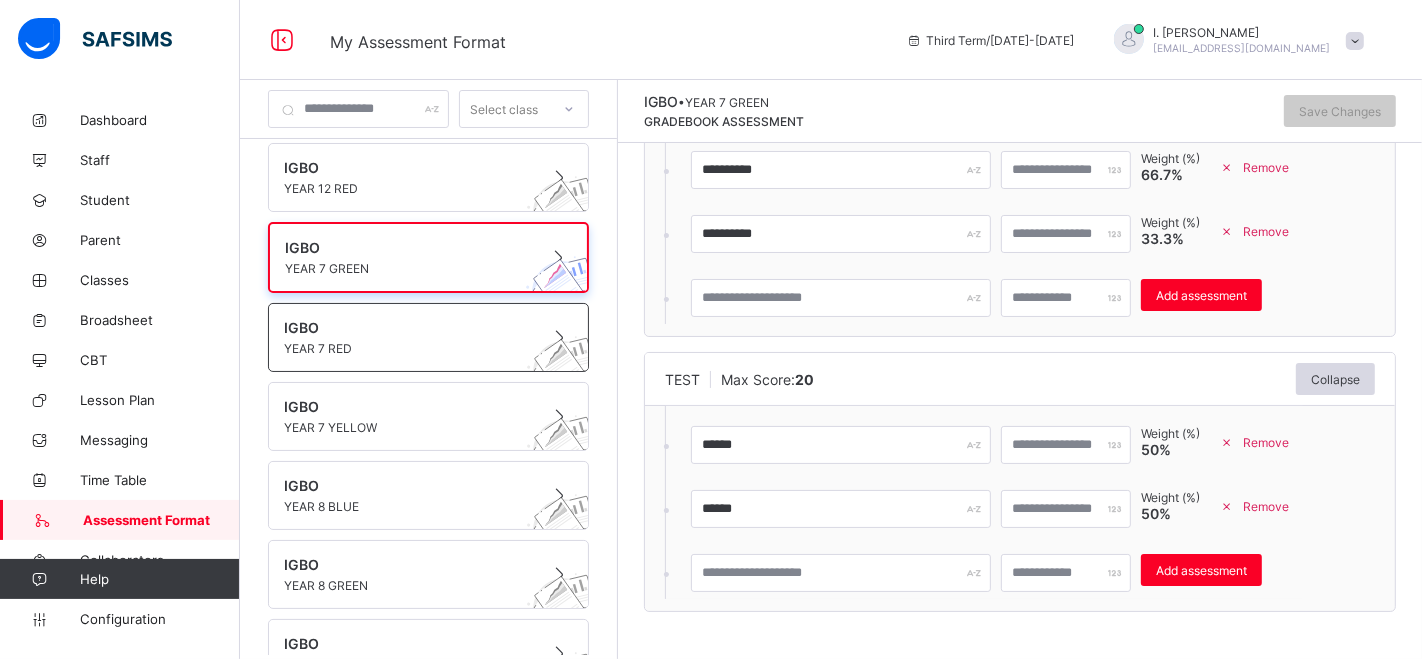 scroll, scrollTop: 0, scrollLeft: 0, axis: both 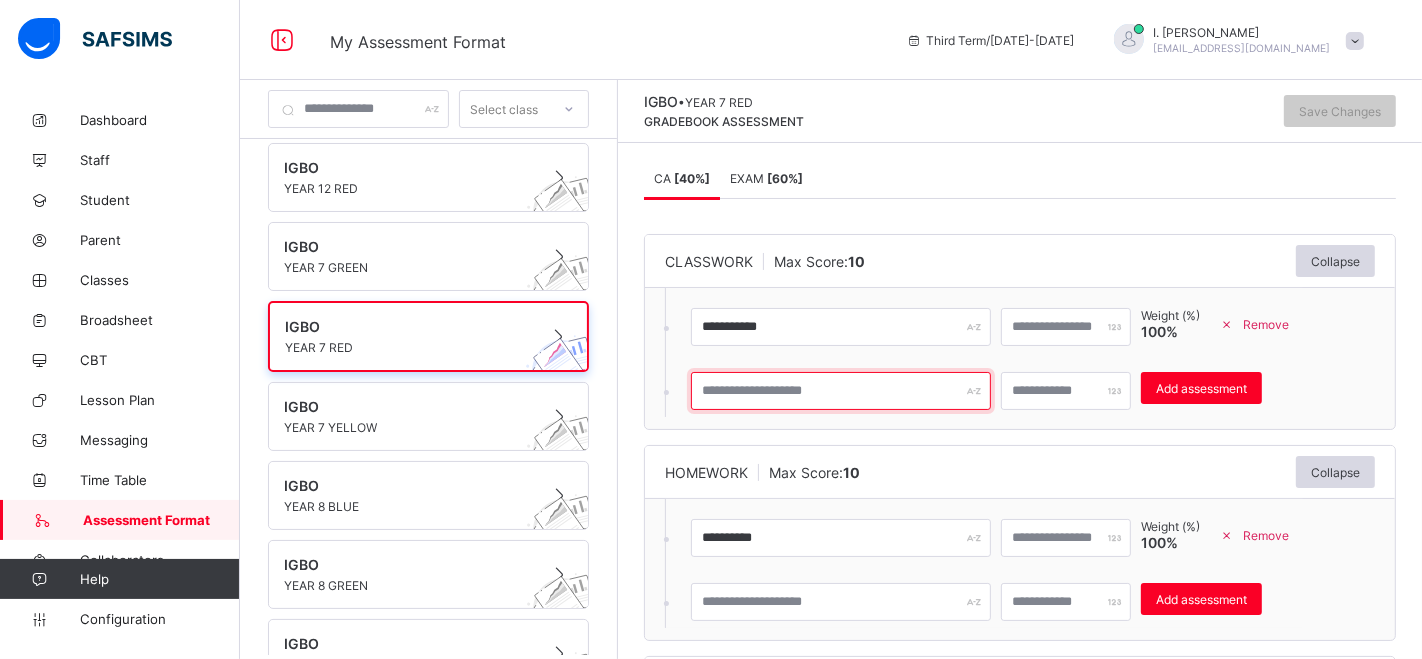 click at bounding box center (841, 391) 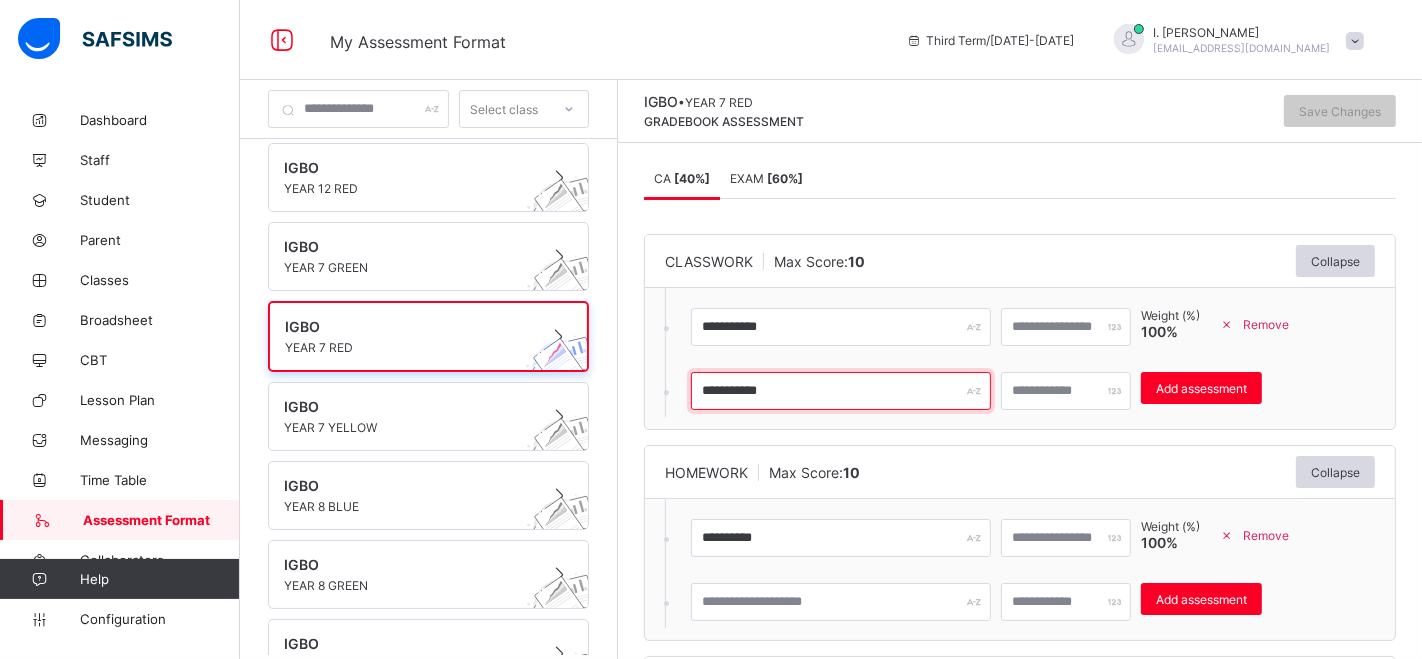 type on "**********" 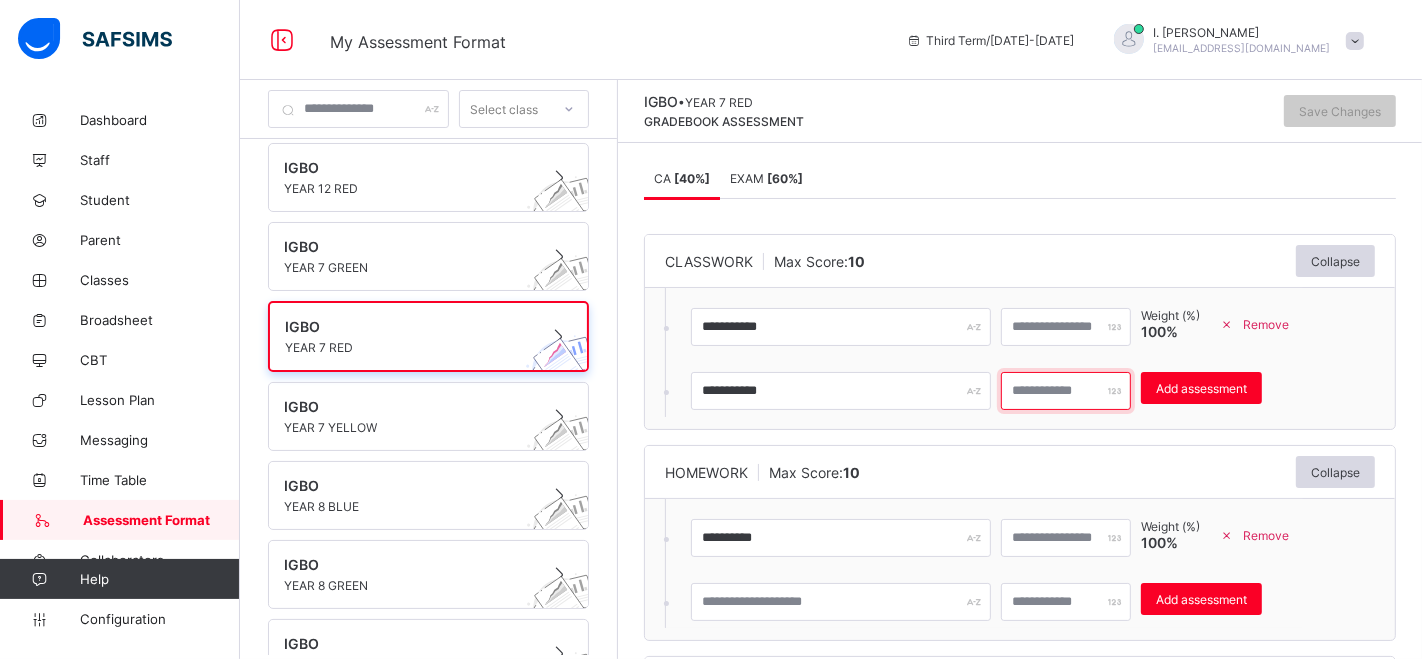 click at bounding box center [1066, 391] 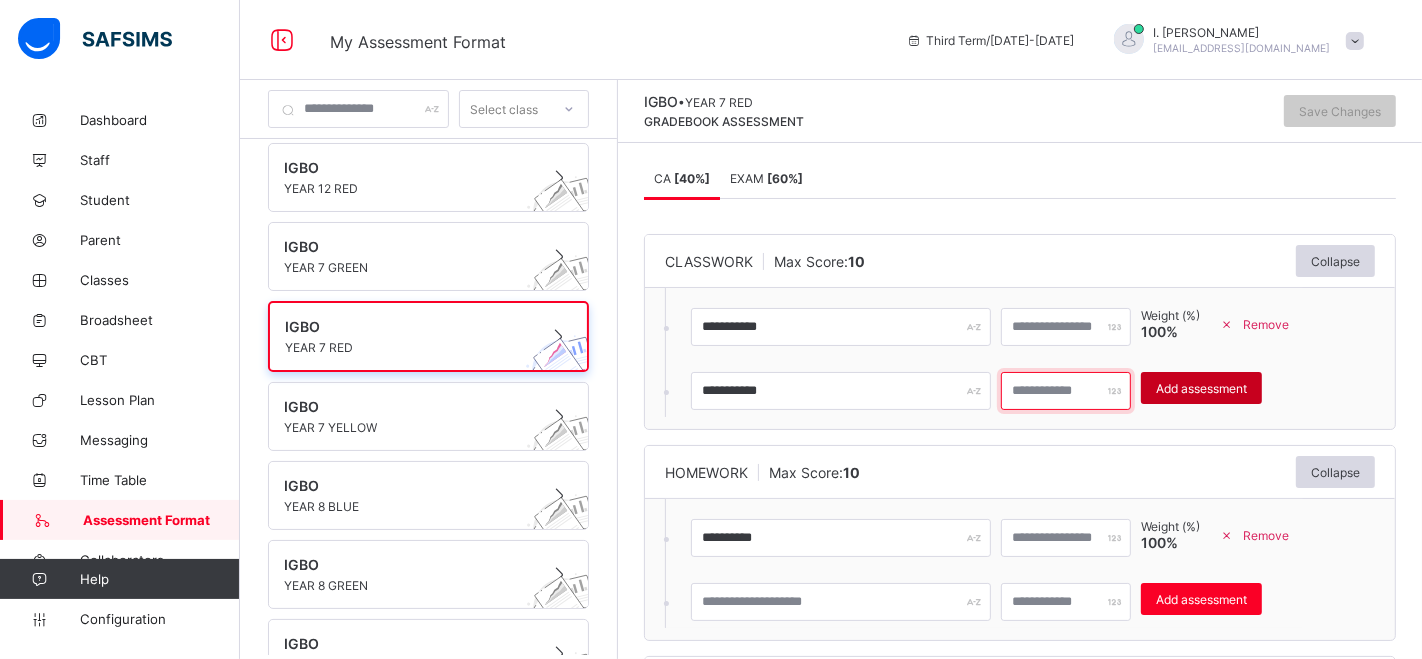 type on "**" 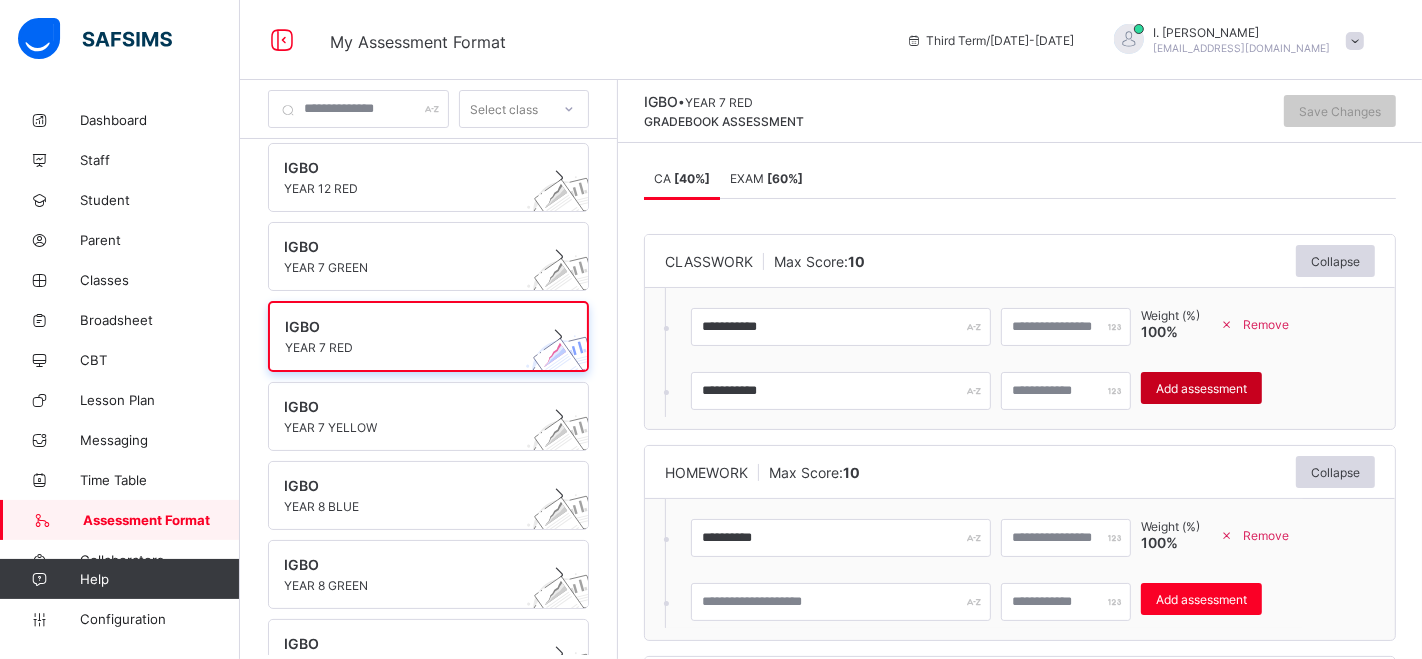click on "Add assessment" at bounding box center [1201, 388] 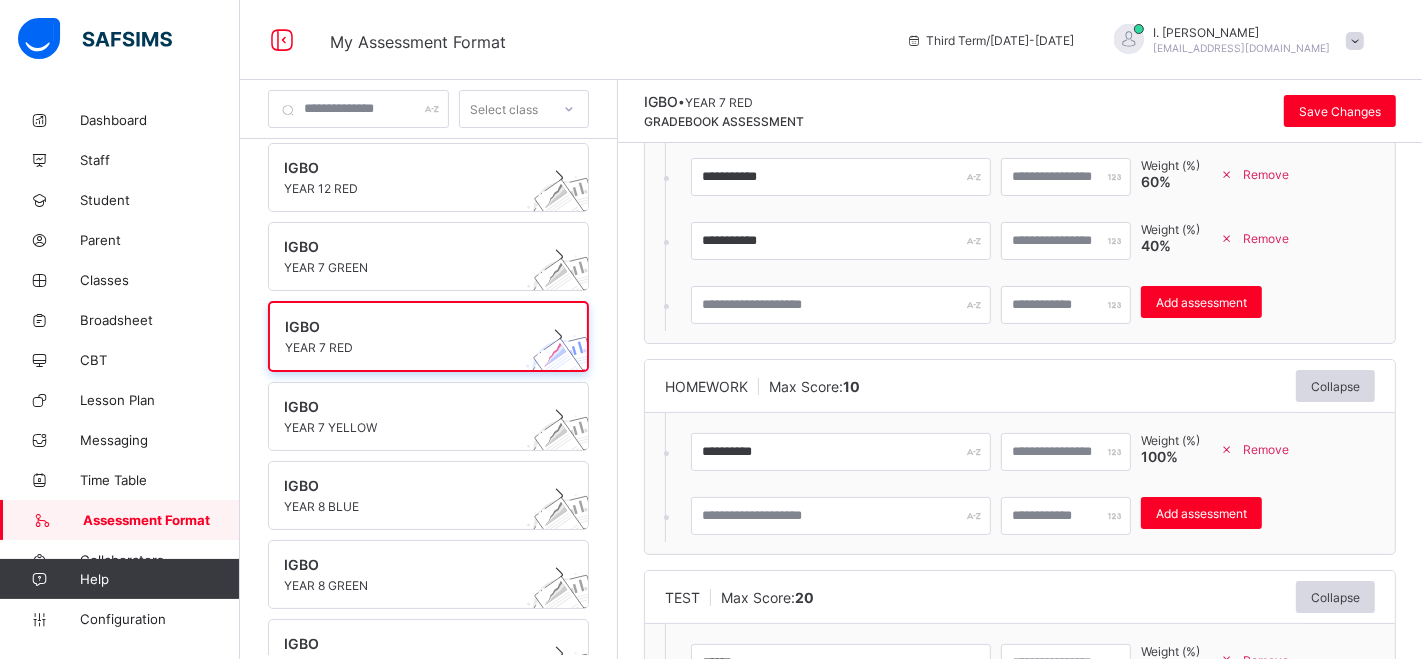 scroll, scrollTop: 170, scrollLeft: 0, axis: vertical 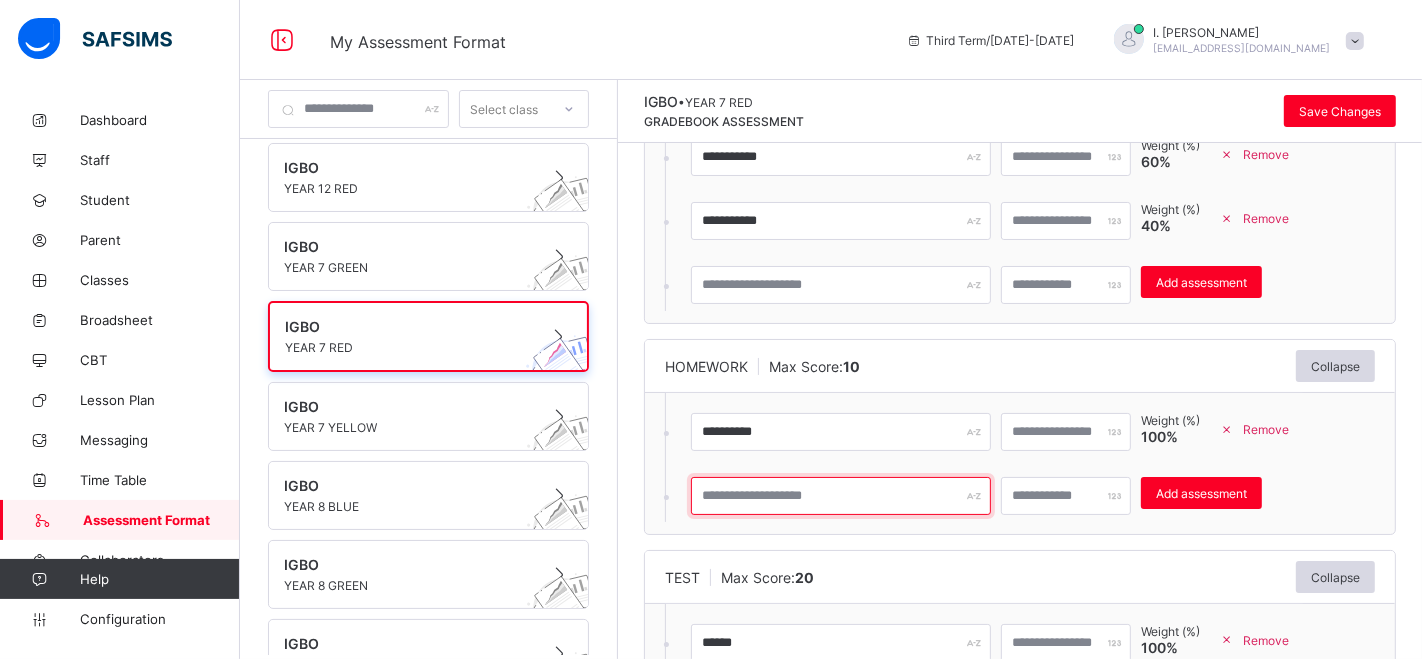 click at bounding box center [841, 496] 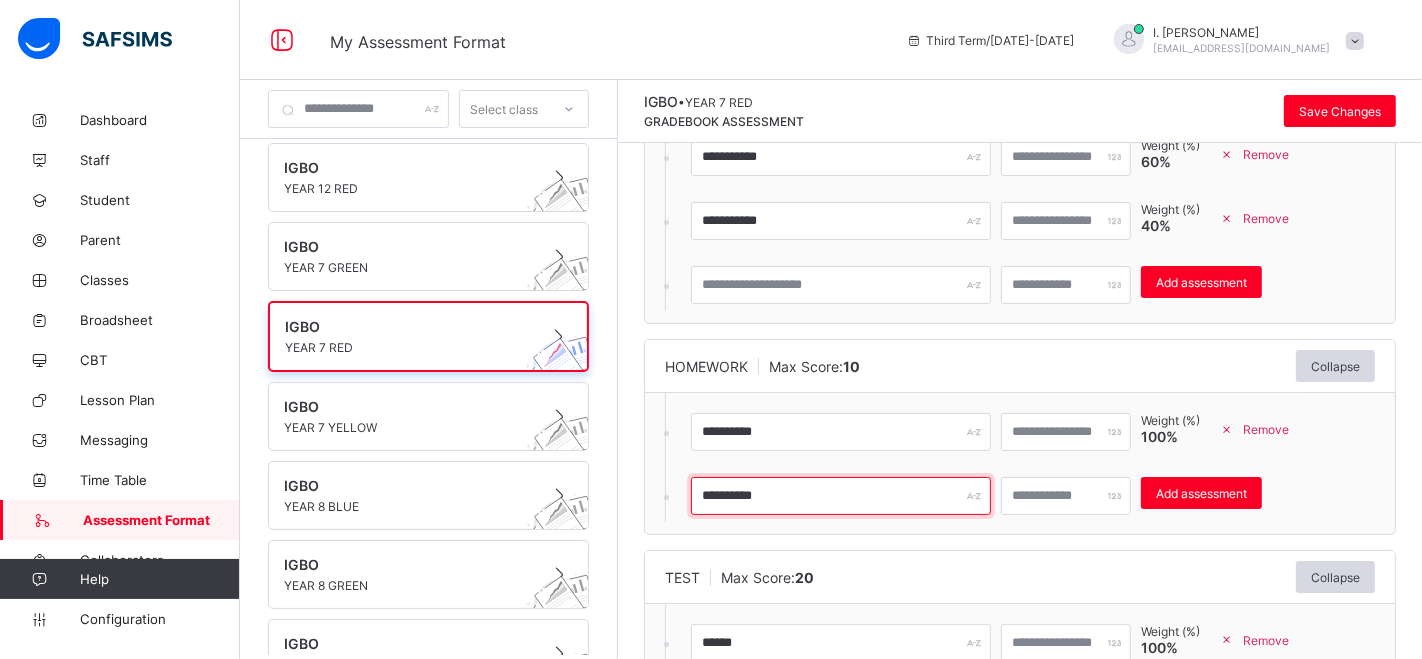 type on "**********" 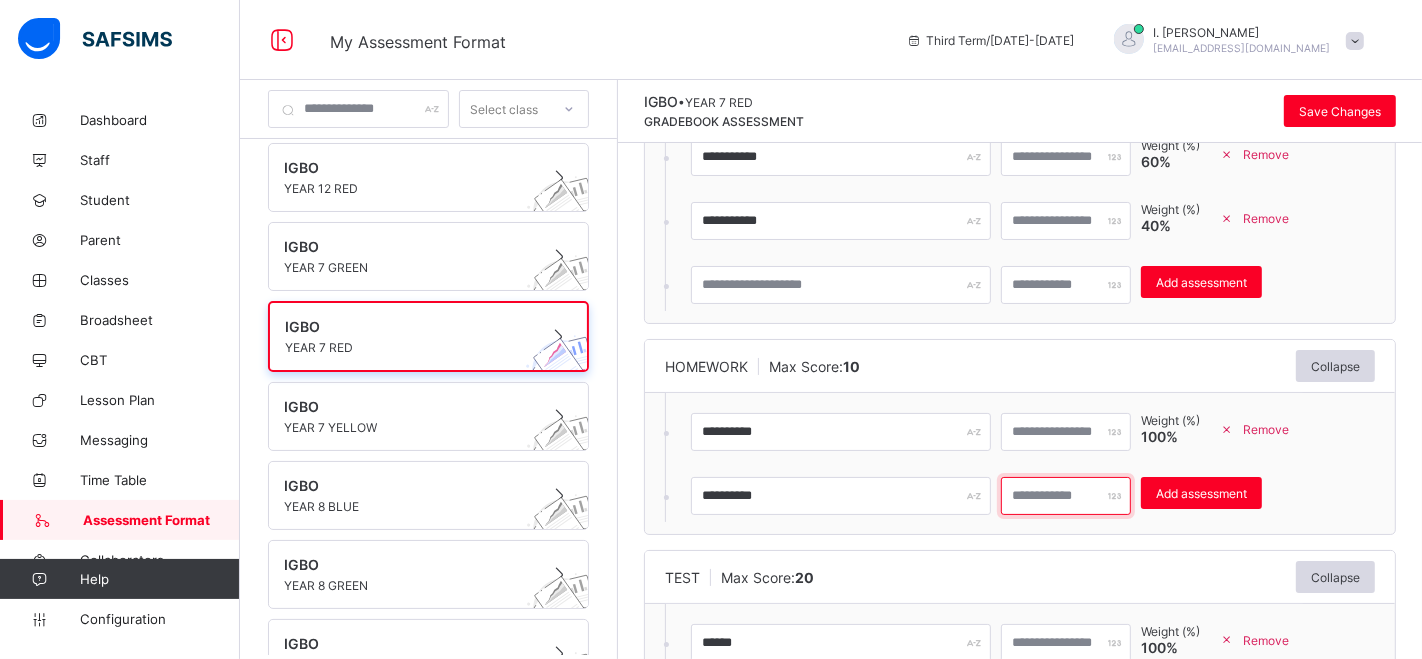 click at bounding box center [1066, 496] 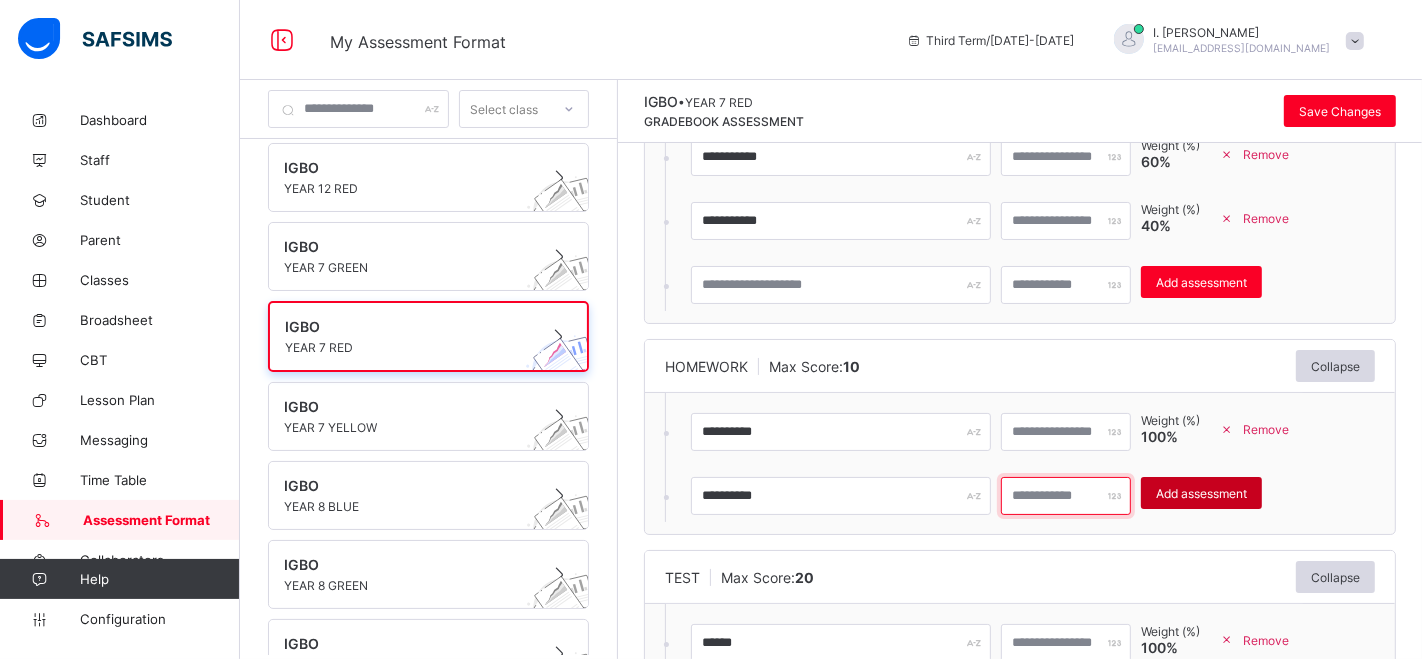 type on "**" 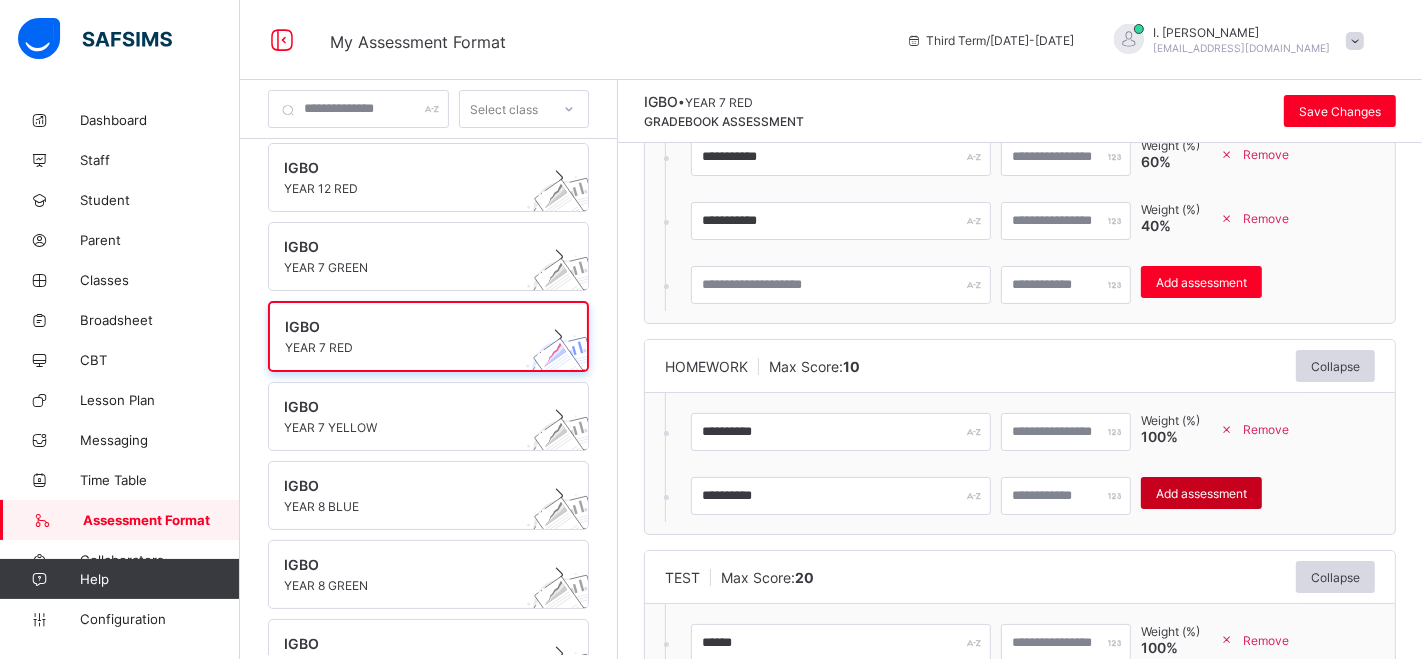 click on "Add assessment" at bounding box center (1201, 493) 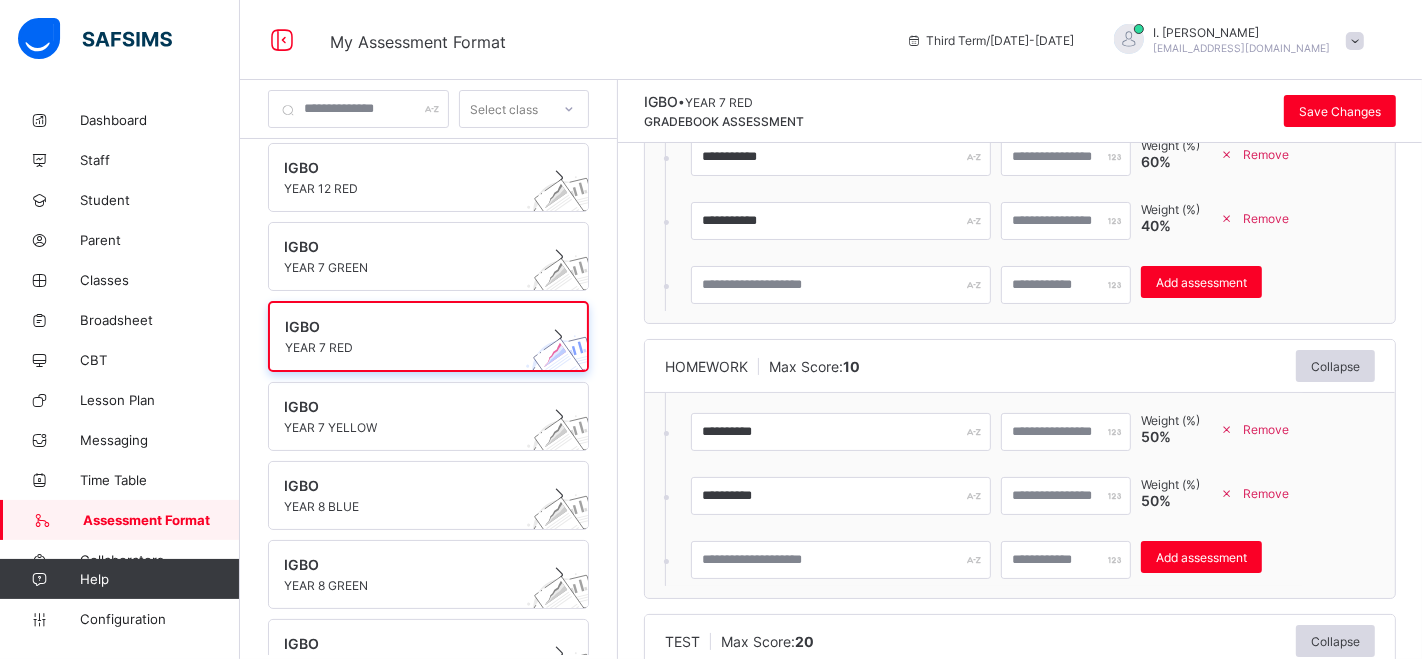 scroll, scrollTop: 368, scrollLeft: 0, axis: vertical 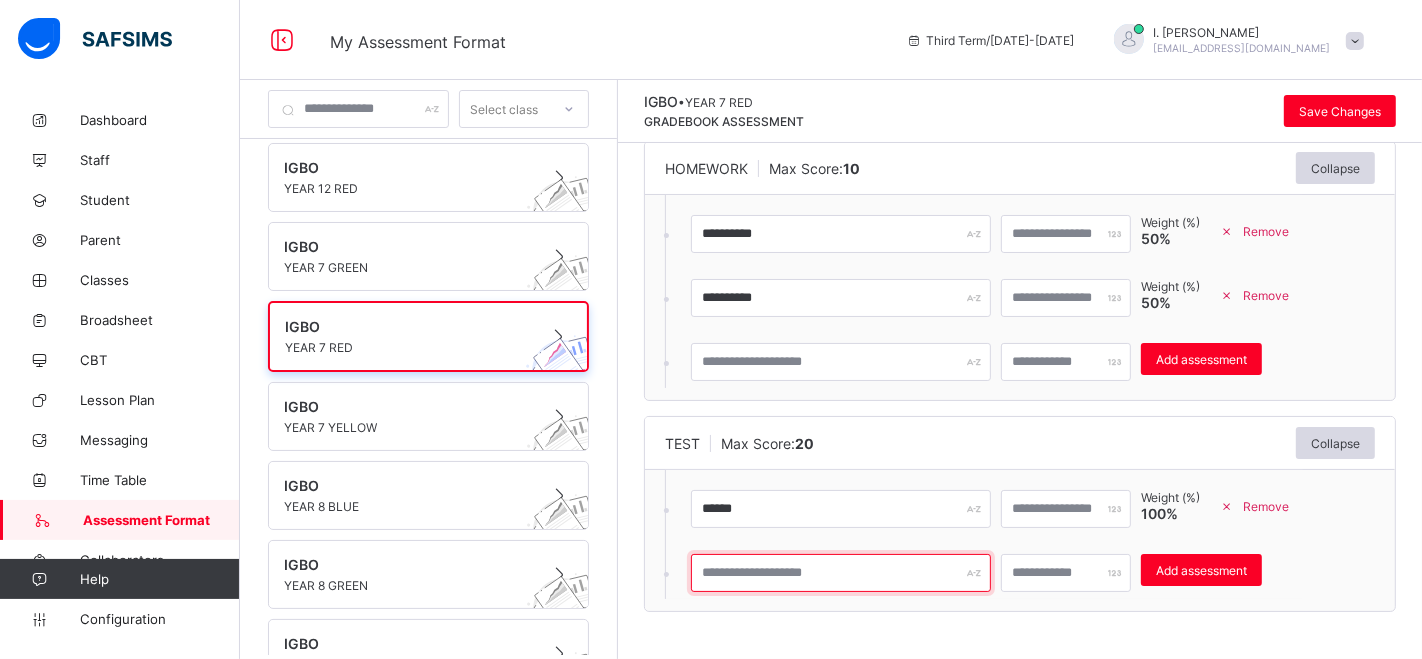 click at bounding box center (841, 573) 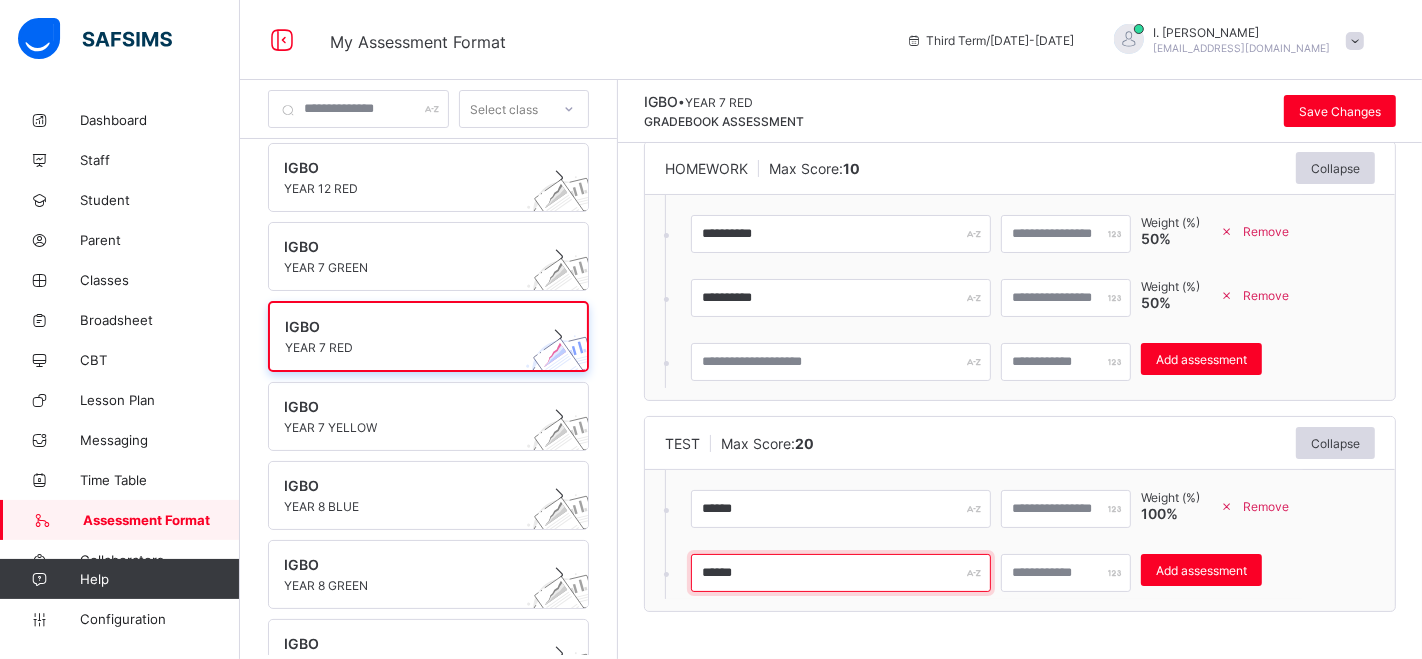 type on "******" 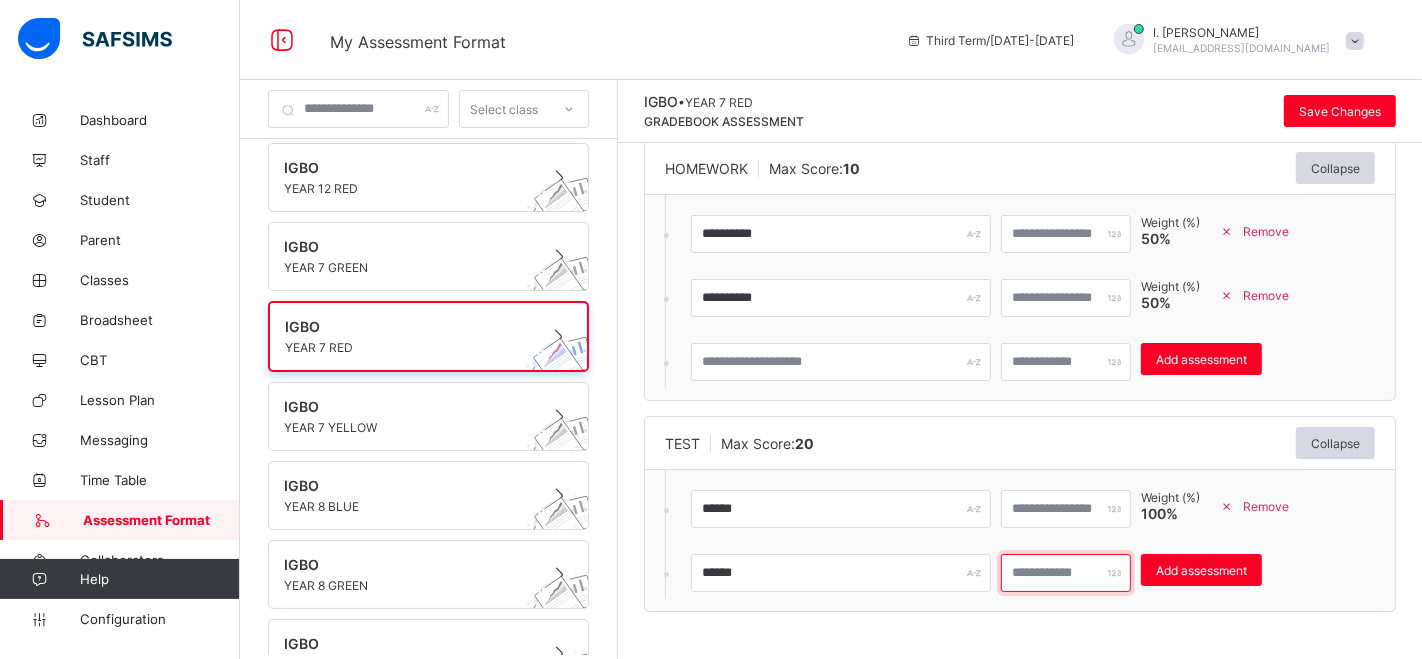 click at bounding box center [1066, 573] 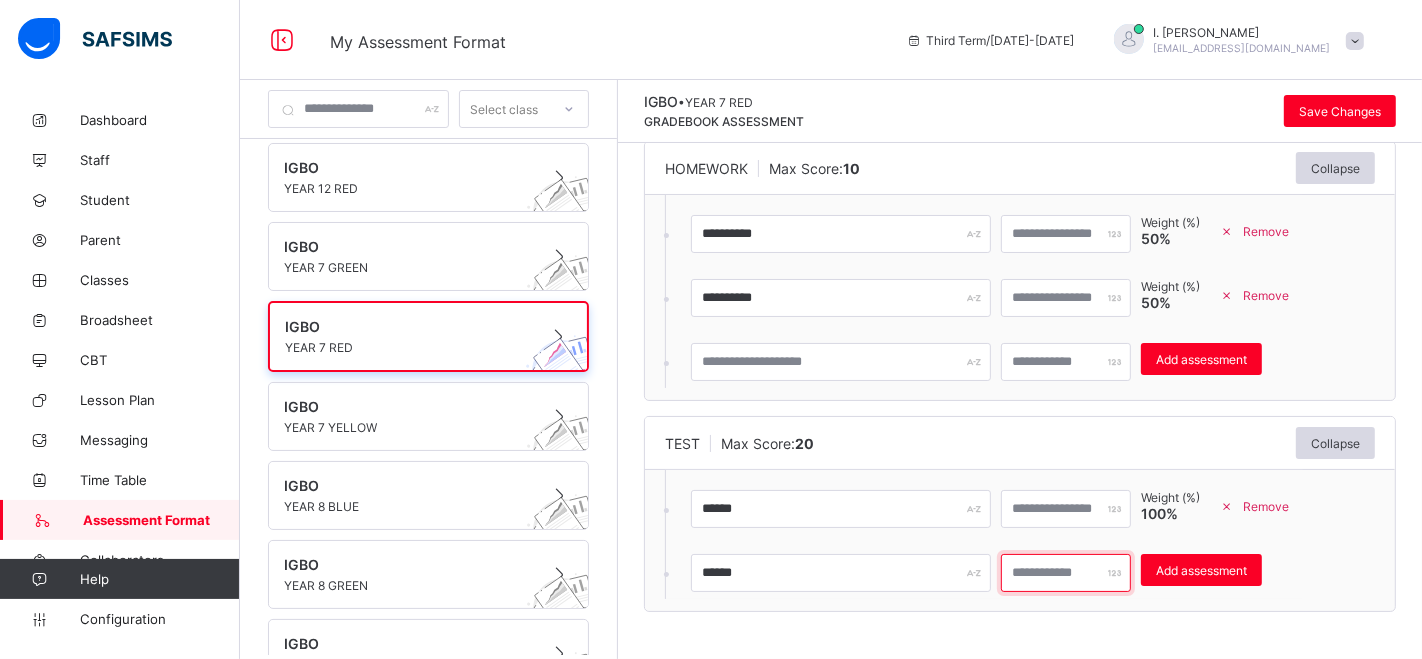 type on "**" 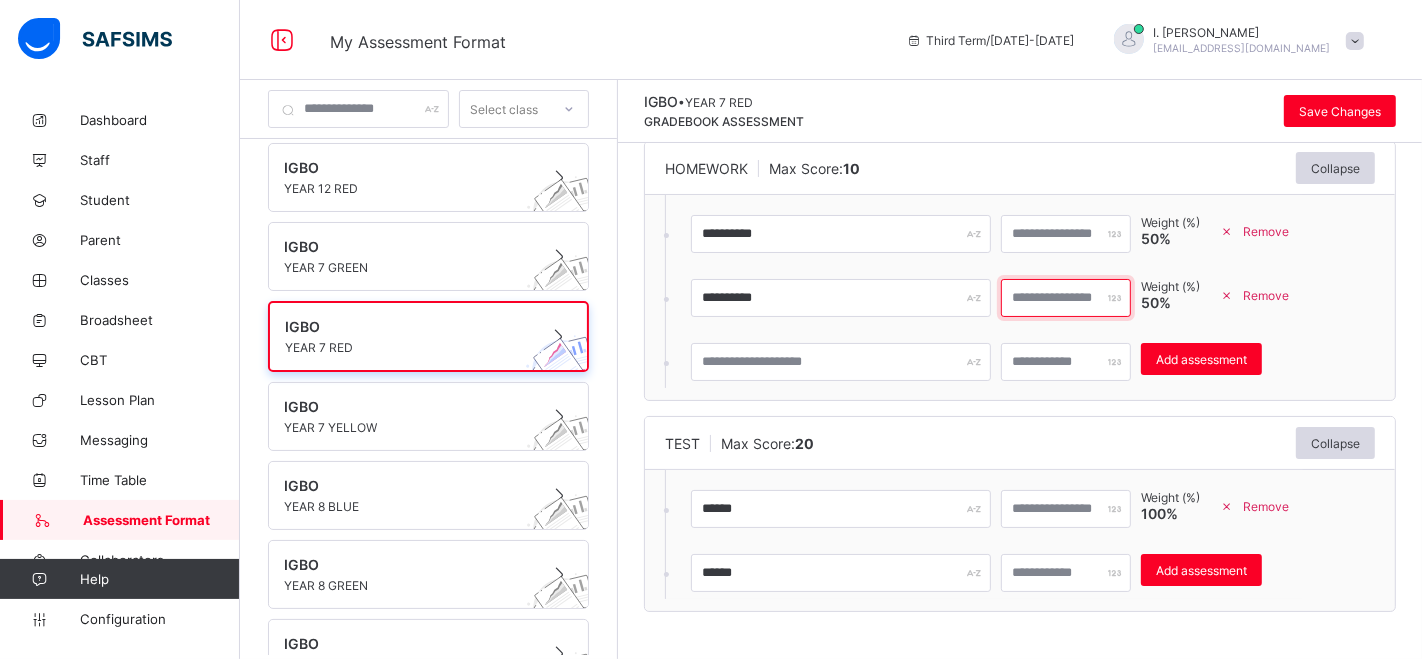 click on "**" at bounding box center (1066, 298) 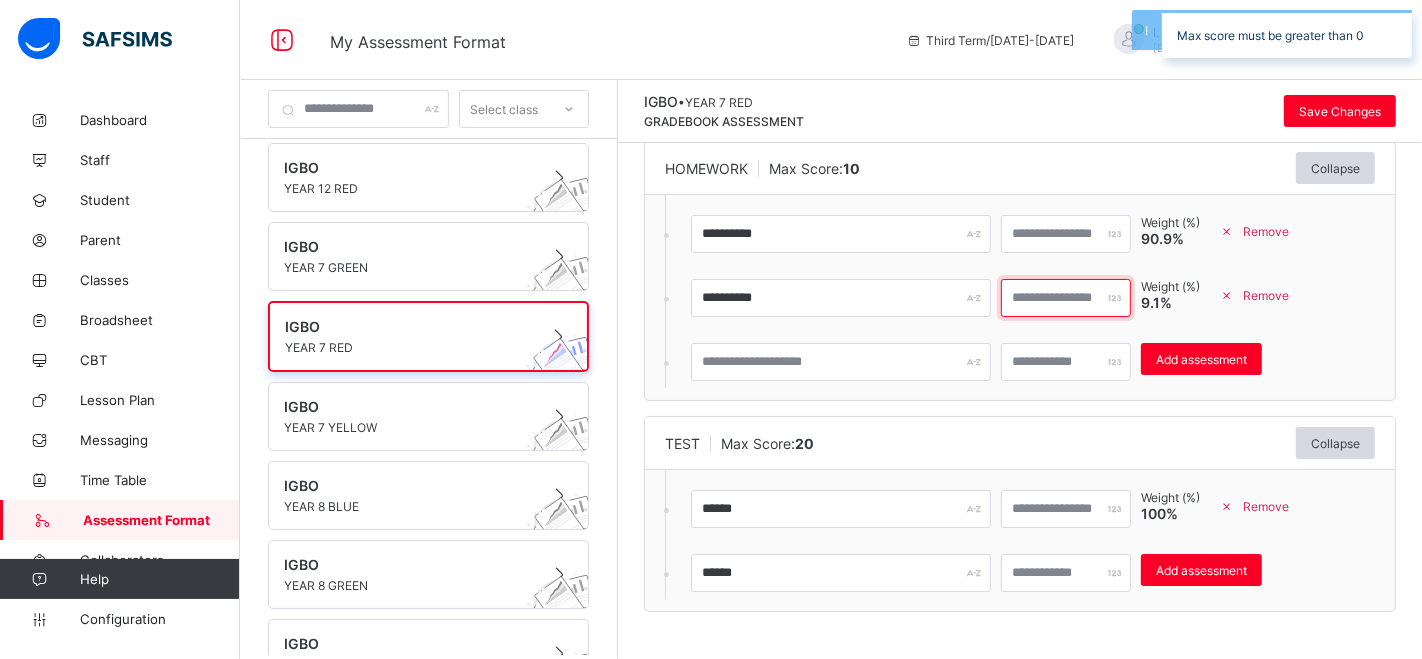 drag, startPoint x: 1037, startPoint y: 294, endPoint x: 1080, endPoint y: 296, distance: 43.046486 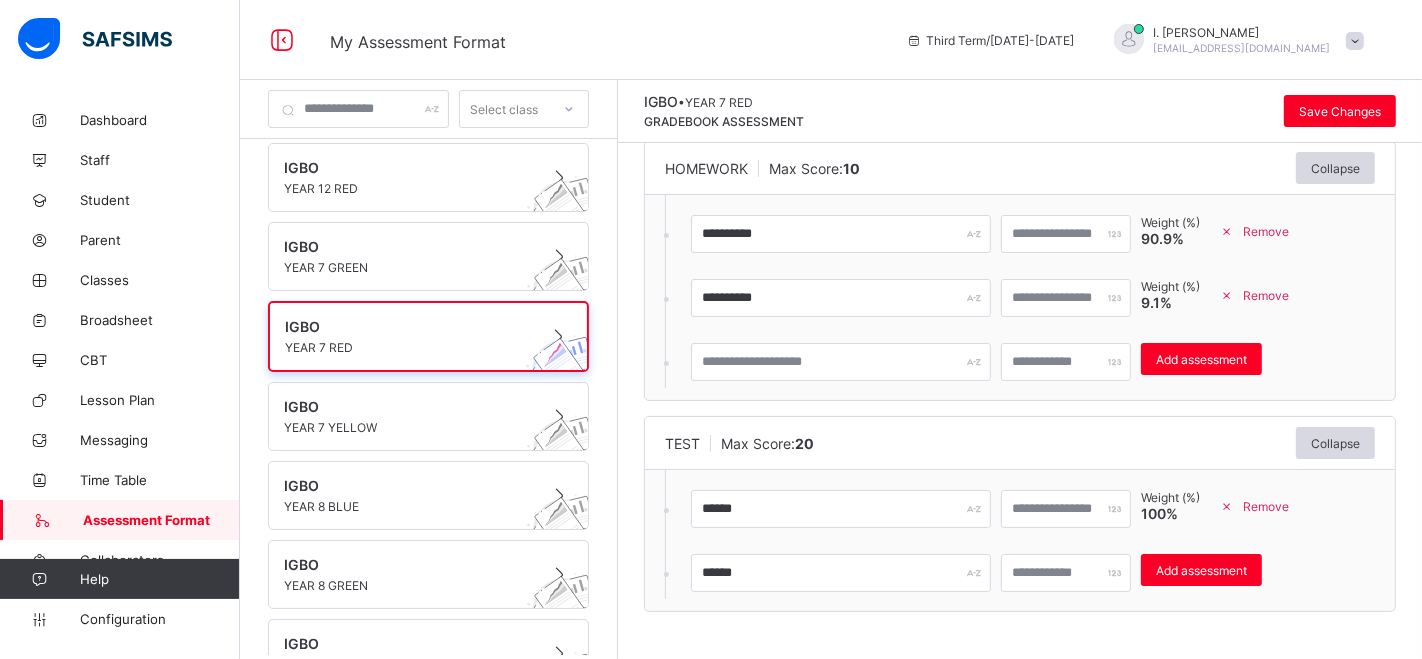 click on "*" at bounding box center (1066, 298) 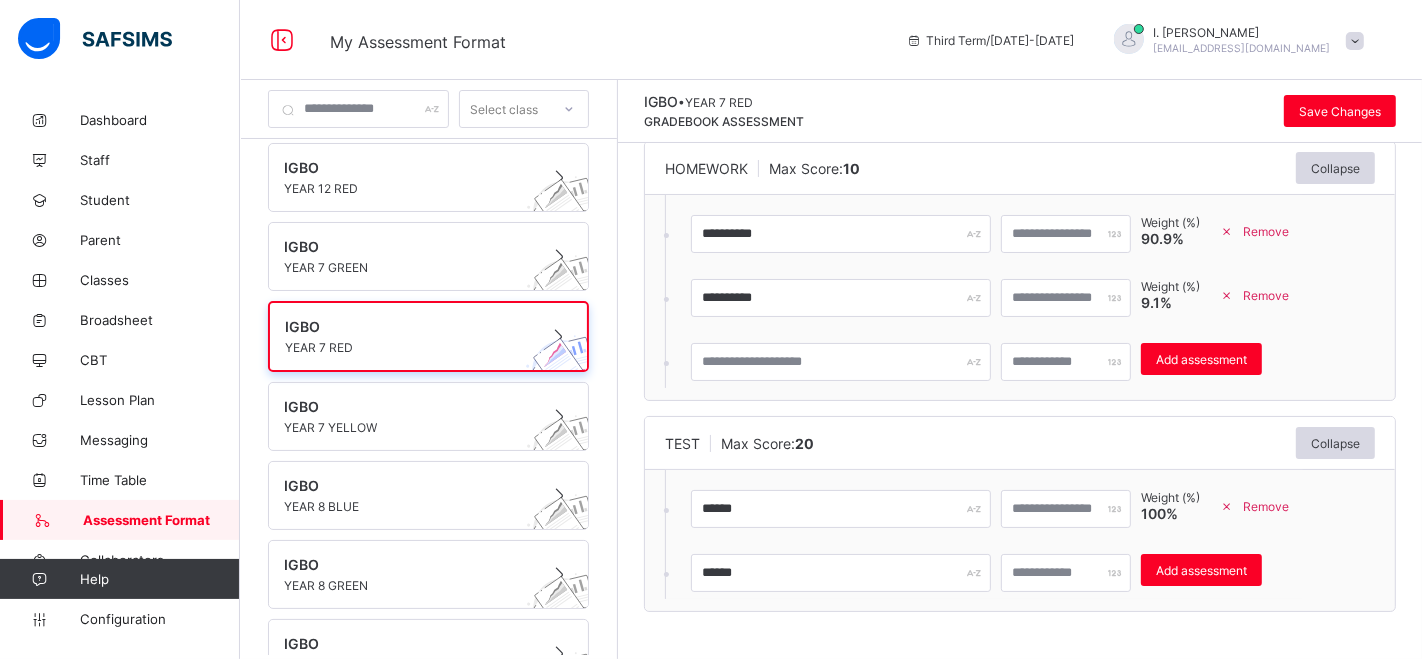click on "*" at bounding box center (1066, 298) 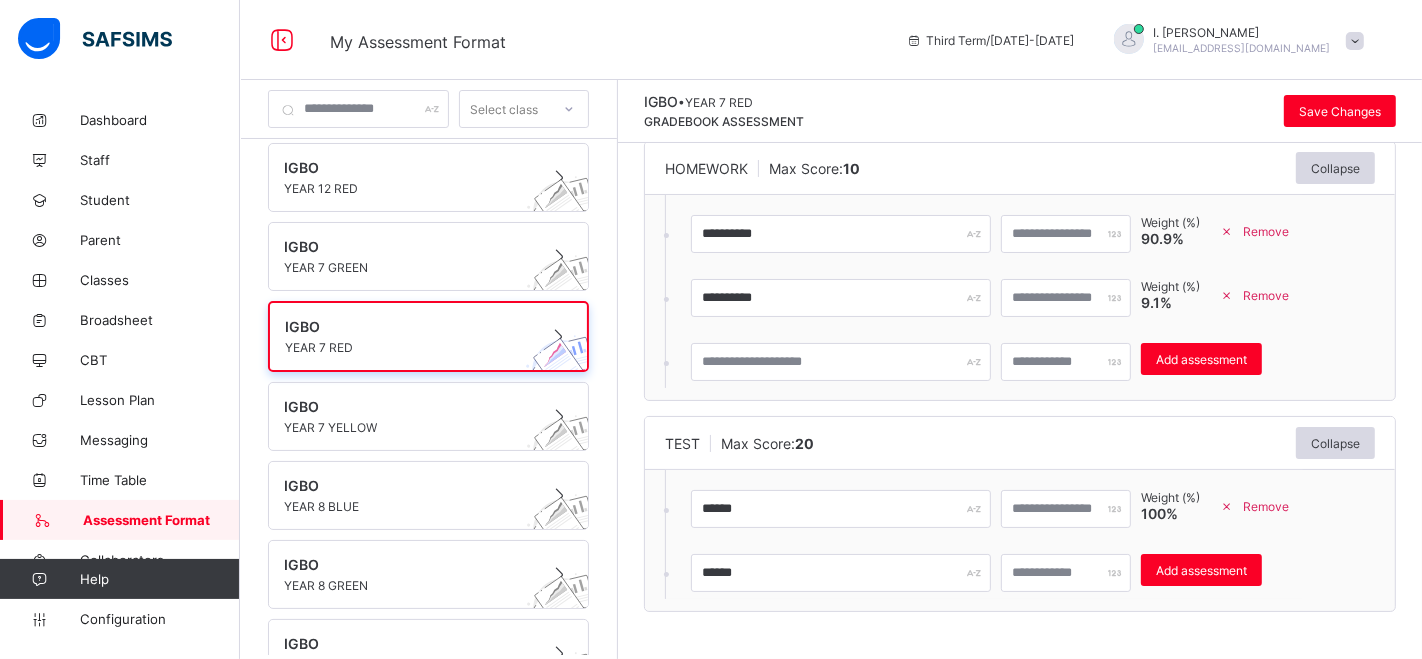 click on "*" at bounding box center (1066, 298) 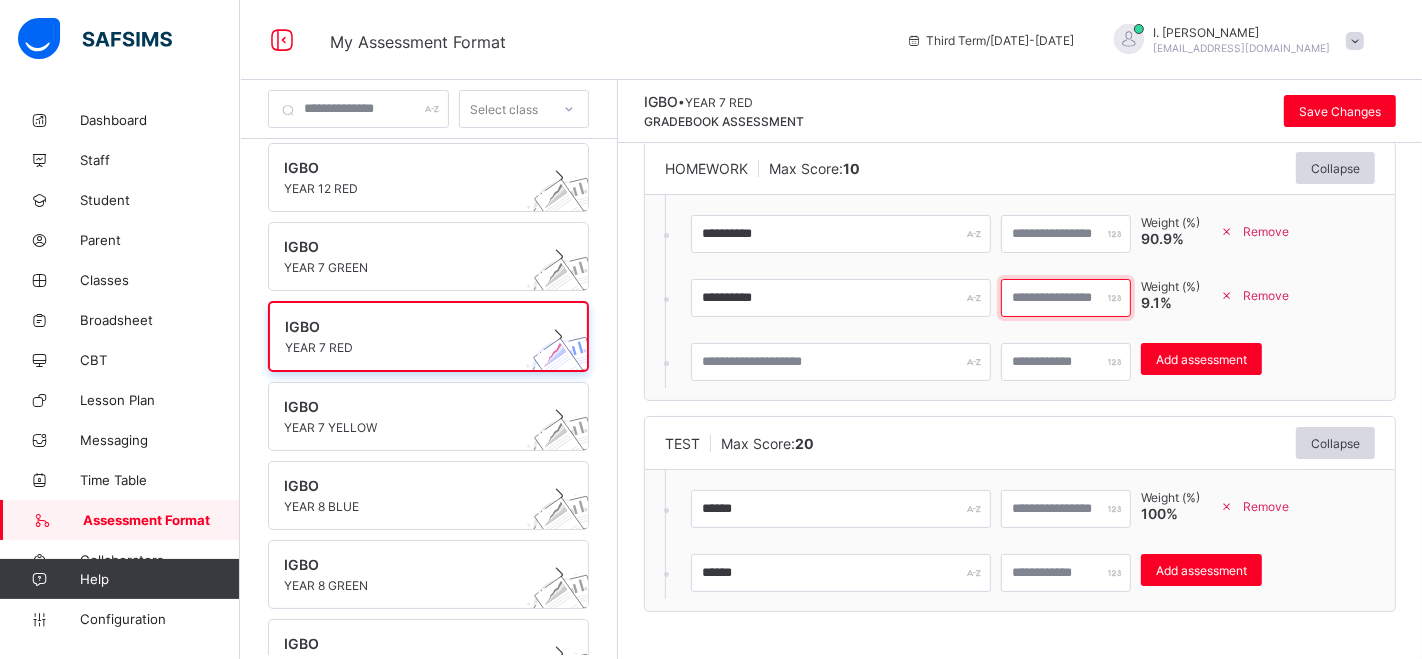 click on "*" at bounding box center [1066, 298] 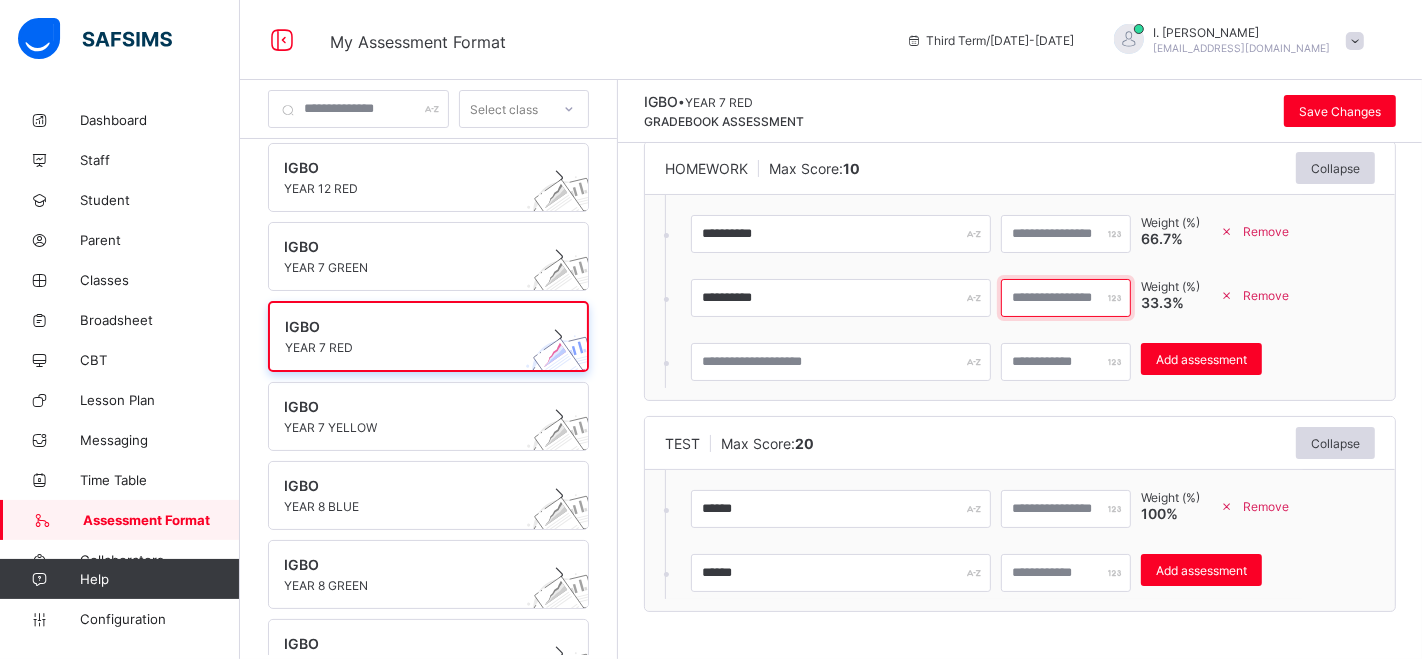 scroll, scrollTop: 132, scrollLeft: 0, axis: vertical 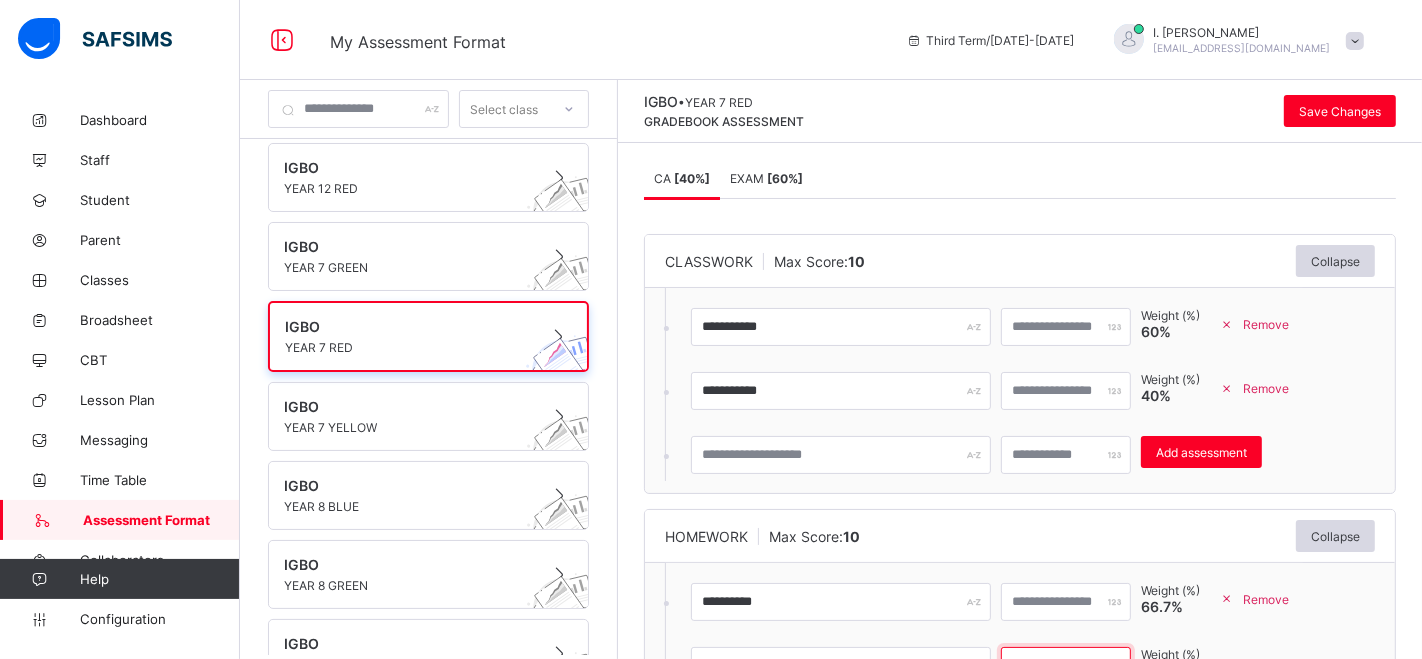 type on "**" 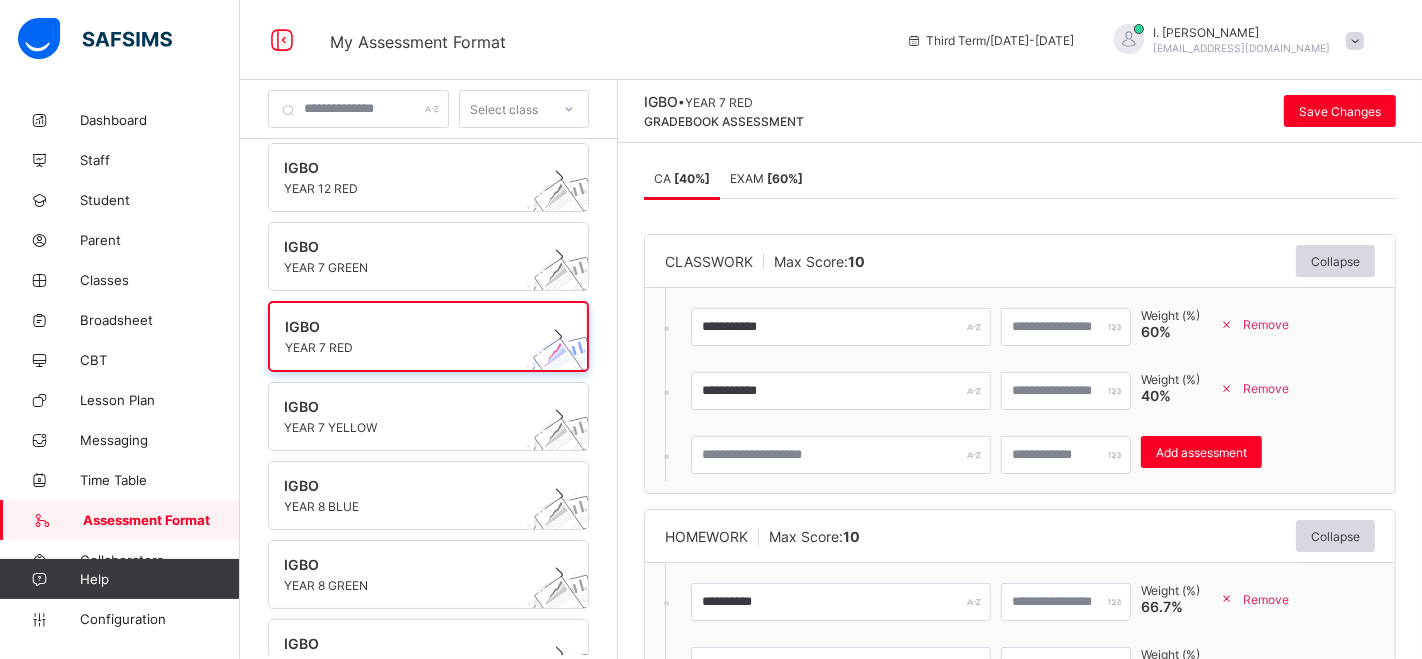 click on "EXAM   [ 60 %]" at bounding box center [766, 178] 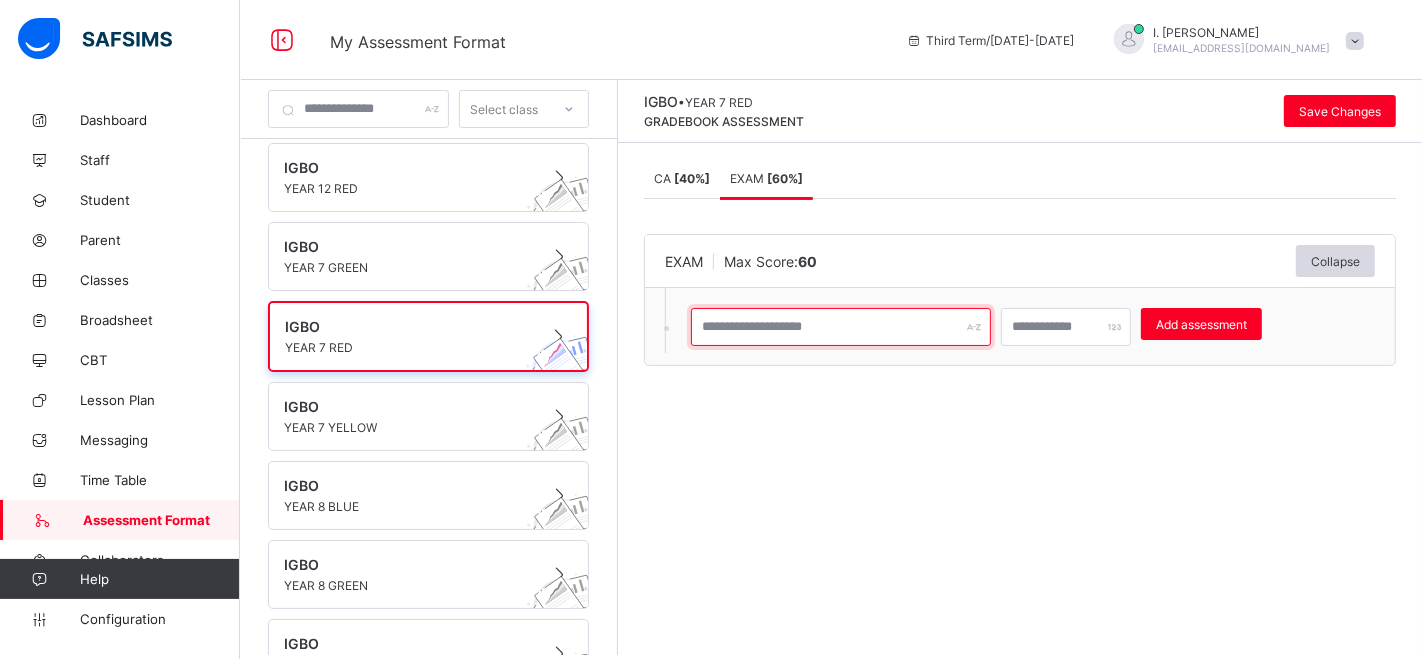 click at bounding box center [841, 327] 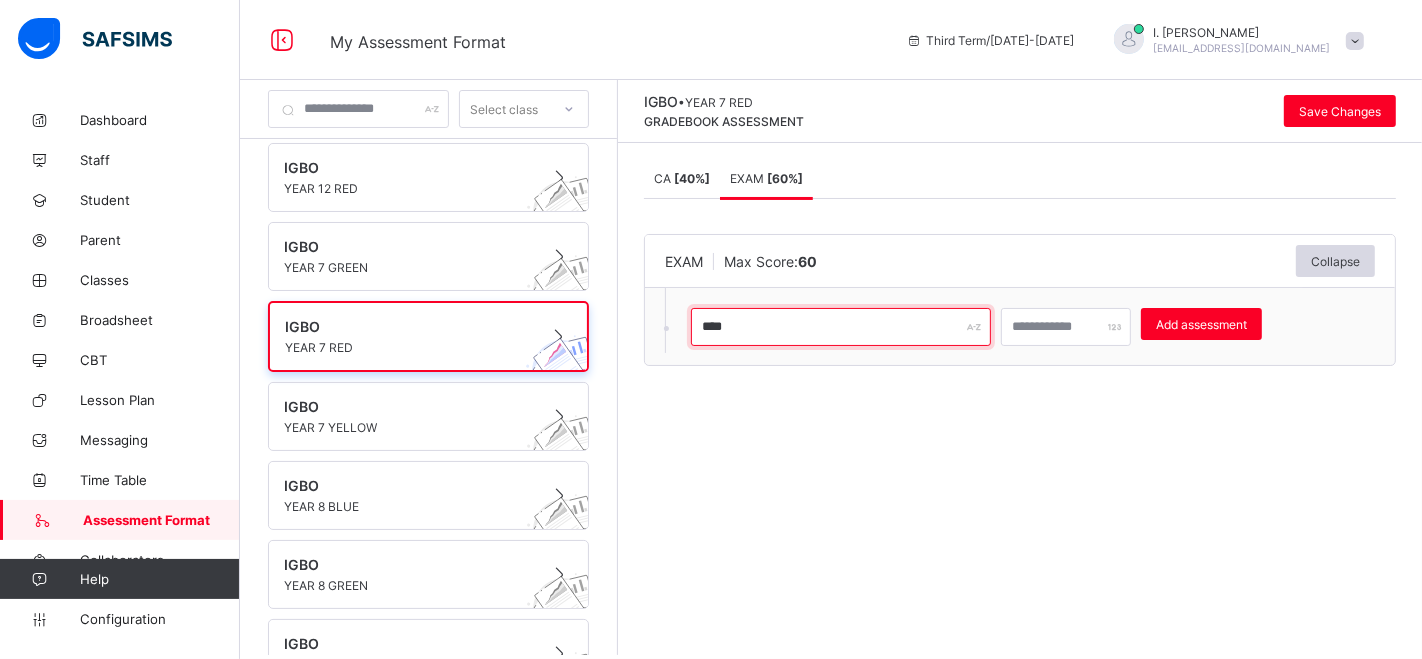 type on "****" 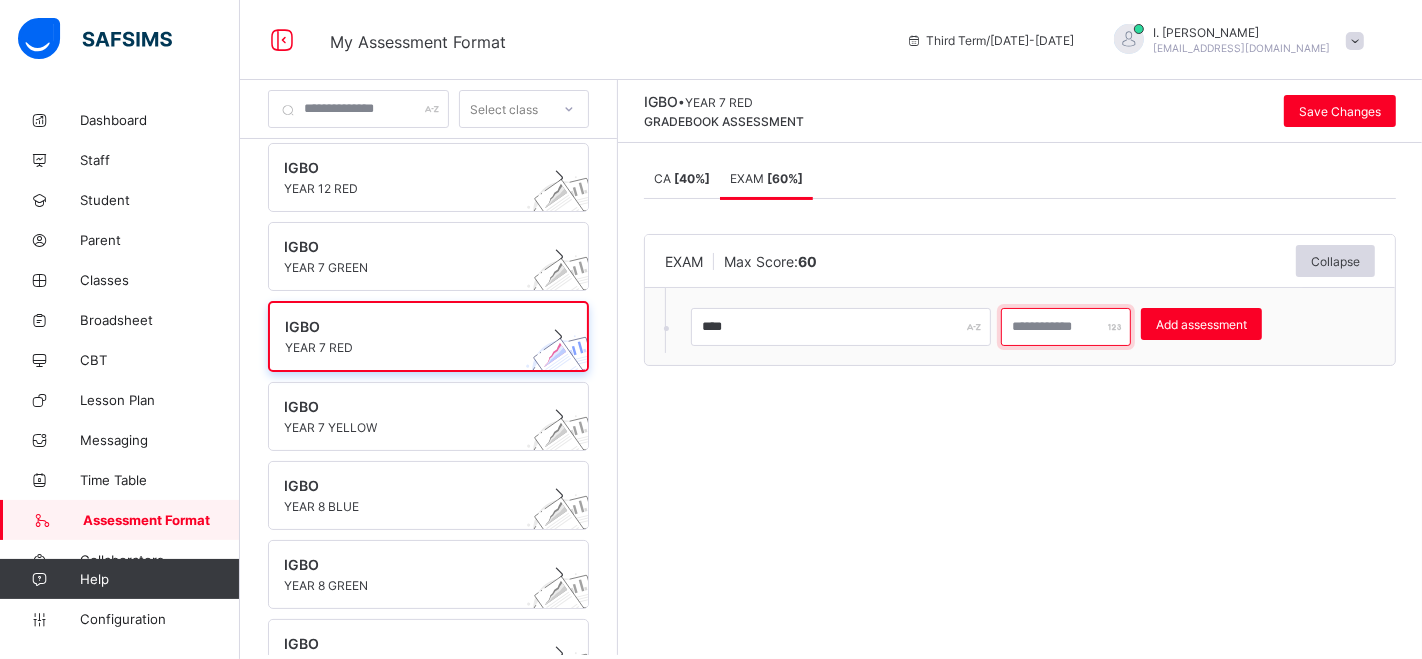 click at bounding box center [1066, 327] 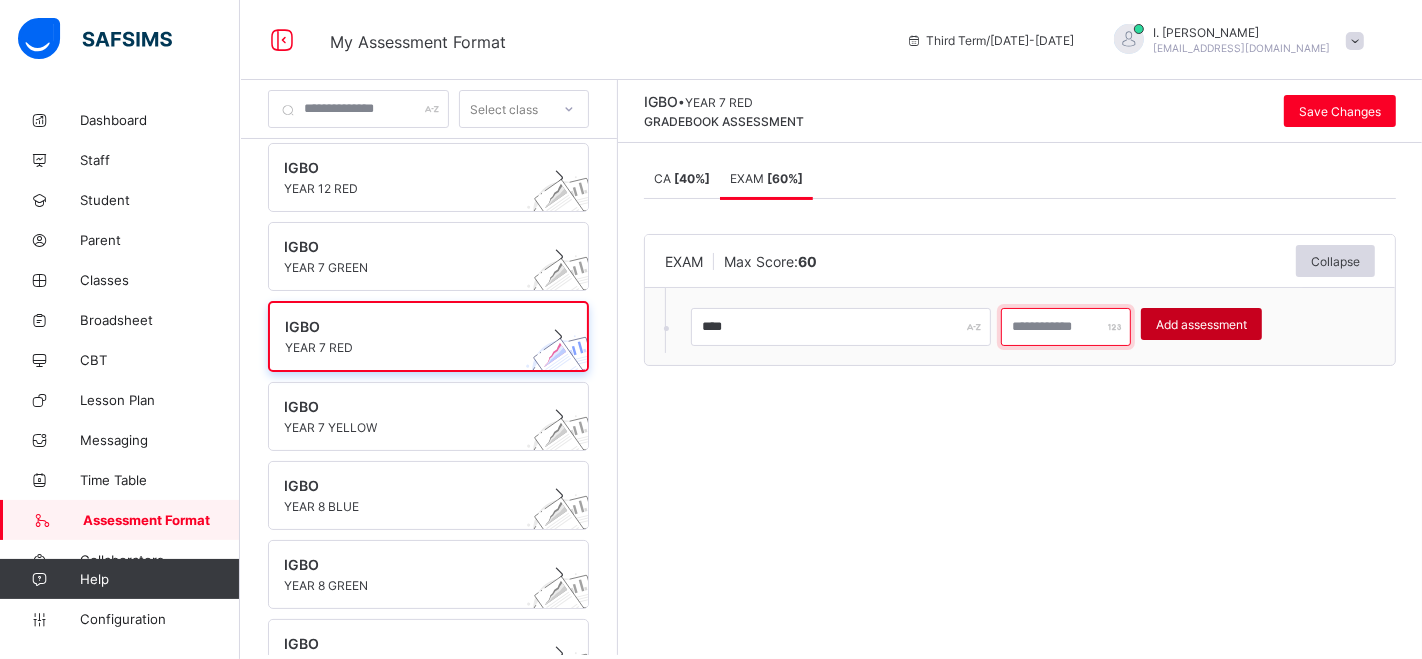 type on "**" 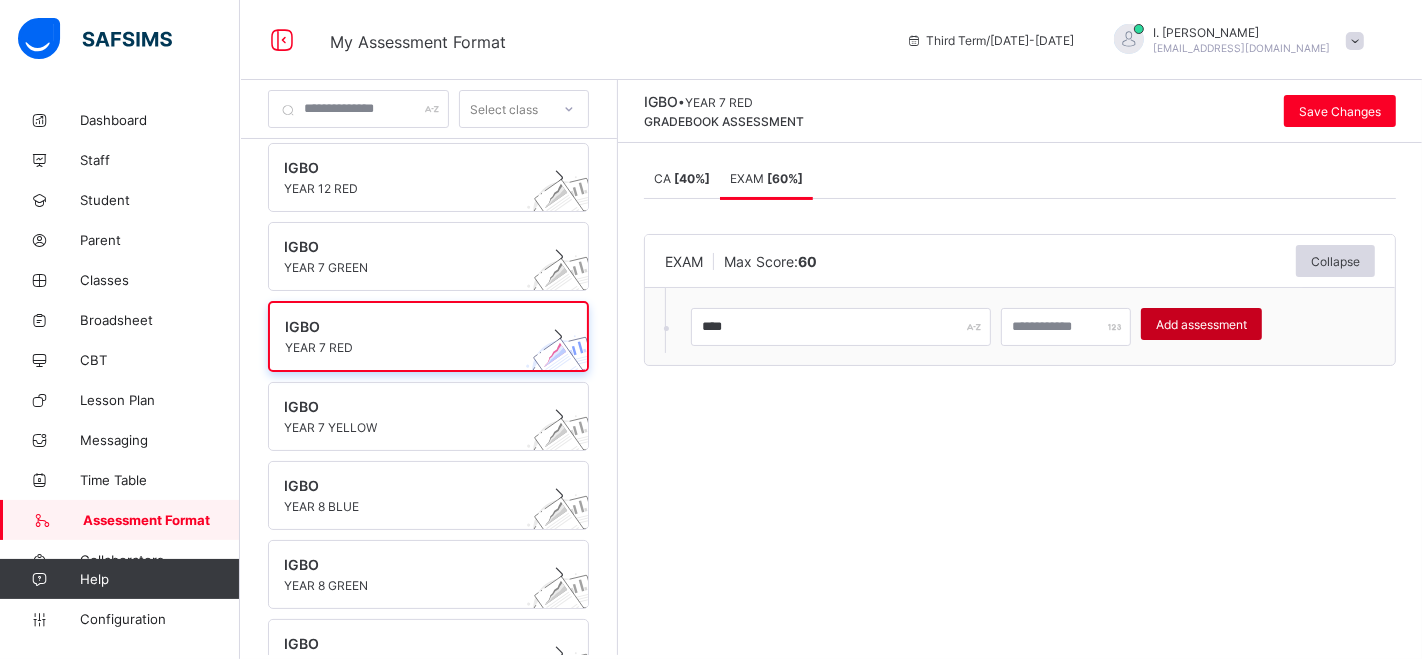 click on "Add assessment" at bounding box center [1201, 324] 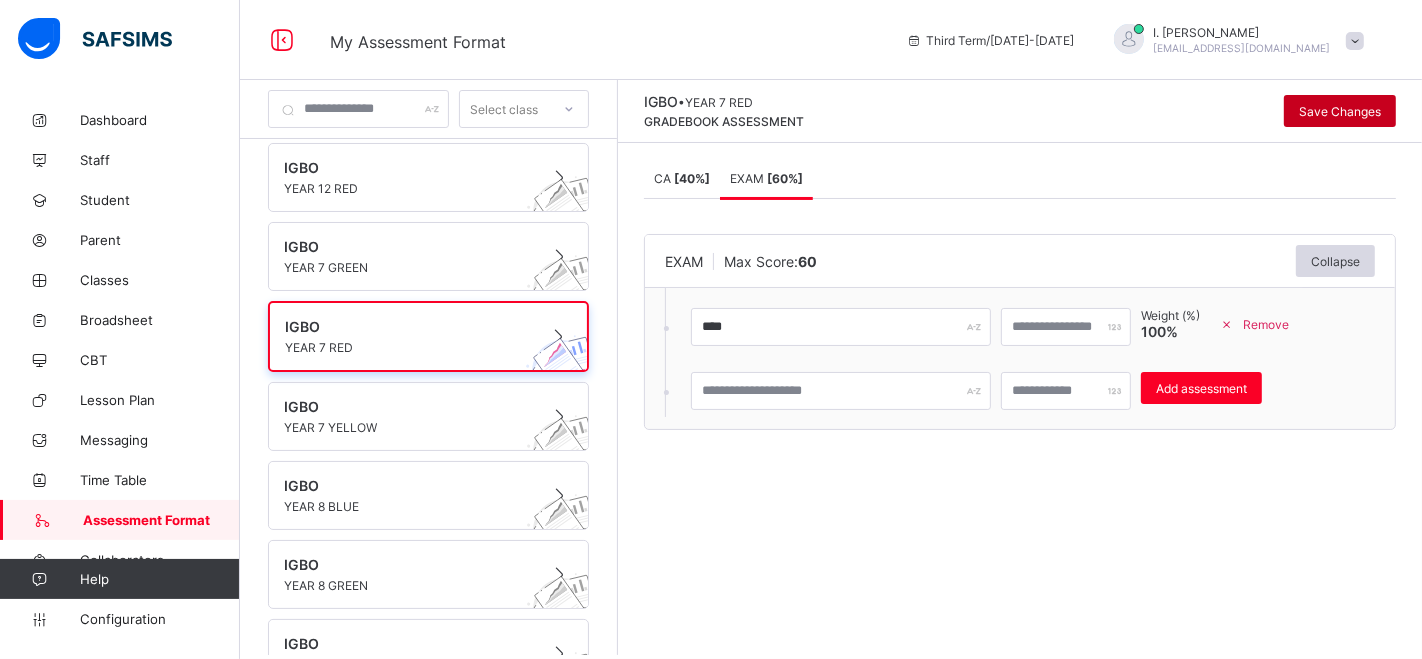 click on "Save Changes" at bounding box center [1340, 111] 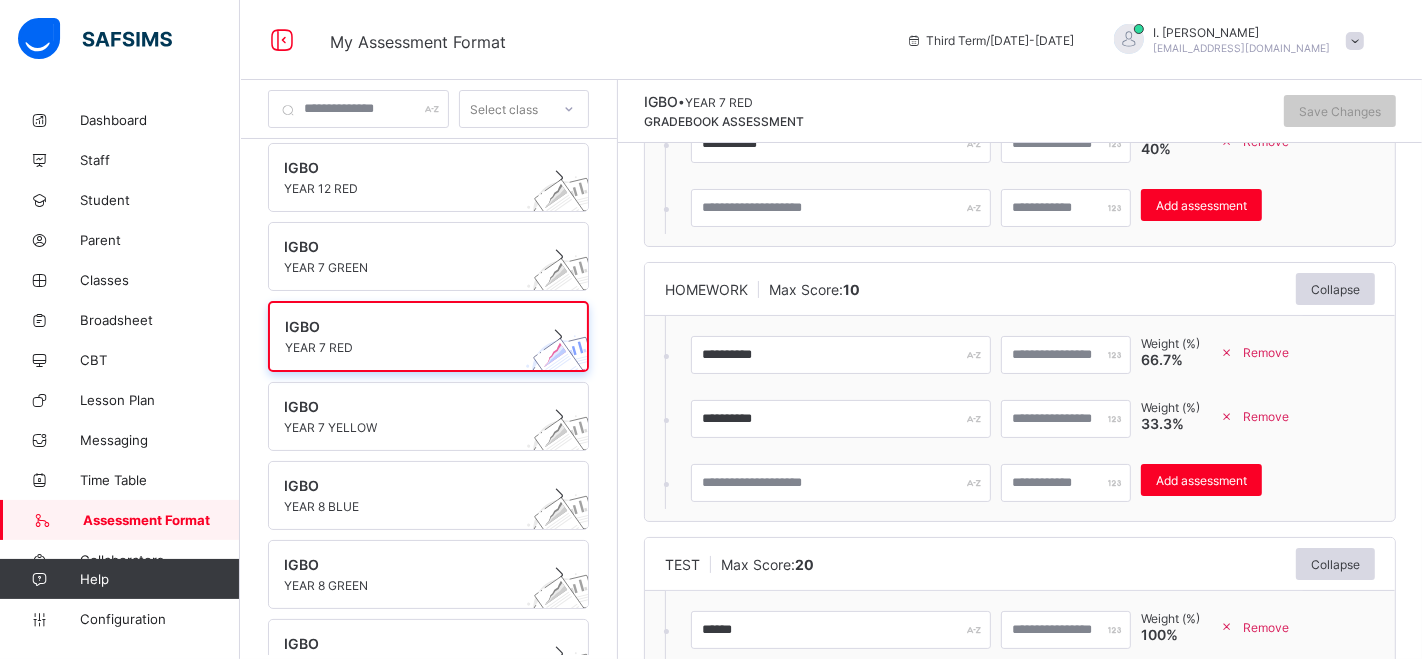 scroll, scrollTop: 368, scrollLeft: 0, axis: vertical 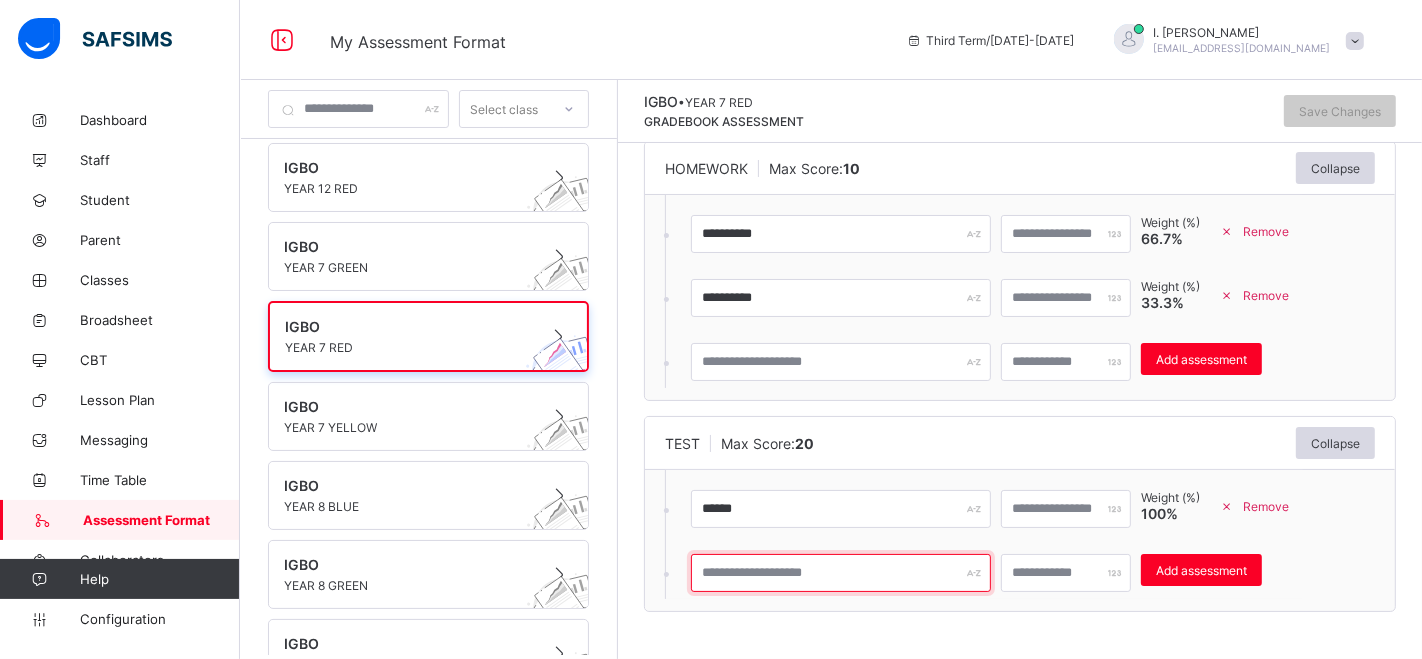 click at bounding box center [841, 573] 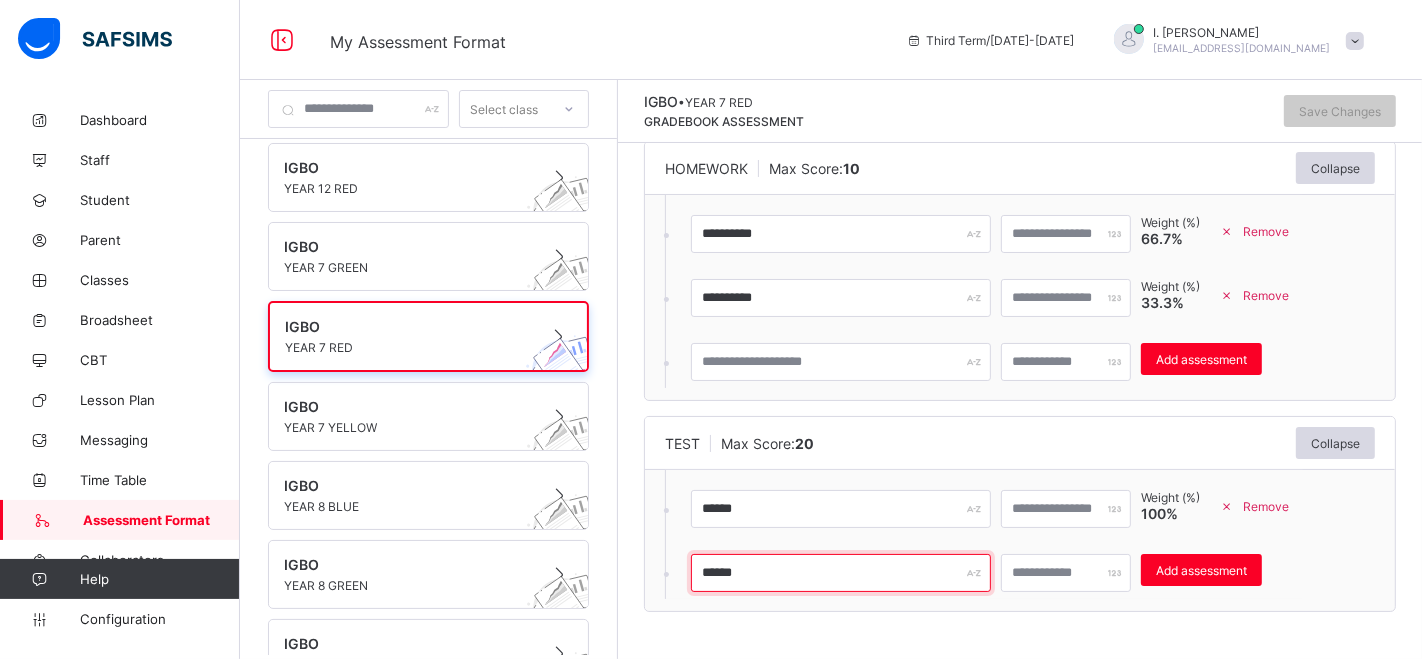 type on "******" 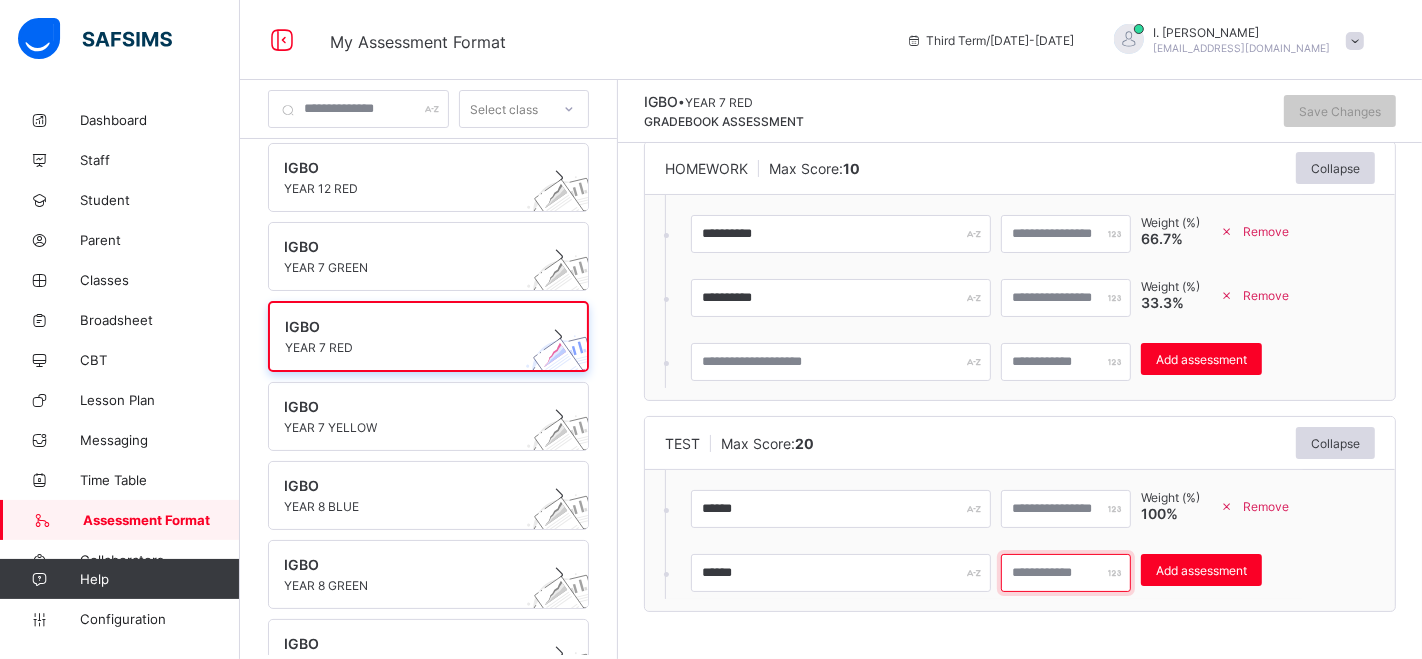 click at bounding box center [1066, 573] 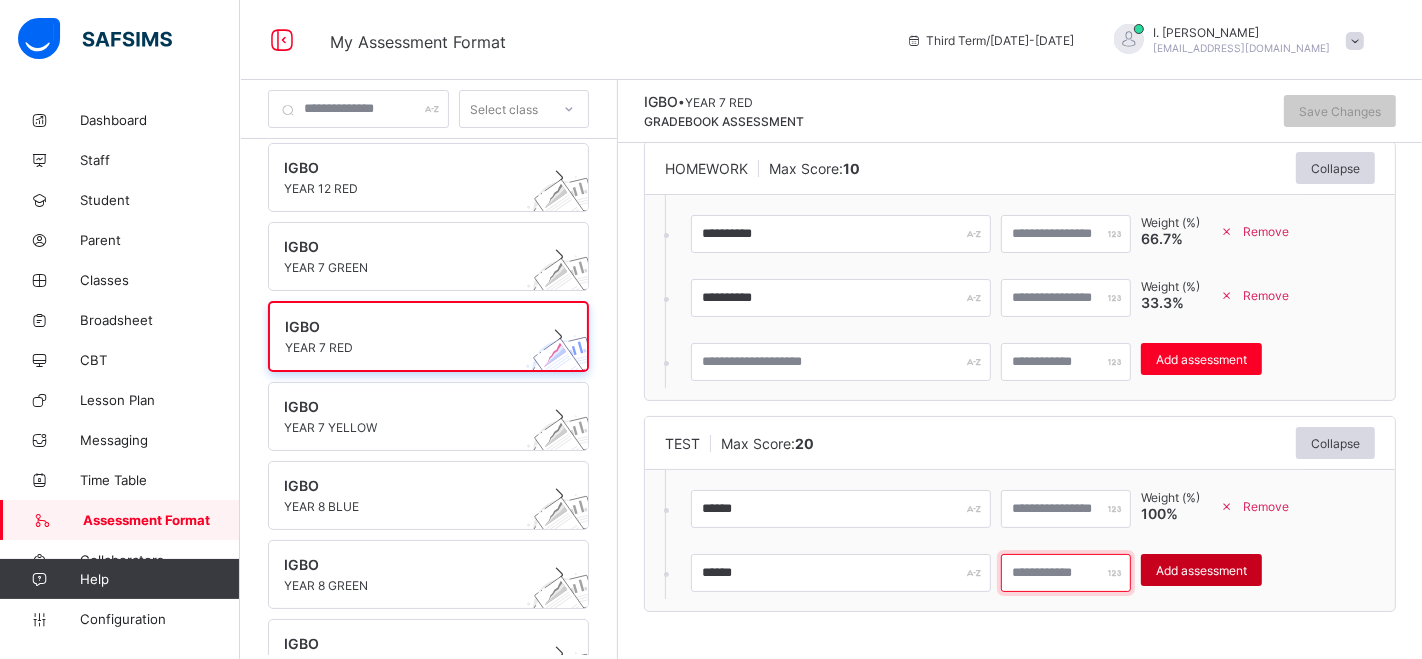 type on "**" 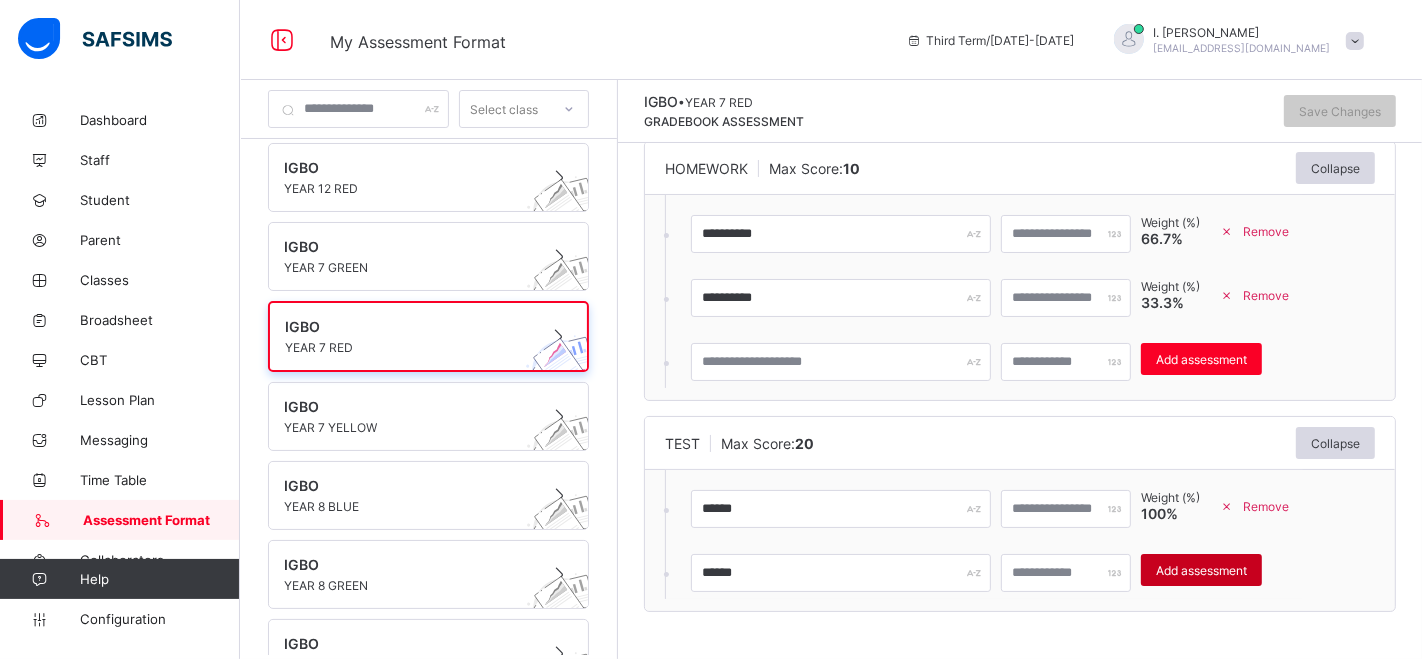 click on "Add assessment" at bounding box center (1201, 570) 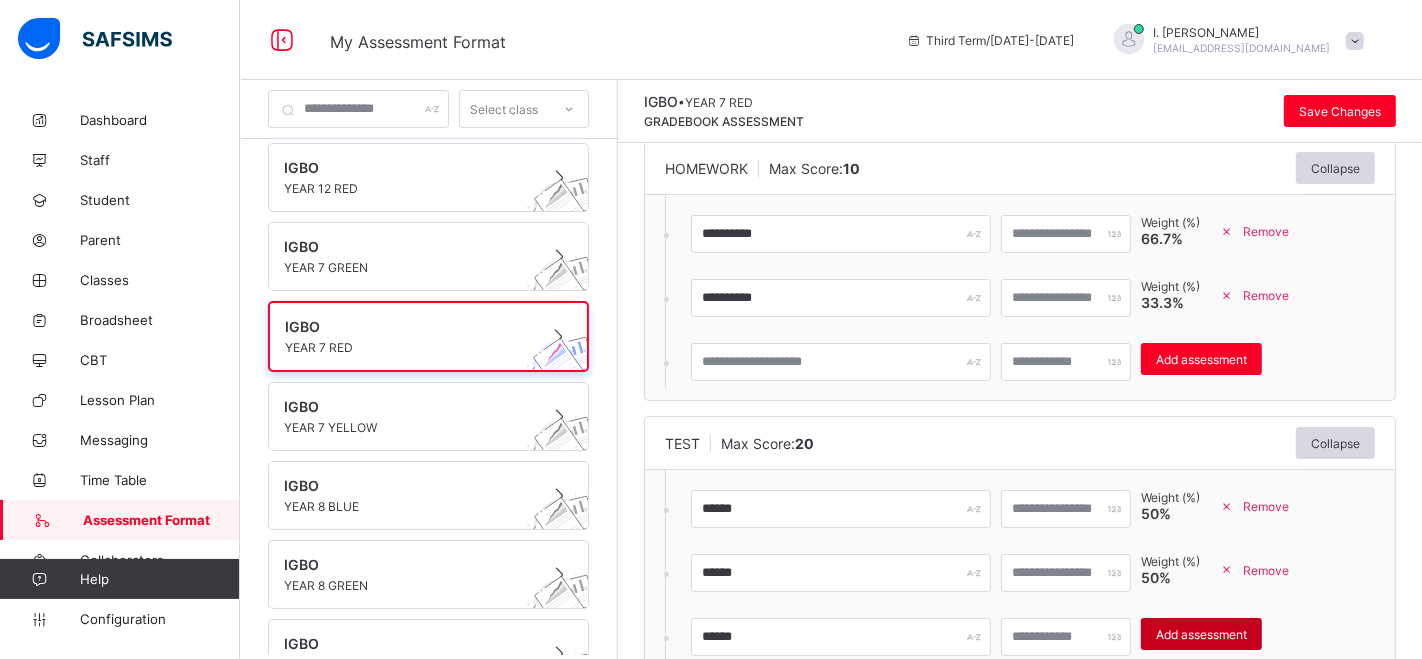 type 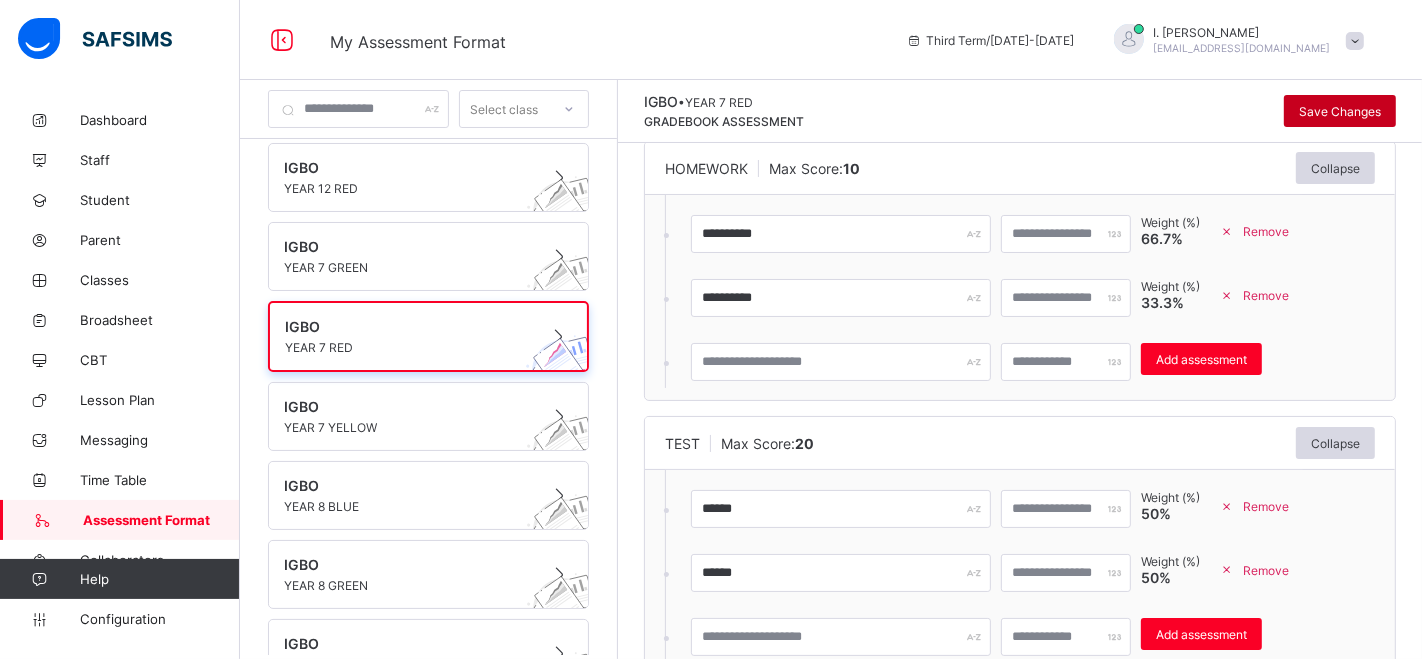 click on "Save Changes" at bounding box center [1340, 111] 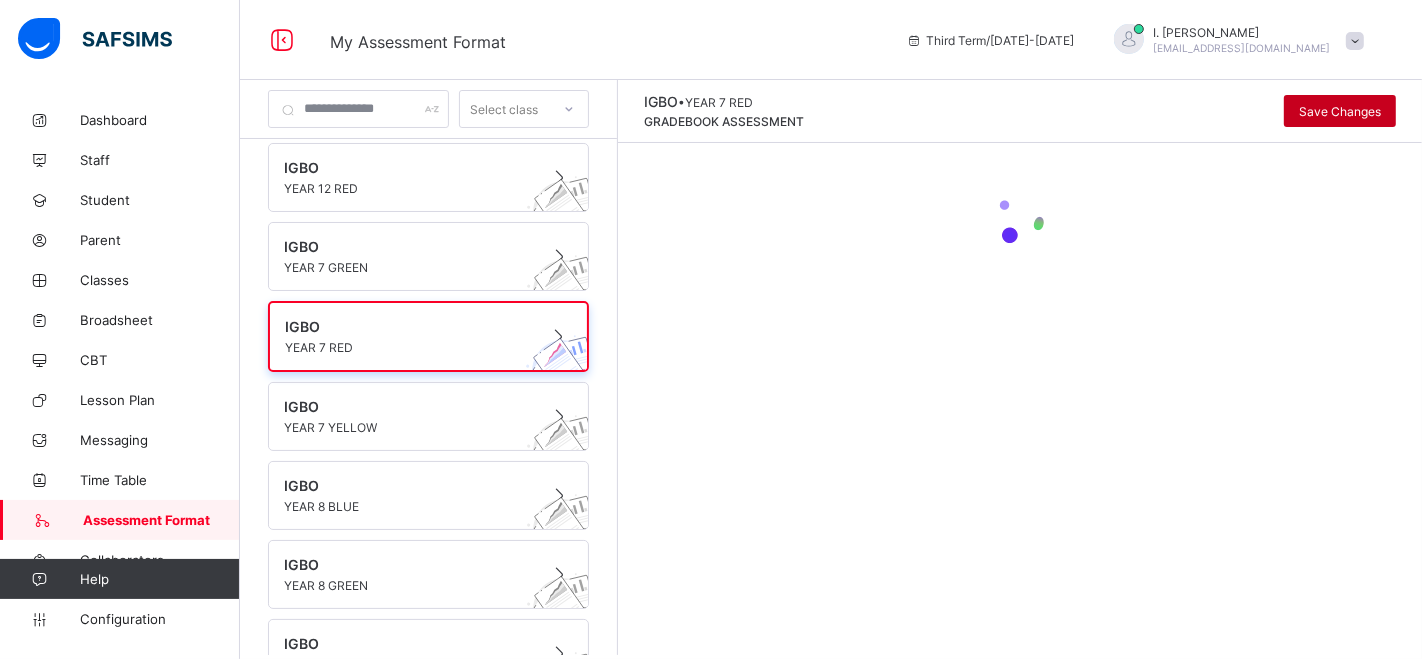 scroll, scrollTop: 0, scrollLeft: 0, axis: both 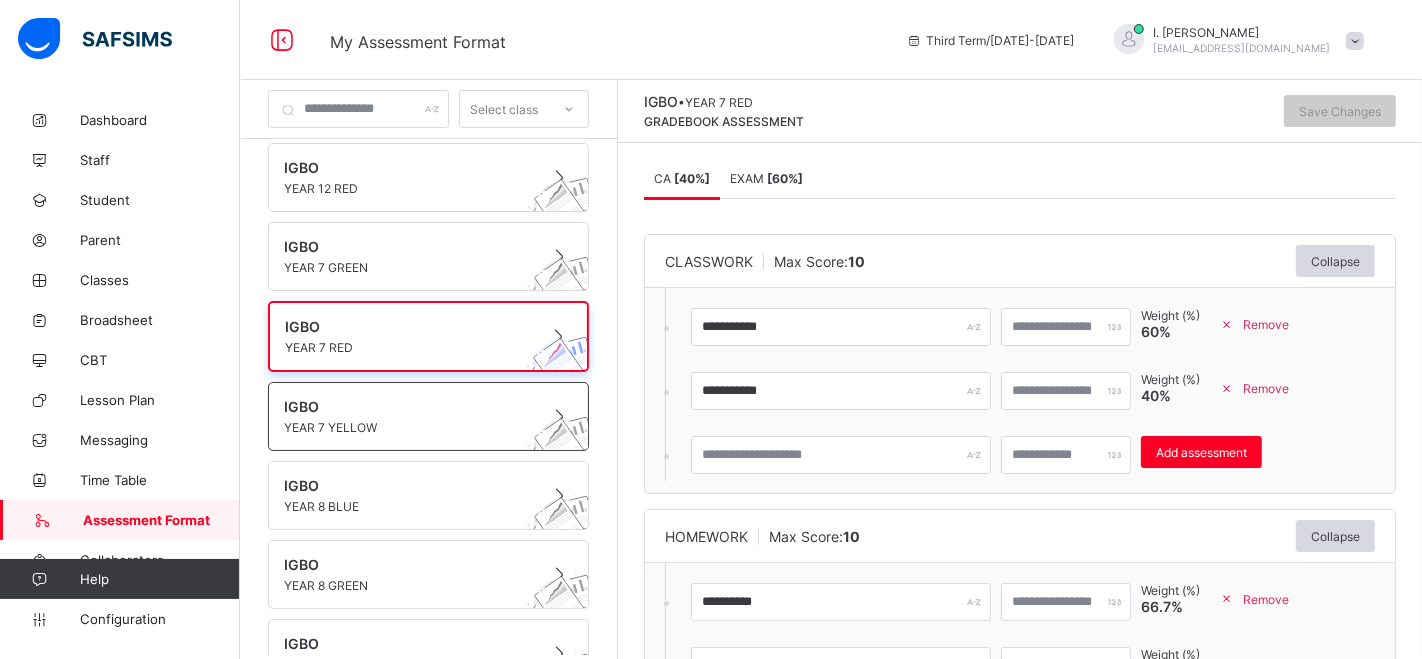 click at bounding box center (409, 417) 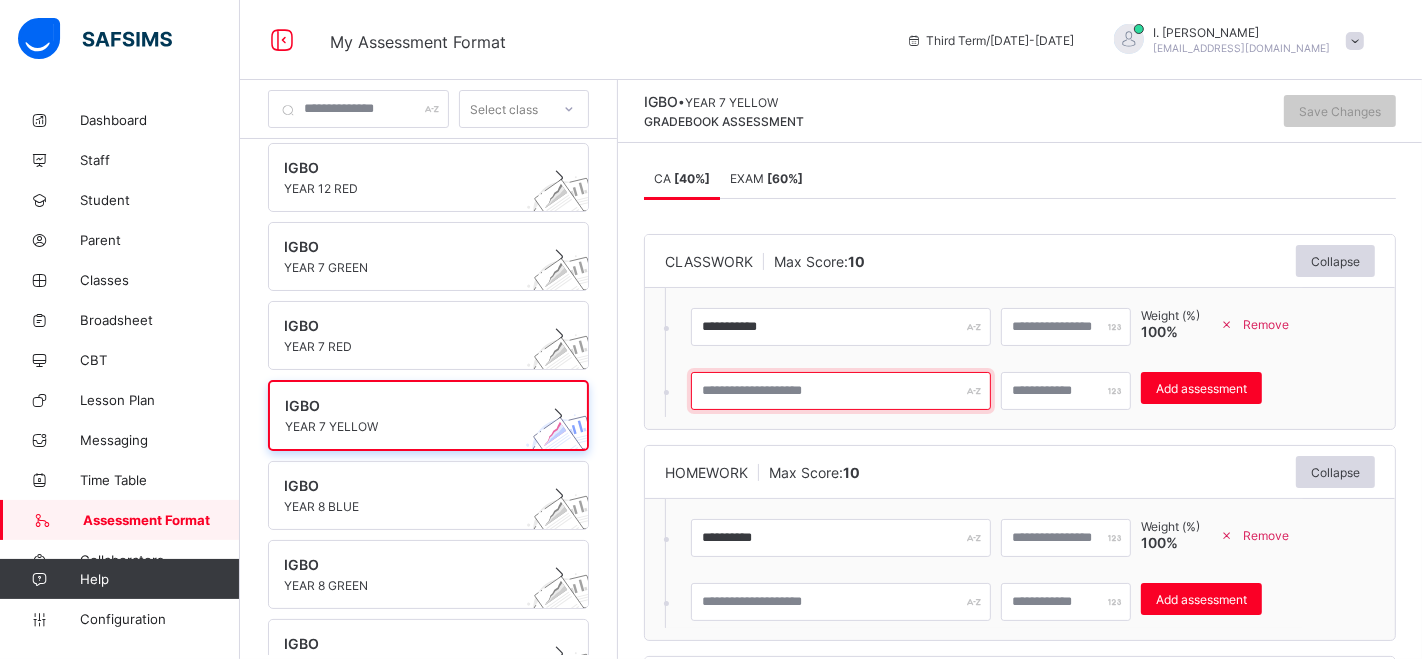 click at bounding box center (841, 391) 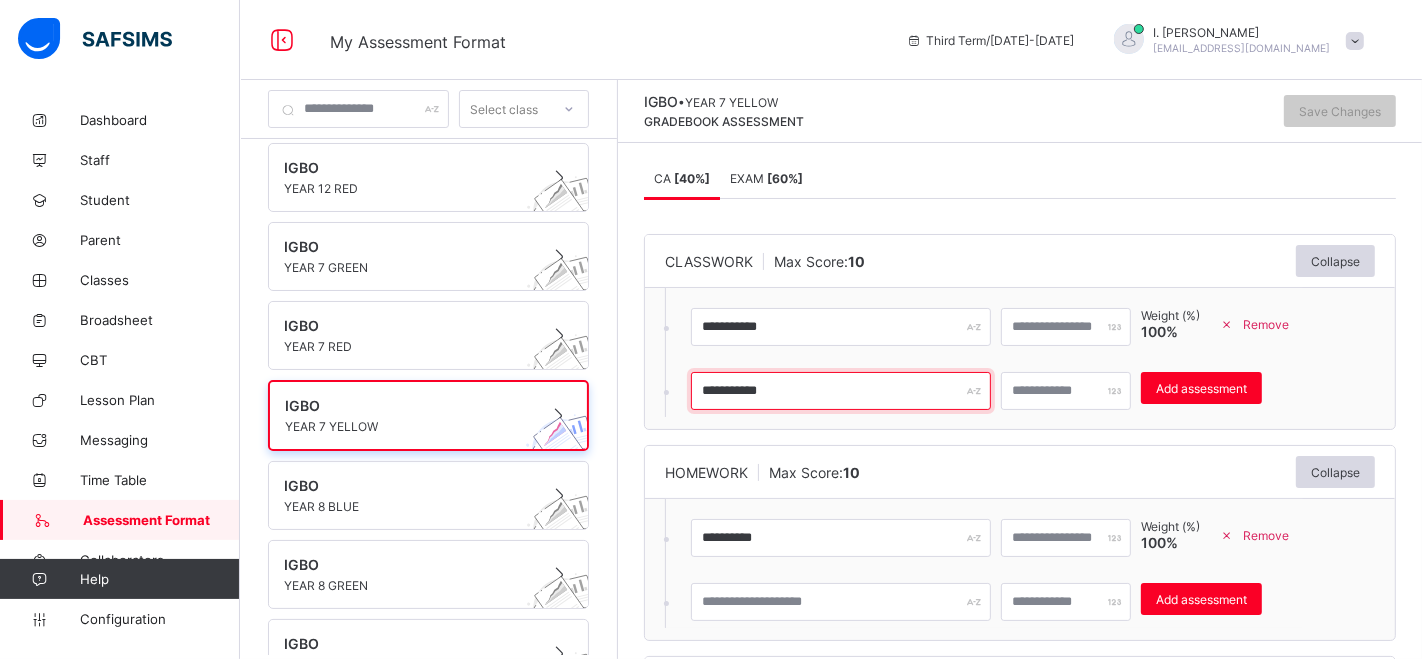 type on "**********" 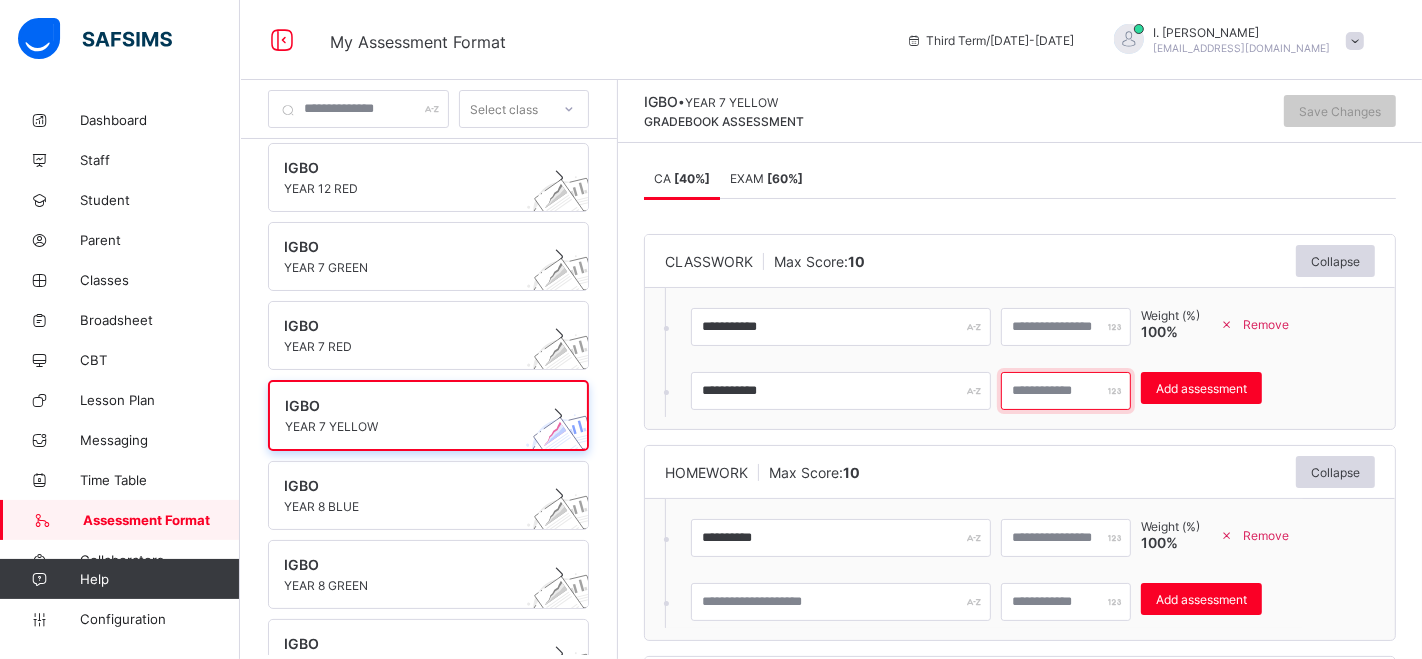 click at bounding box center [1066, 391] 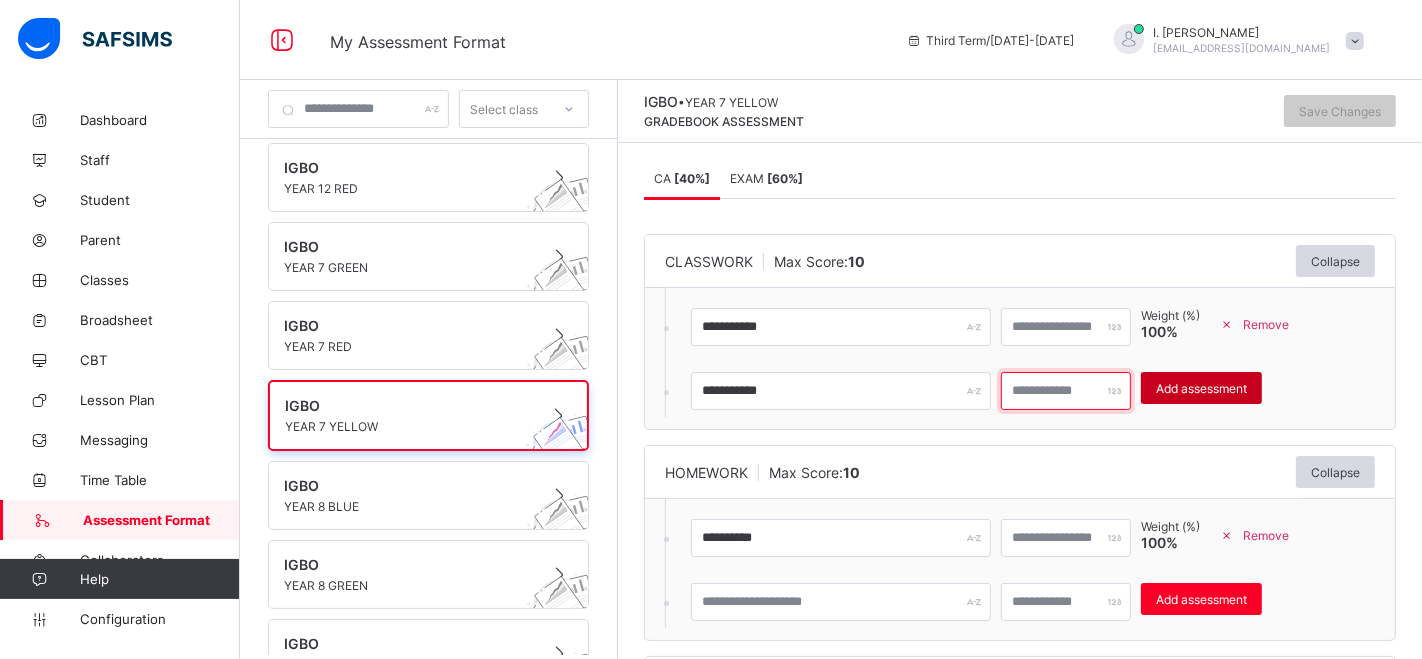 type on "**" 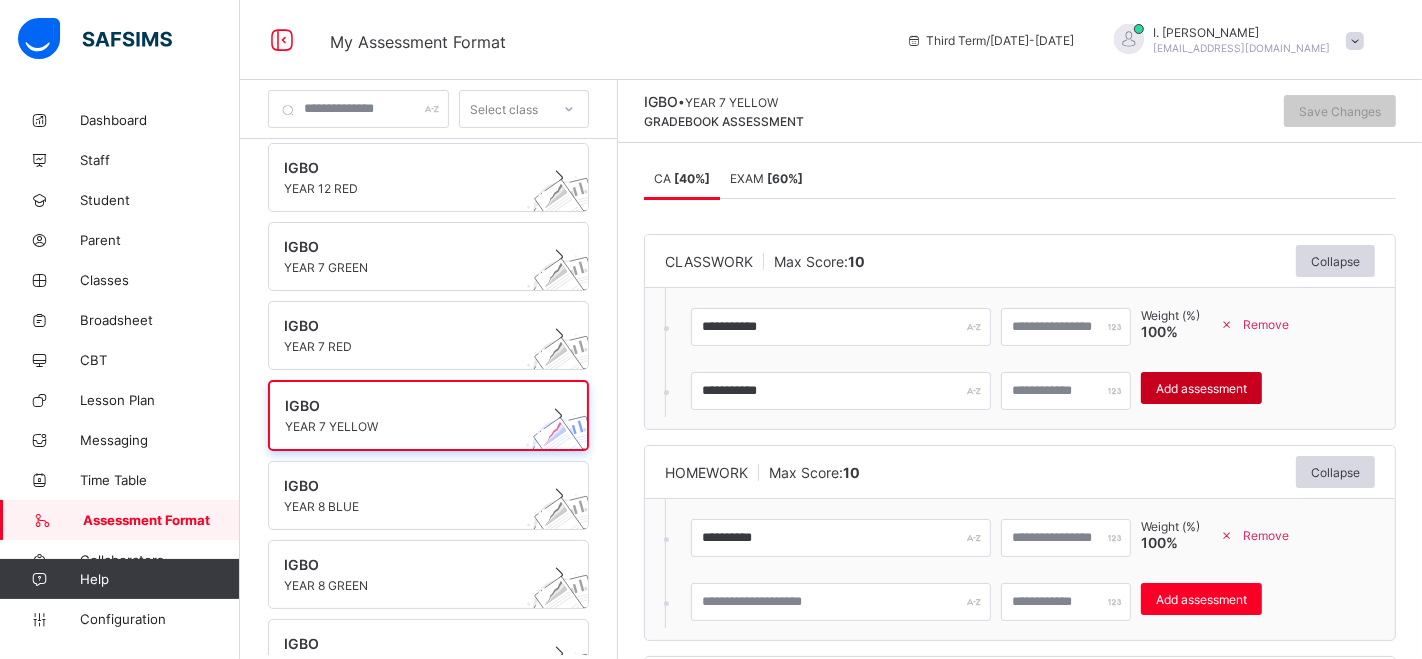 click on "Add assessment" at bounding box center [1201, 388] 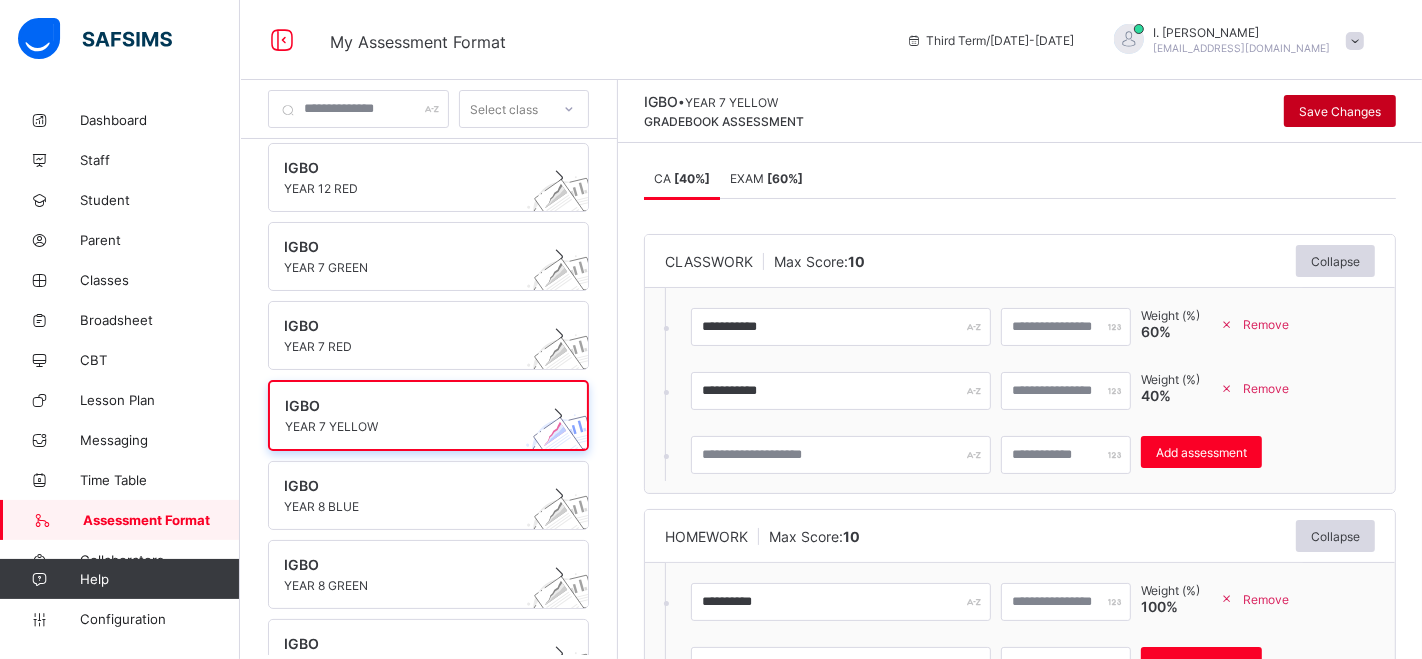 click on "Save Changes" at bounding box center (1340, 111) 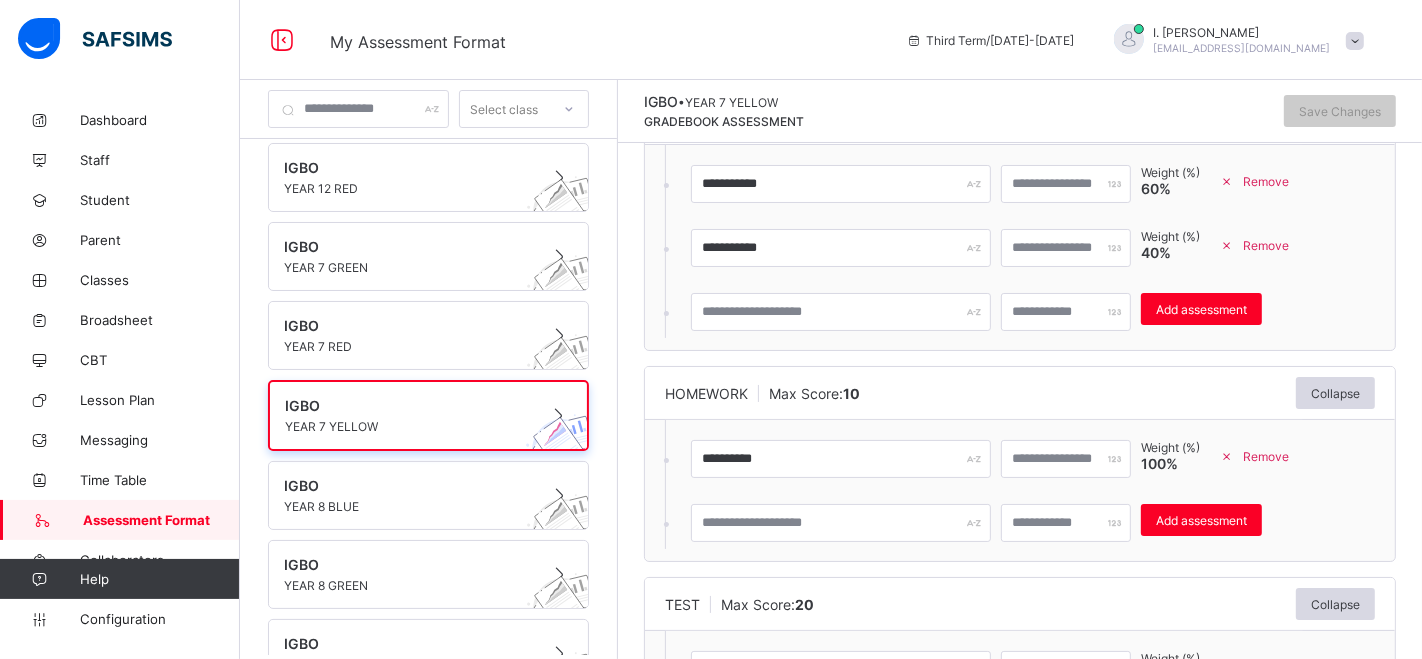 scroll, scrollTop: 154, scrollLeft: 0, axis: vertical 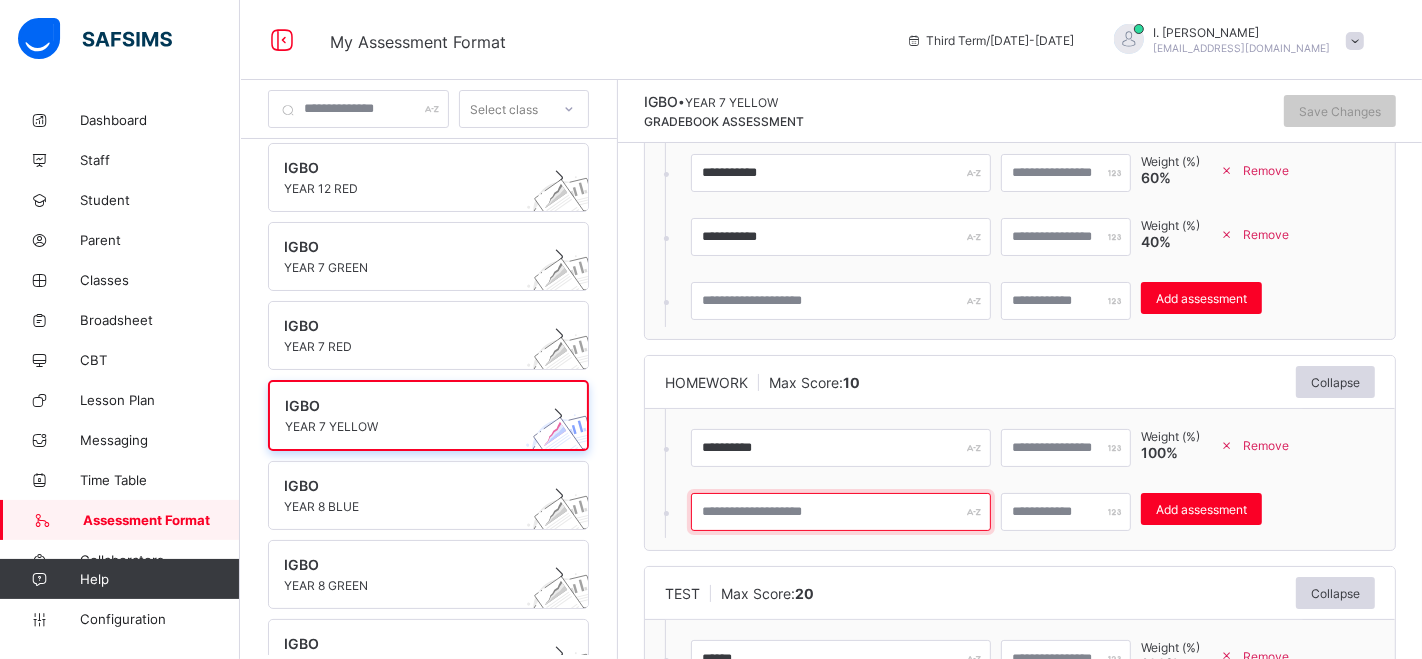 click at bounding box center (841, 512) 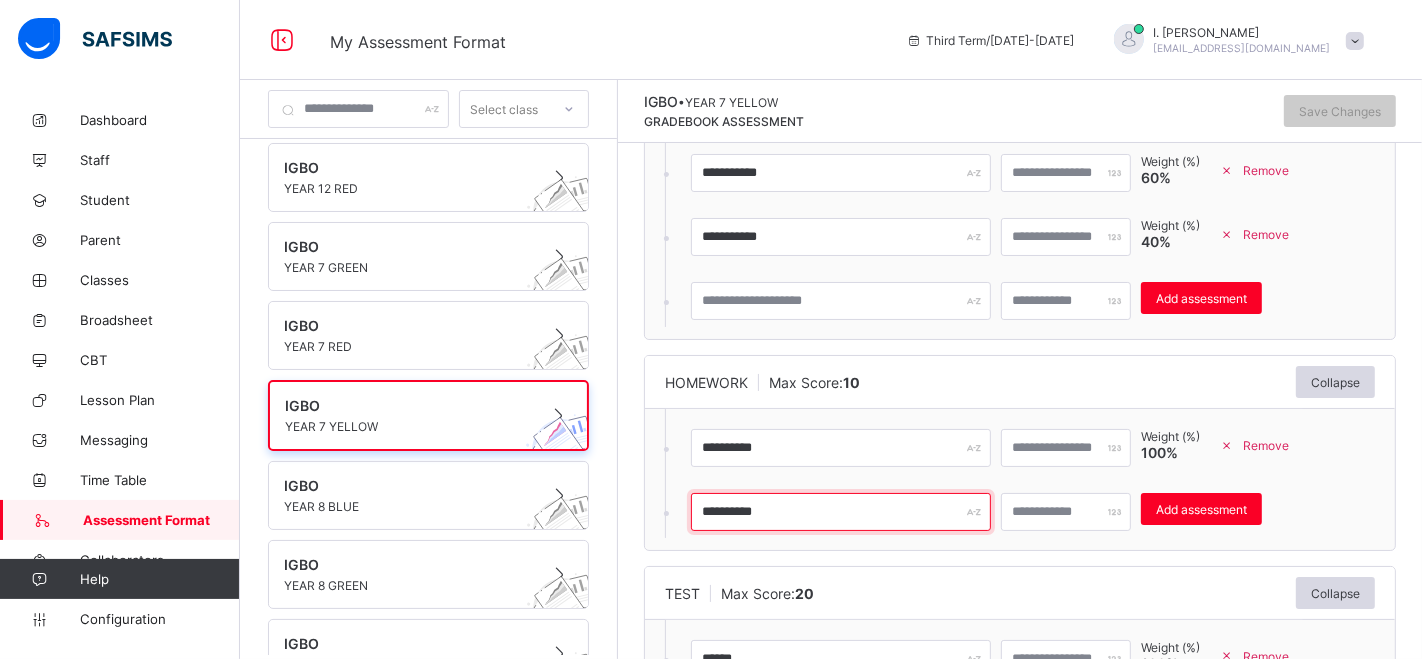 type on "**********" 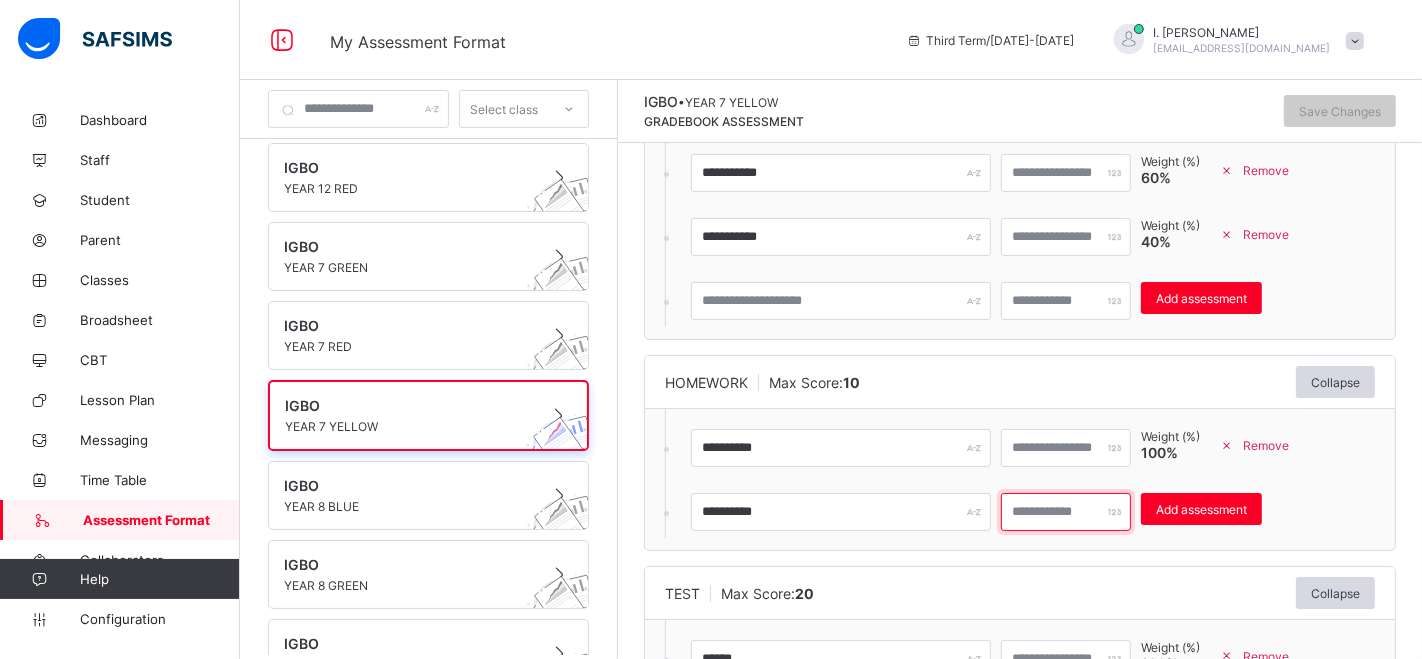 click at bounding box center [1066, 512] 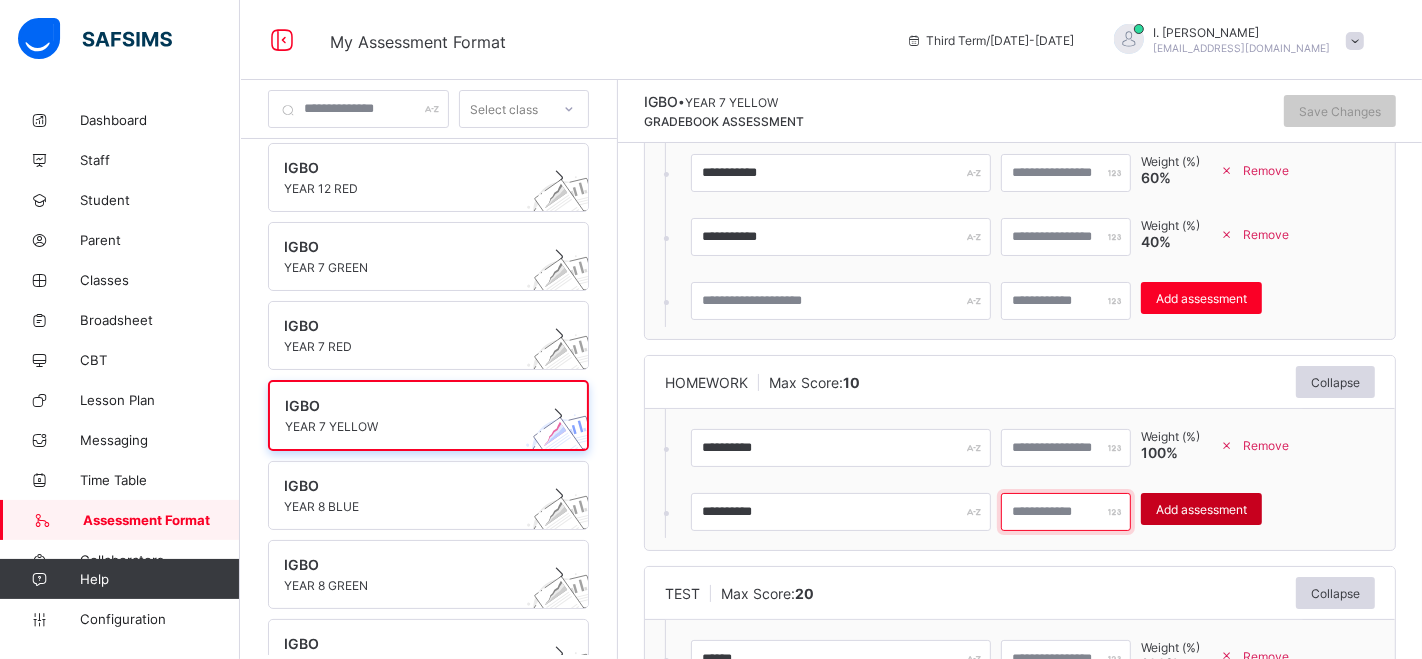 type on "**" 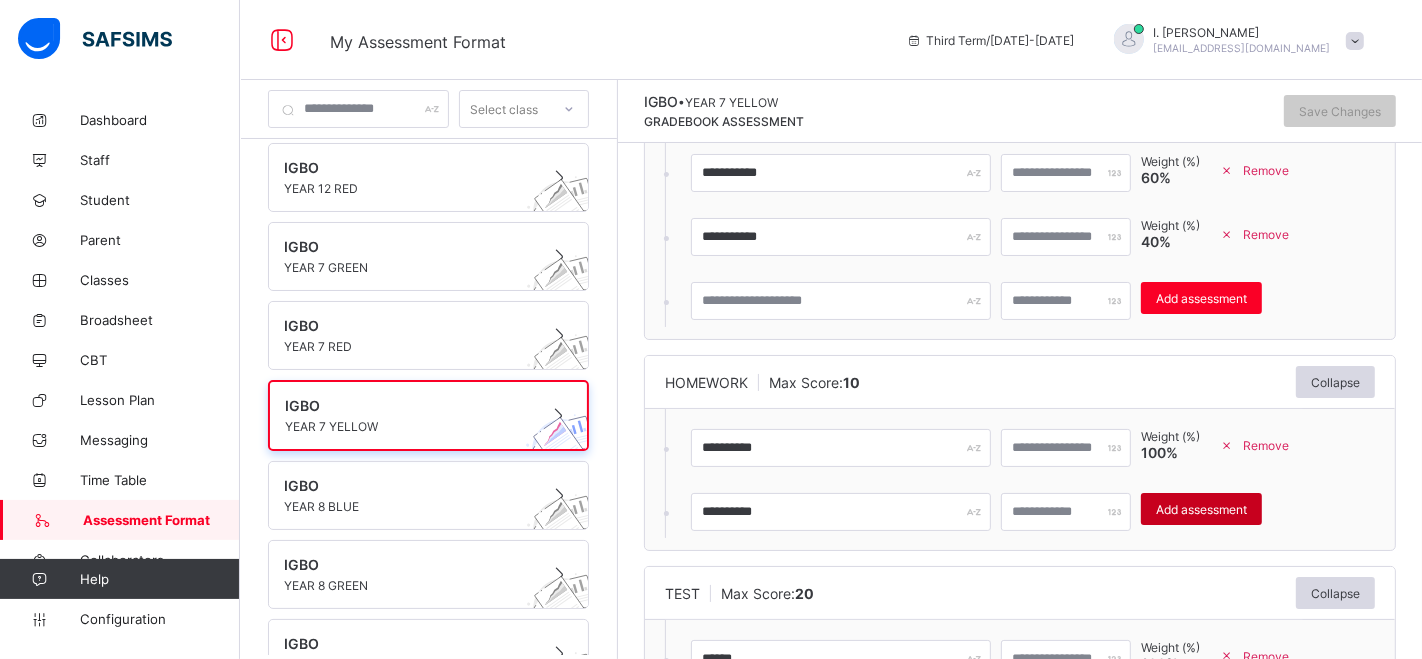 click on "Add assessment" at bounding box center (1201, 509) 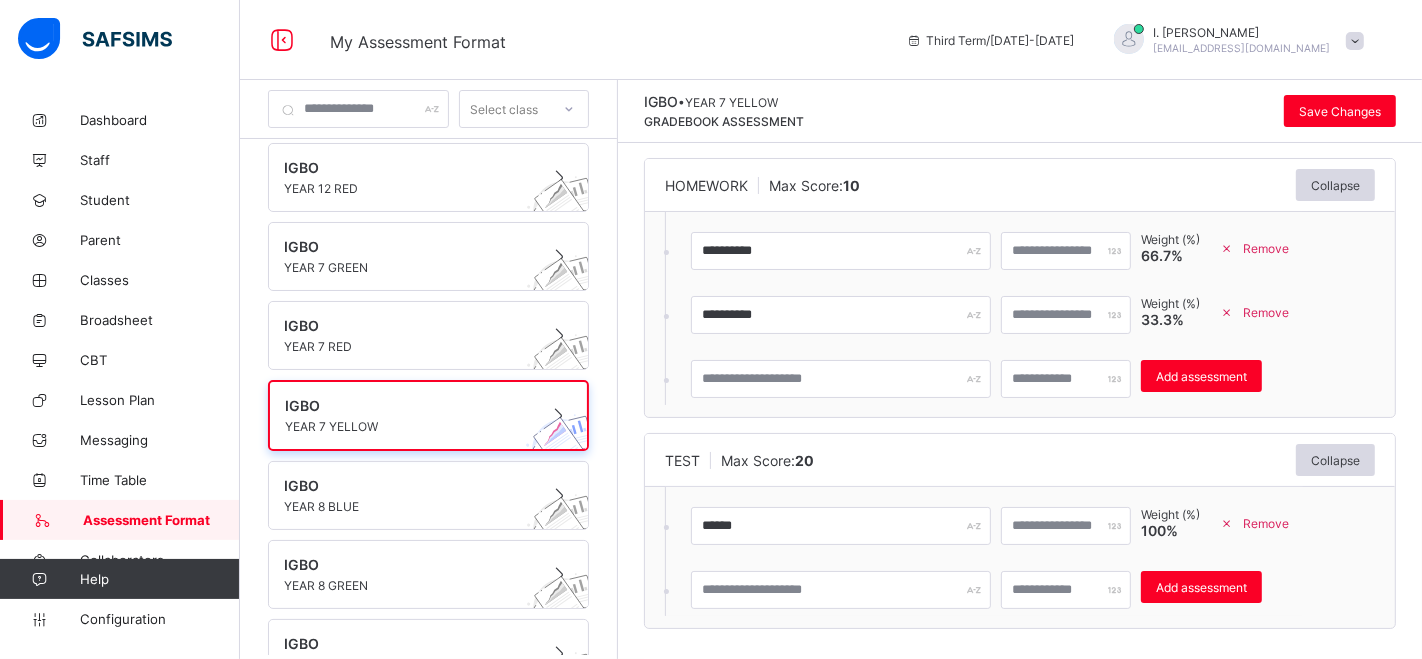scroll, scrollTop: 355, scrollLeft: 0, axis: vertical 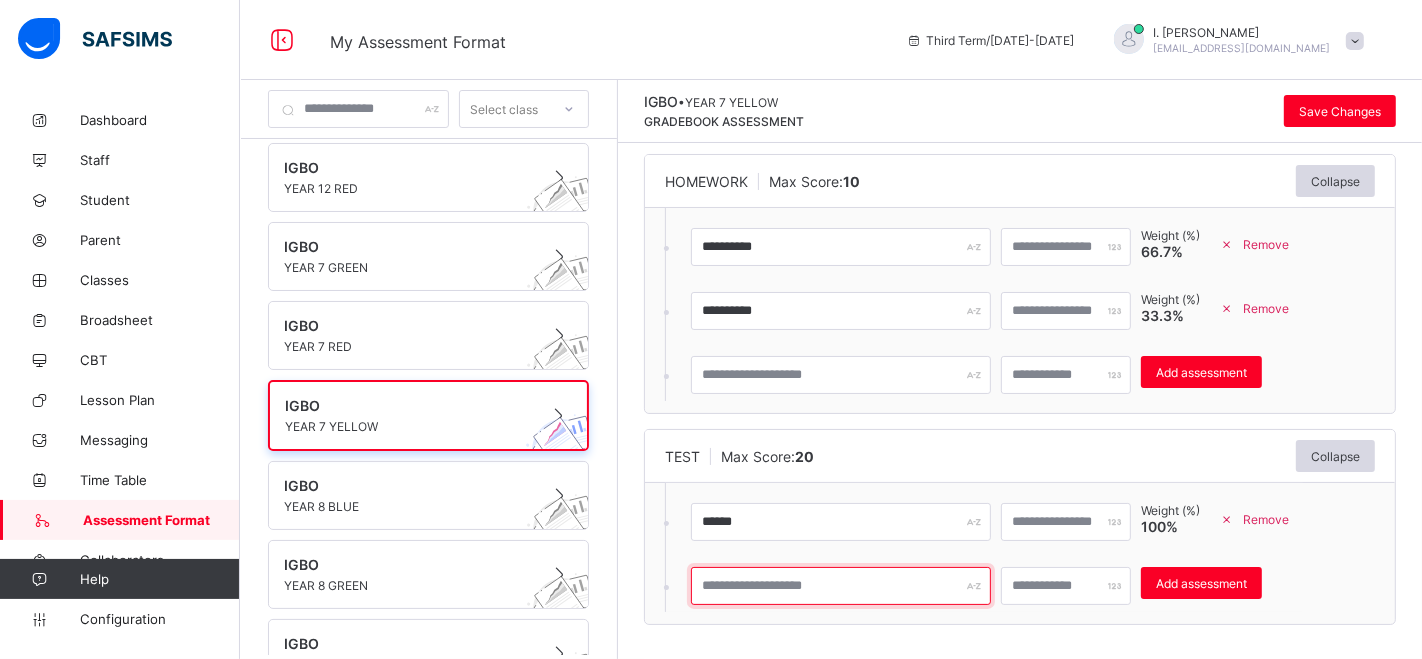 click at bounding box center (841, 586) 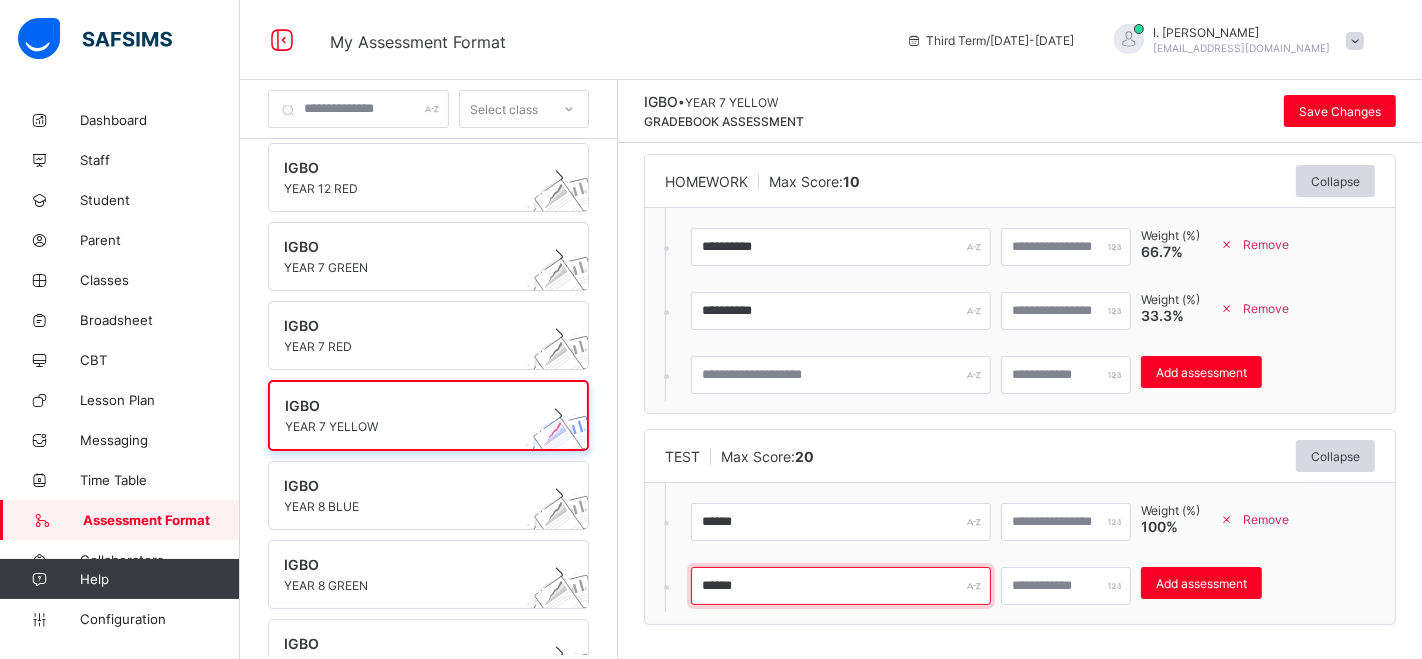 type on "******" 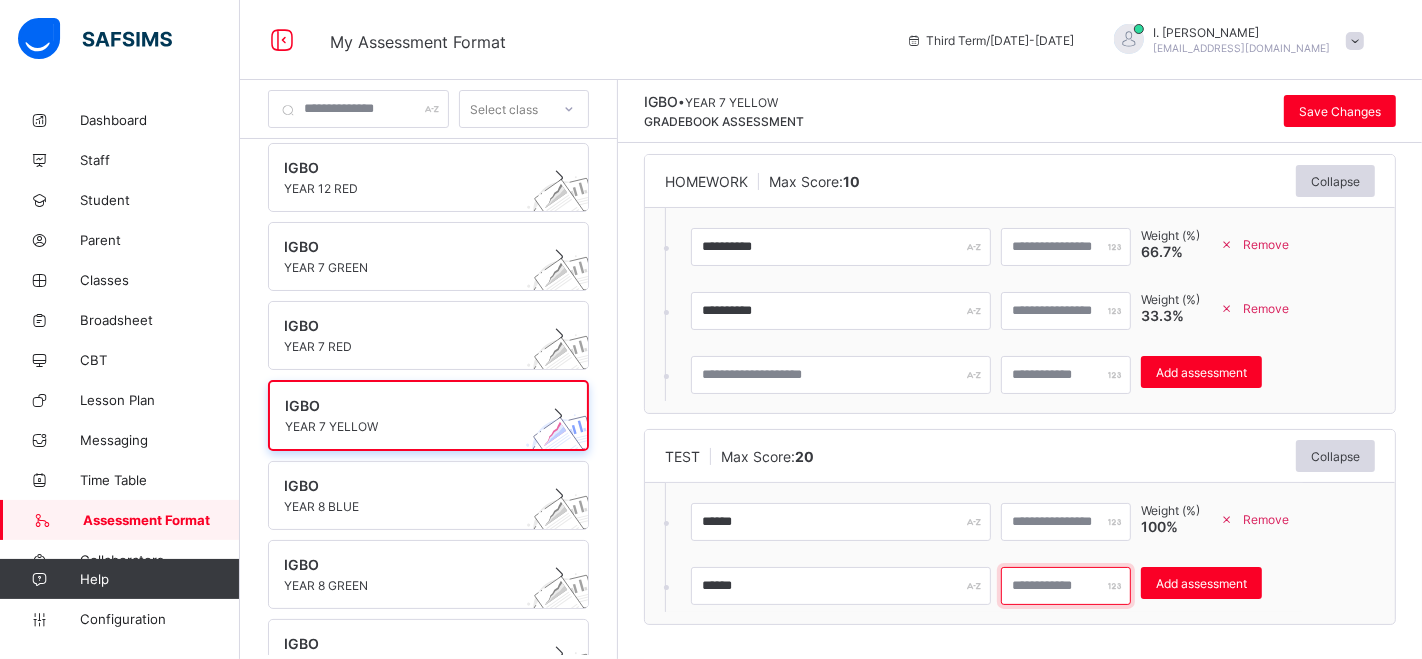 click at bounding box center [1066, 586] 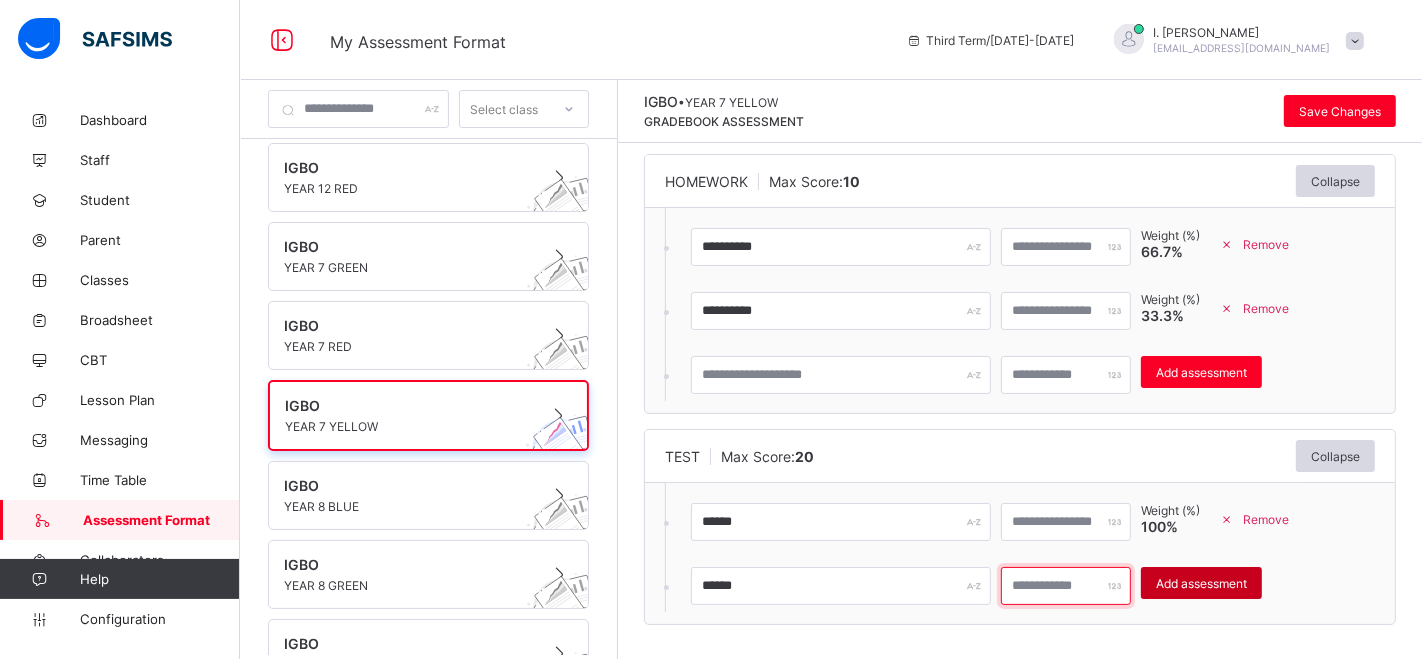 drag, startPoint x: 1044, startPoint y: 583, endPoint x: 1229, endPoint y: 586, distance: 185.02432 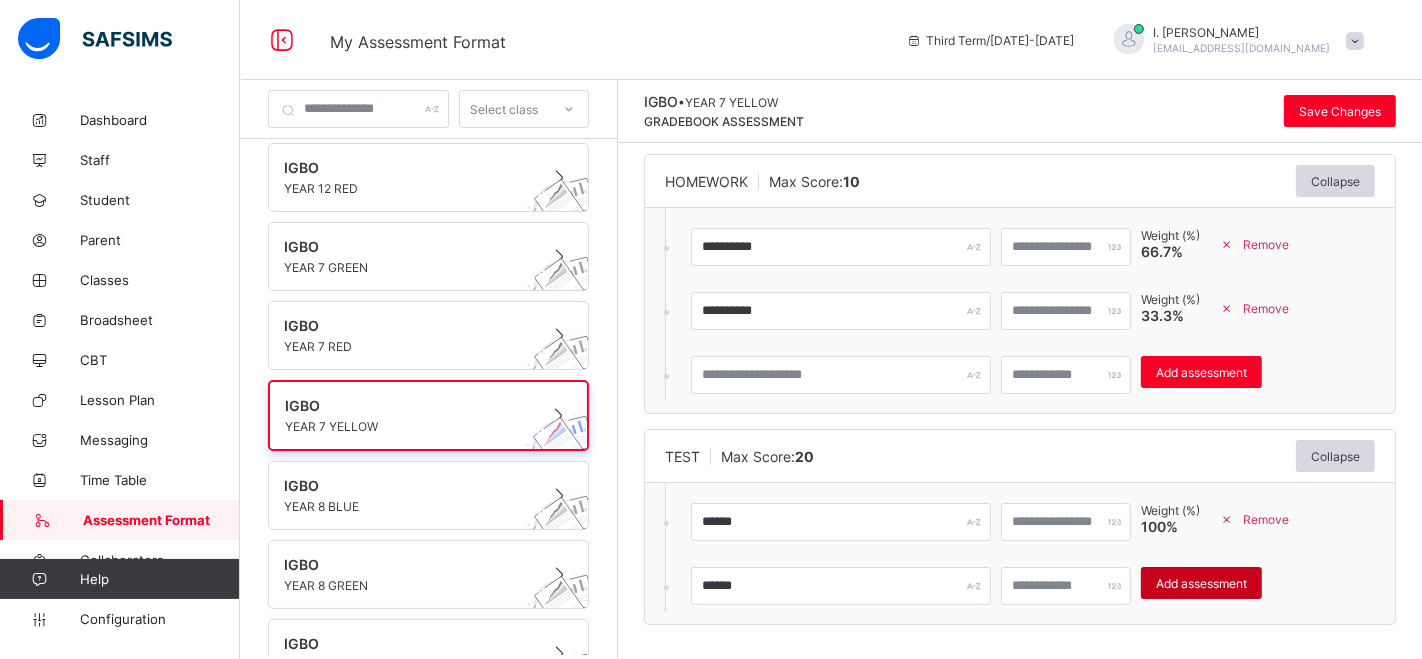 click on "Add assessment" at bounding box center (1201, 583) 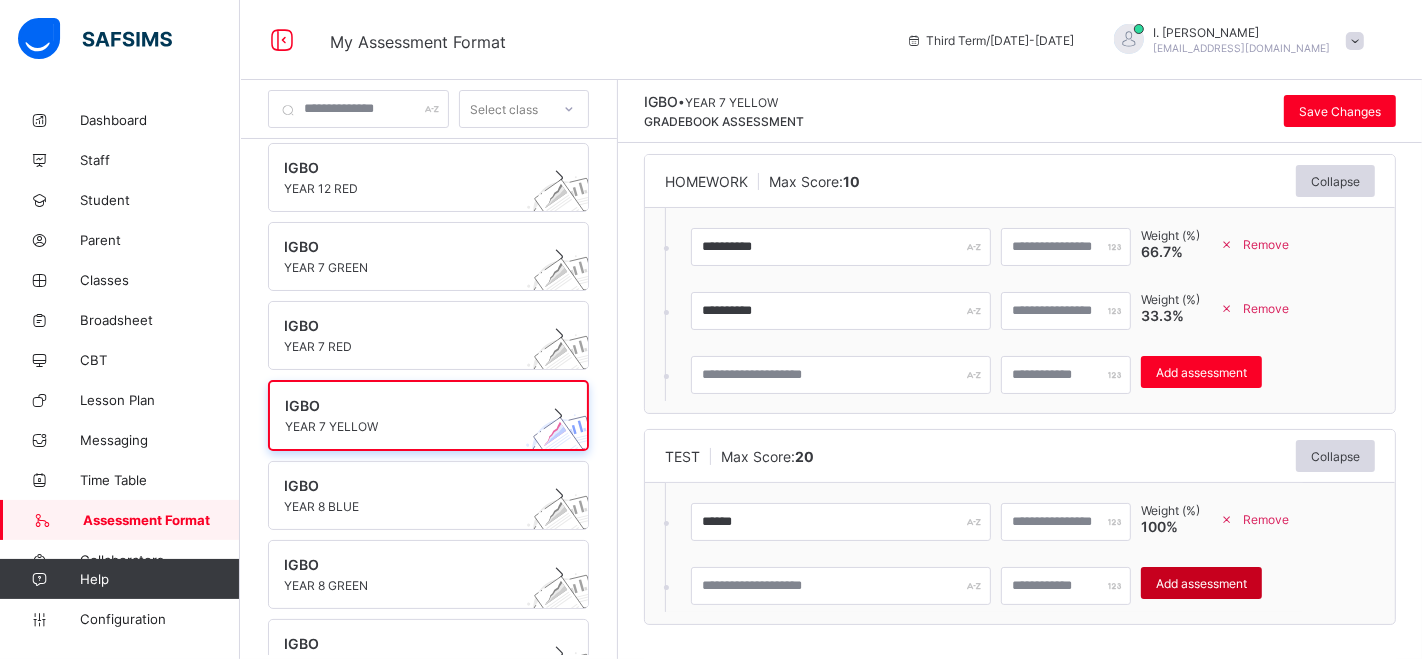 type on "*" 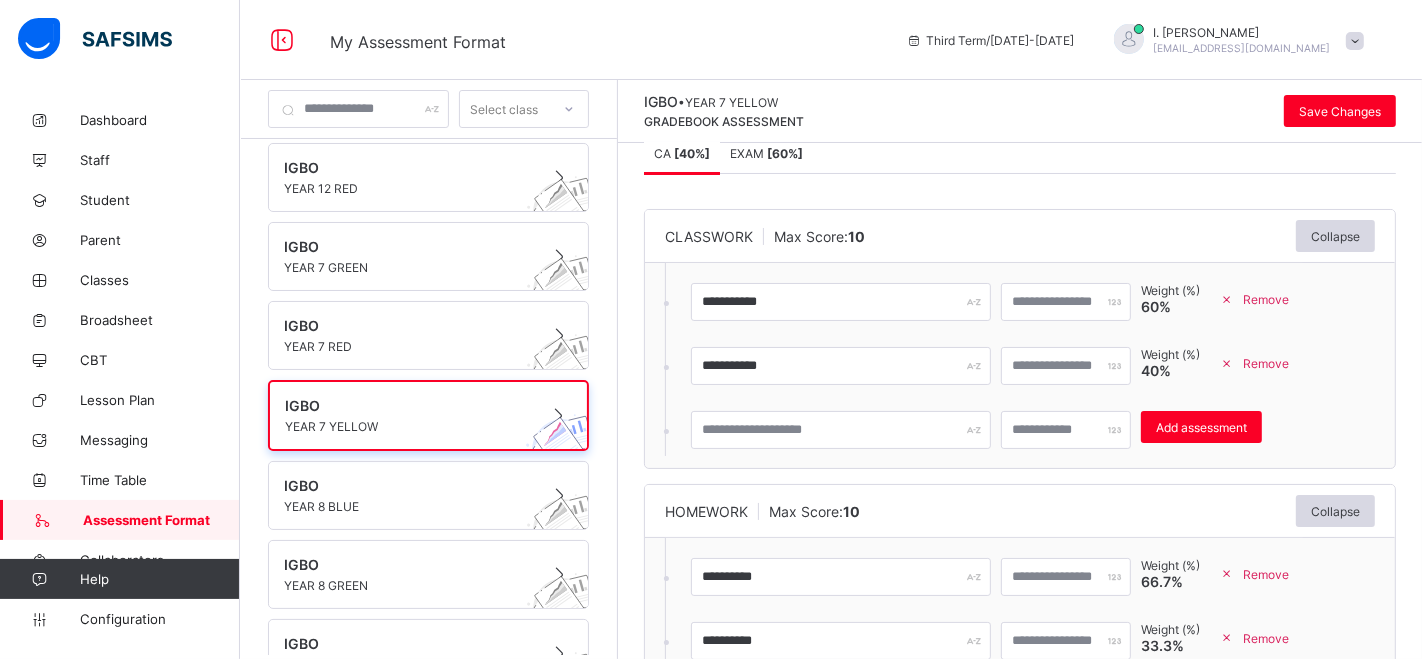 scroll, scrollTop: 10, scrollLeft: 0, axis: vertical 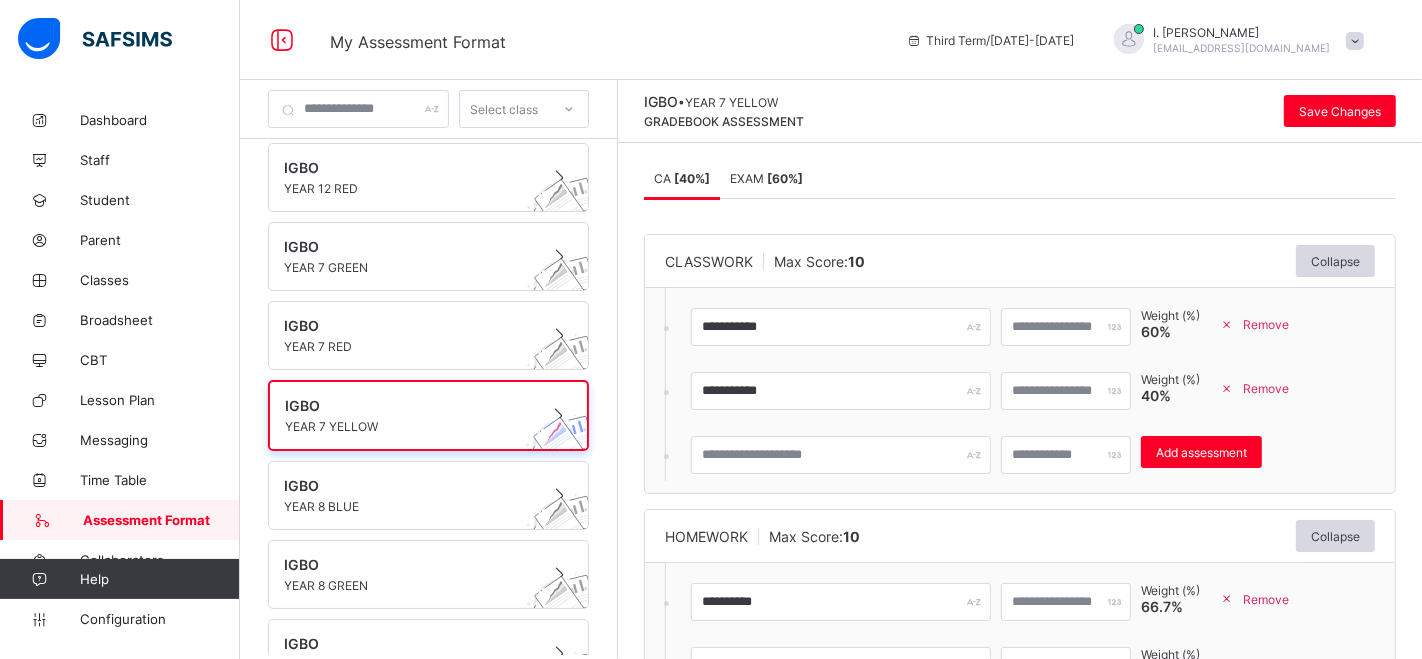 click on "EXAM   [ 60 %]" at bounding box center (766, 178) 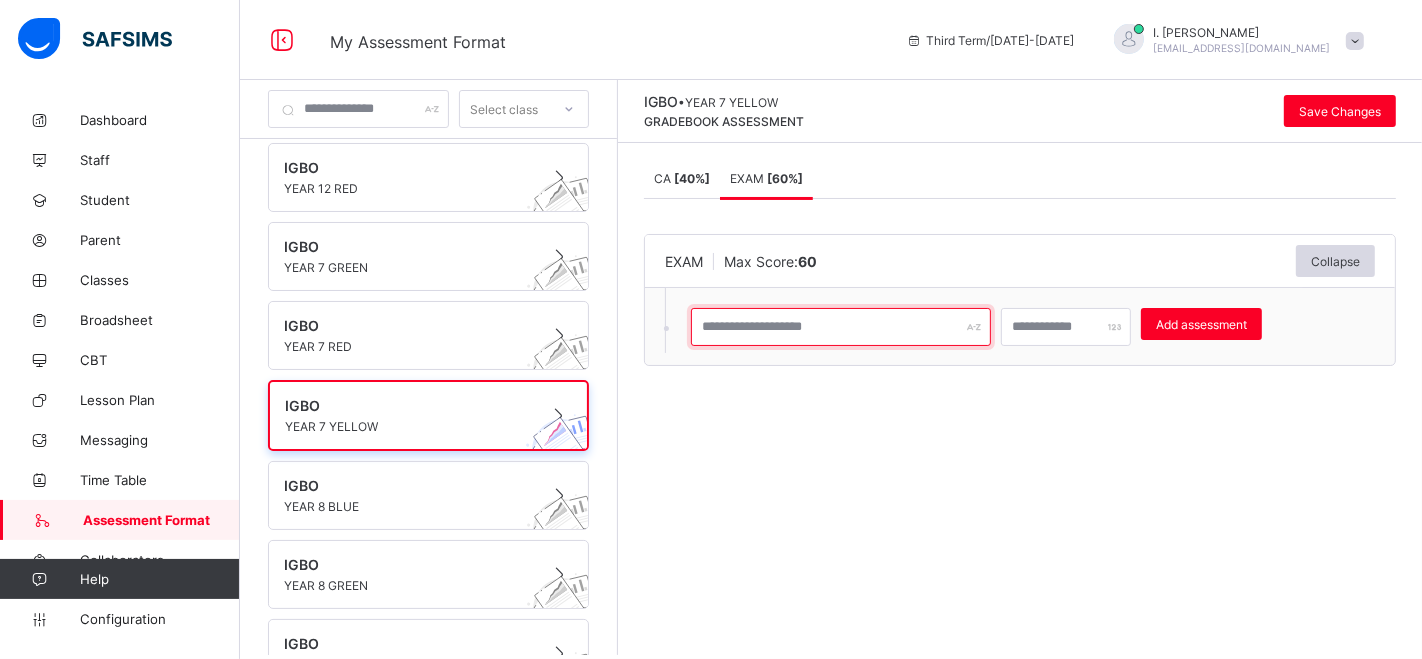 click at bounding box center (841, 327) 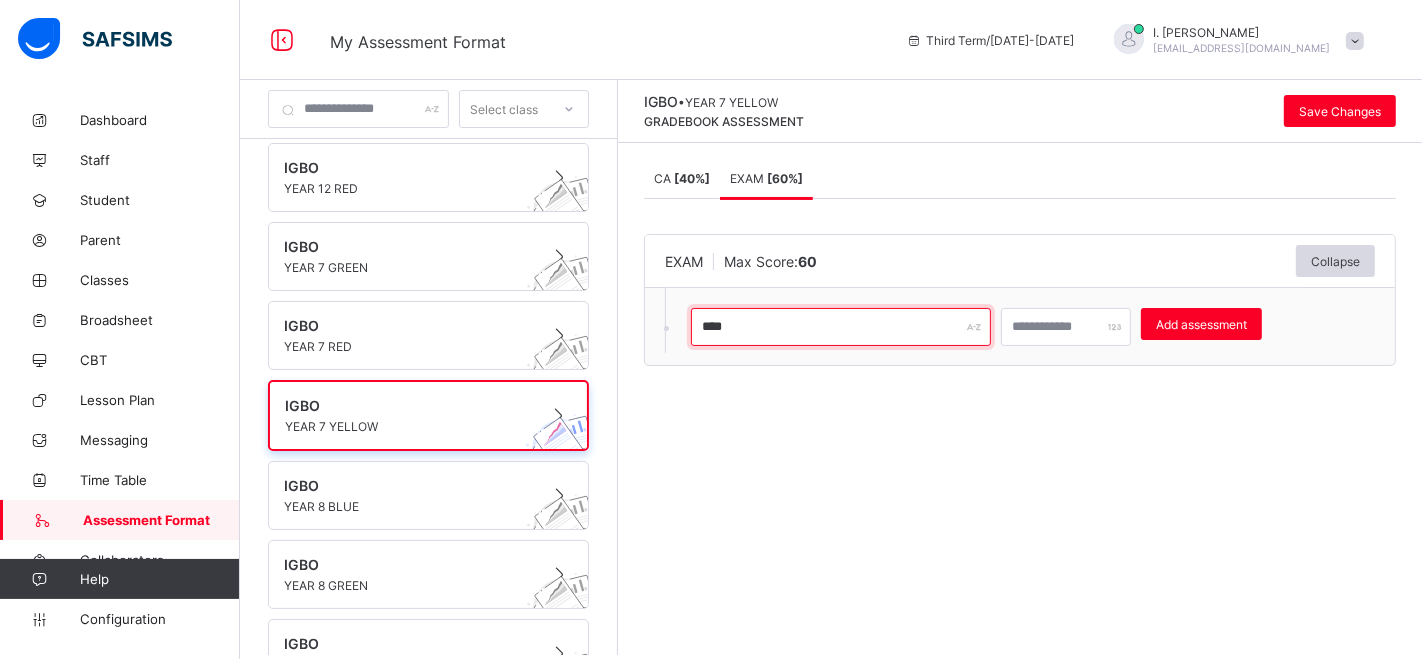 type on "****" 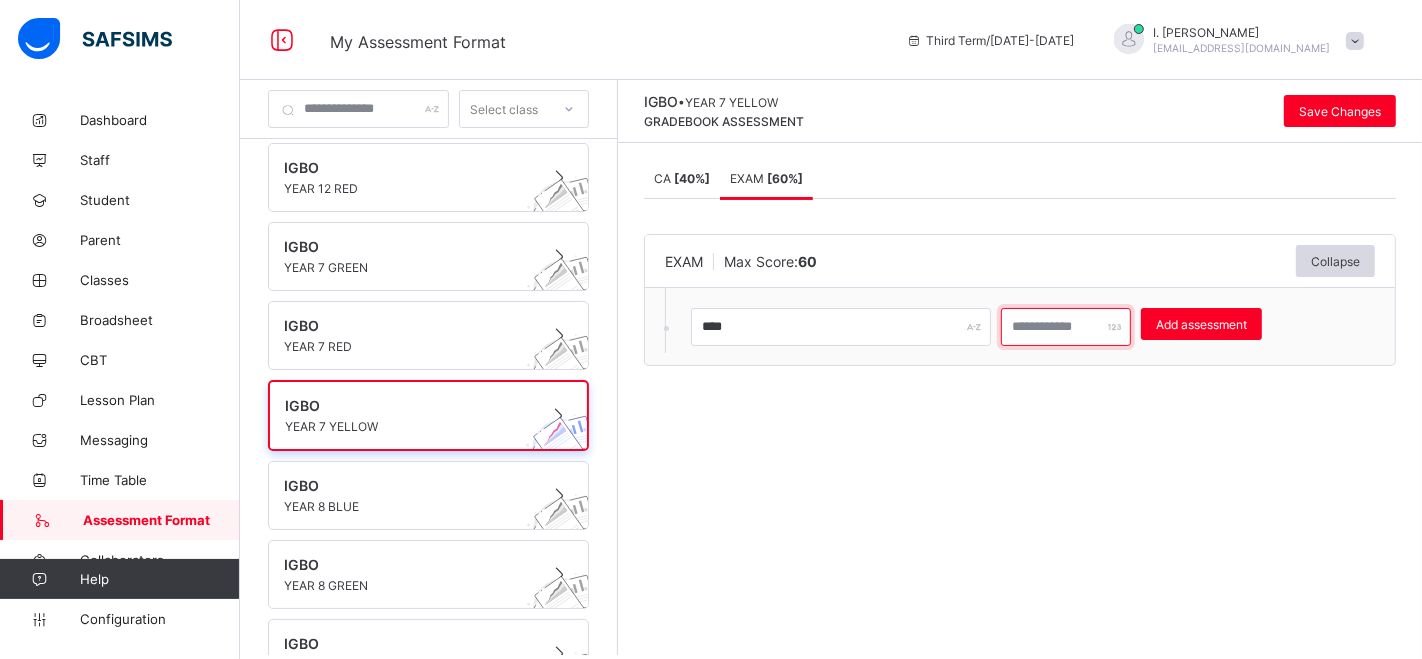 click at bounding box center (1066, 327) 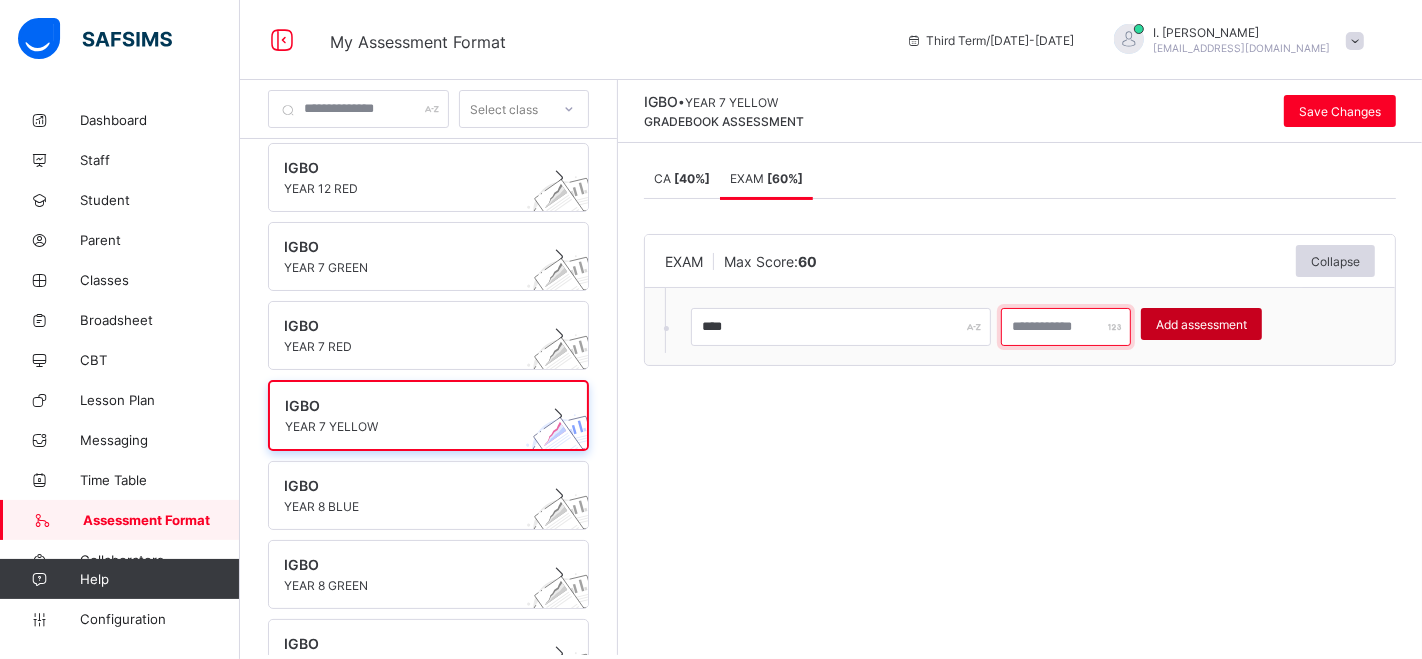 type on "**" 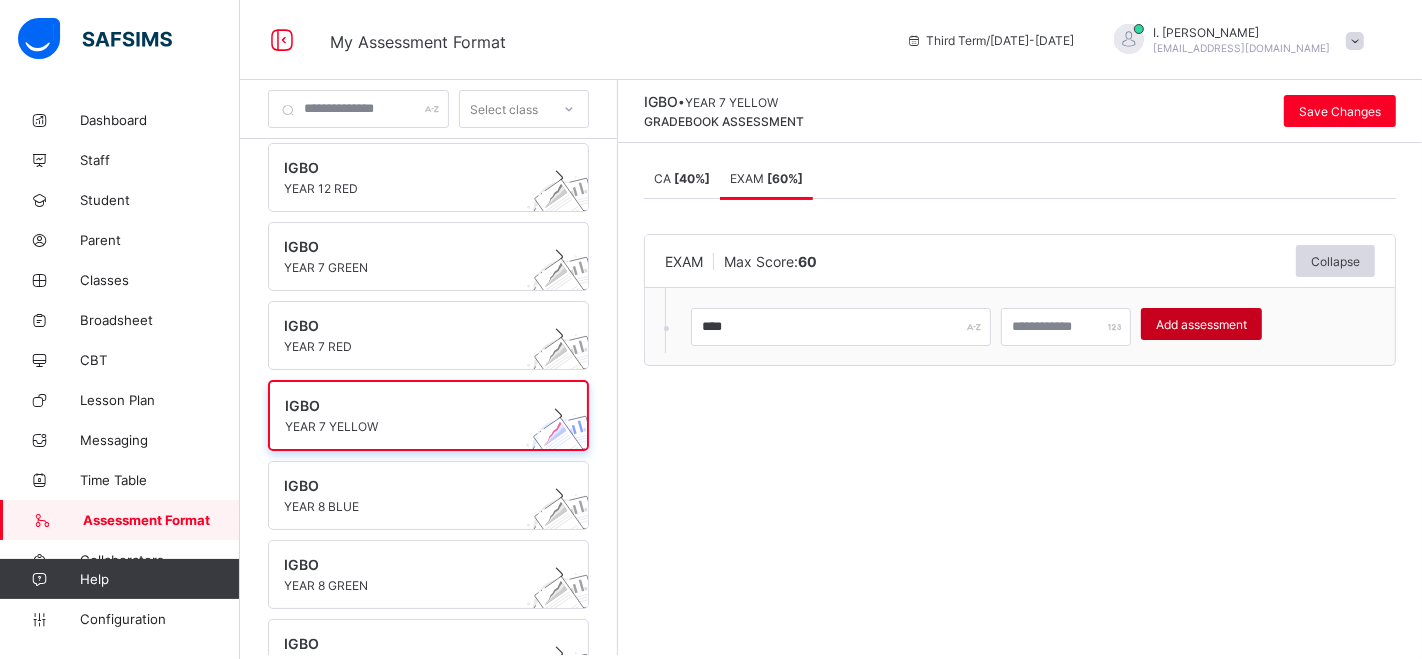 click on "Add assessment" at bounding box center [1201, 324] 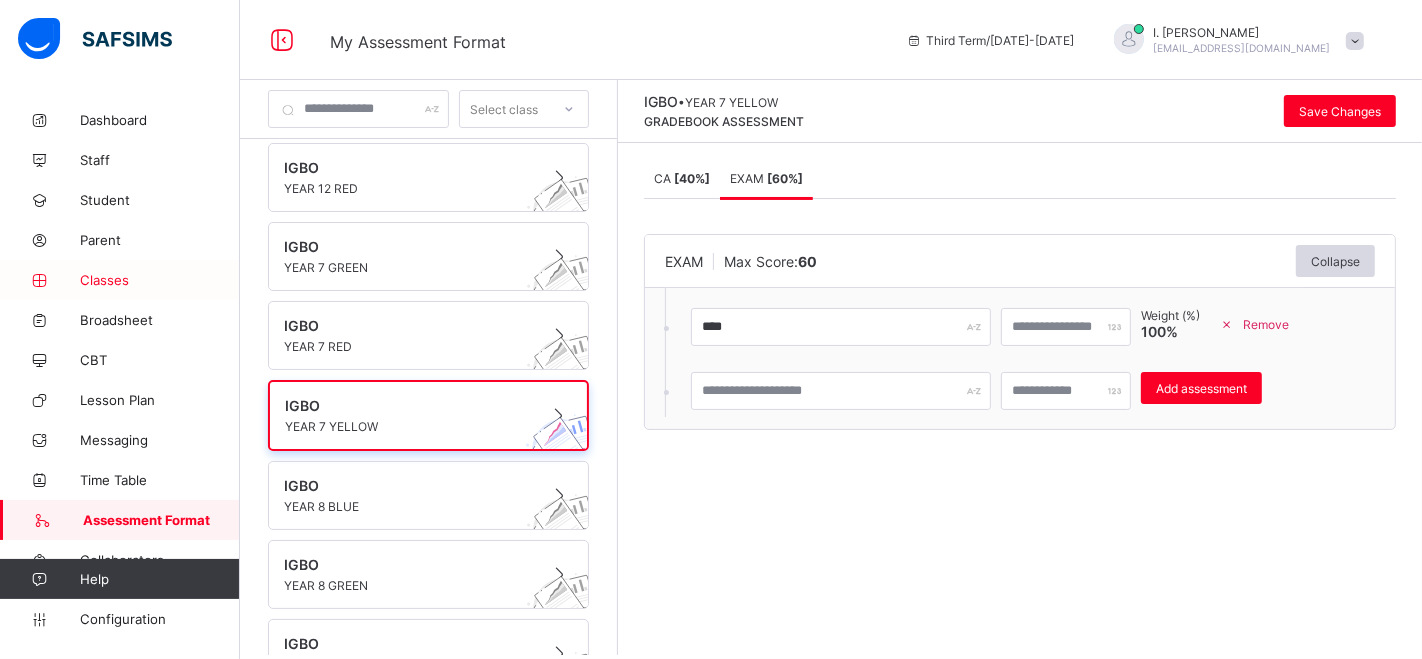 click on "Classes" at bounding box center (160, 280) 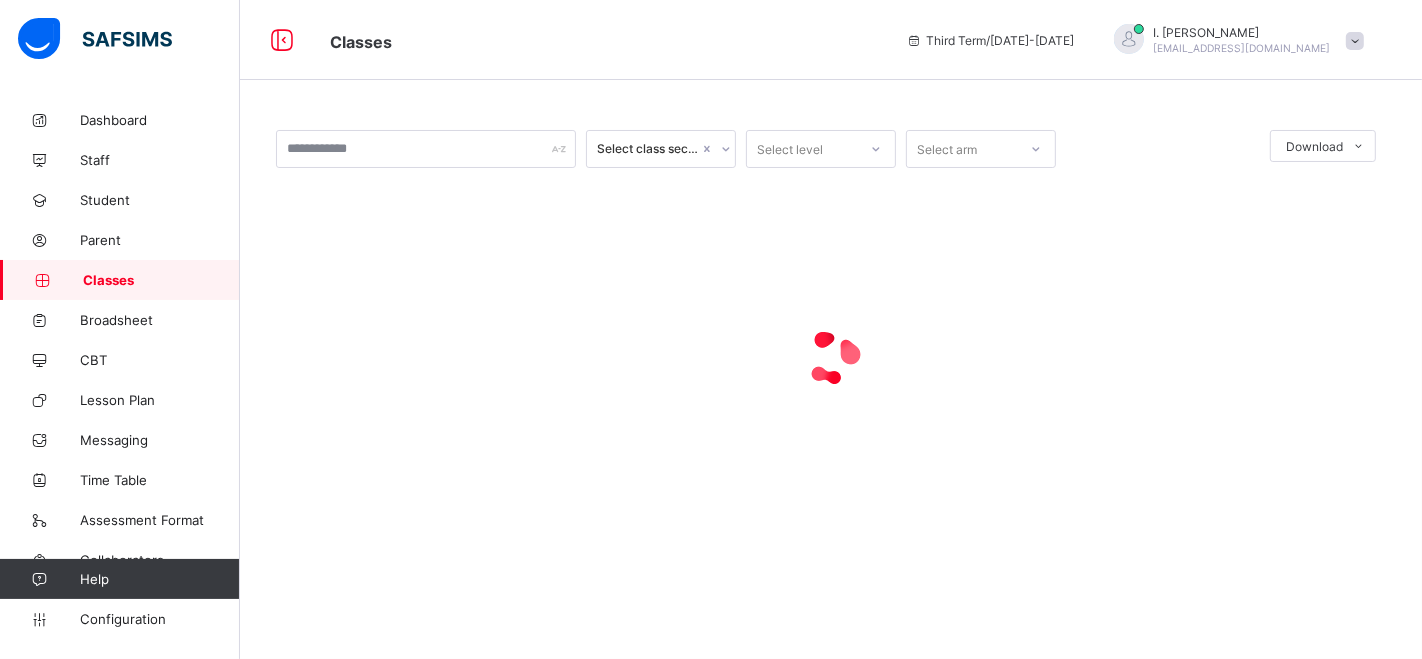 click on "Classes" at bounding box center [161, 280] 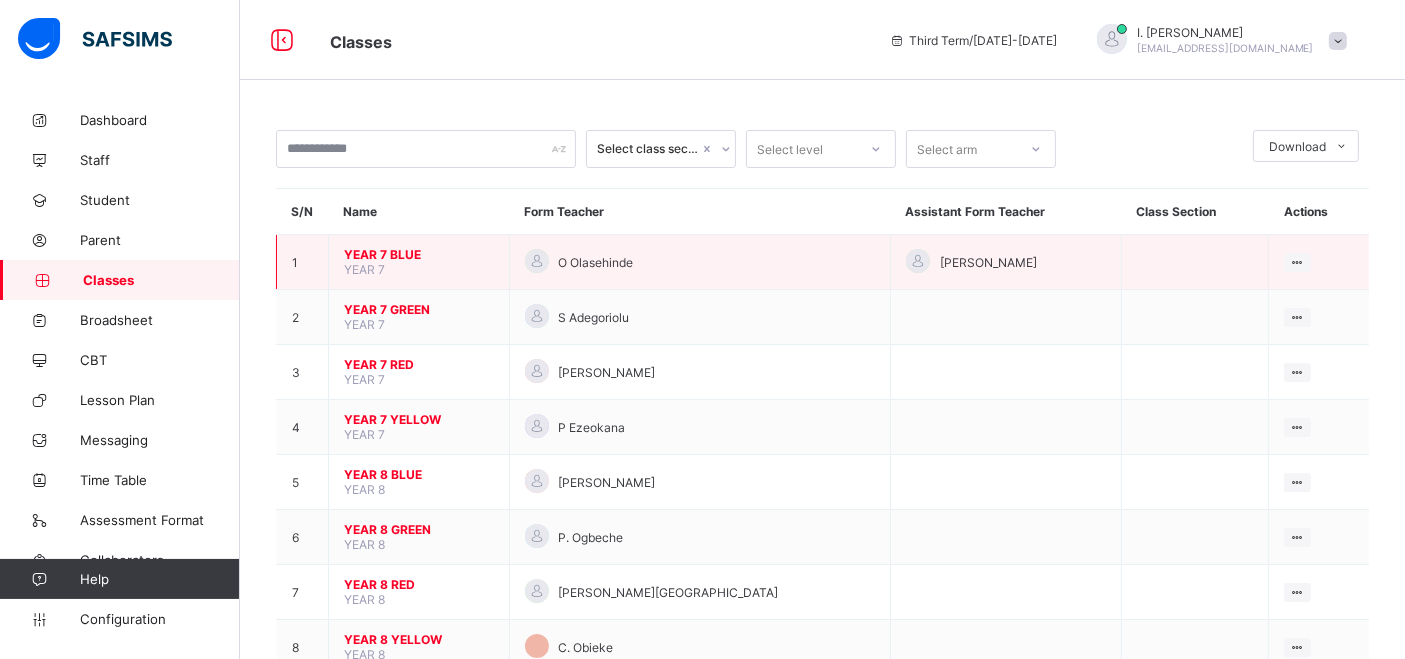click on "YEAR 7   BLUE" at bounding box center [419, 254] 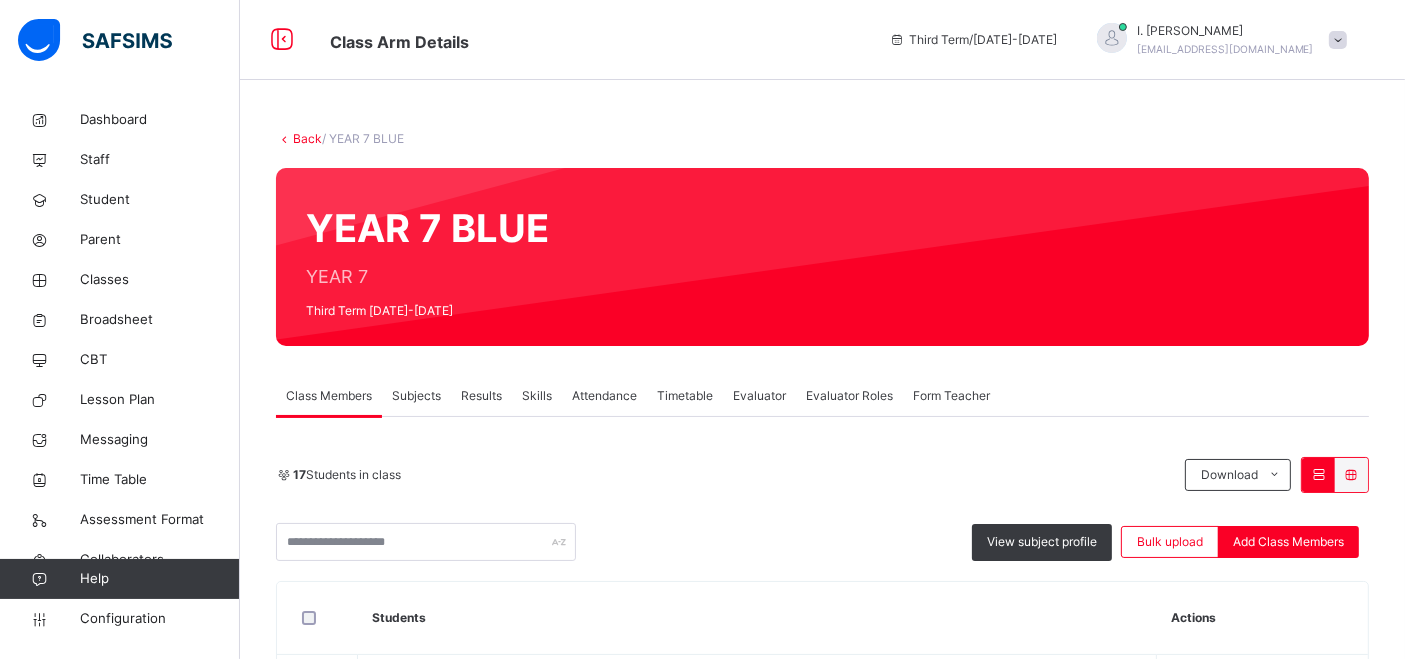 click on "Subjects" at bounding box center [416, 396] 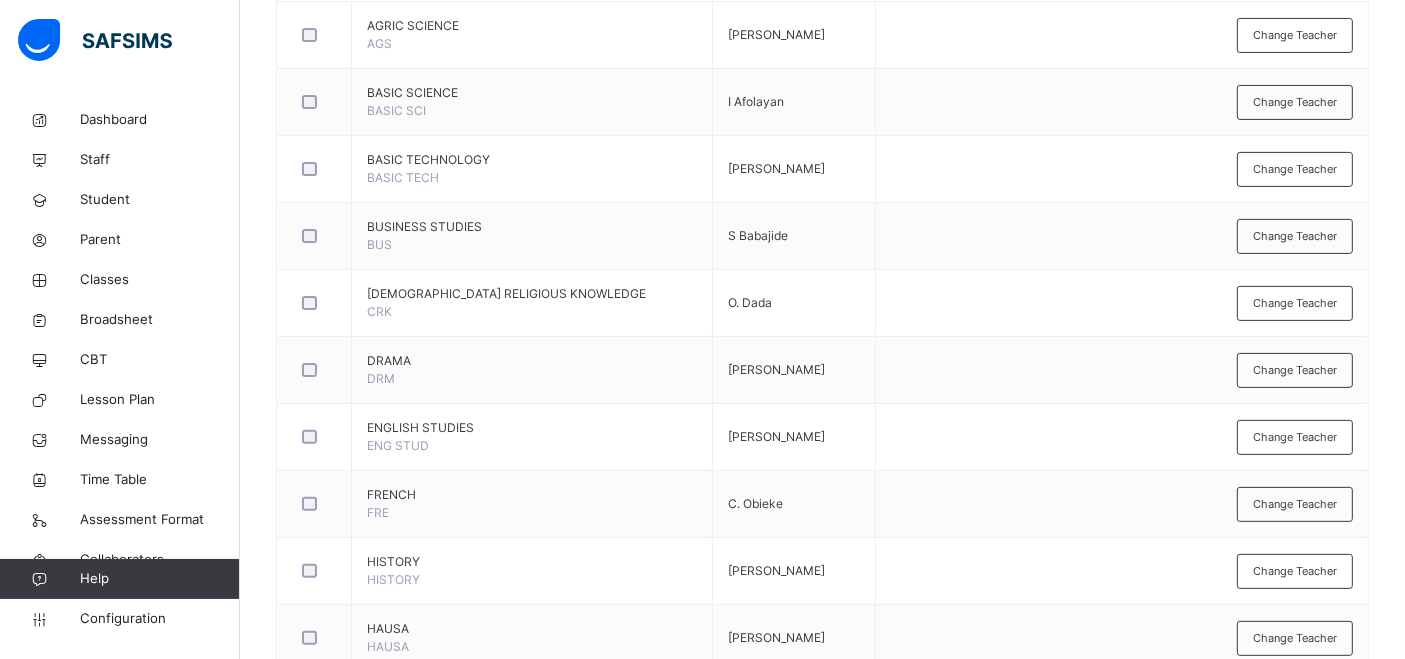 scroll, scrollTop: 1023, scrollLeft: 0, axis: vertical 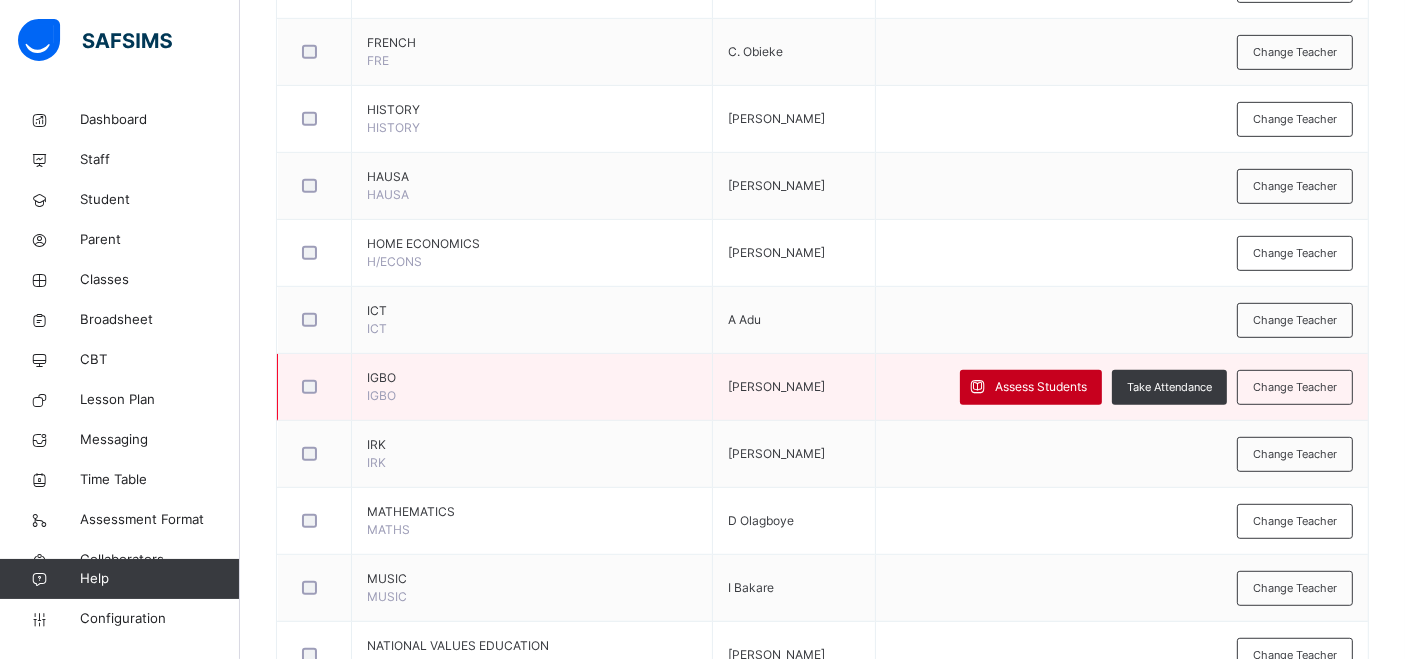 click on "Assess Students" at bounding box center (1041, 387) 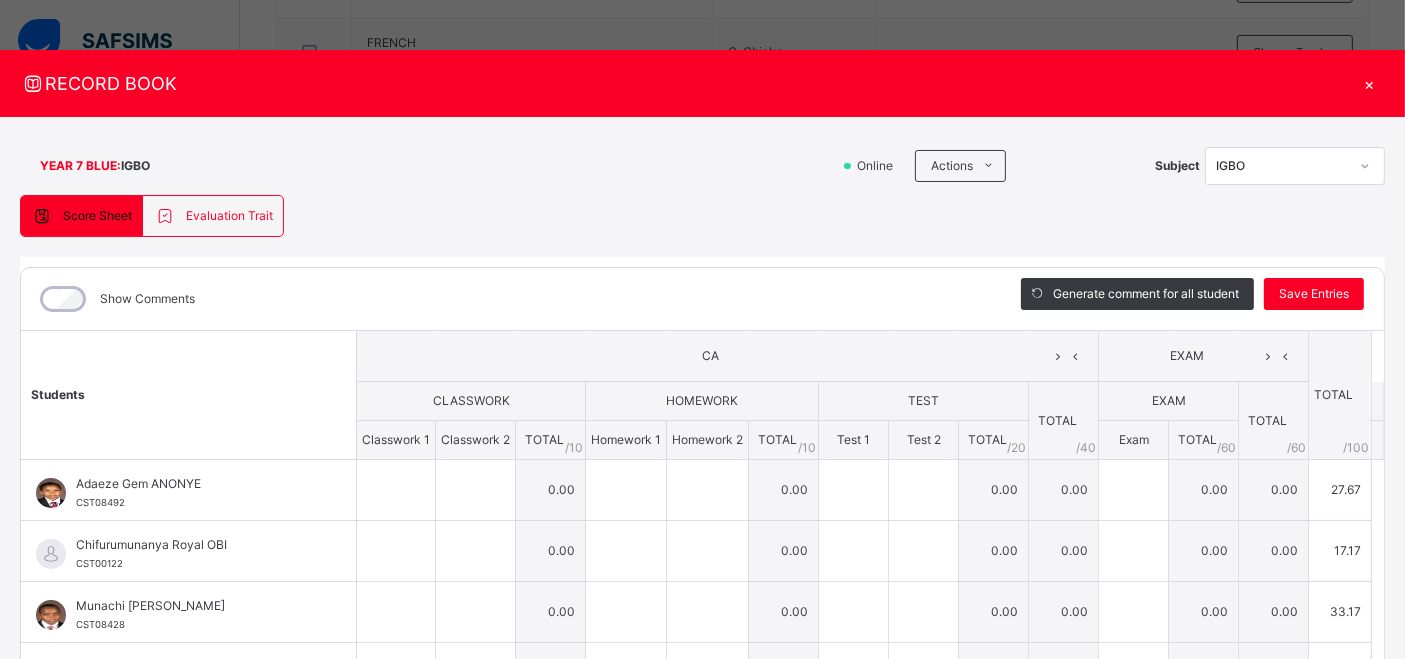 type on "**" 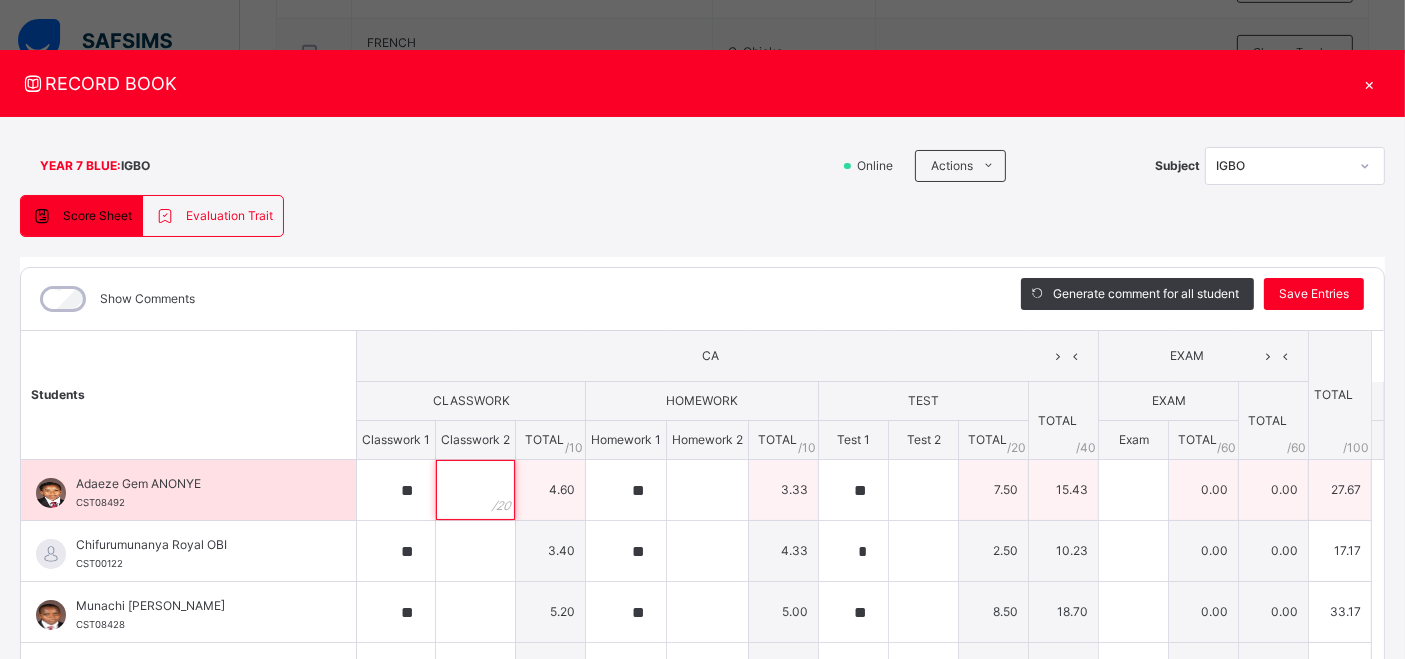 click at bounding box center (475, 490) 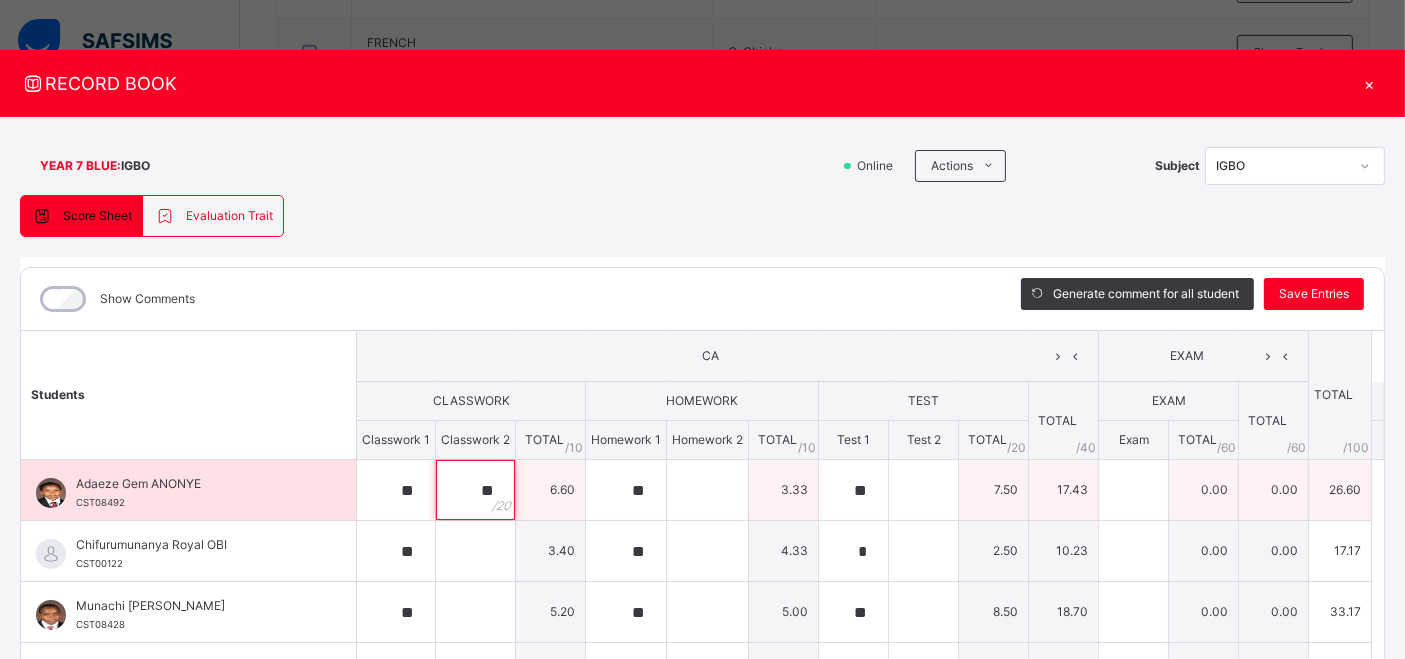 type on "**" 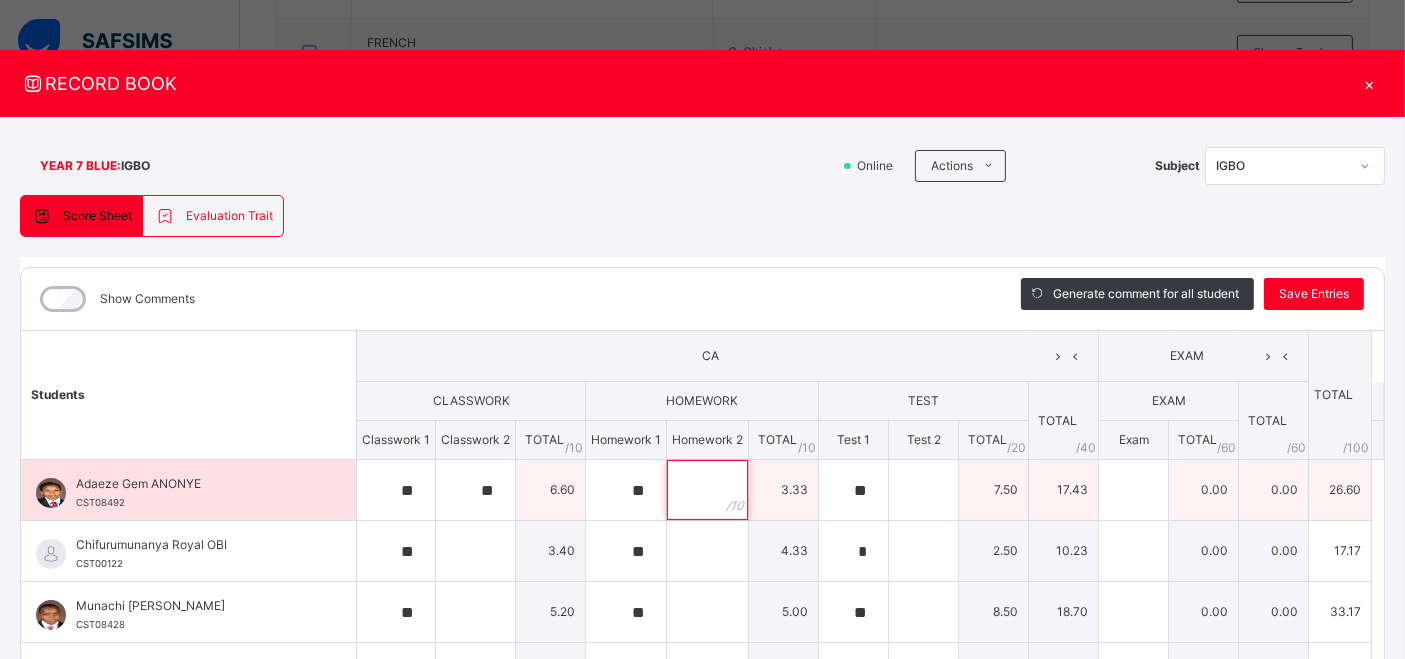 click at bounding box center (707, 490) 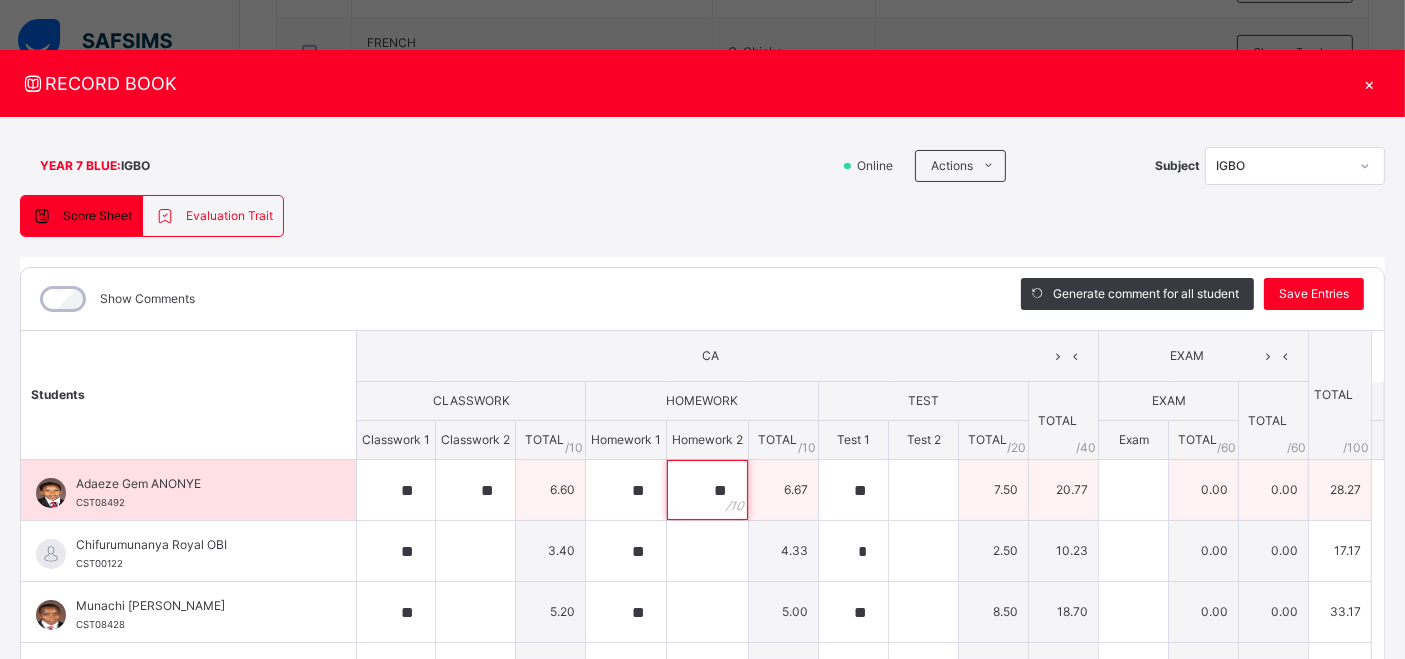 type on "**" 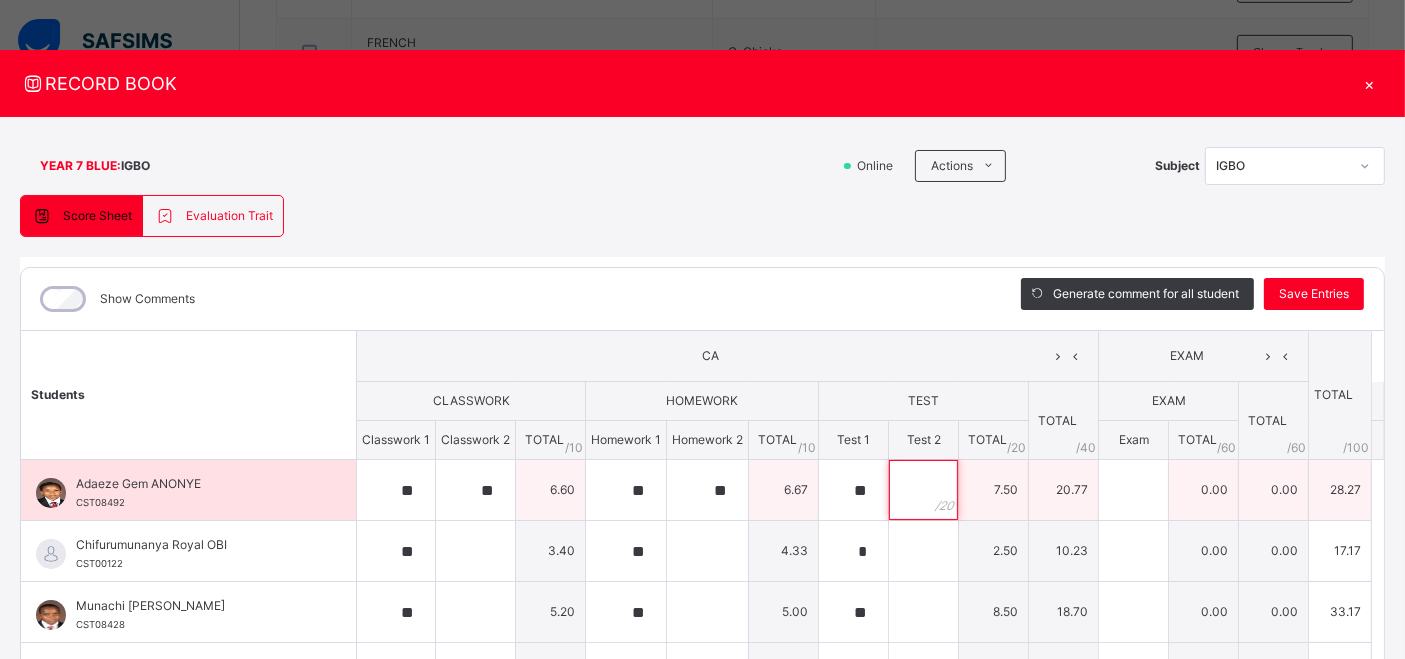 click at bounding box center [923, 490] 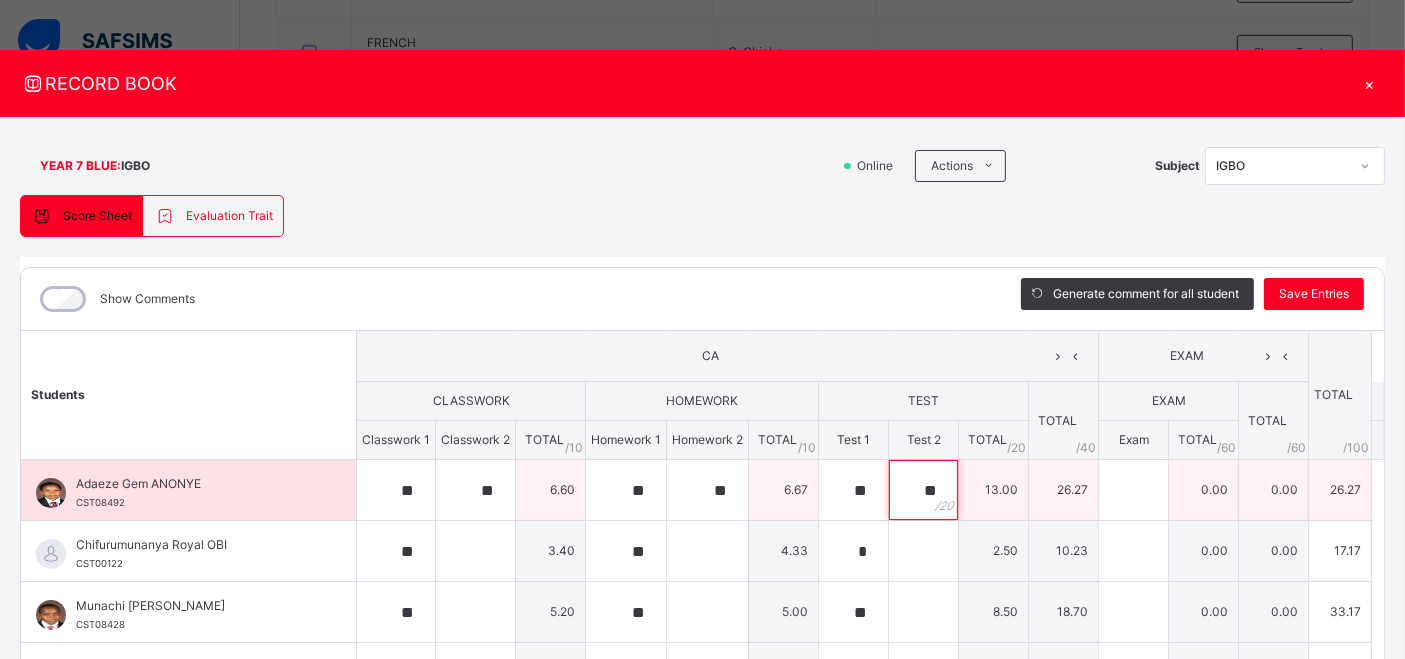 type on "**" 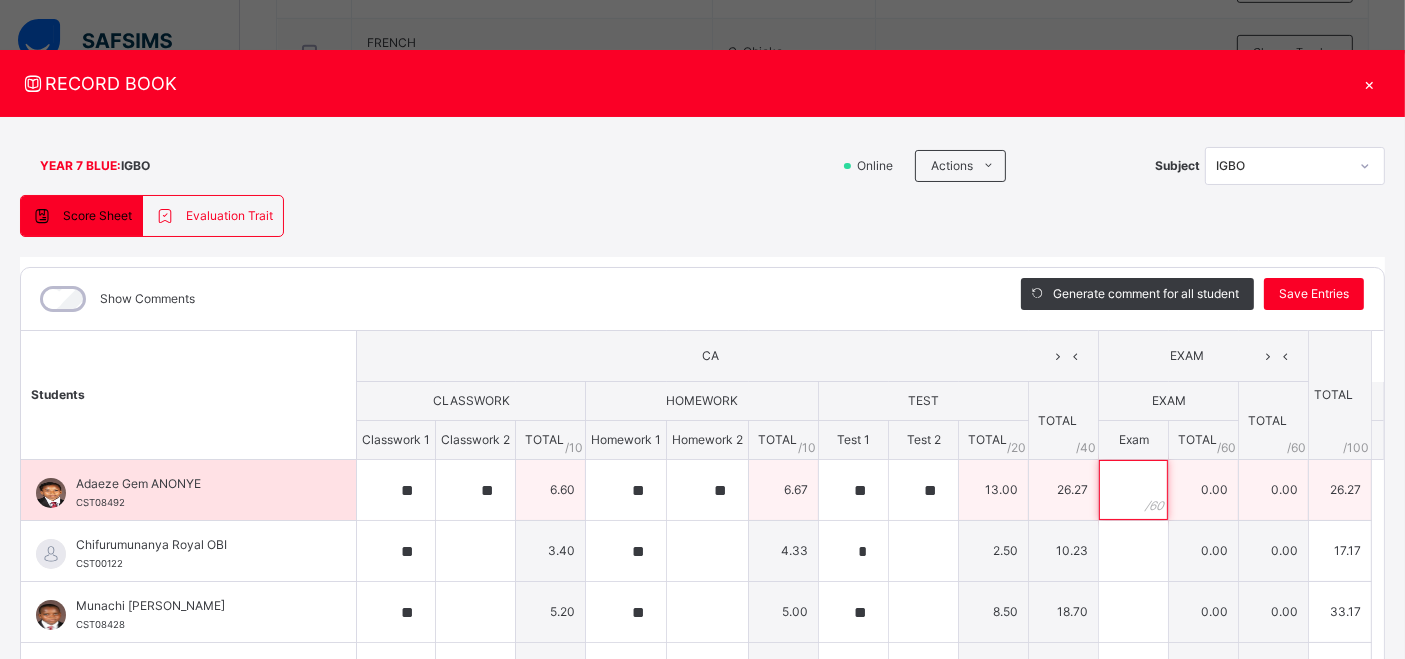 click at bounding box center [1133, 490] 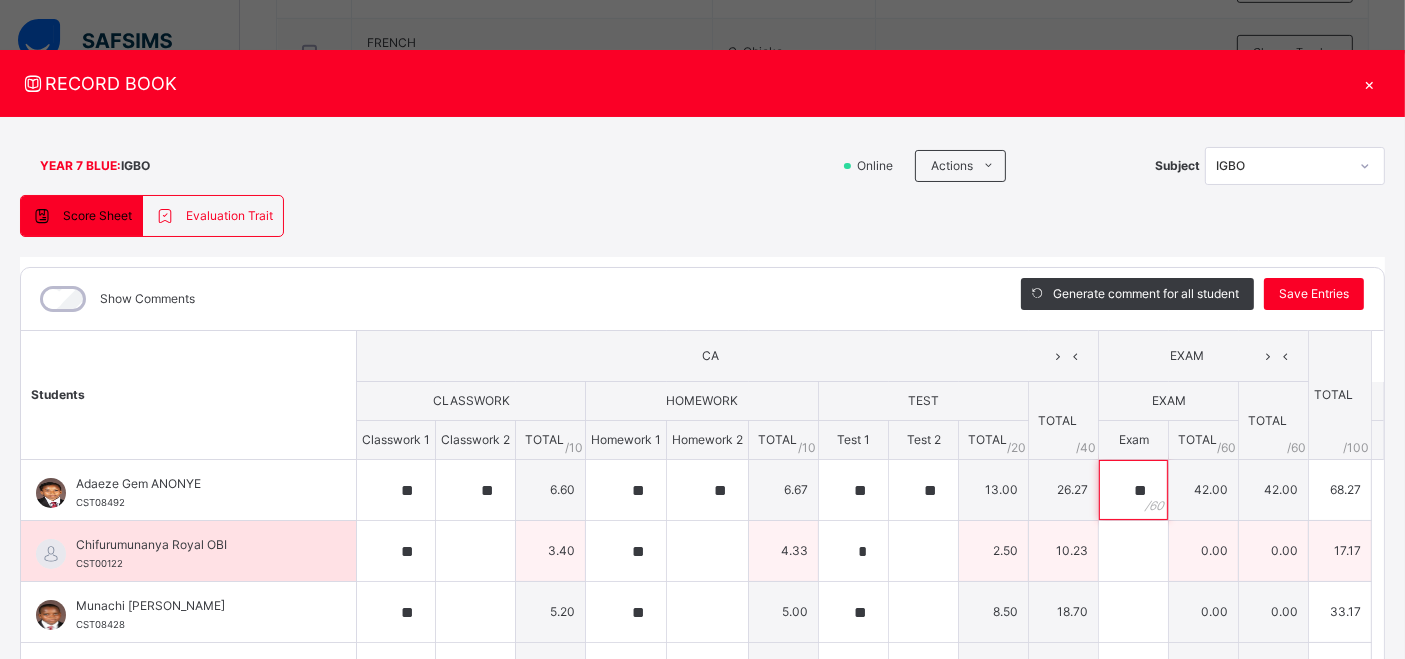 type on "**" 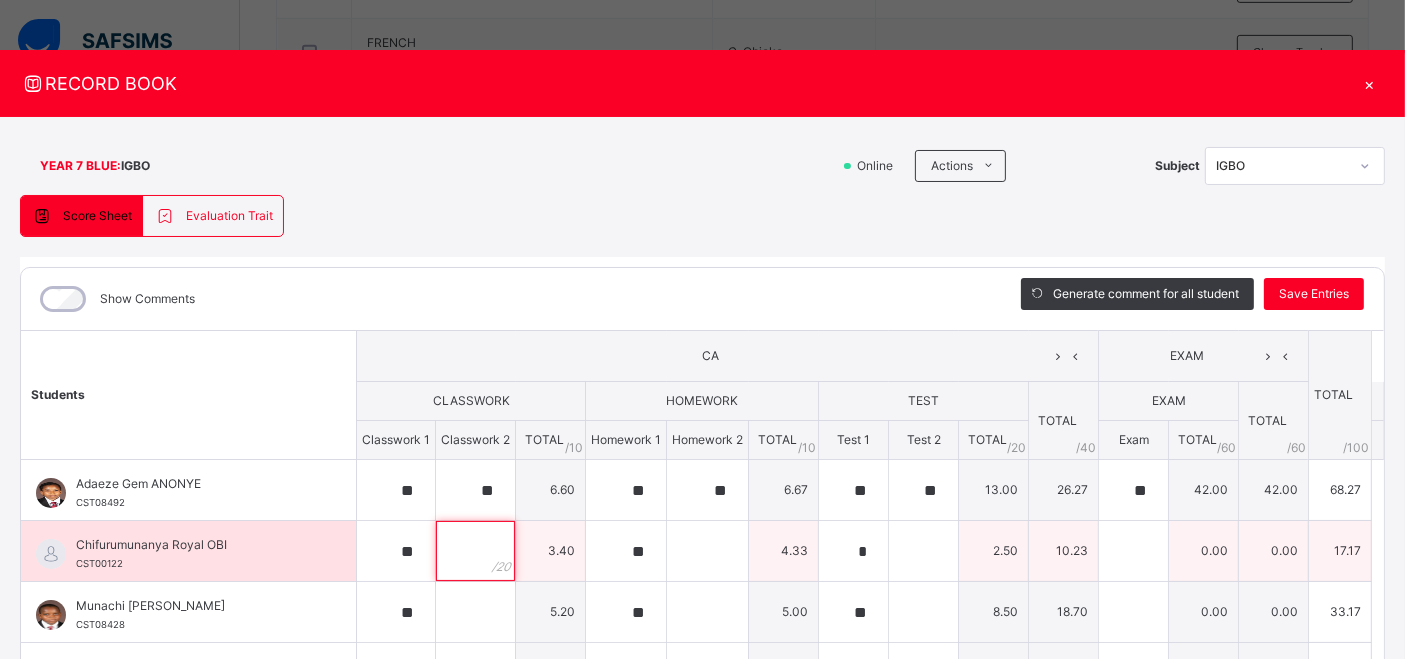 click at bounding box center [475, 551] 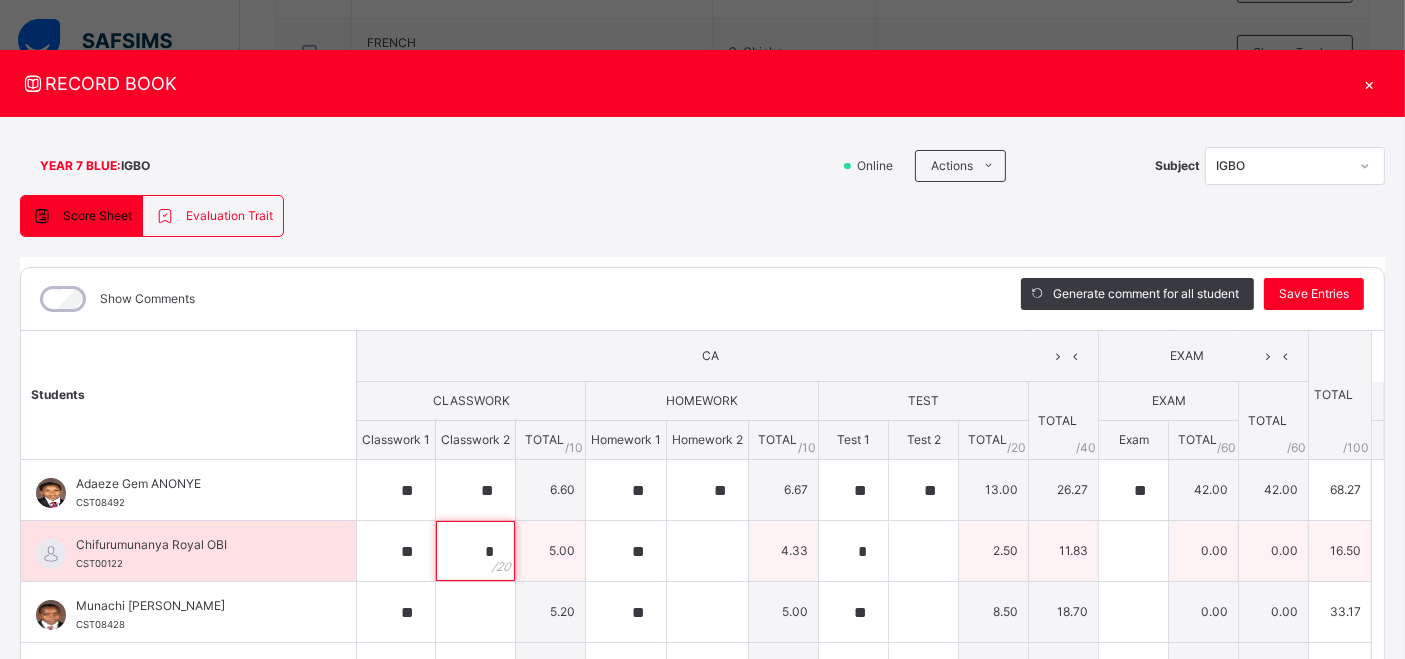 type on "*" 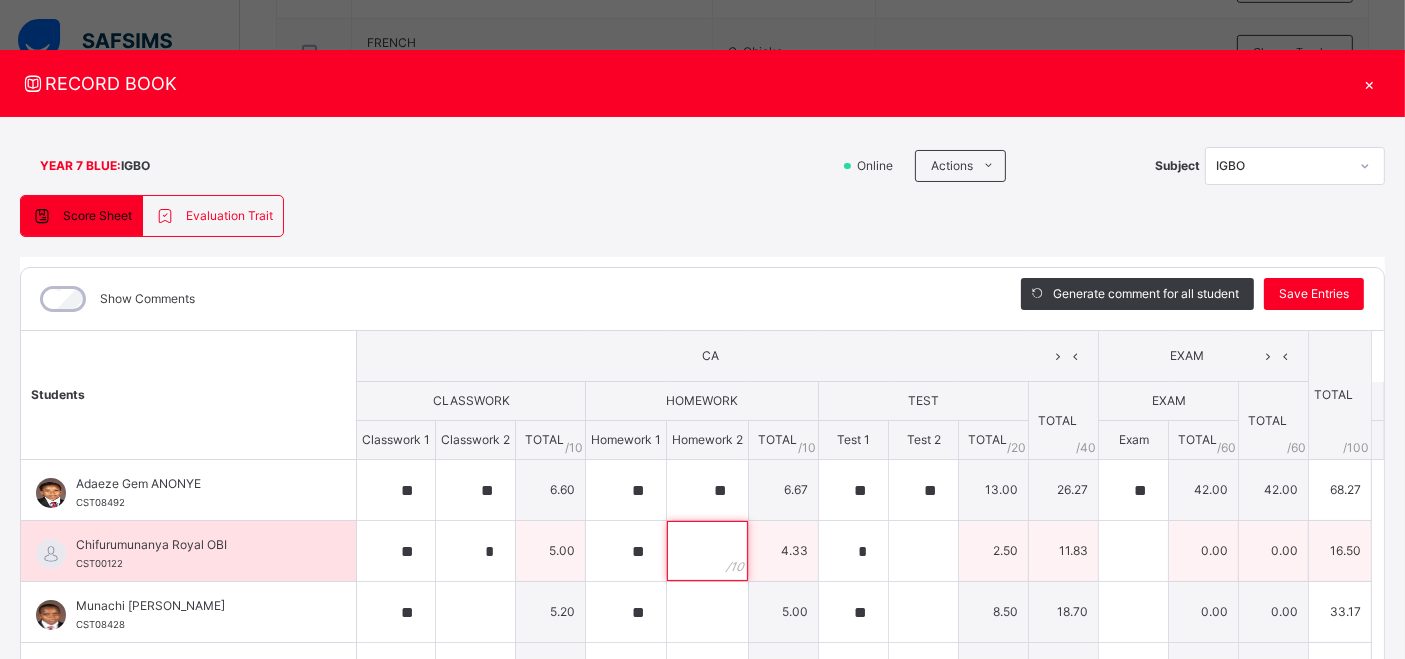 click at bounding box center (707, 551) 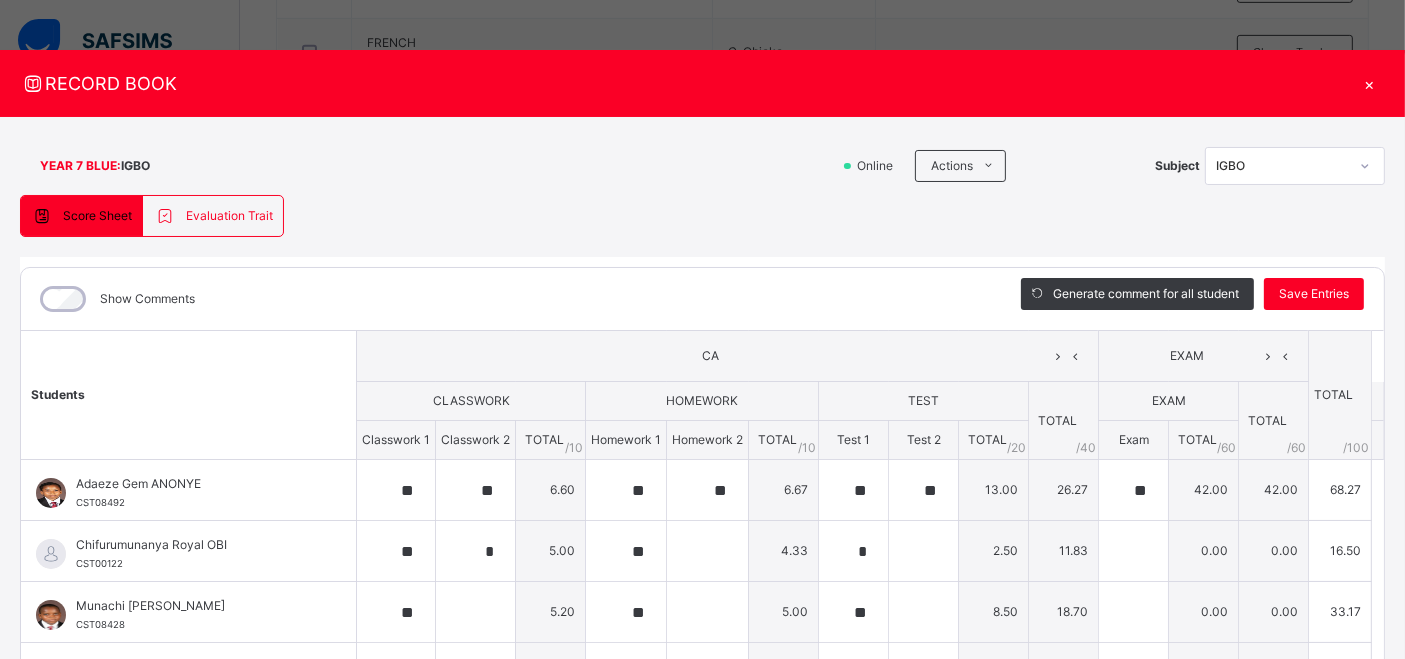 click on "×" at bounding box center [1370, 83] 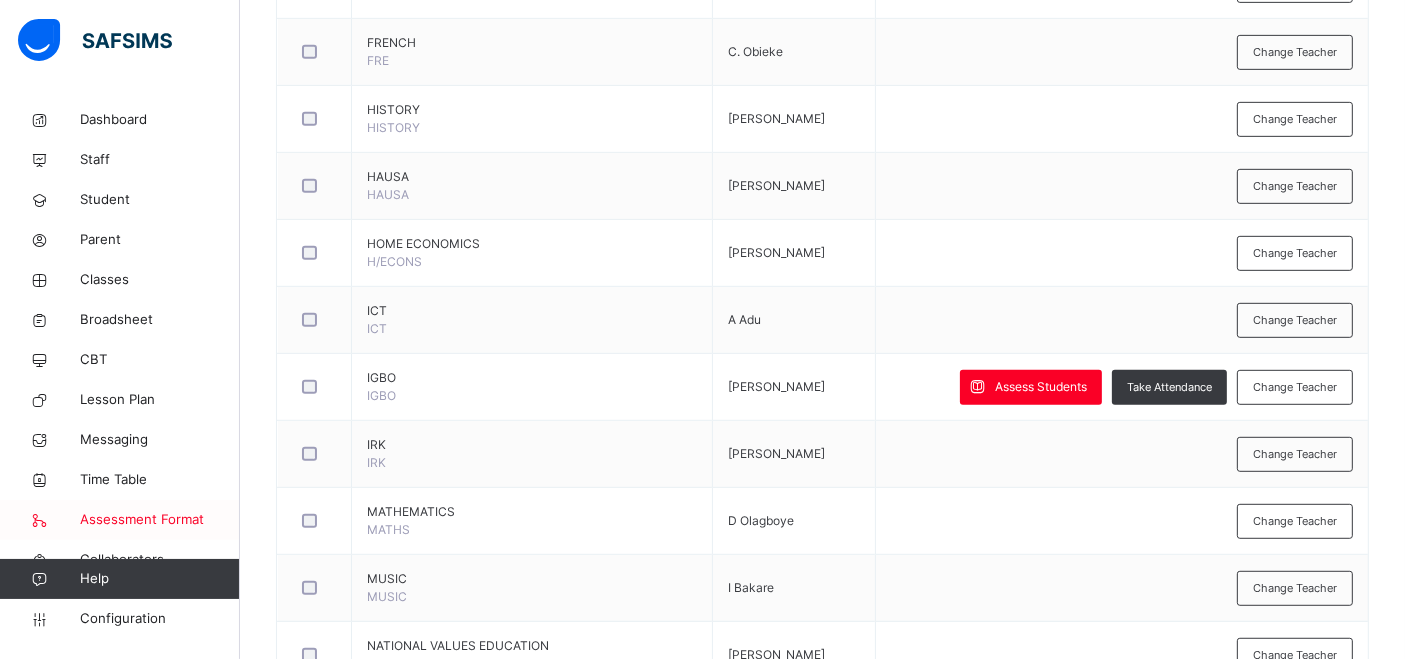 click on "Assessment Format" at bounding box center (160, 520) 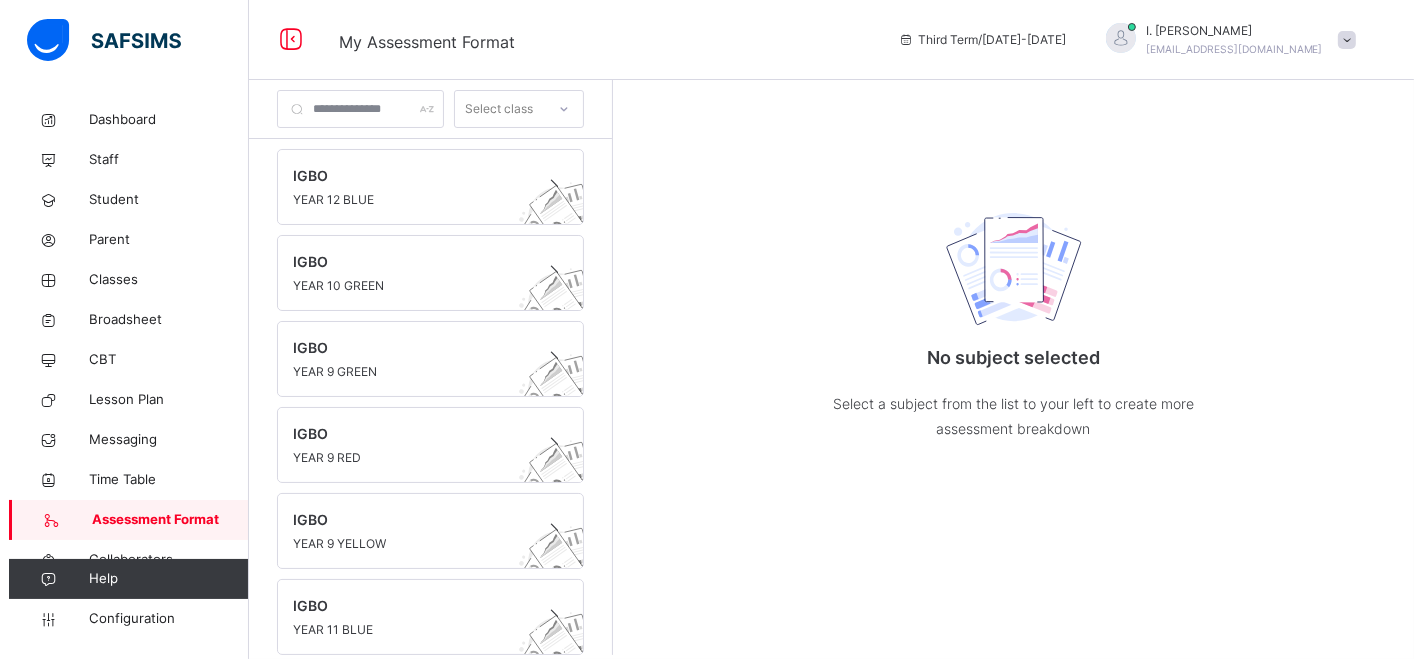 scroll, scrollTop: 0, scrollLeft: 0, axis: both 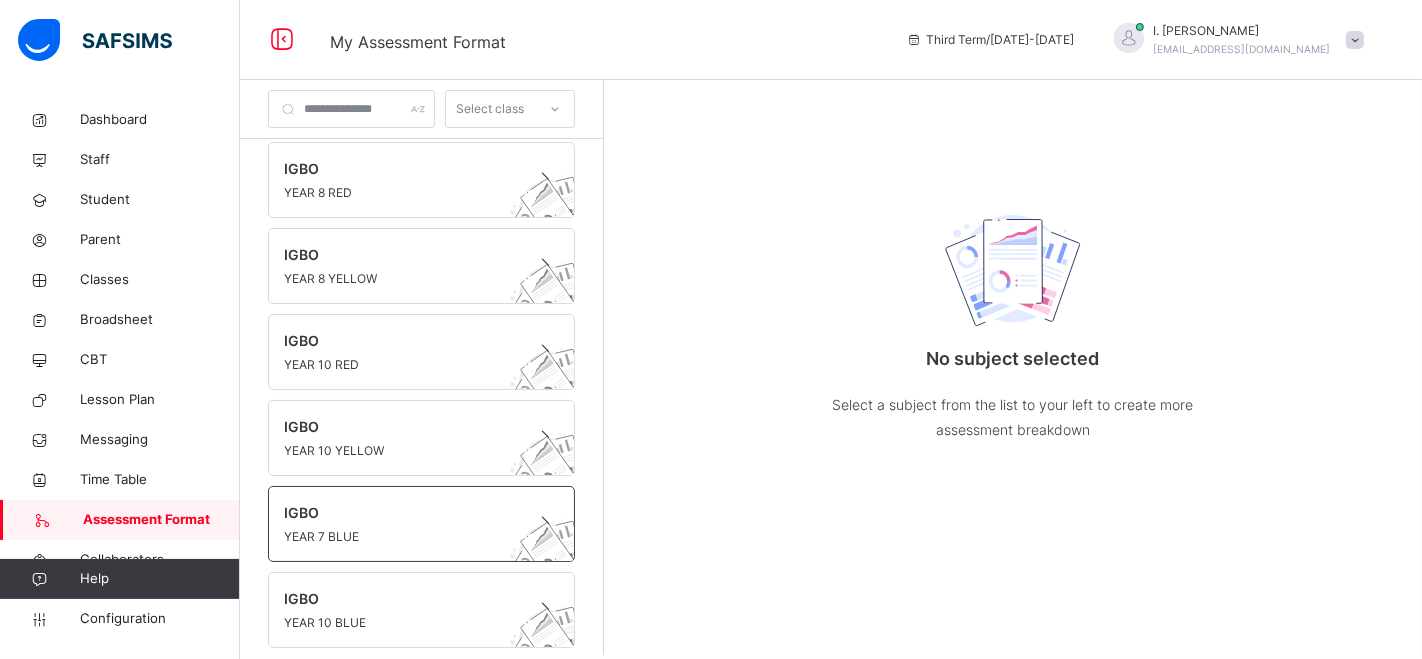 click on "YEAR 7 BLUE" at bounding box center [402, 537] 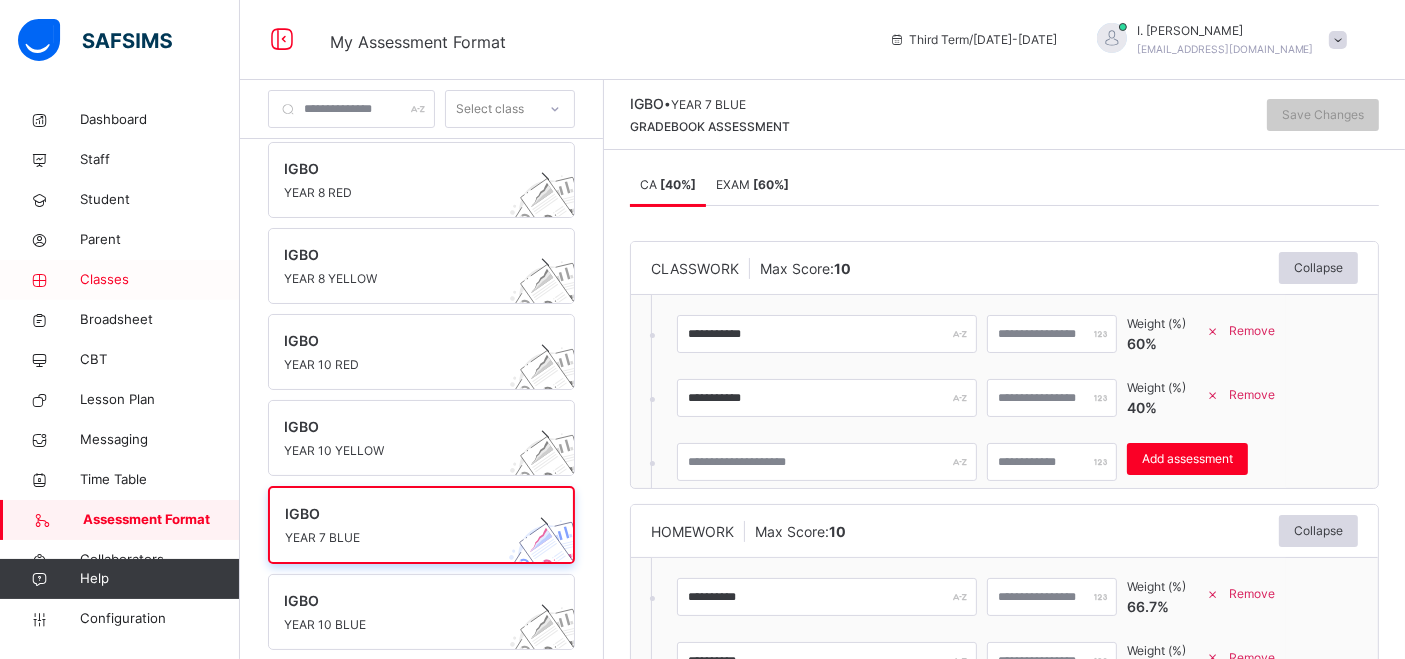 click on "Classes" at bounding box center [160, 280] 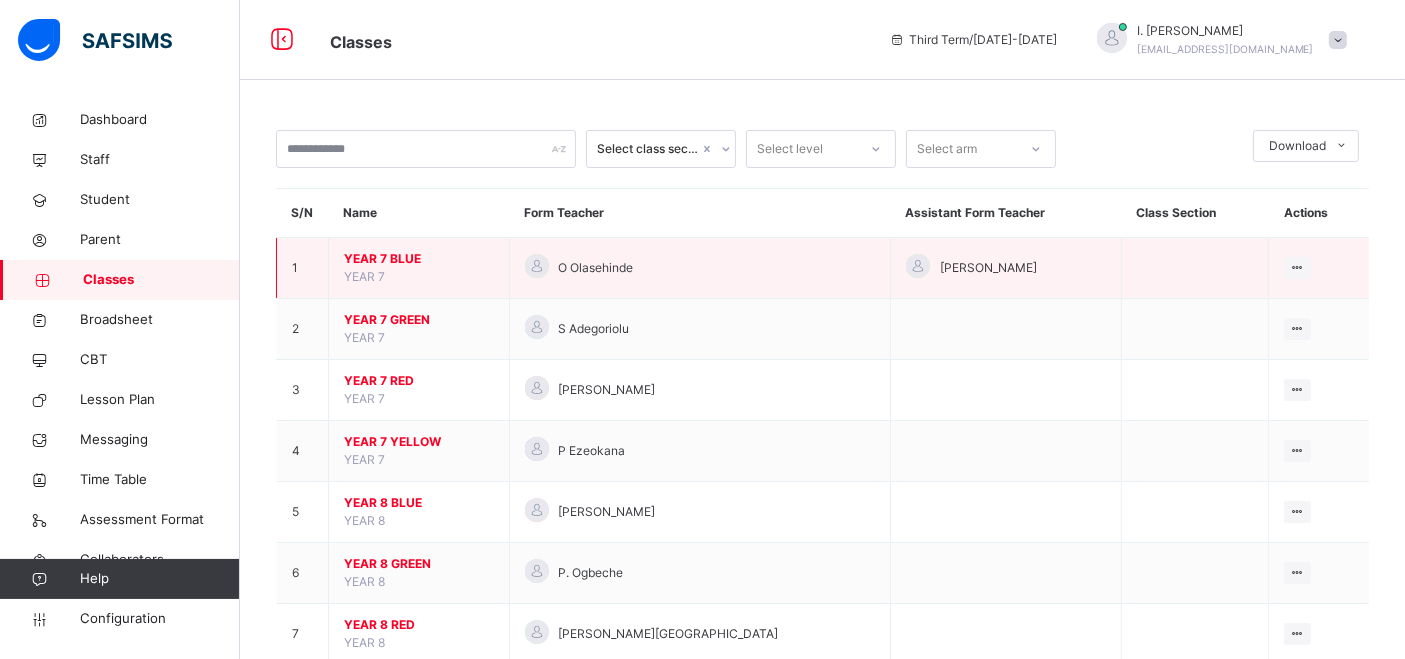 click on "YEAR 7   BLUE" at bounding box center [419, 259] 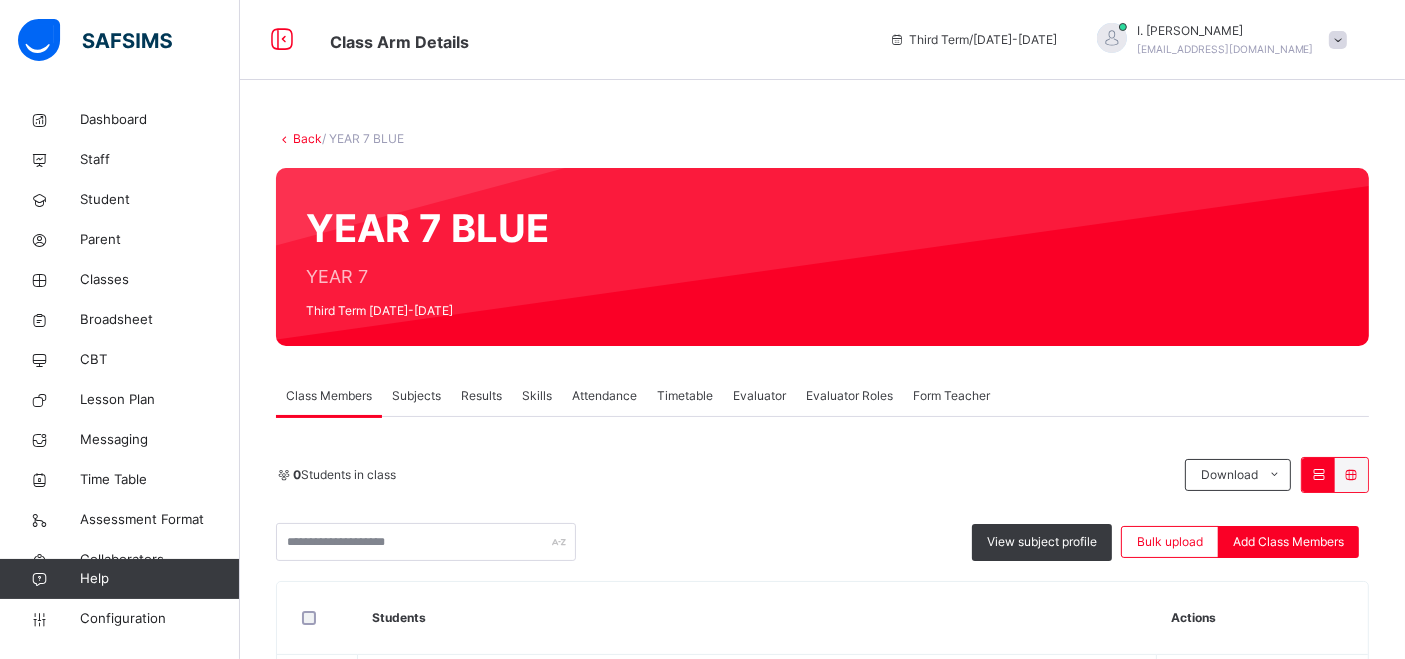 click on "Subjects" at bounding box center [416, 396] 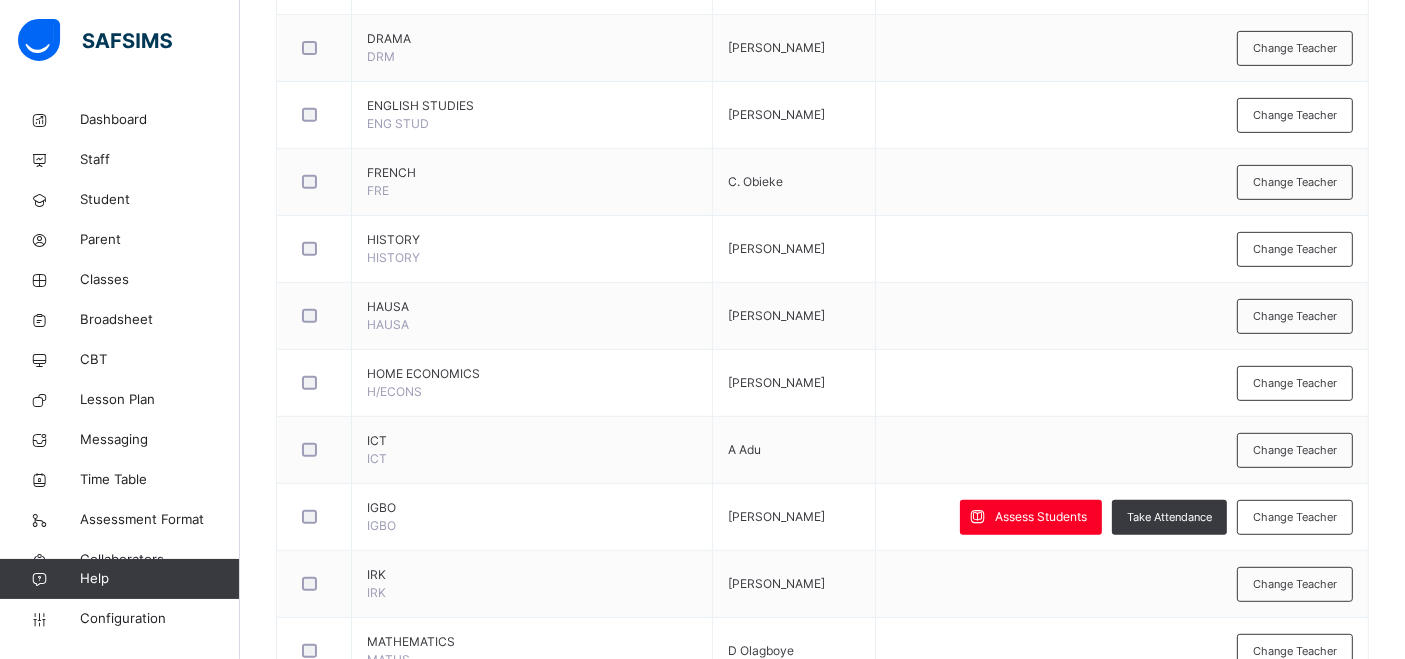 scroll, scrollTop: 1019, scrollLeft: 0, axis: vertical 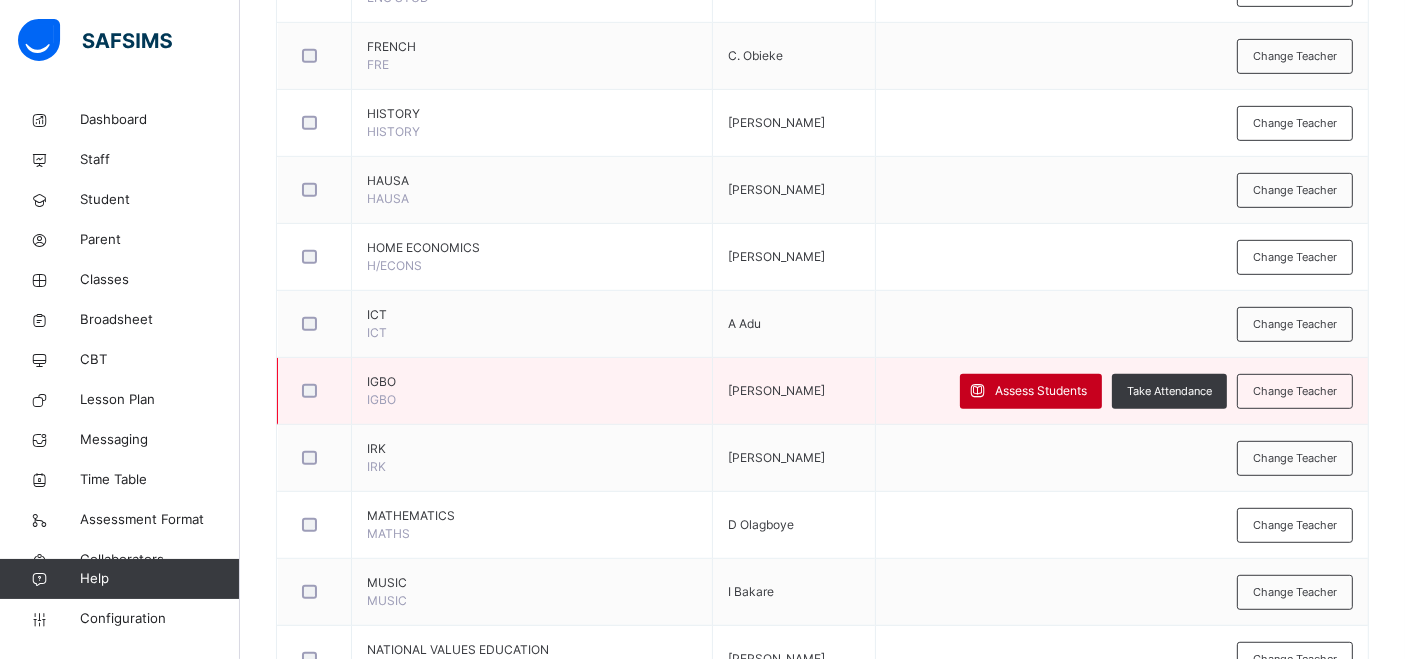 click on "Assess Students" at bounding box center [1041, 391] 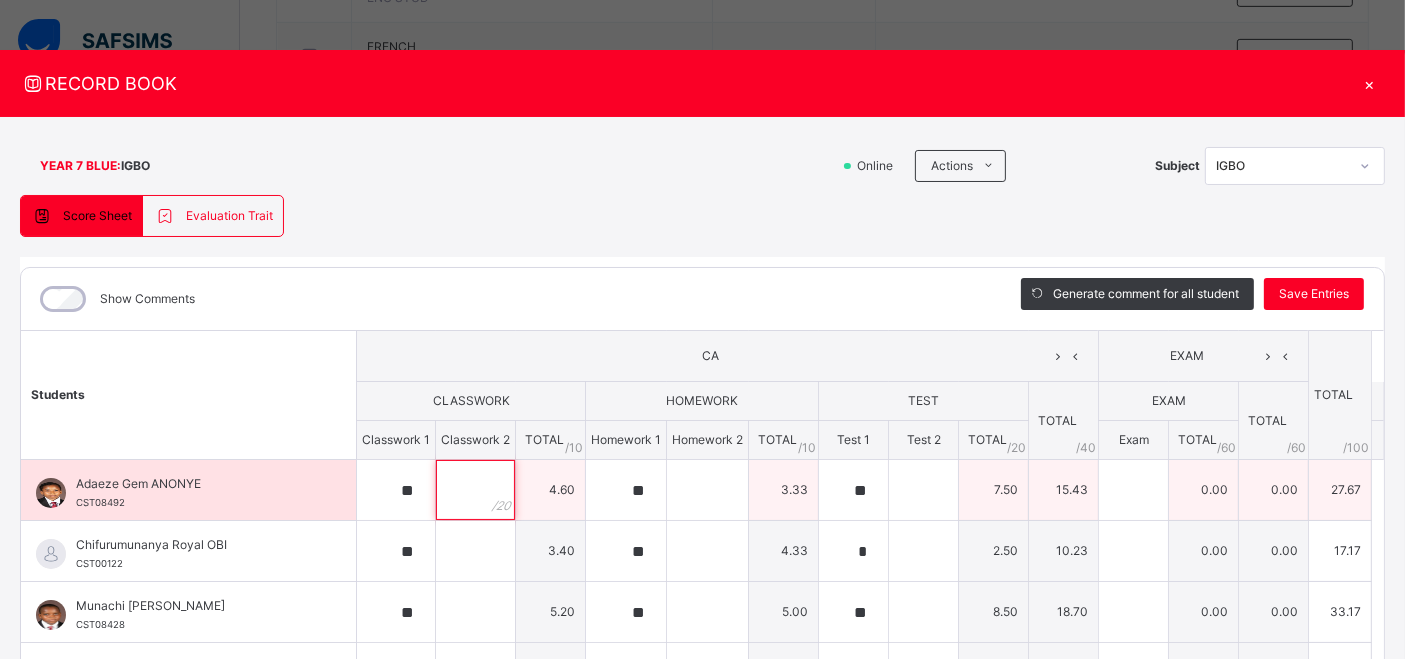 click at bounding box center [475, 490] 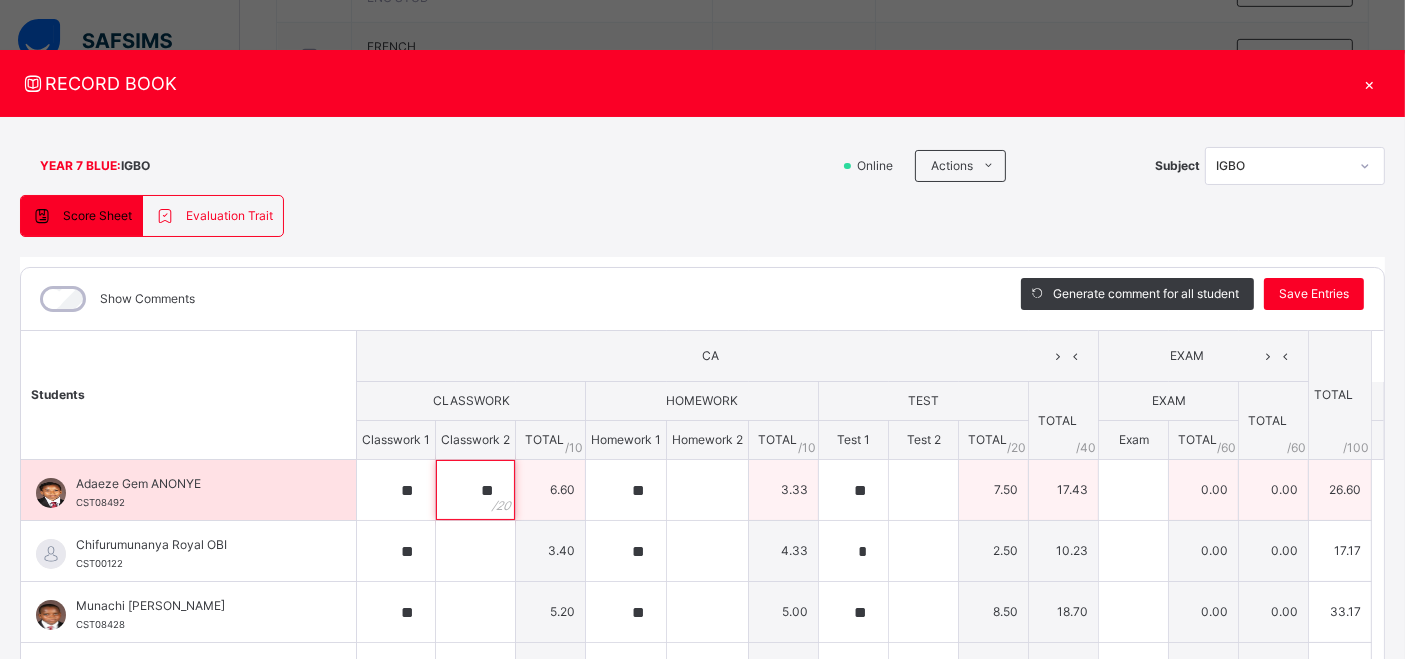 type on "**" 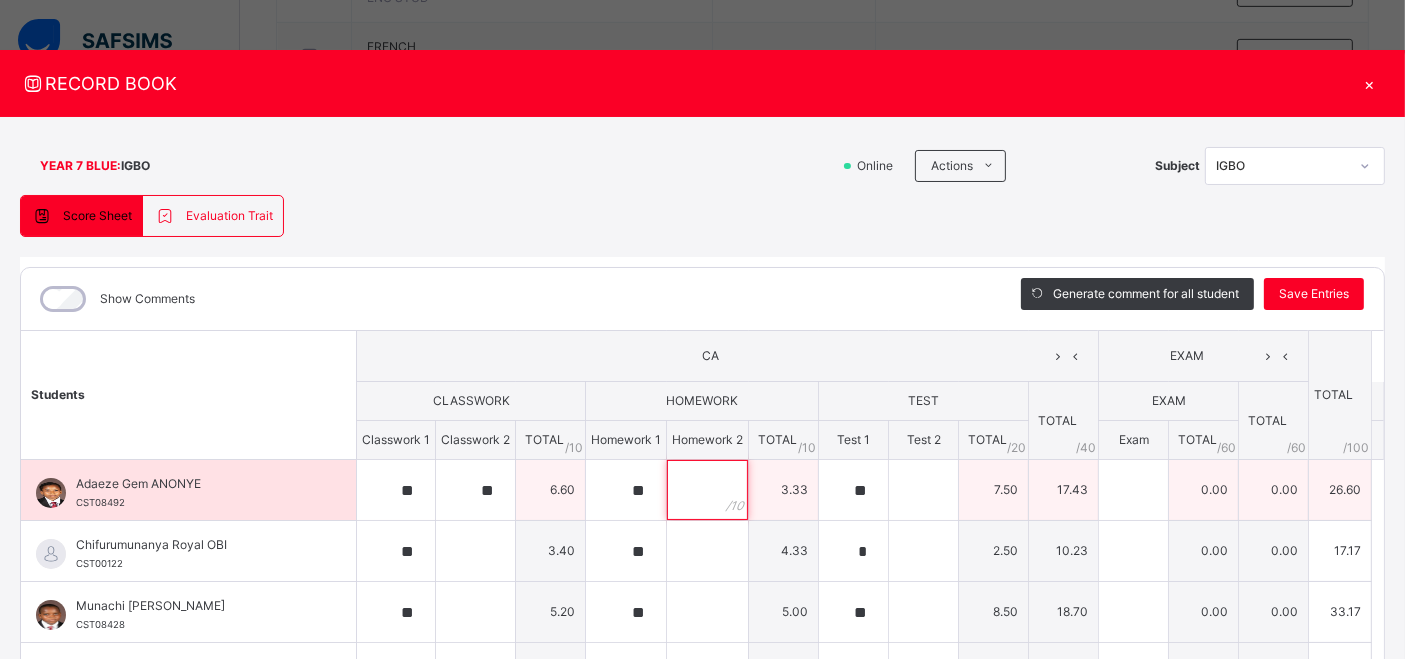 click at bounding box center [707, 490] 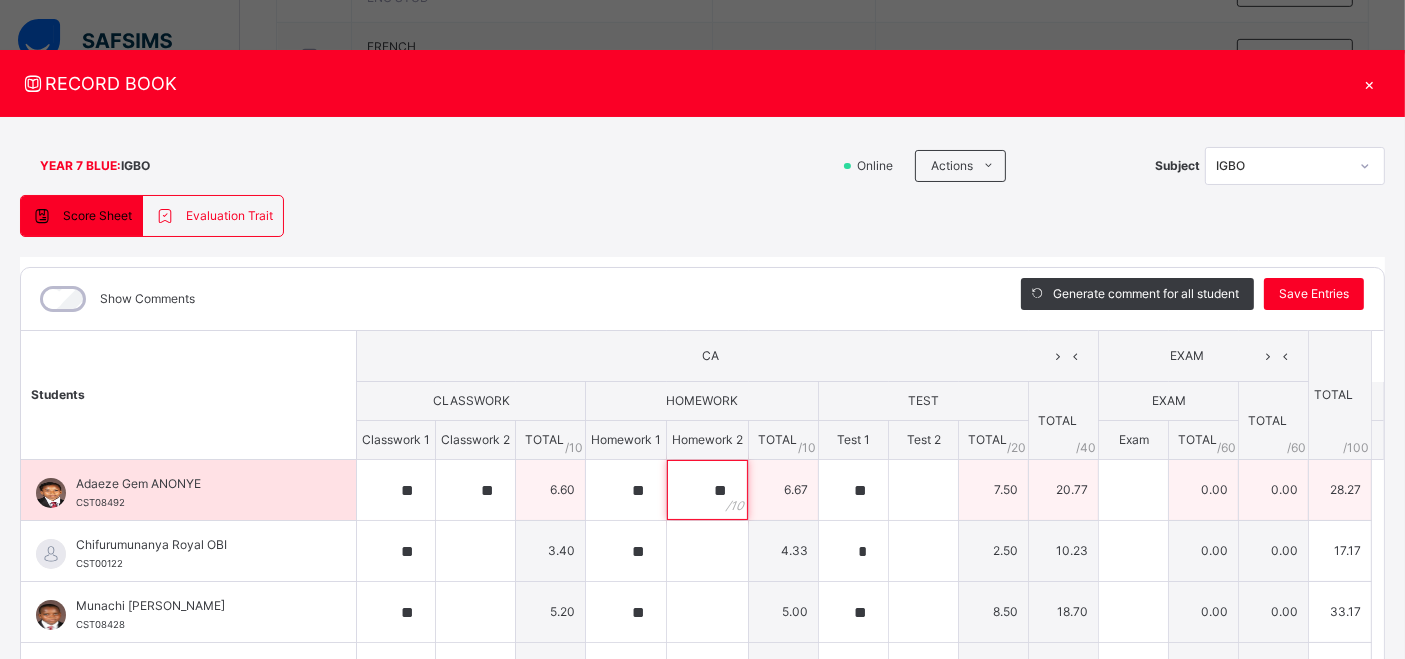 type on "**" 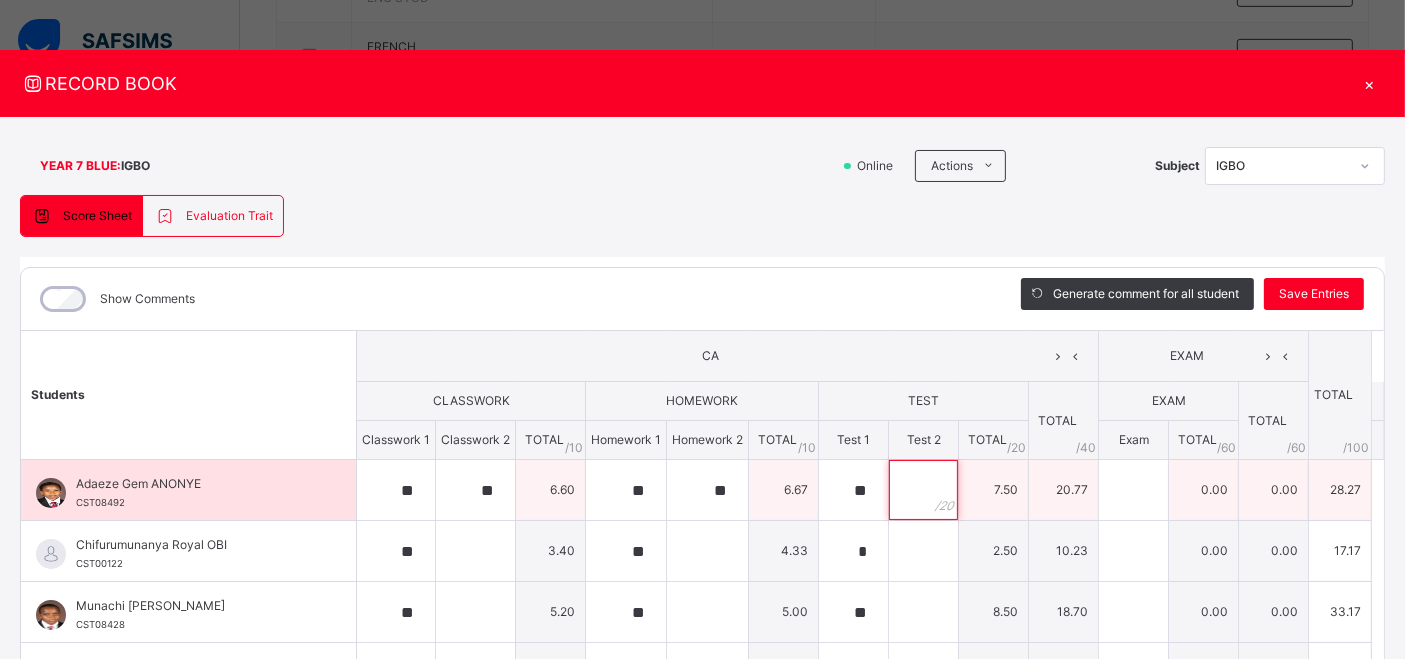 click at bounding box center (923, 490) 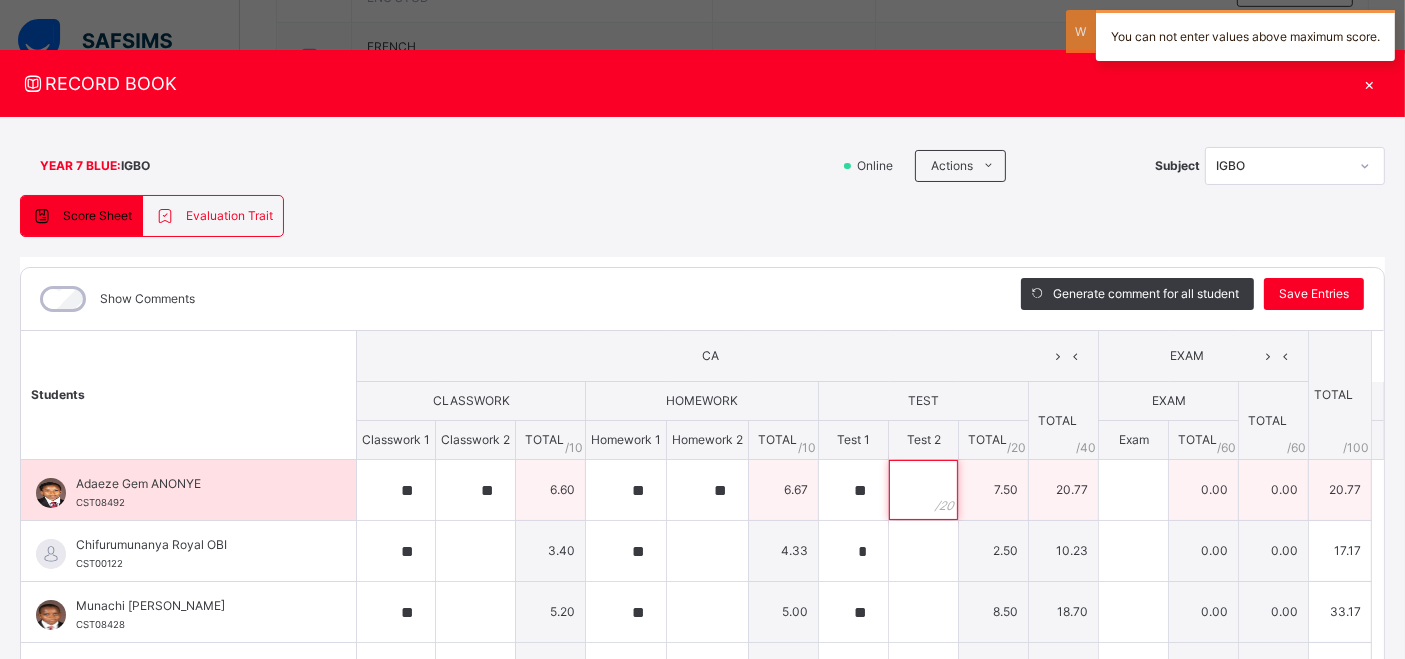click at bounding box center (923, 490) 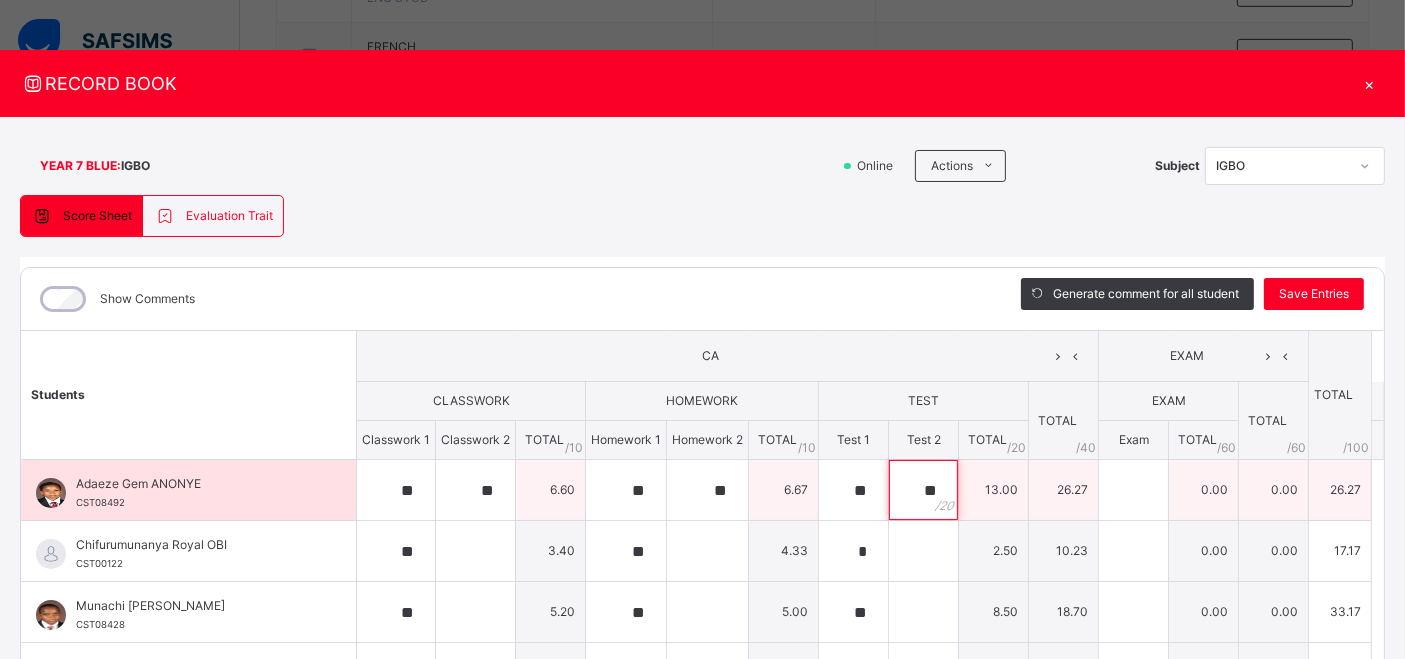 type on "**" 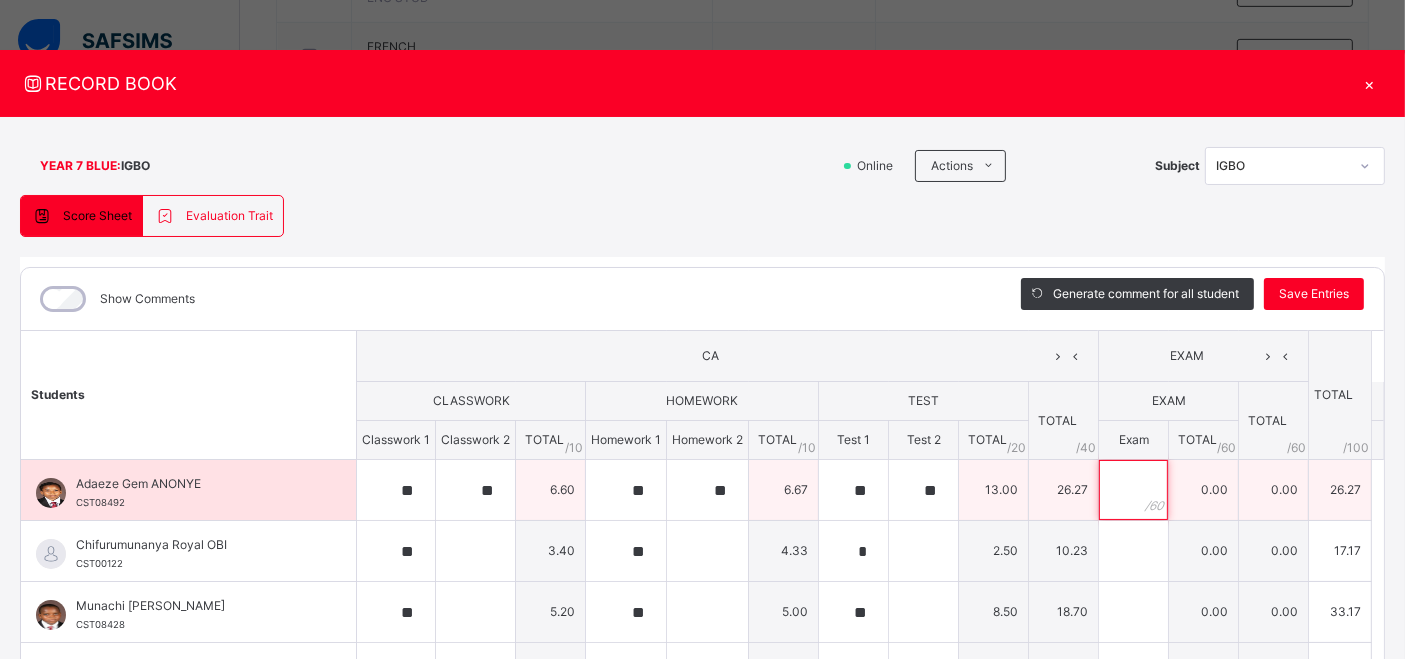 click at bounding box center (1133, 490) 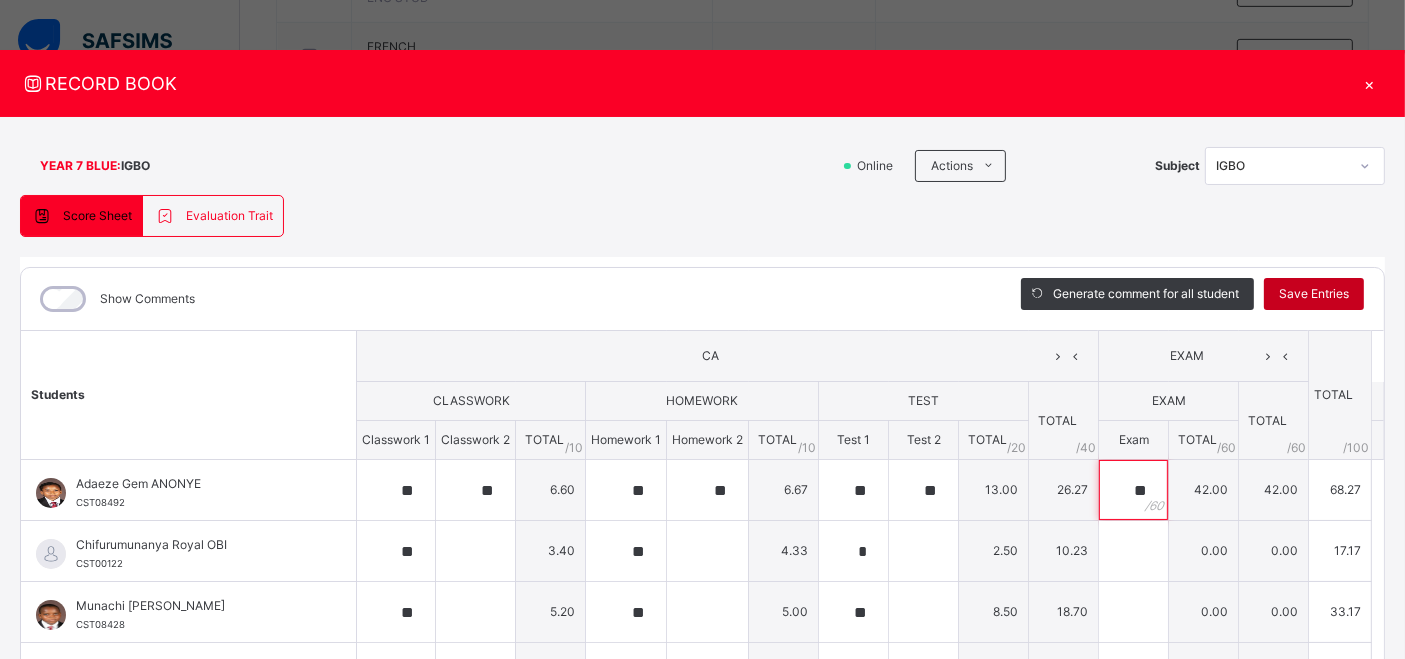 type on "**" 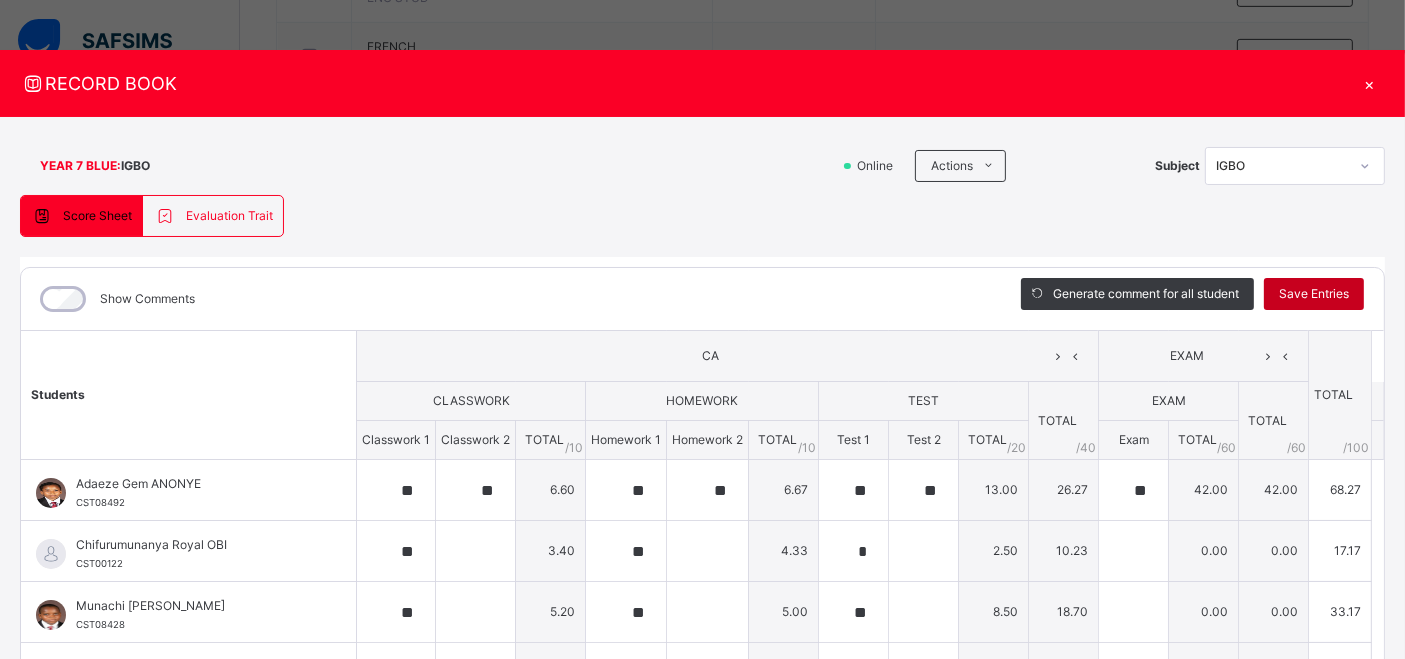 click on "Save Entries" at bounding box center [1314, 294] 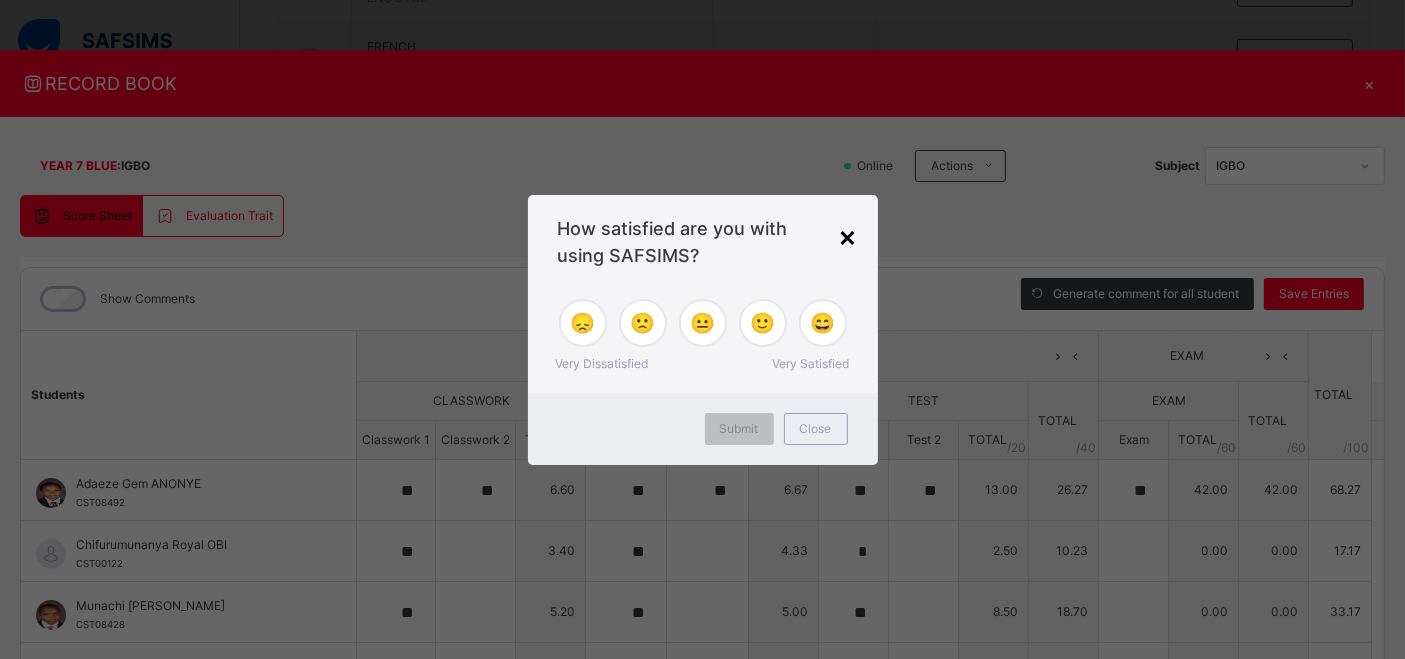 click on "×" at bounding box center [848, 236] 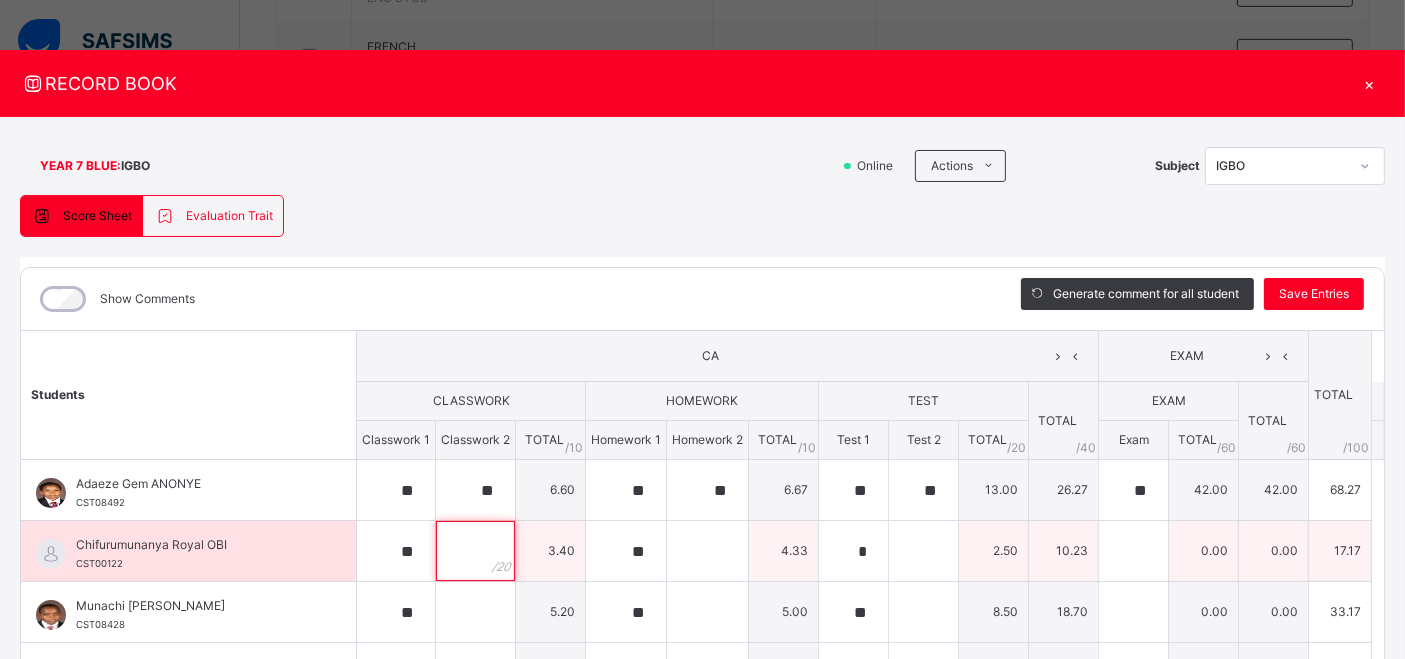click at bounding box center (475, 551) 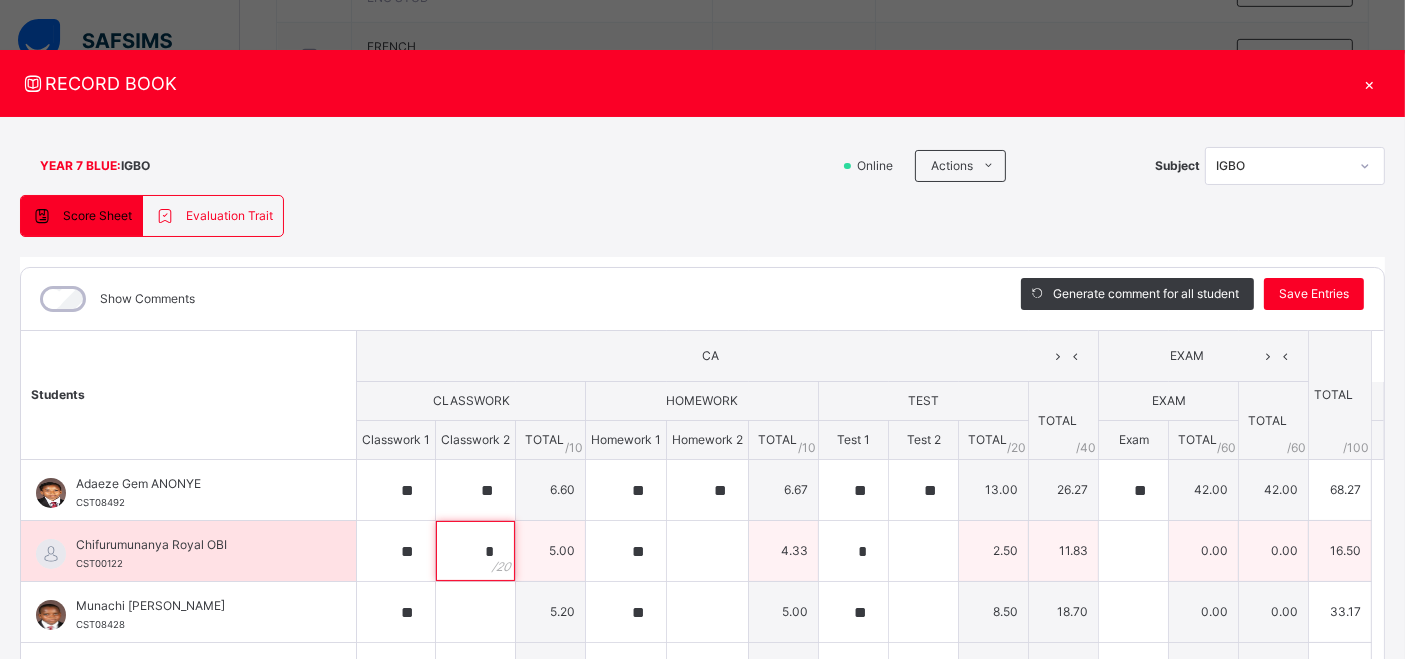 type on "*" 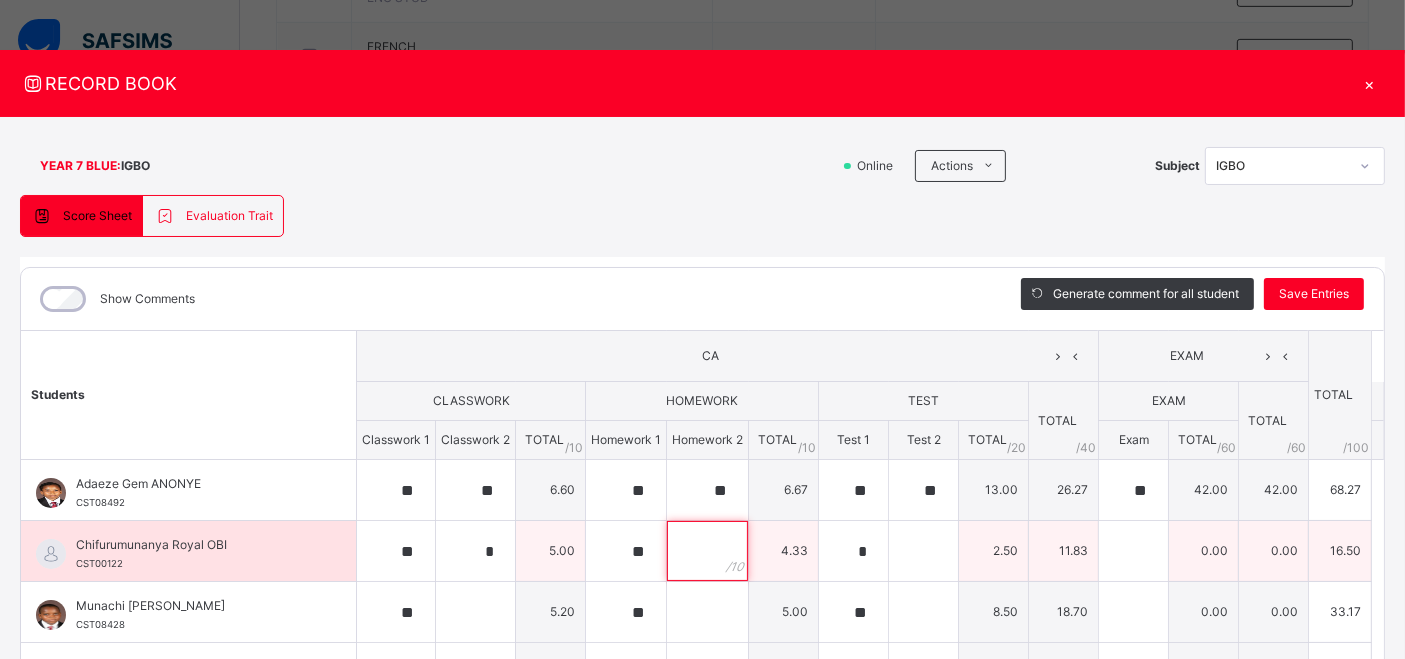 click at bounding box center [707, 551] 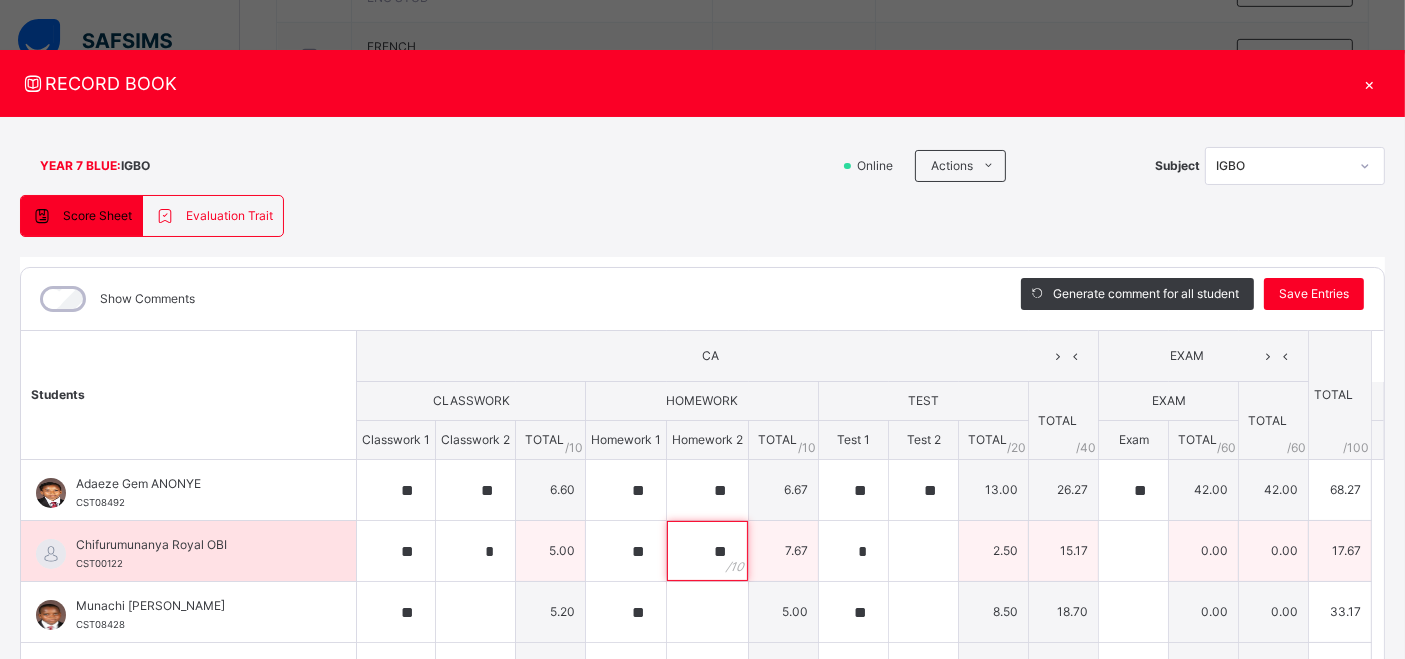 type on "**" 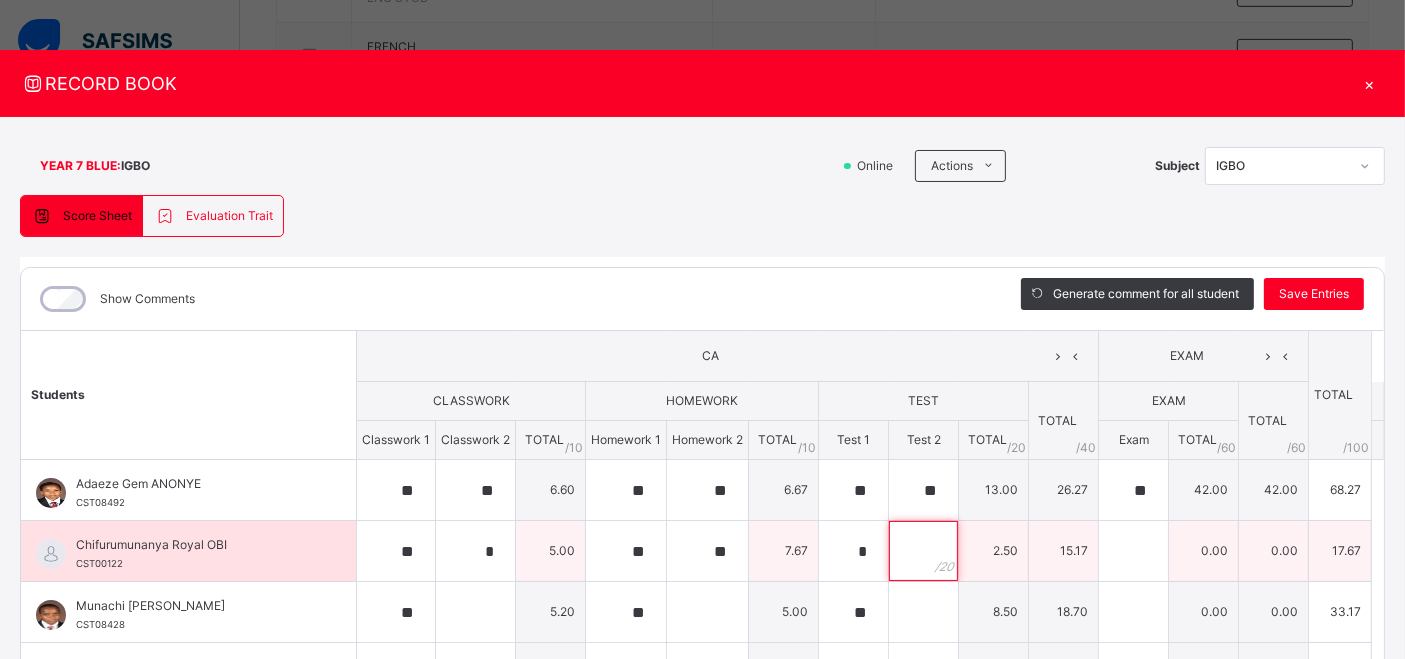 click at bounding box center [923, 551] 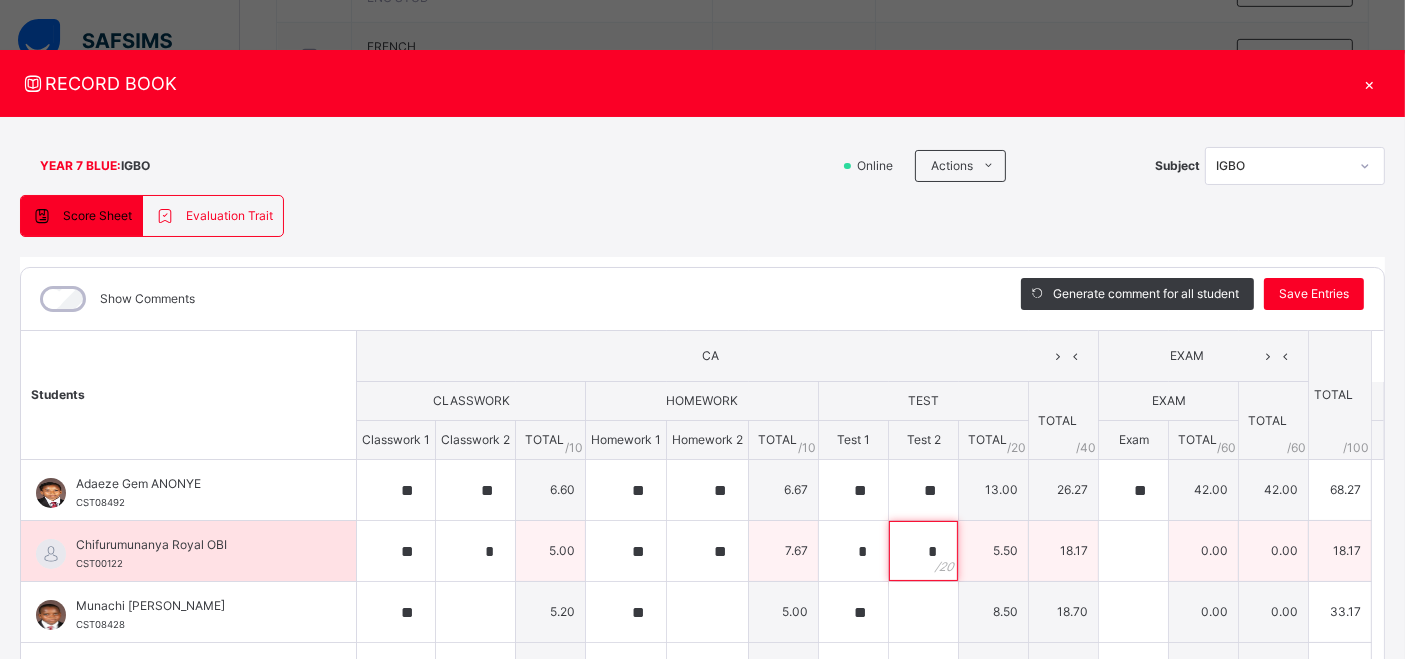 type on "*" 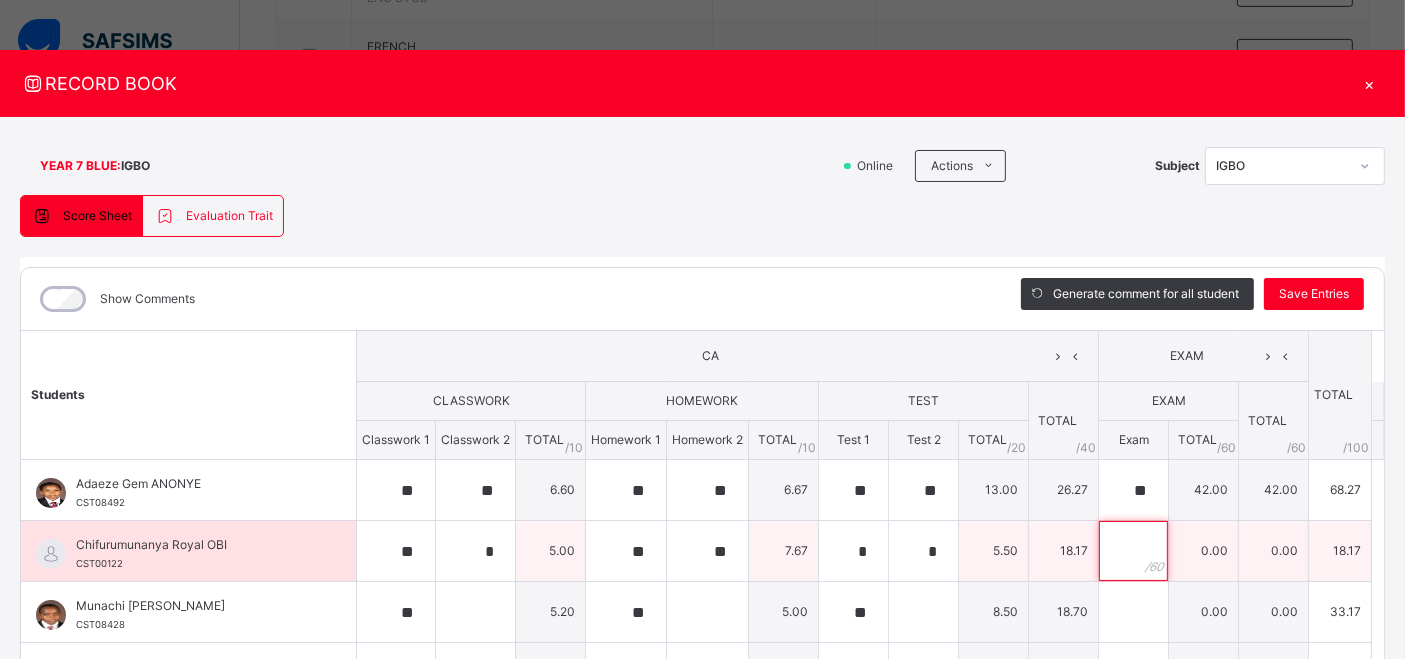 click at bounding box center (1133, 551) 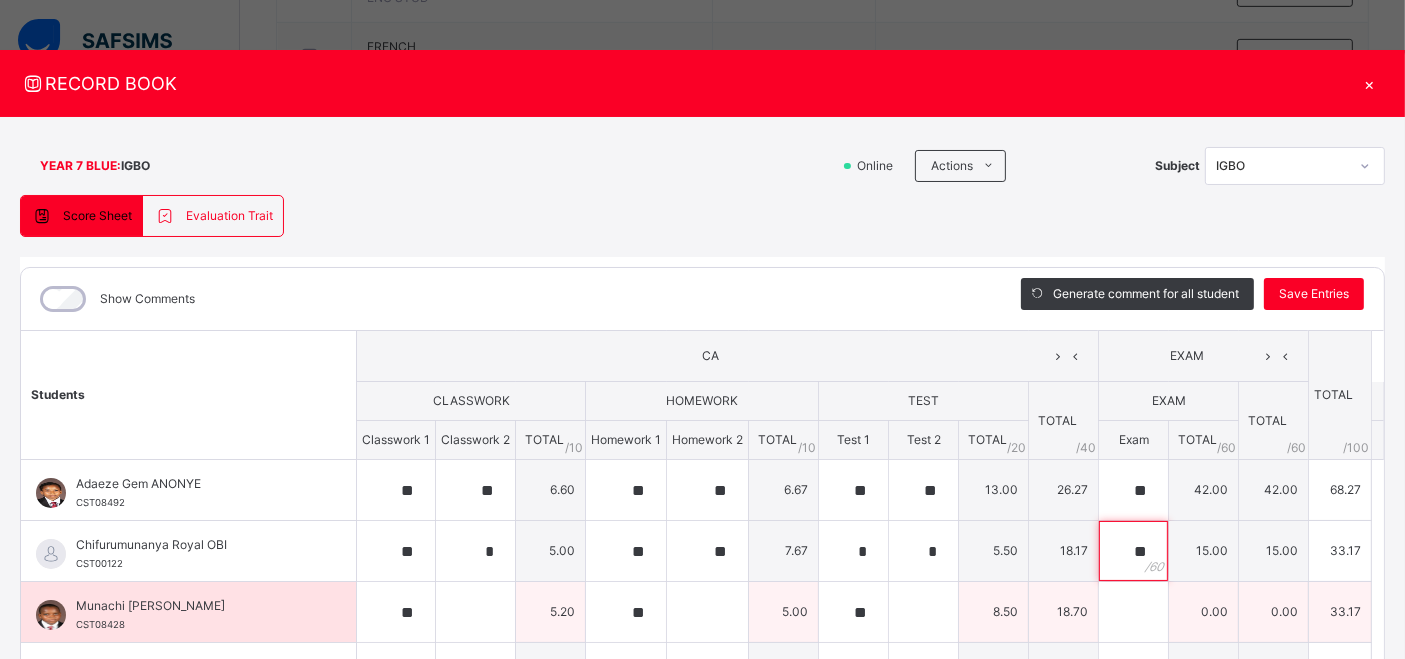 type on "**" 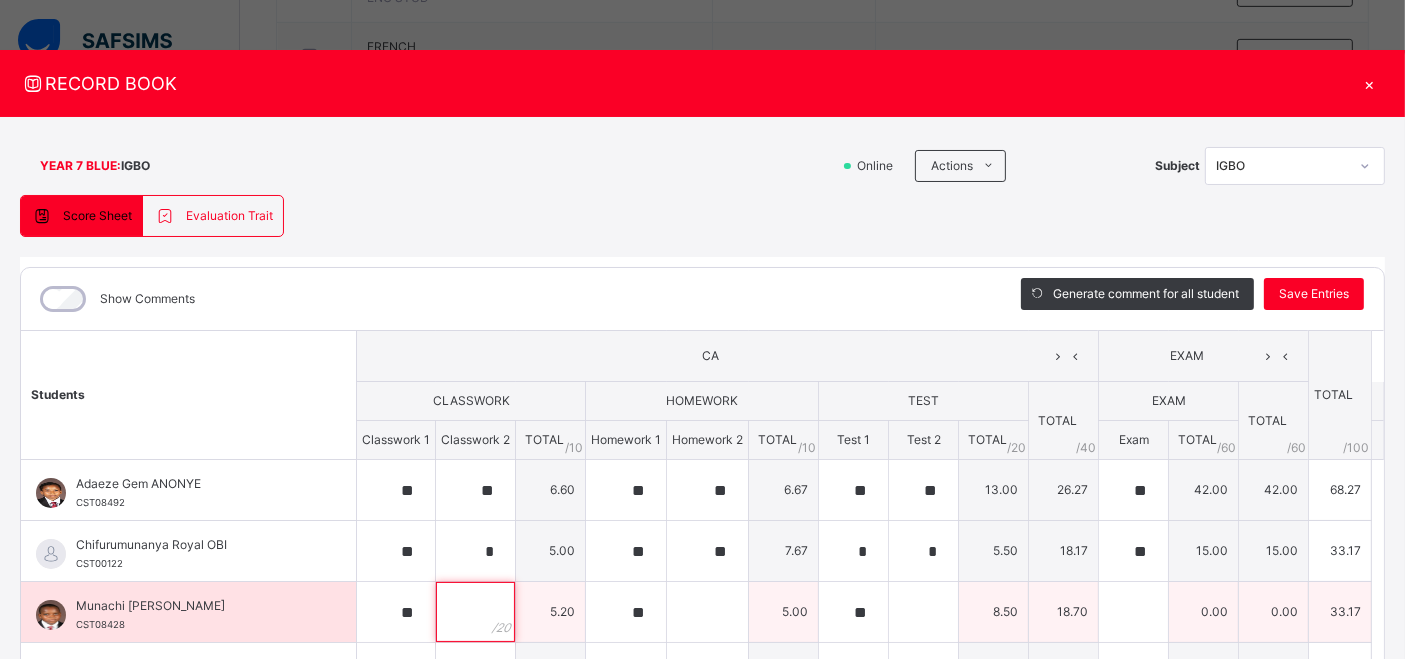click at bounding box center (475, 612) 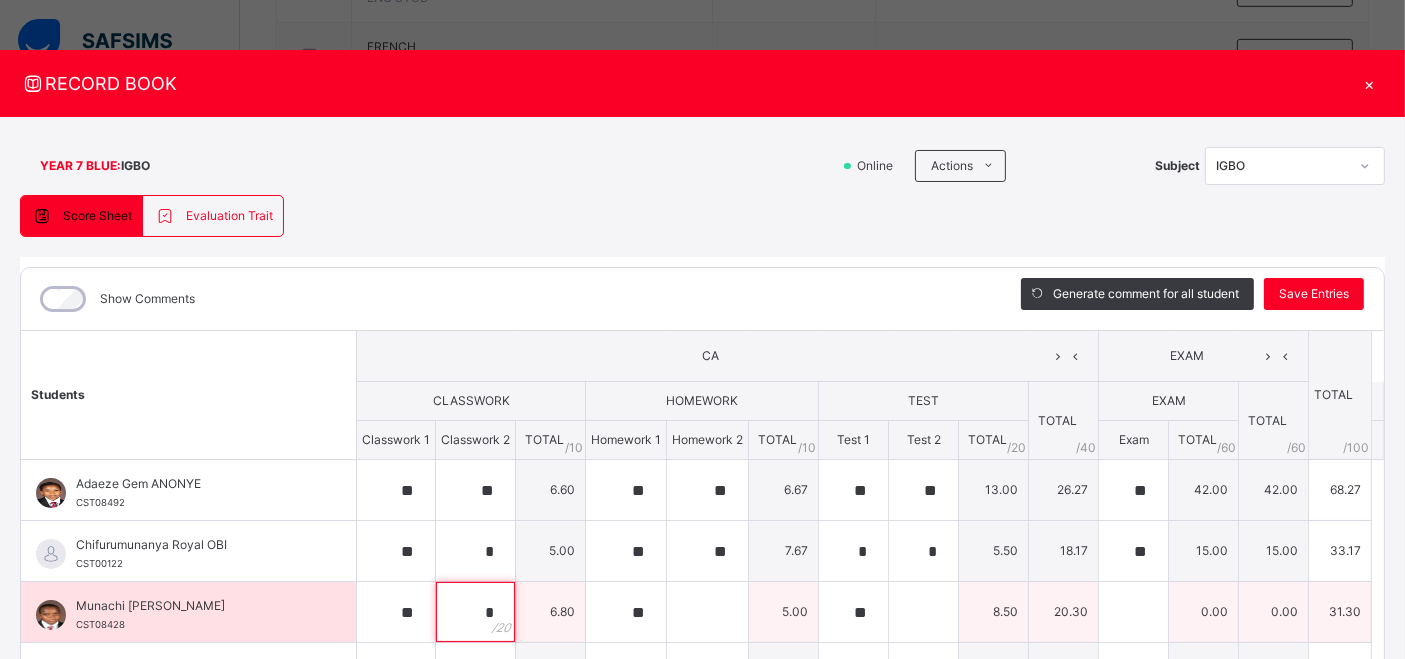 type on "*" 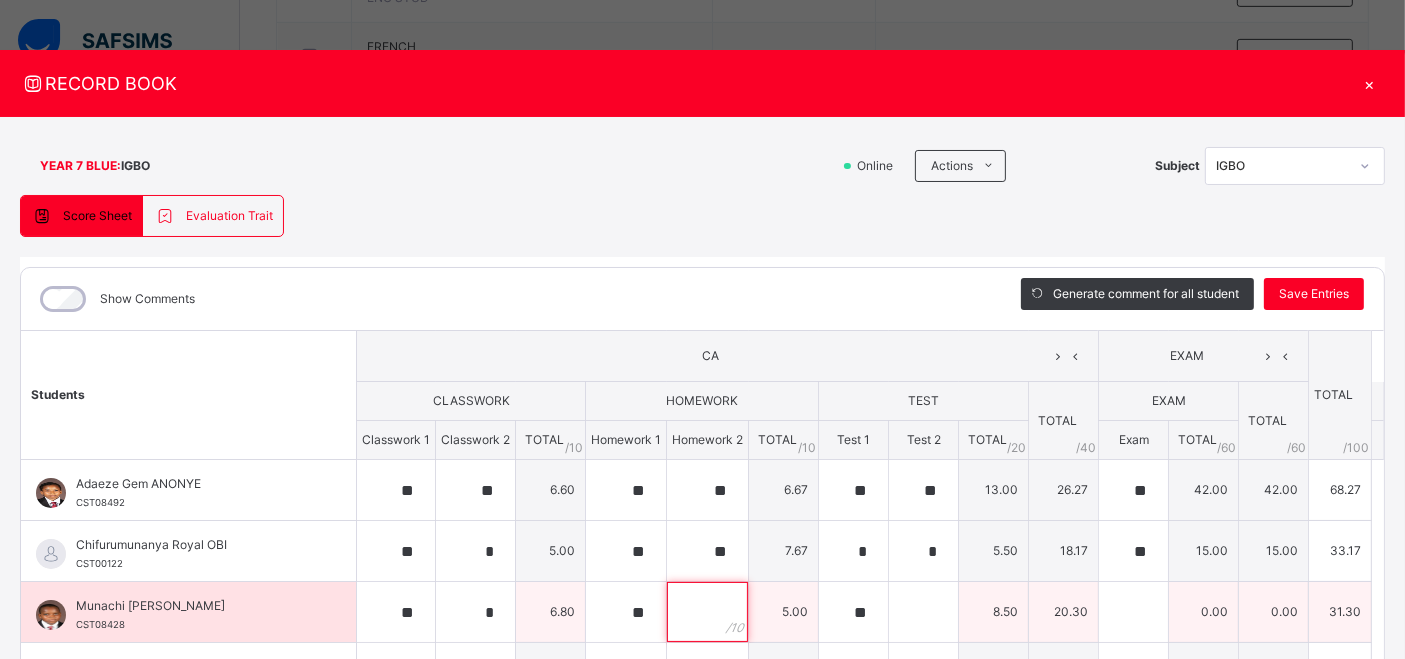 click at bounding box center [707, 612] 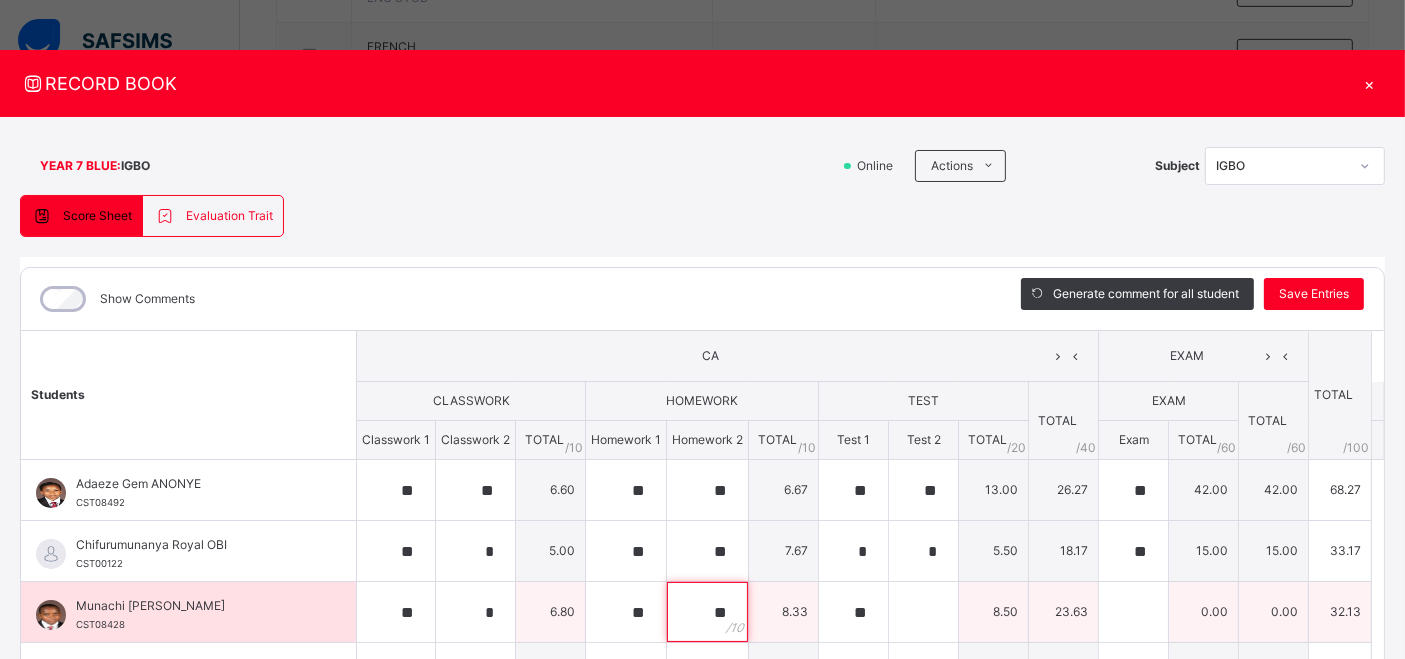 type on "**" 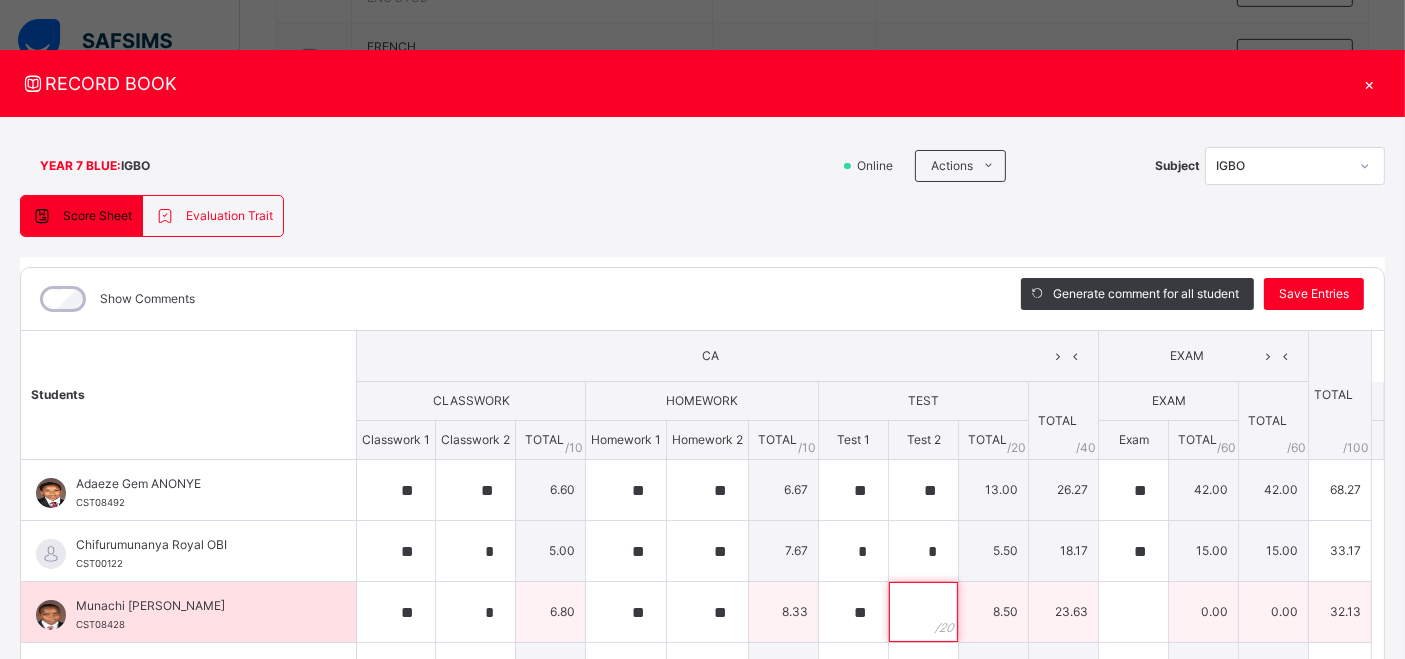 click at bounding box center (923, 612) 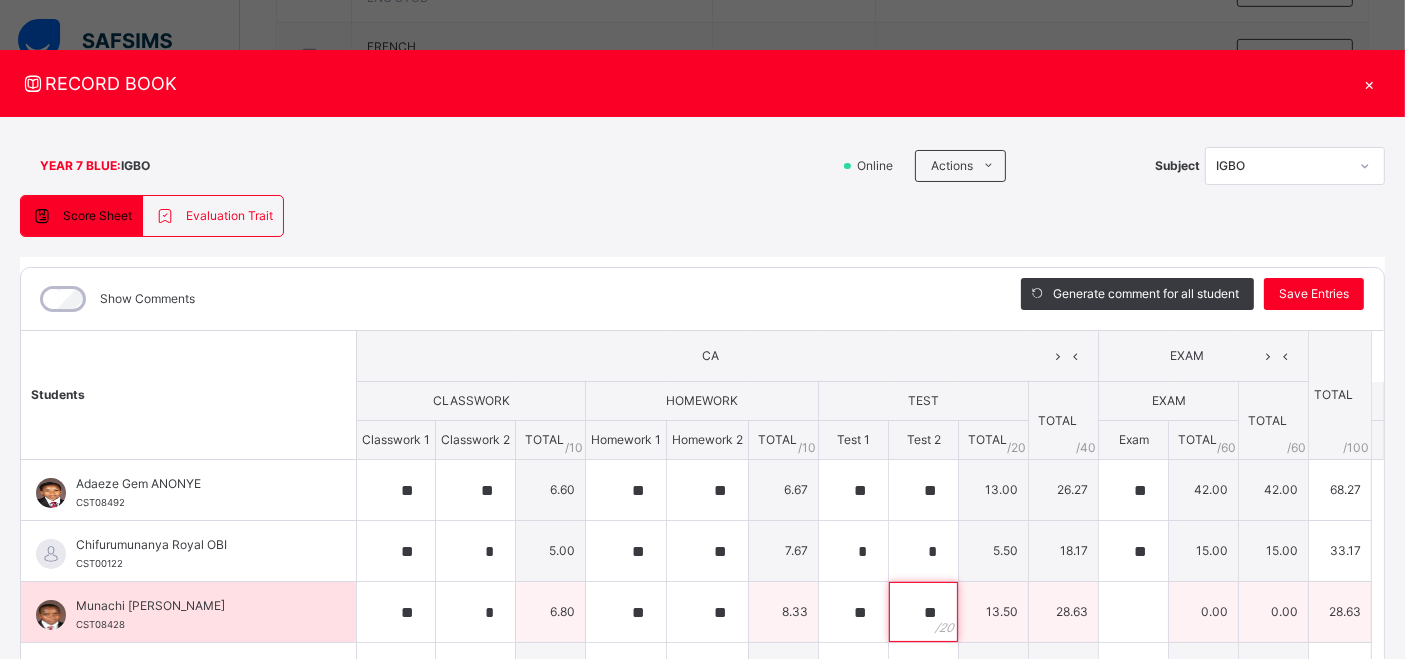 type on "**" 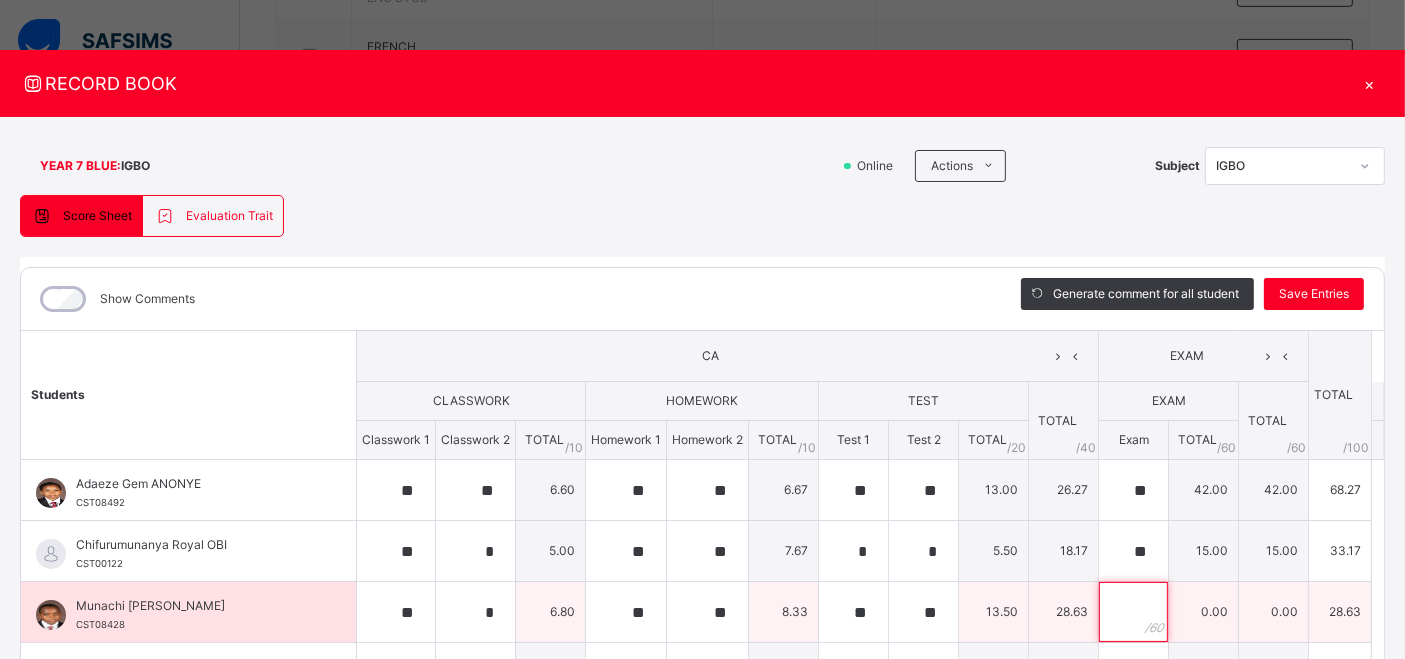 click at bounding box center (1133, 612) 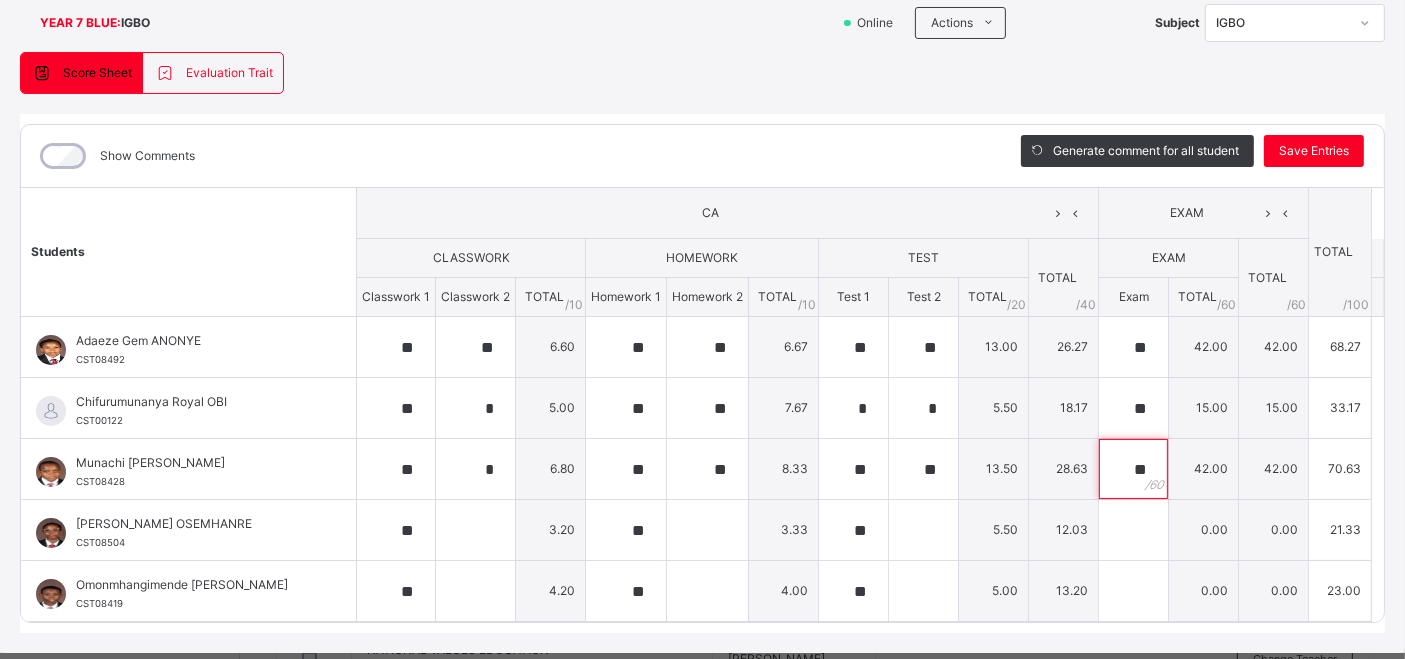 scroll, scrollTop: 182, scrollLeft: 0, axis: vertical 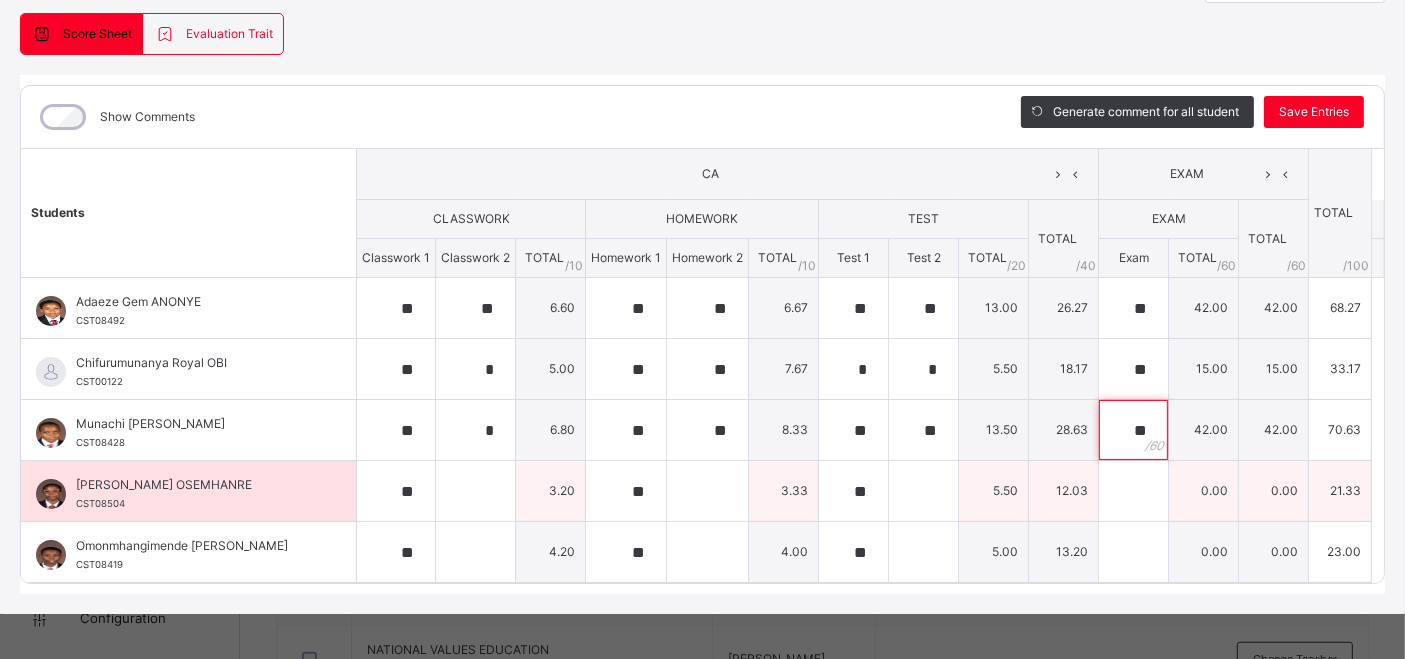 type on "**" 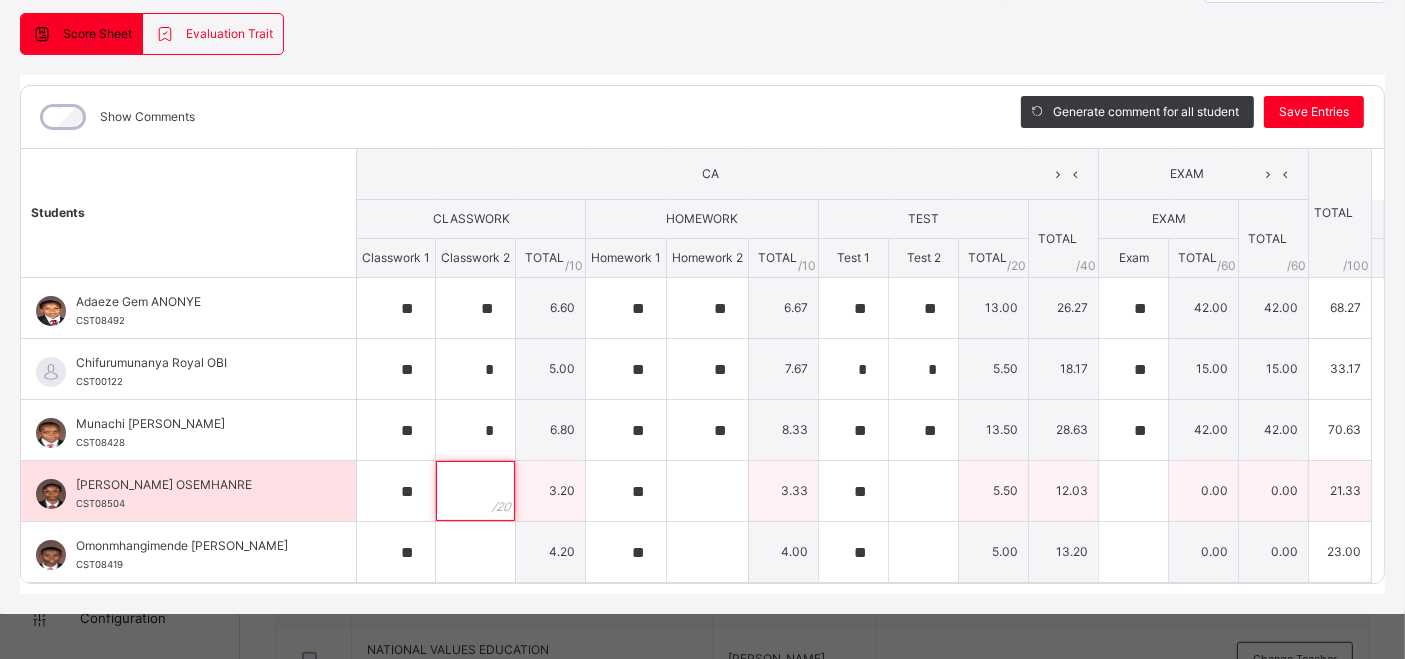 click at bounding box center [475, 491] 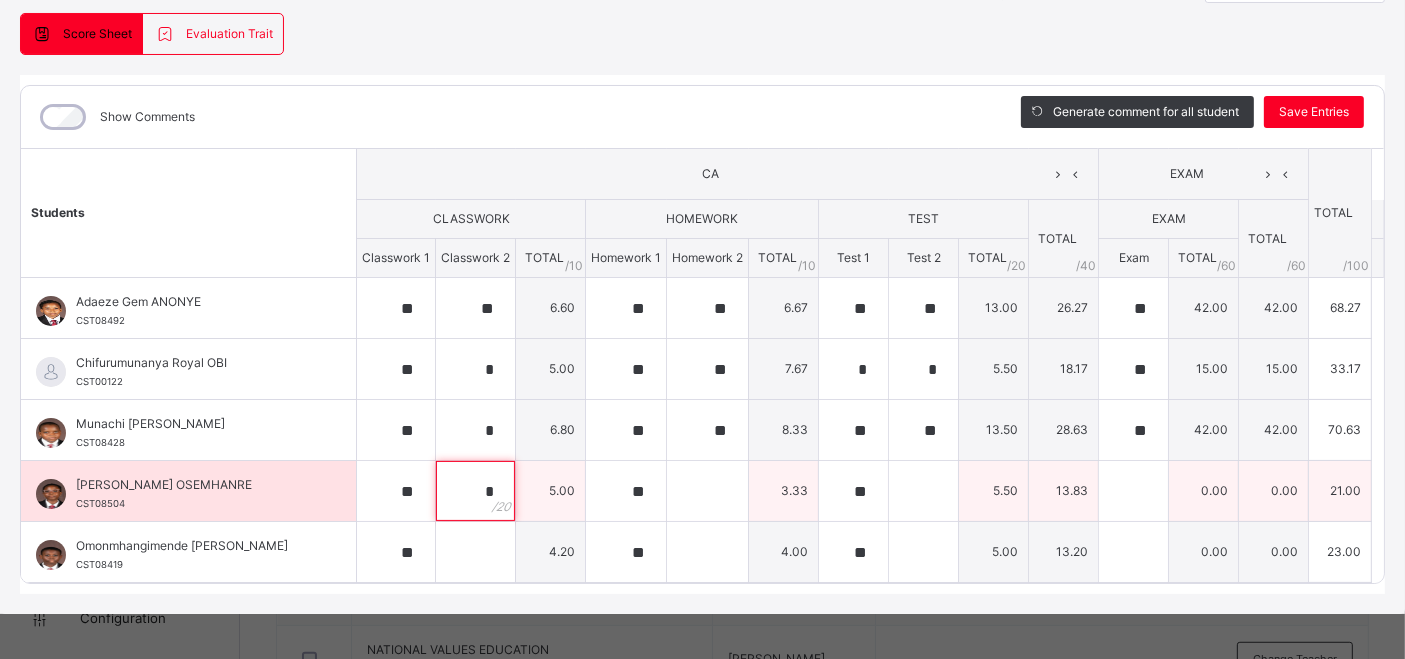 type on "*" 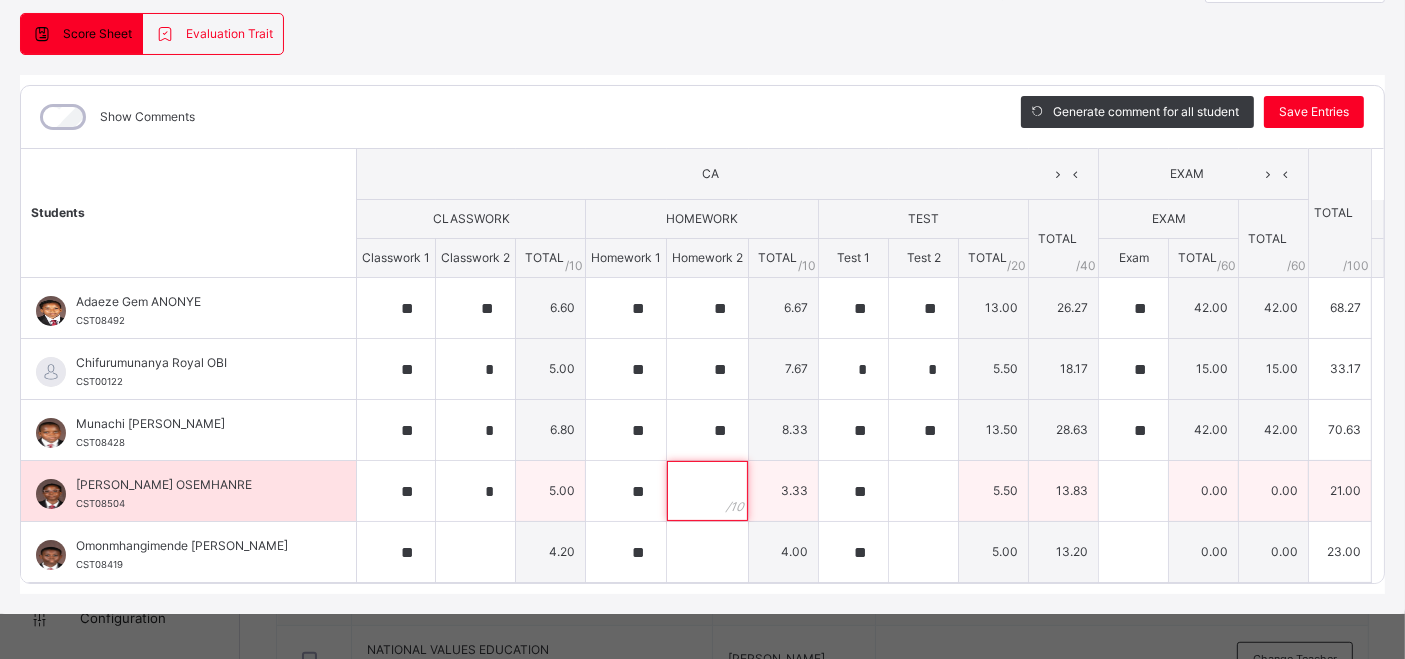 click at bounding box center [707, 491] 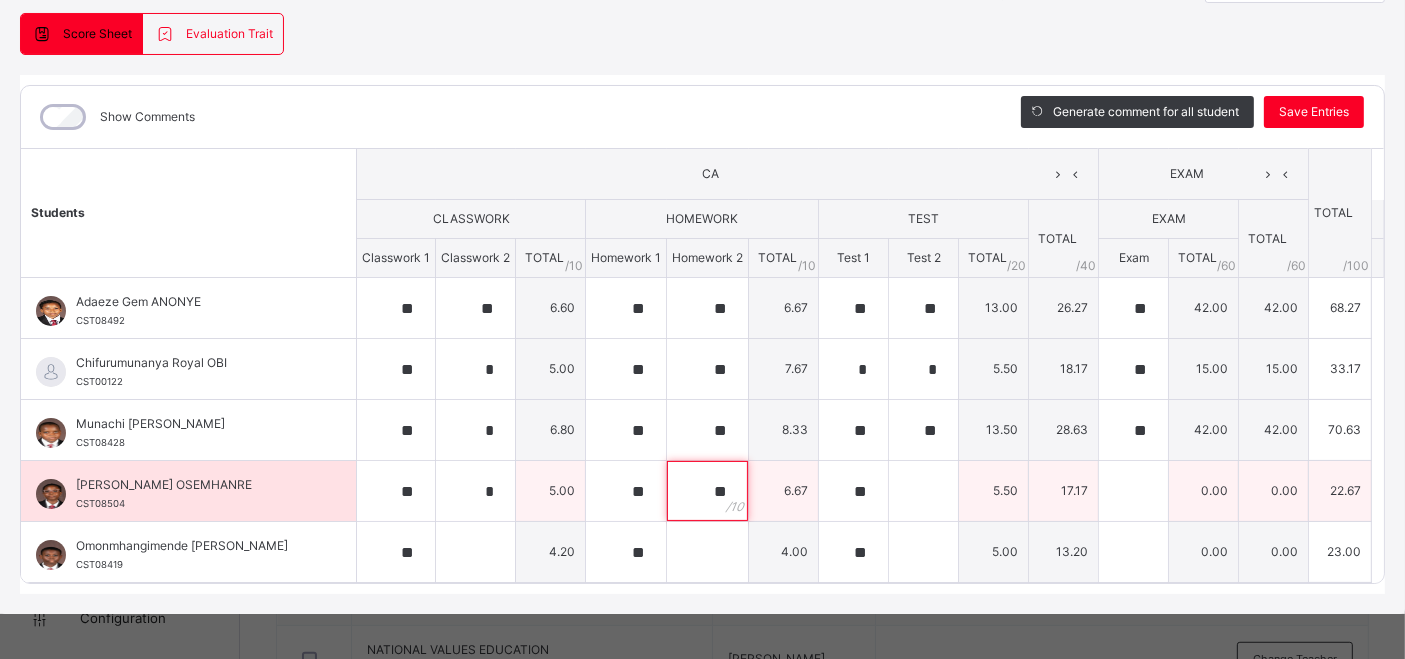type on "**" 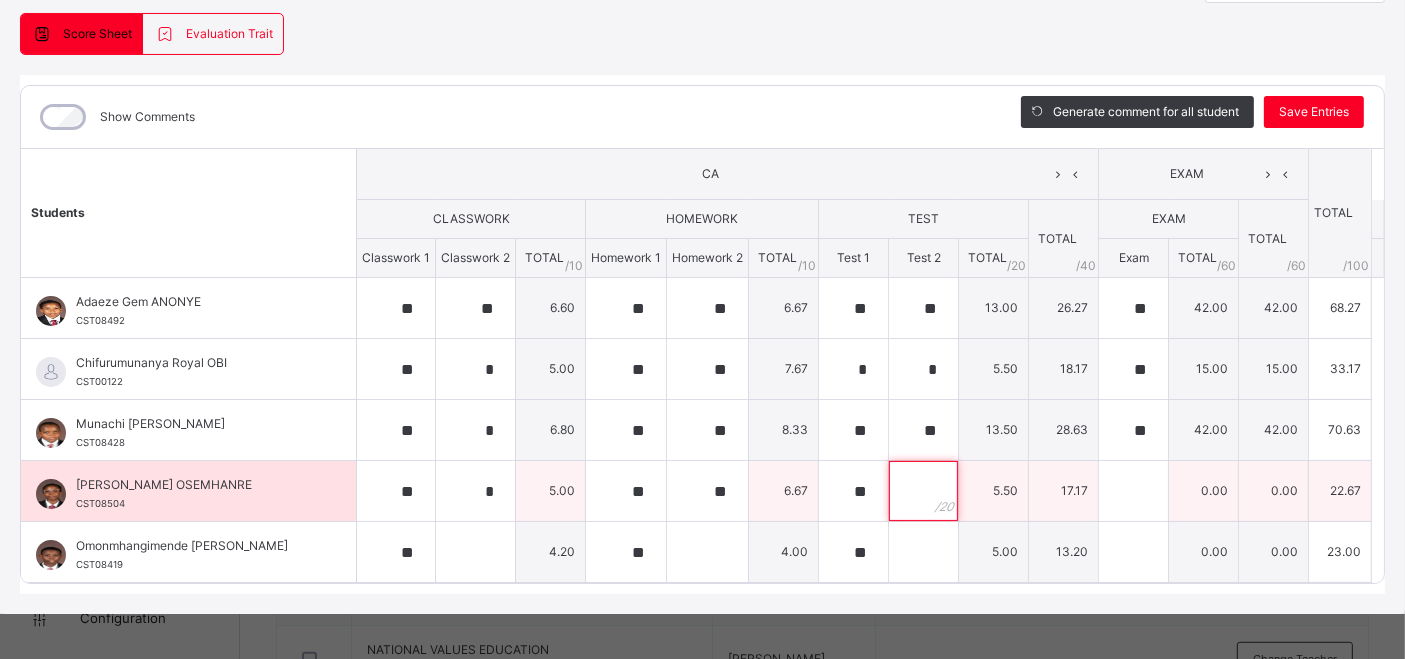 click at bounding box center (923, 491) 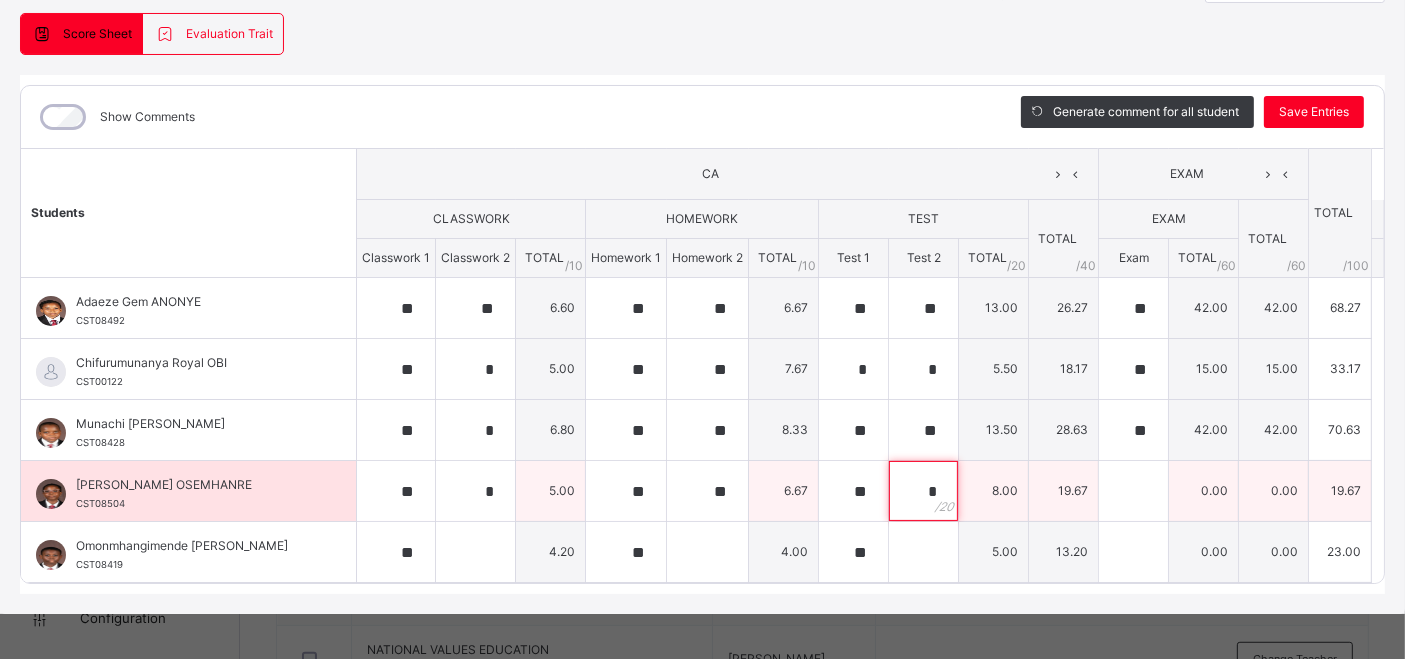 type on "*" 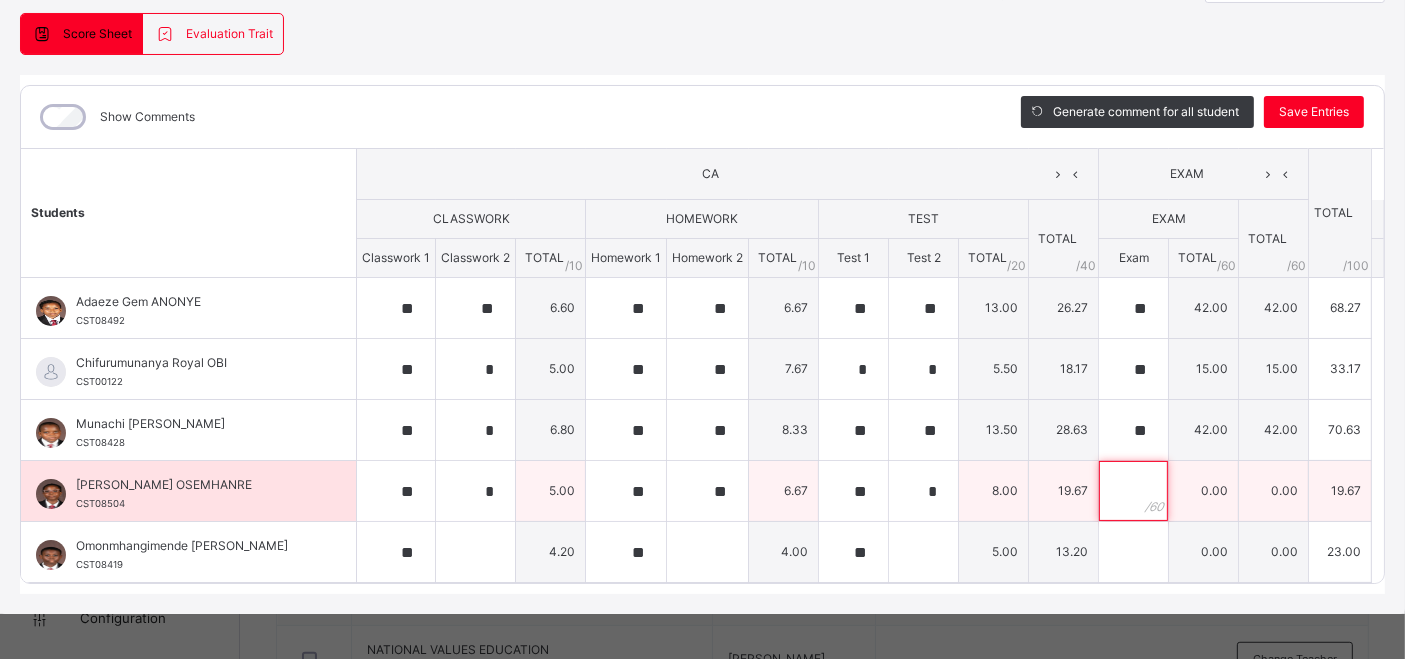 click at bounding box center (1133, 491) 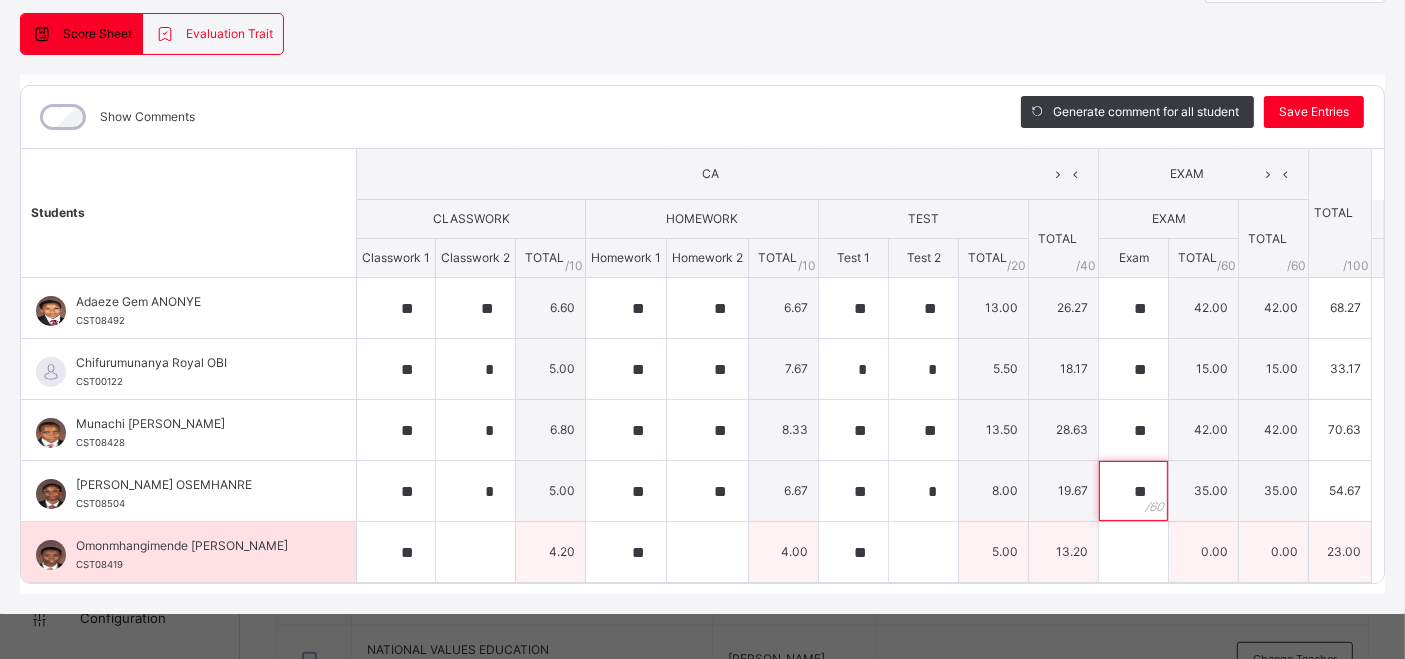 type on "**" 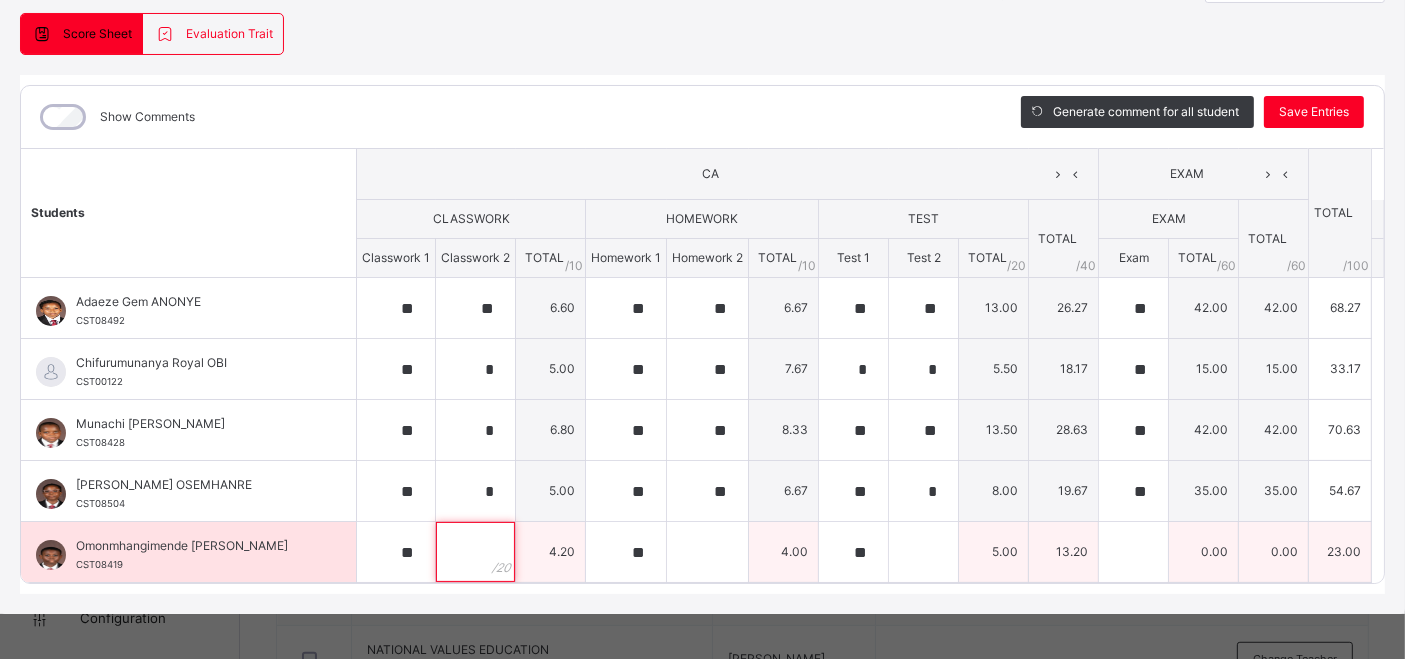 click at bounding box center [475, 552] 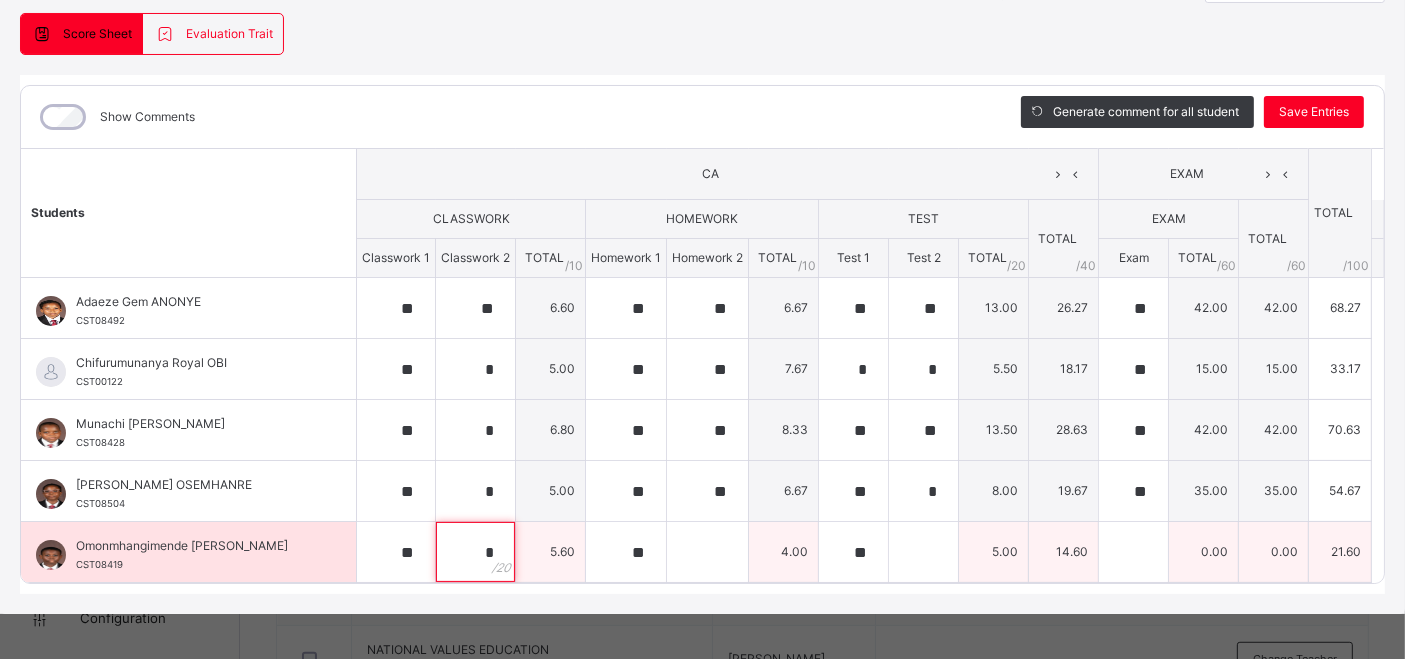 type on "*" 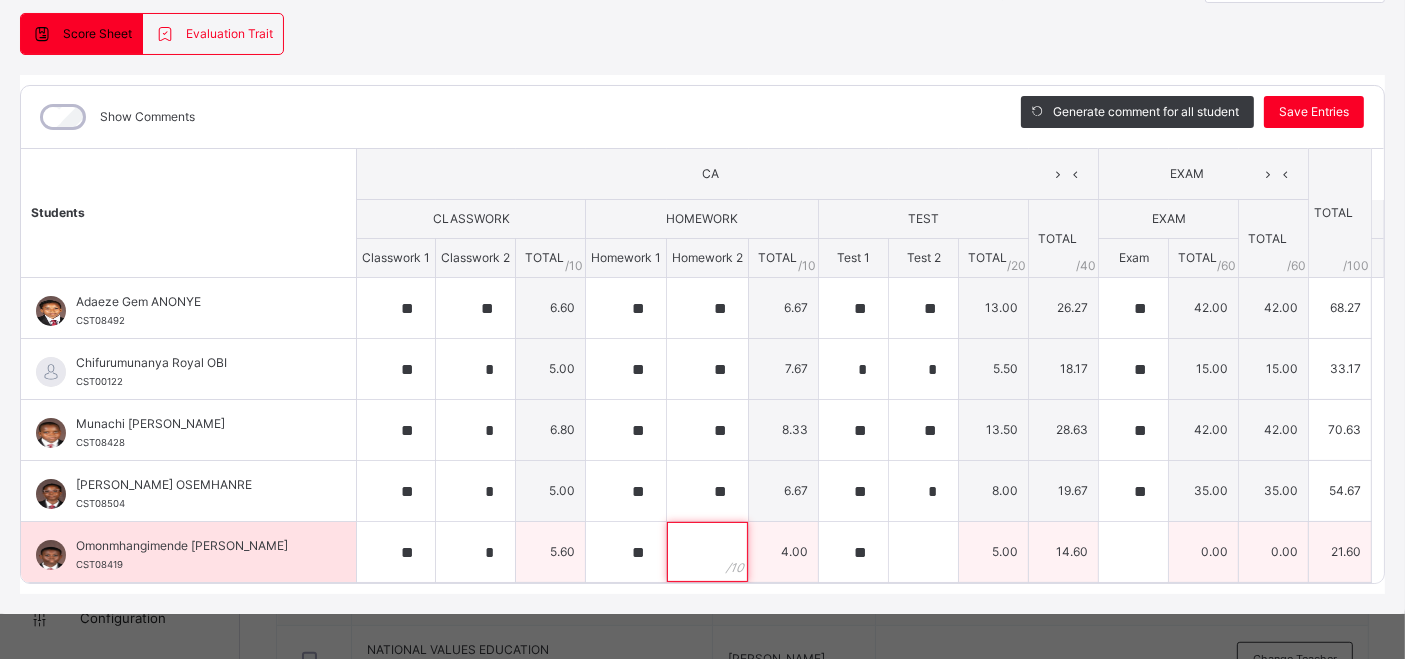 click at bounding box center (707, 552) 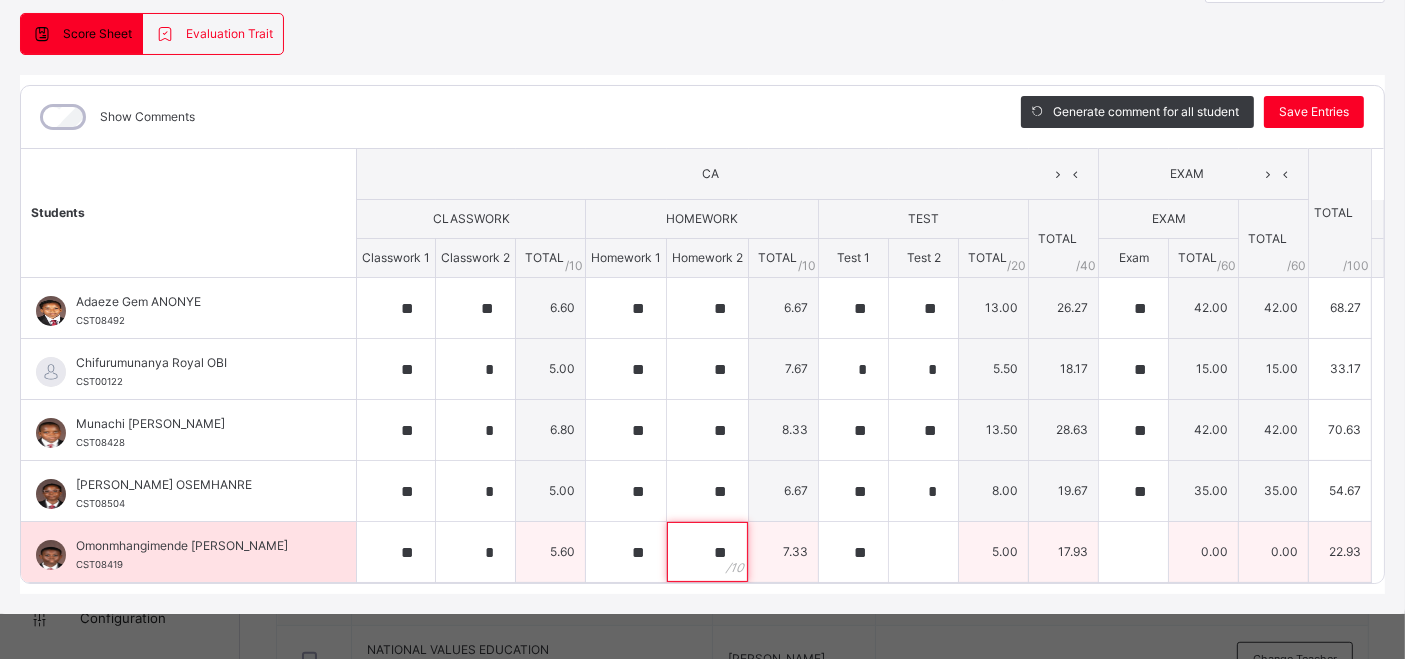 type on "**" 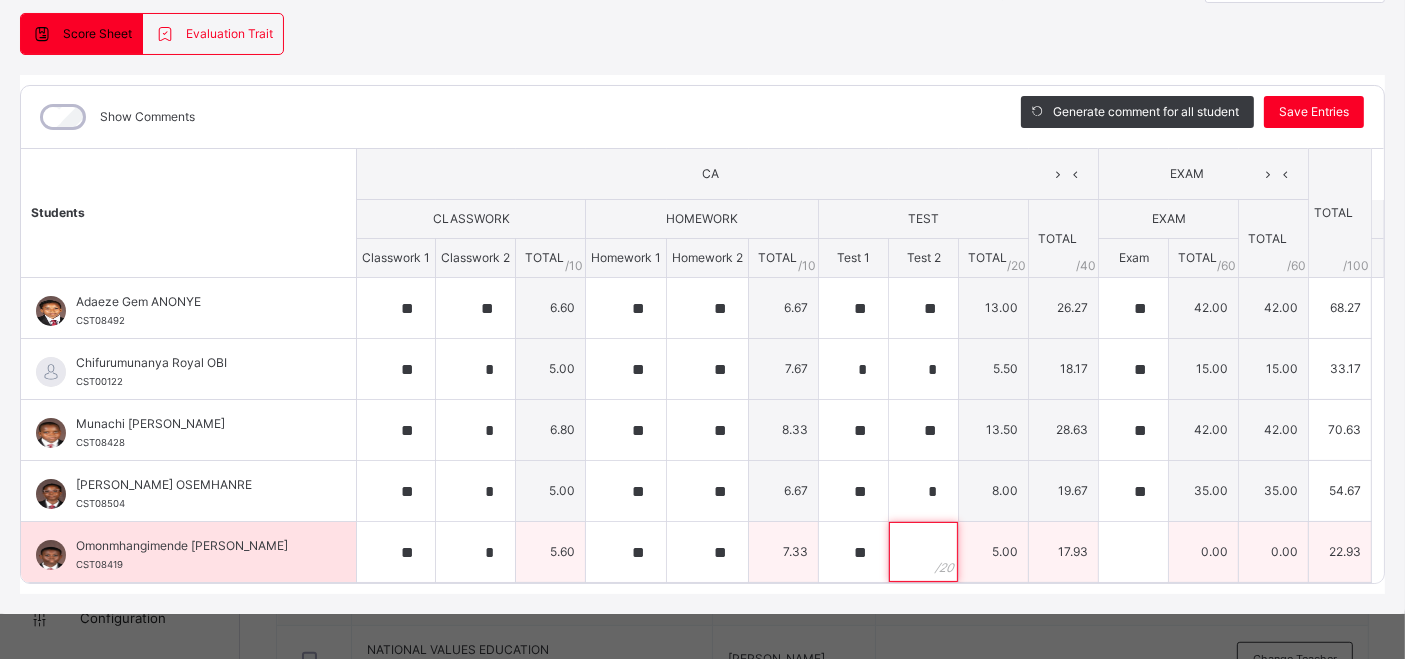 click at bounding box center (923, 552) 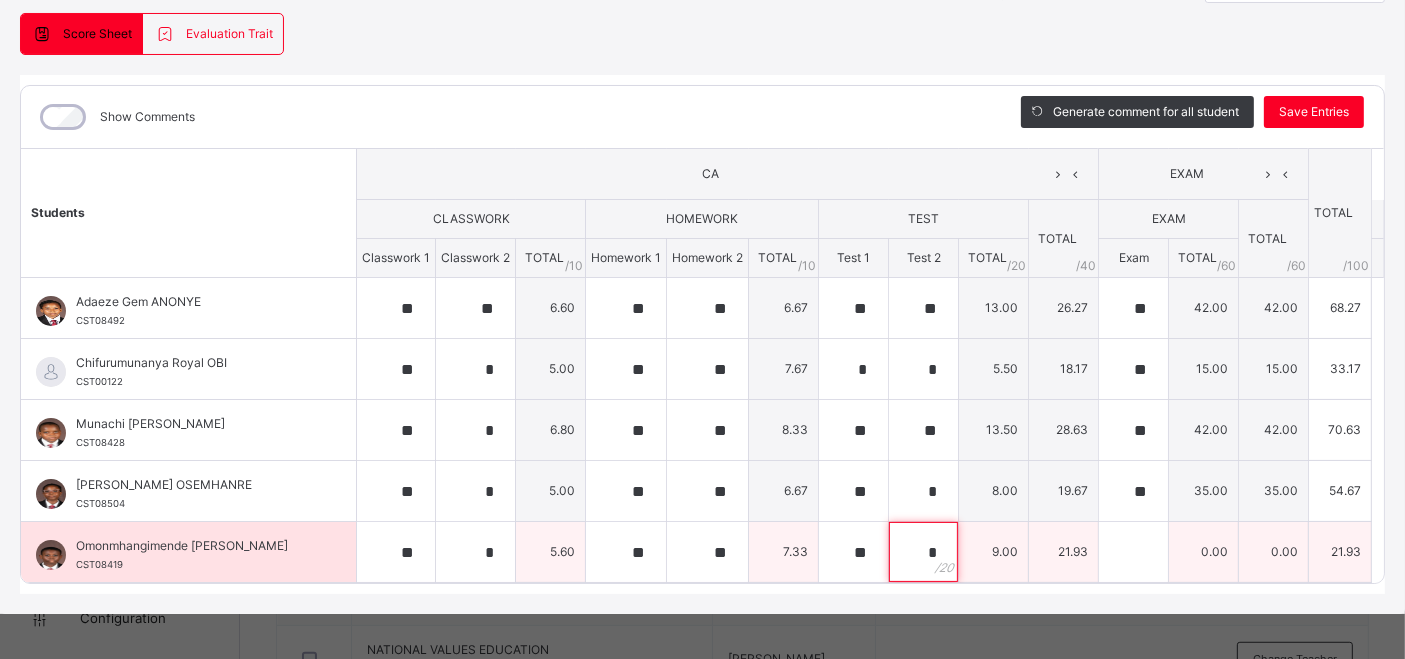 type on "*" 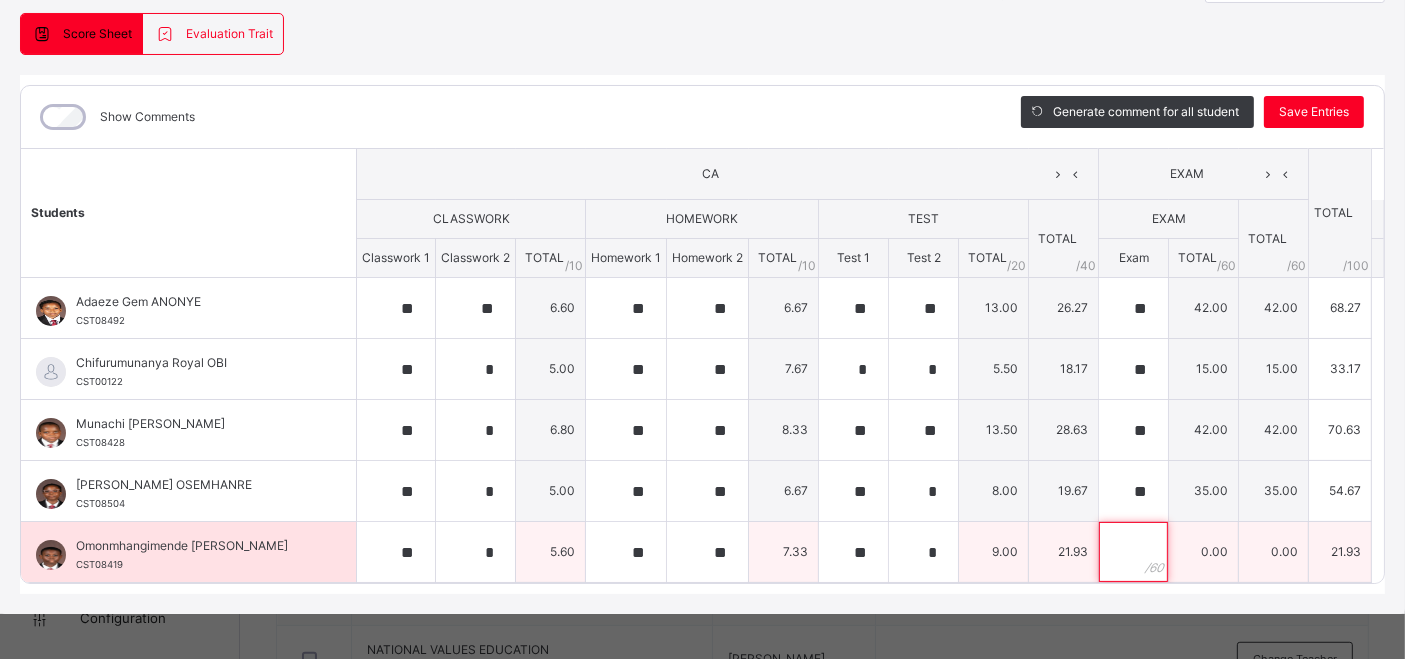 click at bounding box center (1133, 552) 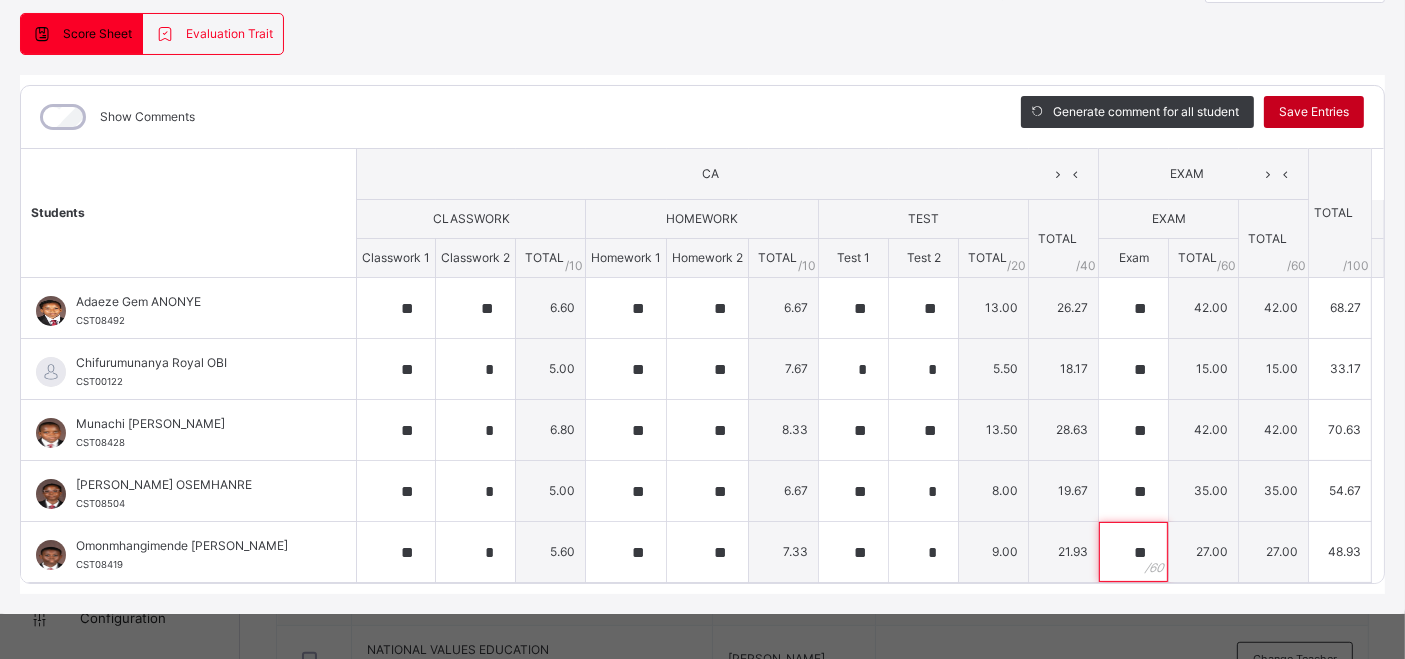 type on "**" 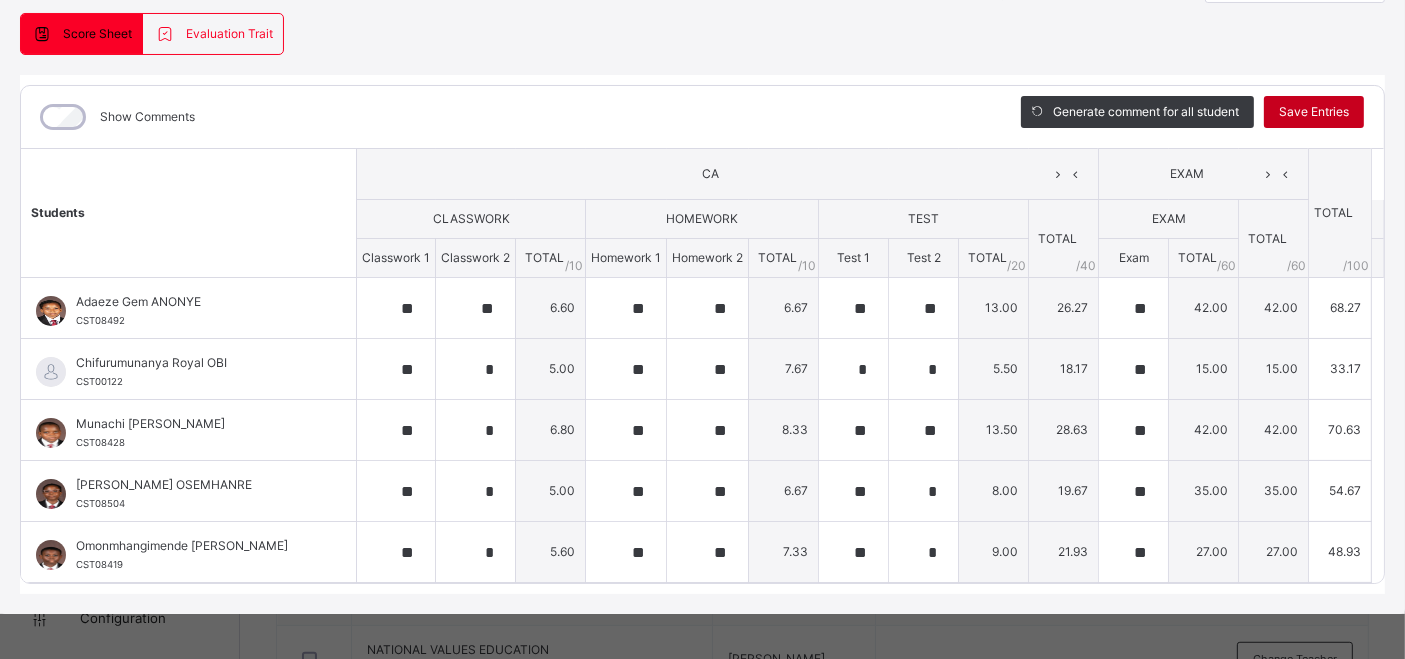 click on "Save Entries" at bounding box center [1314, 112] 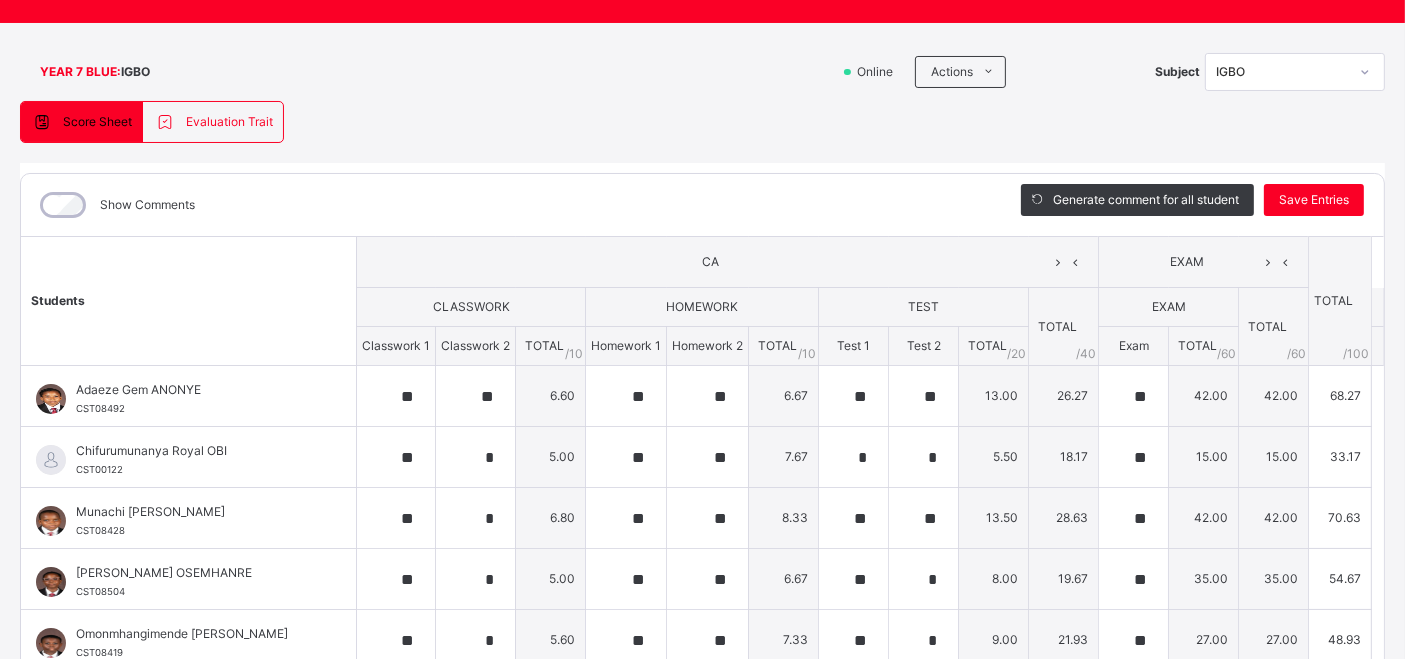 scroll, scrollTop: 84, scrollLeft: 0, axis: vertical 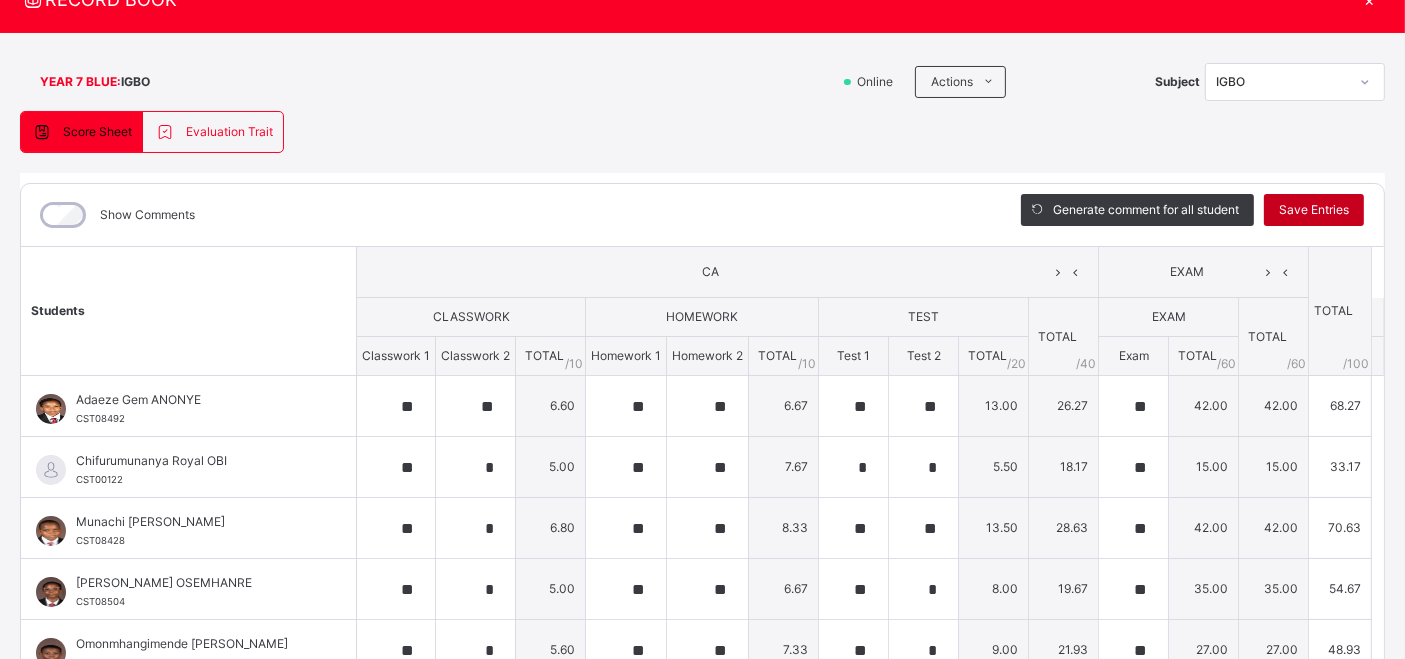 click on "Save Entries" at bounding box center [1314, 210] 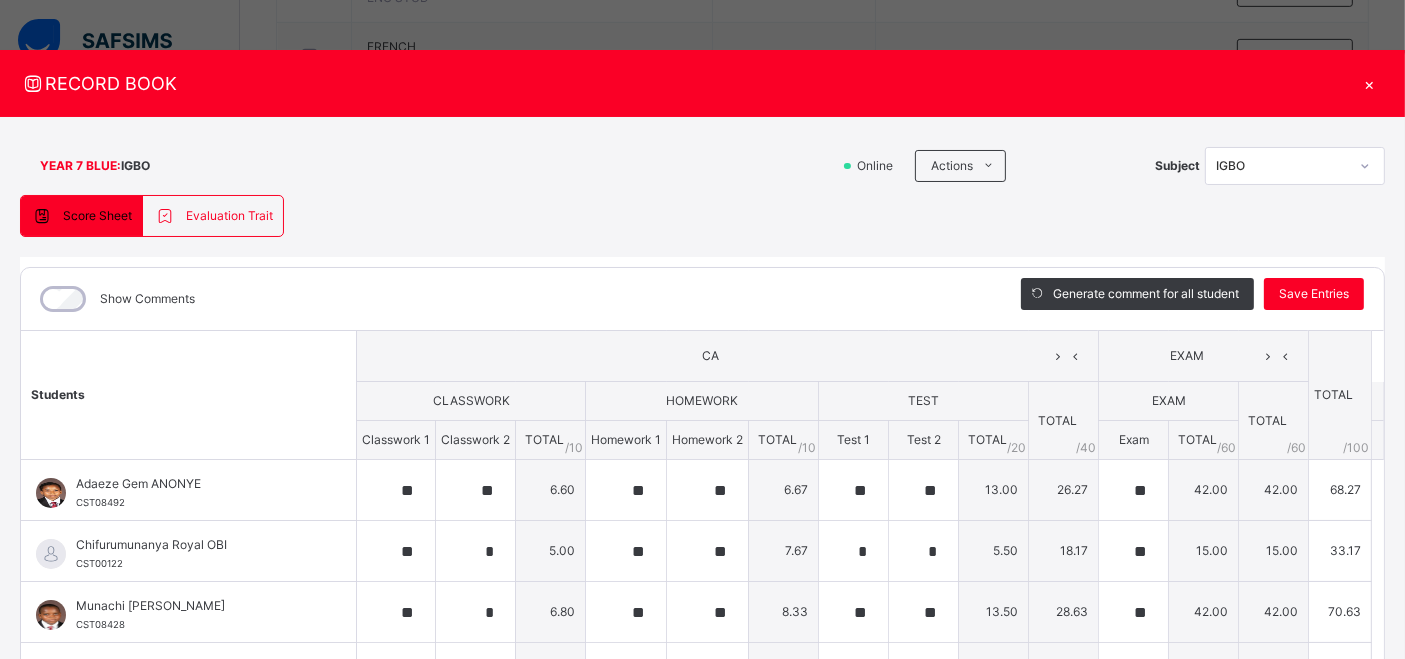 scroll, scrollTop: 0, scrollLeft: 0, axis: both 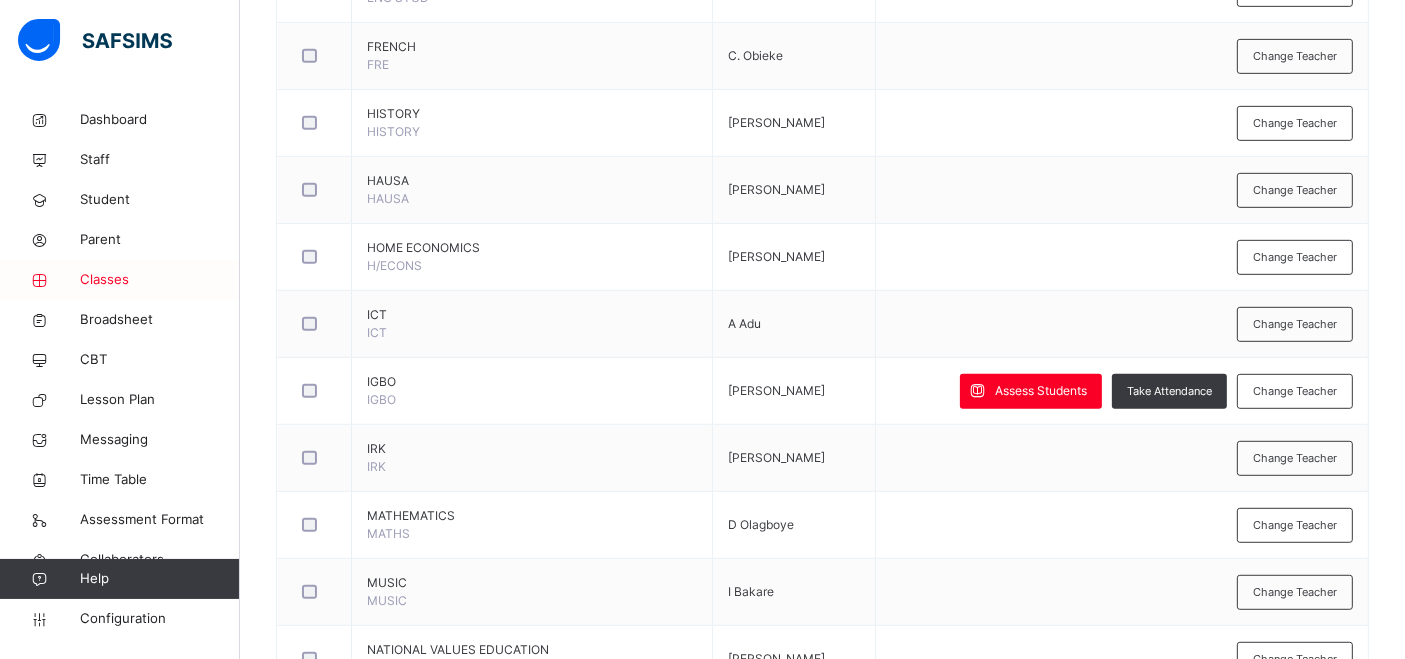 click on "Classes" at bounding box center [160, 280] 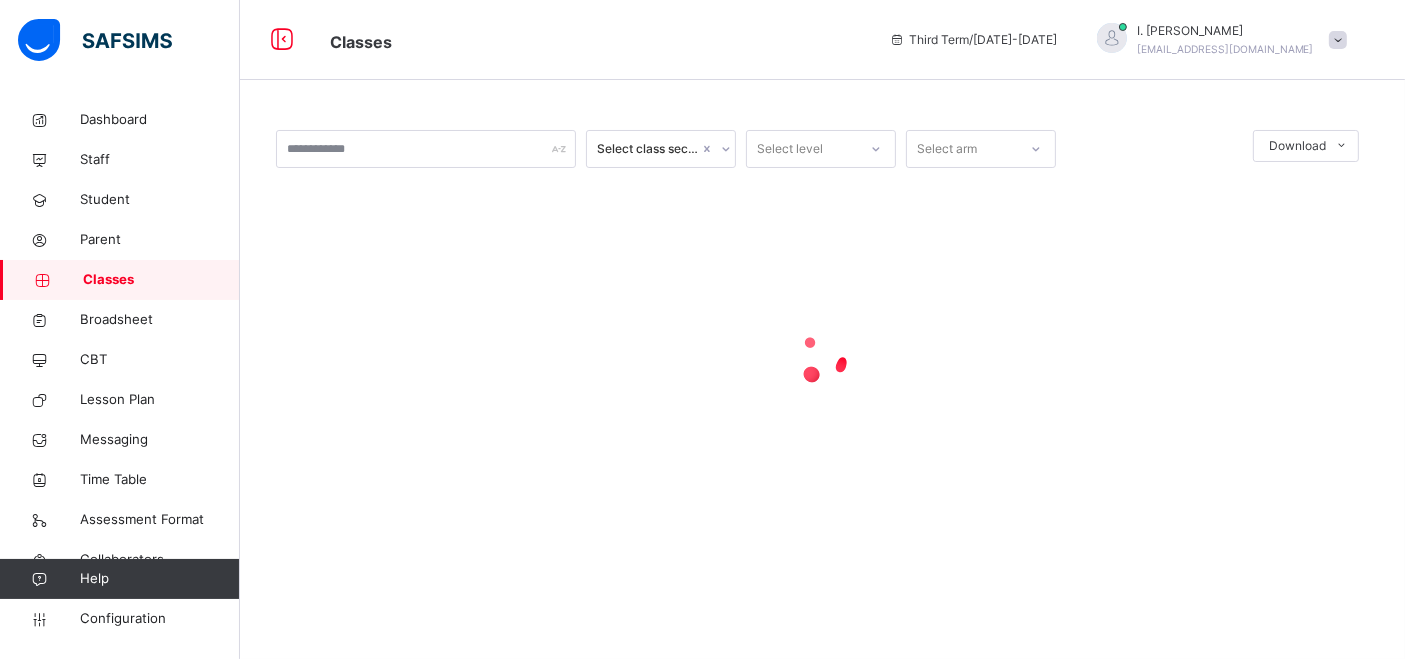 scroll, scrollTop: 0, scrollLeft: 0, axis: both 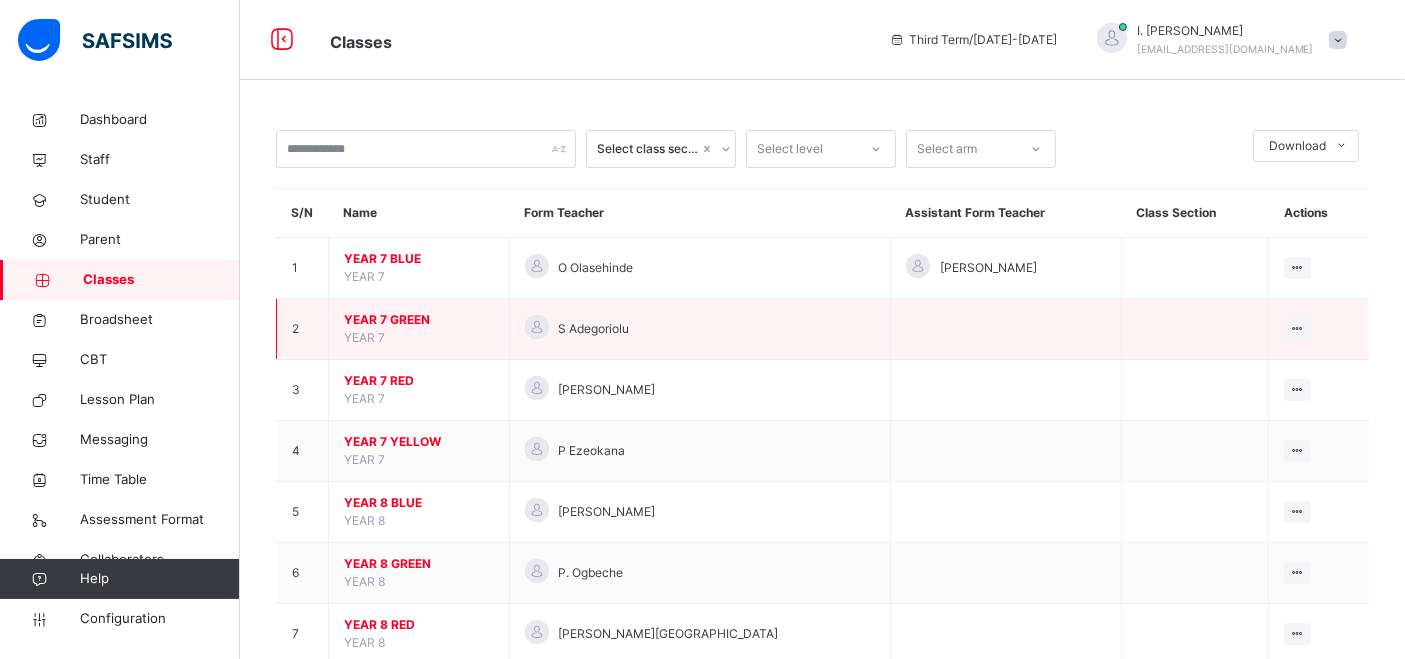 click on "YEAR 7   GREEN" at bounding box center [419, 320] 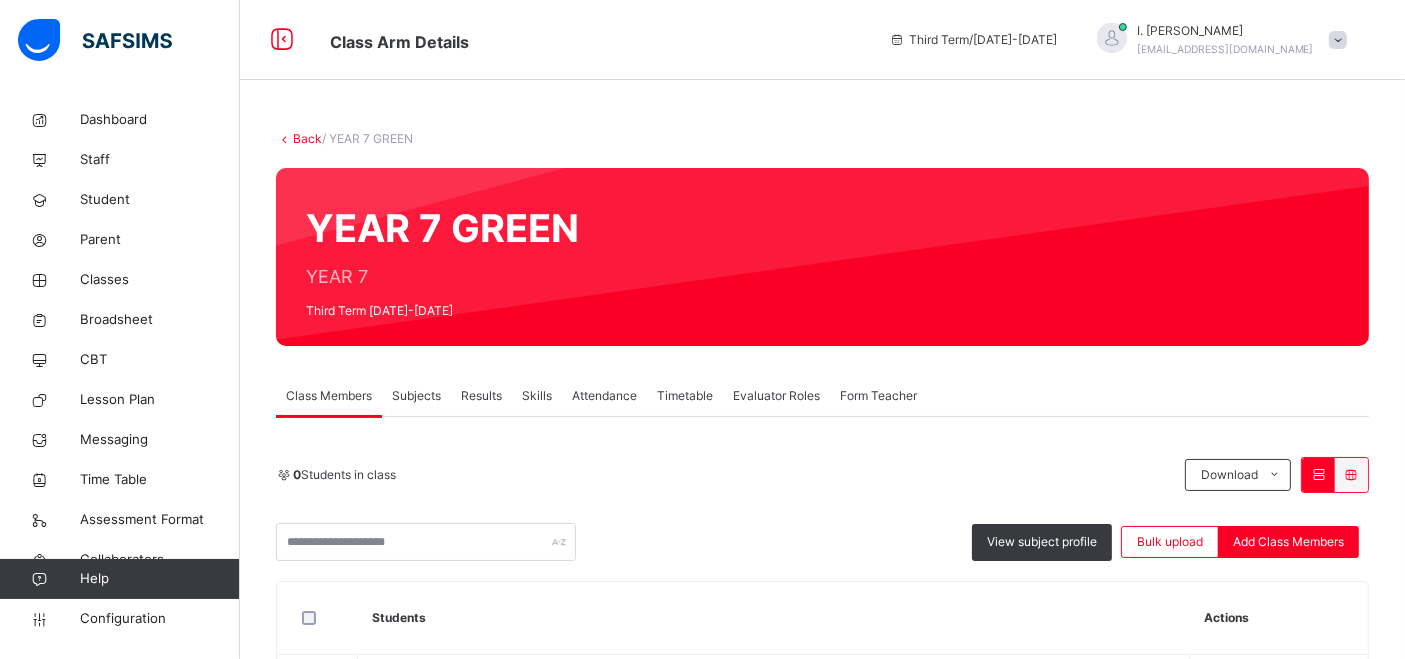click on "Subjects" at bounding box center [416, 396] 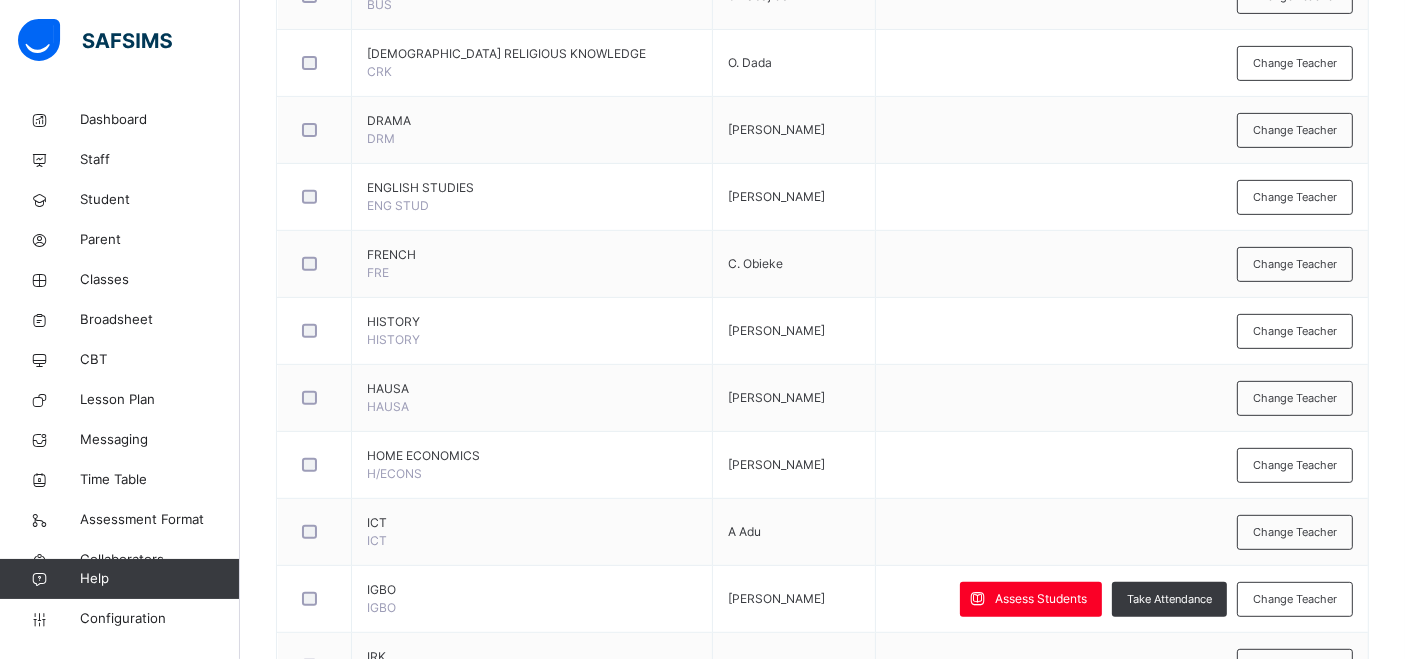 scroll, scrollTop: 825, scrollLeft: 0, axis: vertical 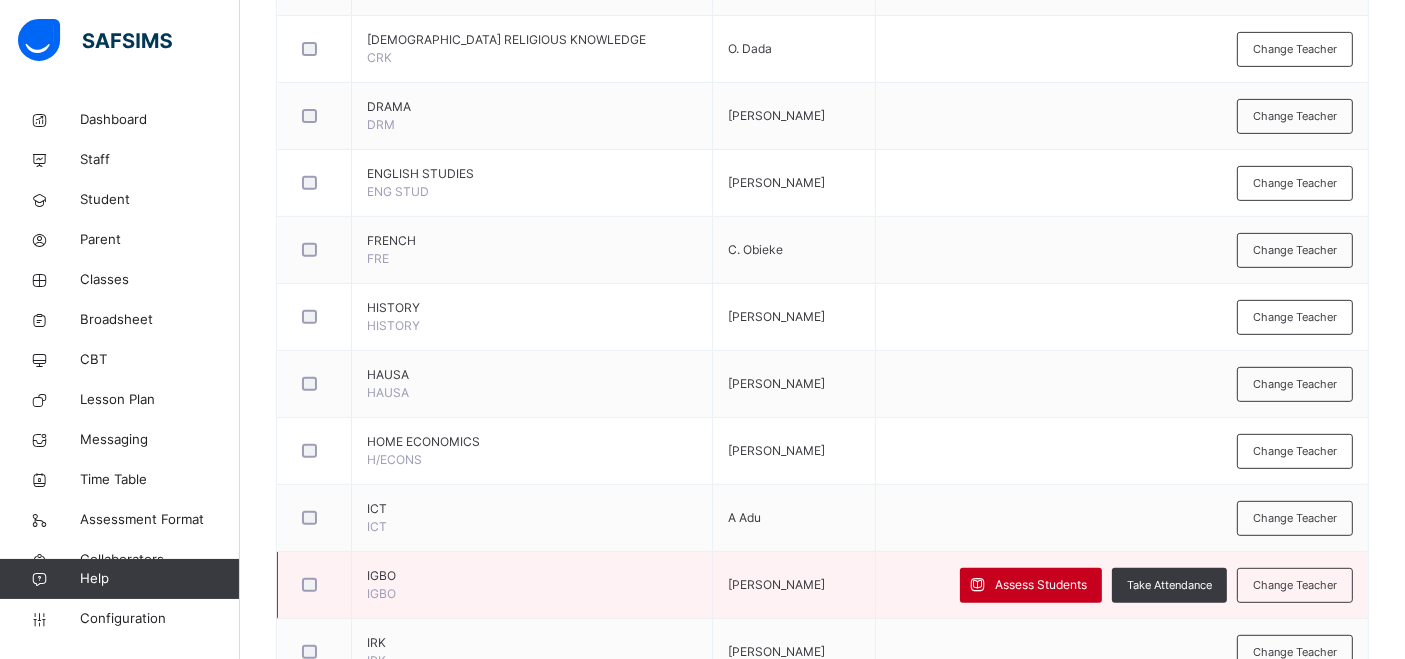 click on "Assess Students" at bounding box center [1041, 585] 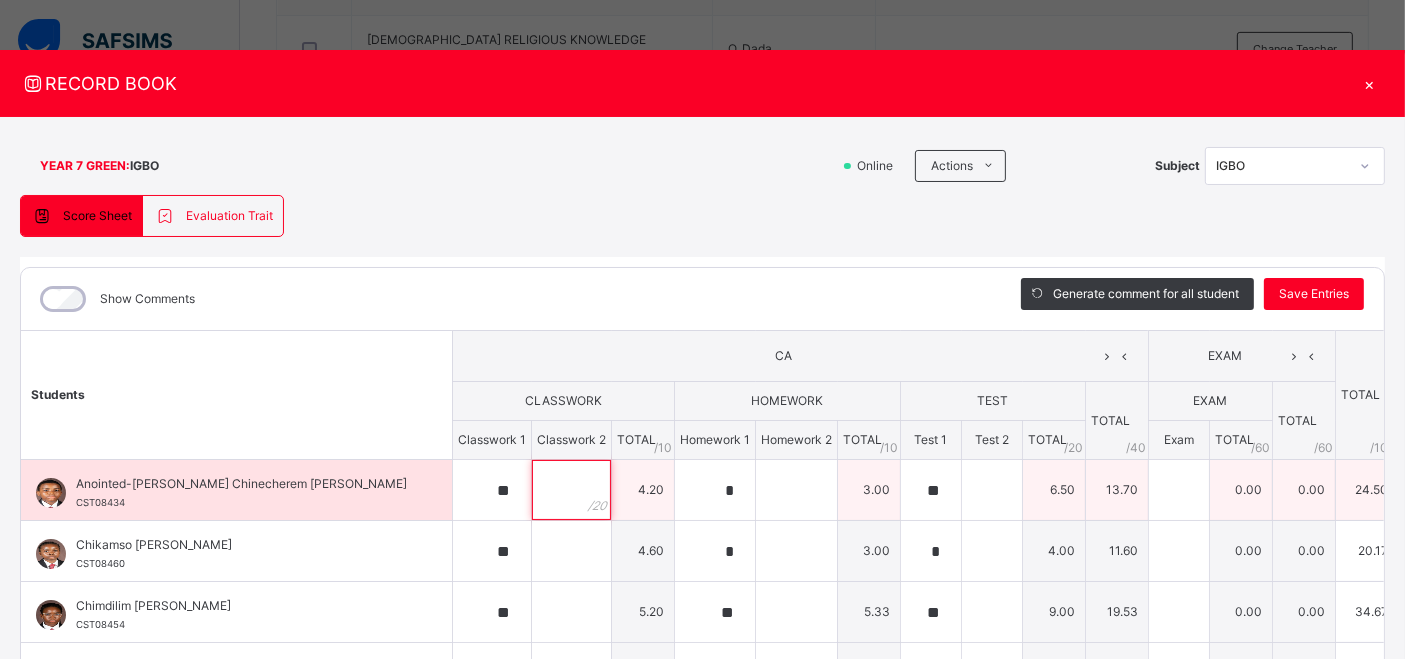 click at bounding box center [571, 490] 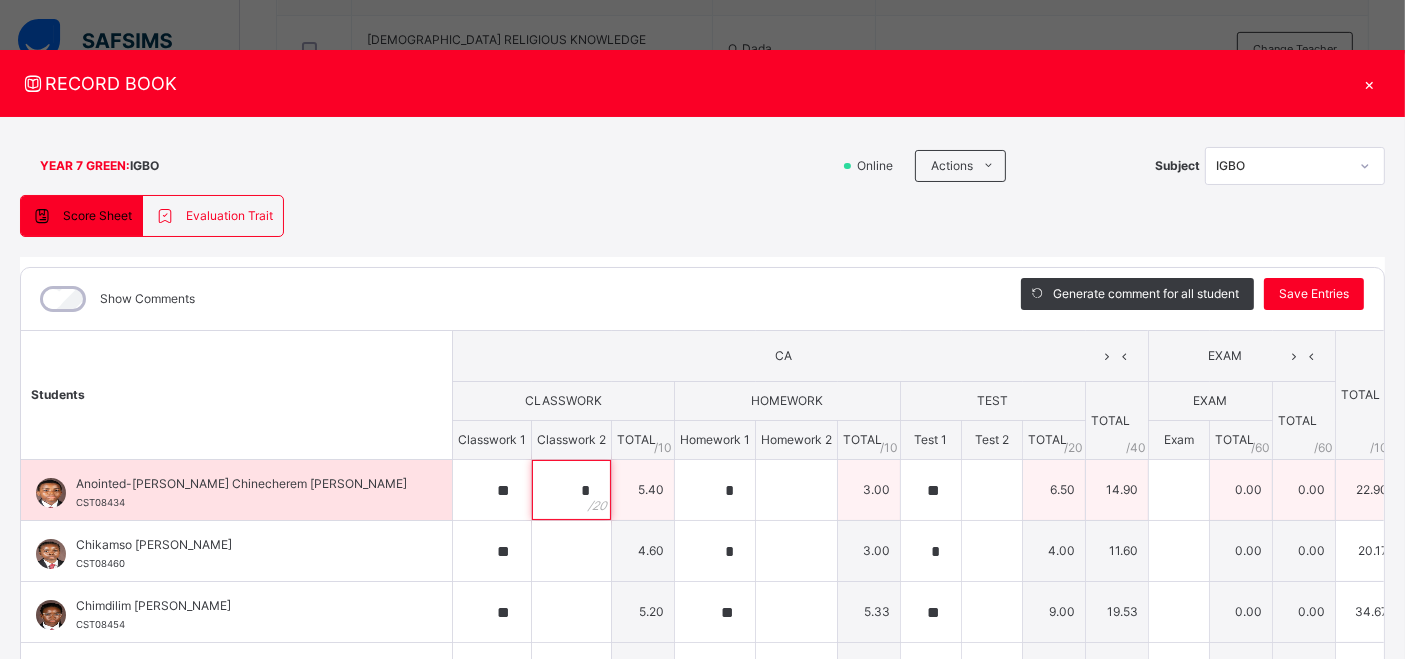type on "*" 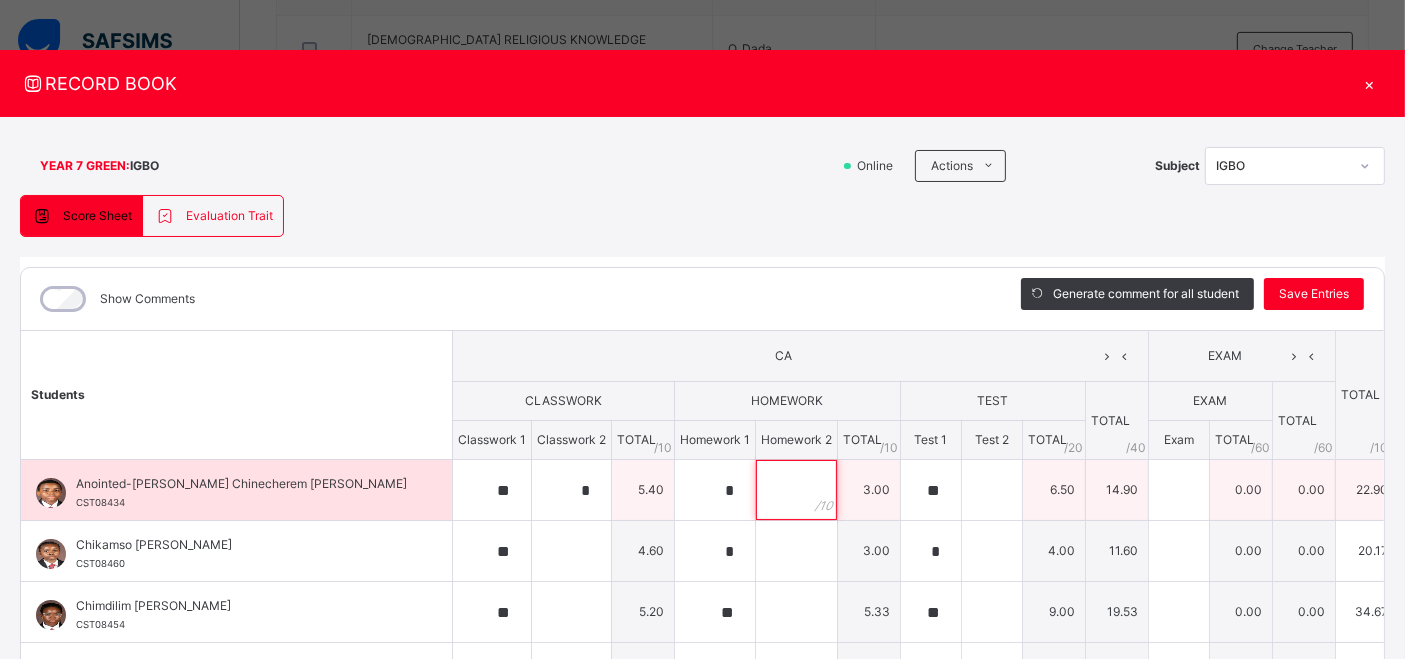 click at bounding box center [796, 490] 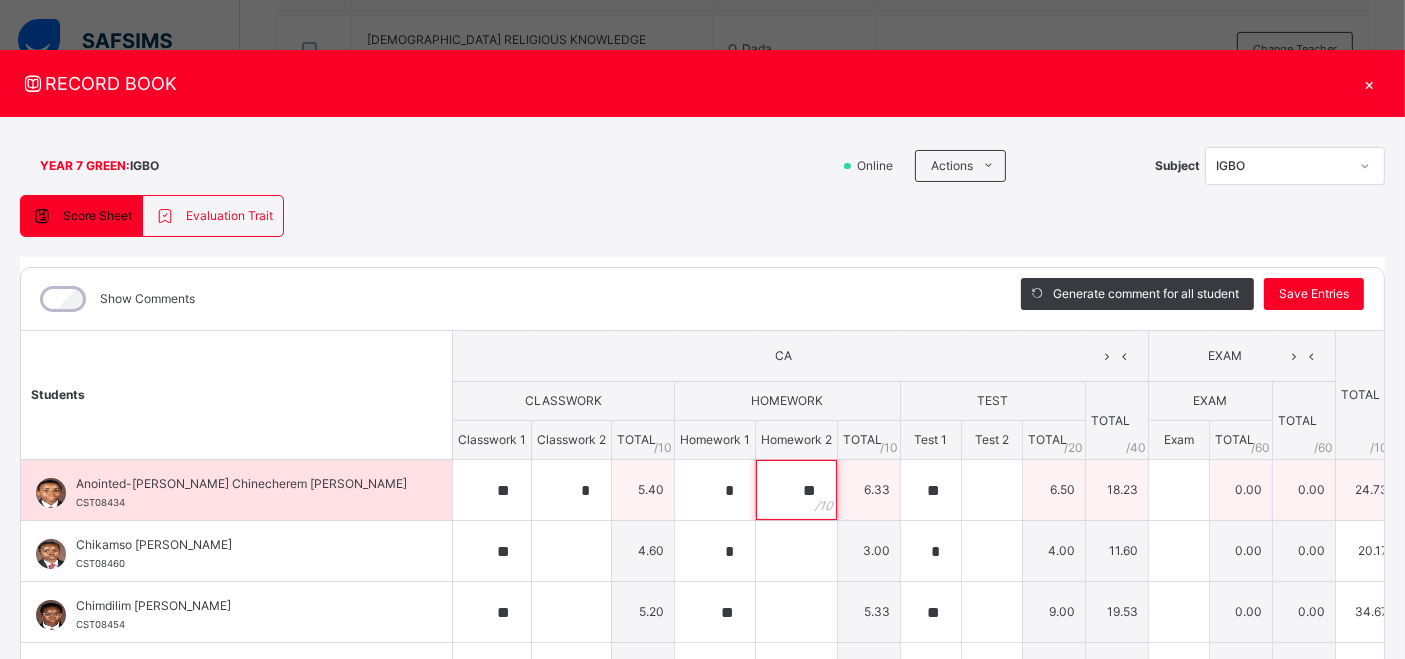 type on "**" 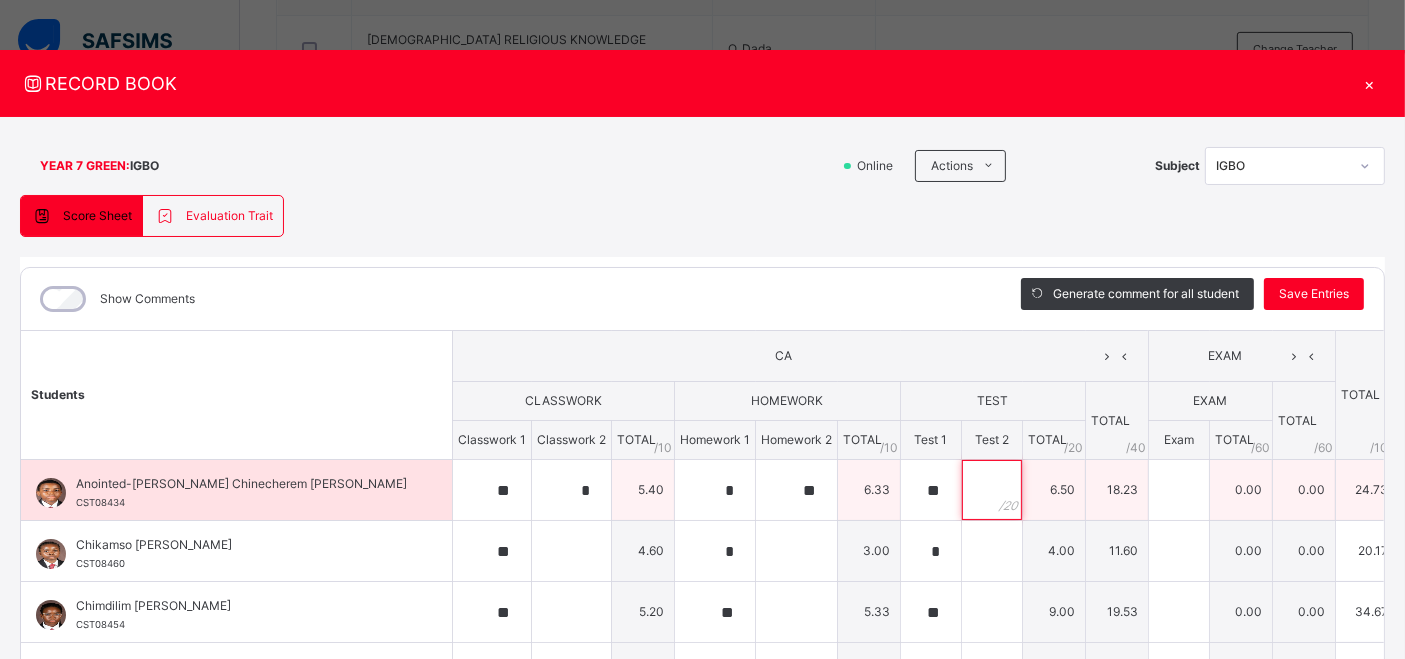 click at bounding box center (992, 490) 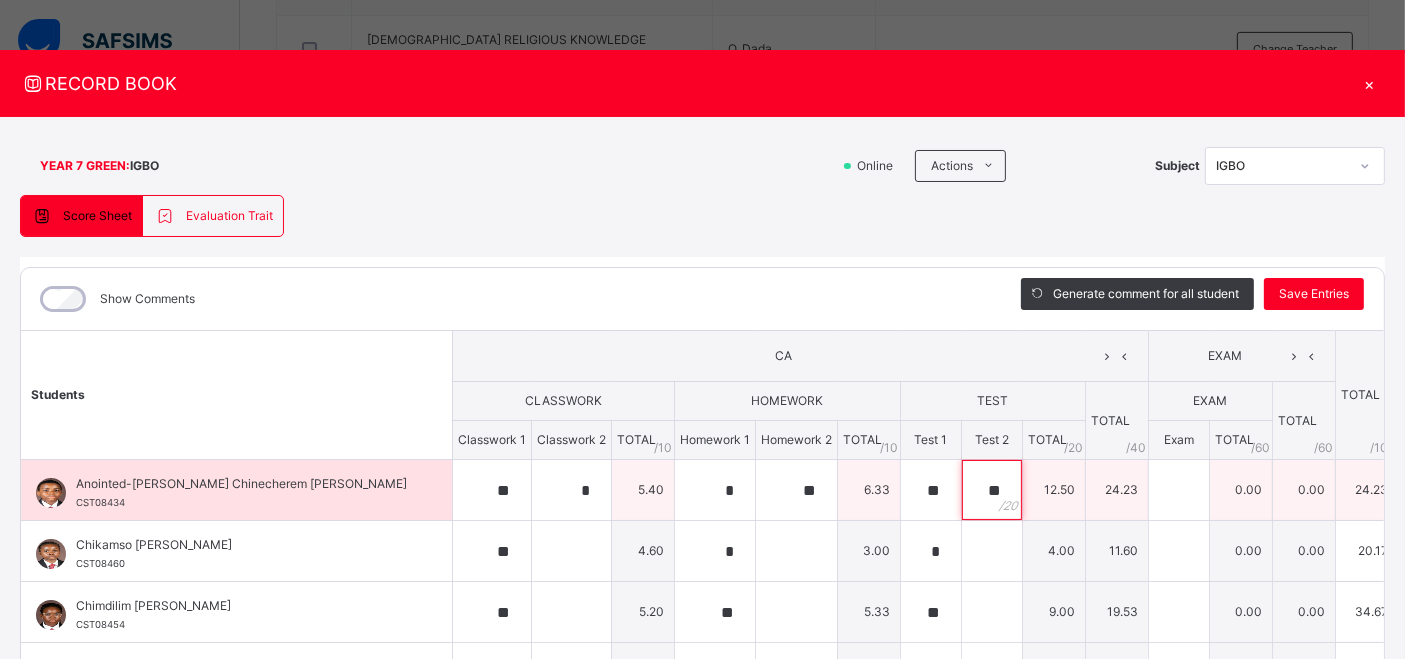 type on "**" 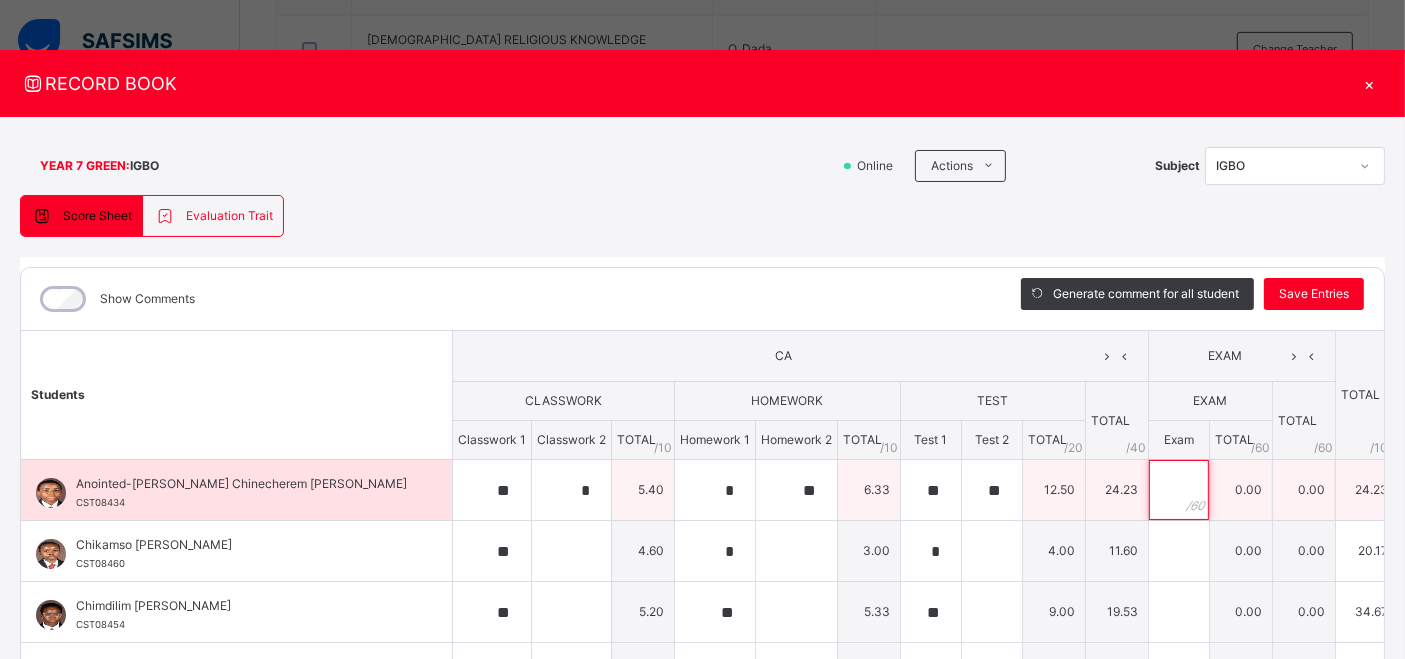 click at bounding box center (1179, 490) 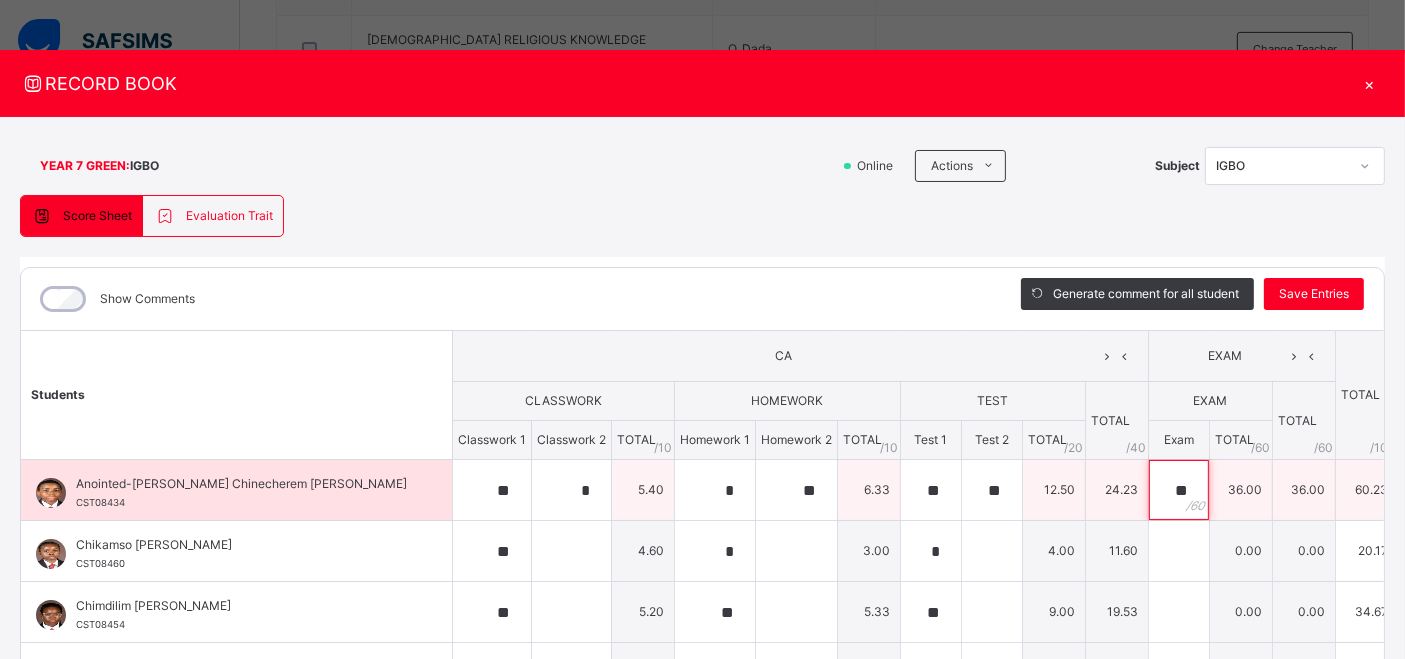type on "**" 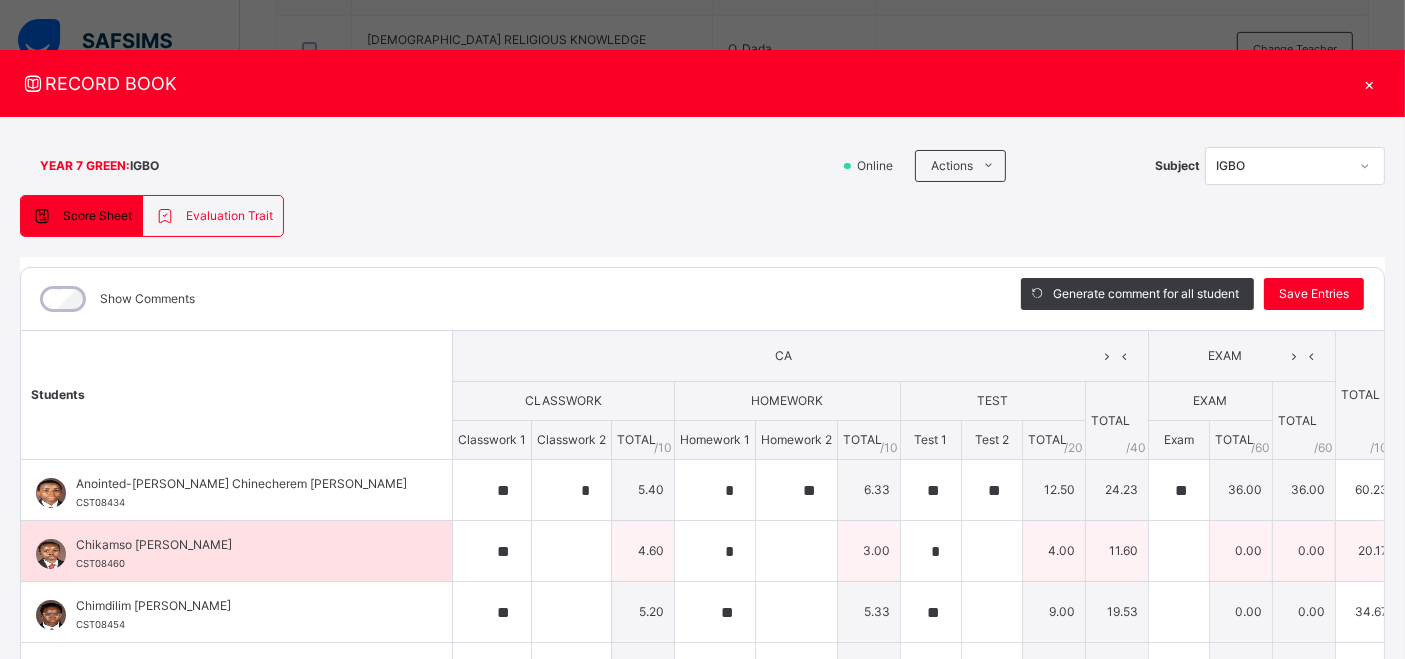 drag, startPoint x: 1115, startPoint y: 477, endPoint x: 731, endPoint y: 539, distance: 388.973 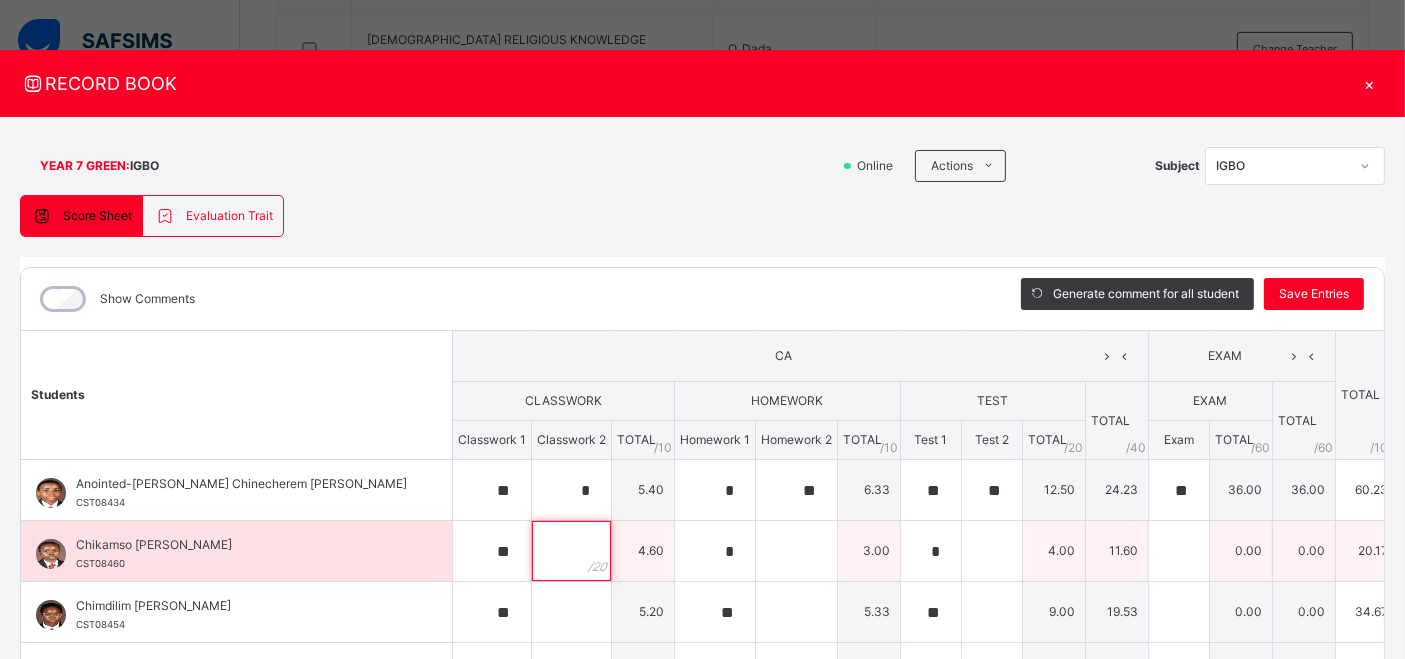click at bounding box center (571, 551) 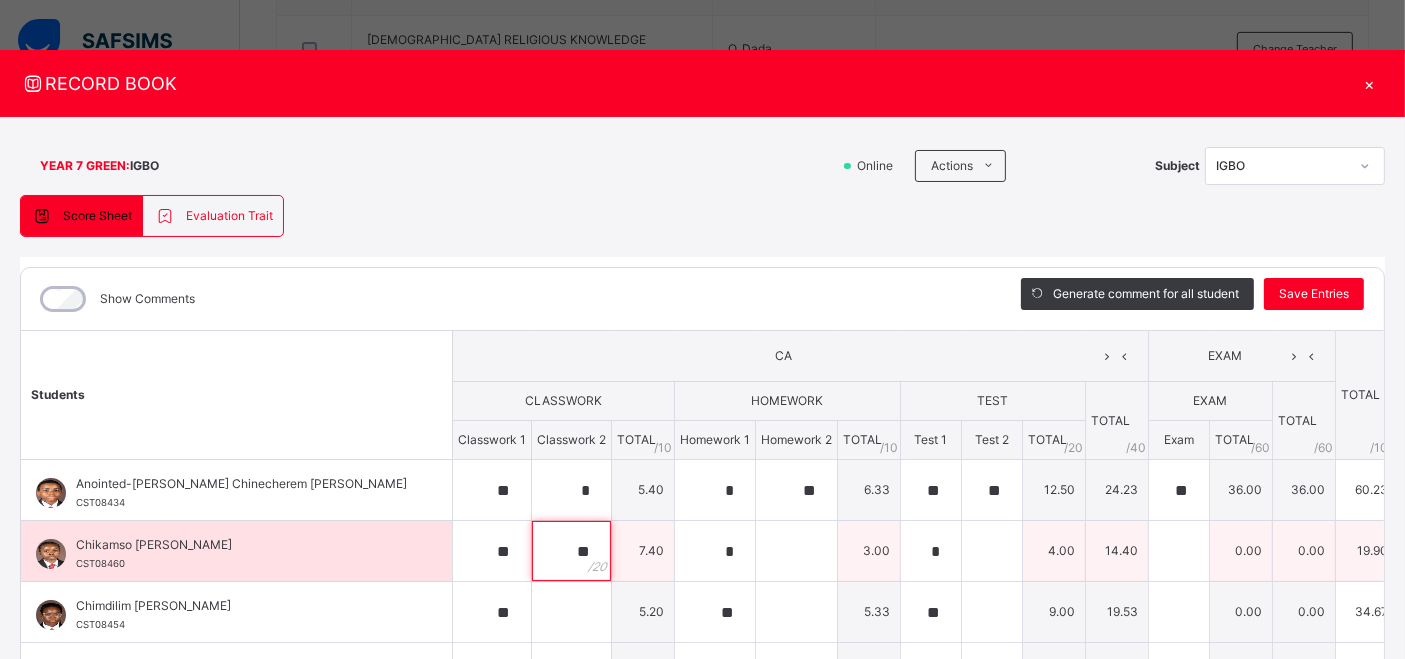 type on "**" 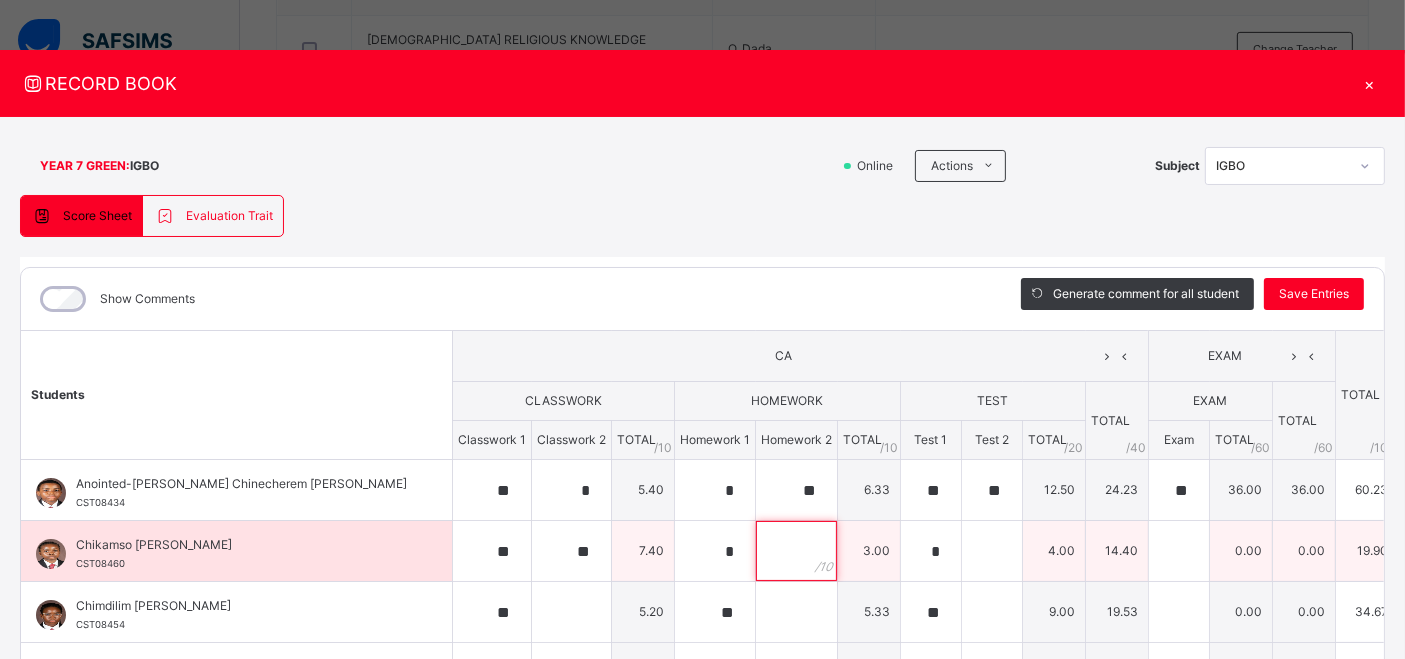 click at bounding box center [796, 551] 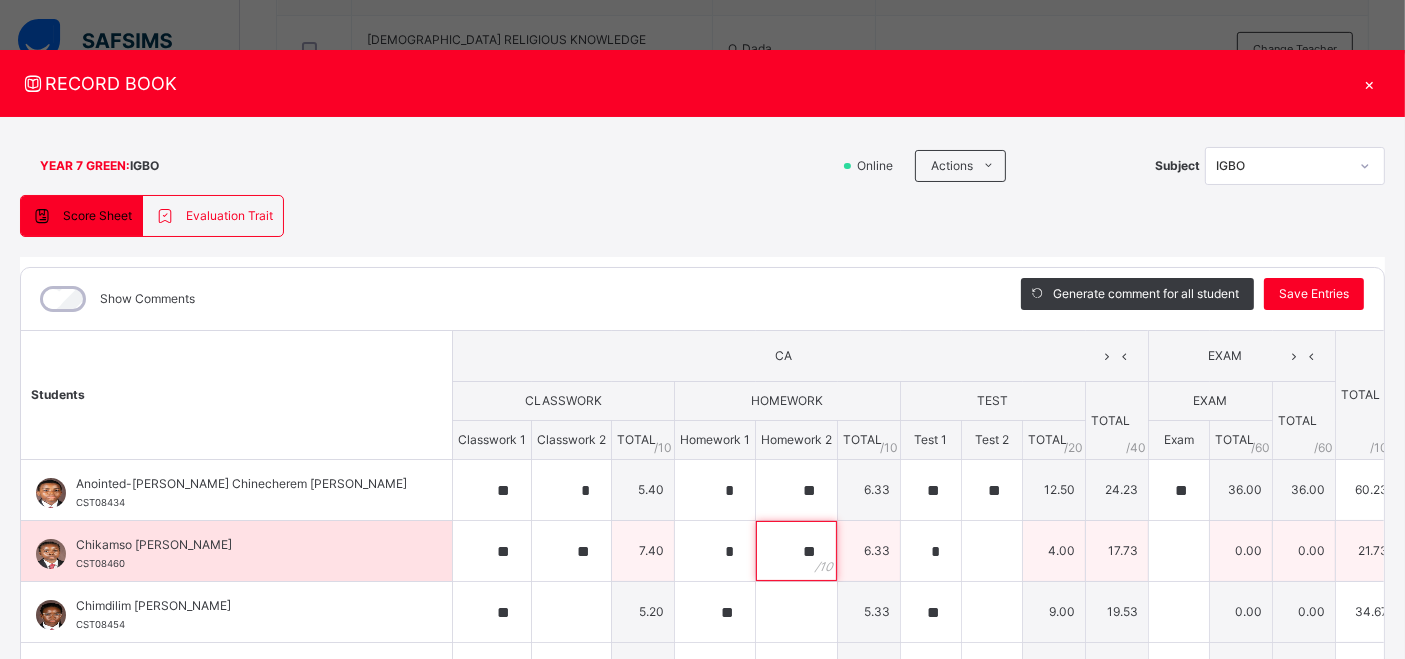 type on "**" 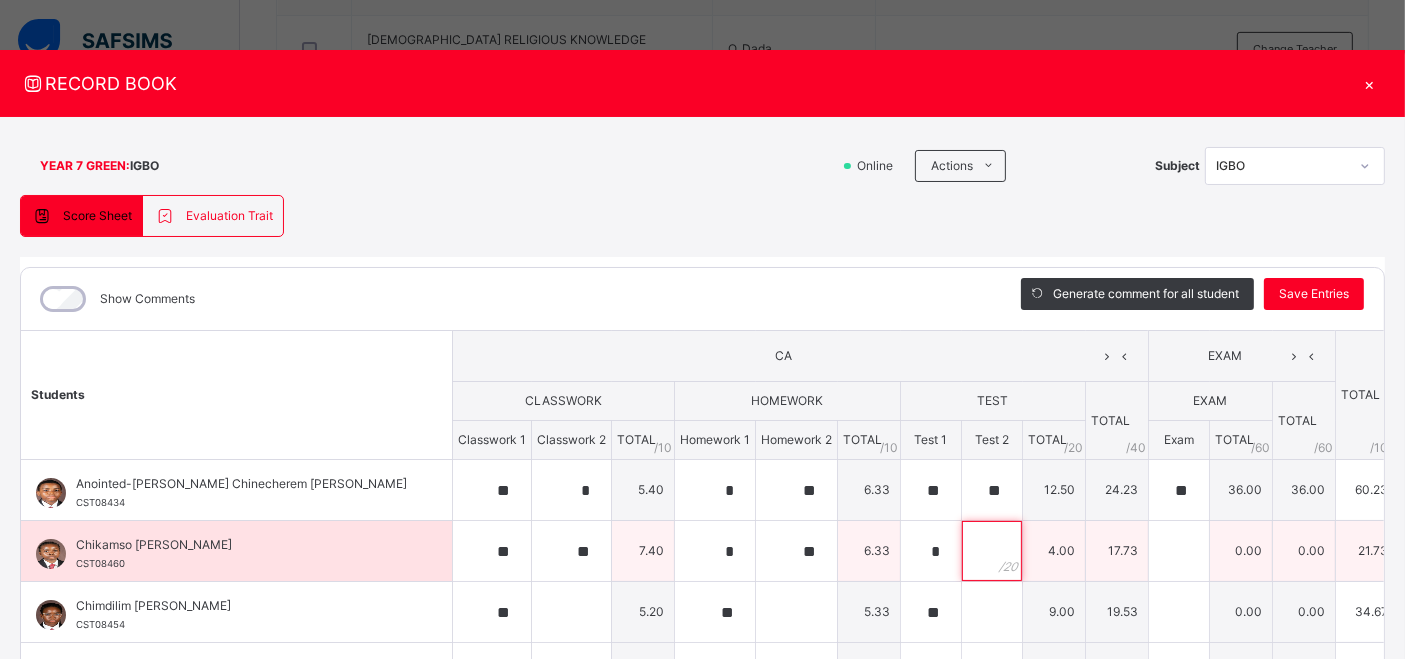 click at bounding box center (992, 551) 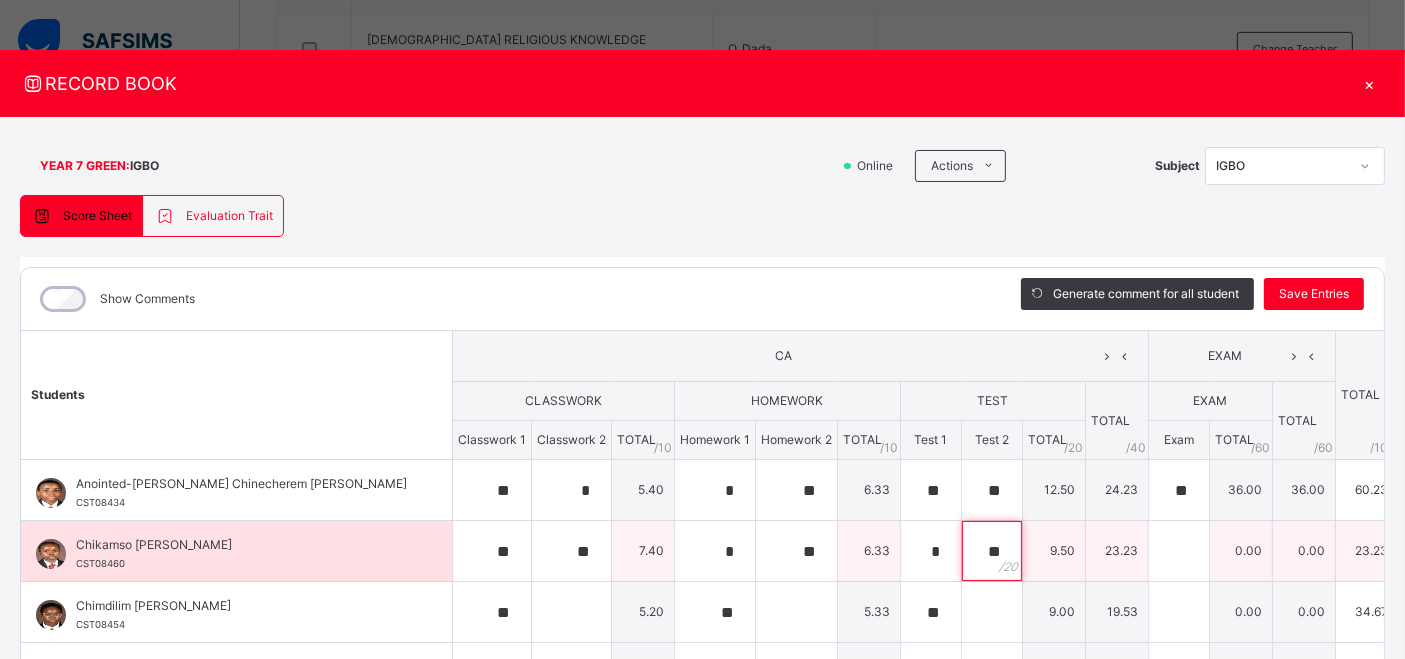 type on "**" 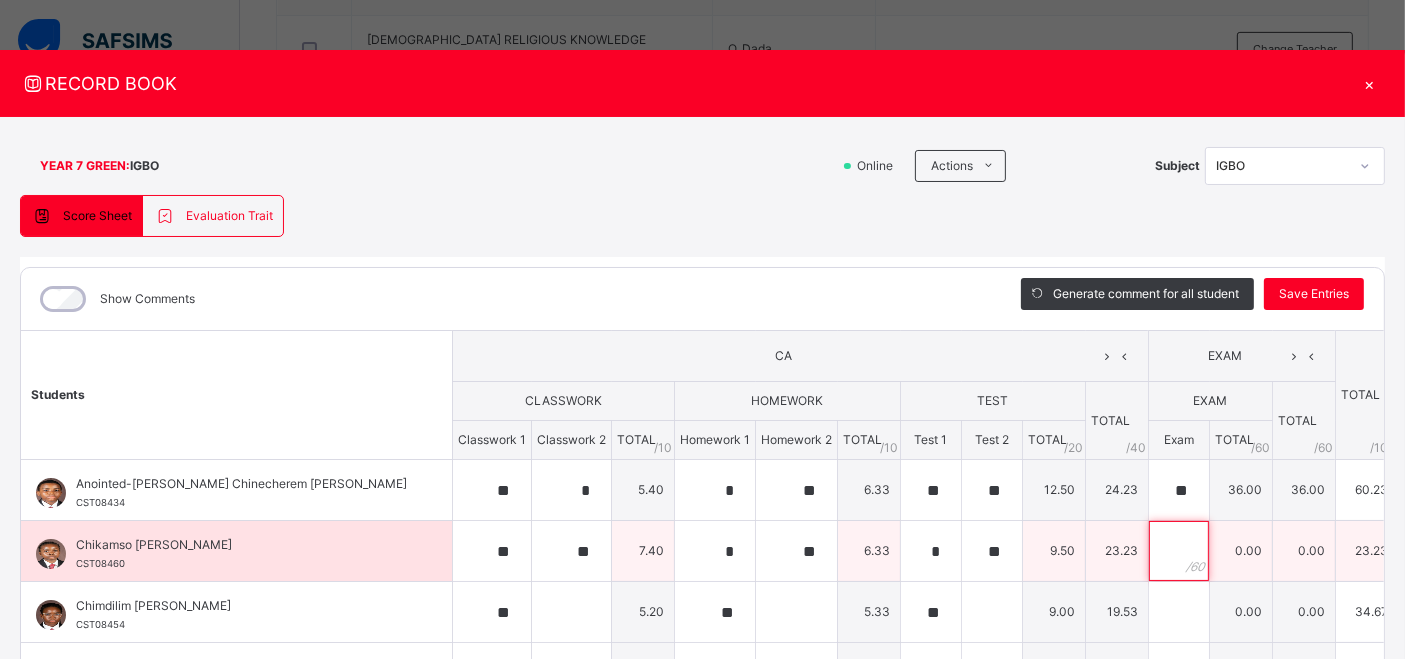 click at bounding box center (1179, 551) 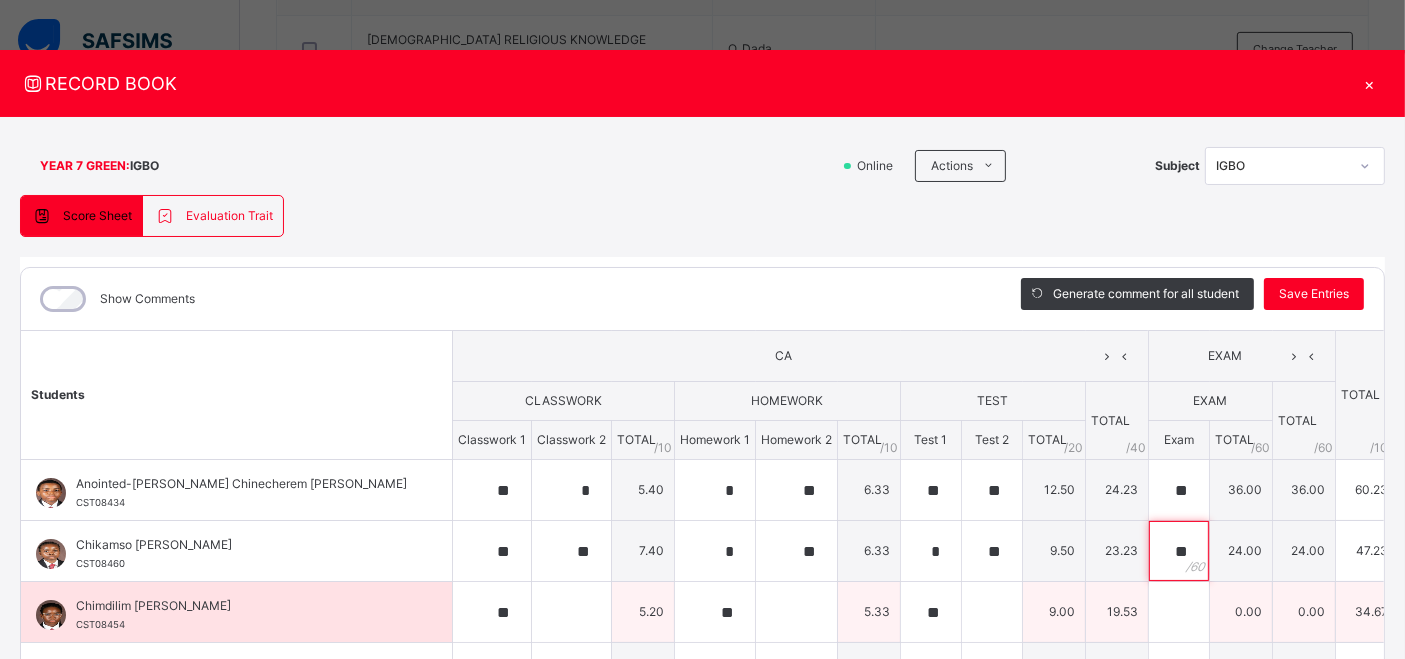 type on "**" 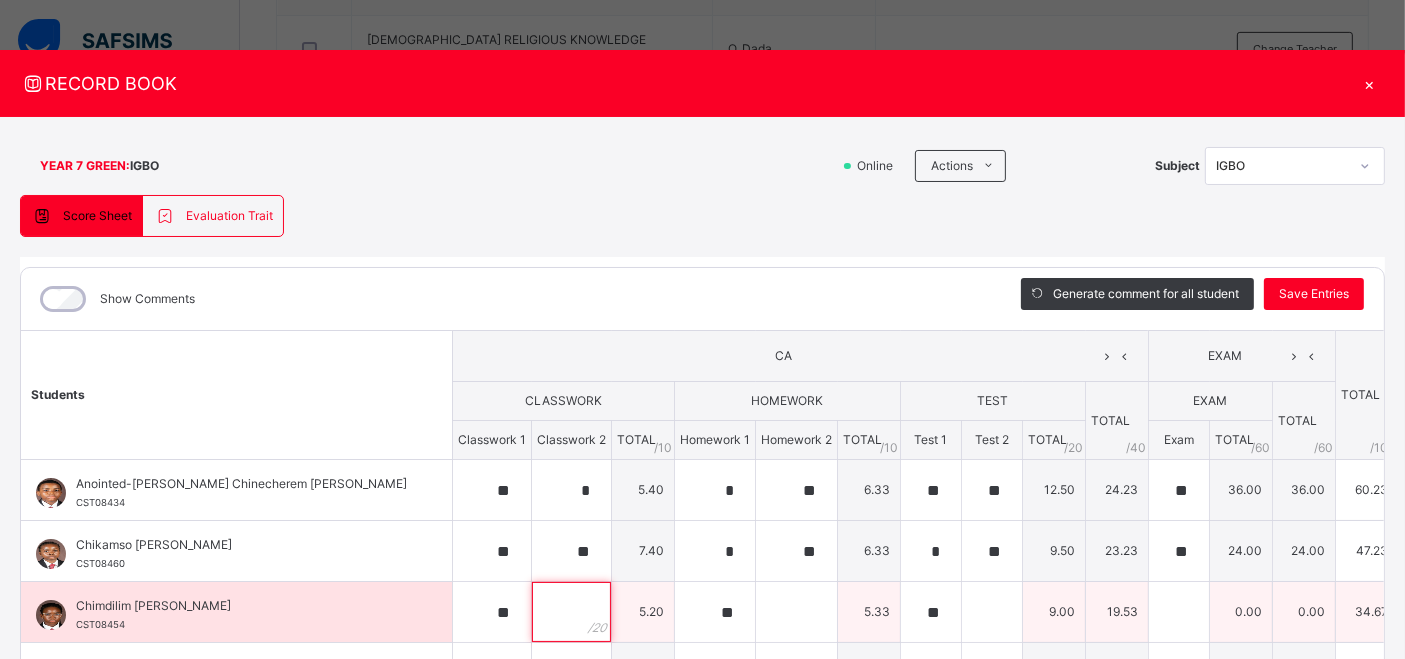 click at bounding box center (571, 612) 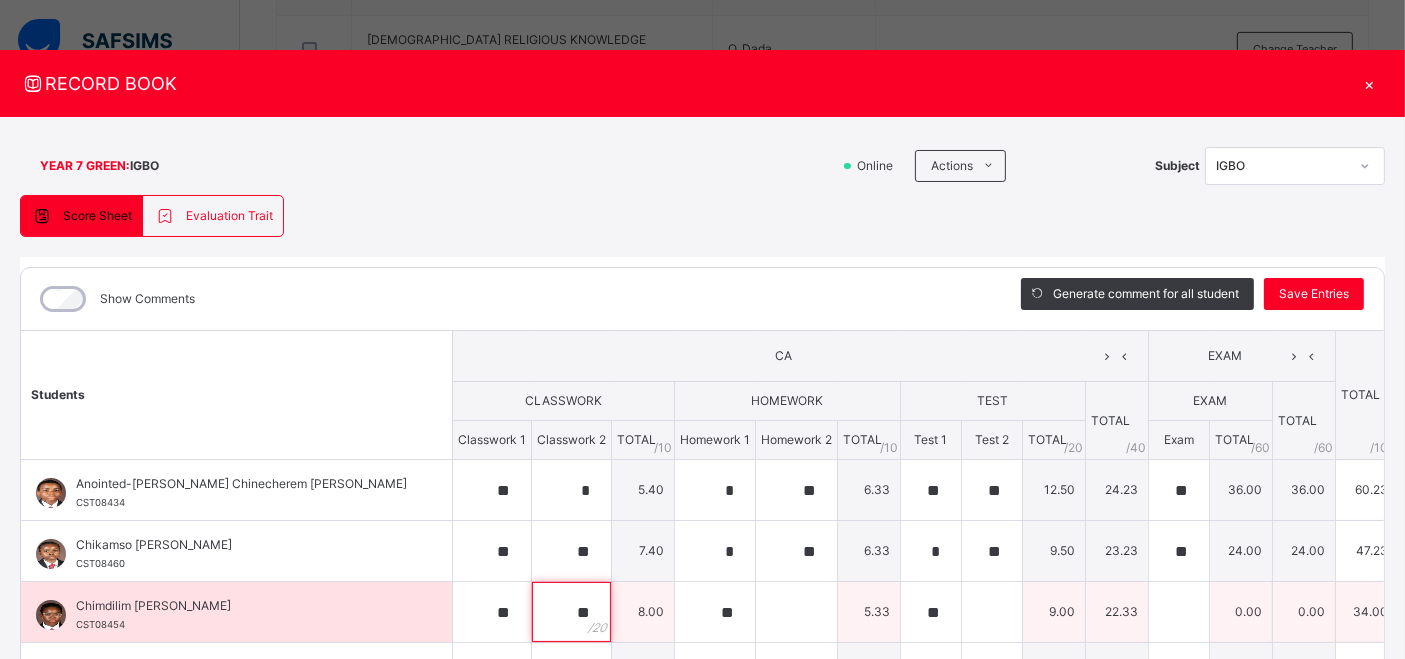type on "**" 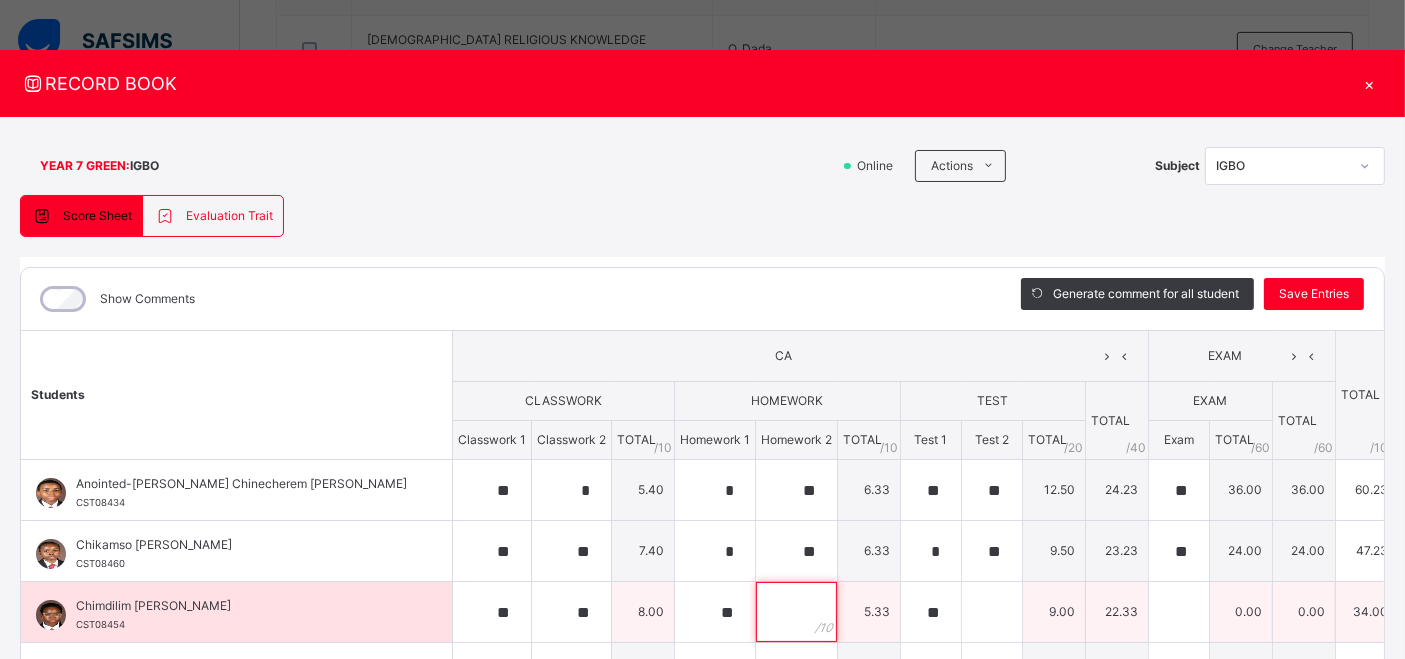 click at bounding box center (796, 612) 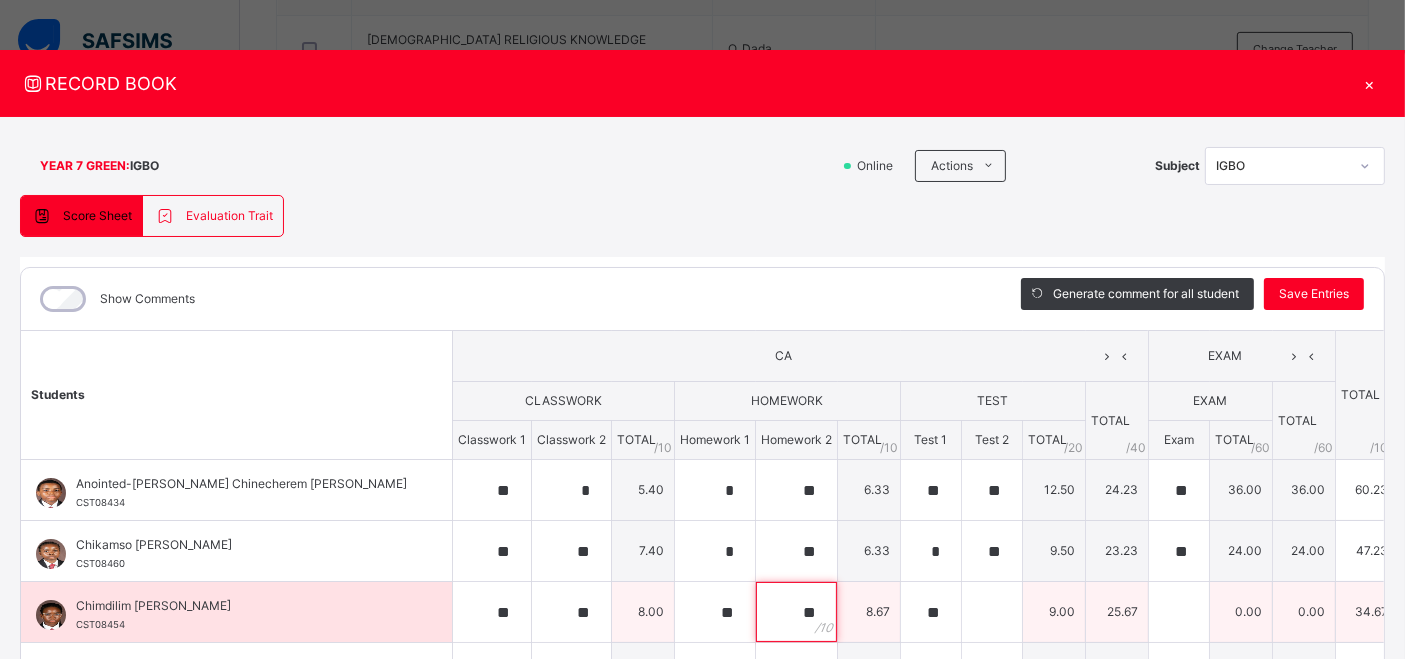type on "**" 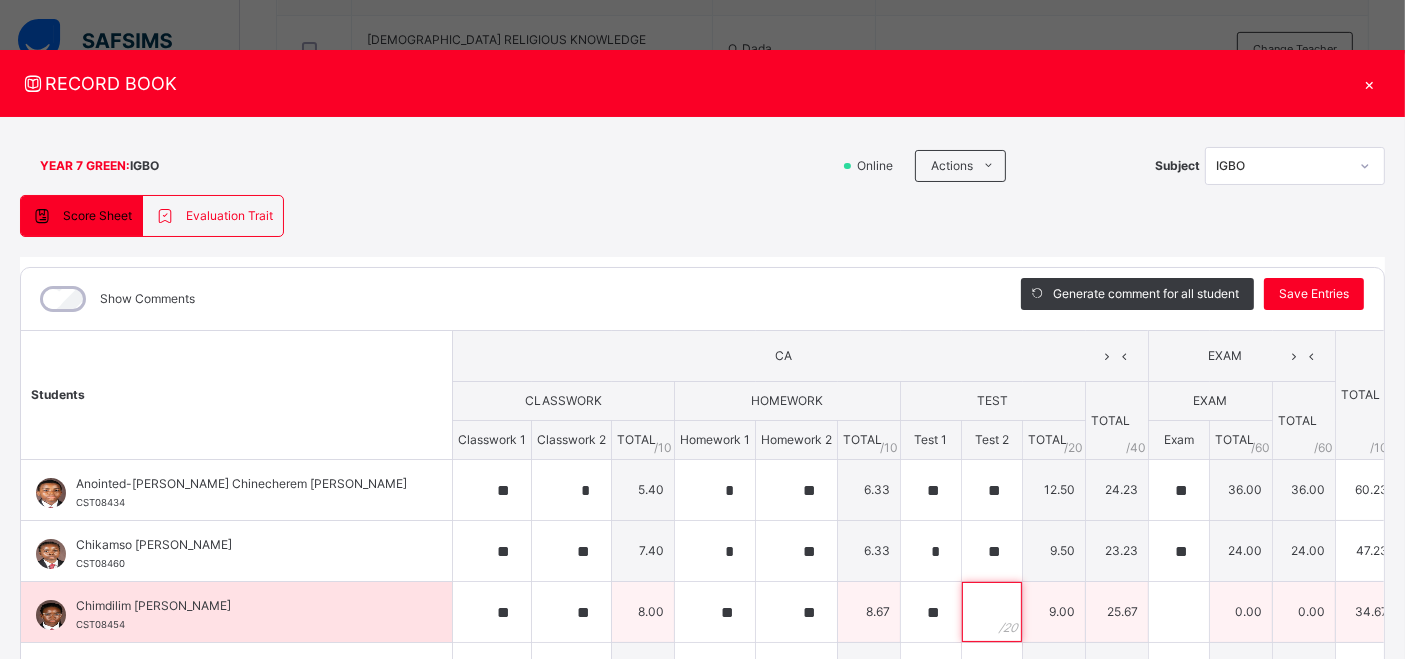 click at bounding box center [992, 612] 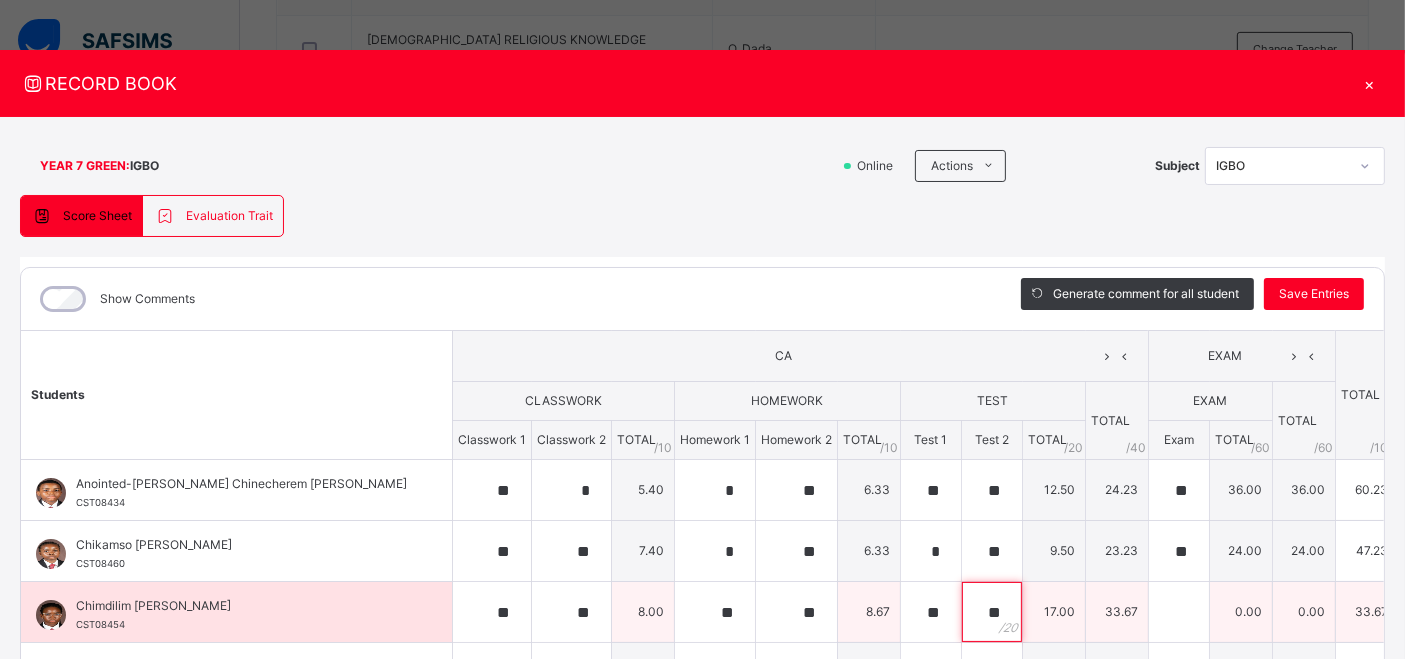type on "**" 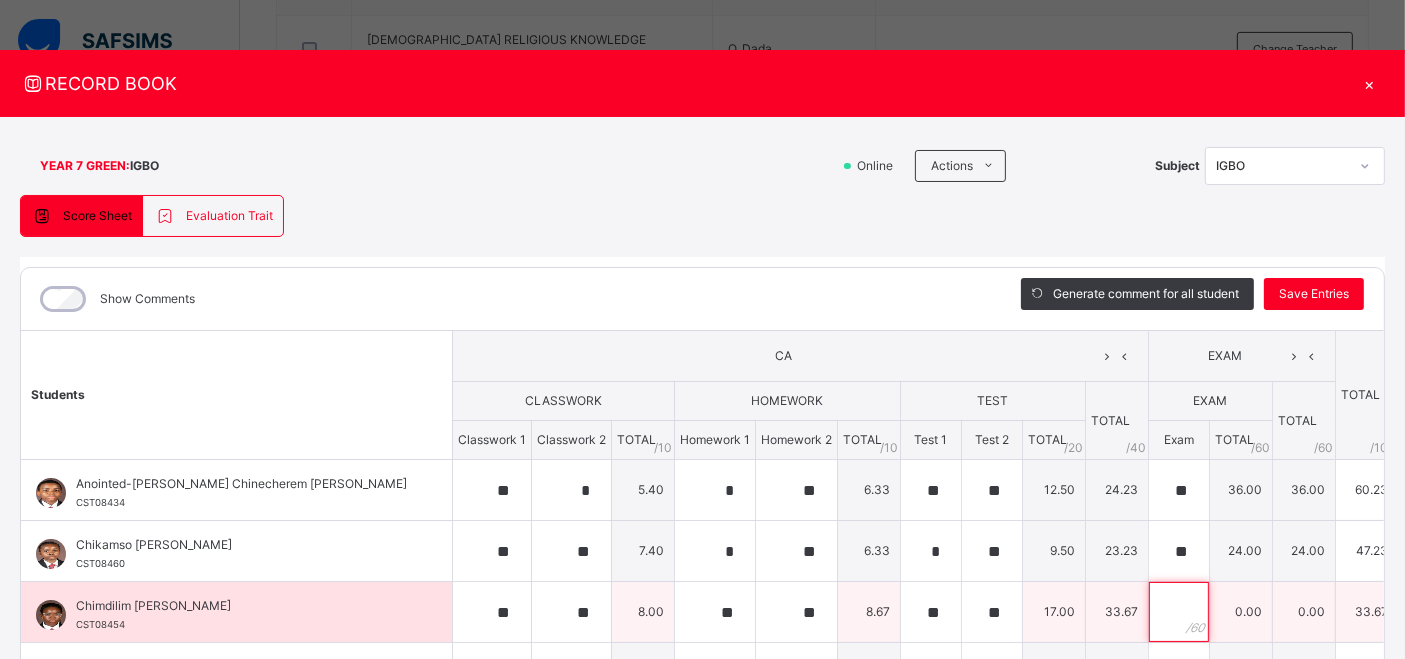 click at bounding box center [1179, 612] 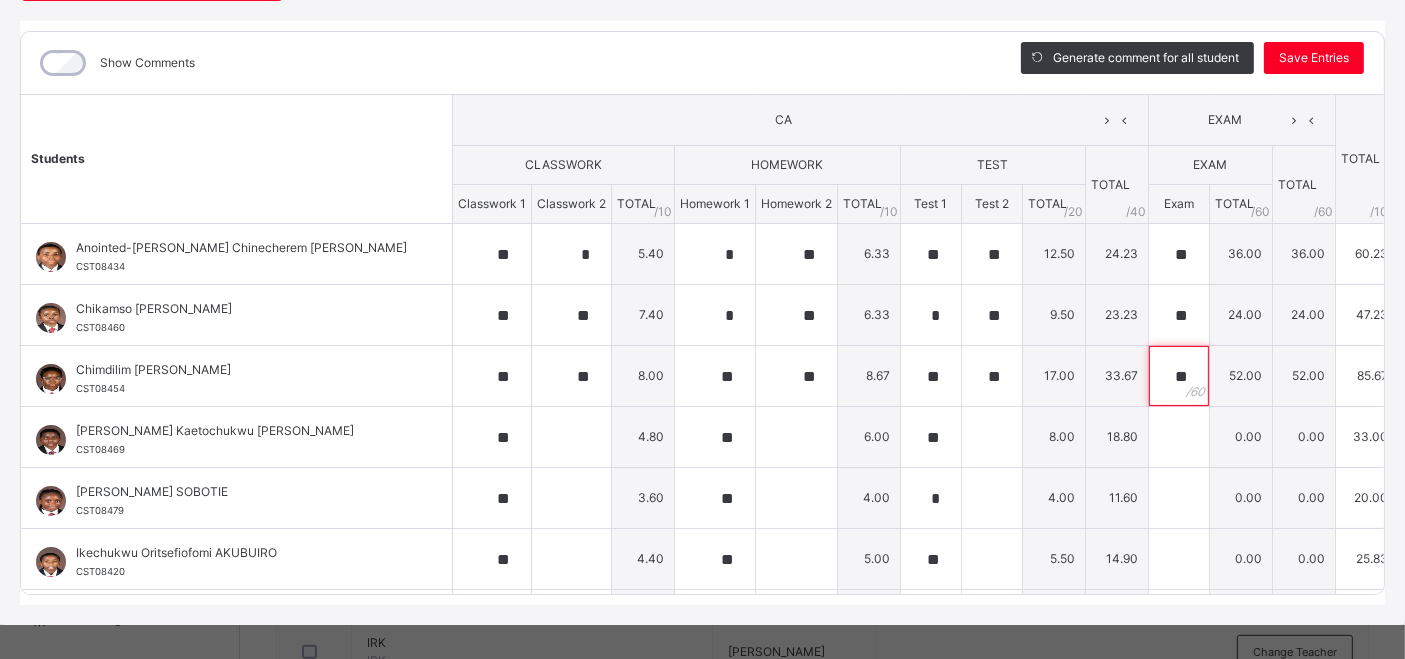 scroll, scrollTop: 250, scrollLeft: 0, axis: vertical 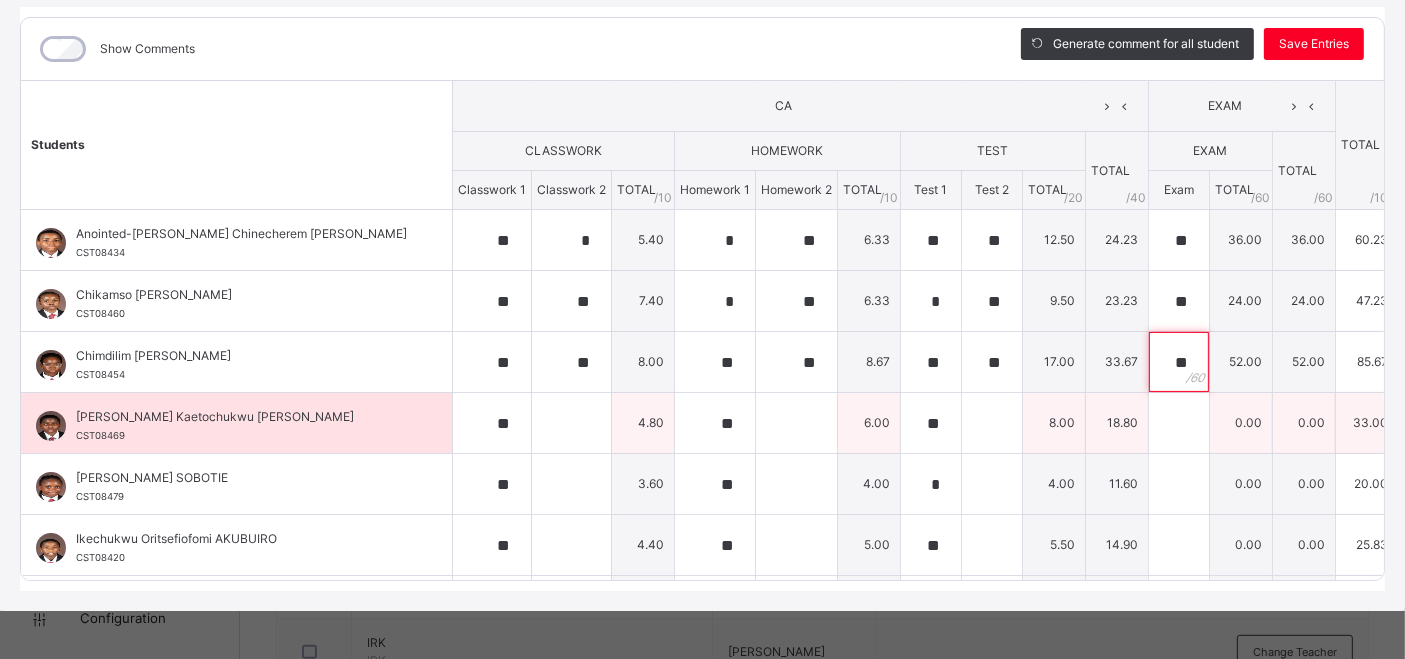 type on "**" 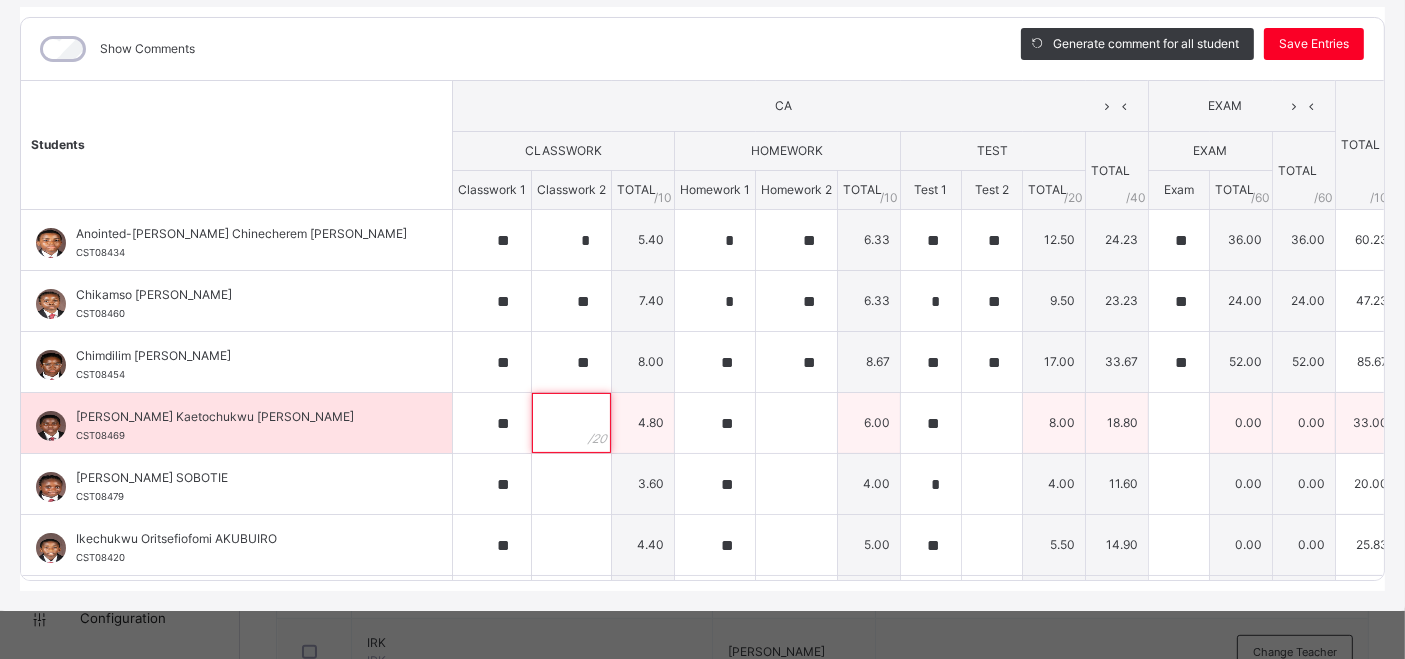 click at bounding box center (571, 423) 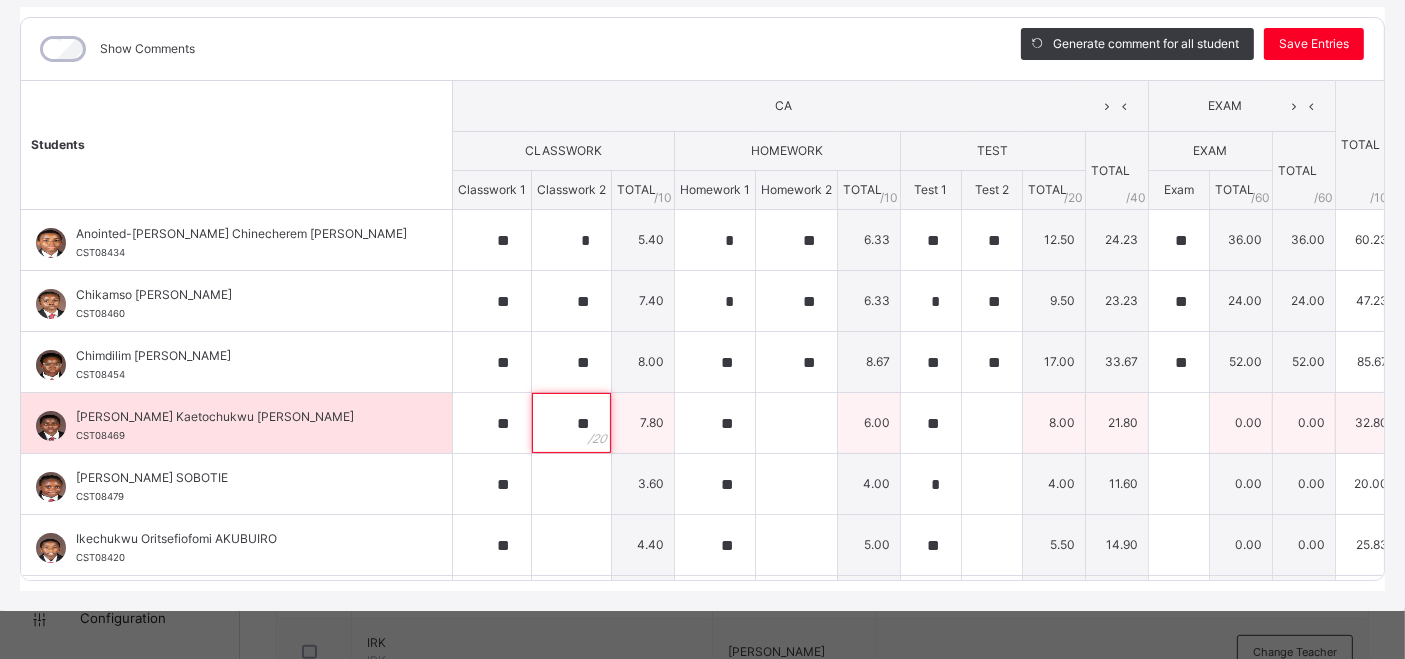 type on "**" 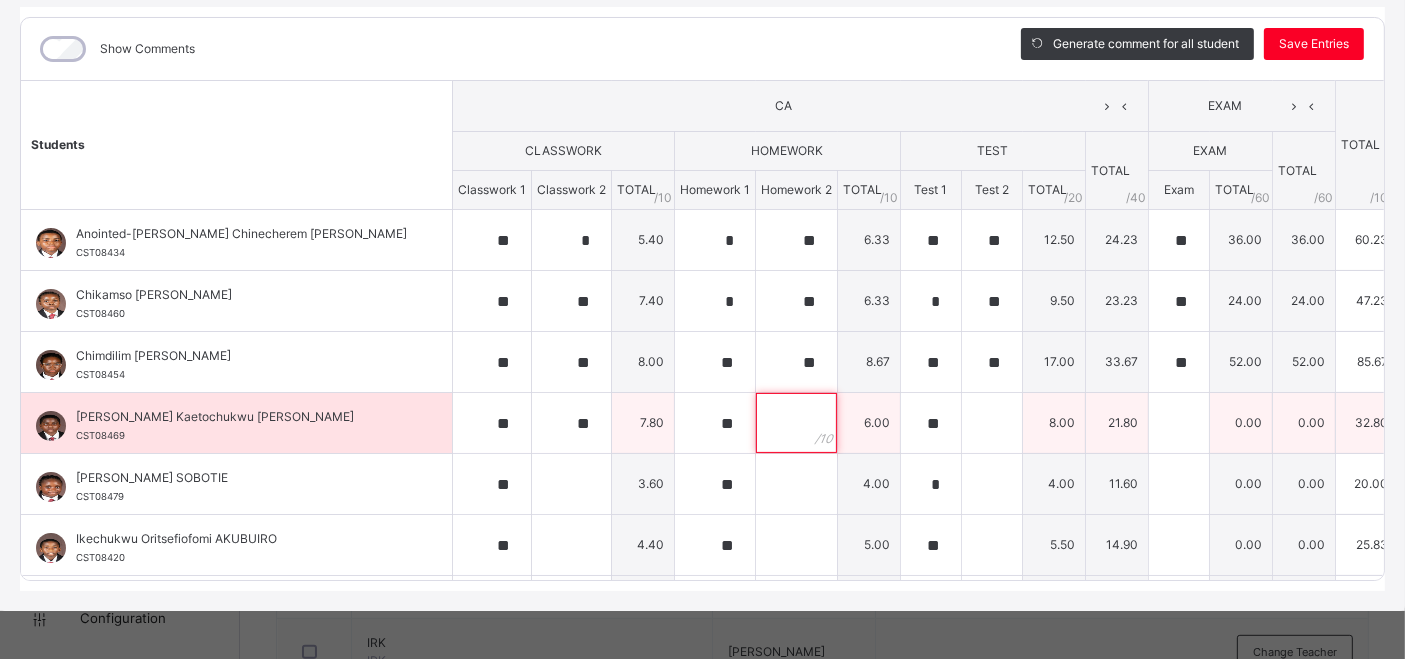 click at bounding box center (796, 423) 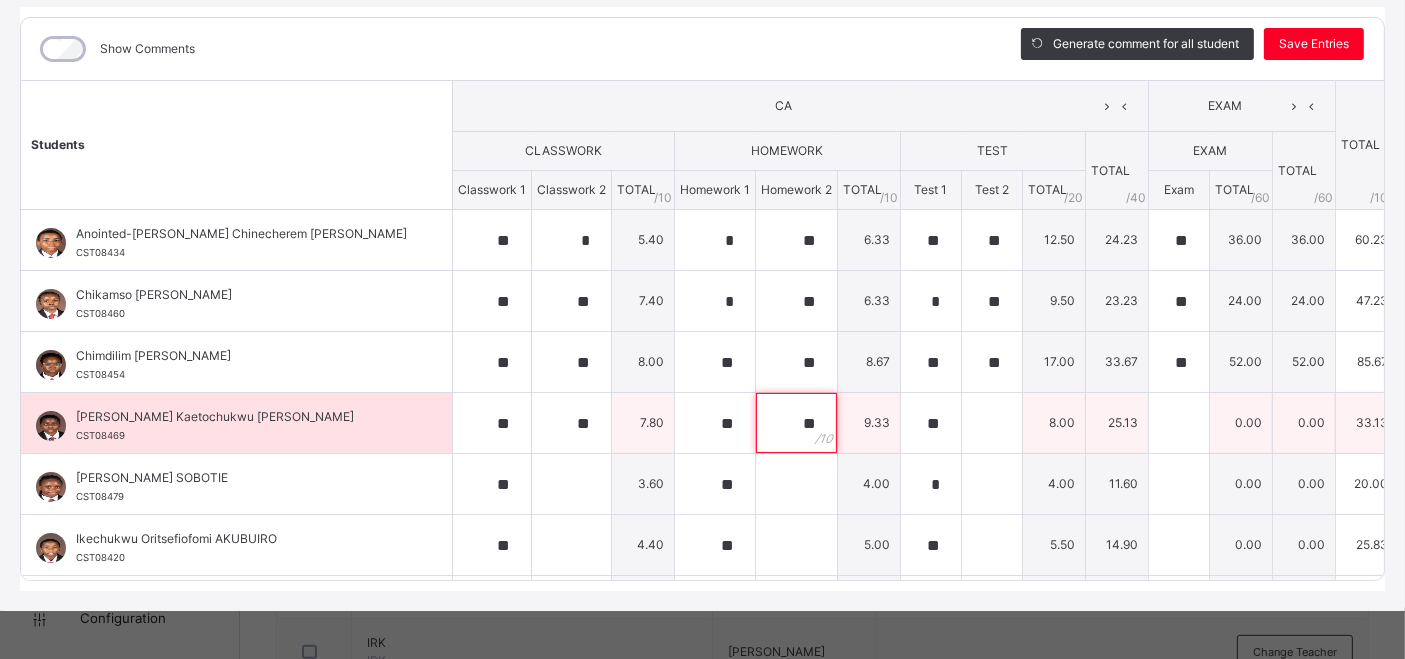 type on "**" 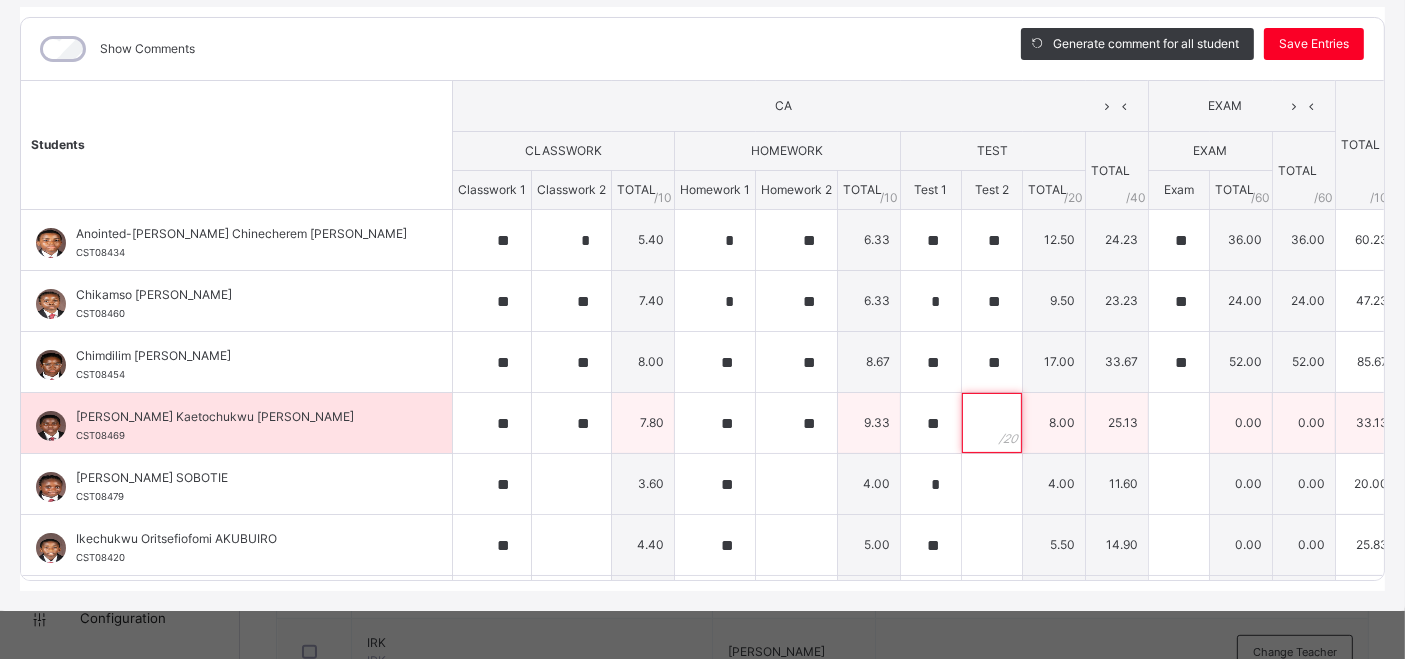 click at bounding box center (992, 423) 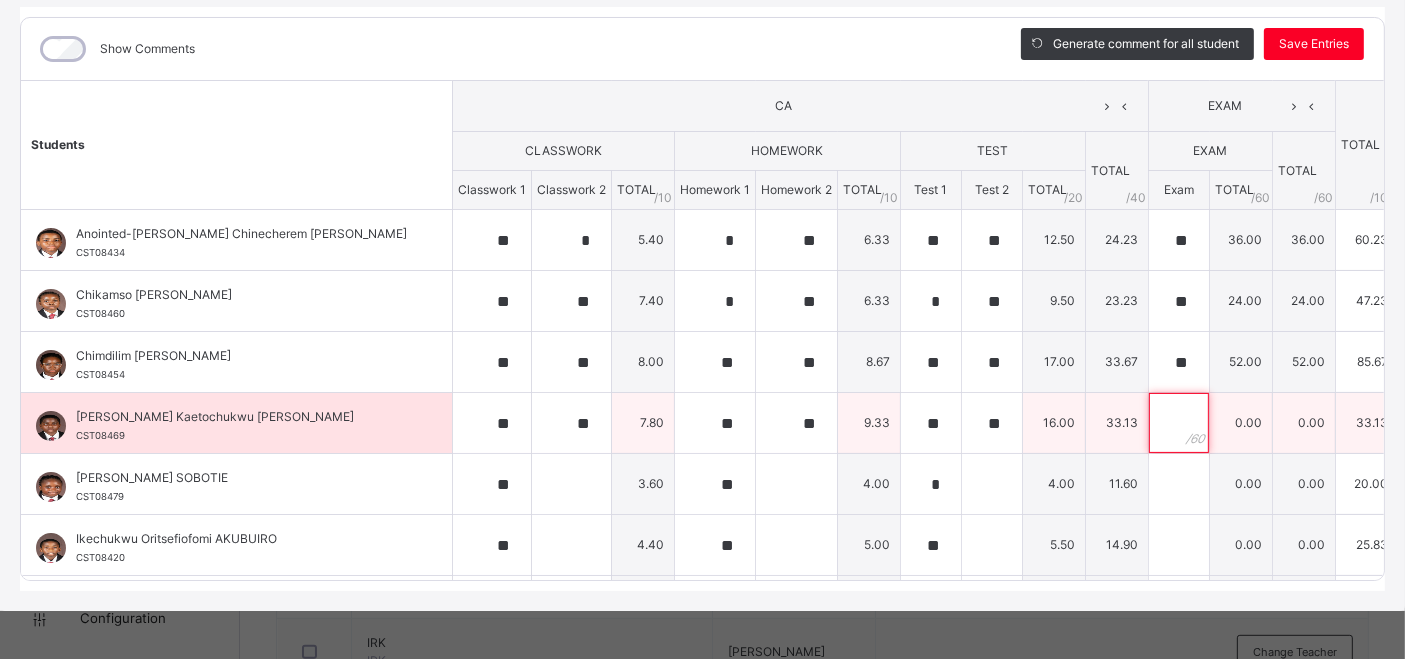 click at bounding box center [1179, 423] 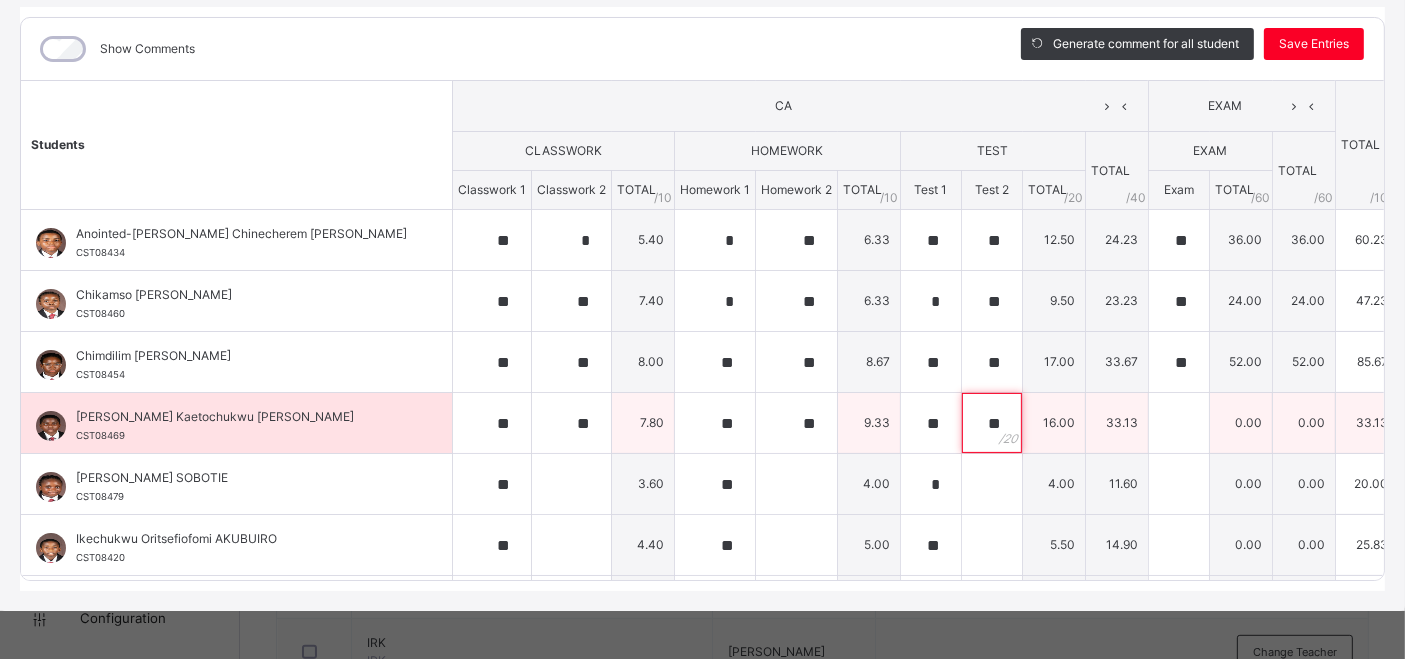 click on "**" at bounding box center (992, 423) 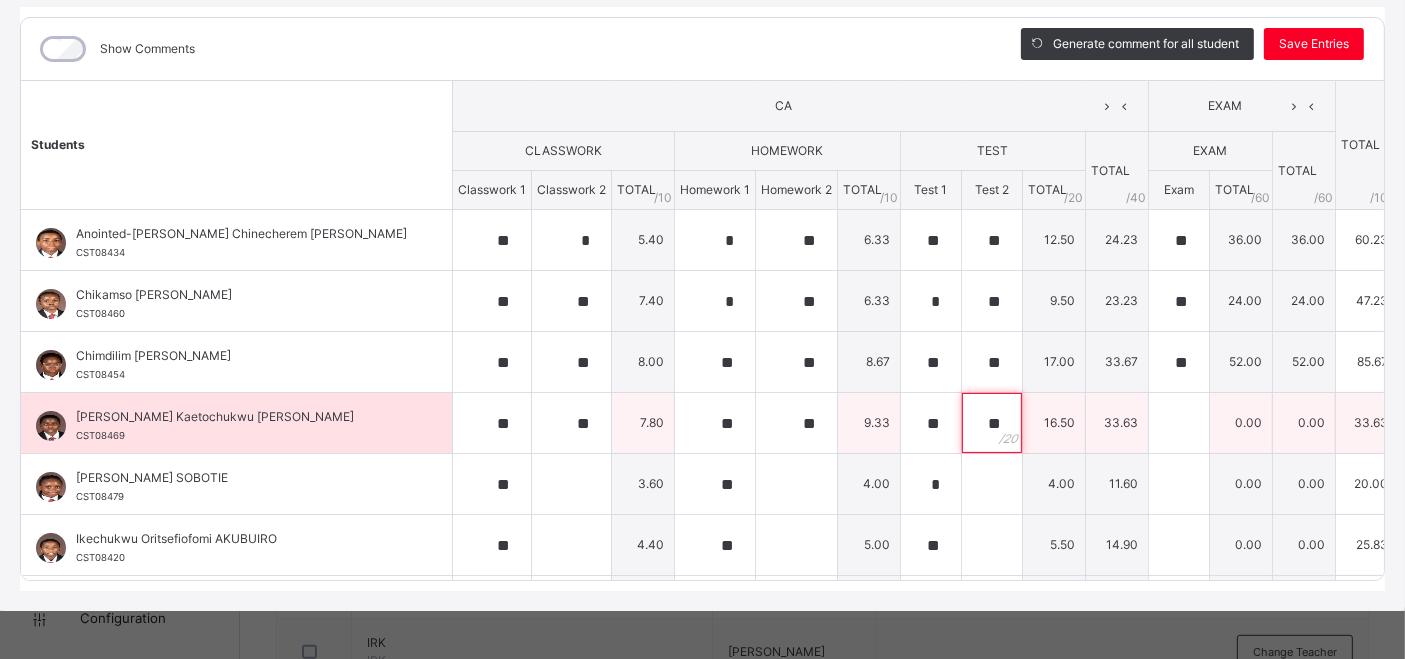 type on "**" 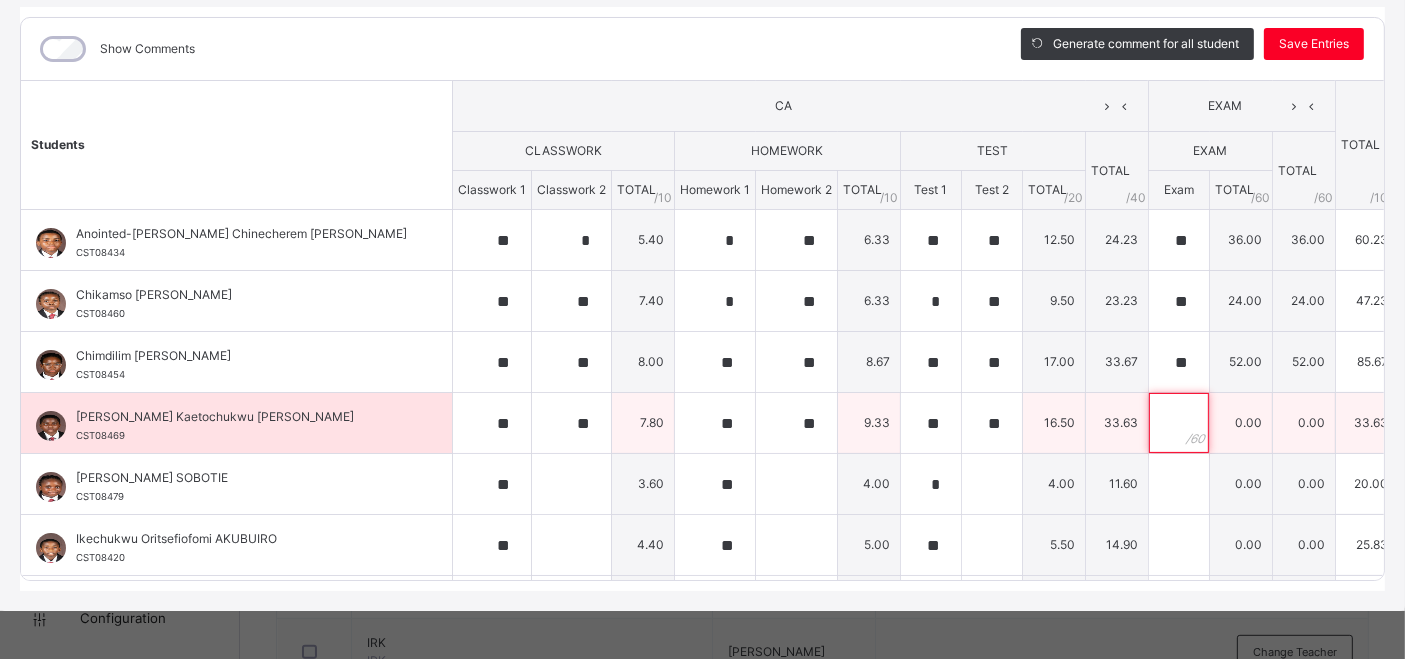 click at bounding box center [1179, 423] 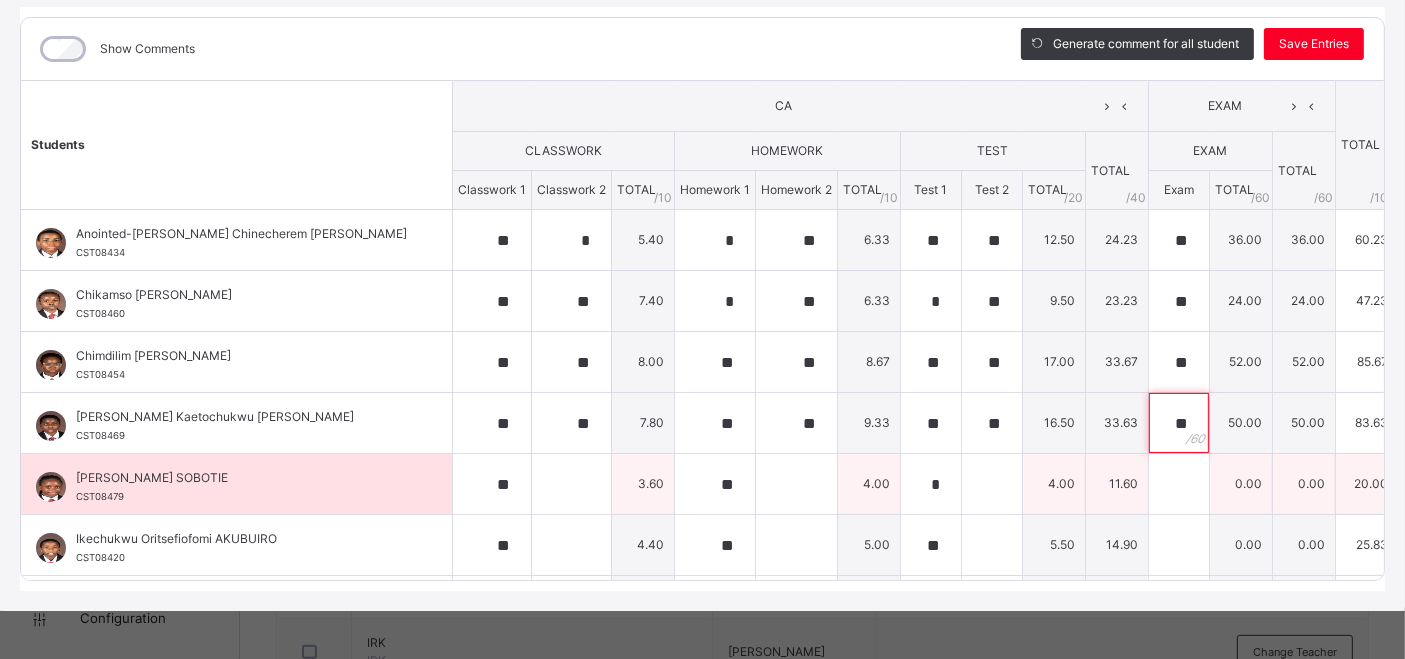 type on "**" 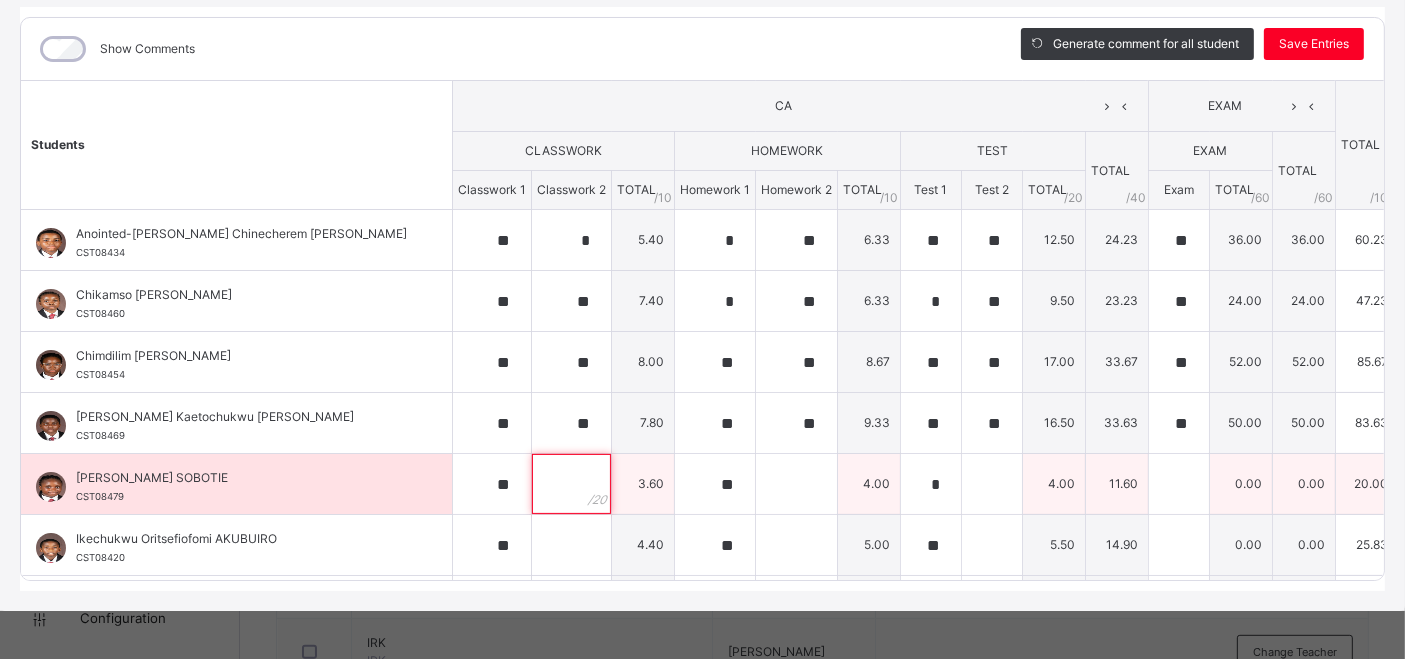 click at bounding box center [571, 484] 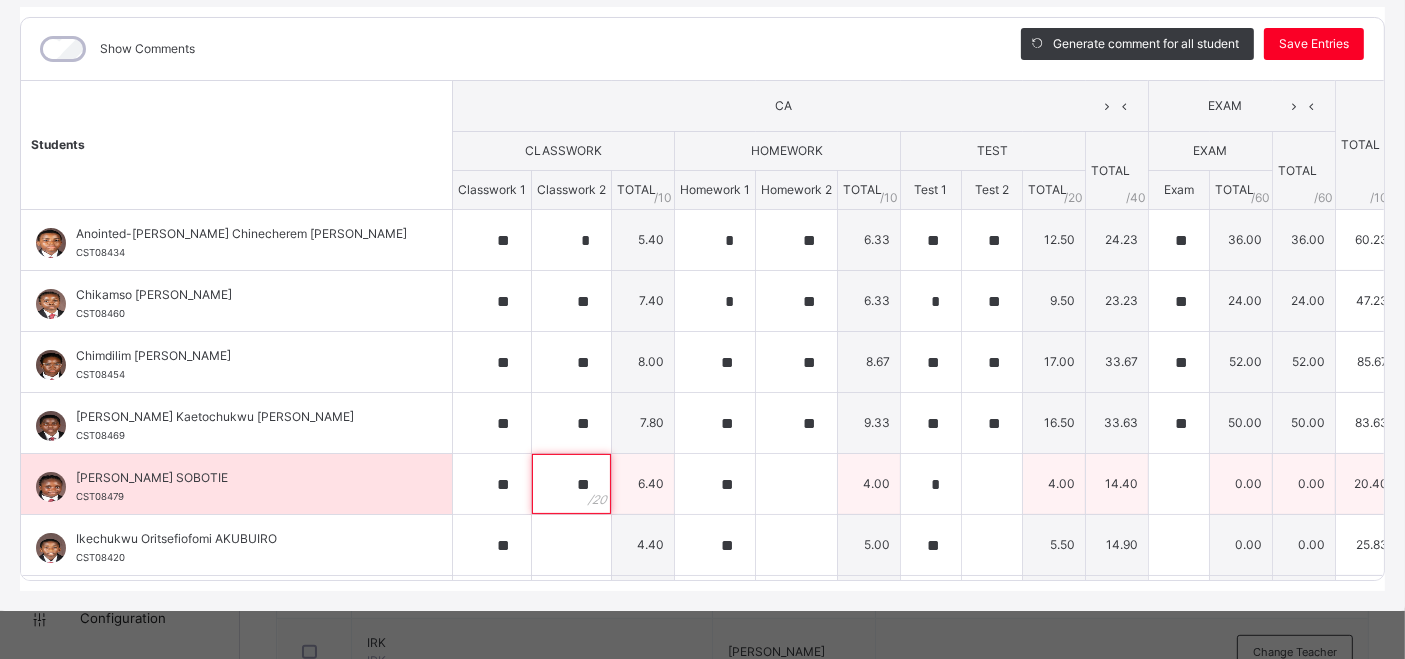 type on "**" 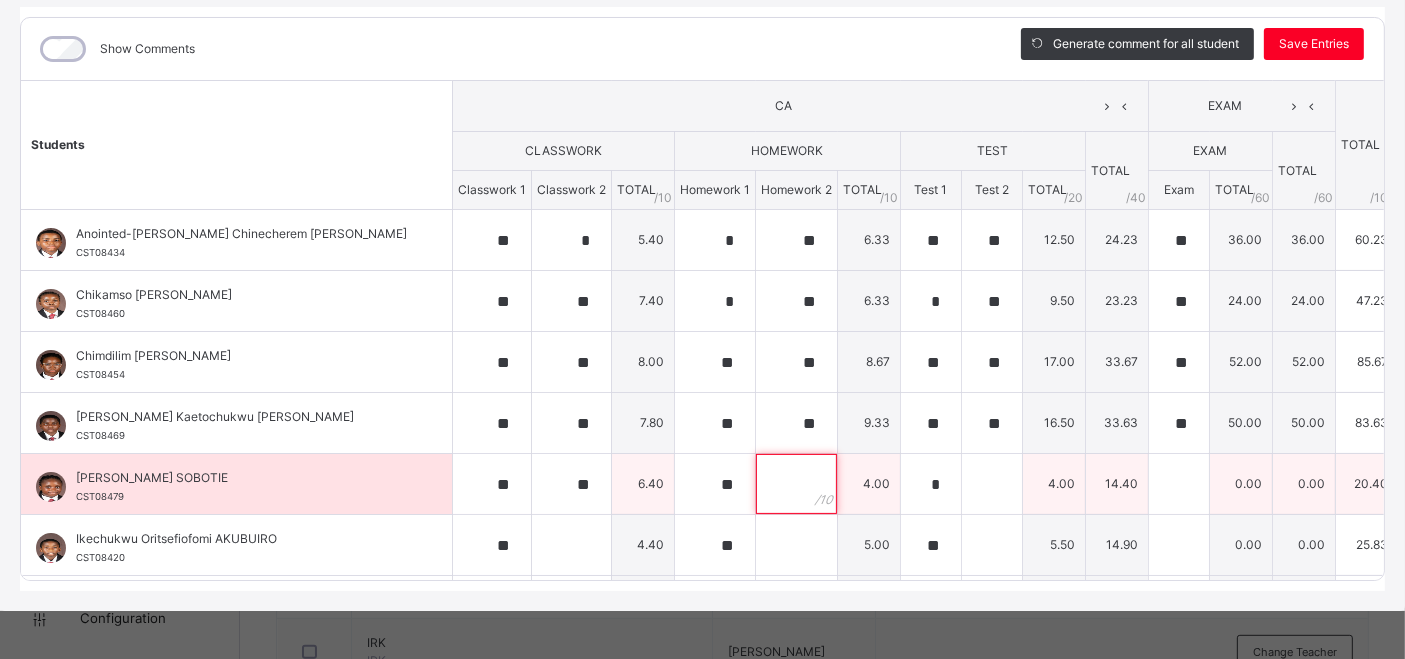 click at bounding box center (796, 484) 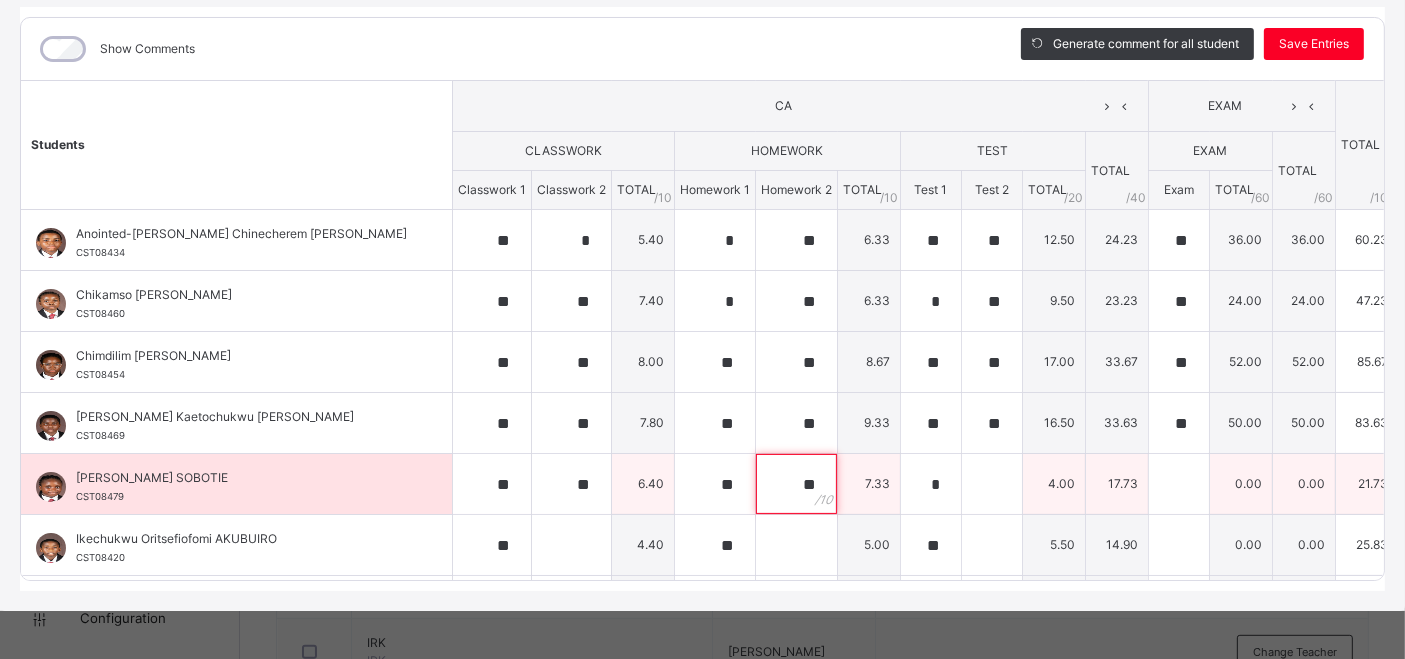 type on "**" 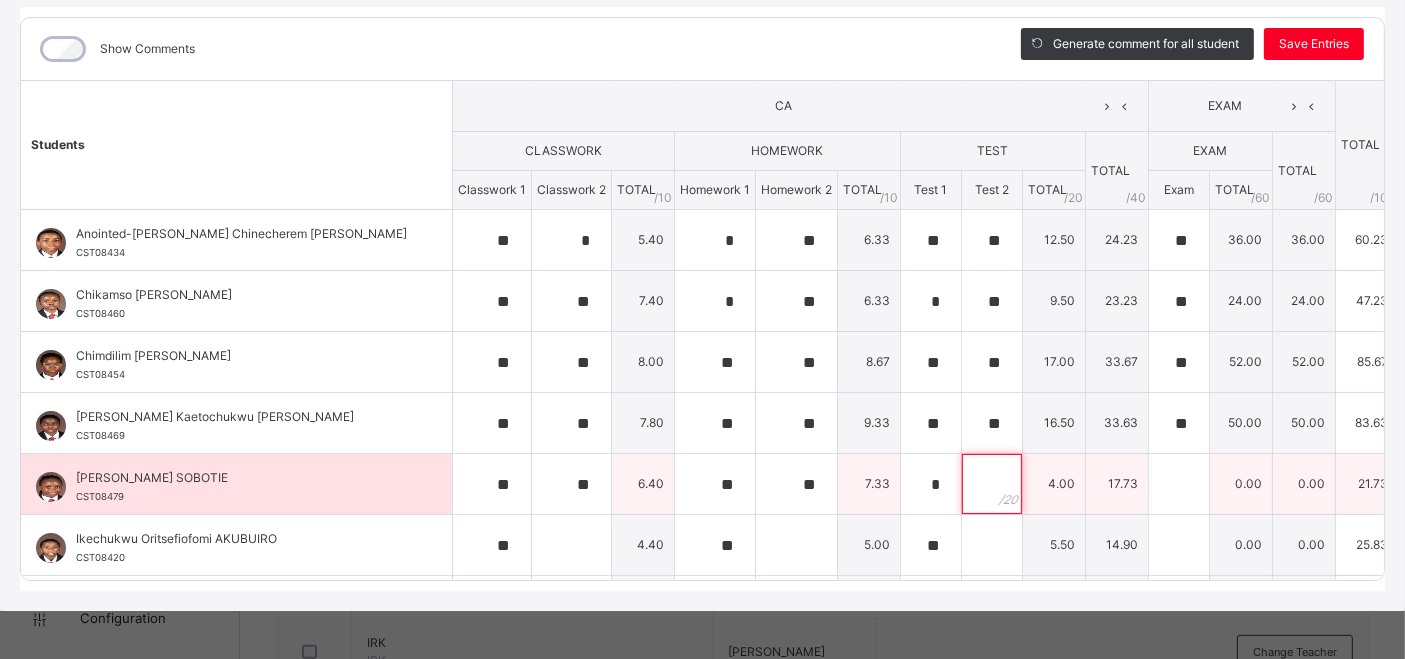 click at bounding box center (992, 484) 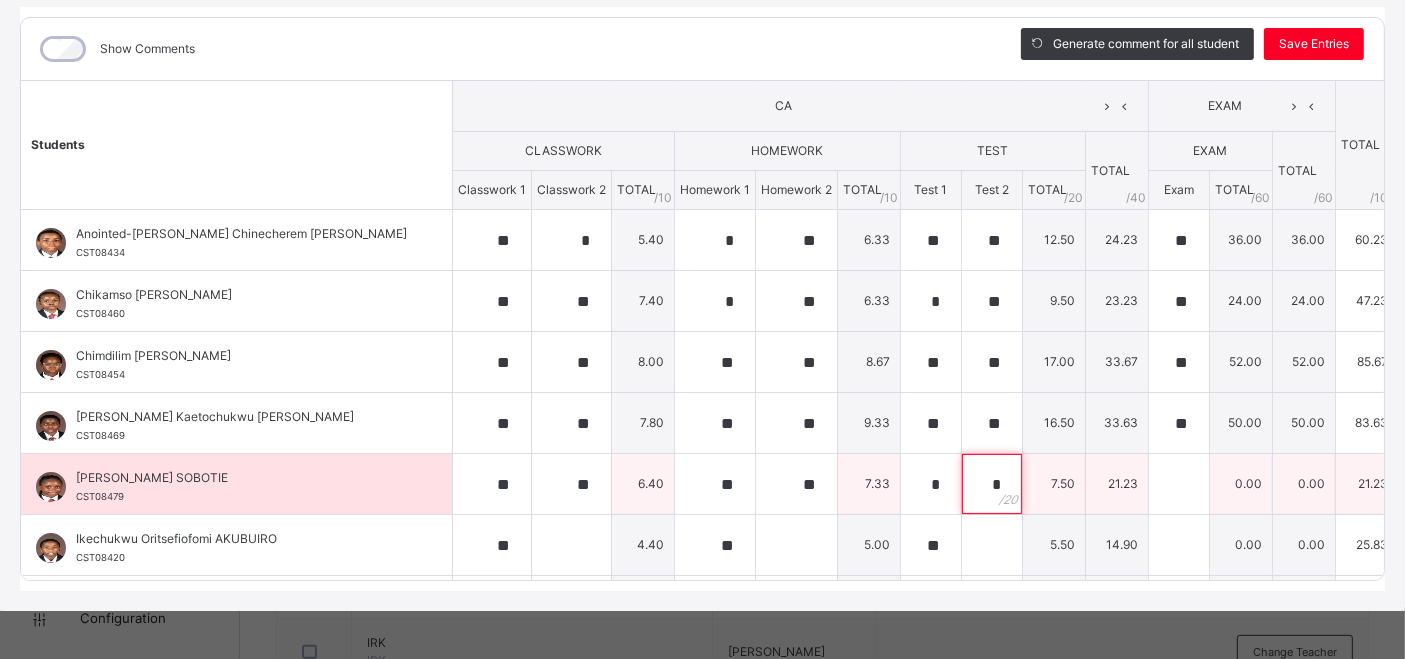 type on "*" 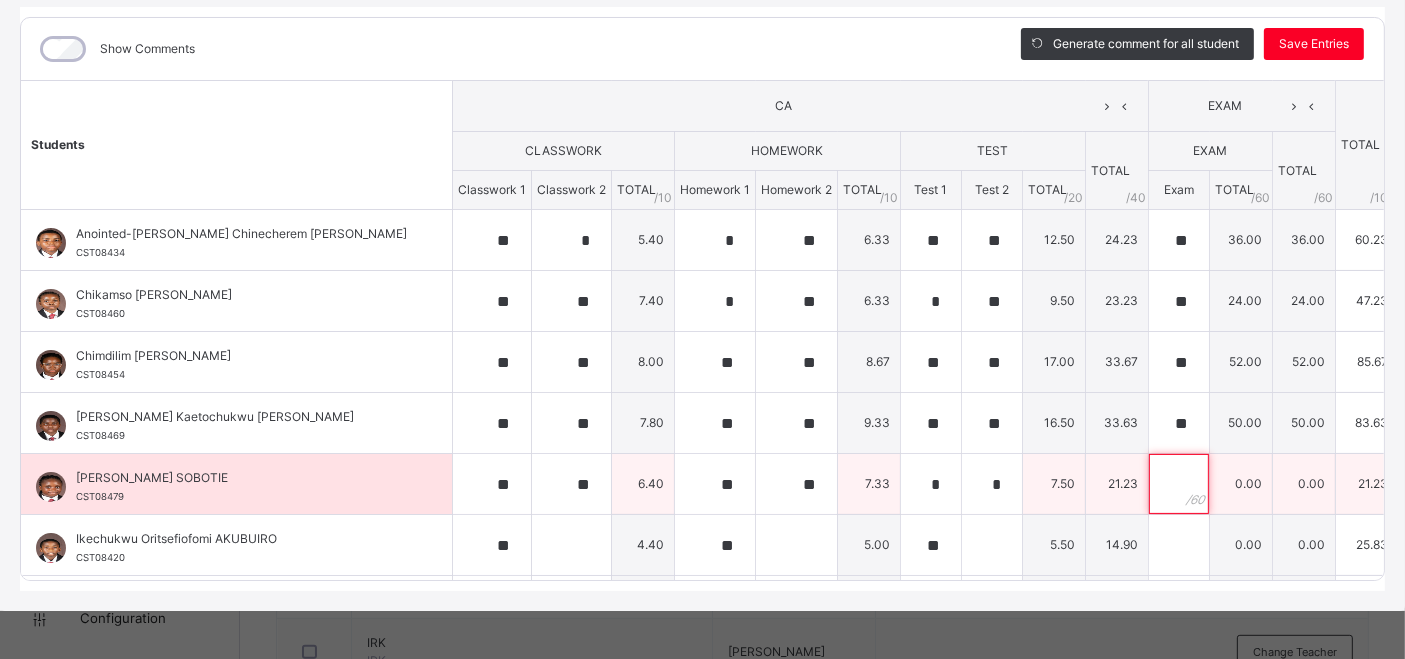click at bounding box center (1179, 484) 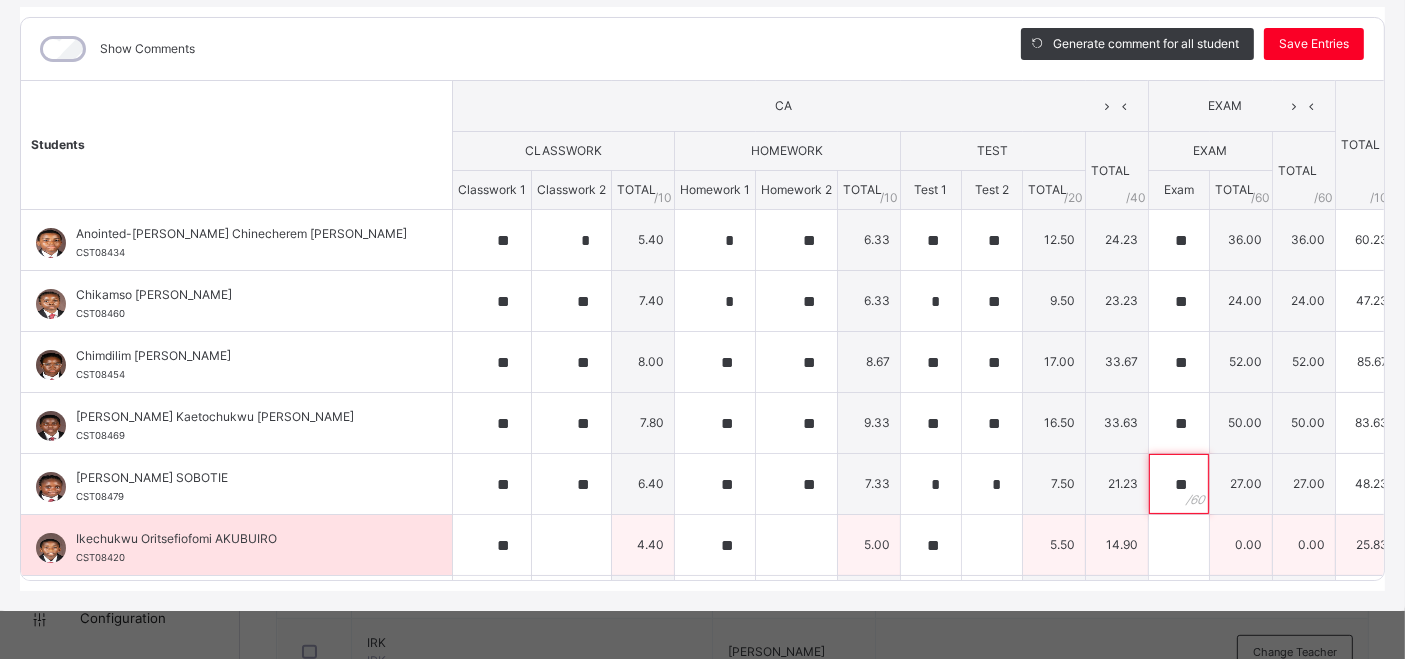 type on "**" 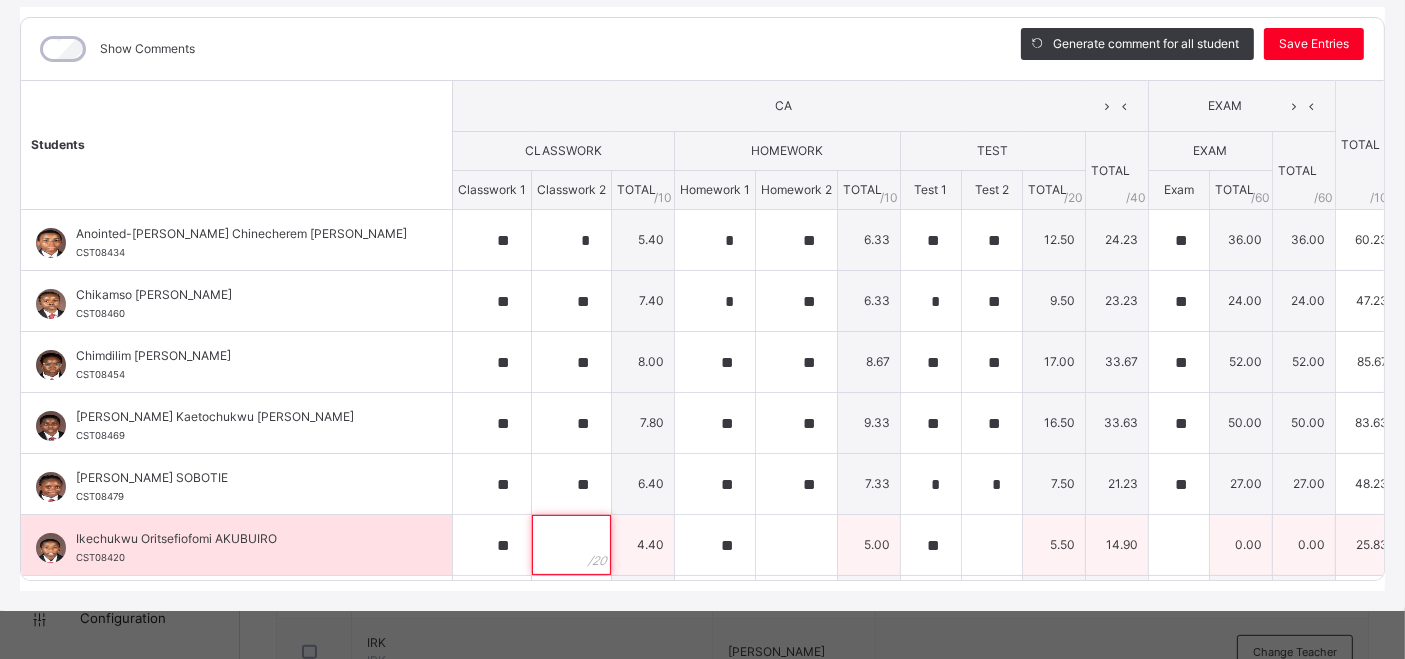 click at bounding box center [571, 545] 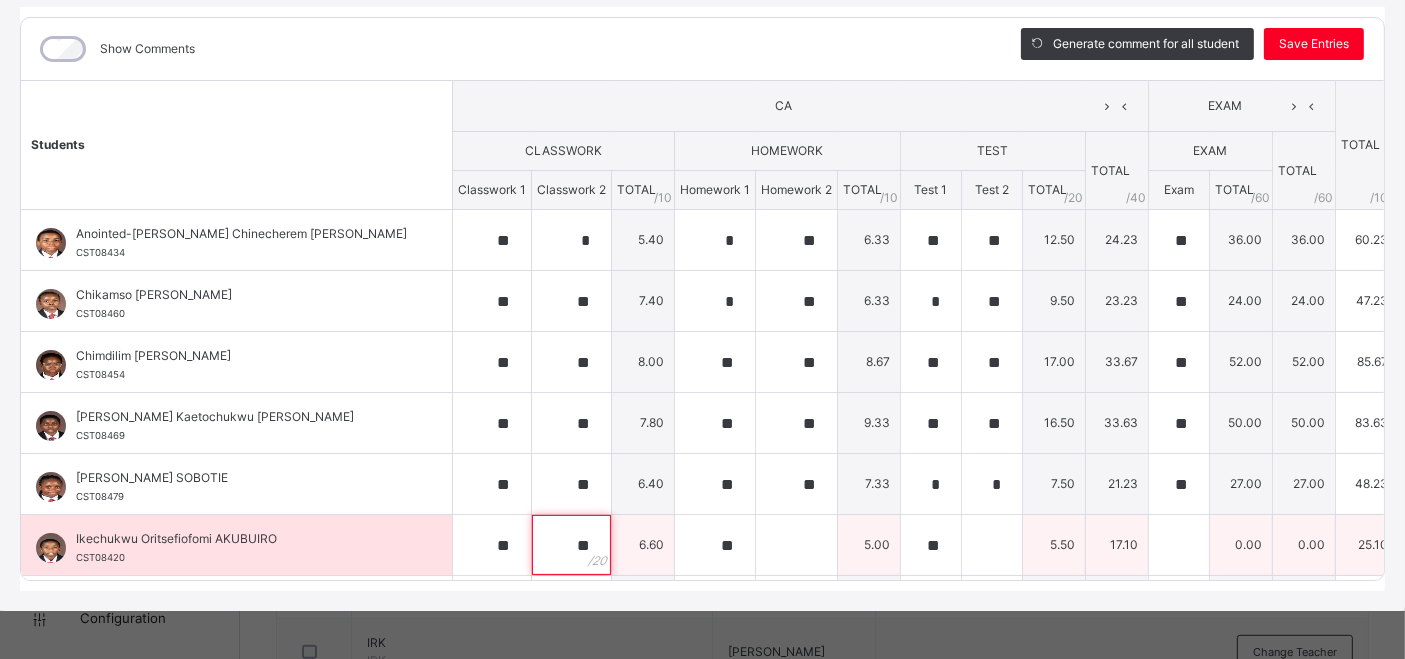 type on "**" 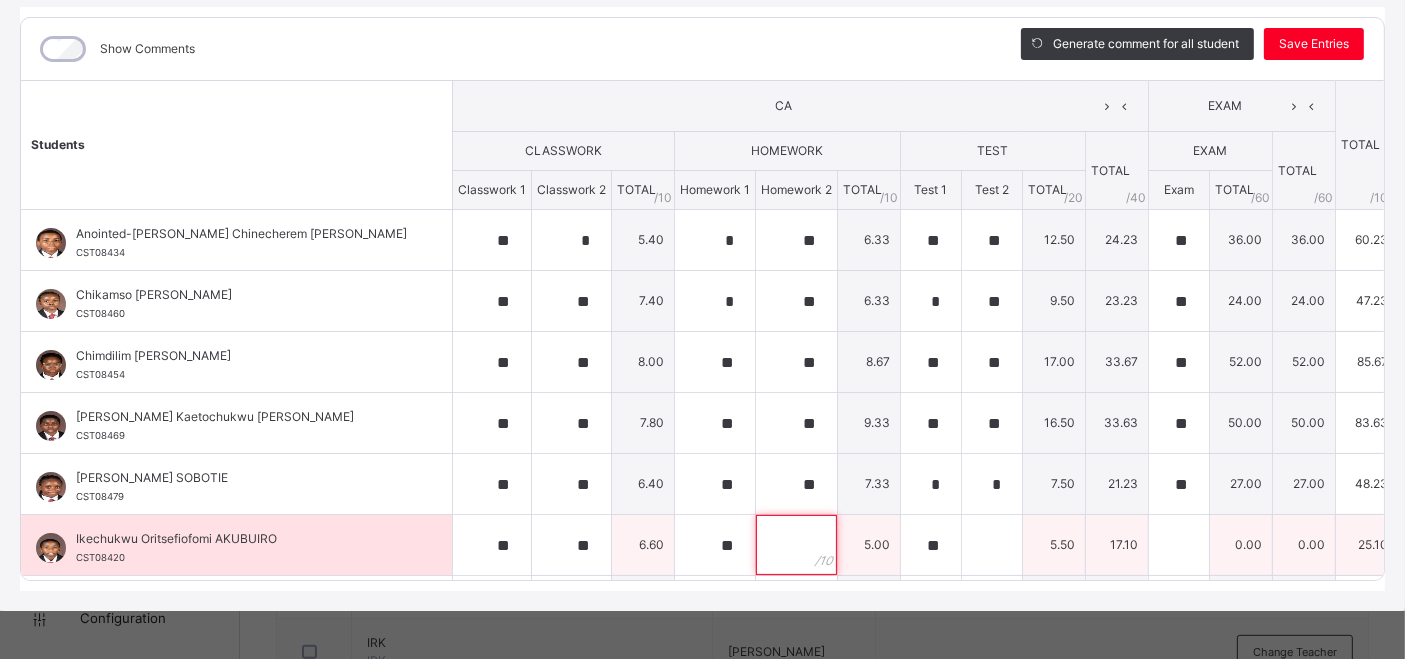click at bounding box center [796, 545] 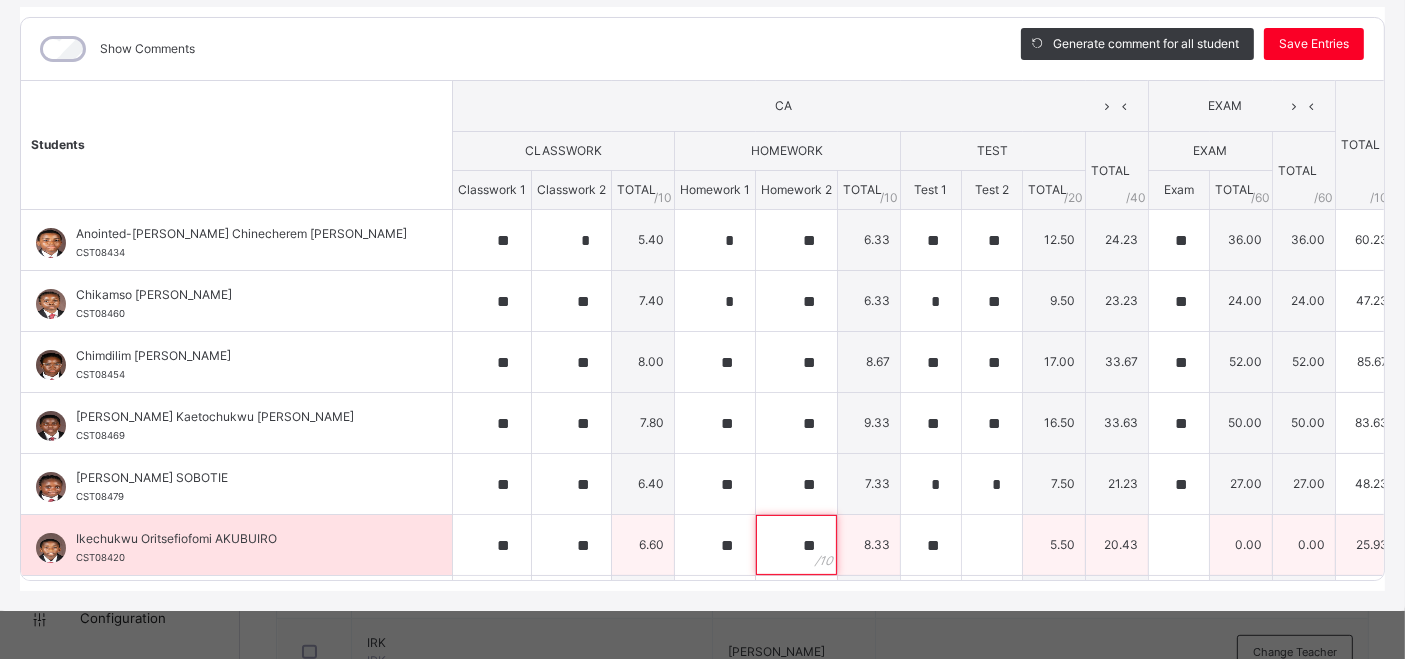 type on "**" 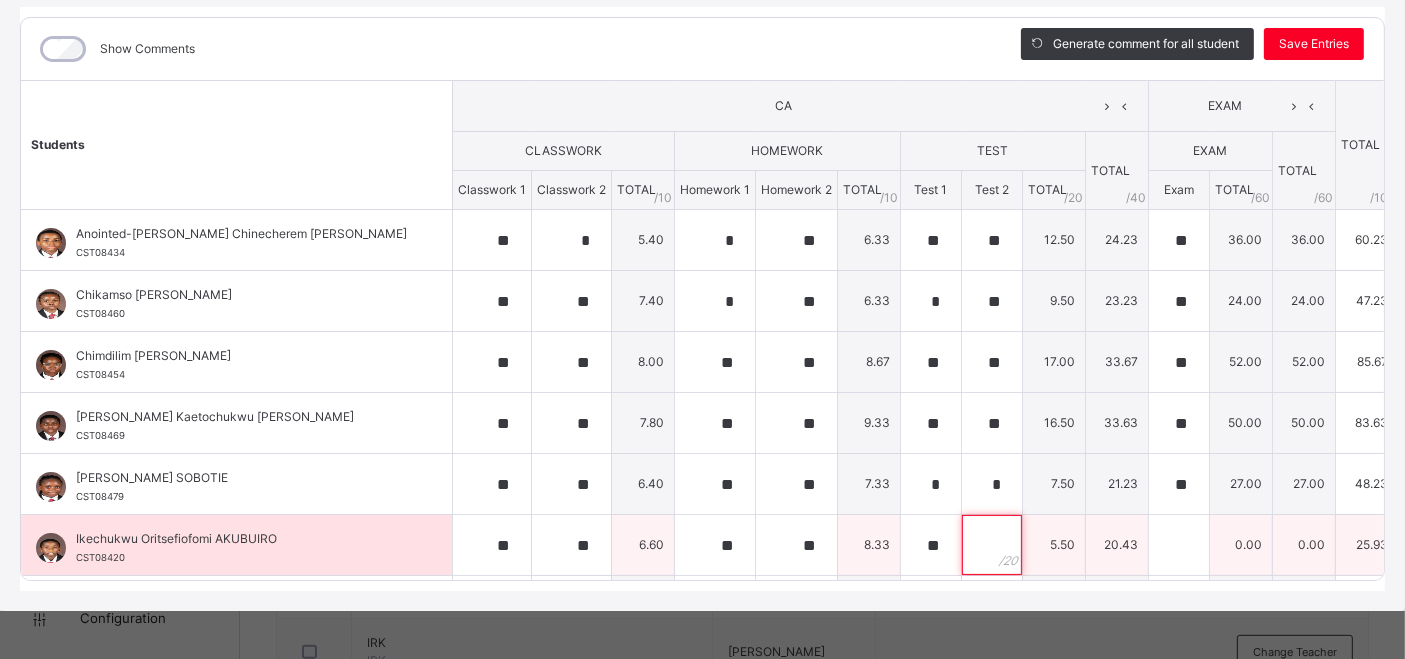 click at bounding box center [992, 545] 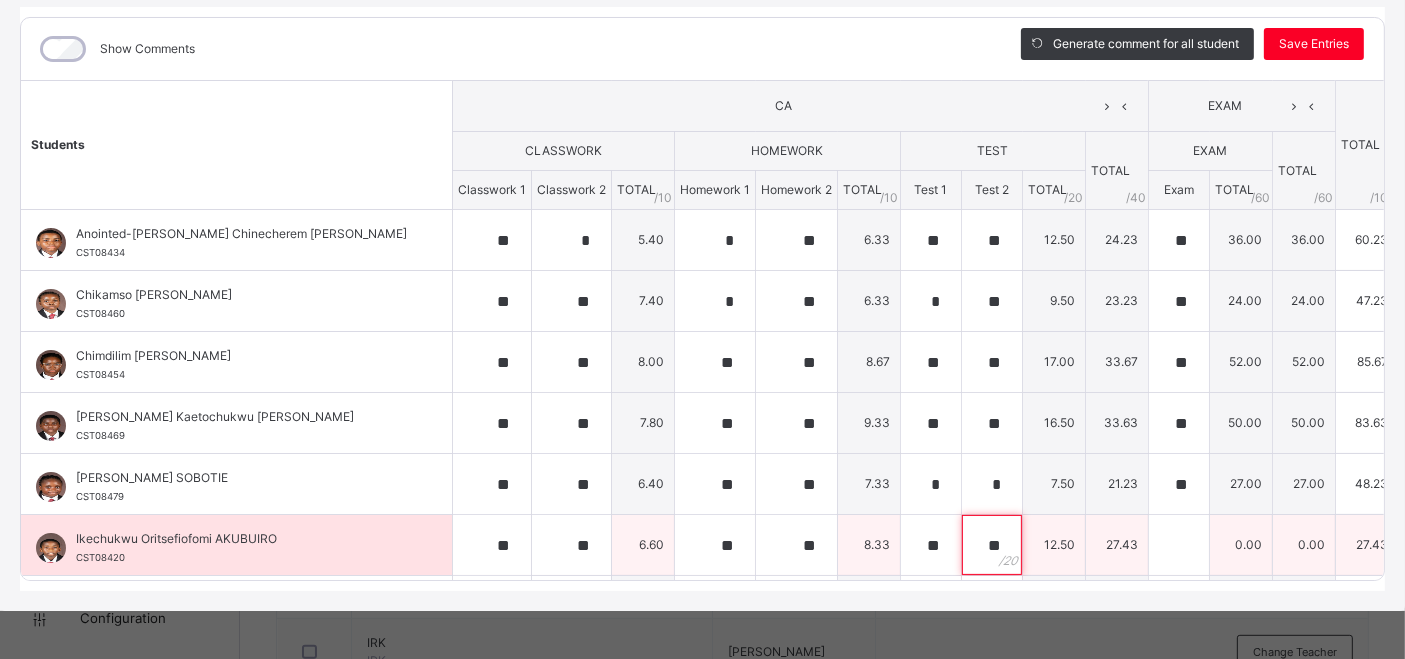 type on "**" 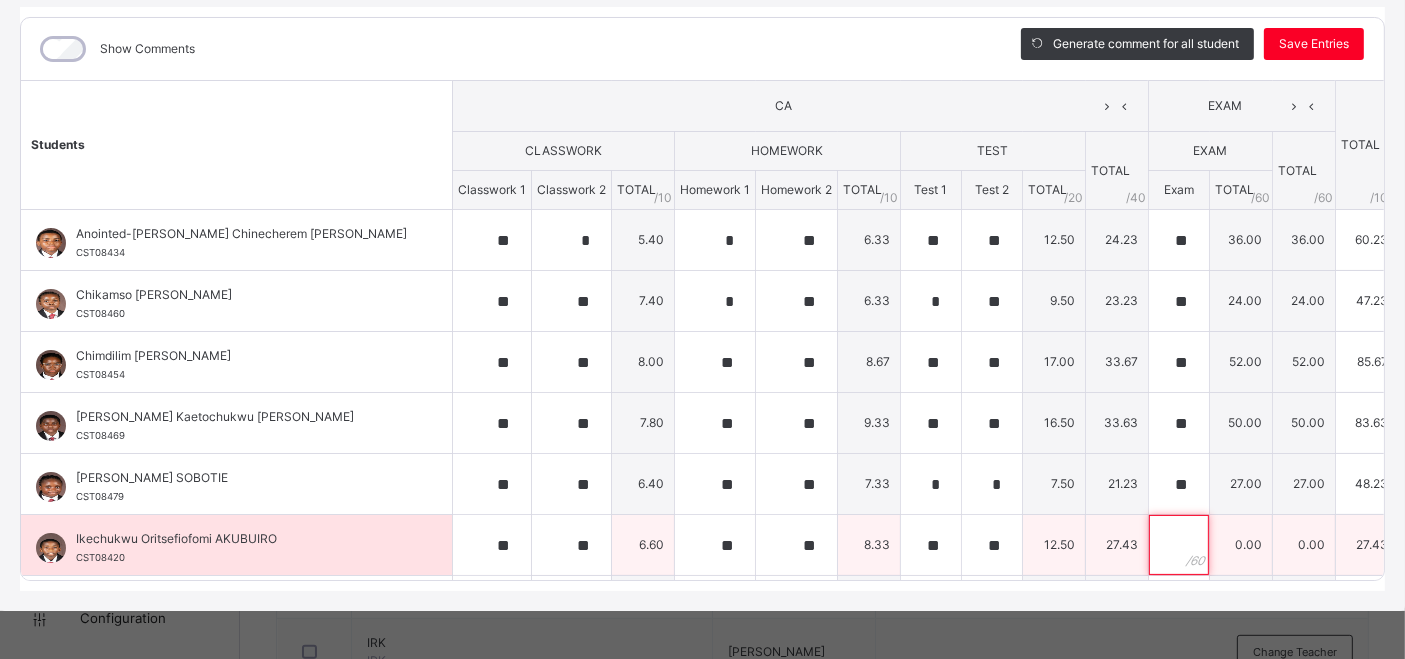 click at bounding box center (1179, 545) 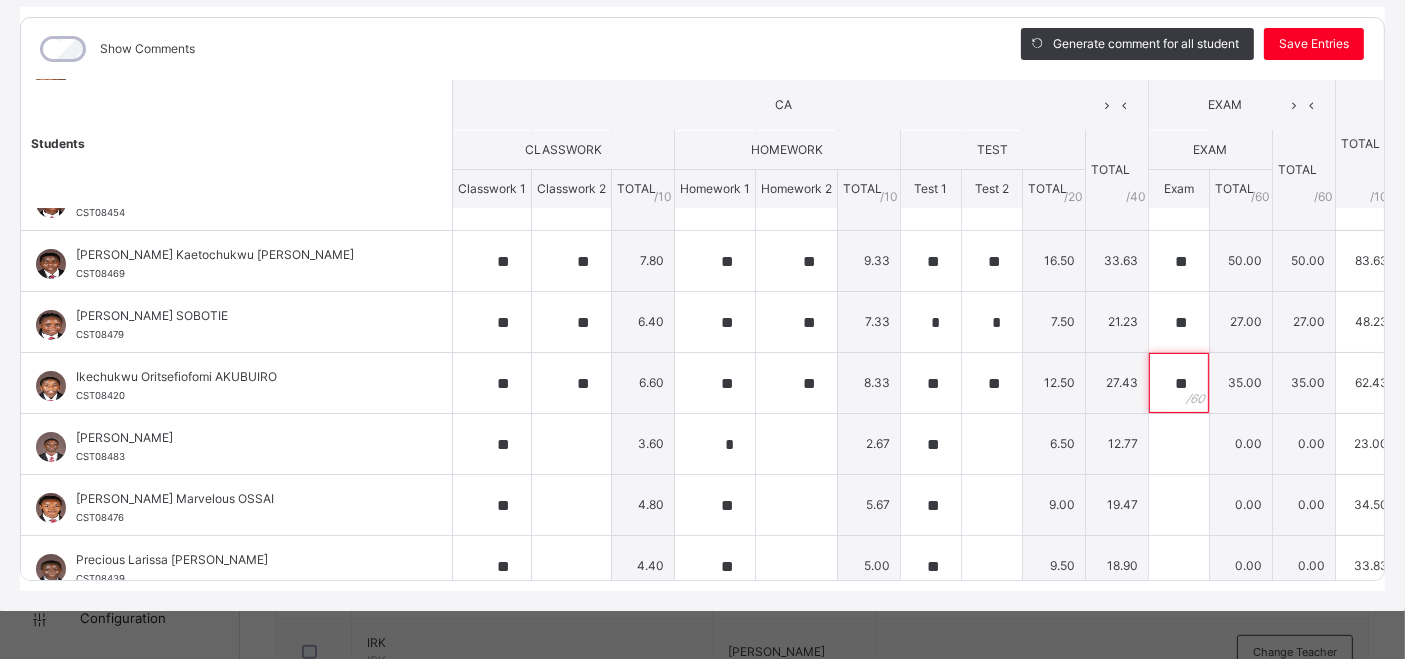 scroll, scrollTop: 175, scrollLeft: 0, axis: vertical 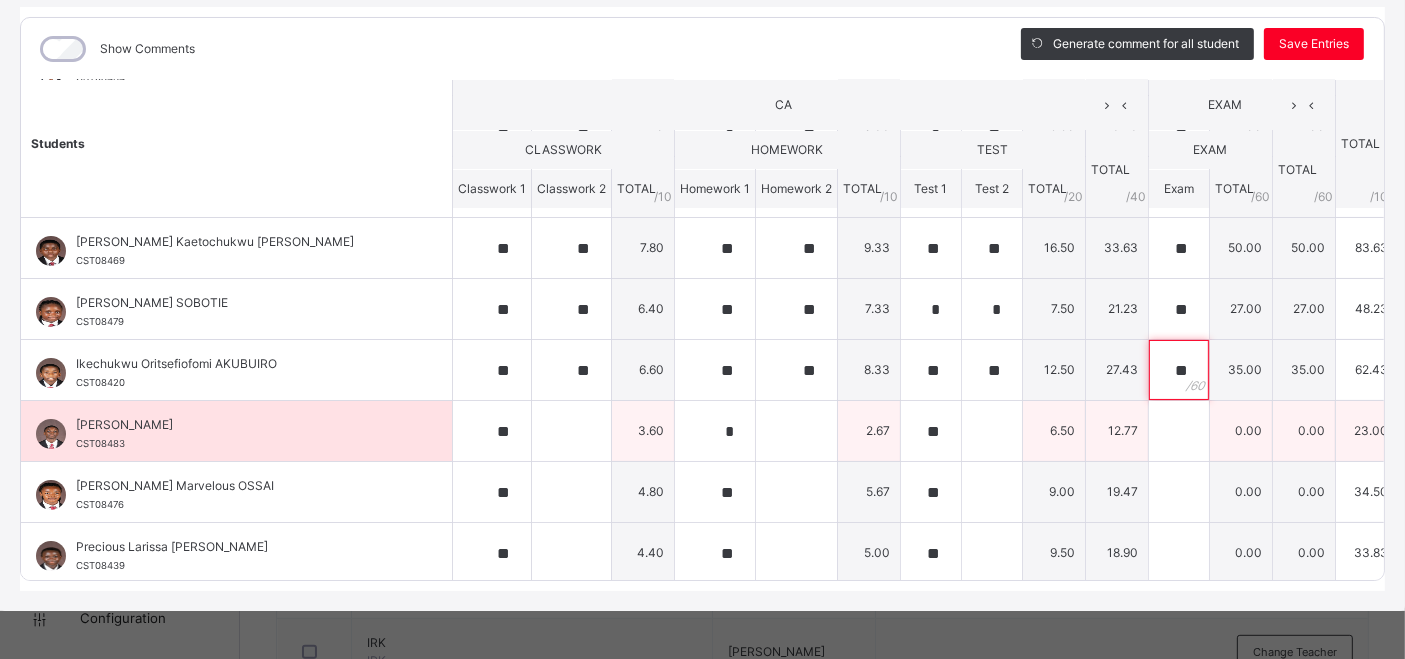 type on "**" 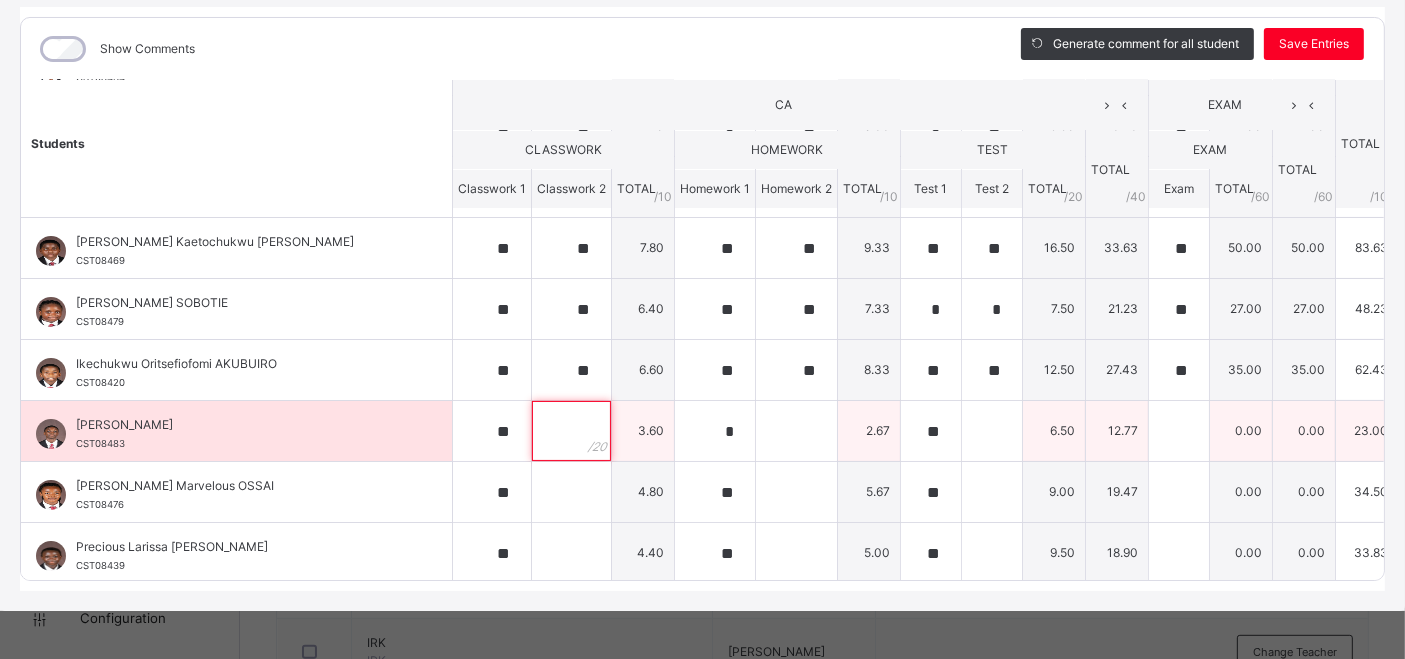 click at bounding box center [571, 431] 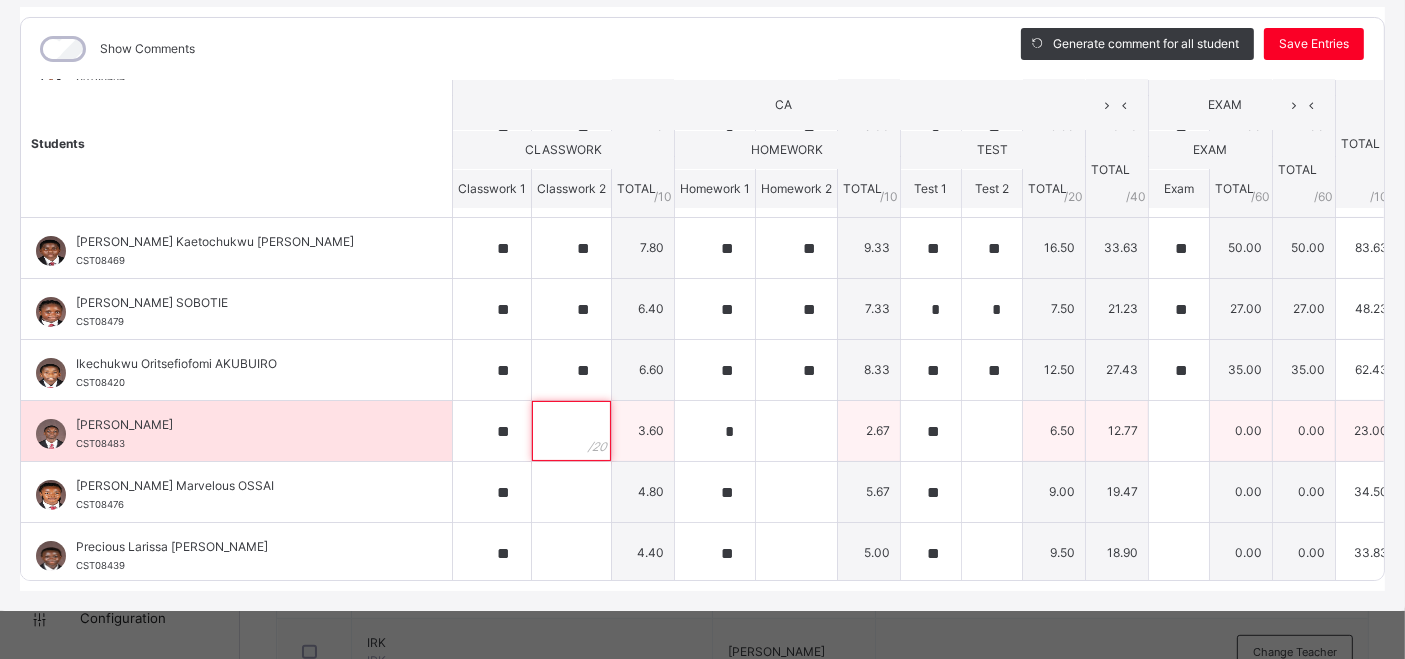 type on "*" 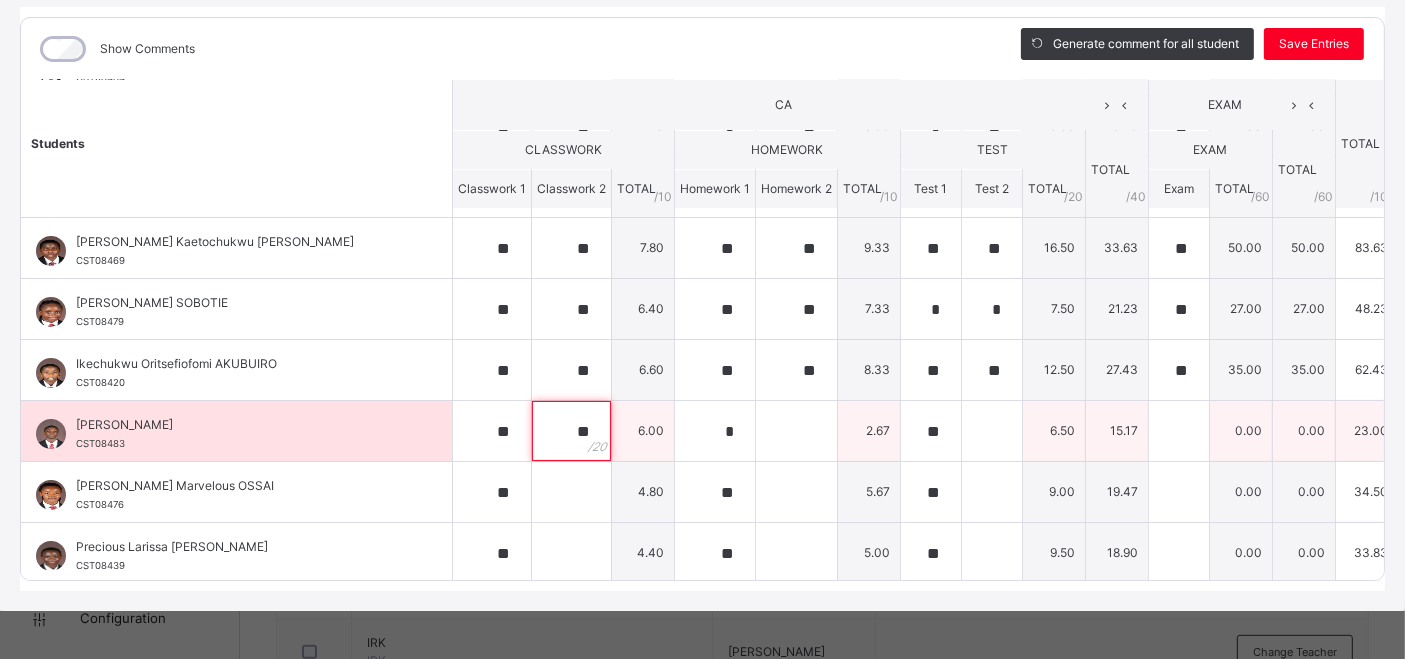 type on "**" 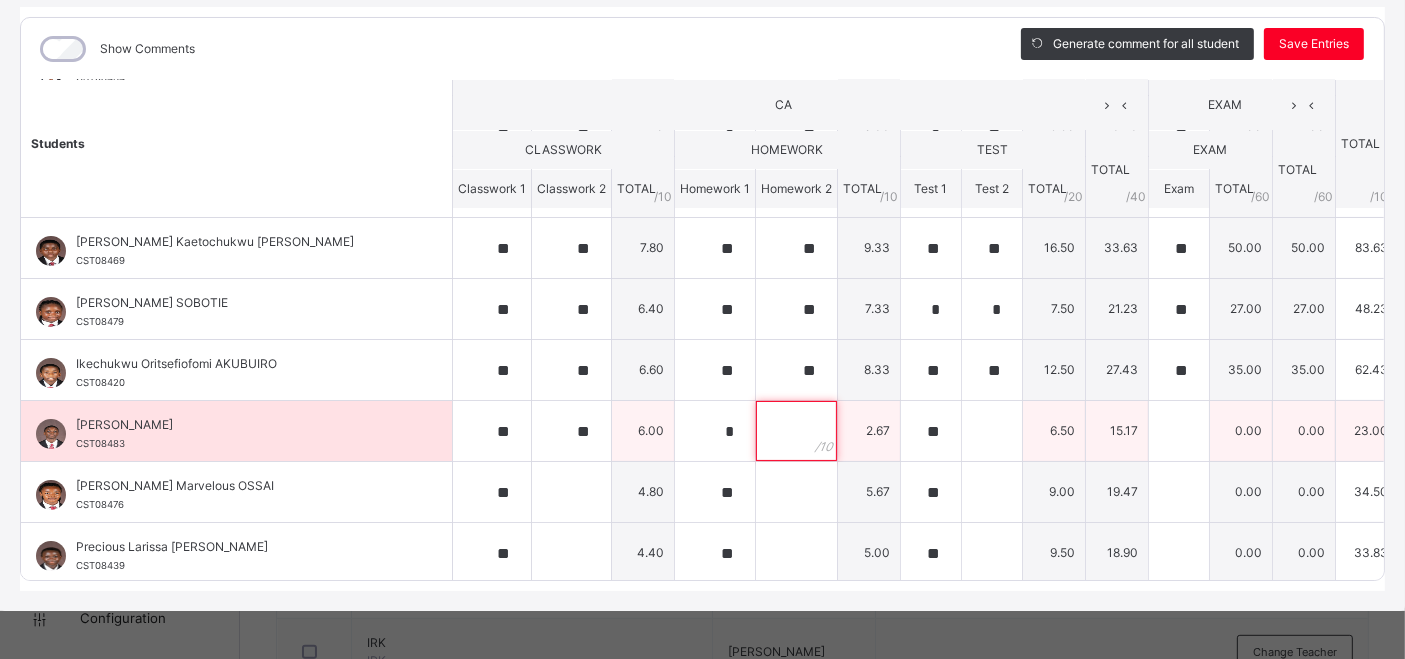 click at bounding box center [796, 431] 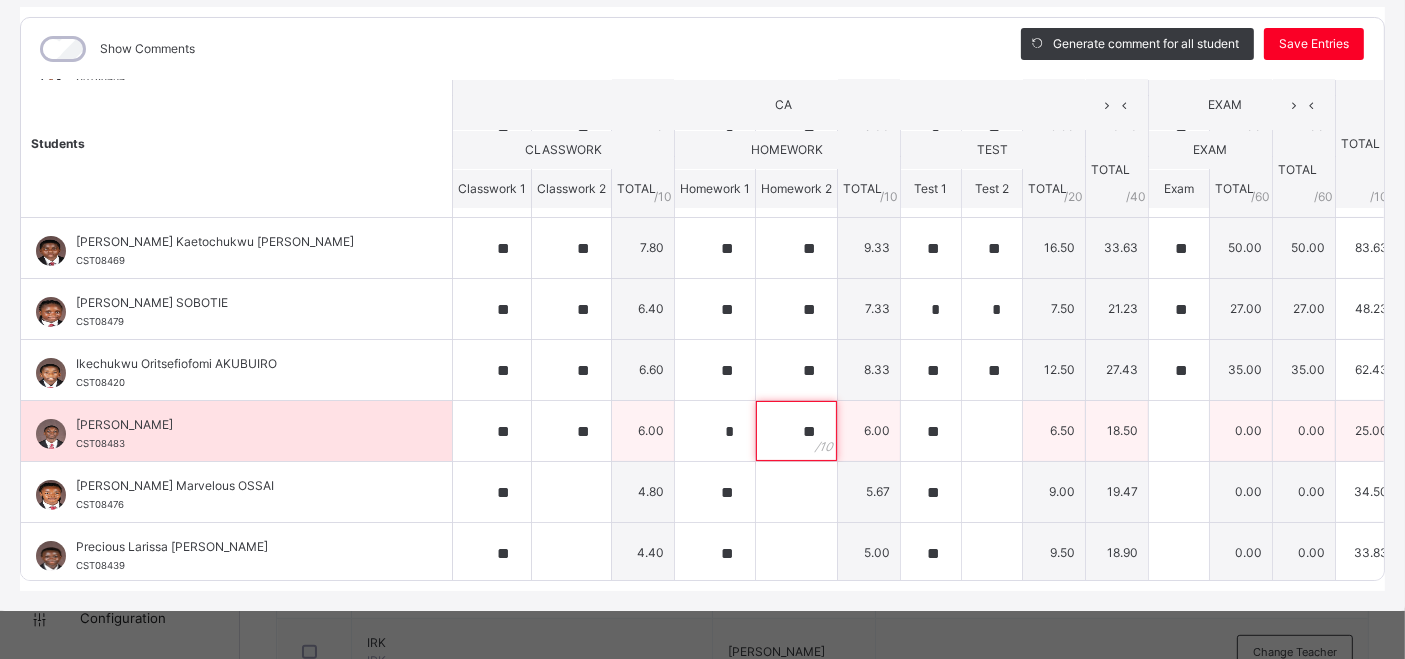 type on "**" 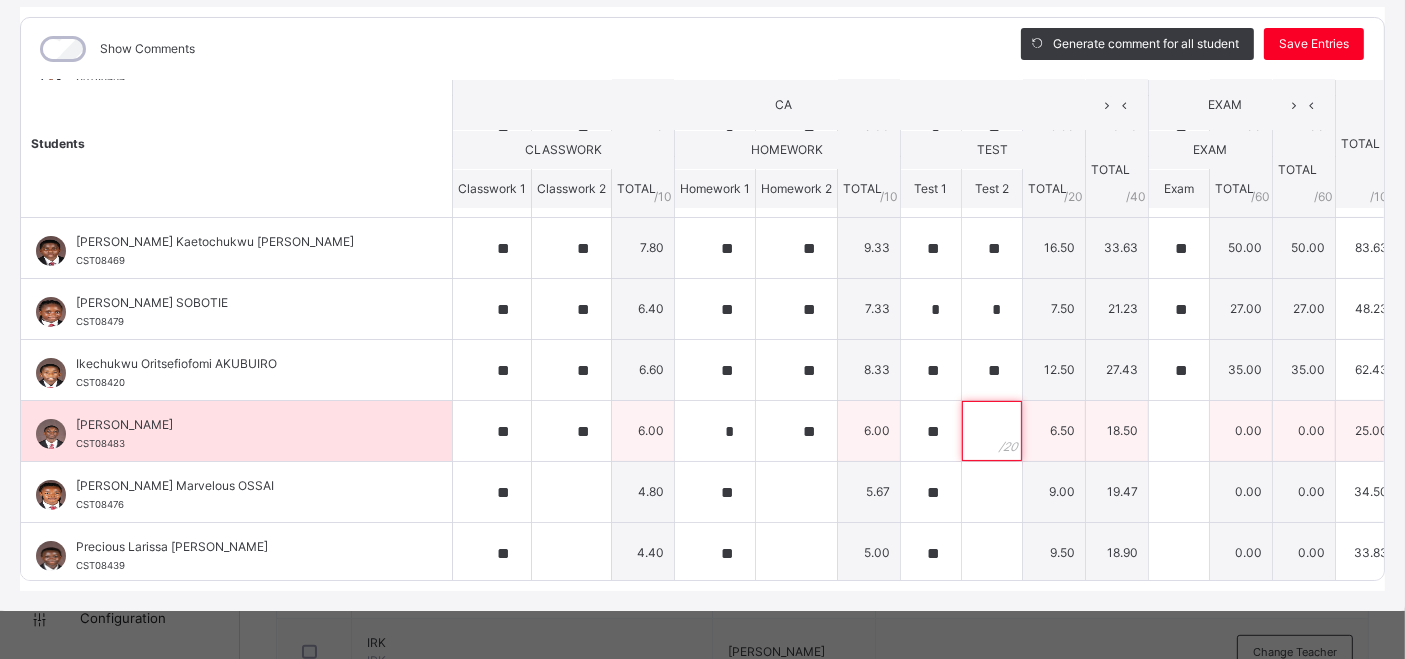 click at bounding box center [992, 431] 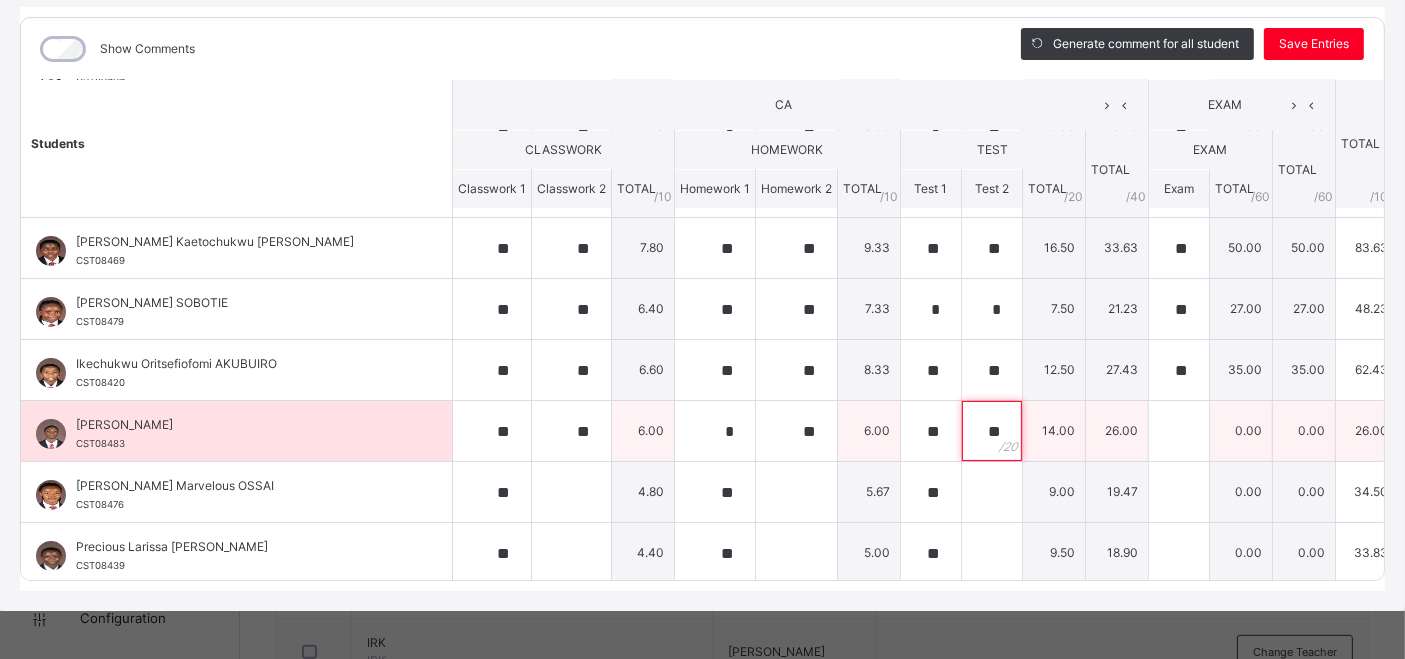 type on "**" 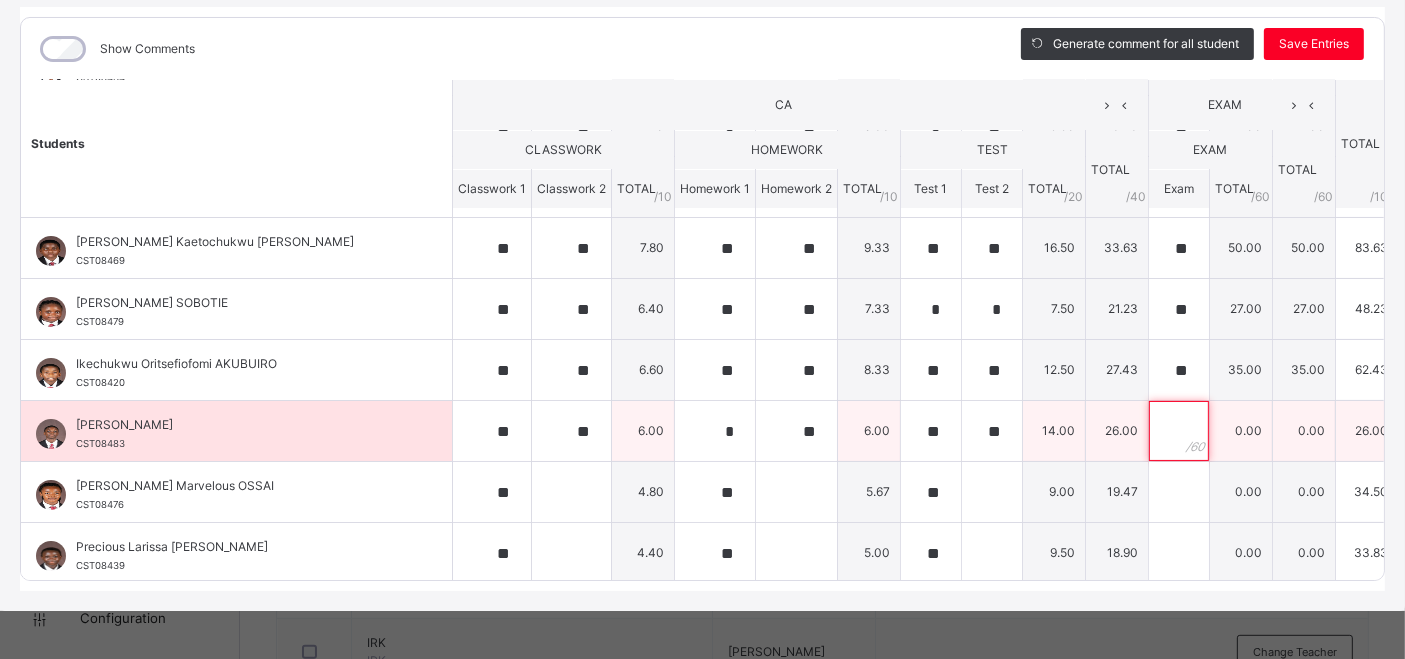 click at bounding box center [1179, 431] 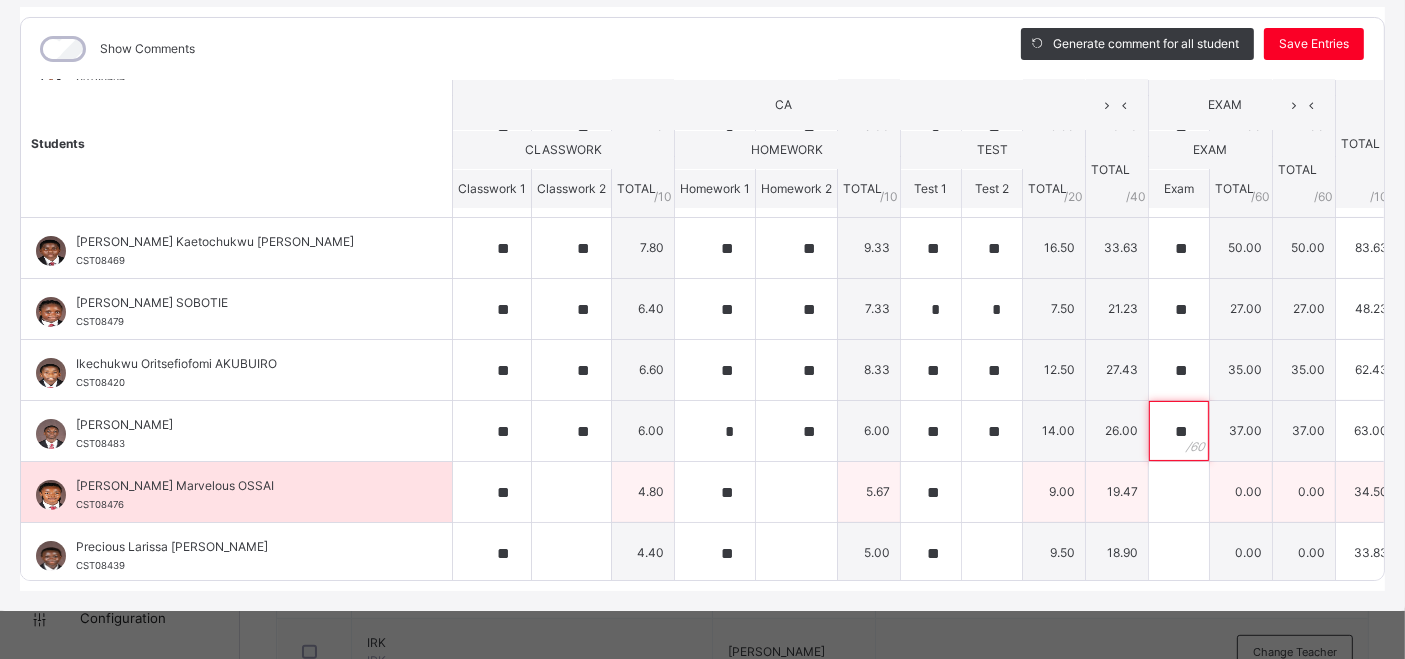 type on "**" 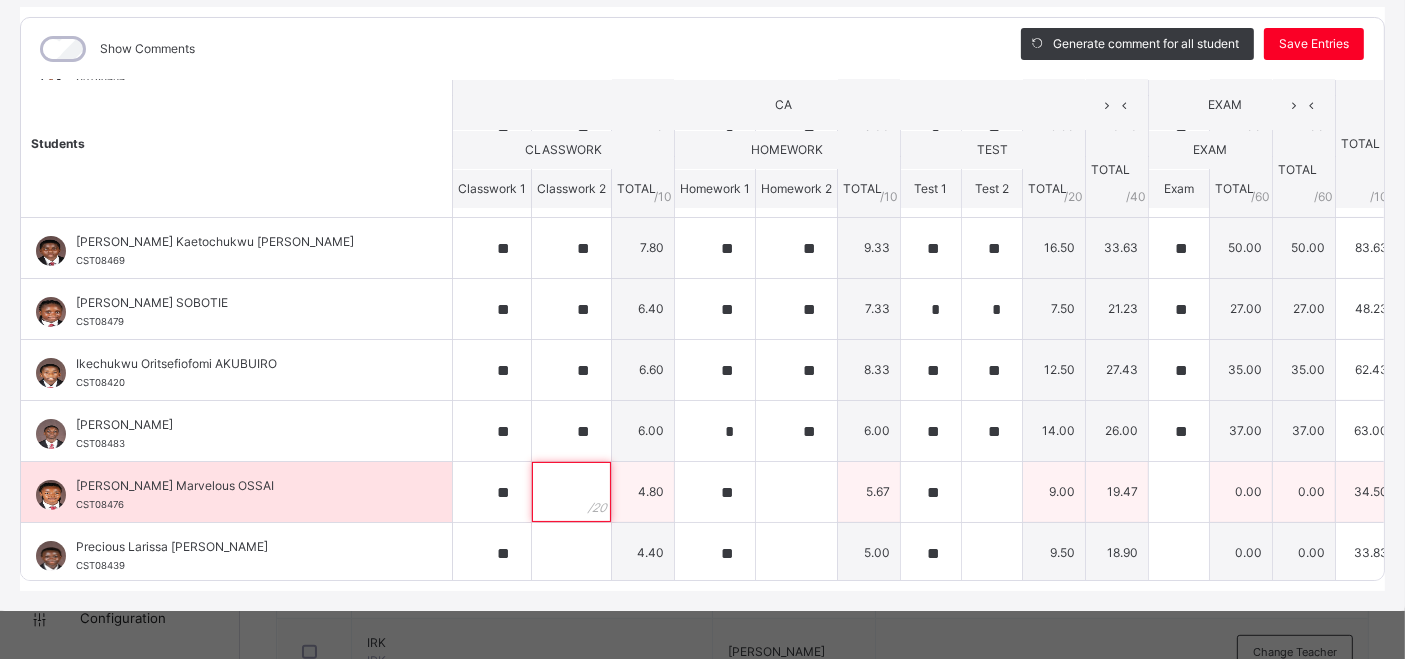 click at bounding box center [571, 492] 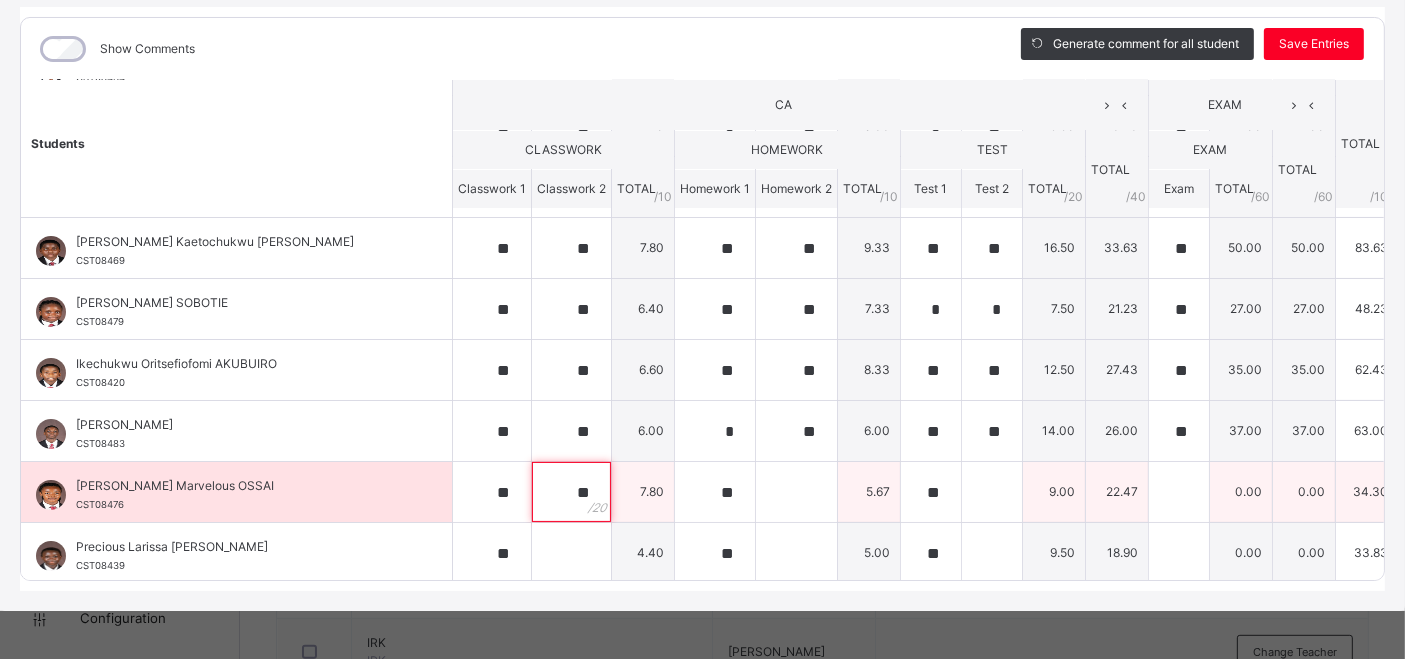 type on "**" 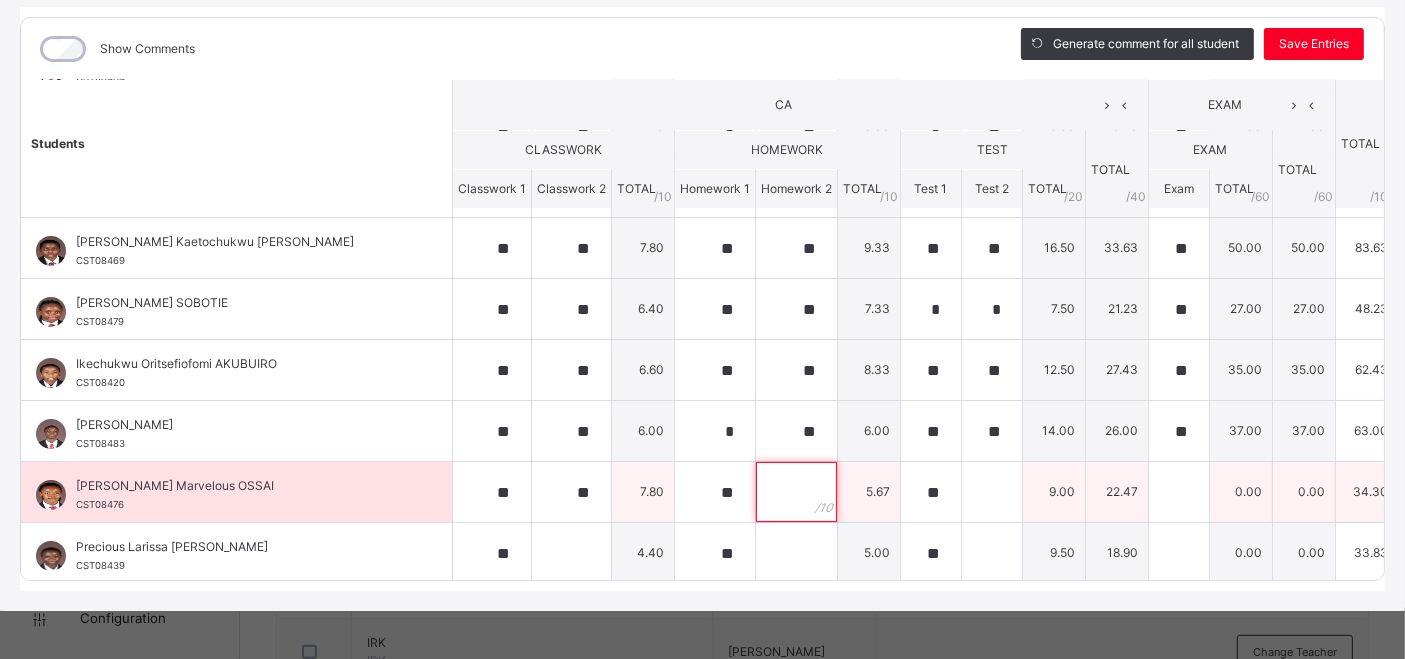 click at bounding box center (796, 492) 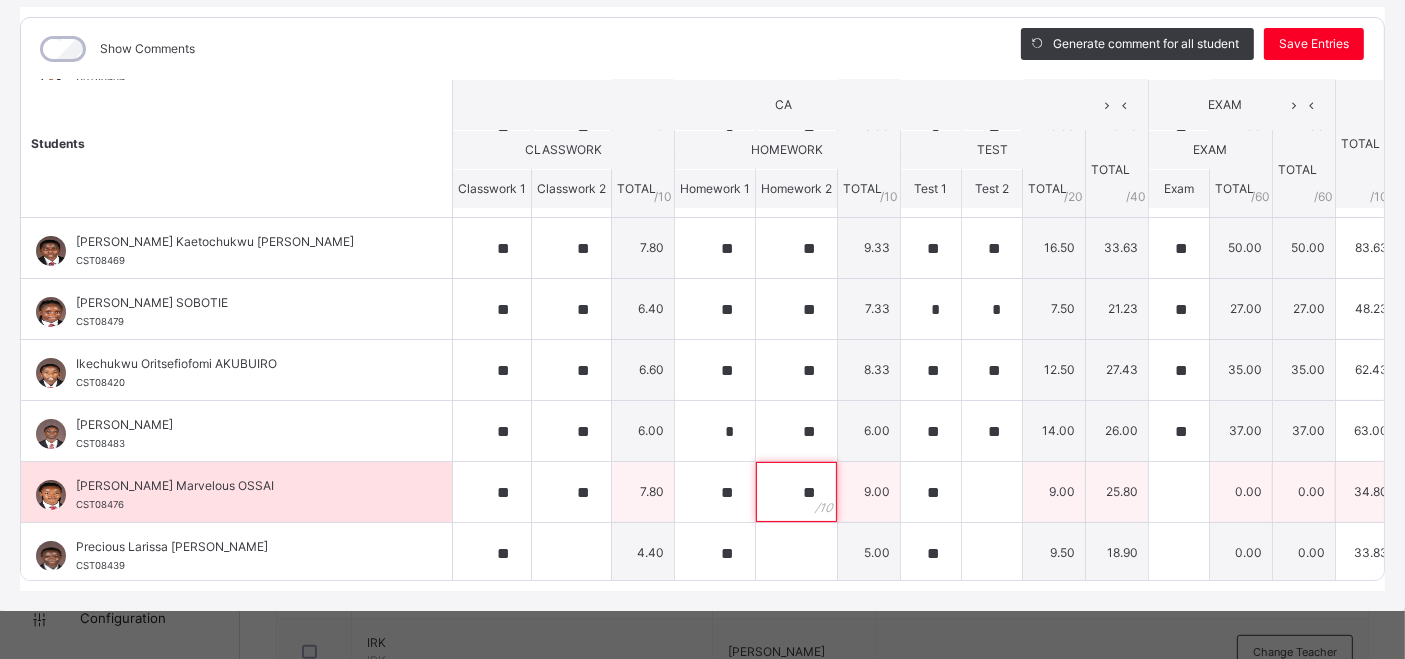 type on "**" 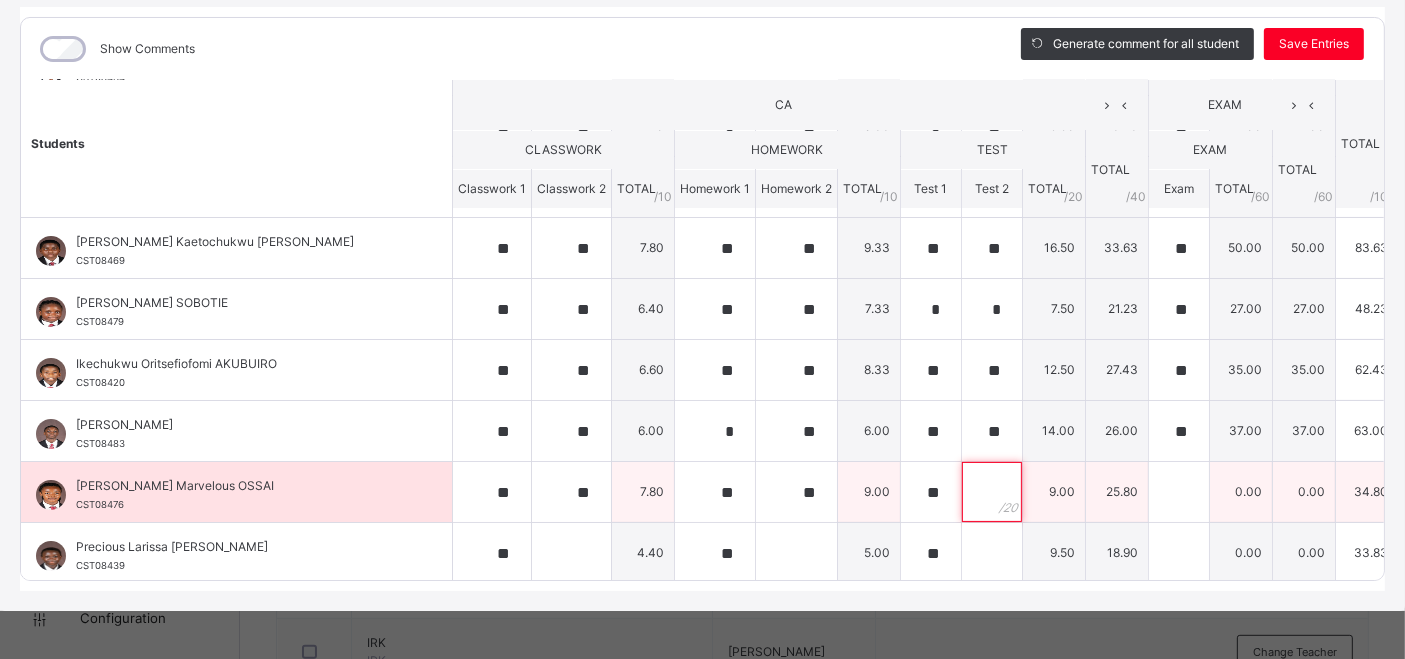 click at bounding box center (992, 492) 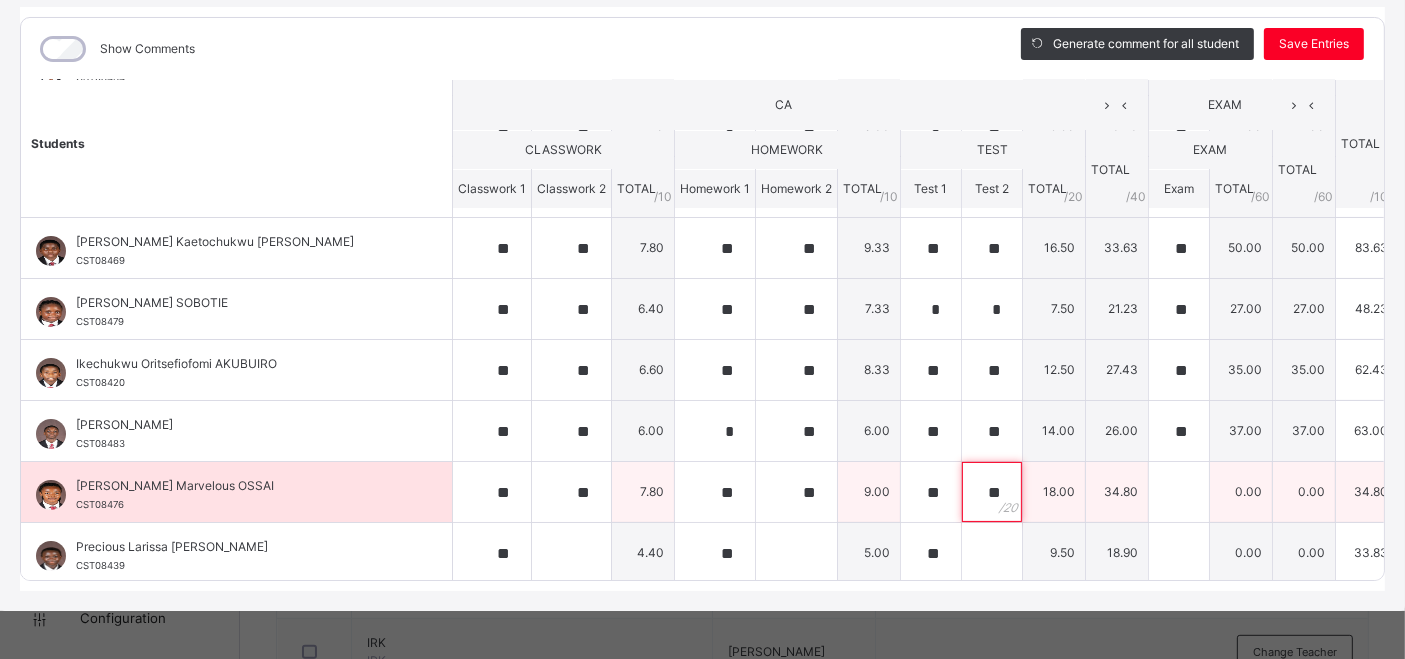 type on "**" 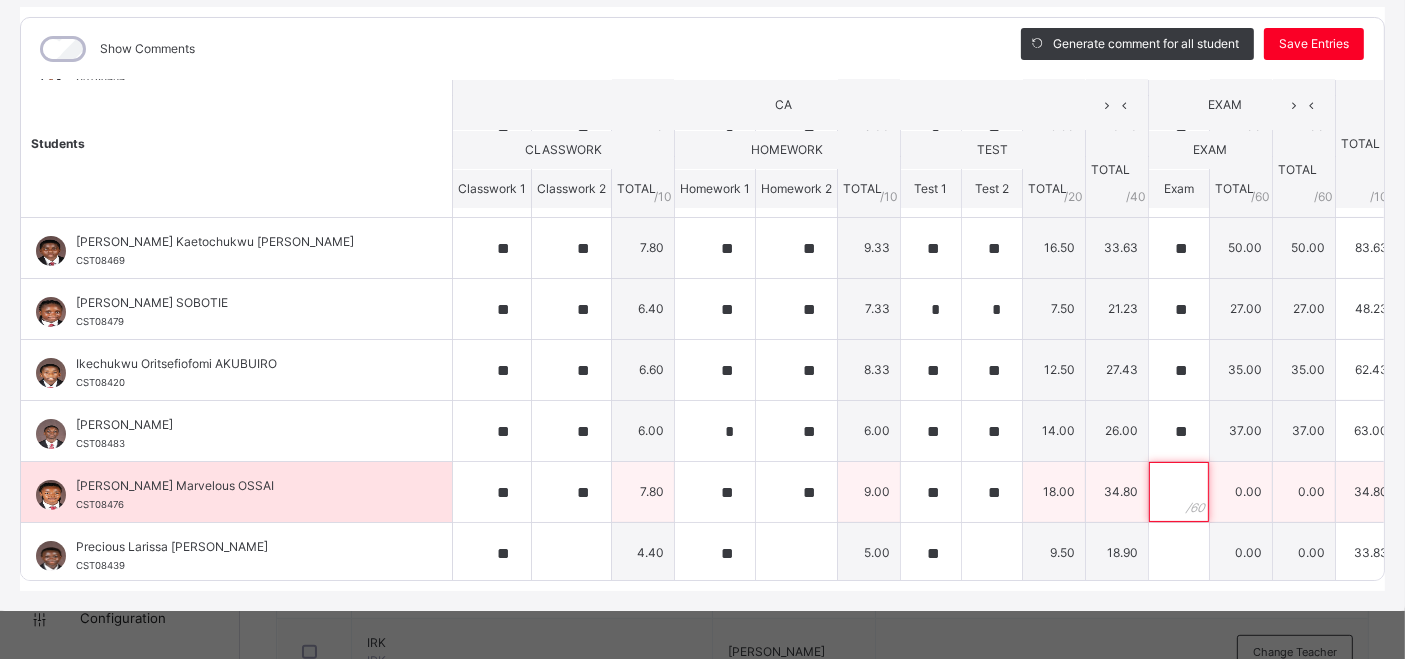 click at bounding box center [1179, 492] 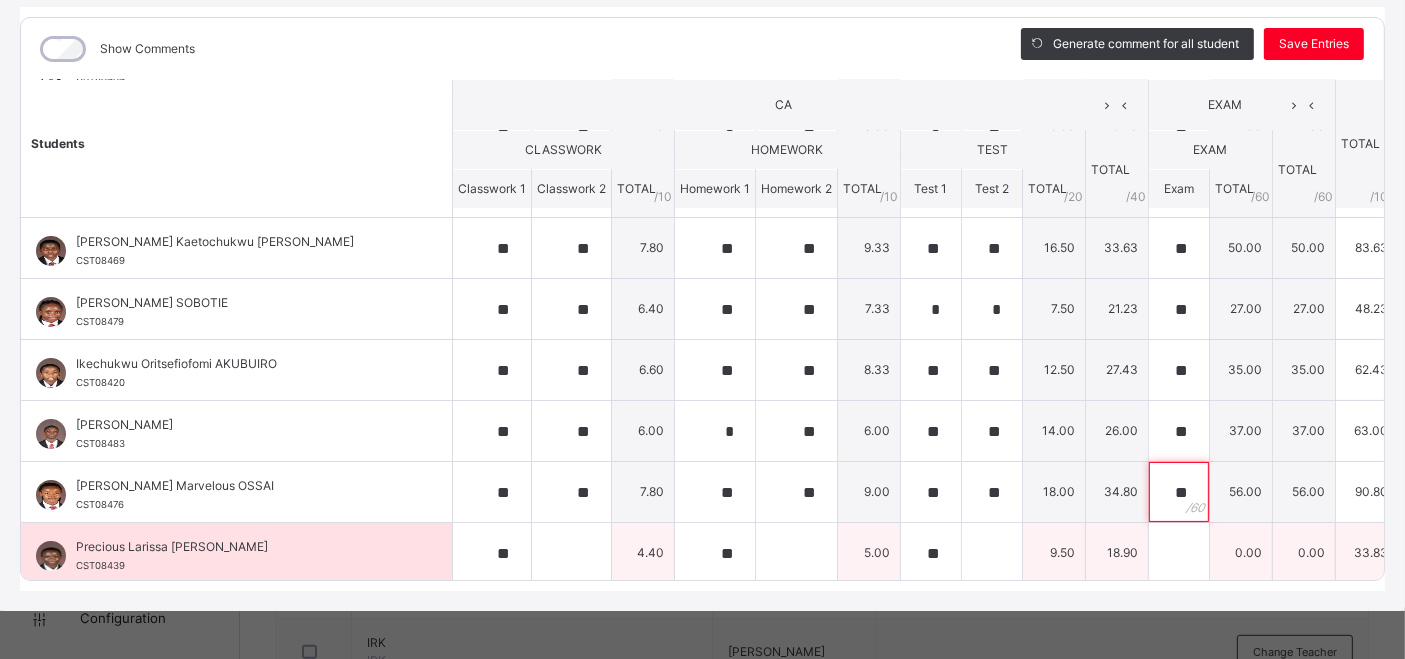 type on "**" 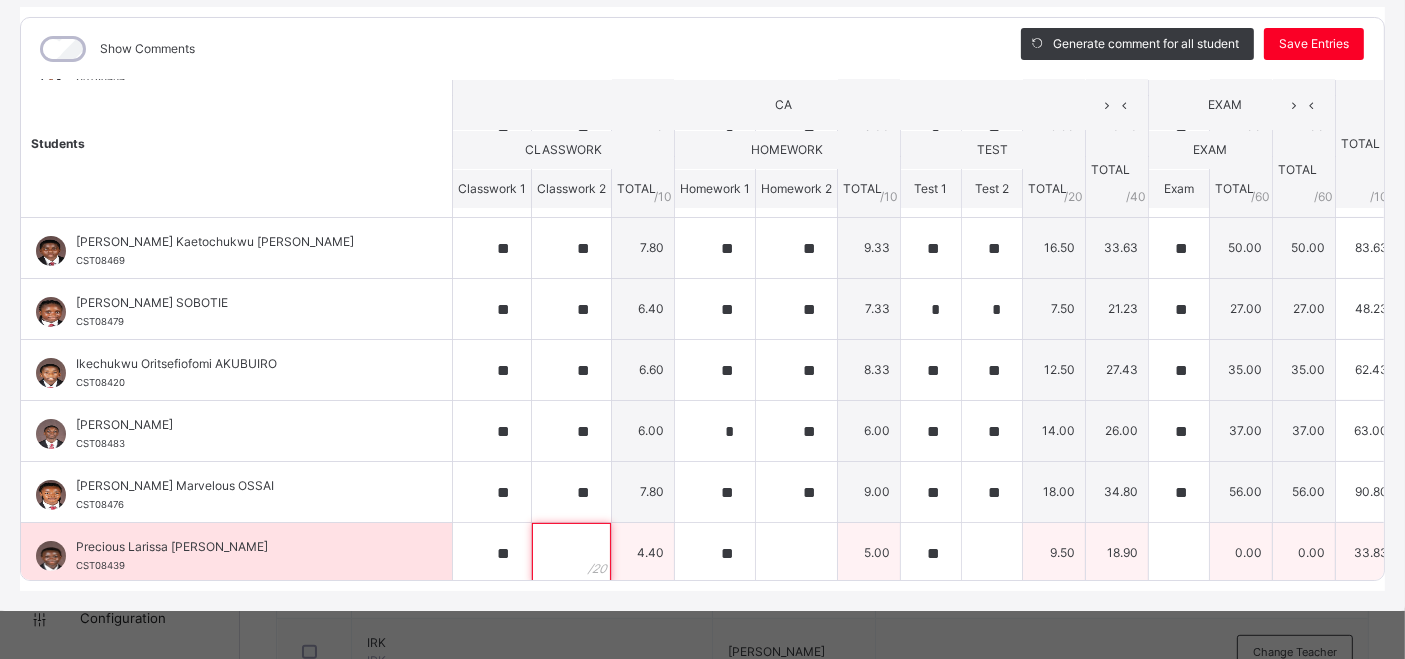 click at bounding box center (571, 553) 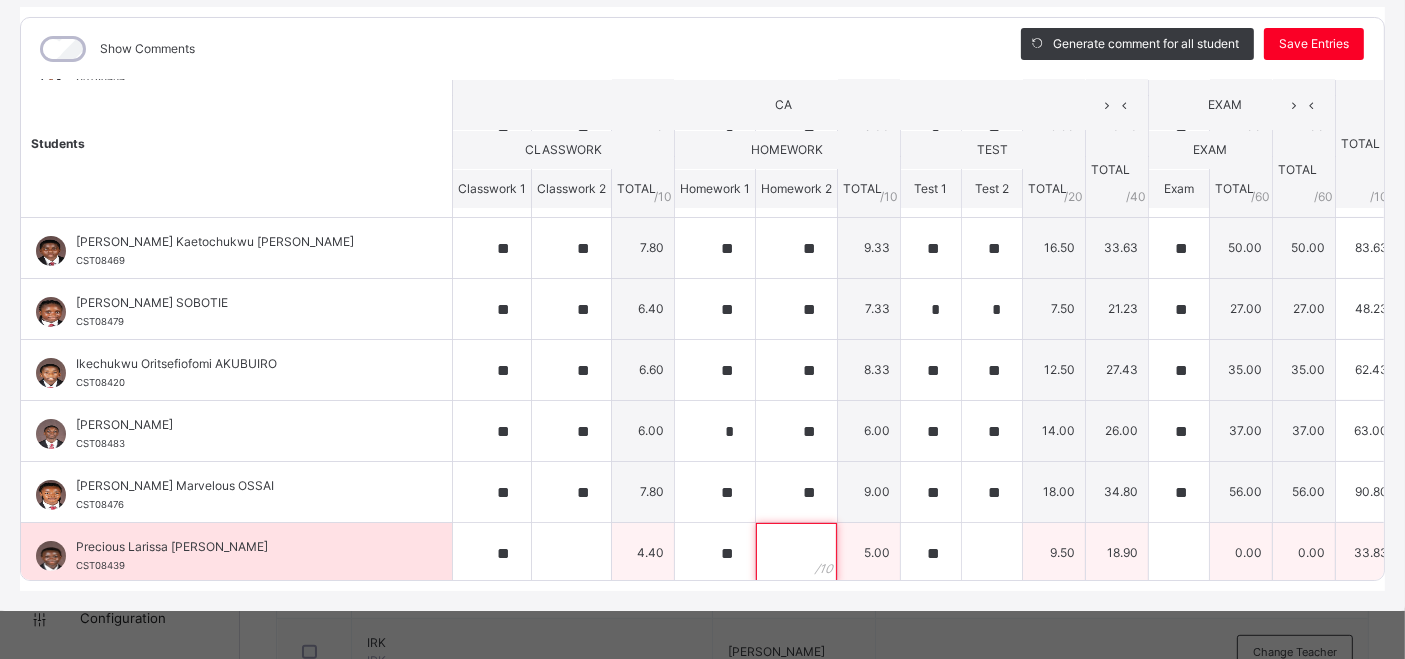 click at bounding box center (796, 553) 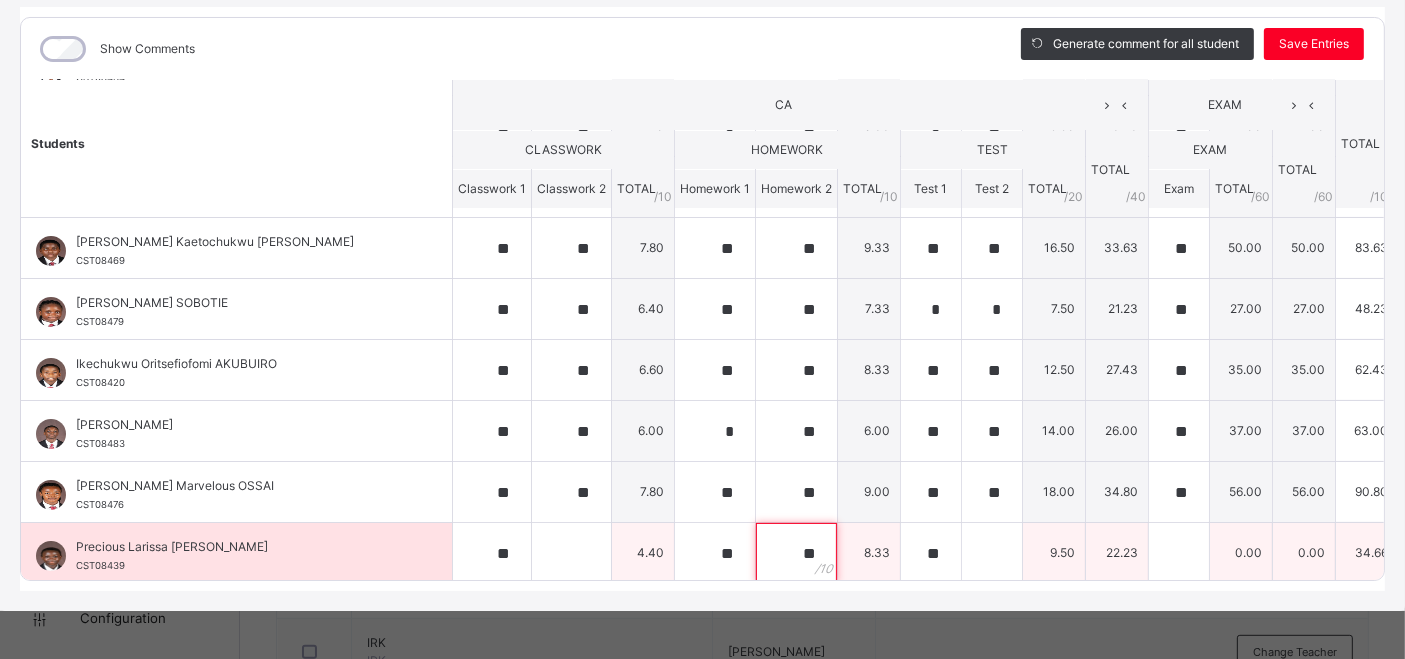 type on "**" 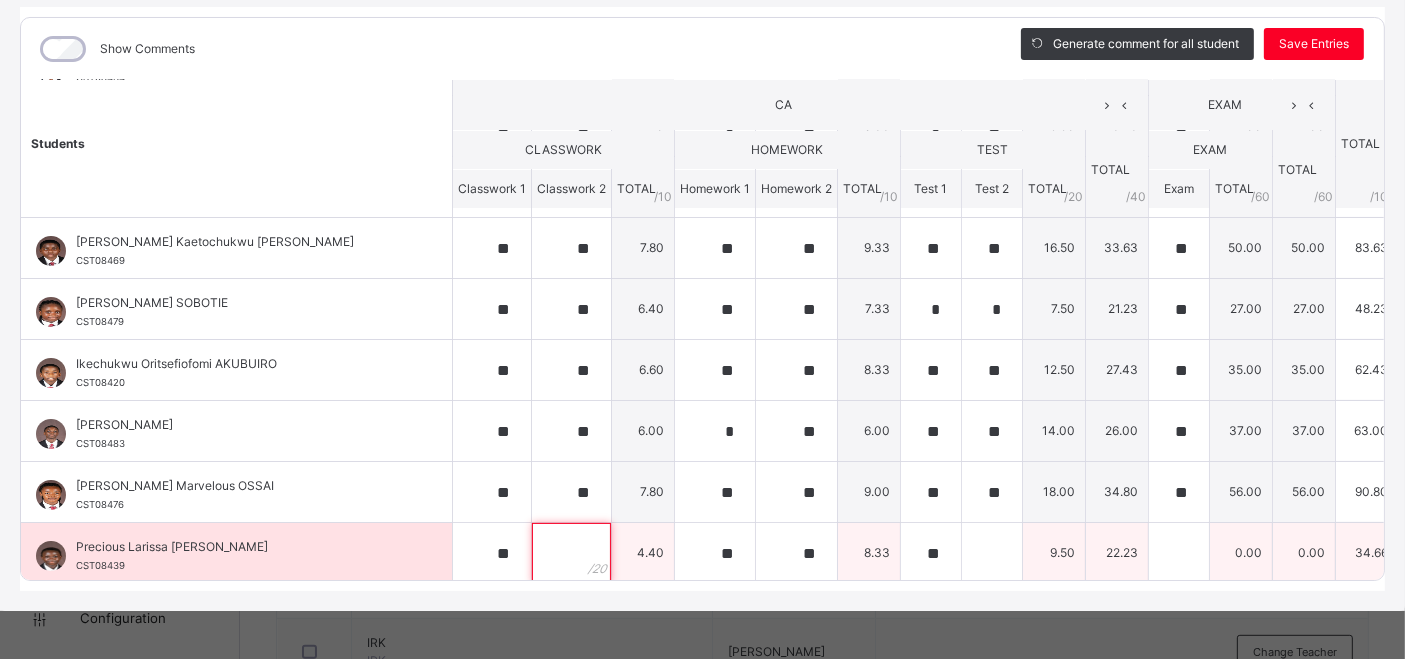 click at bounding box center (571, 553) 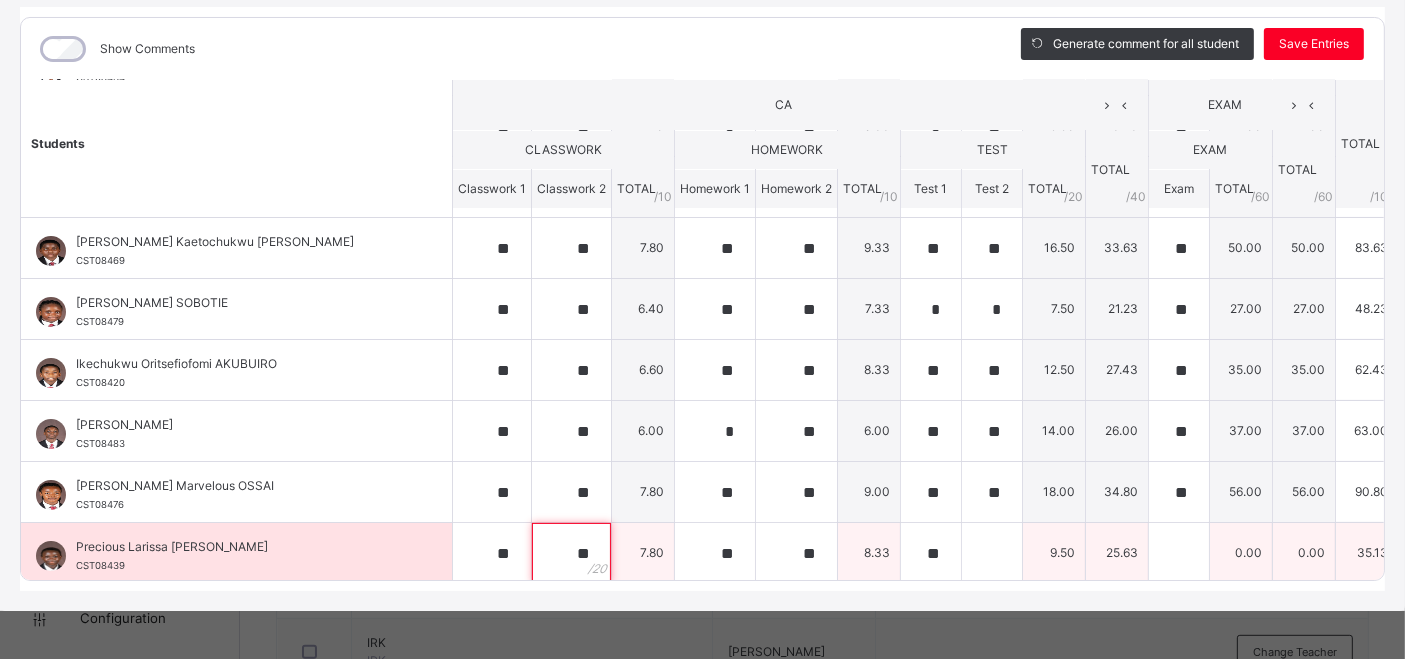 type on "**" 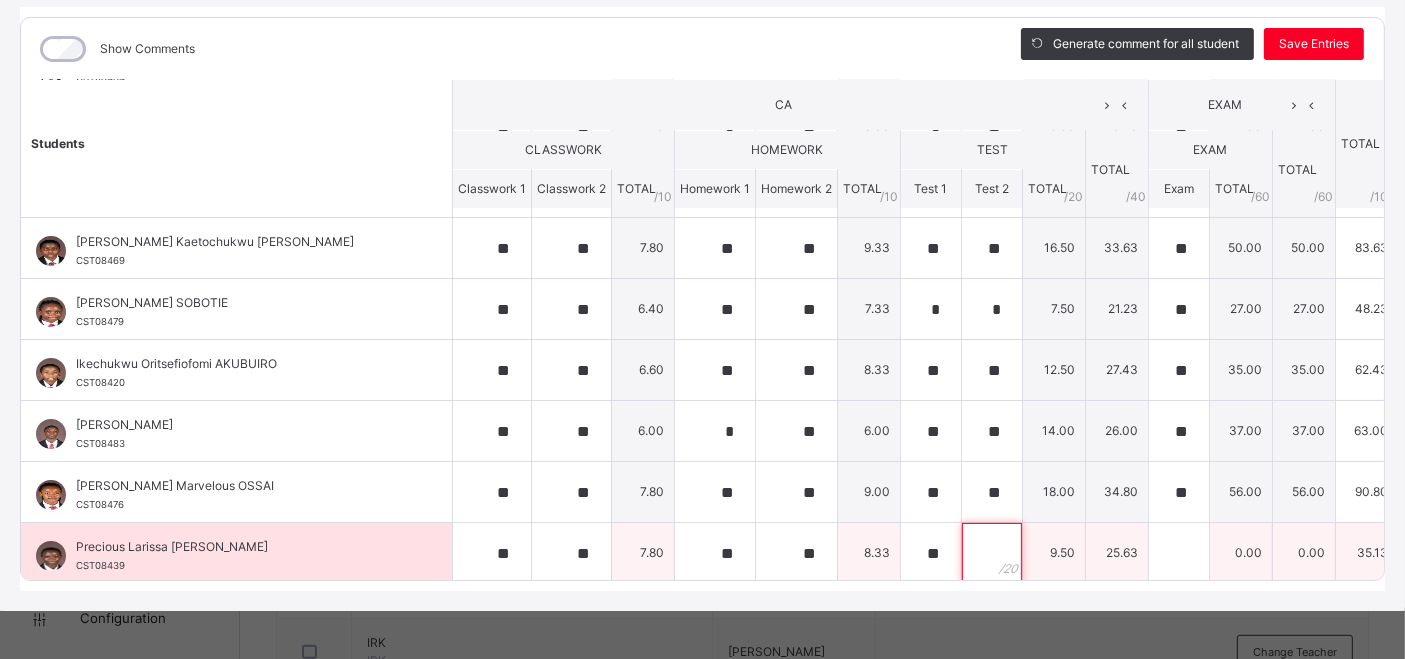 click at bounding box center (992, 553) 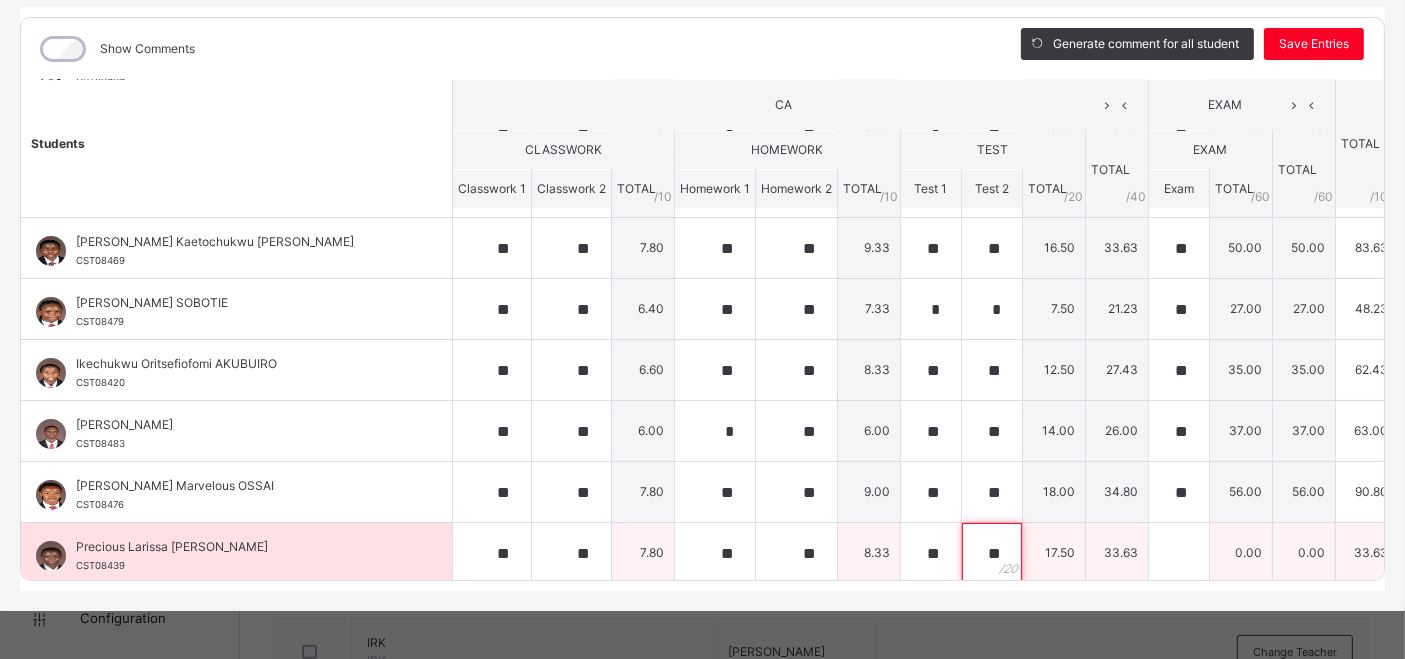 type on "**" 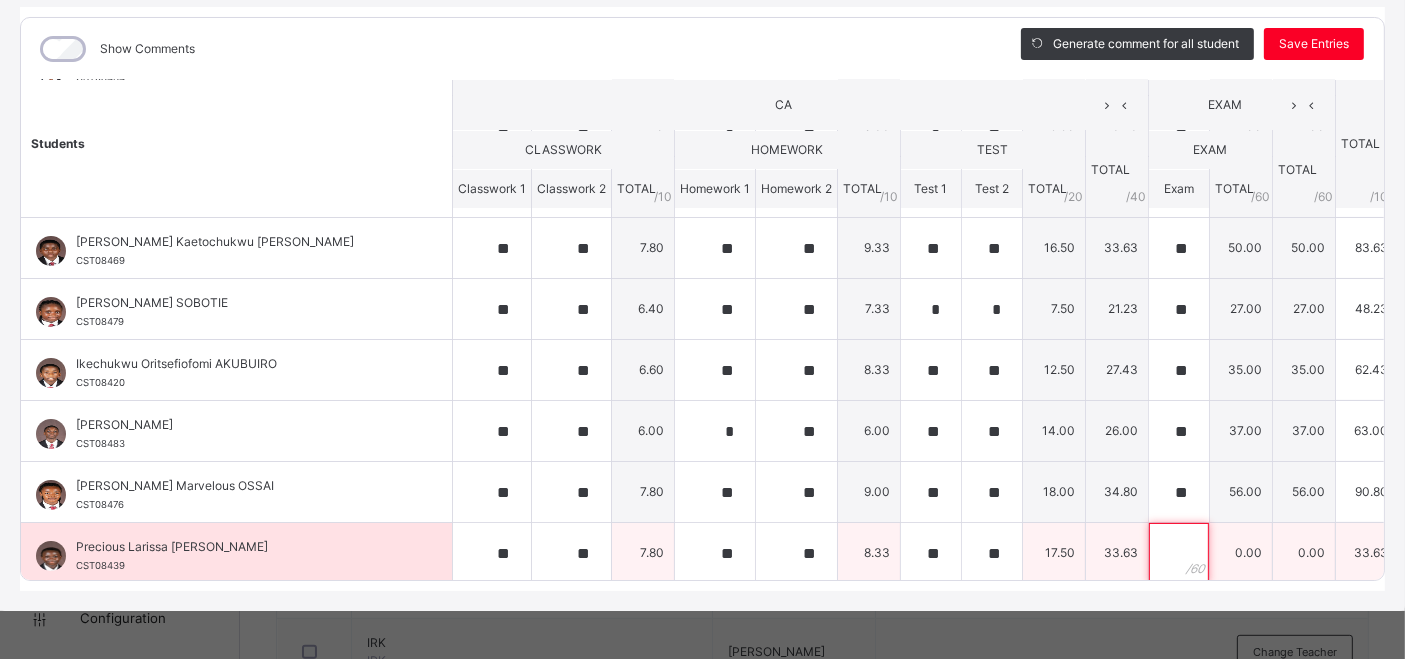 click at bounding box center [1179, 553] 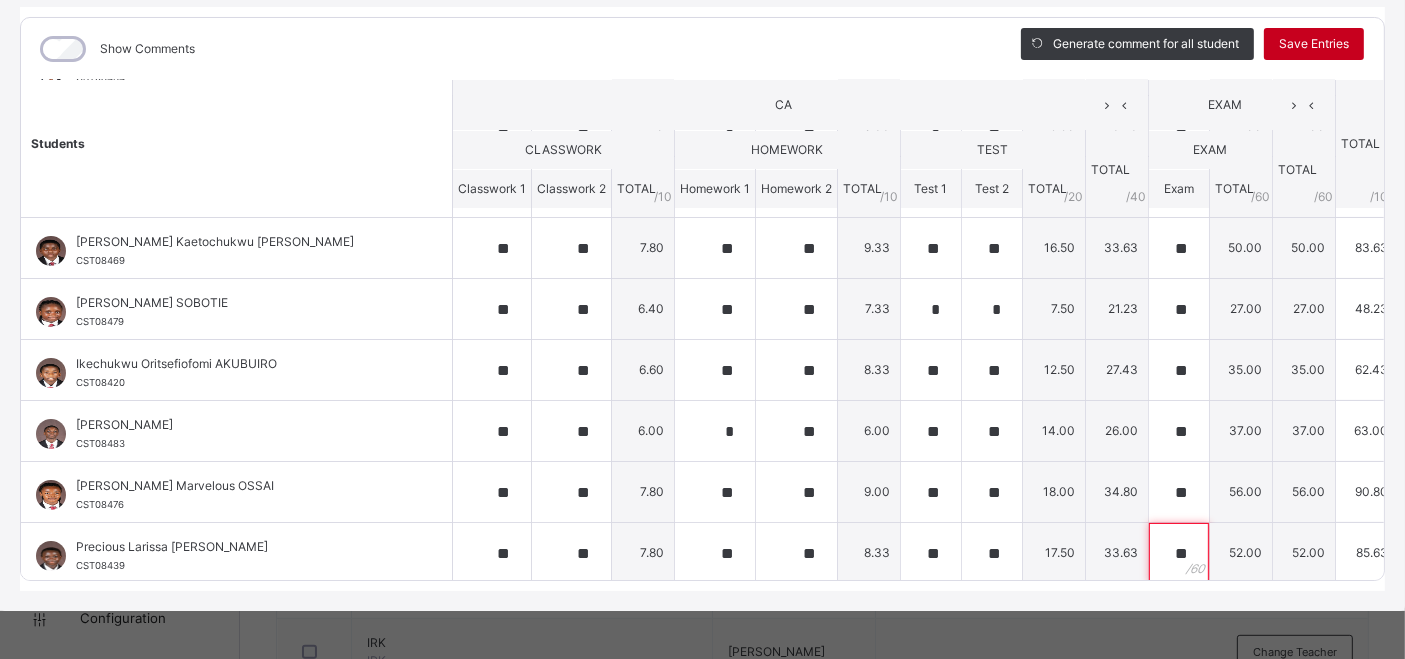 type on "**" 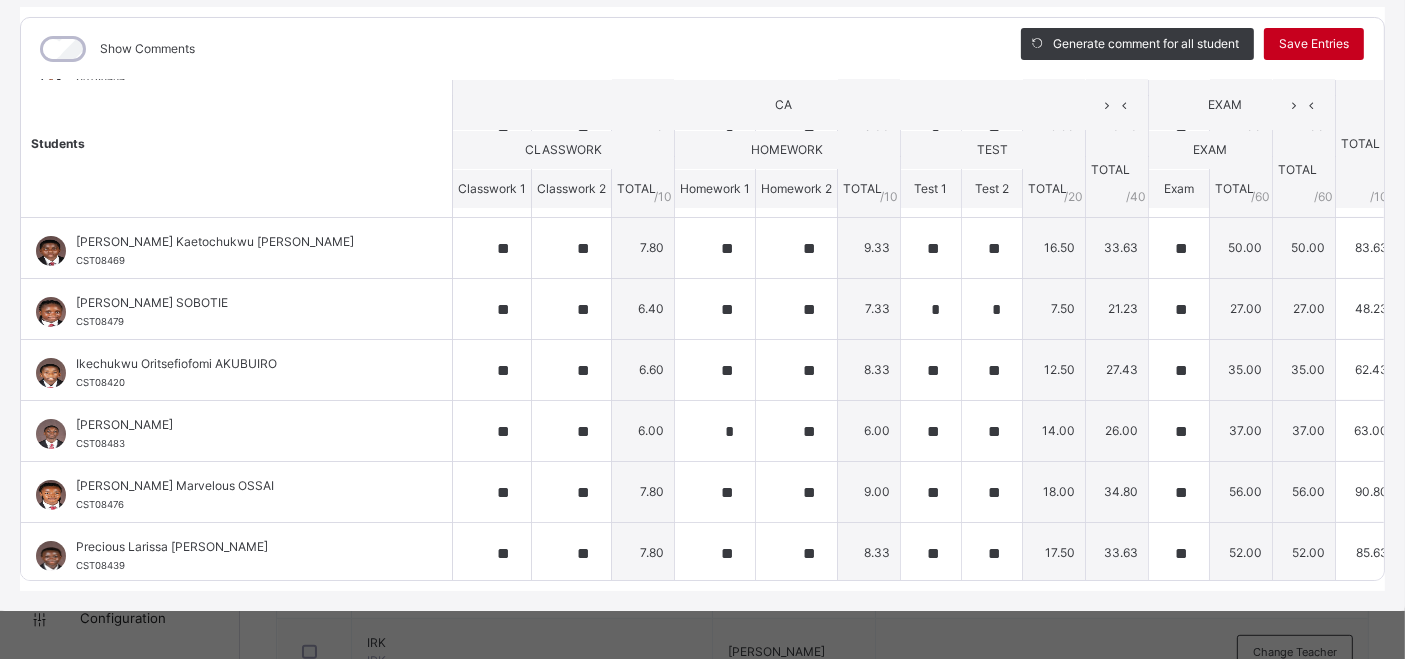 click on "Save Entries" at bounding box center [1314, 44] 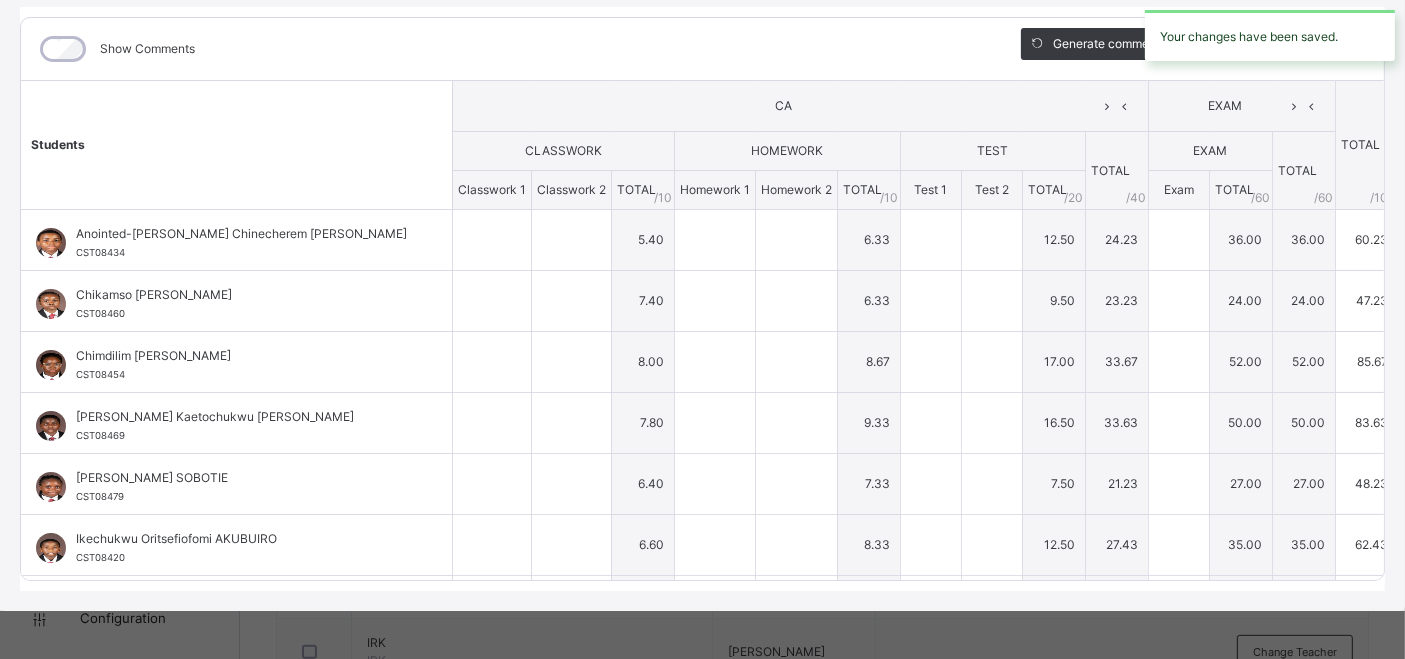 type on "**" 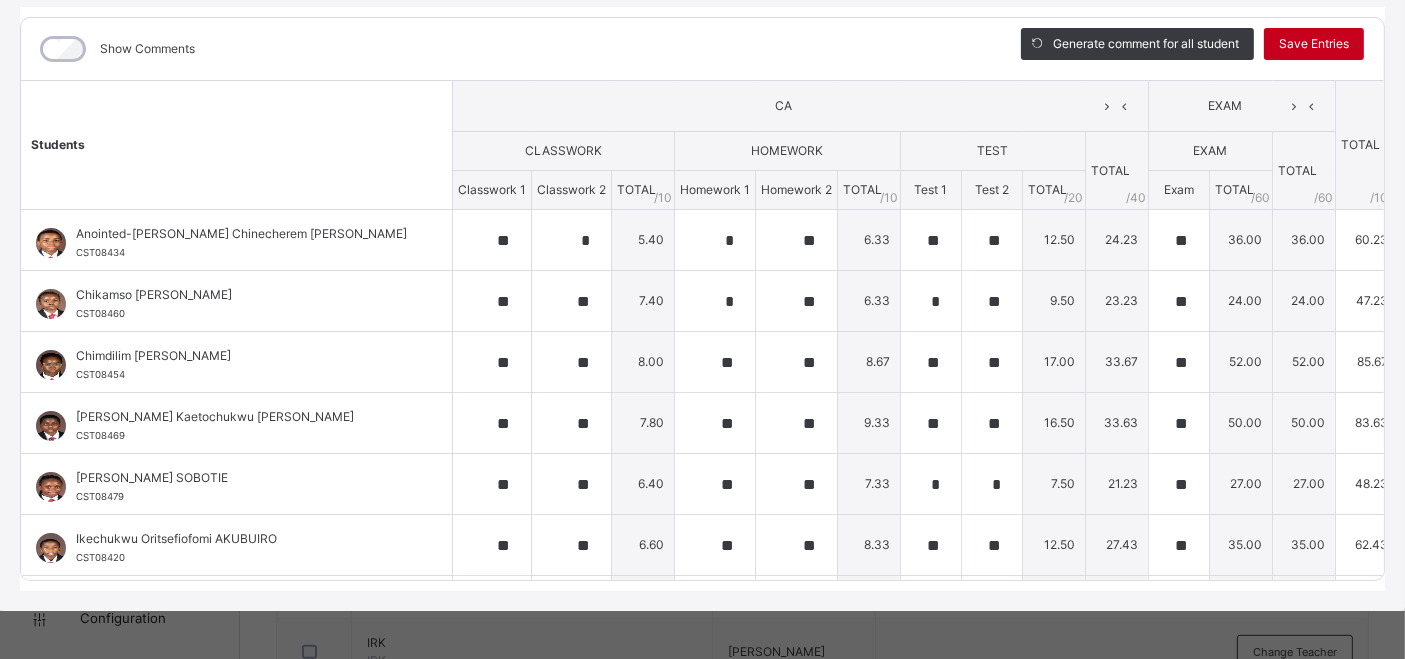 click on "Save Entries" at bounding box center [1314, 44] 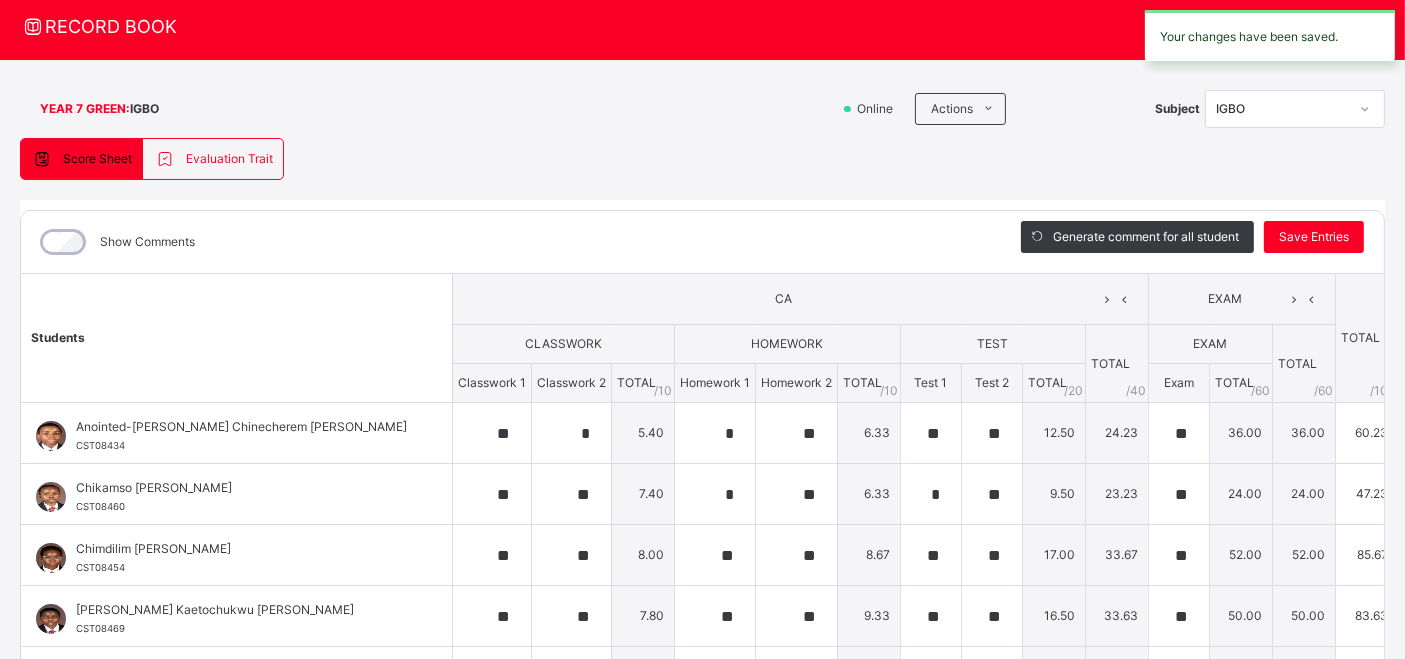 scroll, scrollTop: 53, scrollLeft: 0, axis: vertical 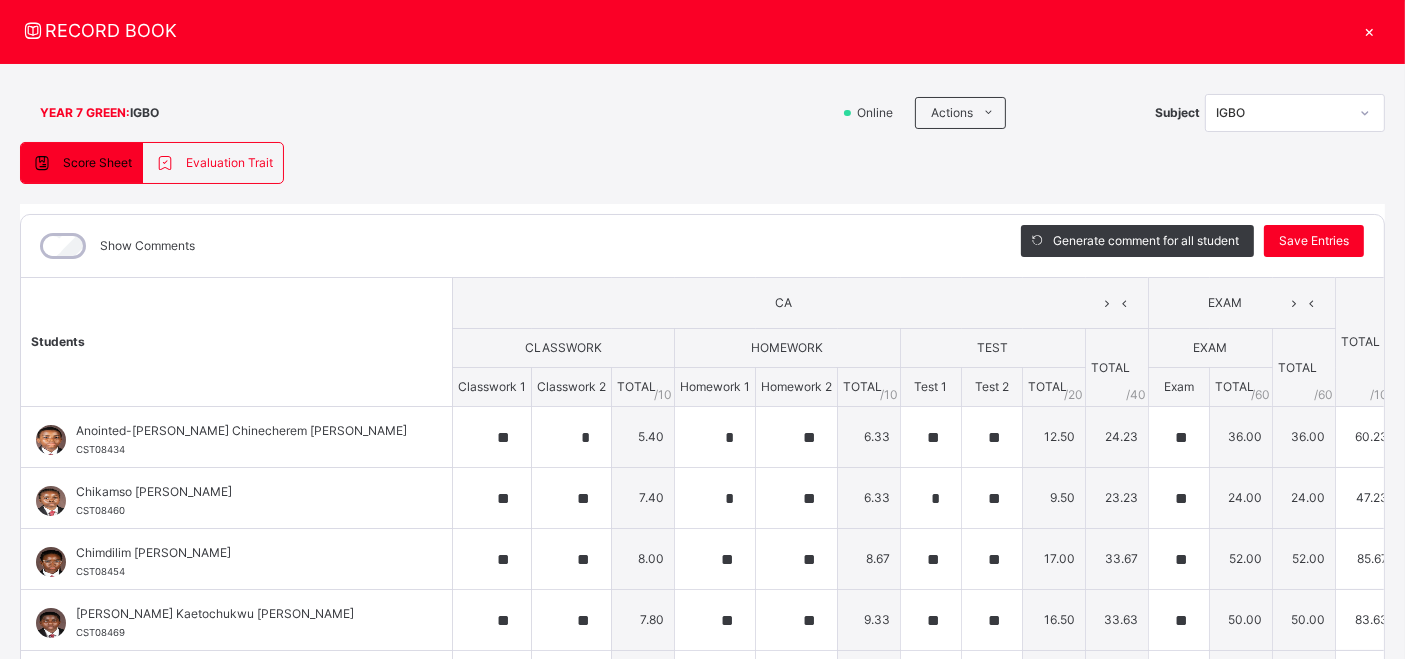 click on "RECORD BOOK ×" at bounding box center [702, 30] 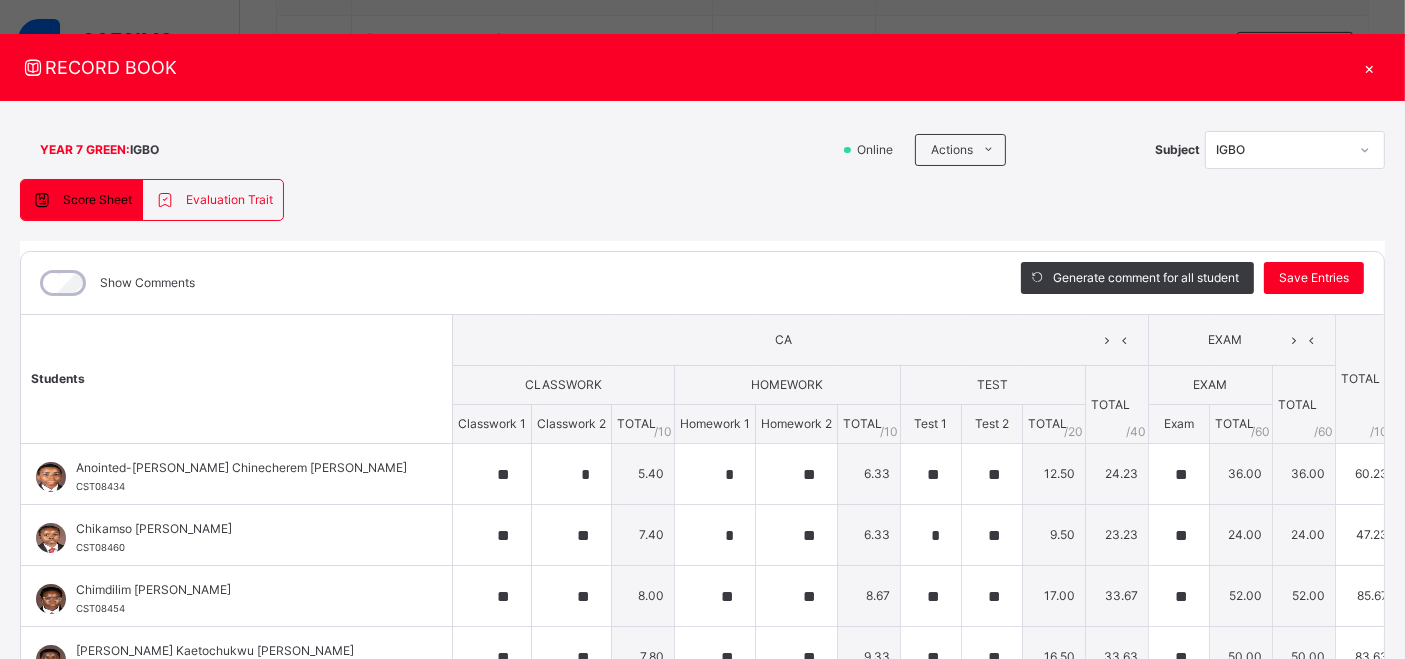 scroll, scrollTop: 11, scrollLeft: 0, axis: vertical 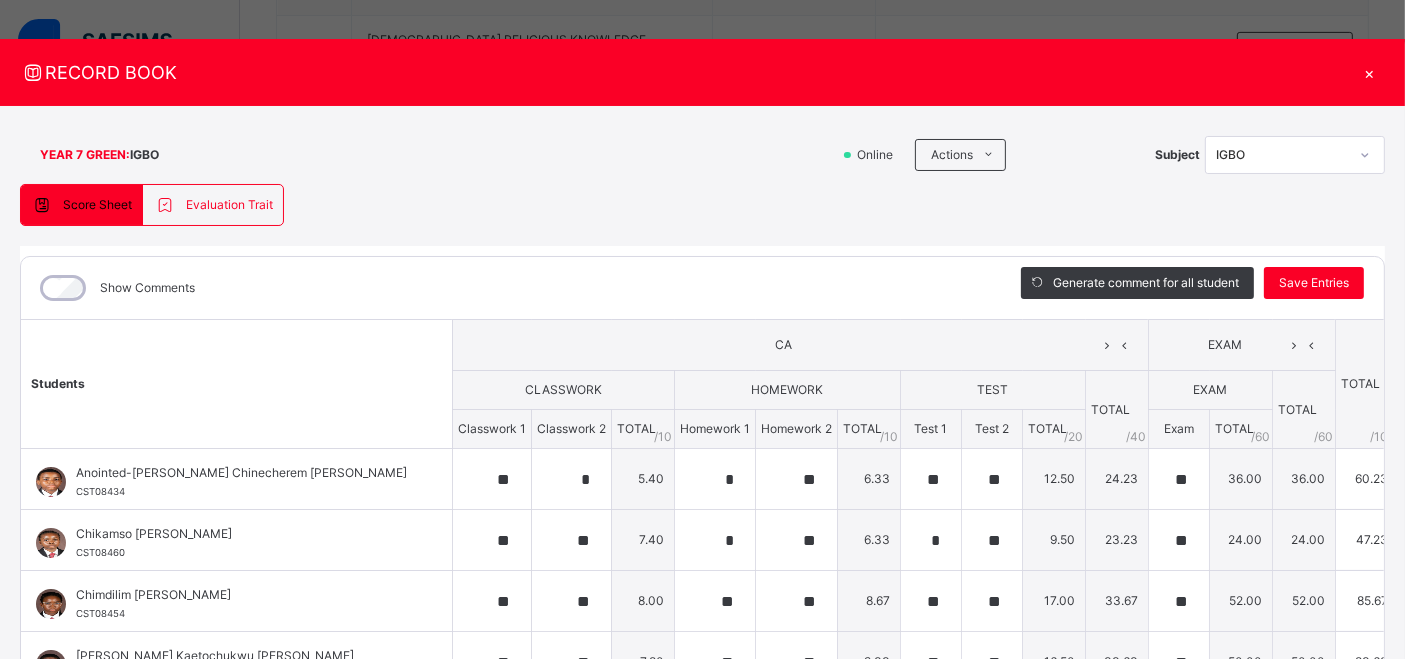 click on "×" at bounding box center [1370, 72] 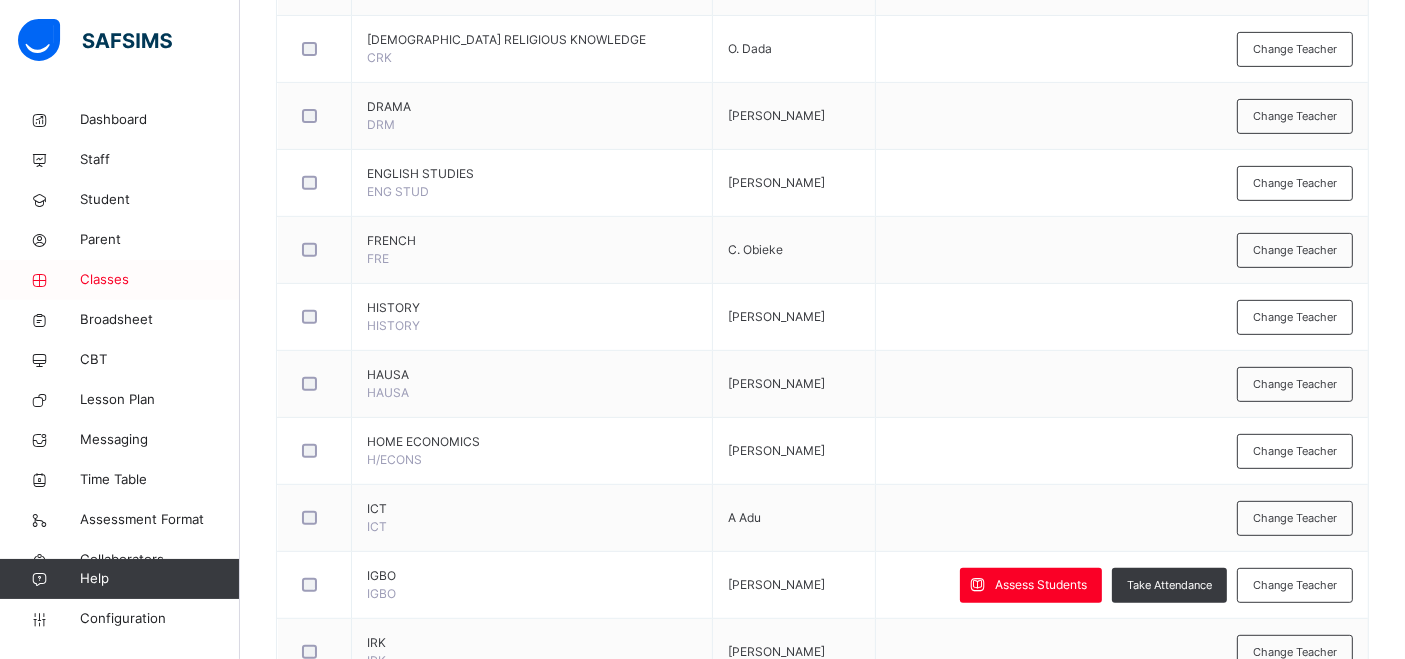 click on "Classes" at bounding box center [160, 280] 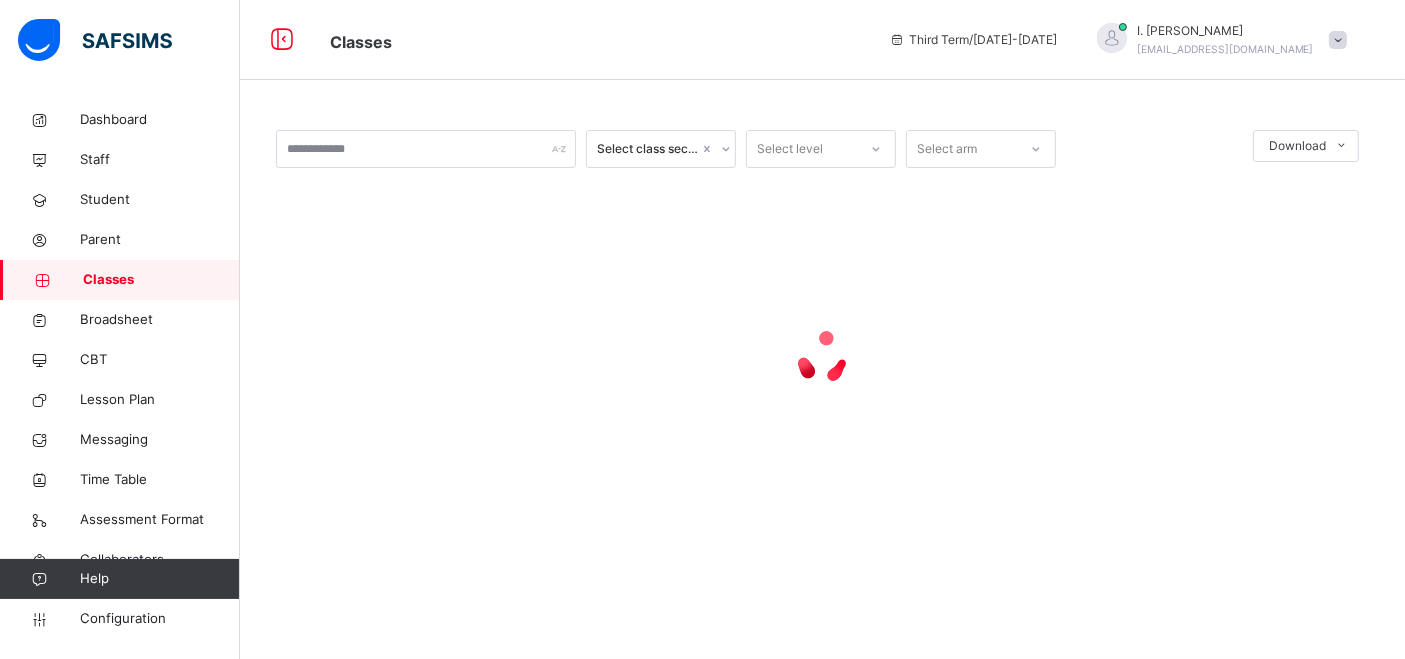 scroll, scrollTop: 0, scrollLeft: 0, axis: both 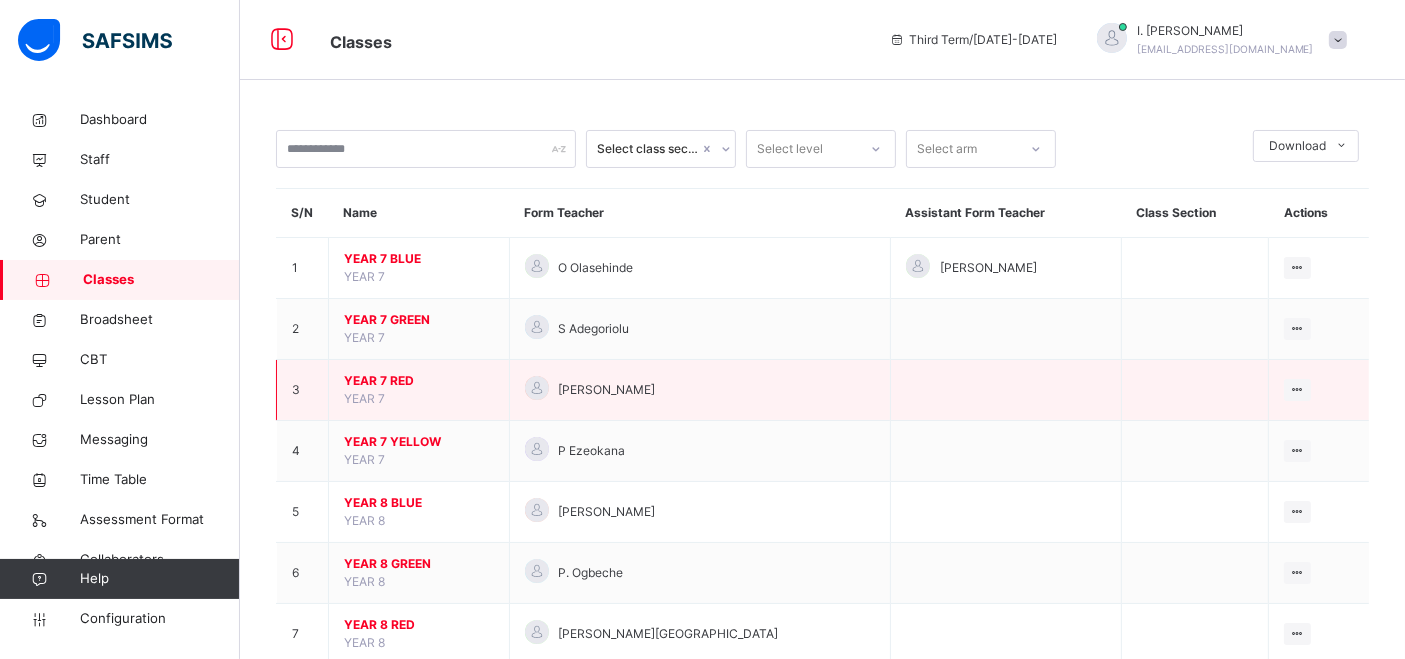 click on "YEAR 7   RED" at bounding box center (419, 381) 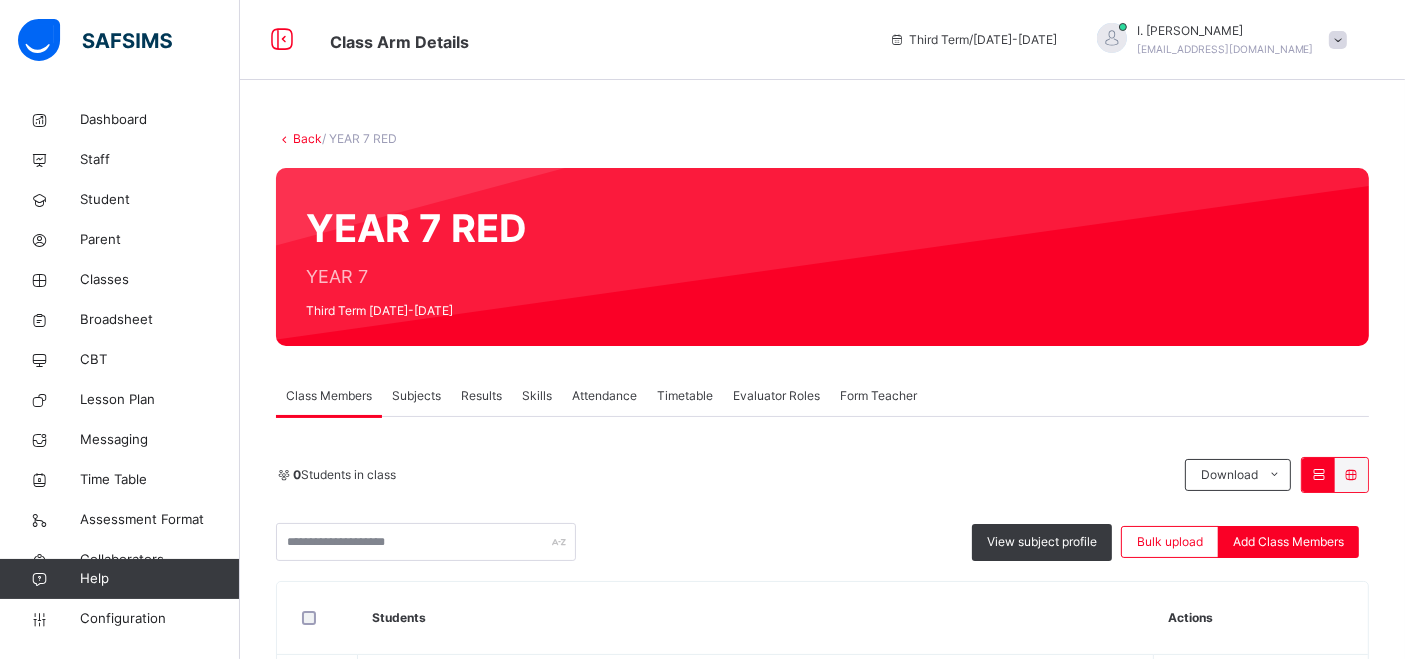 click on "Subjects" at bounding box center [416, 396] 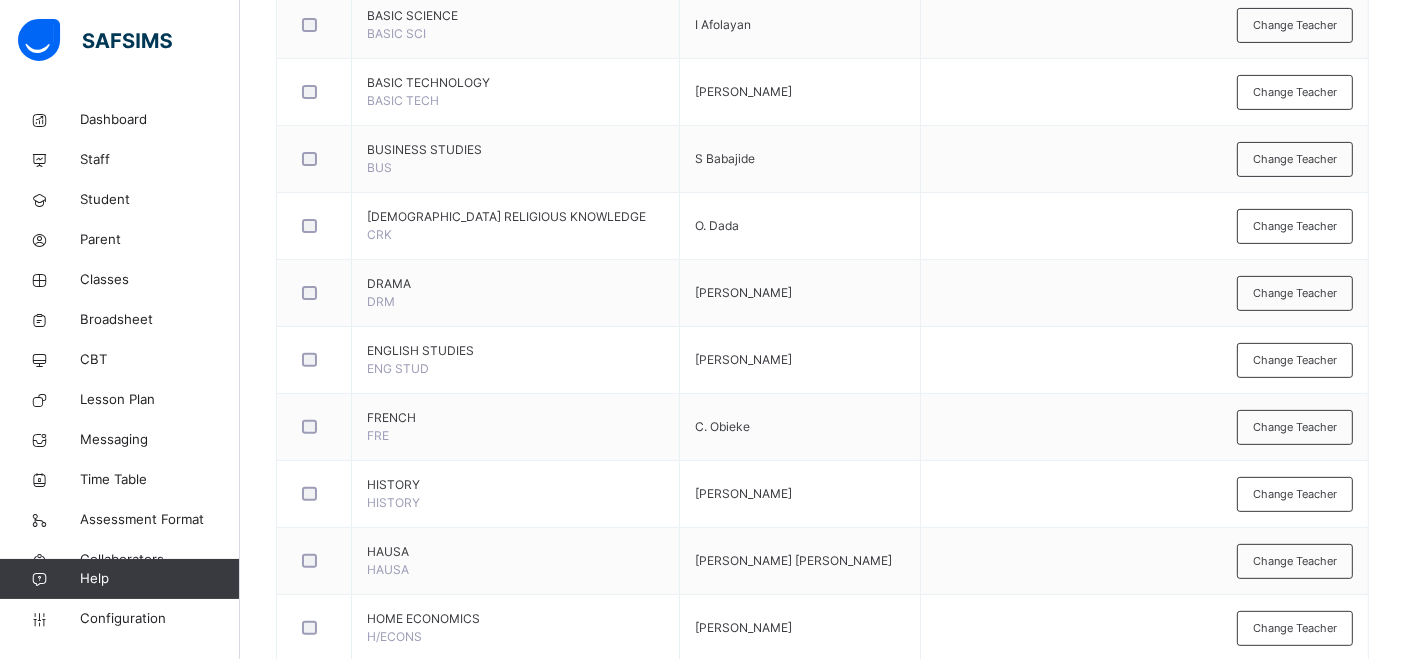 scroll, scrollTop: 1036, scrollLeft: 0, axis: vertical 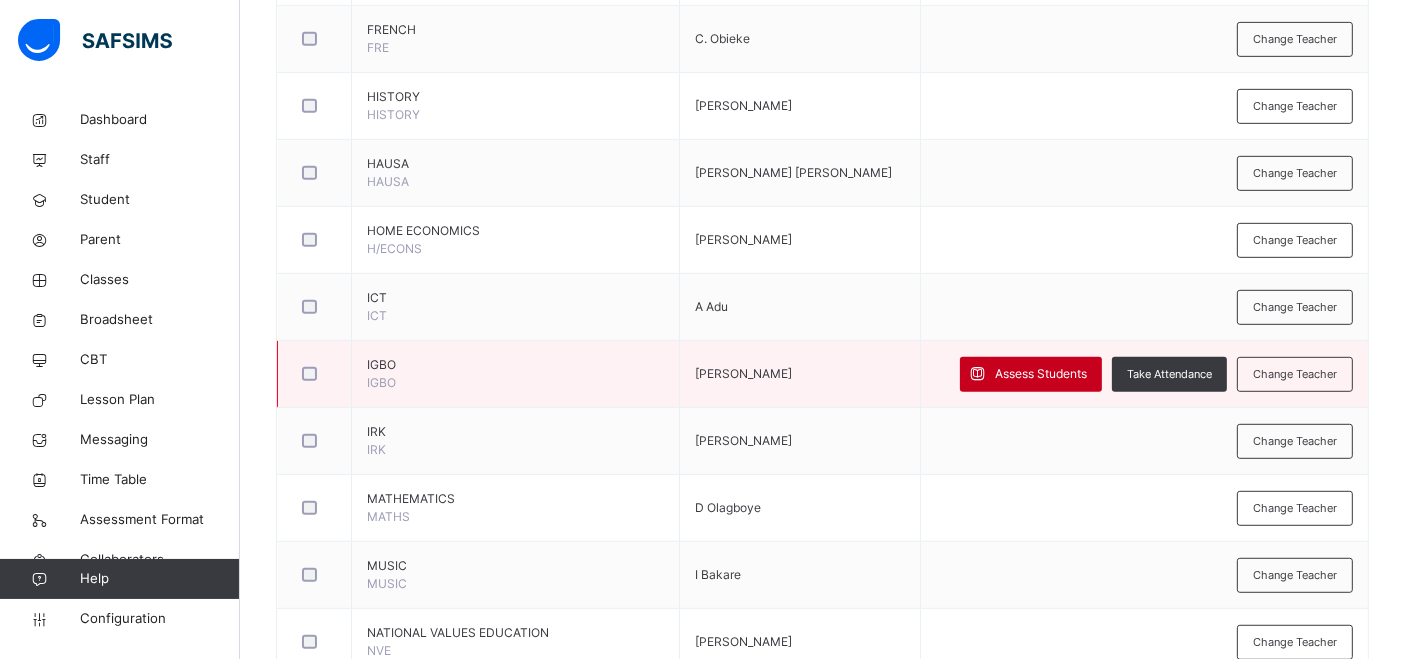 click on "Assess Students" at bounding box center (1041, 374) 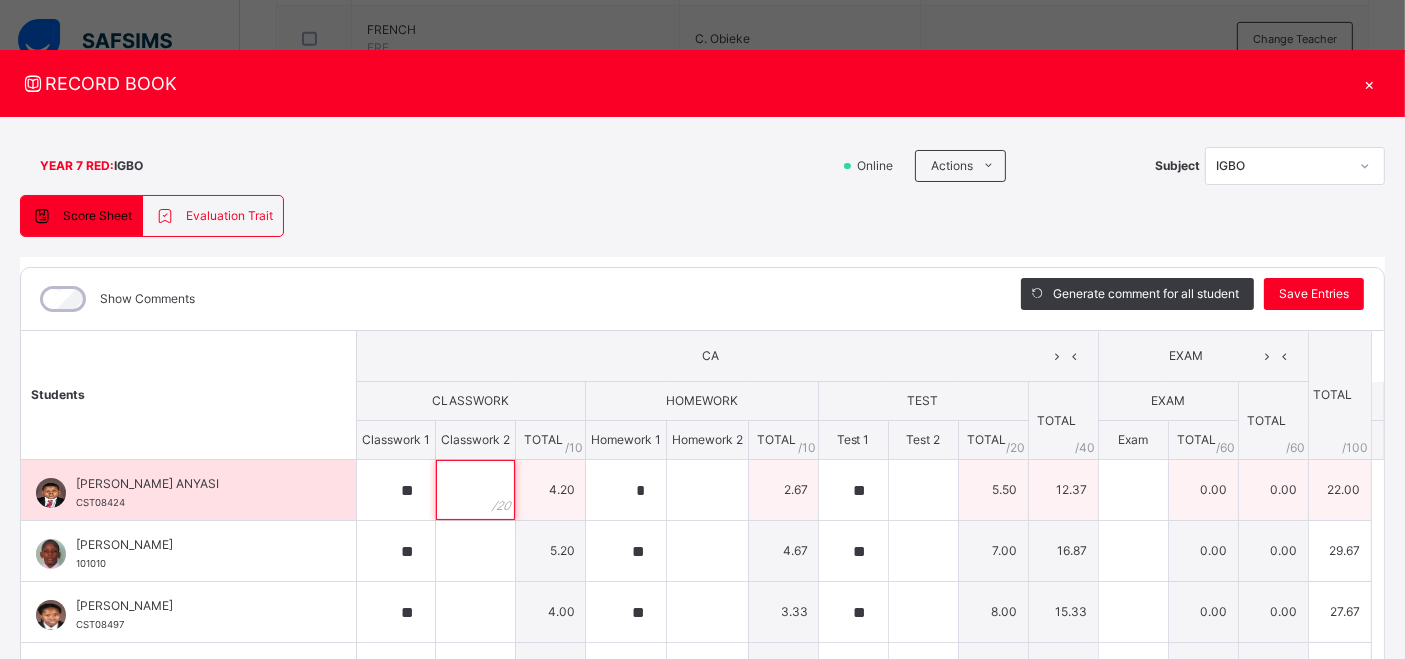 click at bounding box center (475, 490) 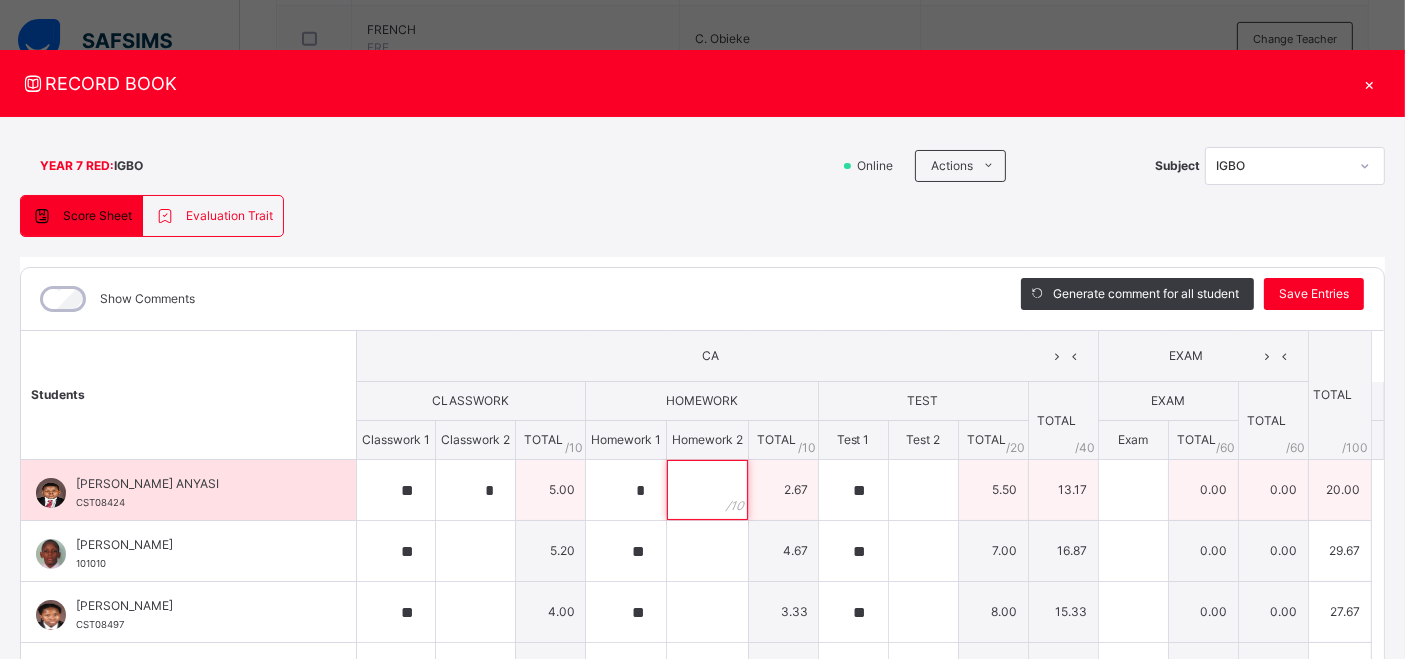 click at bounding box center [707, 490] 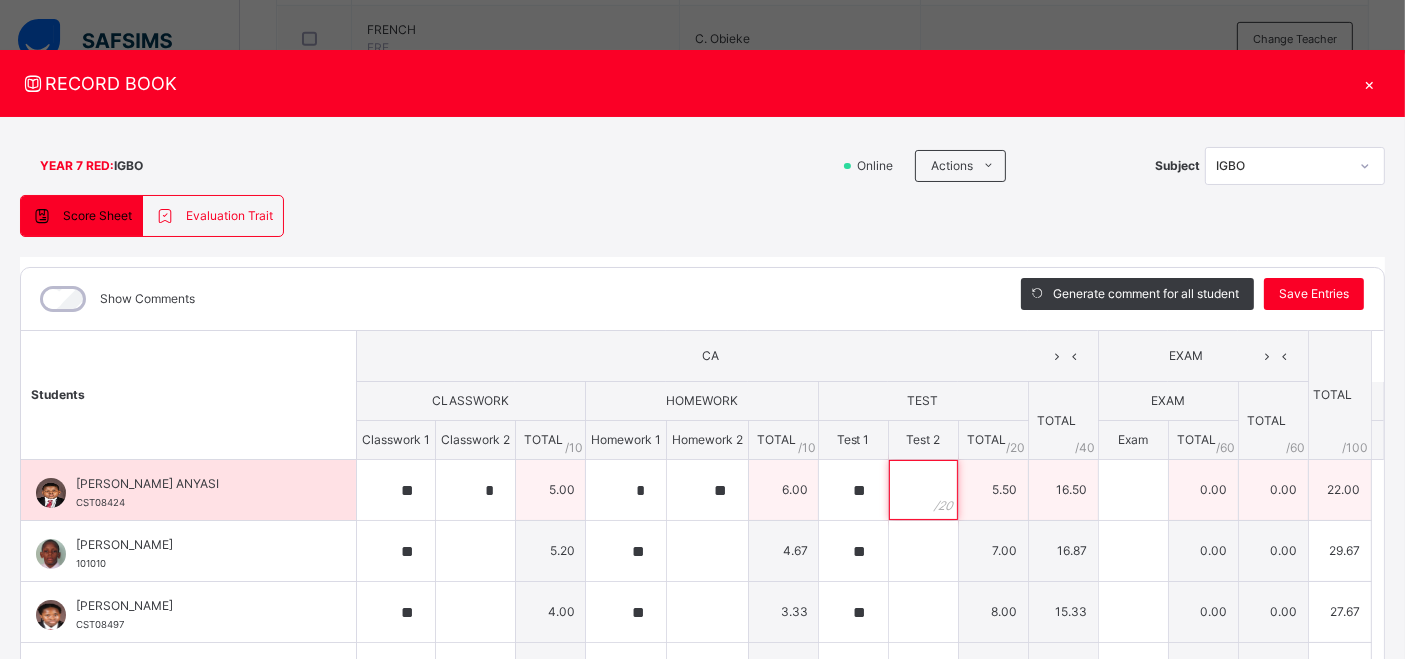 click at bounding box center [923, 490] 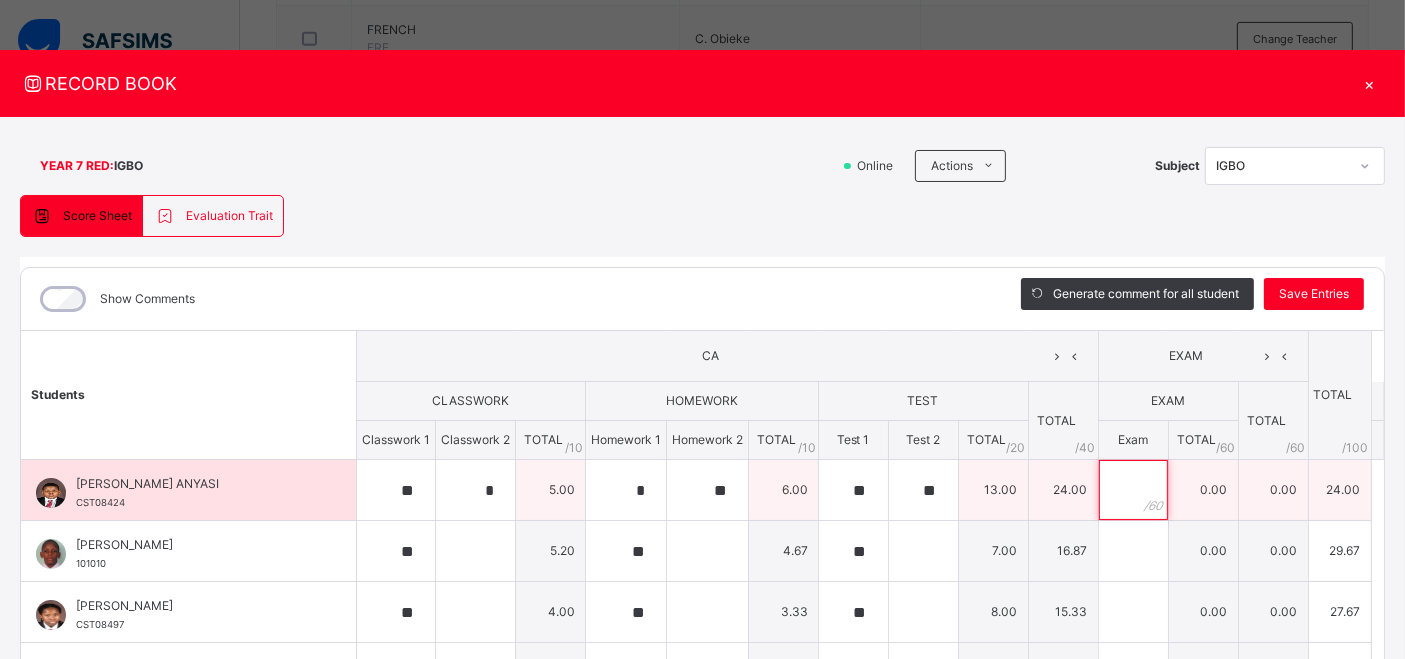 click at bounding box center [1133, 490] 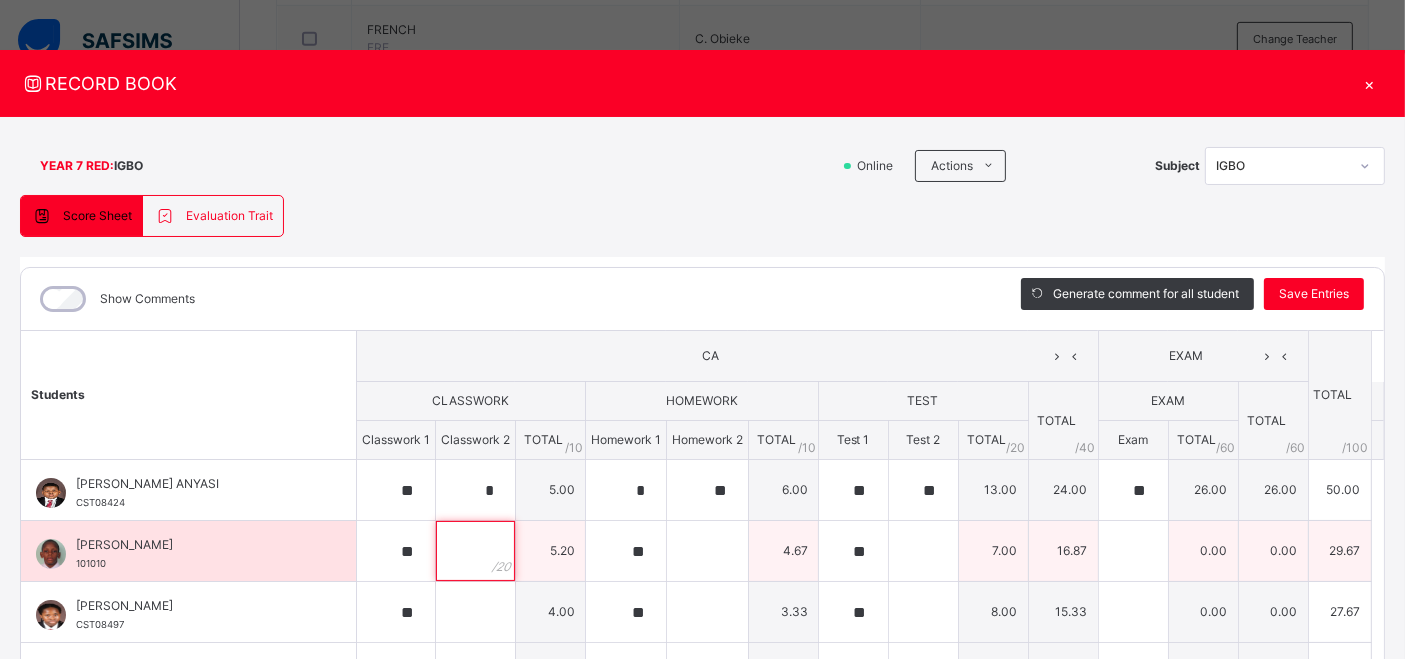 click at bounding box center (475, 551) 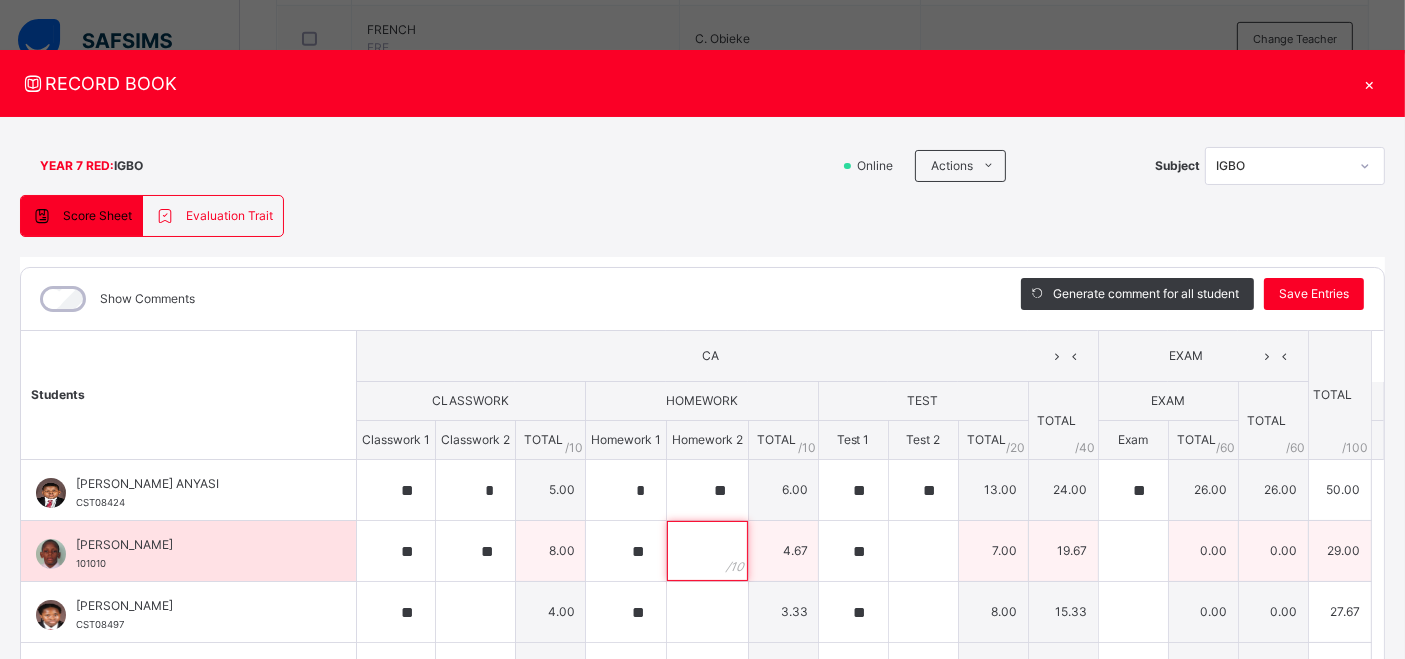 click at bounding box center [707, 551] 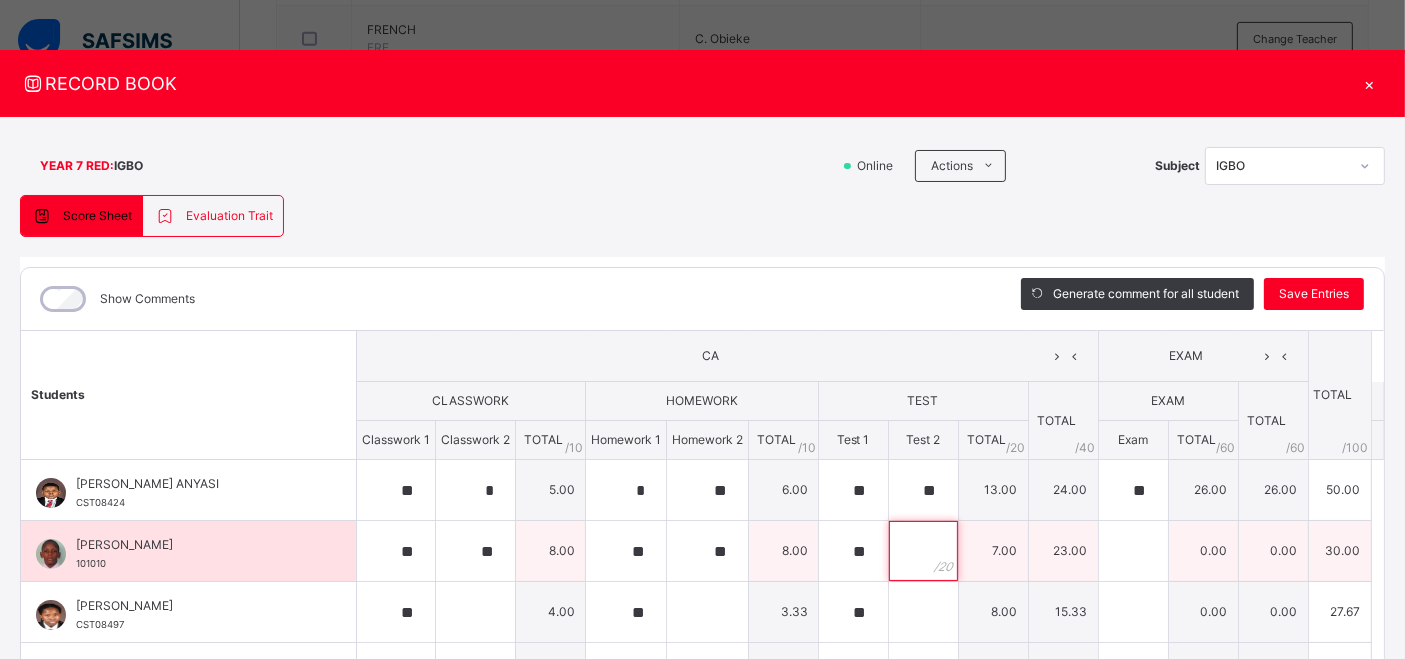 click at bounding box center [923, 551] 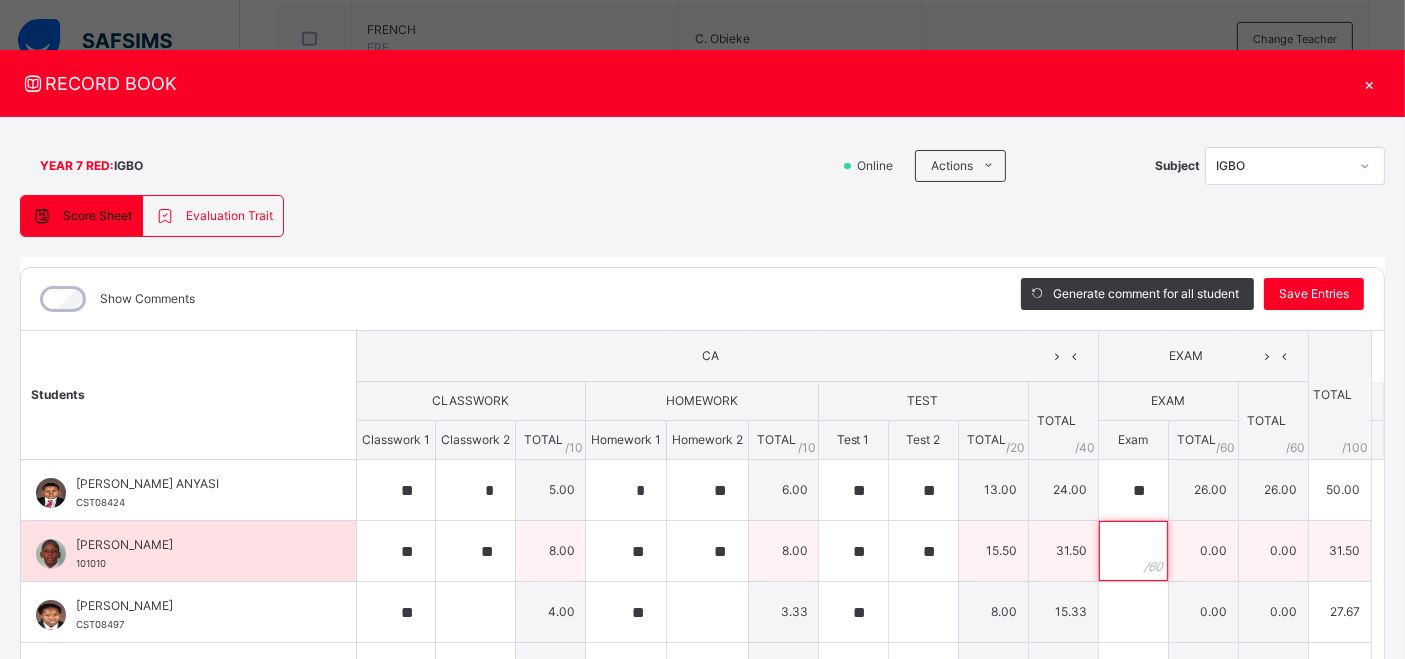 click at bounding box center [1133, 551] 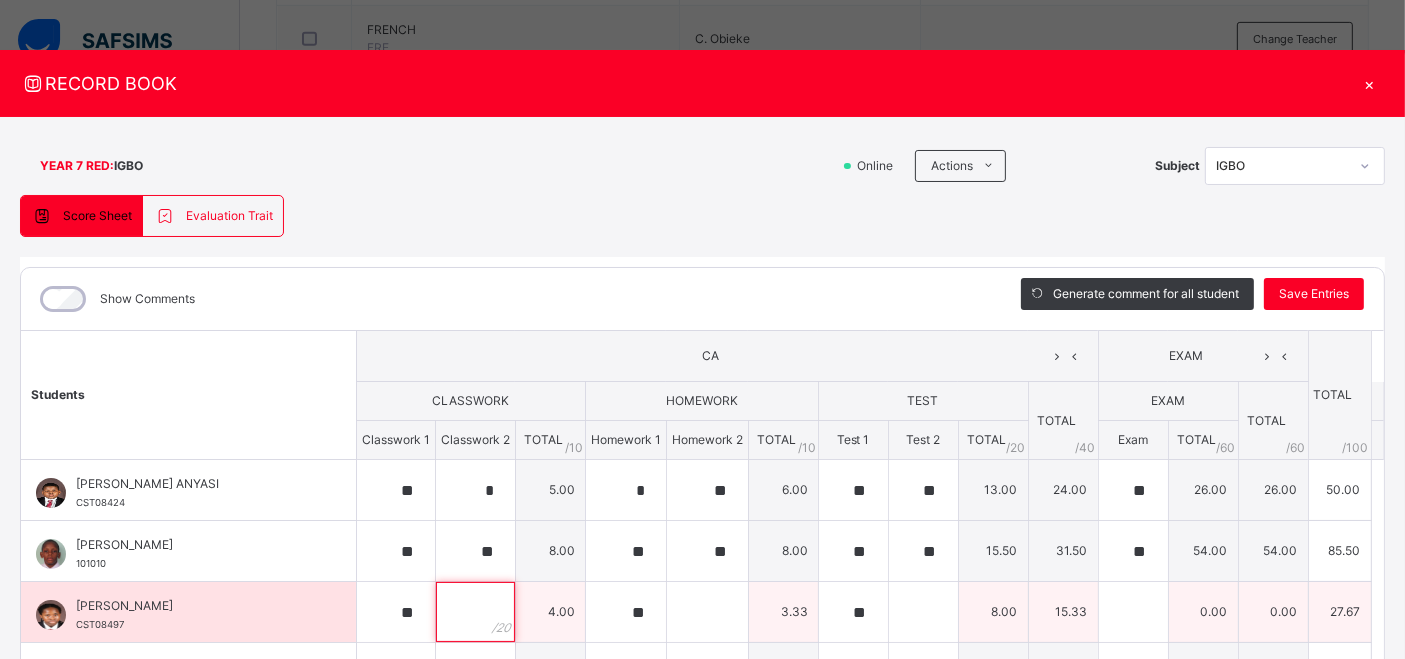 click at bounding box center (475, 612) 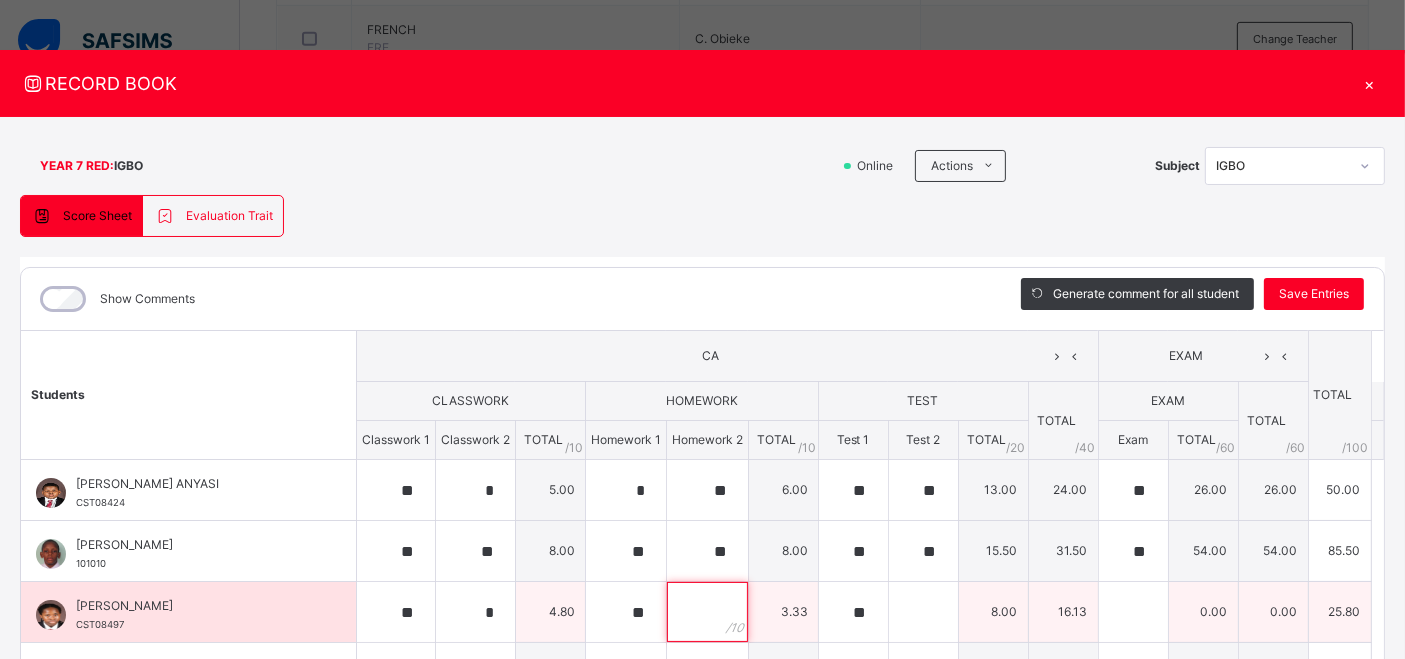 click at bounding box center [707, 612] 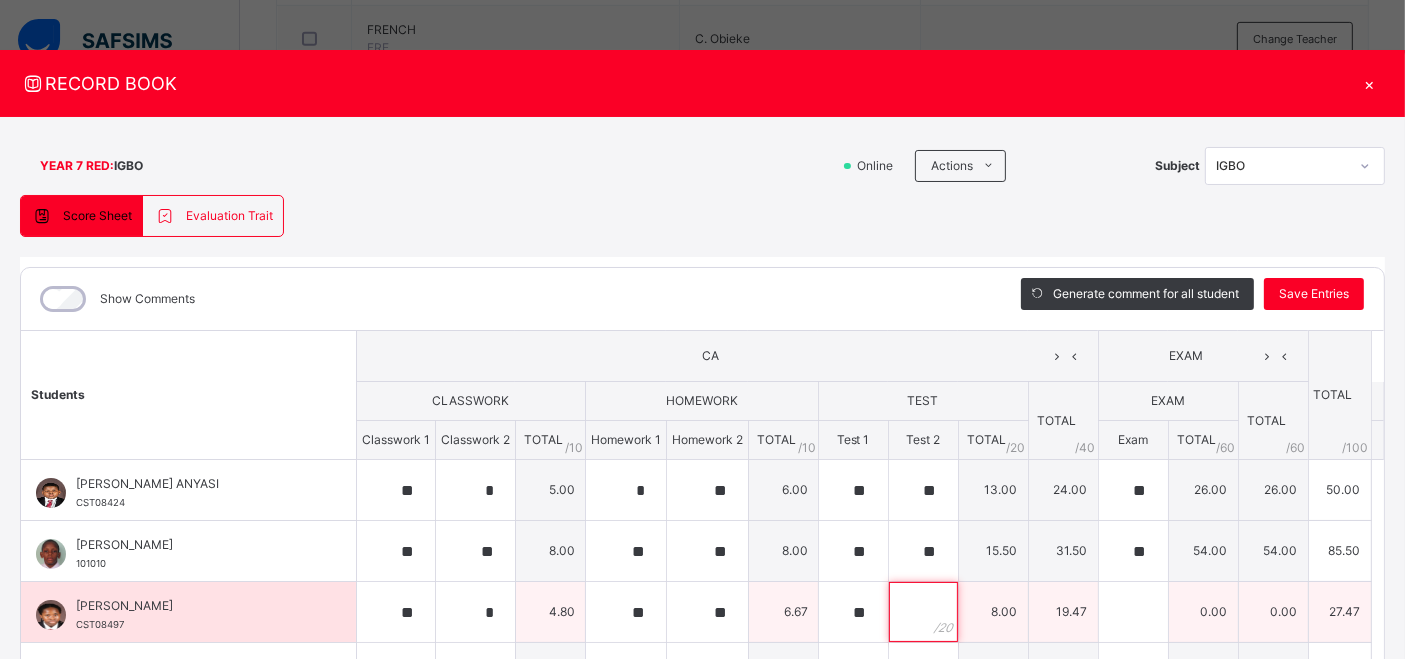 click at bounding box center (923, 612) 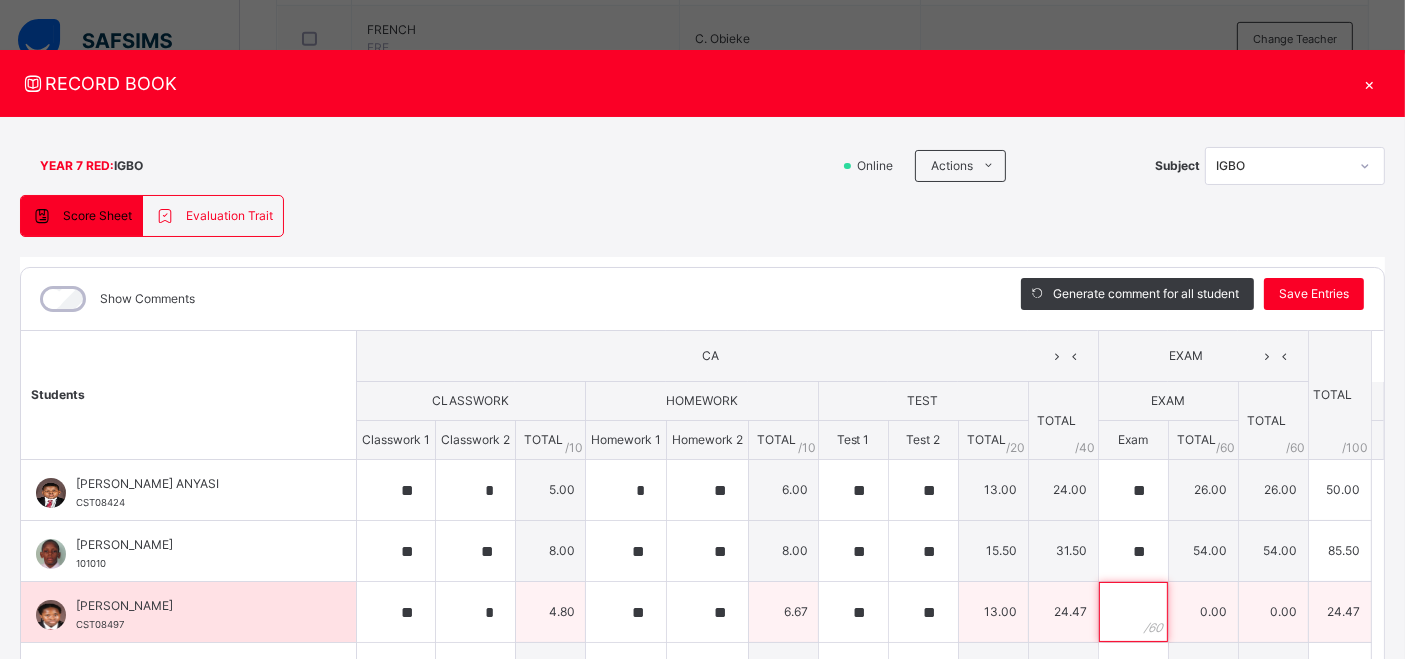 click at bounding box center [1133, 612] 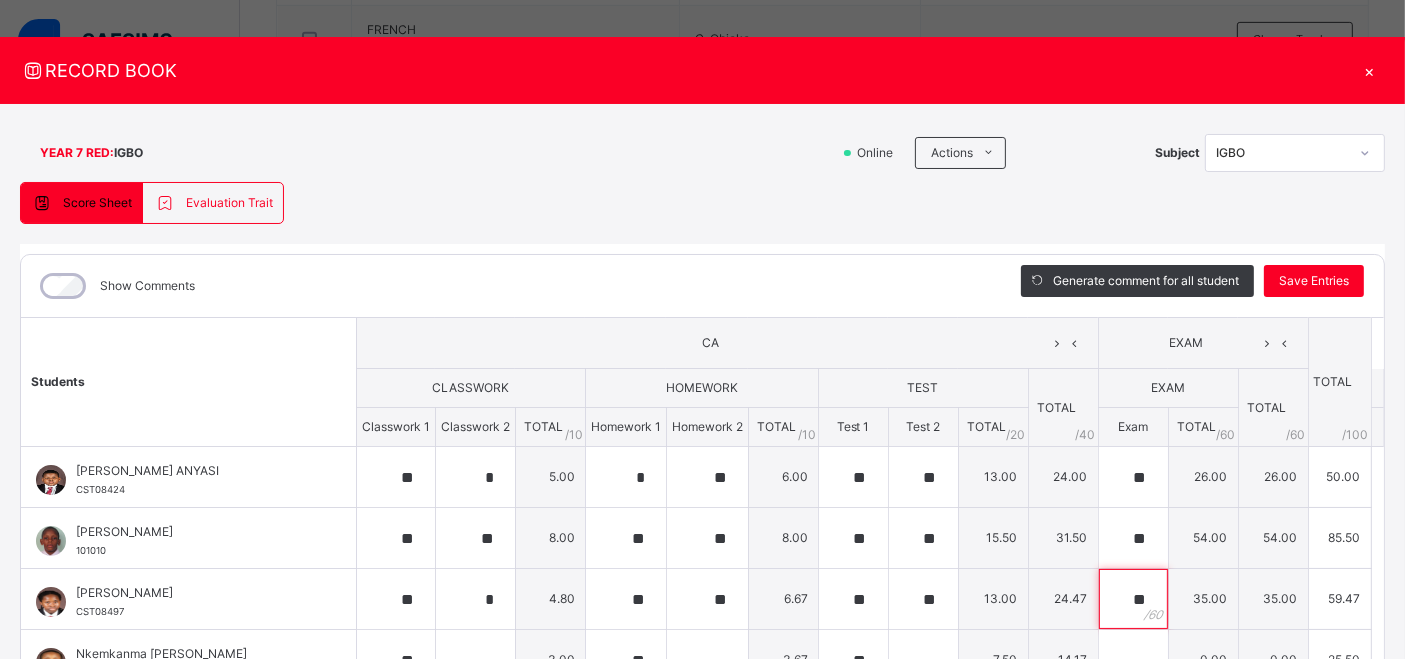 scroll, scrollTop: 14, scrollLeft: 0, axis: vertical 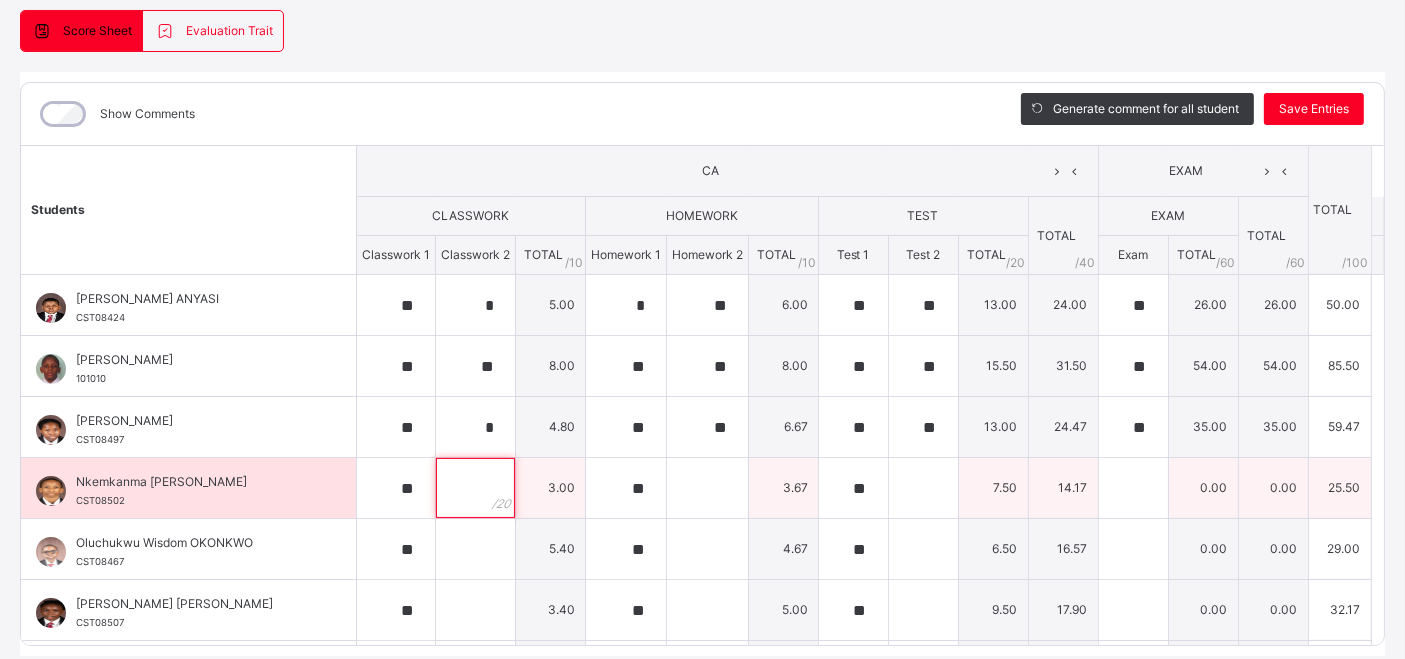 click at bounding box center [475, 488] 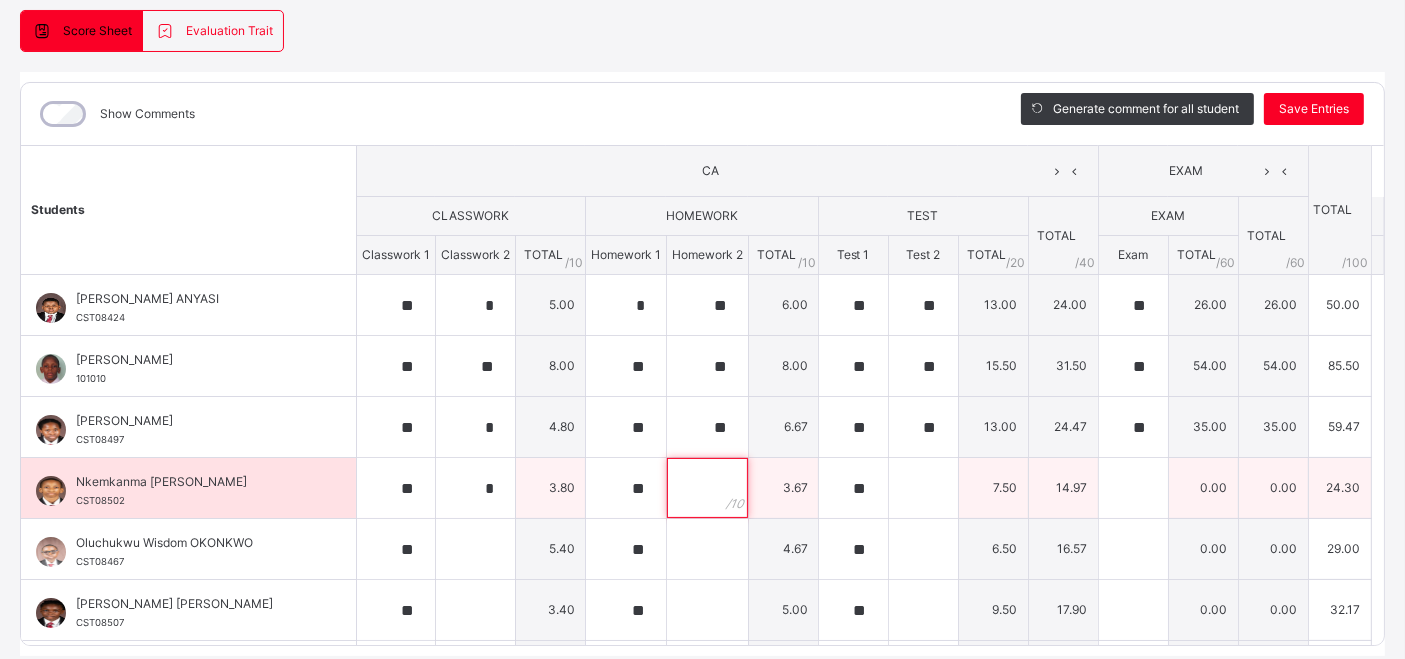 click at bounding box center [707, 488] 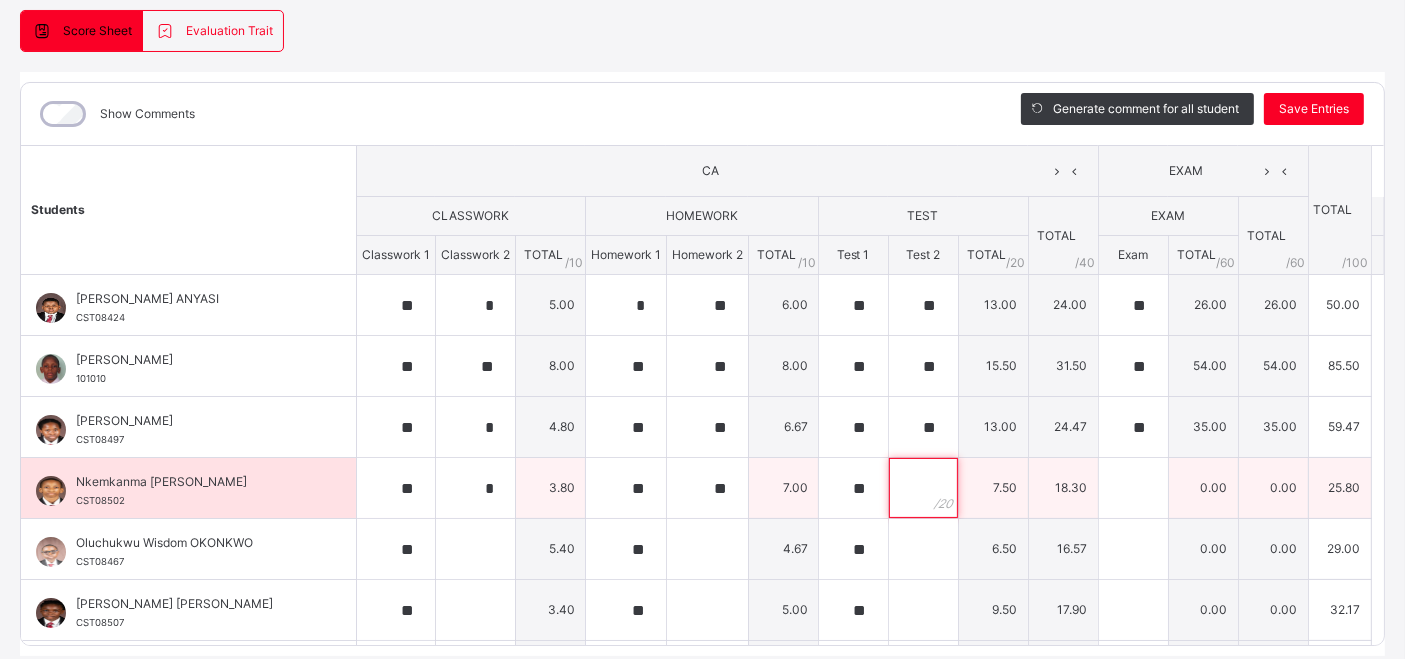 click at bounding box center (923, 488) 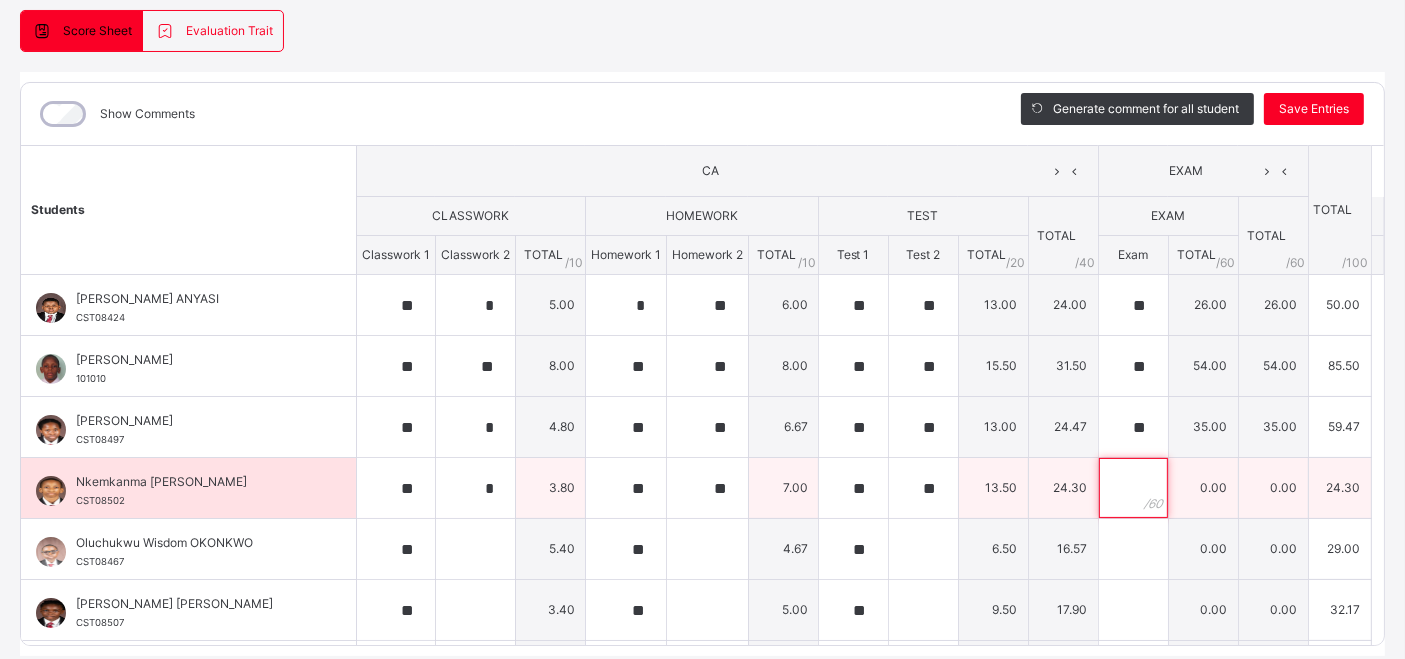 click at bounding box center (1133, 488) 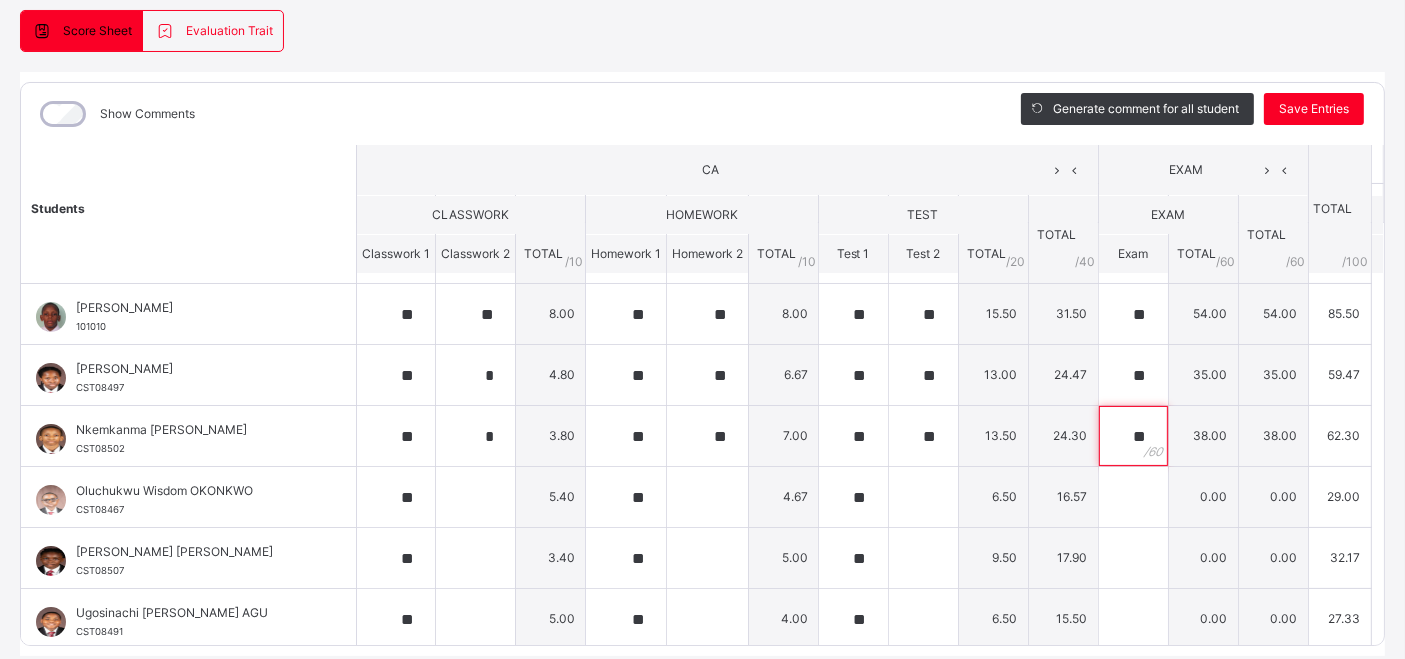 scroll, scrollTop: 54, scrollLeft: 0, axis: vertical 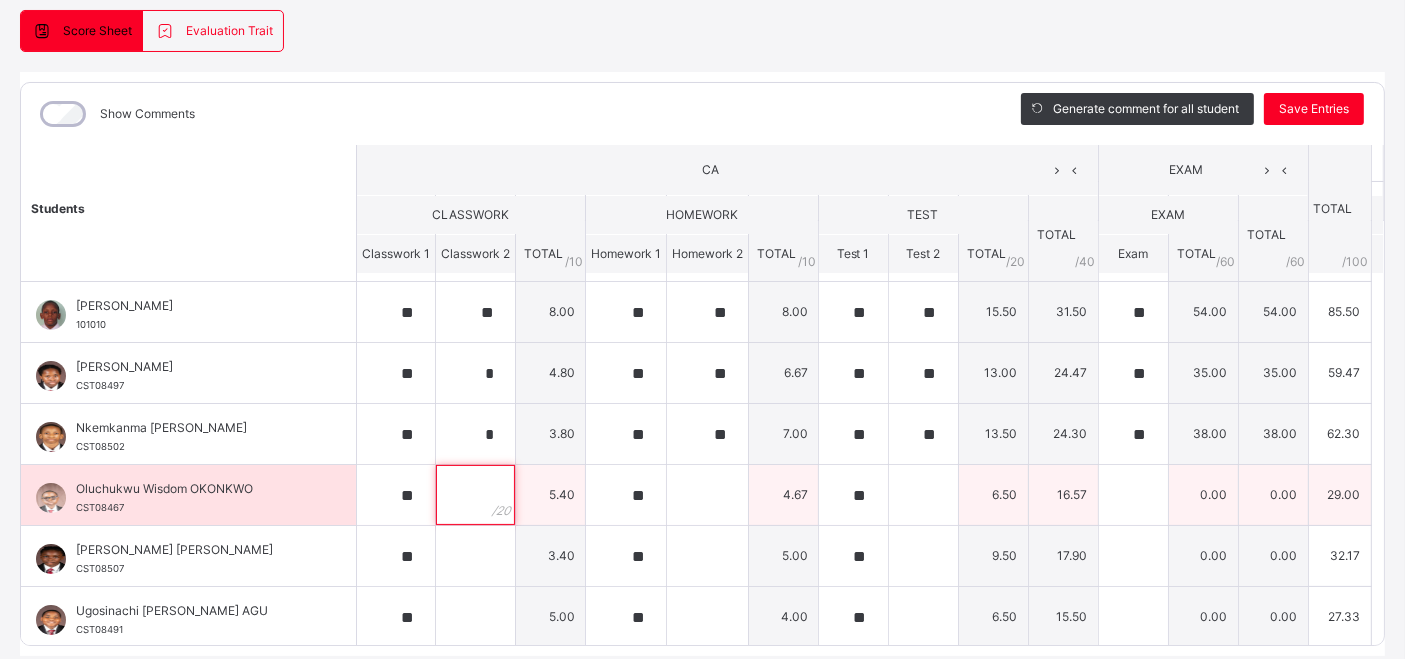click at bounding box center [475, 495] 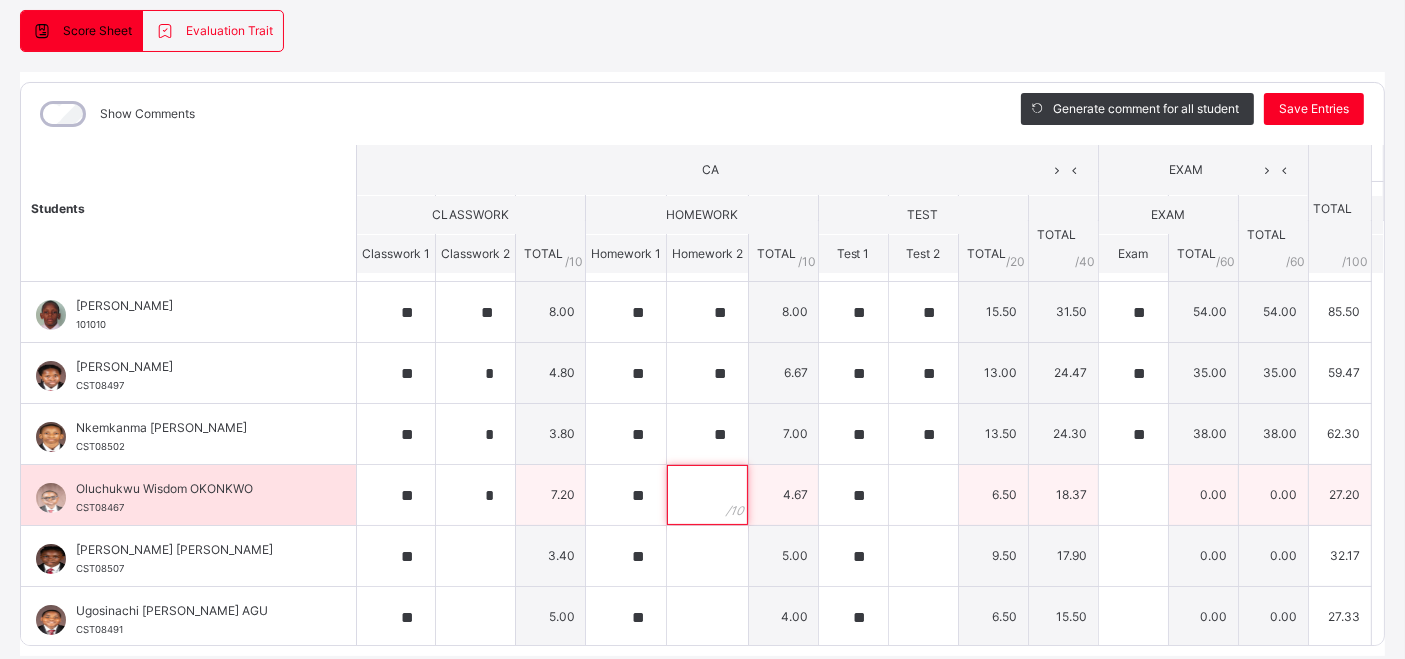 click at bounding box center [707, 495] 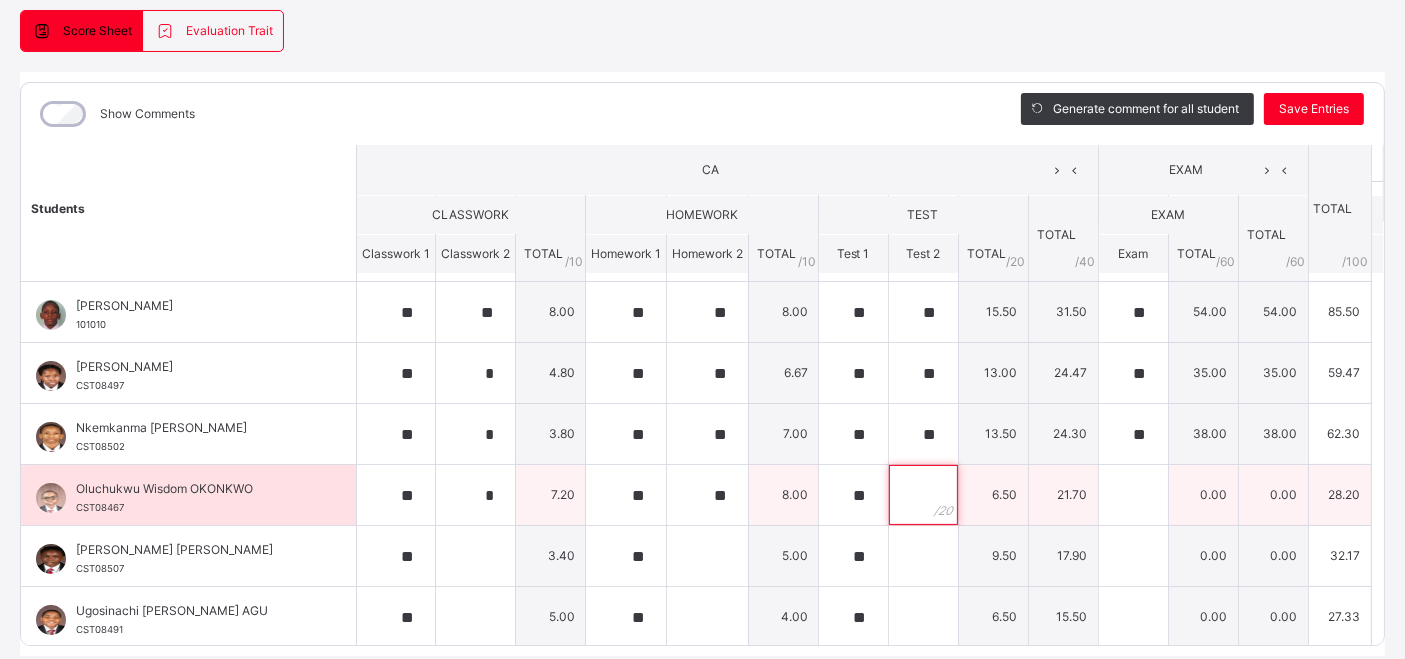 click at bounding box center [923, 495] 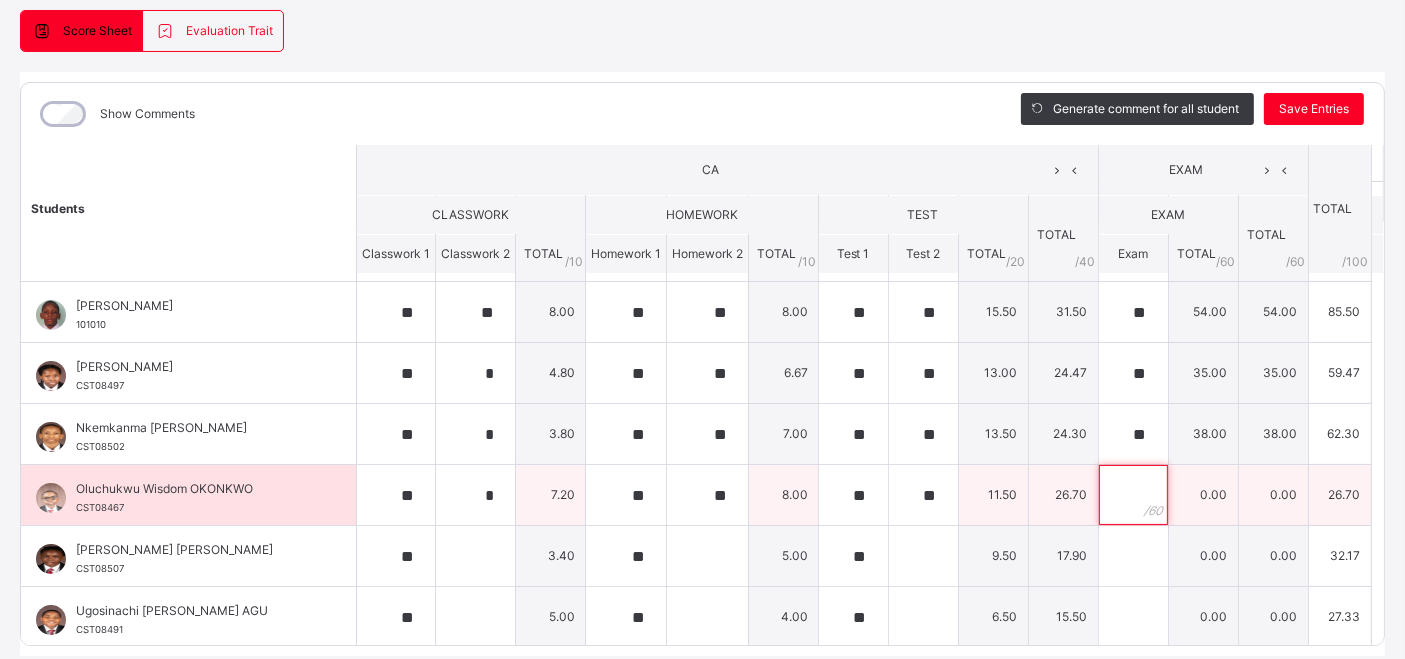 click at bounding box center [1133, 495] 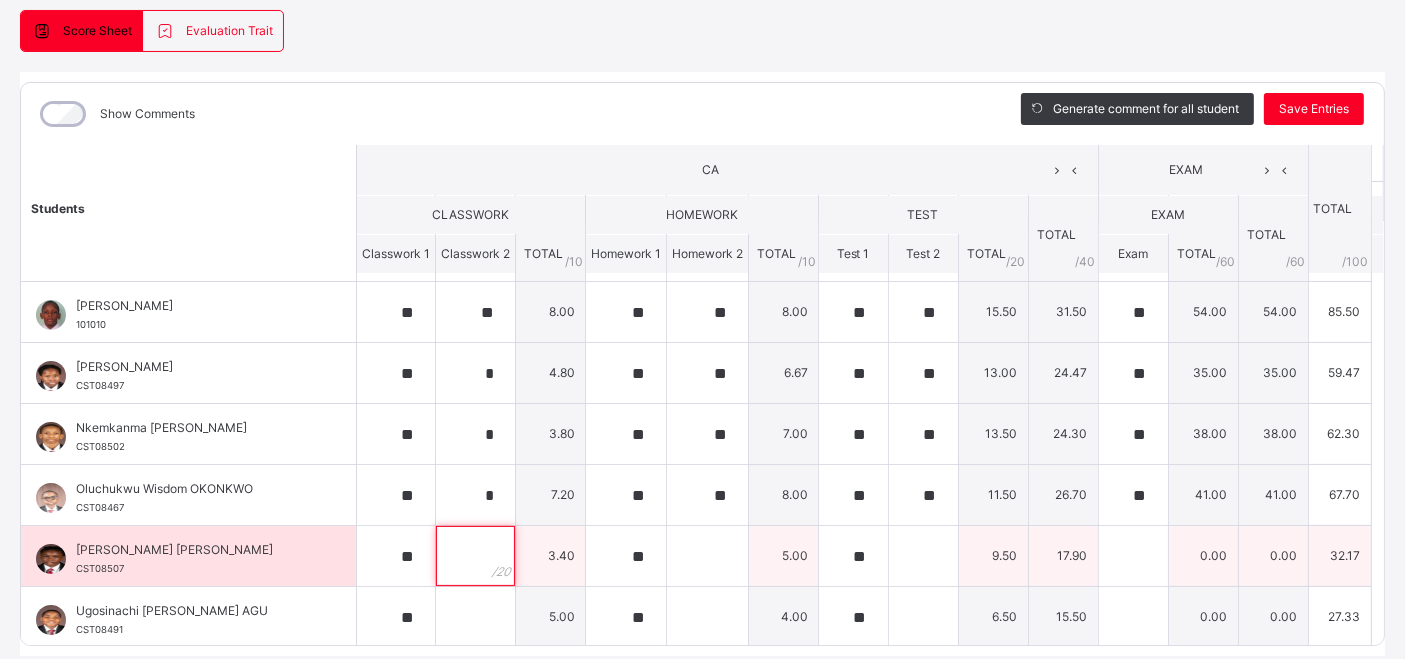 click at bounding box center [475, 556] 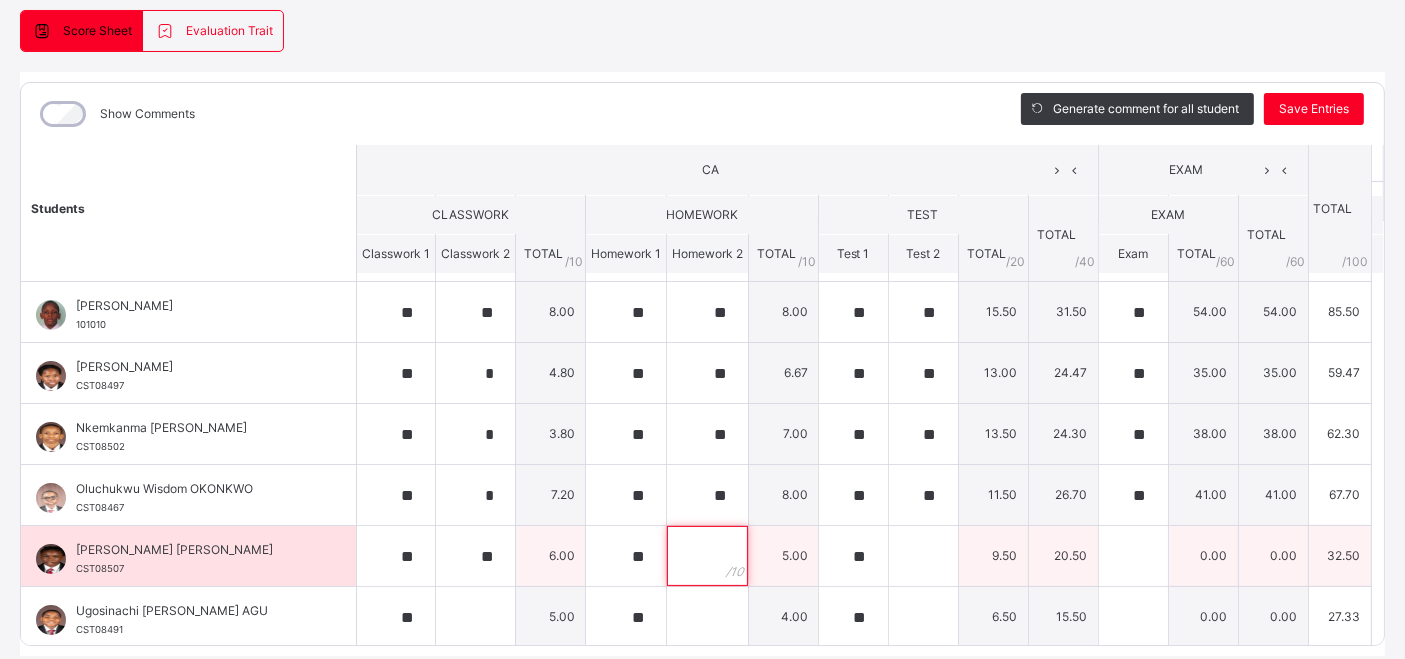 click at bounding box center [707, 556] 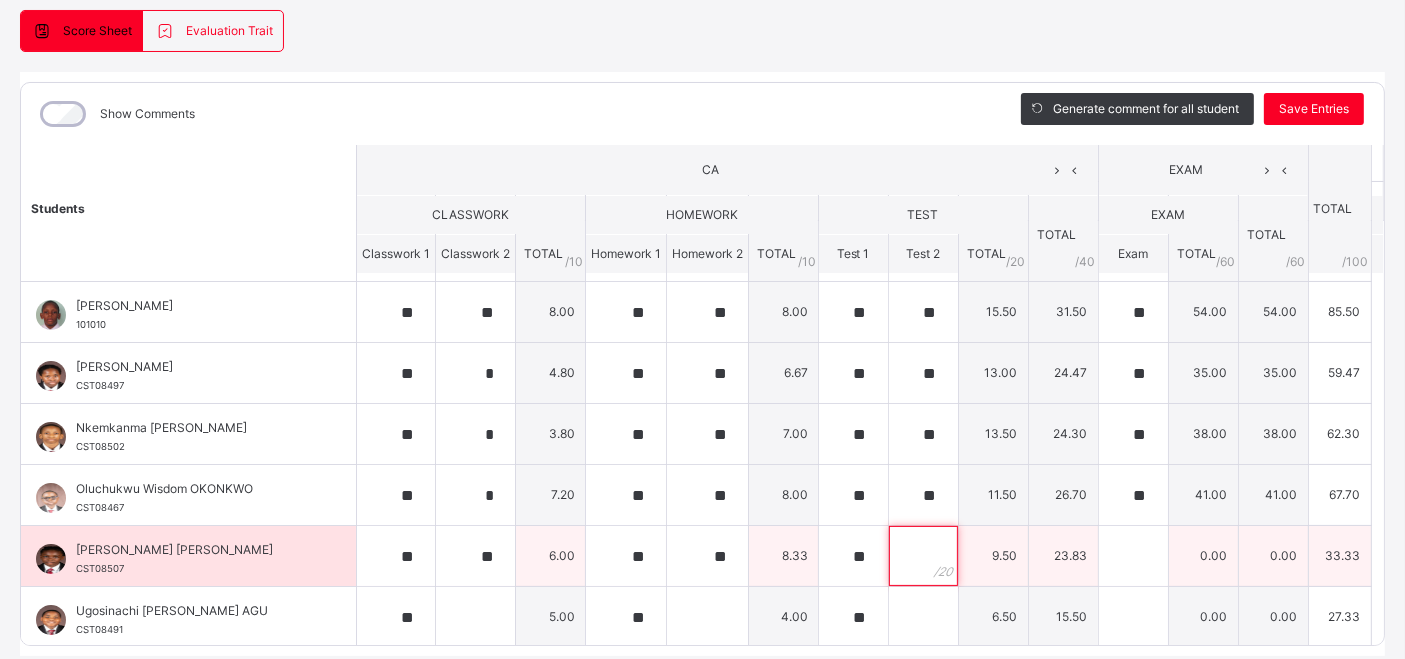 click at bounding box center (923, 556) 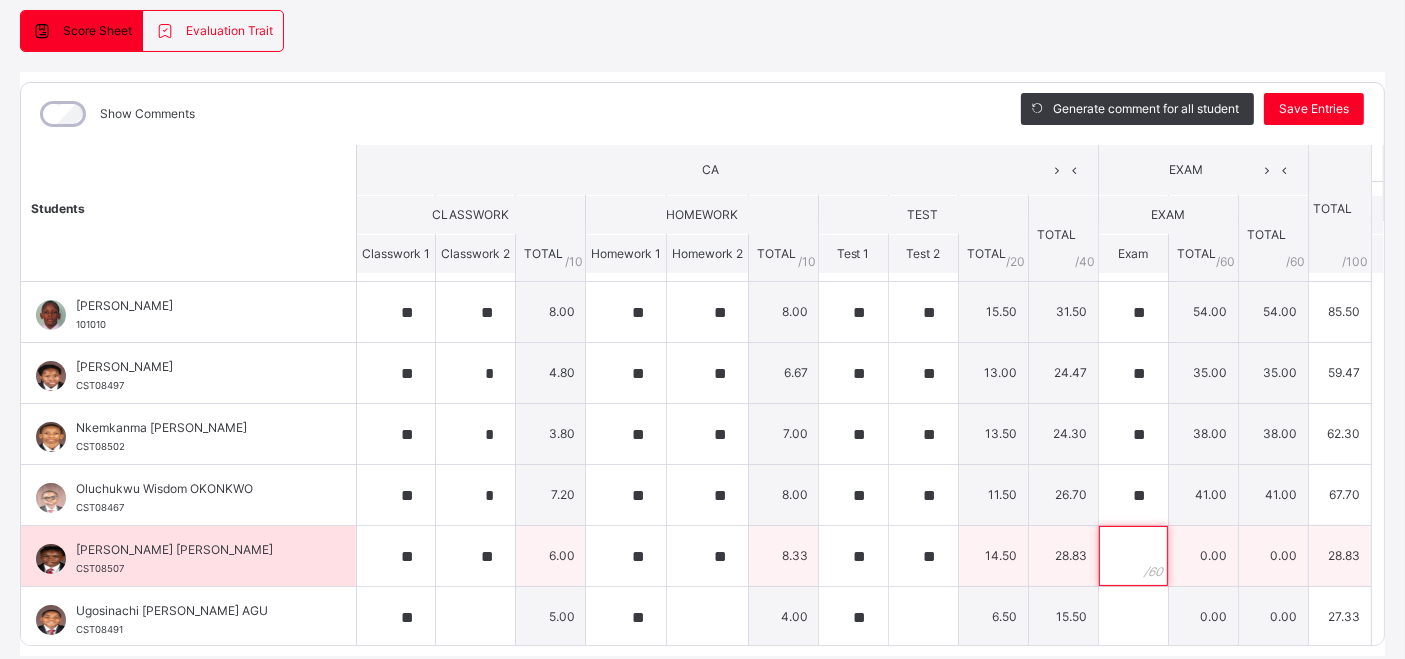click at bounding box center [1133, 556] 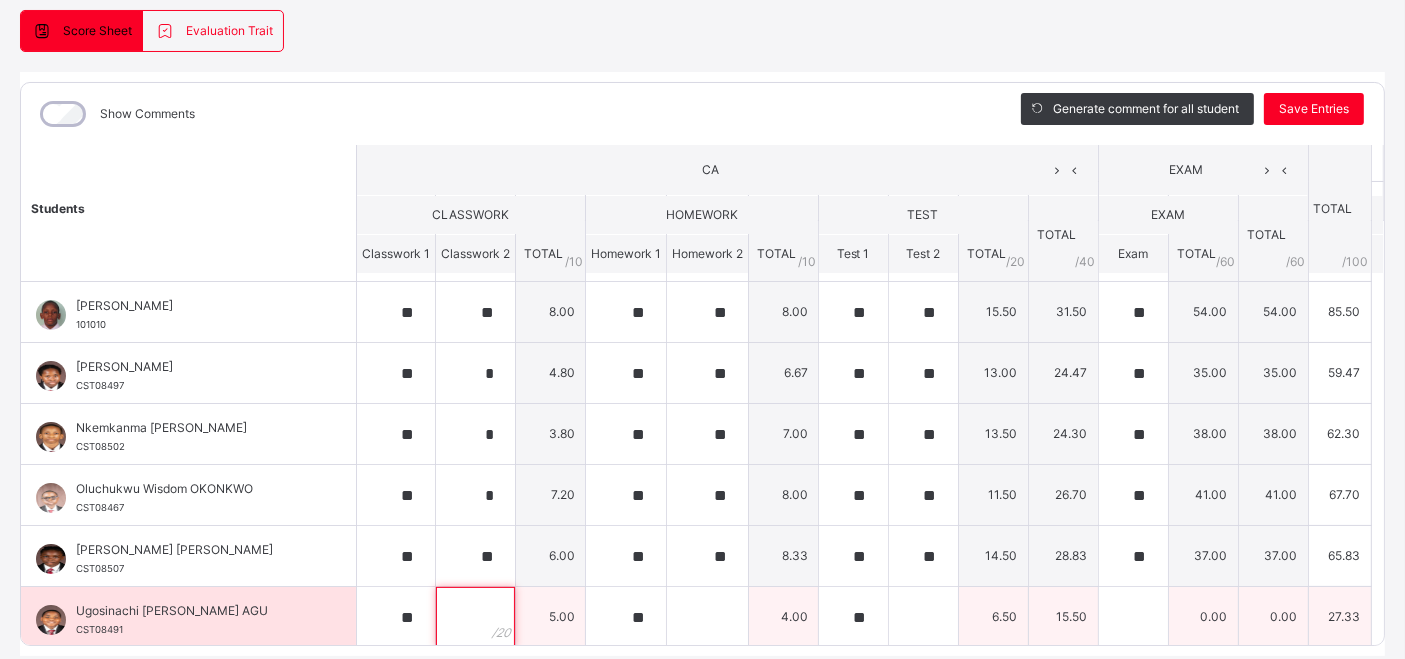 click at bounding box center [475, 617] 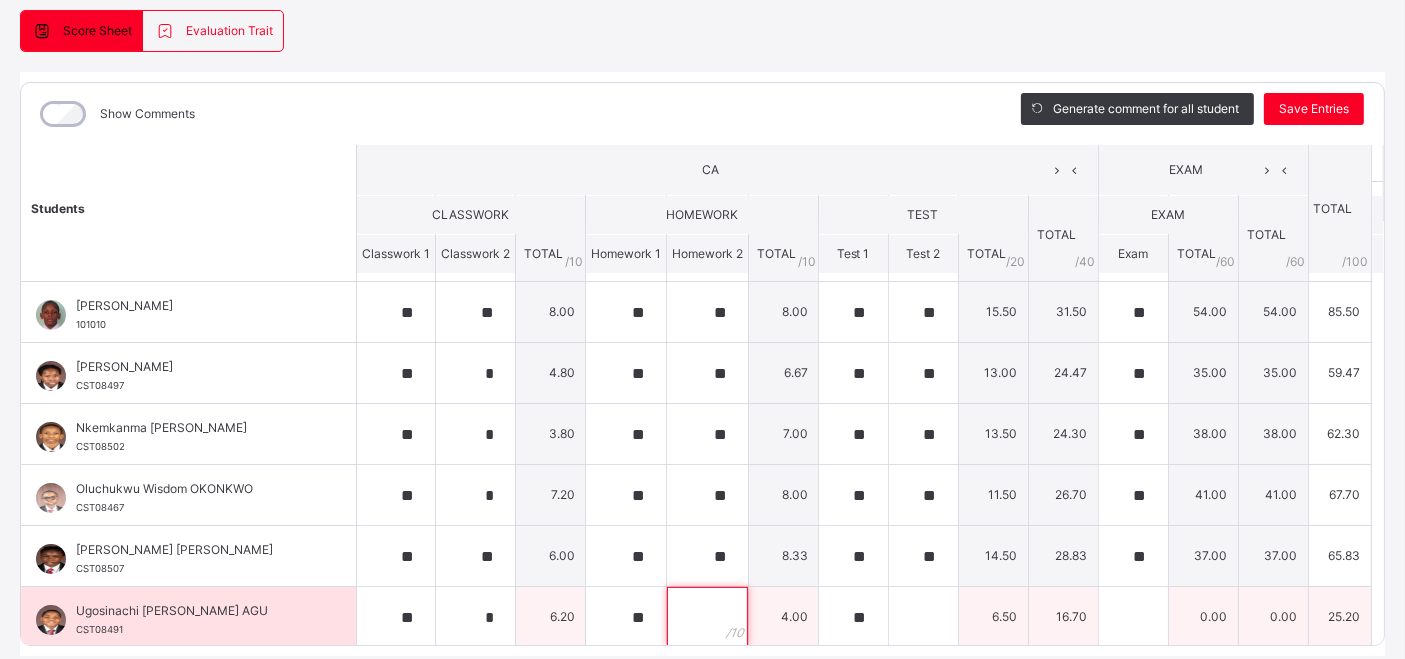 click at bounding box center (707, 617) 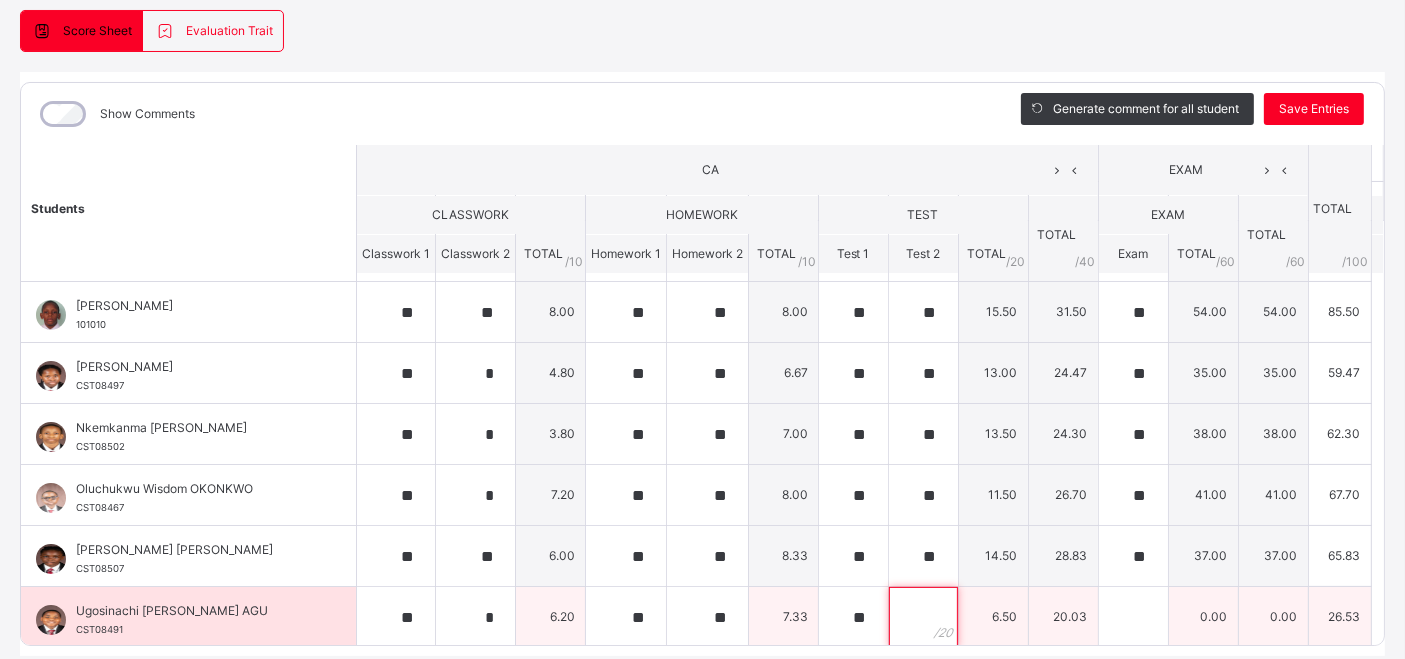 click at bounding box center [923, 617] 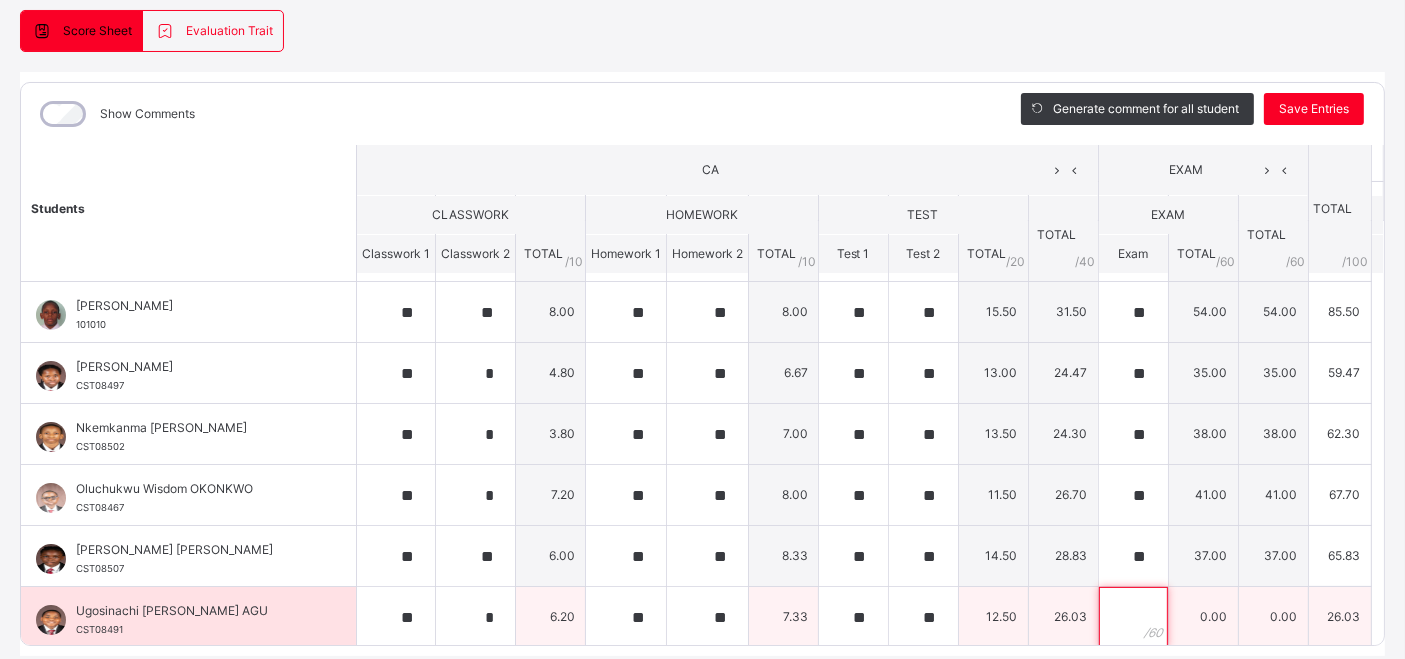 click at bounding box center [1133, 617] 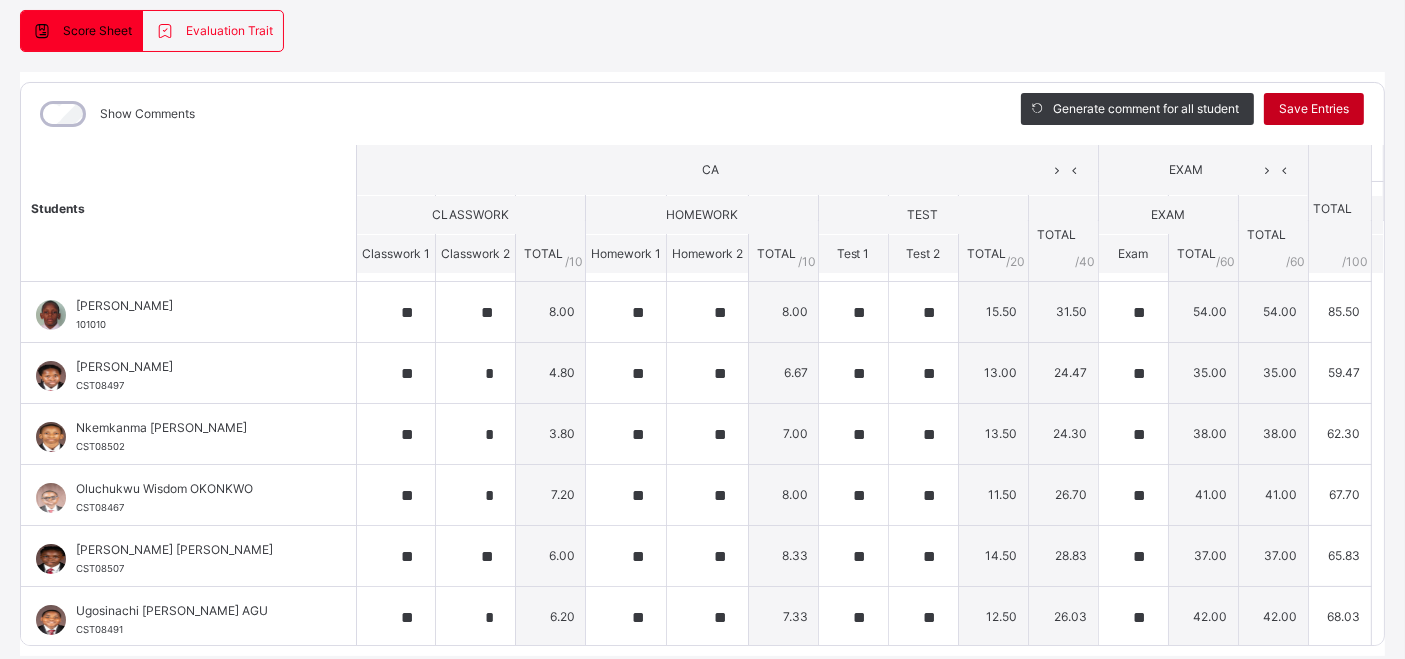 click on "Save Entries" at bounding box center (1314, 109) 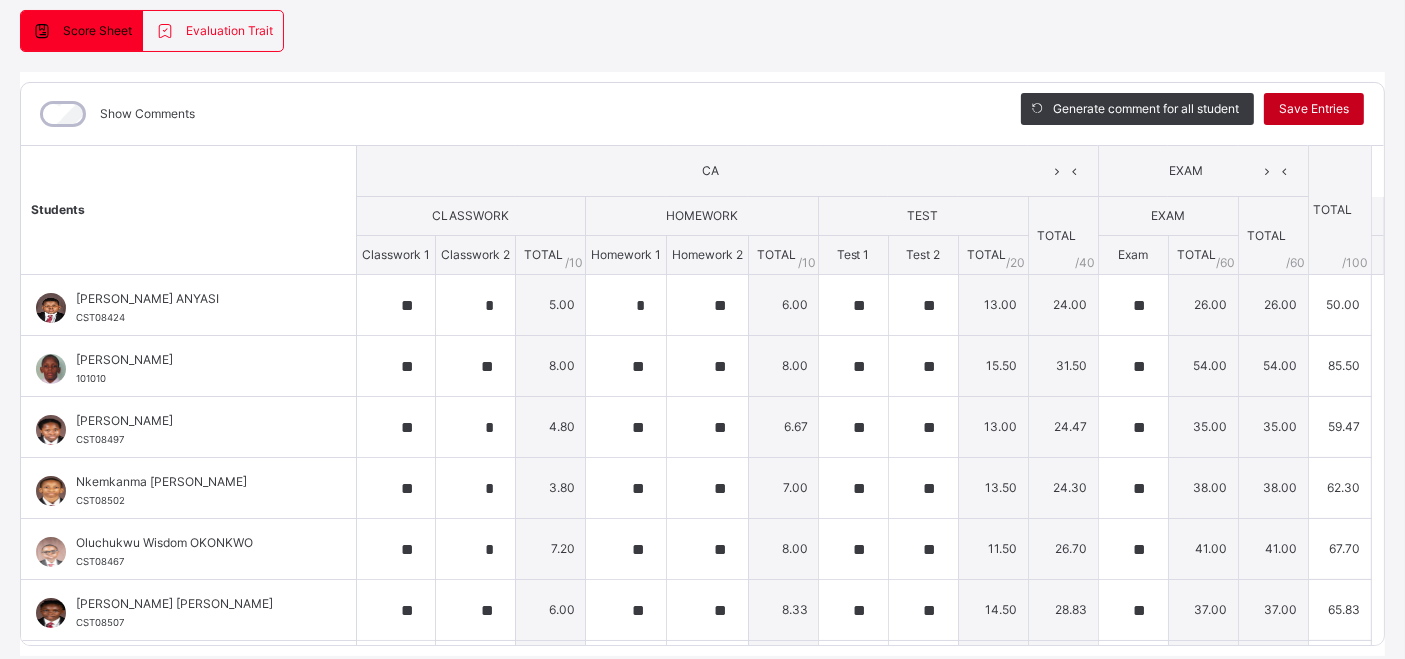 click on "Save Entries" at bounding box center [1314, 109] 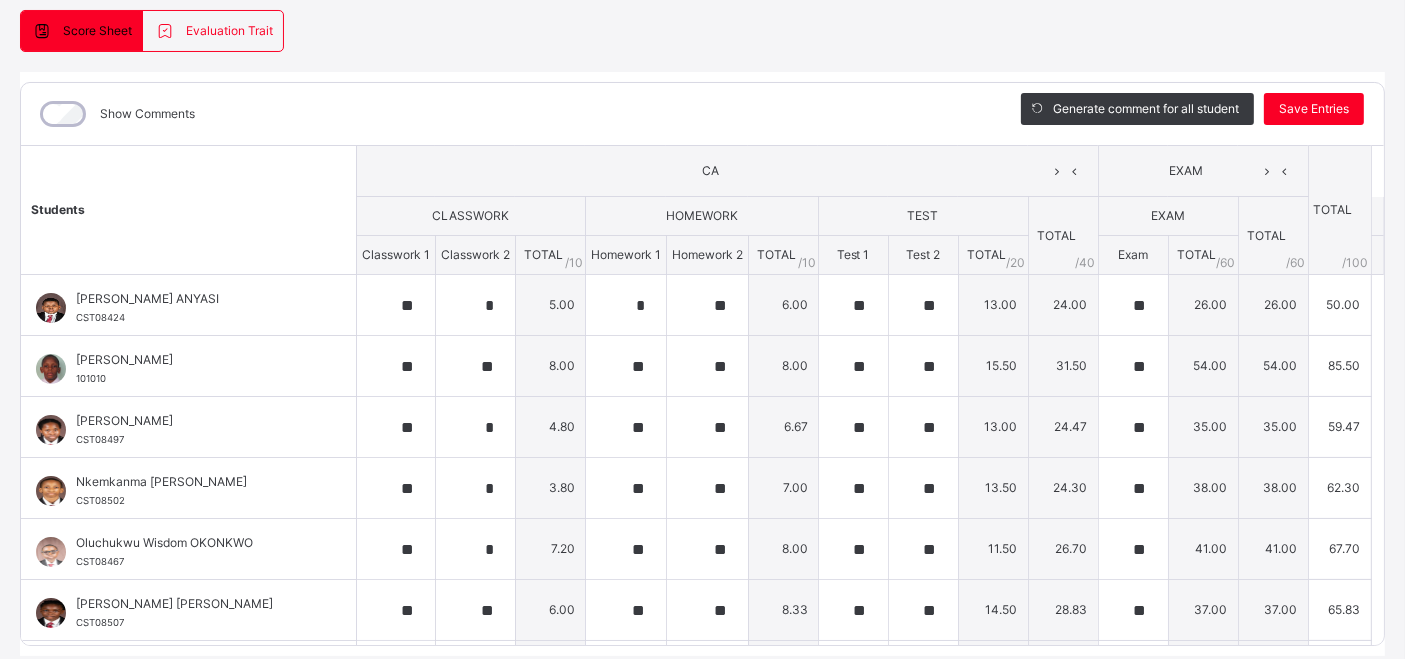 scroll, scrollTop: 250, scrollLeft: 0, axis: vertical 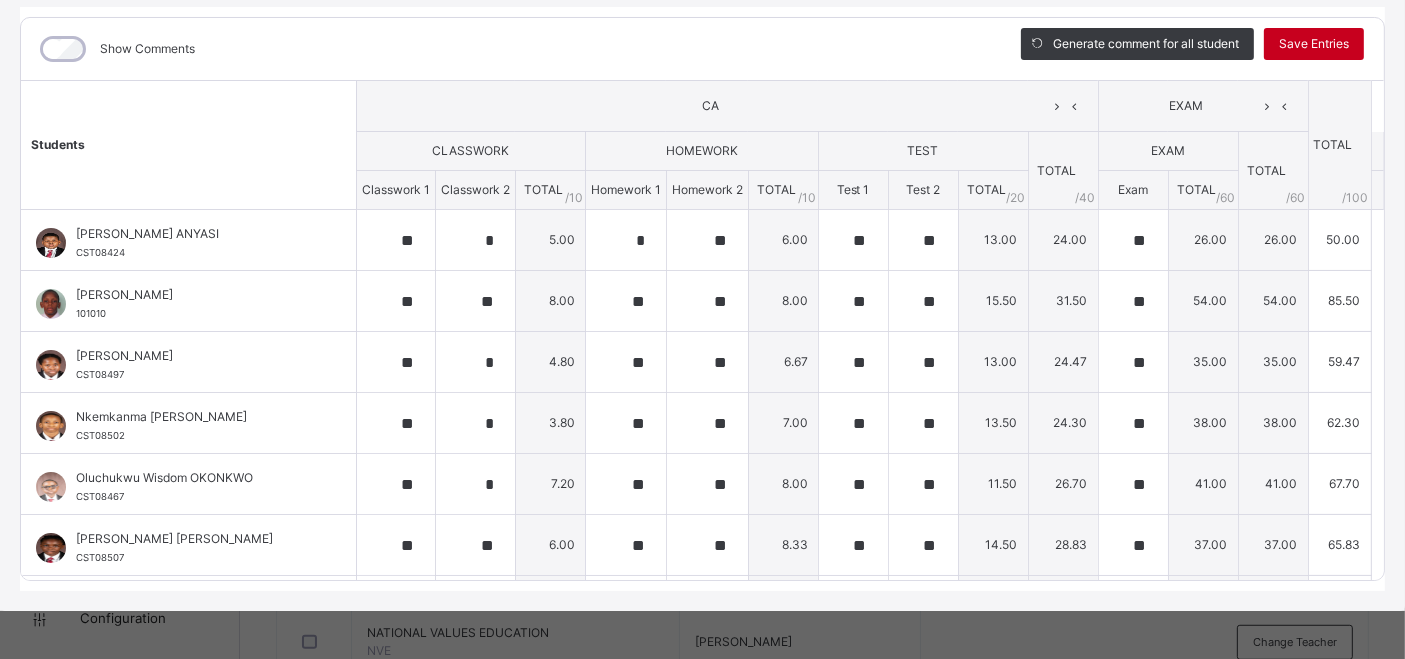 click on "Save Entries" at bounding box center [1314, 44] 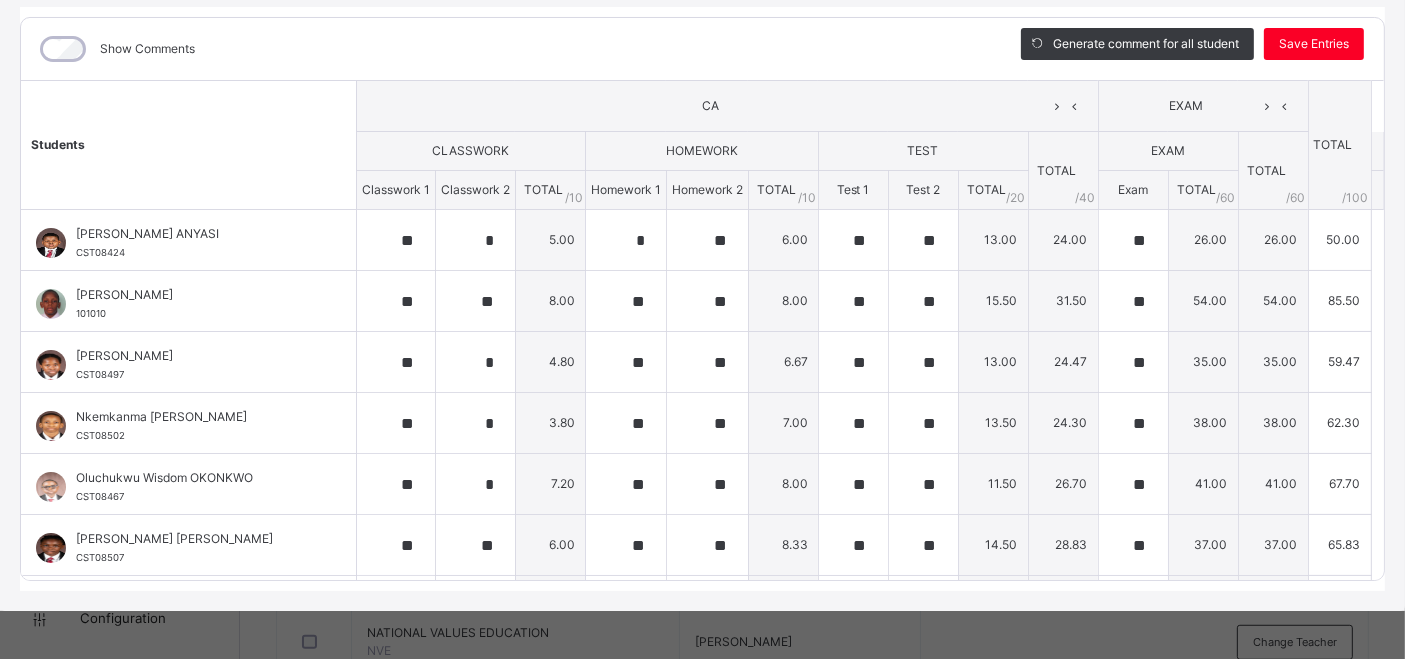 scroll, scrollTop: 0, scrollLeft: 0, axis: both 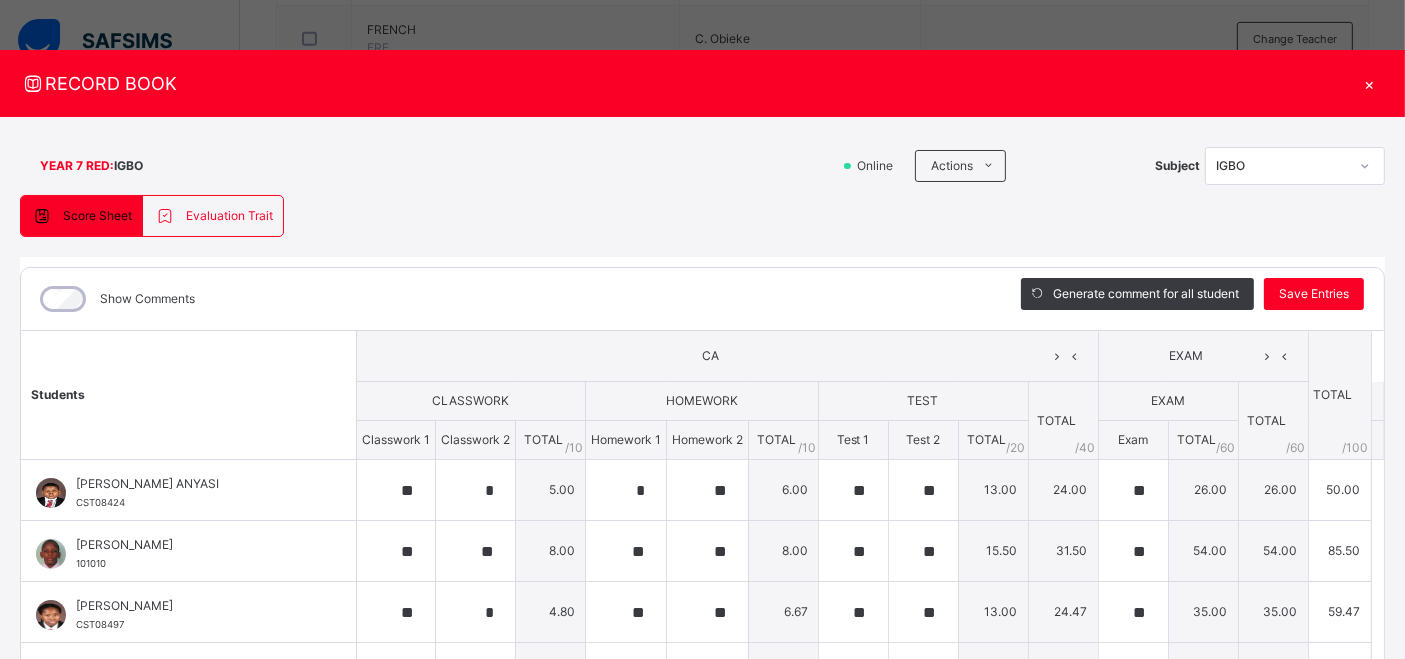 click on "×" at bounding box center (1370, 83) 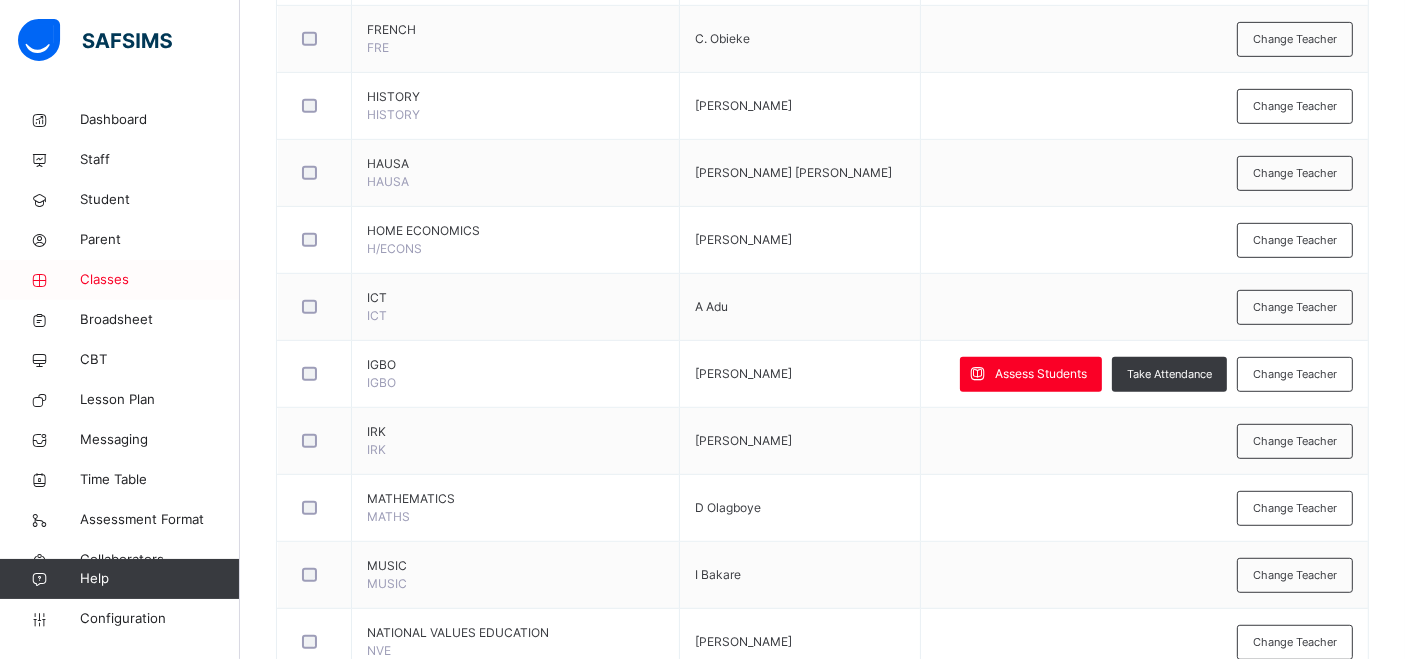 click on "Classes" at bounding box center [160, 280] 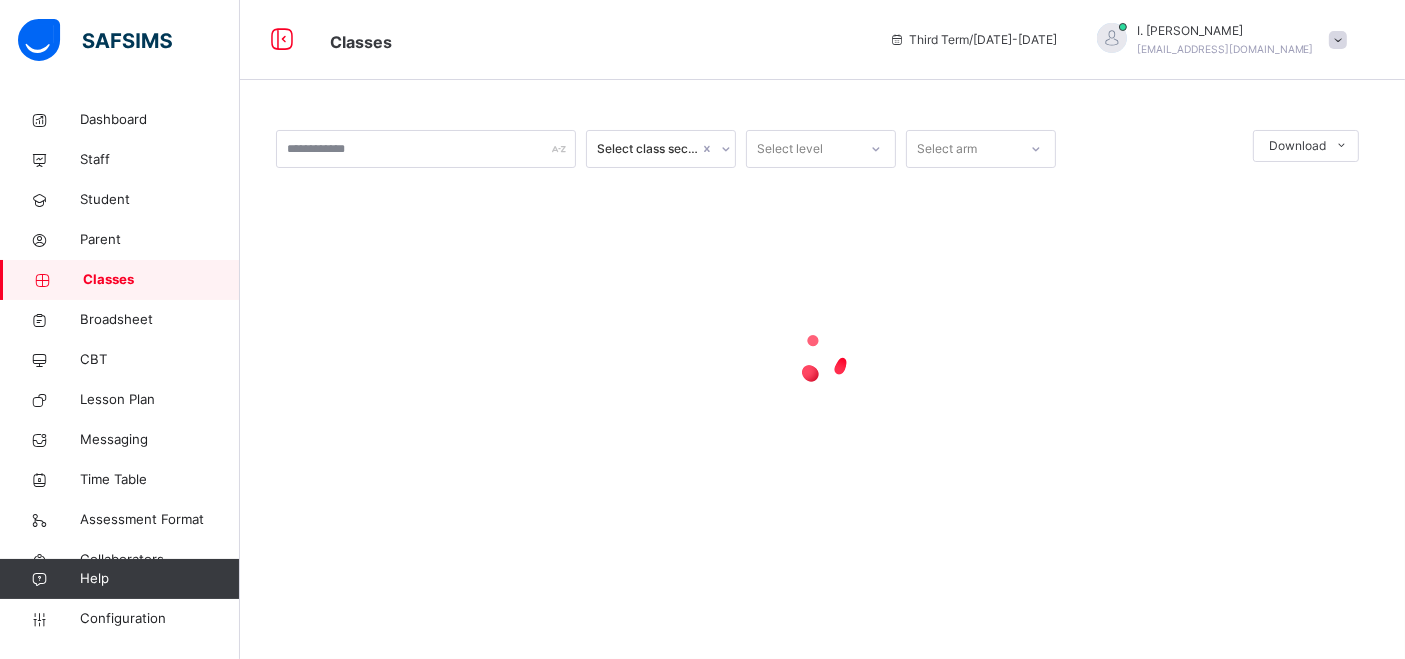 scroll, scrollTop: 0, scrollLeft: 0, axis: both 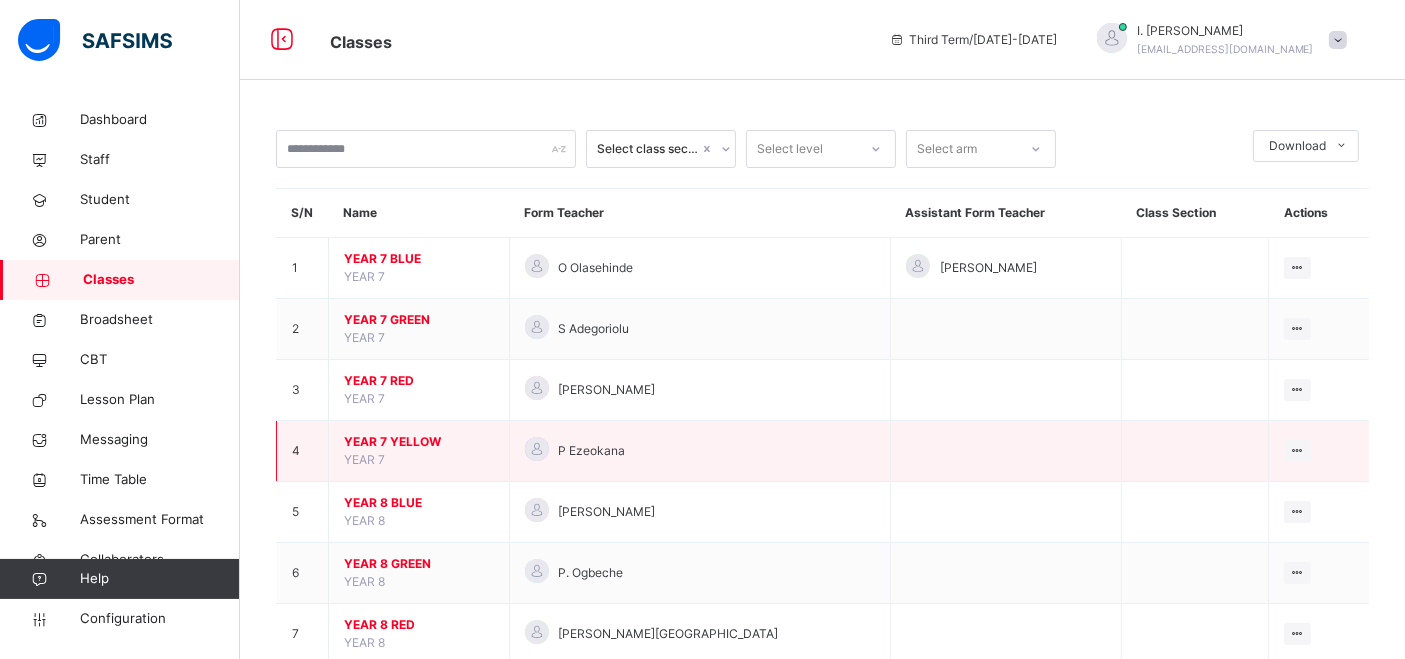 click on "YEAR 7   YELLOW" at bounding box center [419, 442] 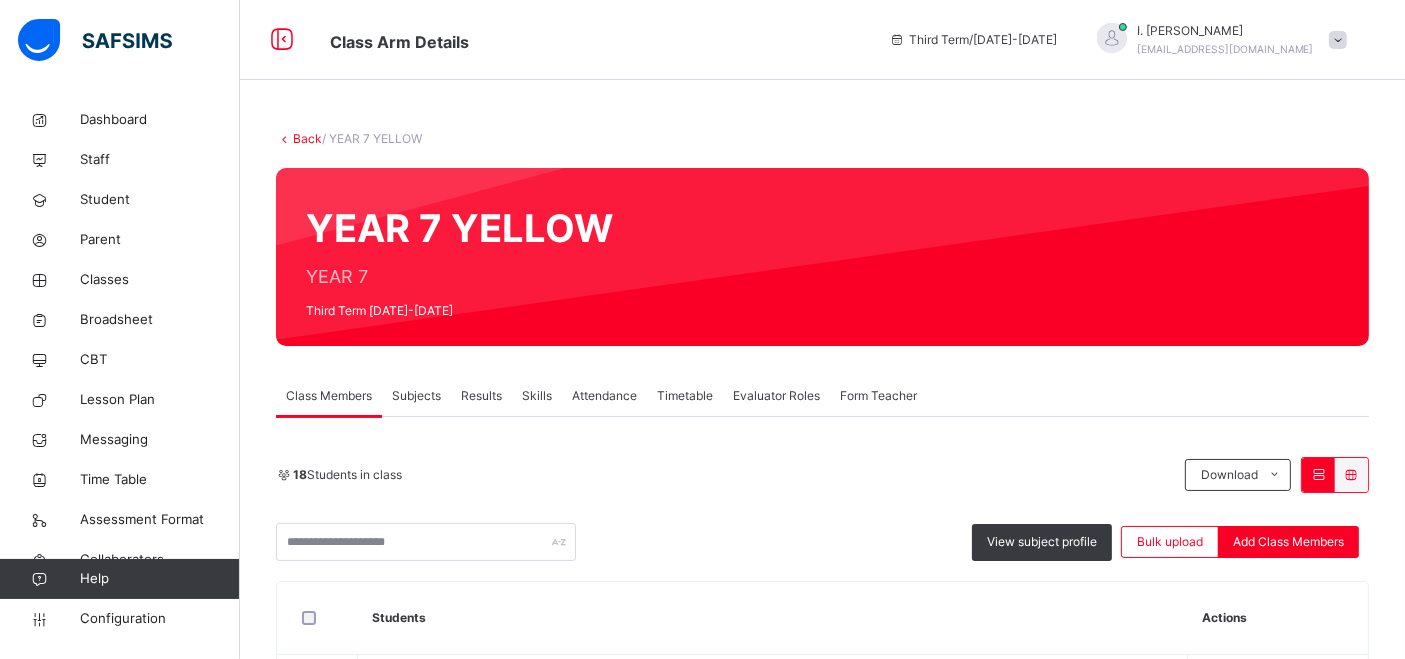 click on "Subjects" at bounding box center [416, 396] 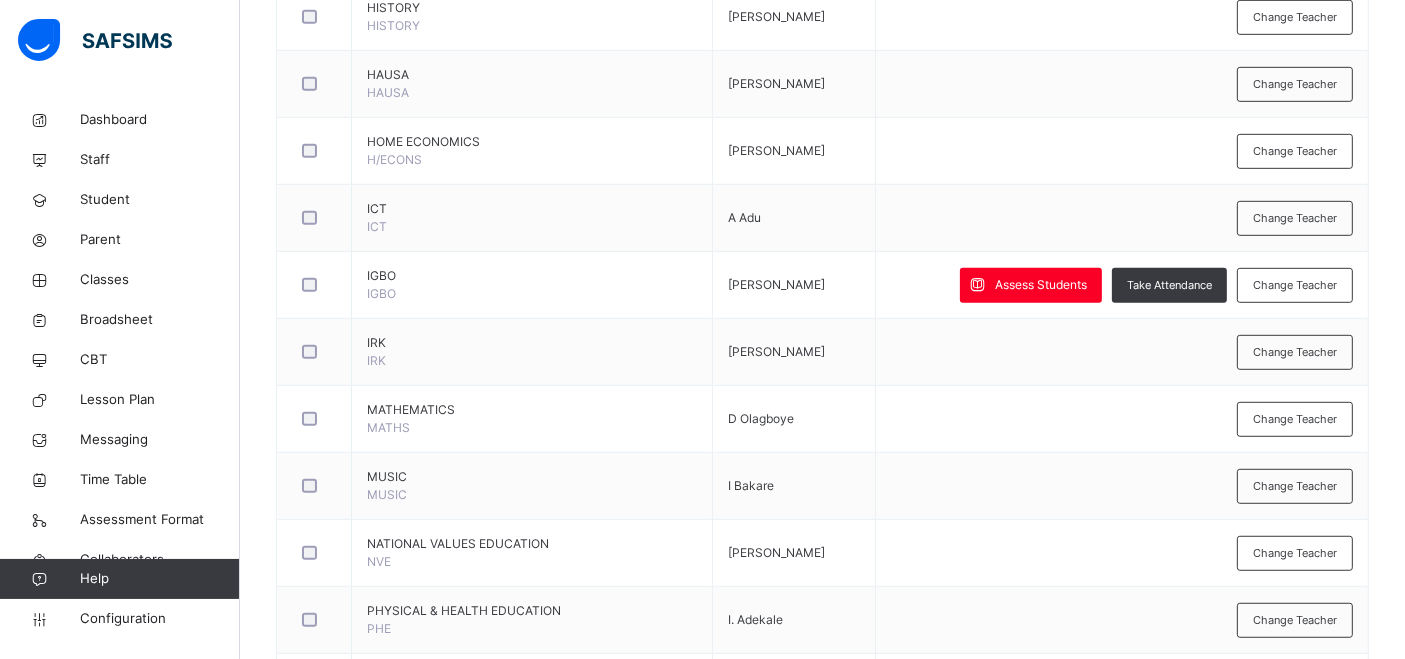 scroll, scrollTop: 1130, scrollLeft: 0, axis: vertical 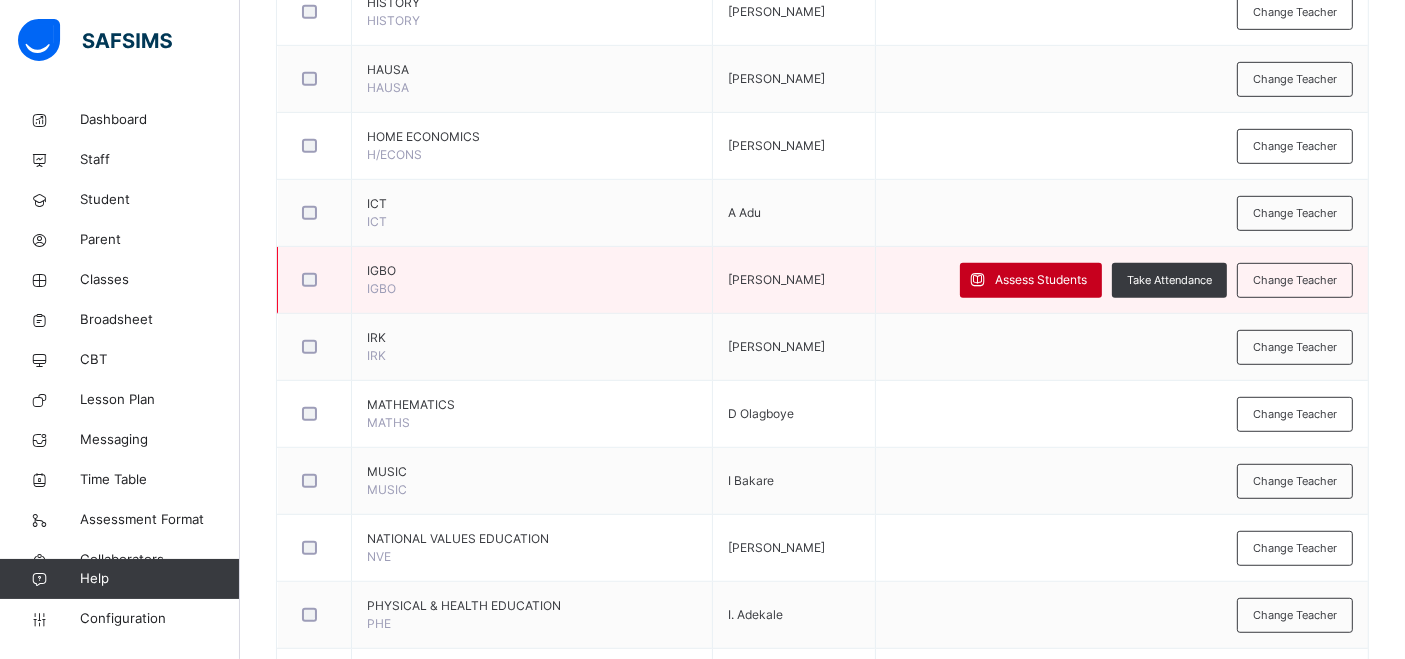 click on "Assess Students" at bounding box center [1041, 280] 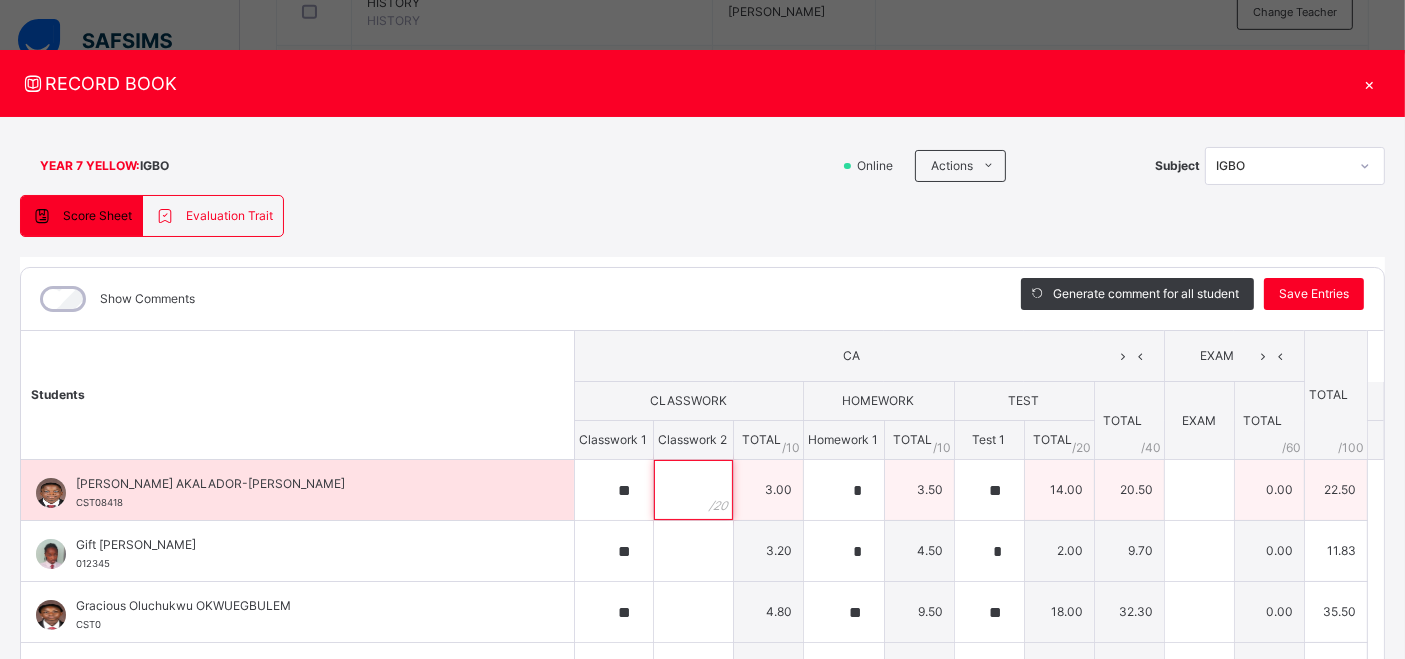 click at bounding box center [693, 490] 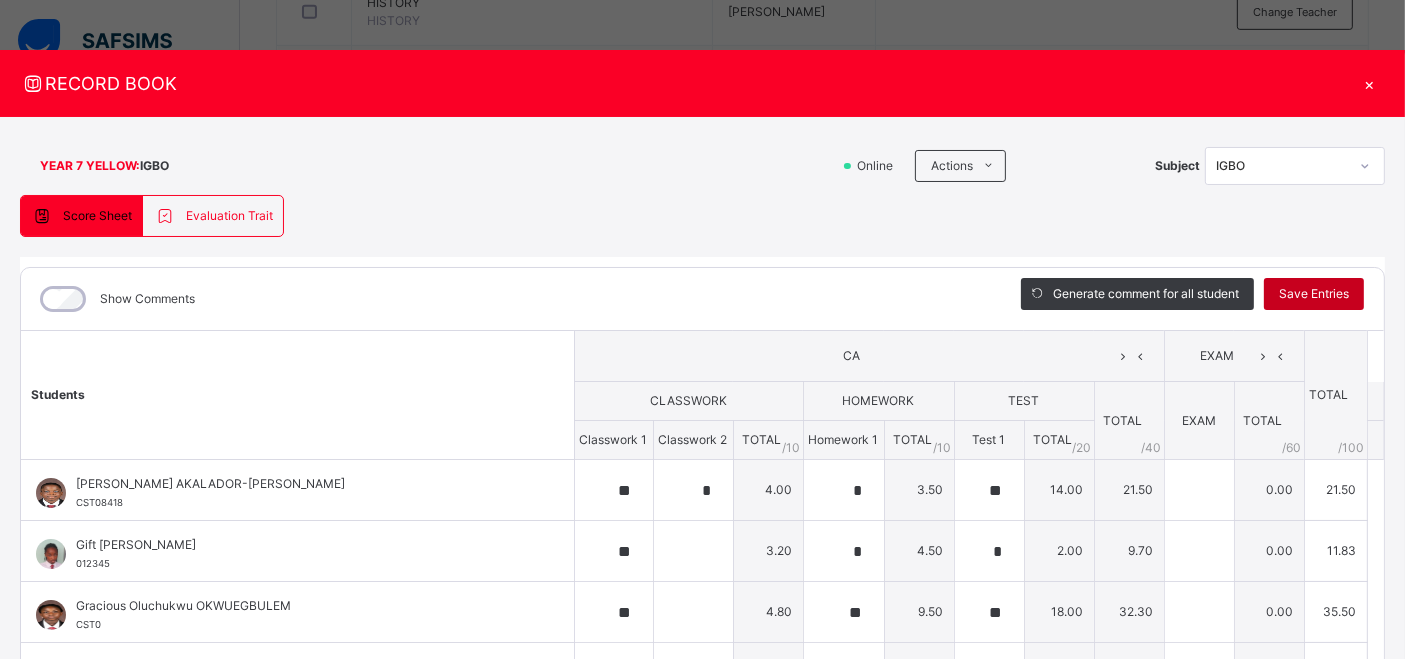 click on "Save Entries" at bounding box center [1314, 294] 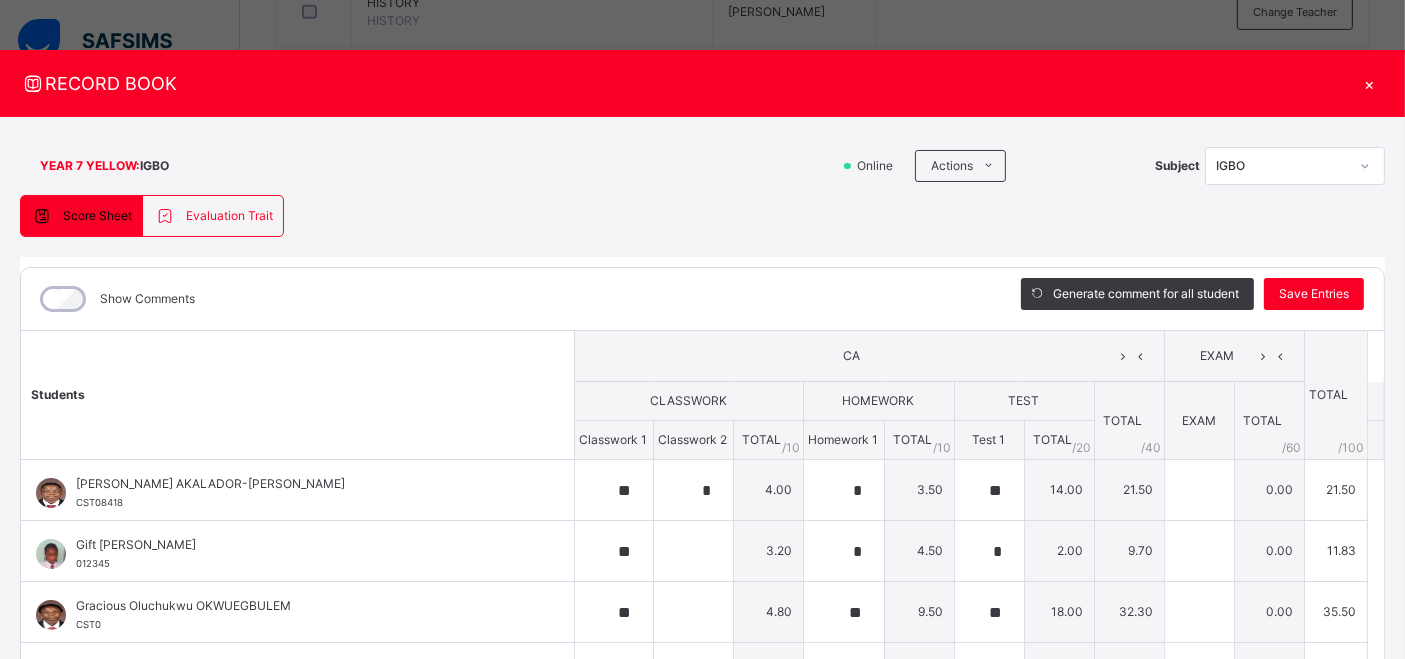 click on "×" at bounding box center (1370, 83) 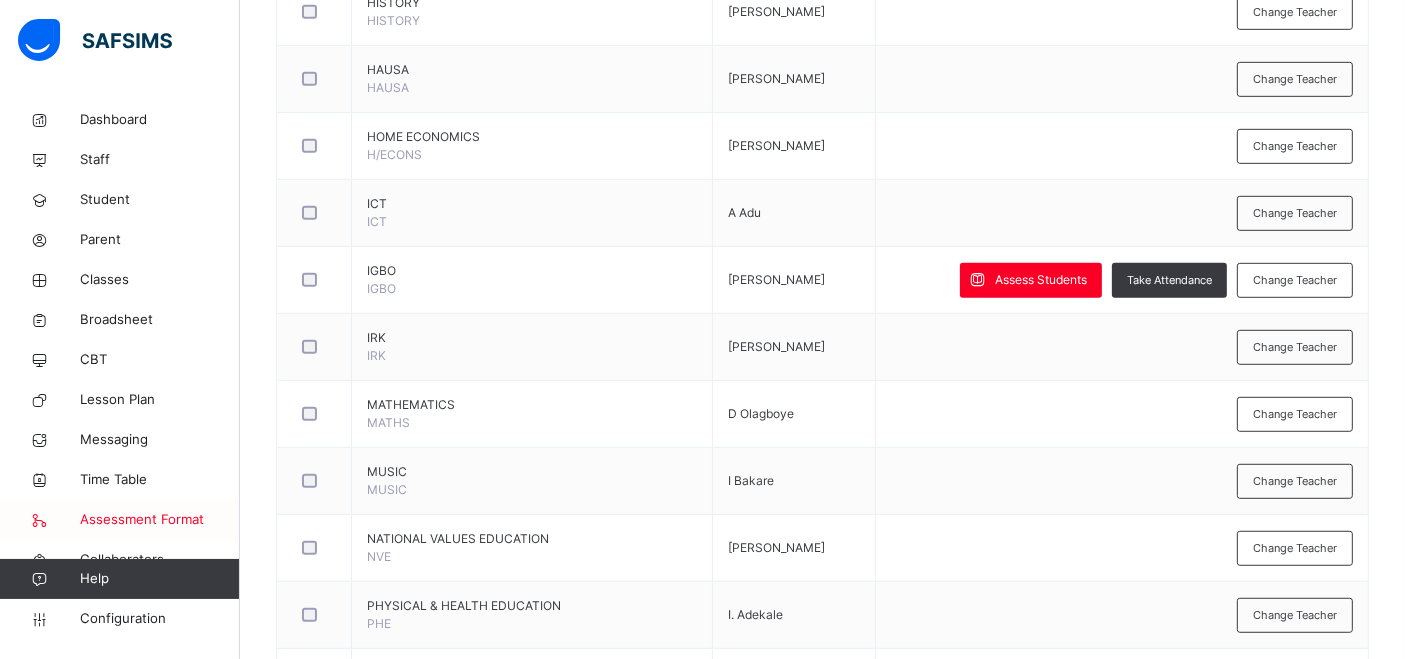 click on "Assessment Format" at bounding box center [160, 520] 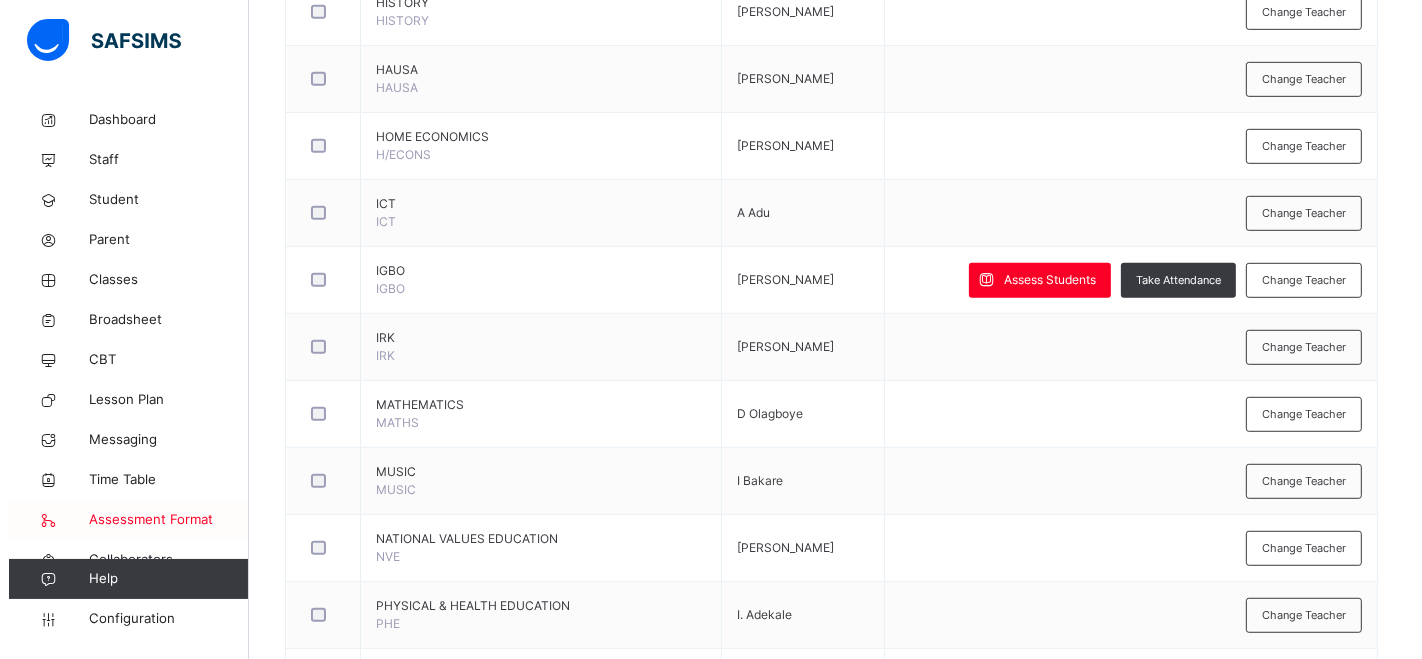 scroll, scrollTop: 0, scrollLeft: 0, axis: both 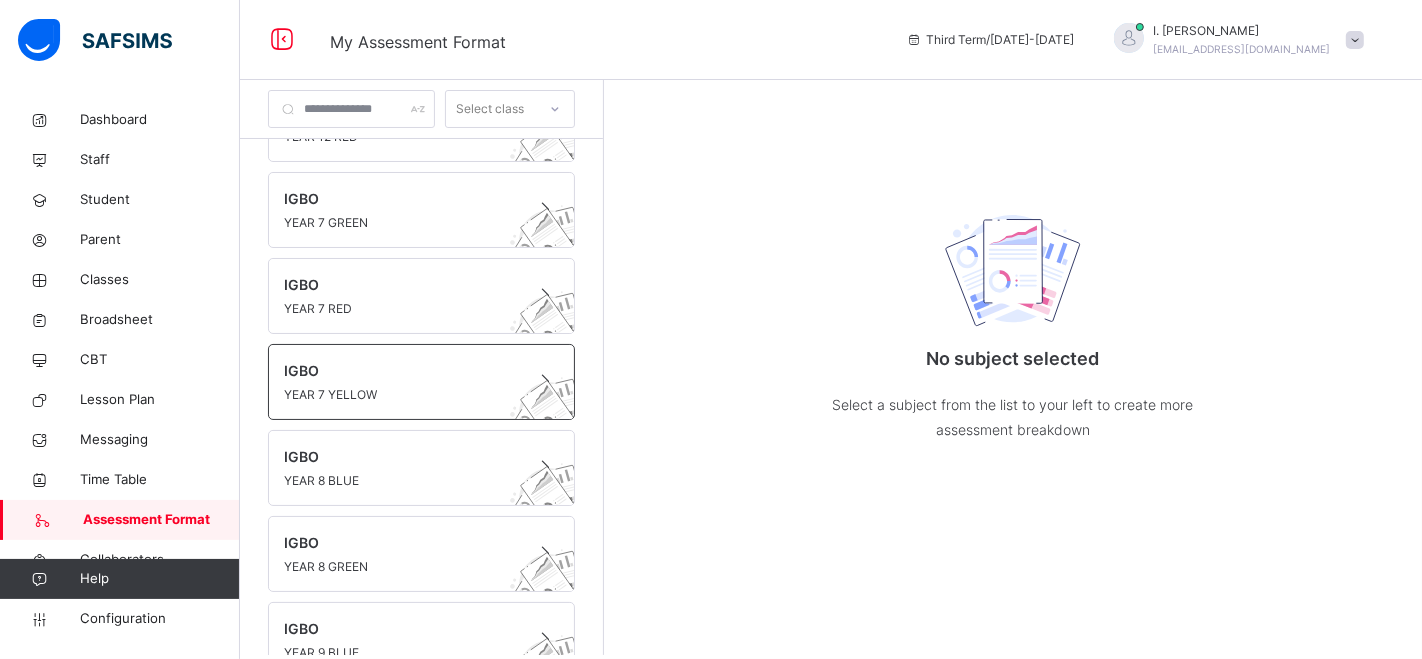 click on "YEAR 7 YELLOW" at bounding box center (402, 395) 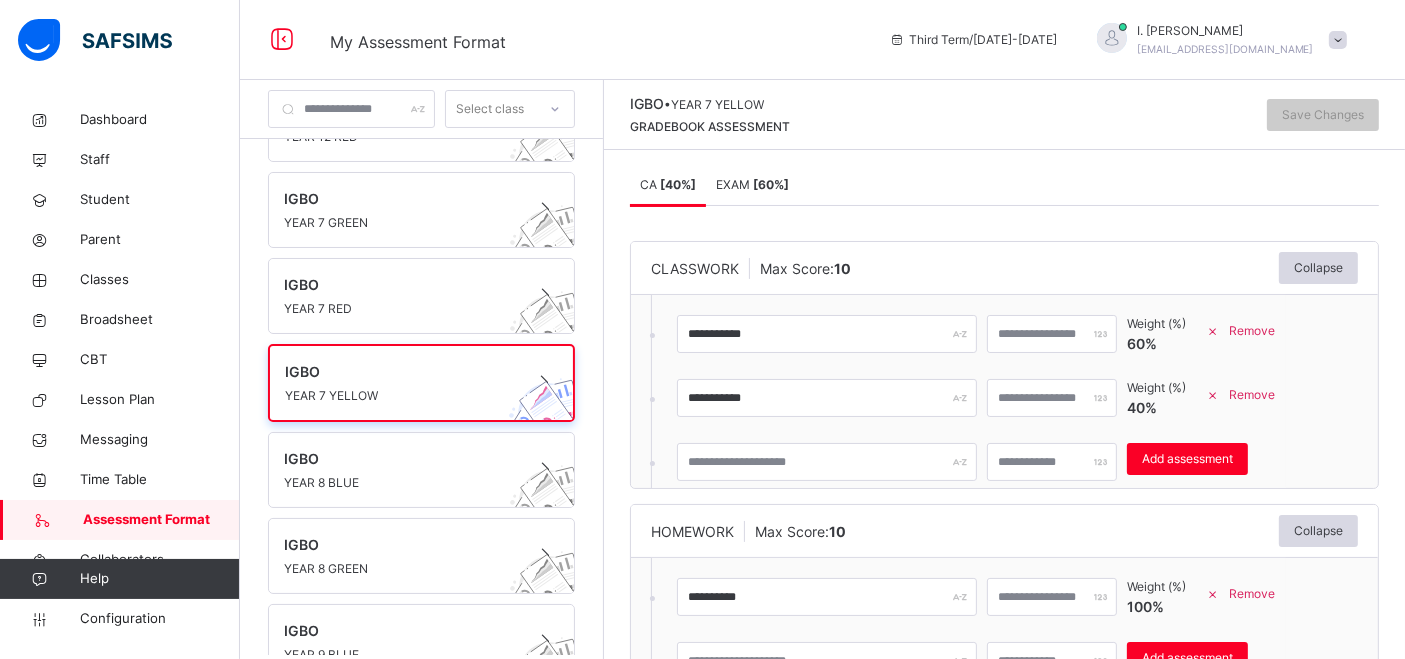 scroll, scrollTop: 6, scrollLeft: 0, axis: vertical 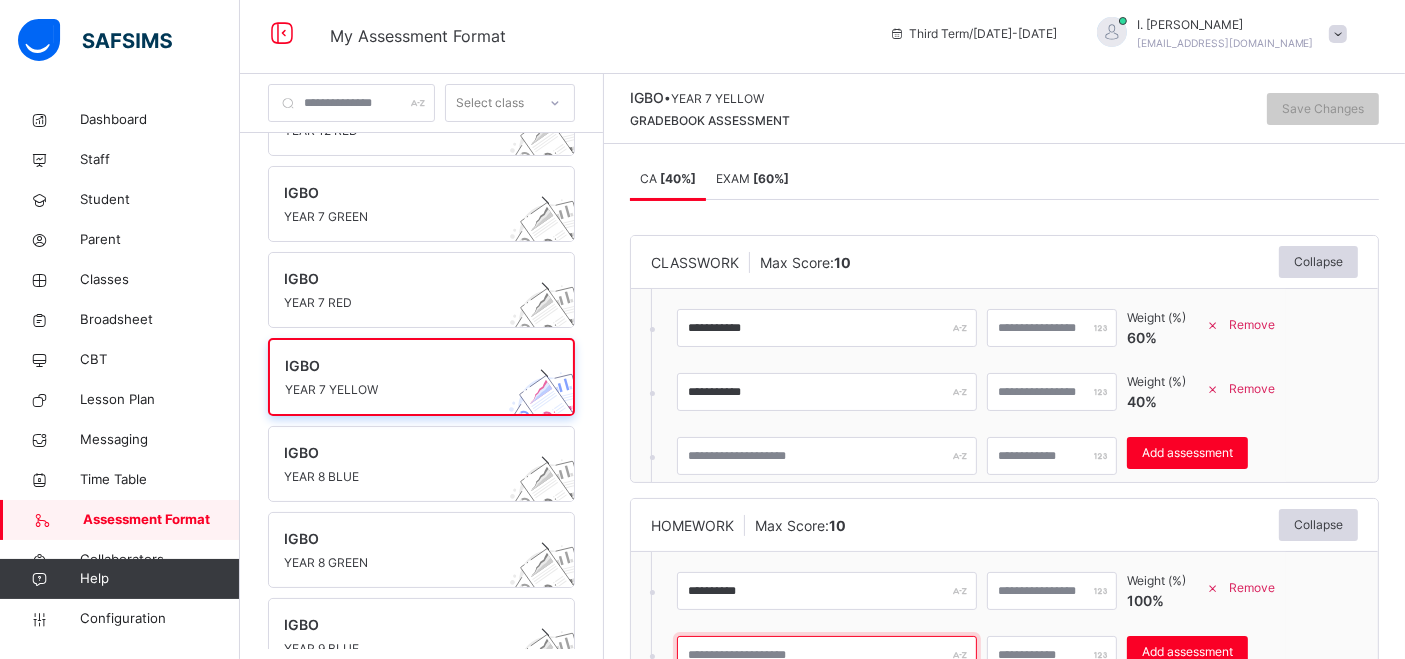 click at bounding box center (827, 655) 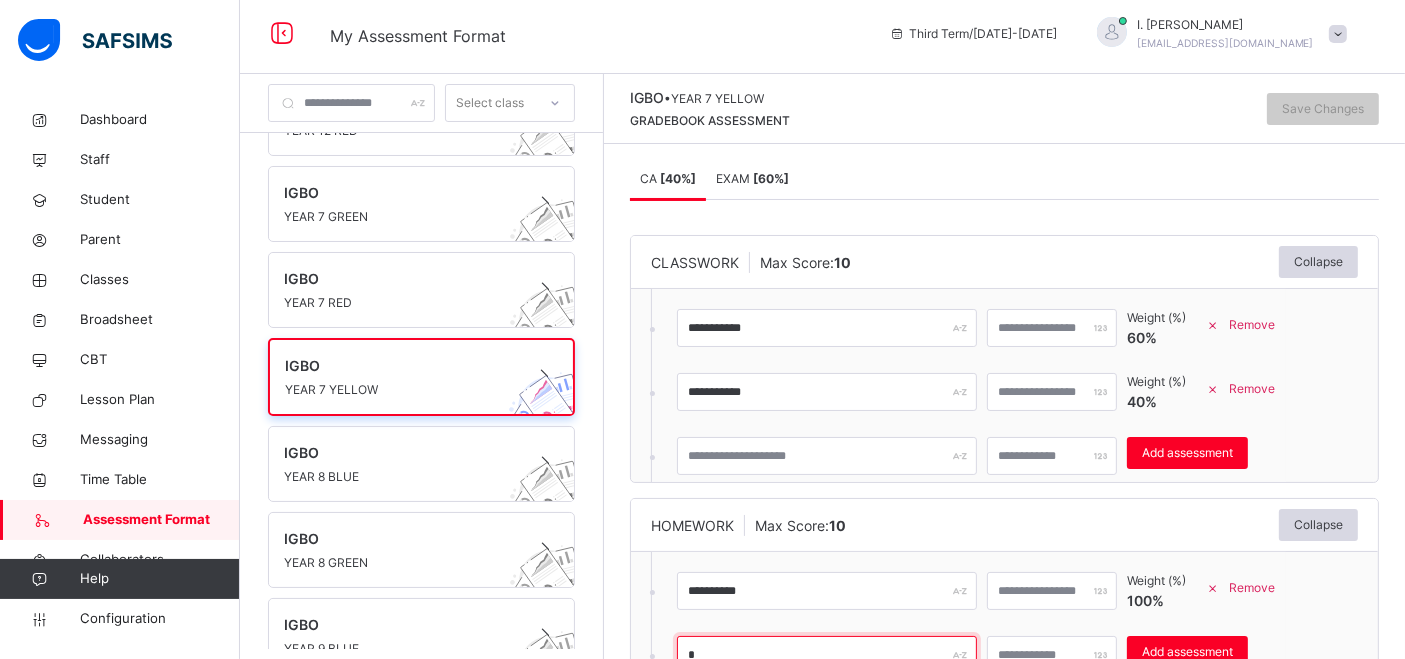 scroll, scrollTop: 0, scrollLeft: 0, axis: both 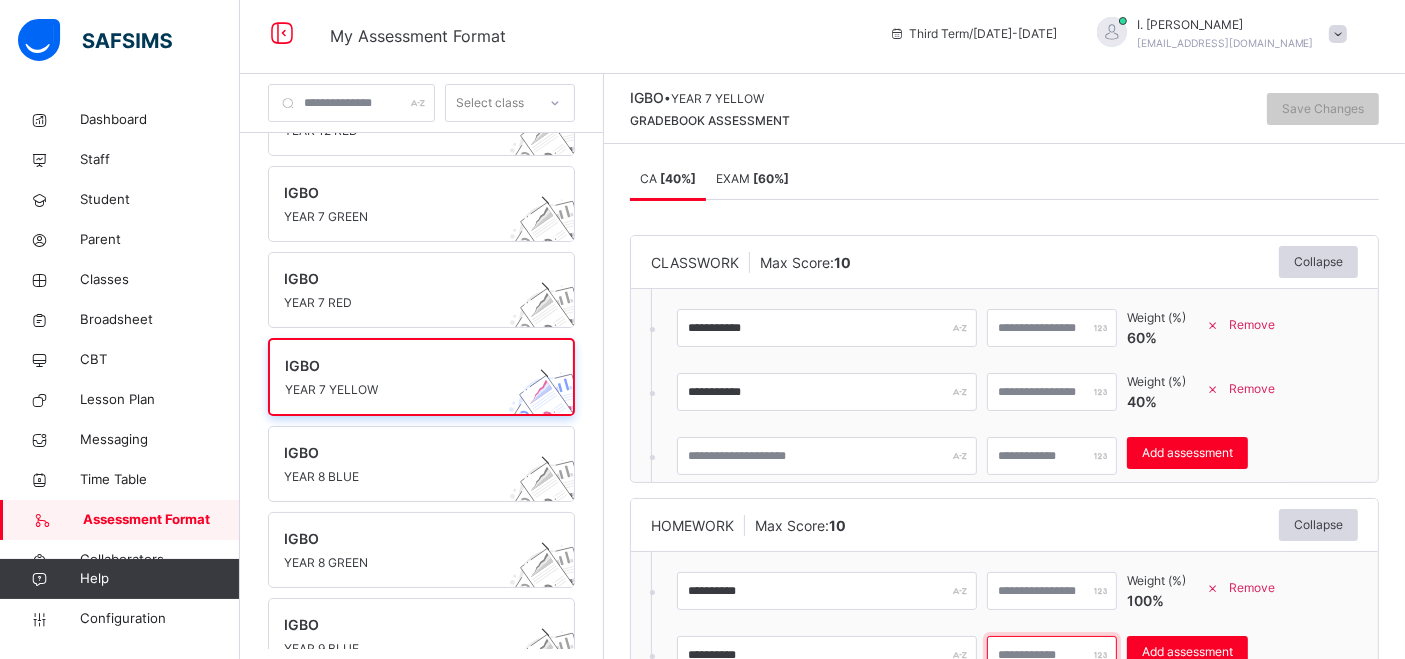 click at bounding box center (1052, 655) 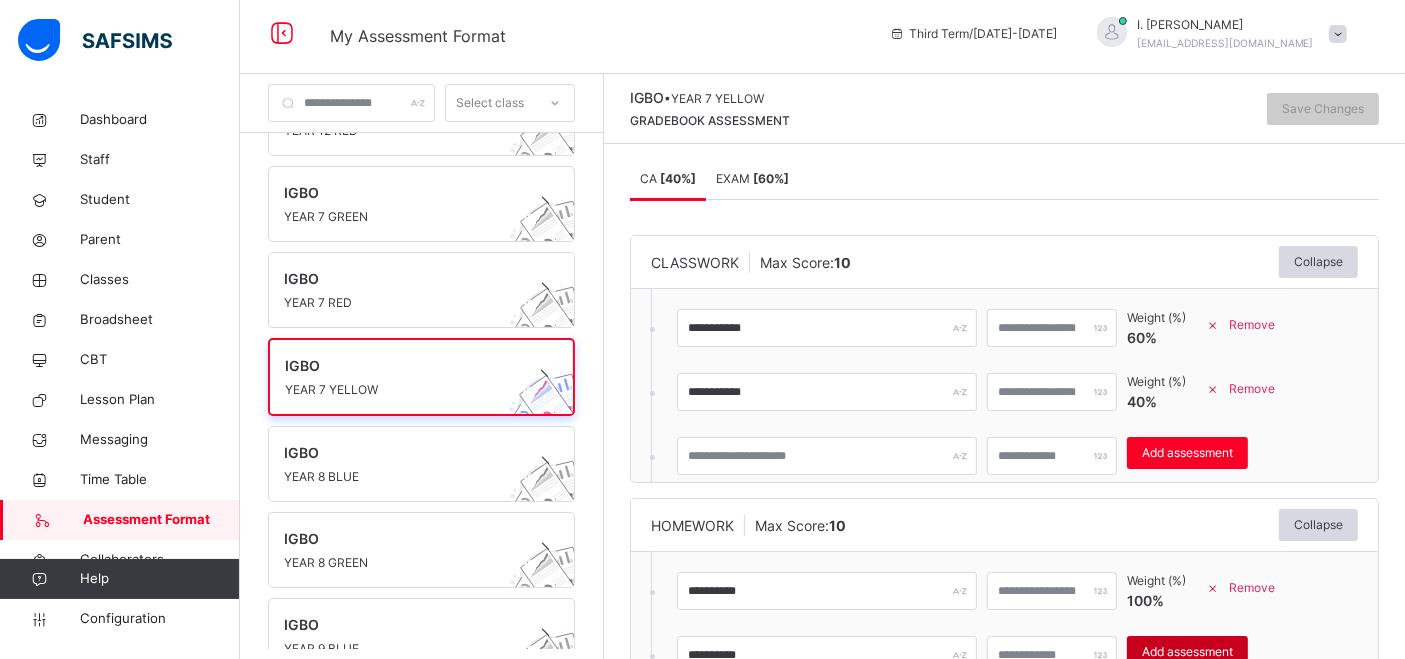 click on "Add assessment" at bounding box center [1187, 652] 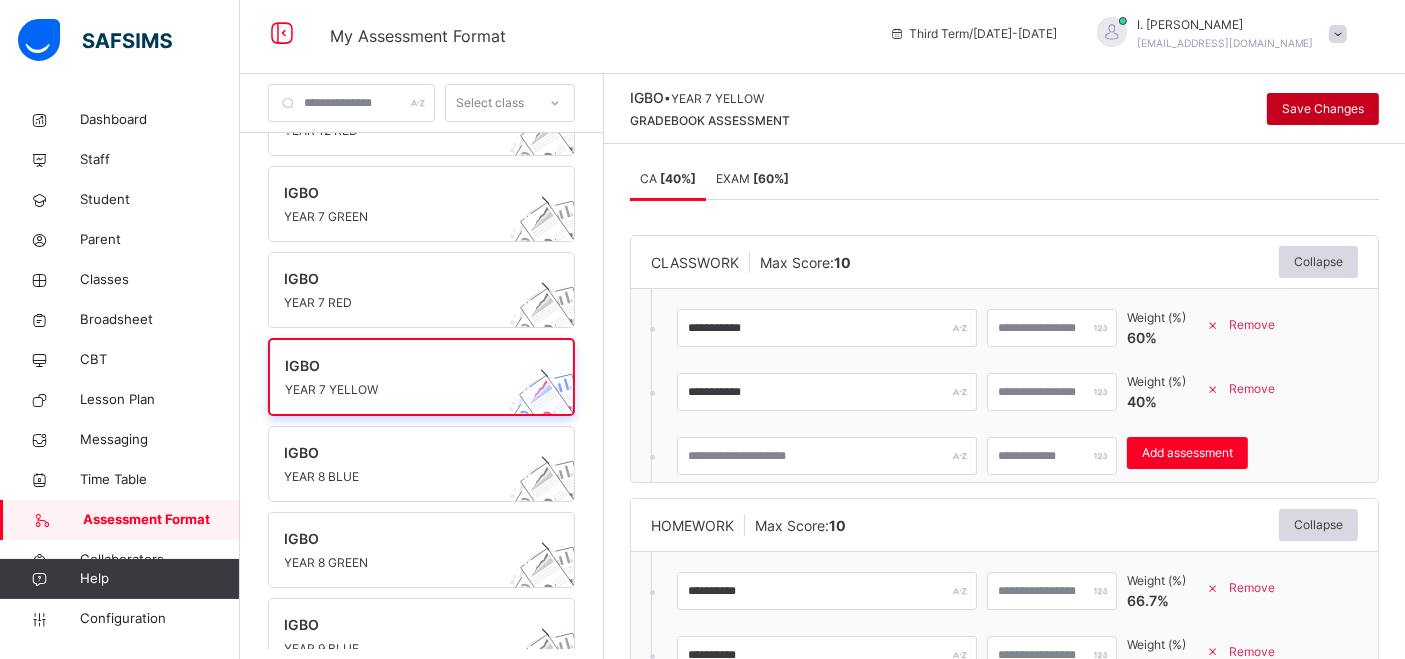 click on "Save Changes" at bounding box center [1323, 109] 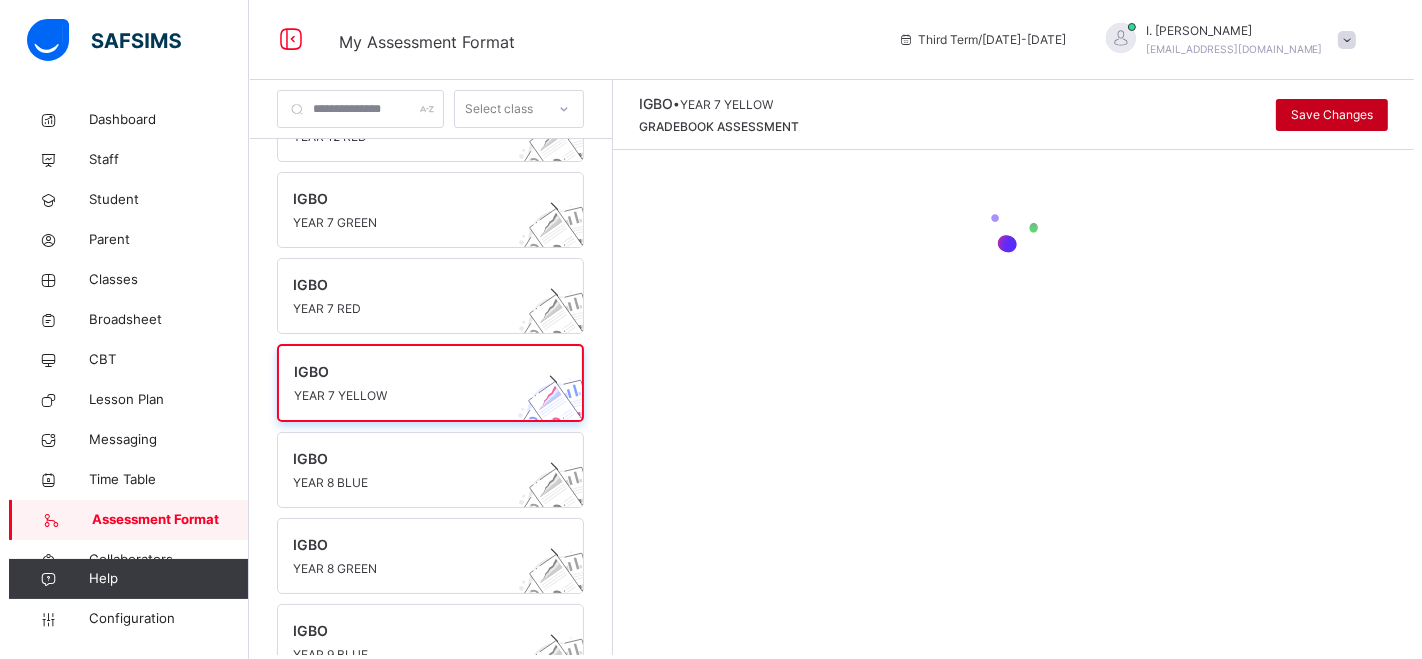 scroll, scrollTop: 0, scrollLeft: 0, axis: both 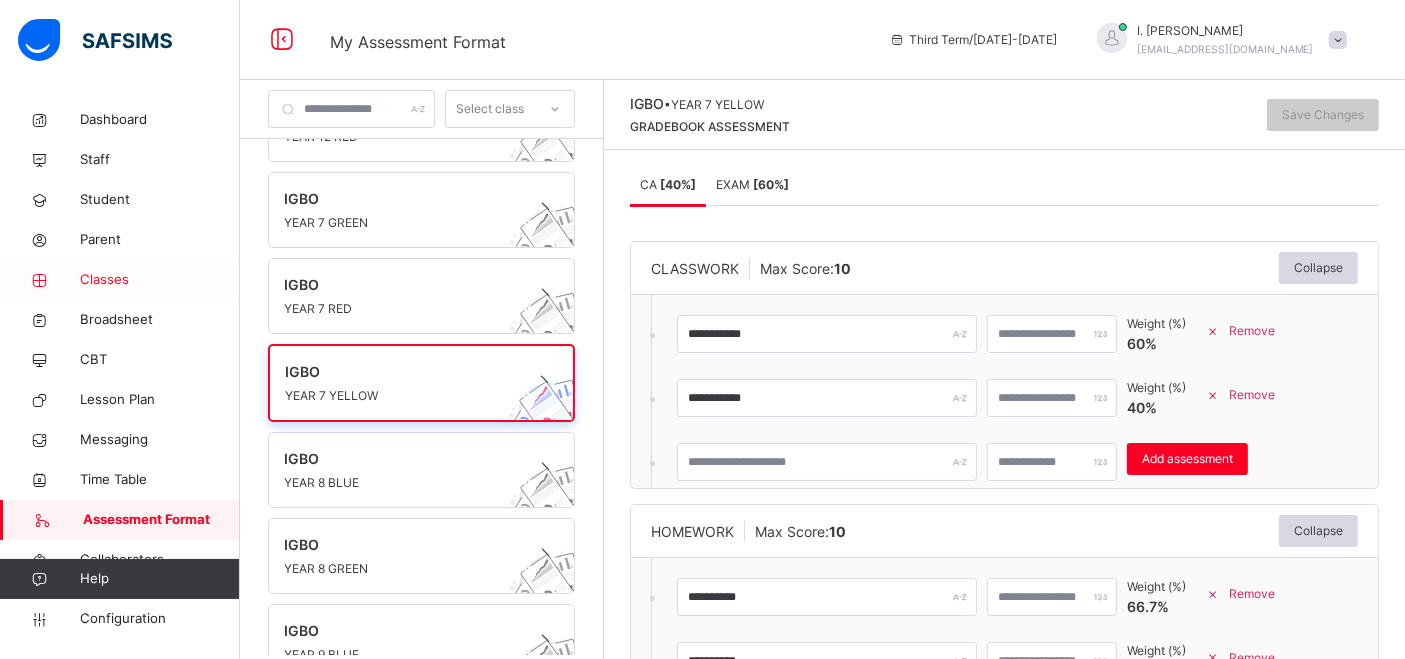 click on "Classes" at bounding box center [160, 280] 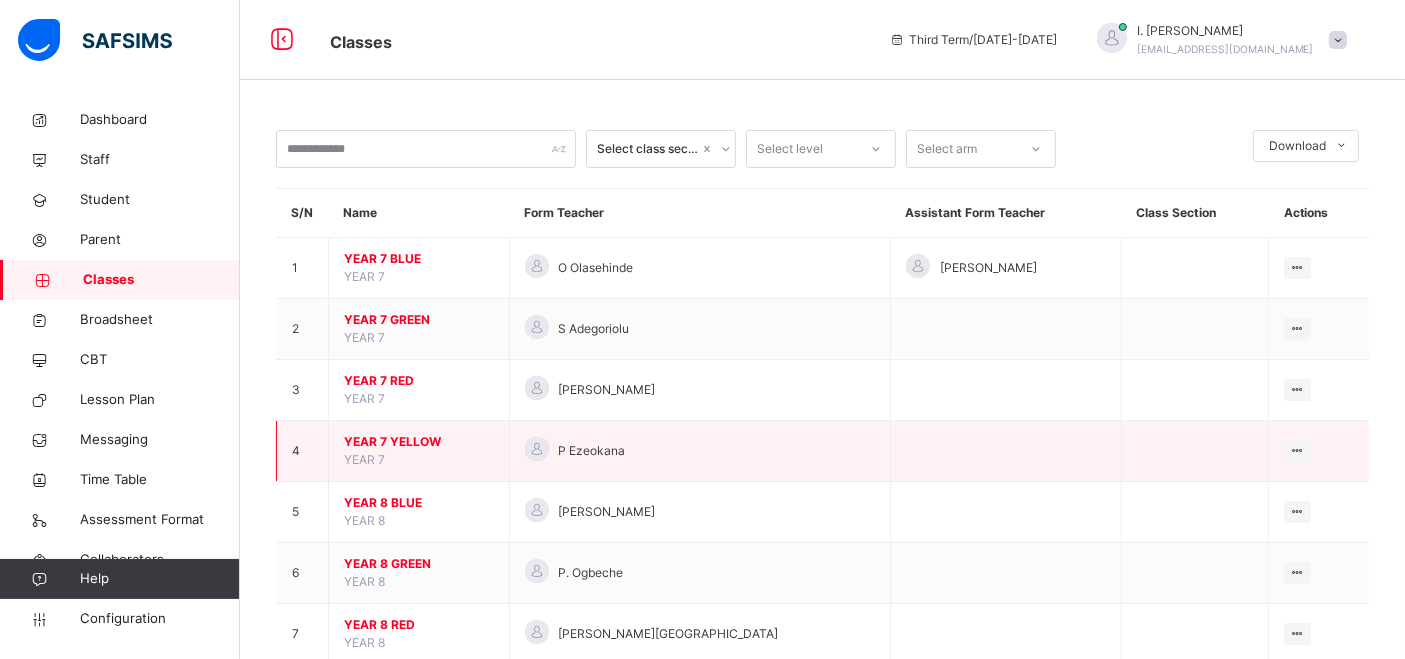 click on "YEAR 7   YELLOW" at bounding box center (419, 442) 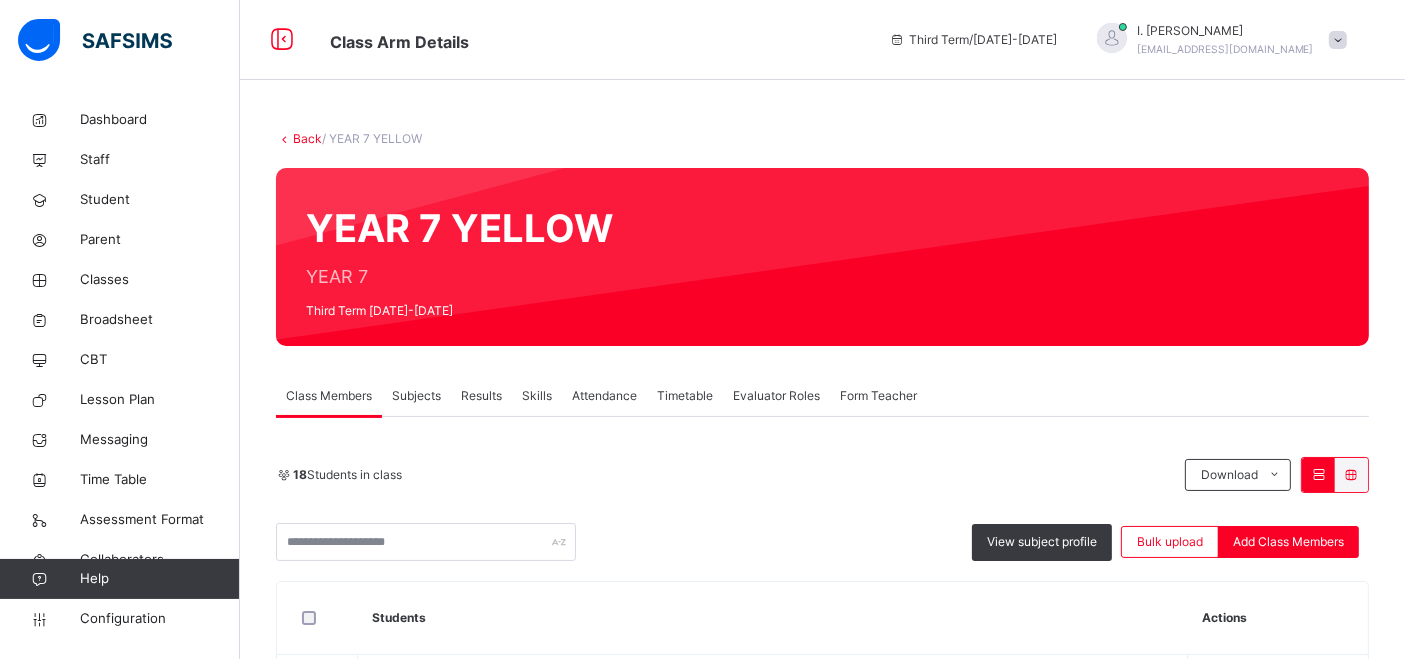 click on "Subjects" at bounding box center [416, 396] 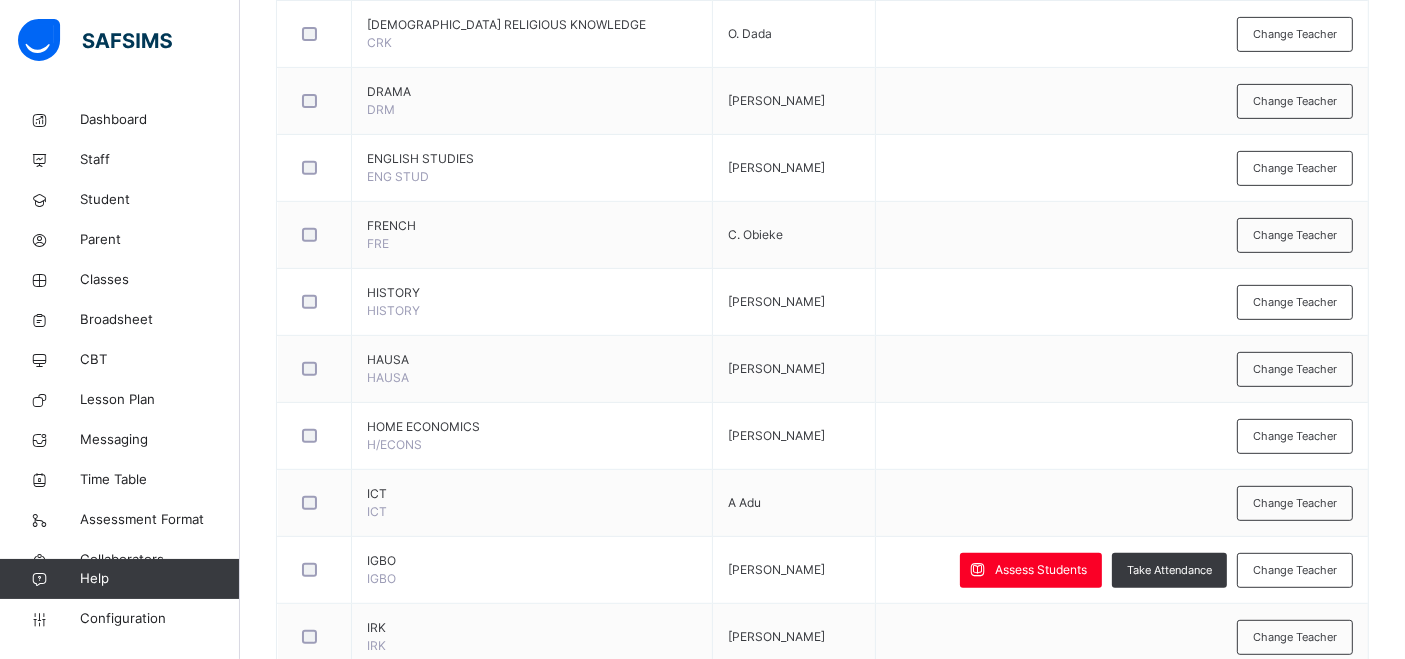 scroll, scrollTop: 912, scrollLeft: 0, axis: vertical 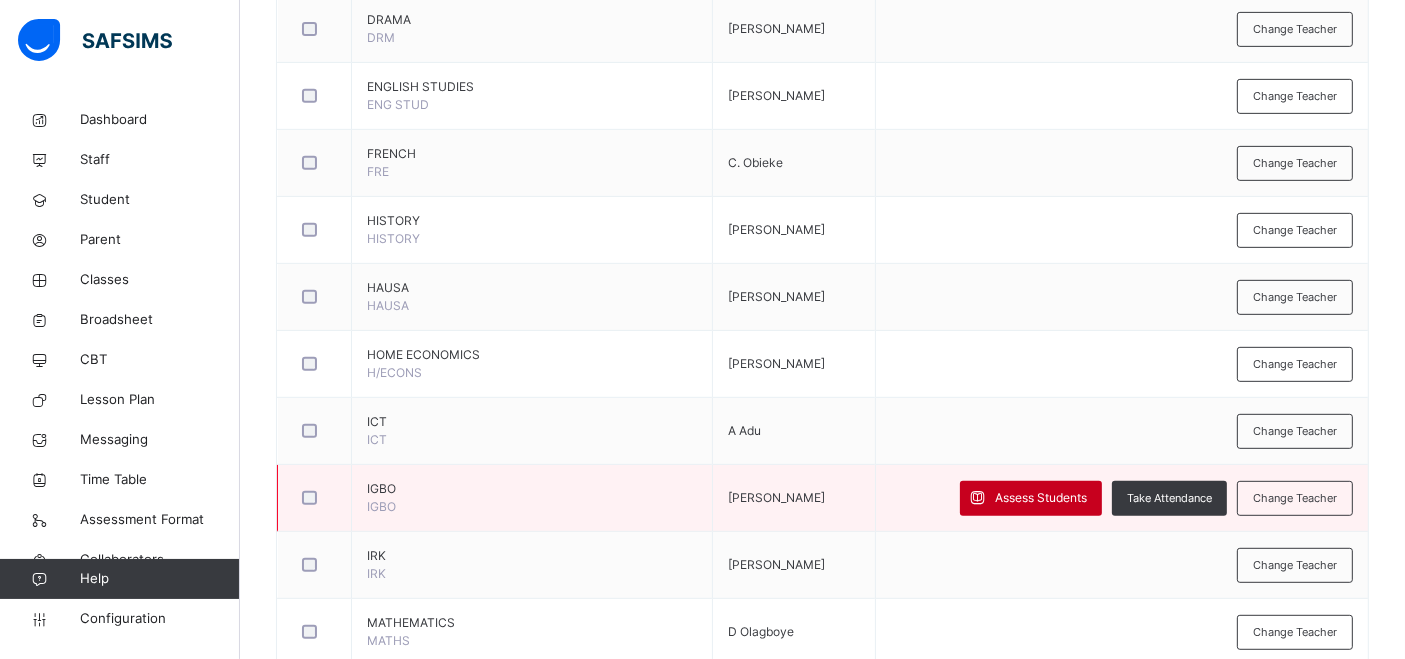 click on "Assess Students" at bounding box center (1041, 498) 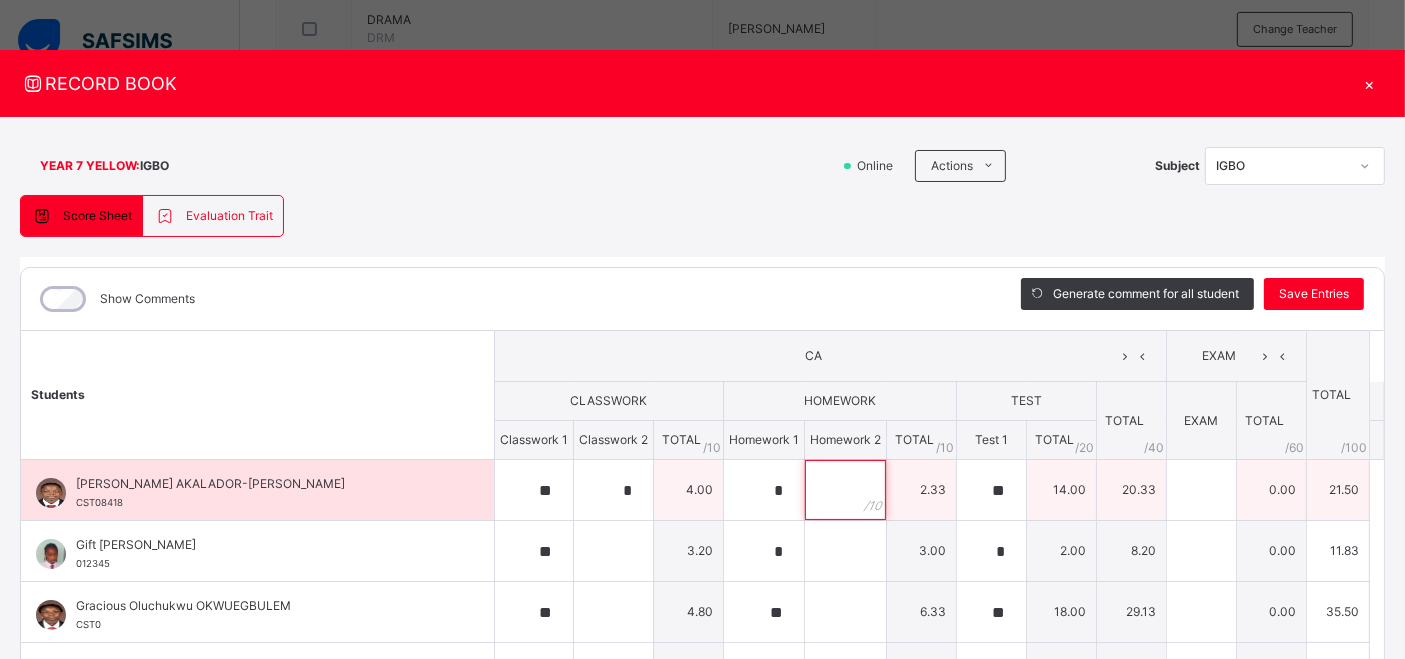 click at bounding box center [845, 490] 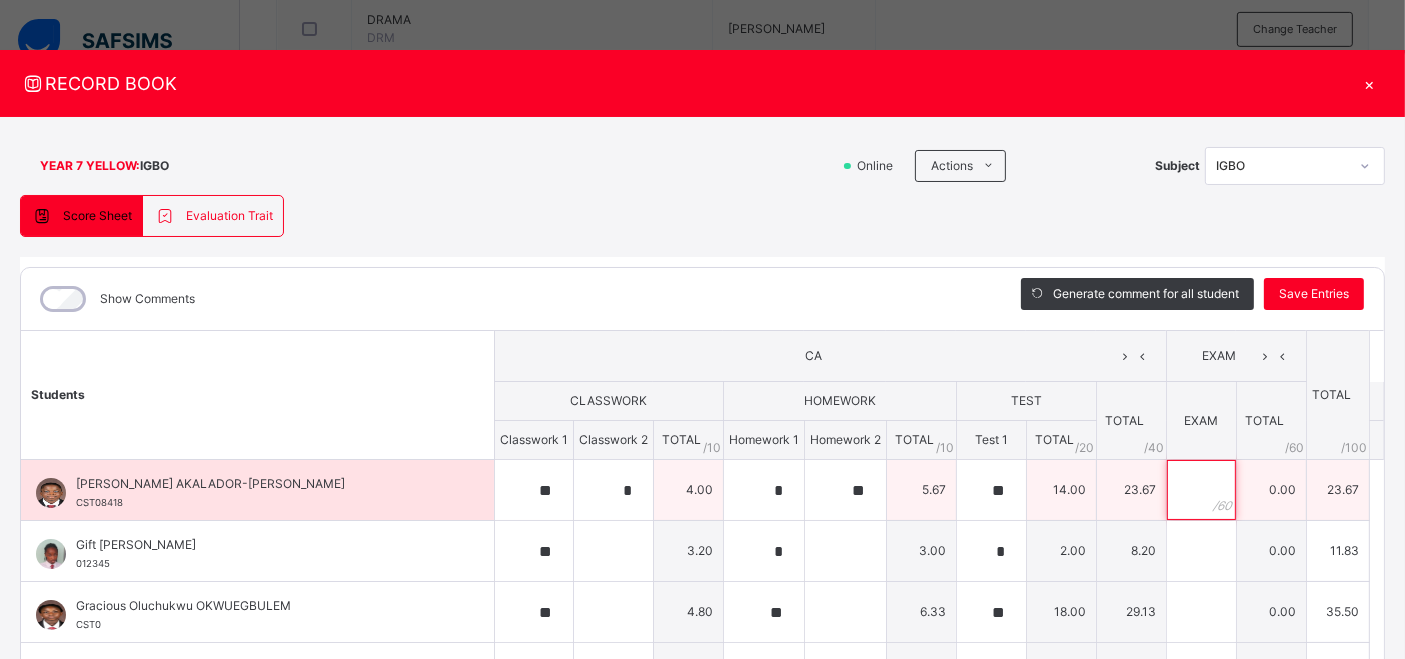 click at bounding box center [1201, 490] 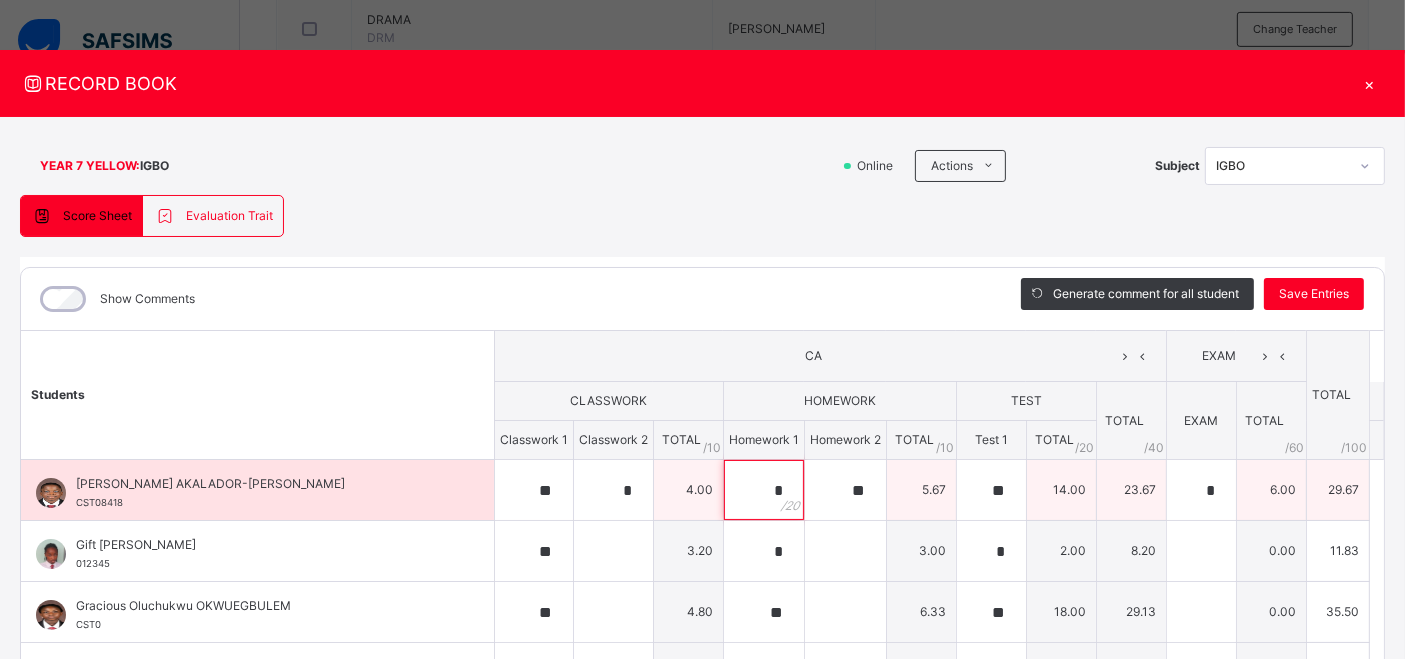 drag, startPoint x: 743, startPoint y: 487, endPoint x: 761, endPoint y: 490, distance: 18.248287 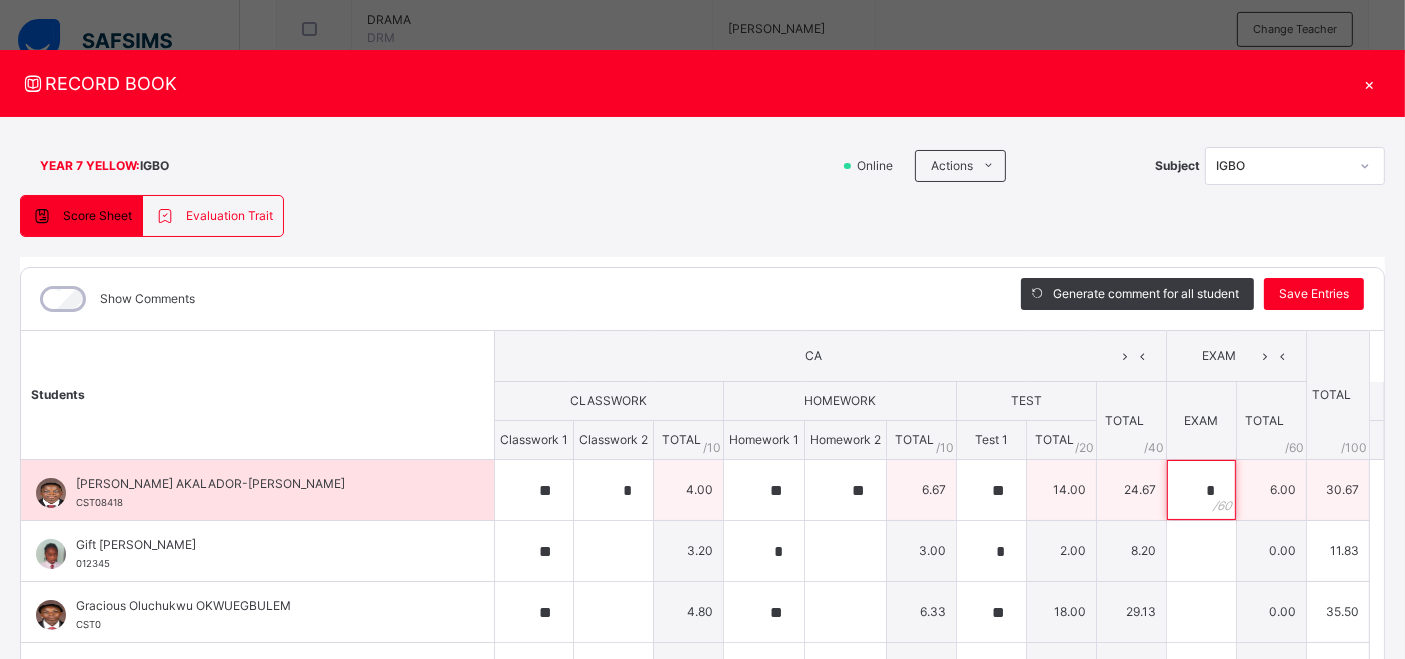 drag, startPoint x: 1180, startPoint y: 492, endPoint x: 1193, endPoint y: 492, distance: 13 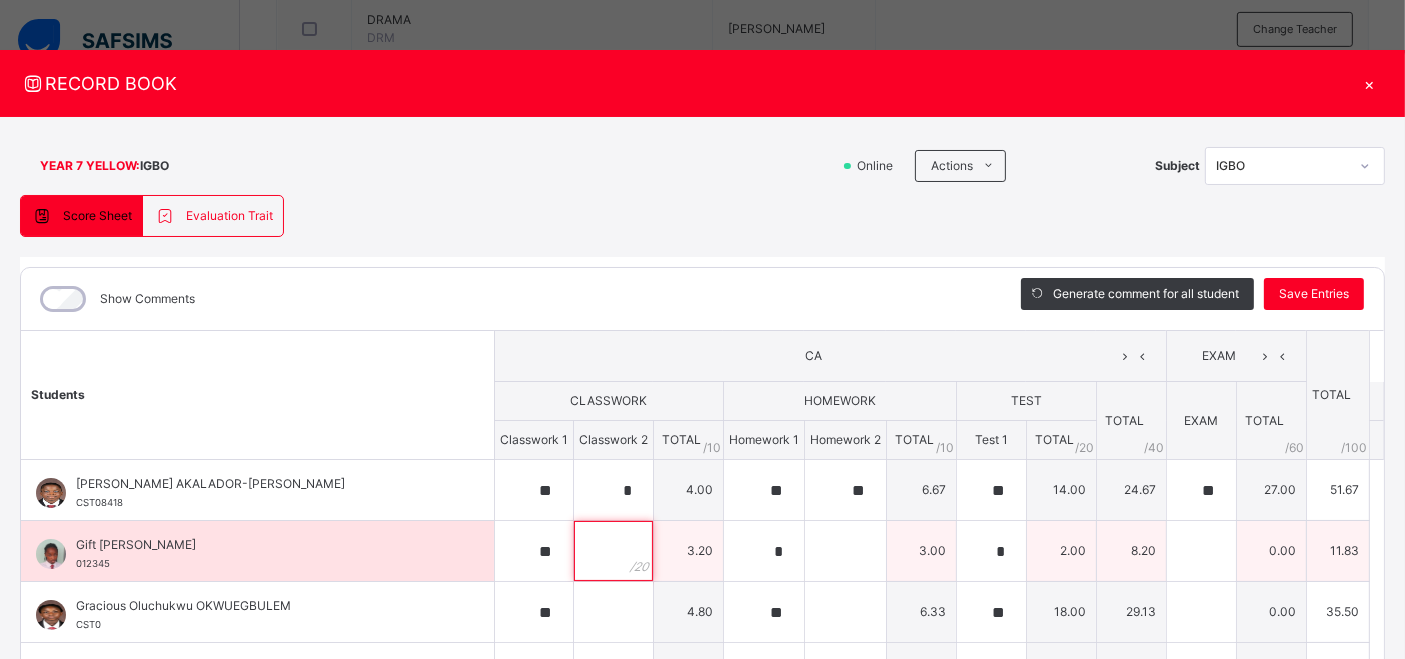 click at bounding box center (613, 551) 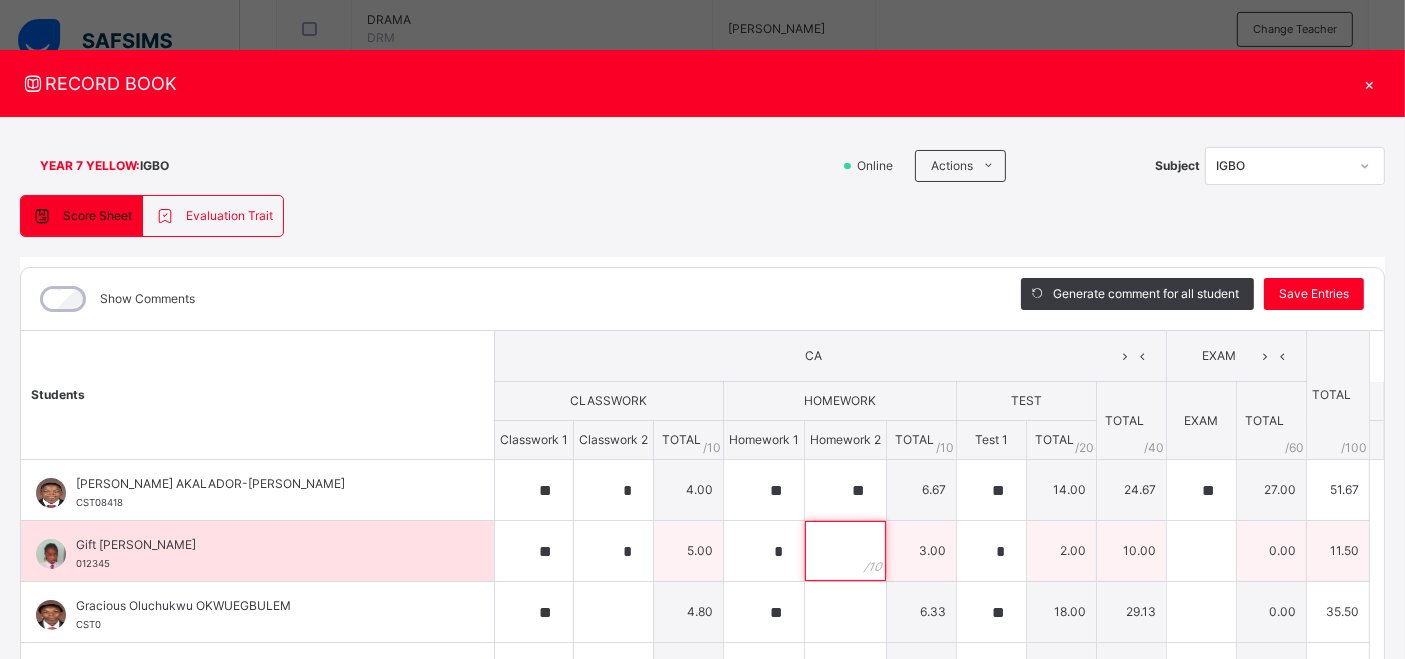 click at bounding box center [845, 551] 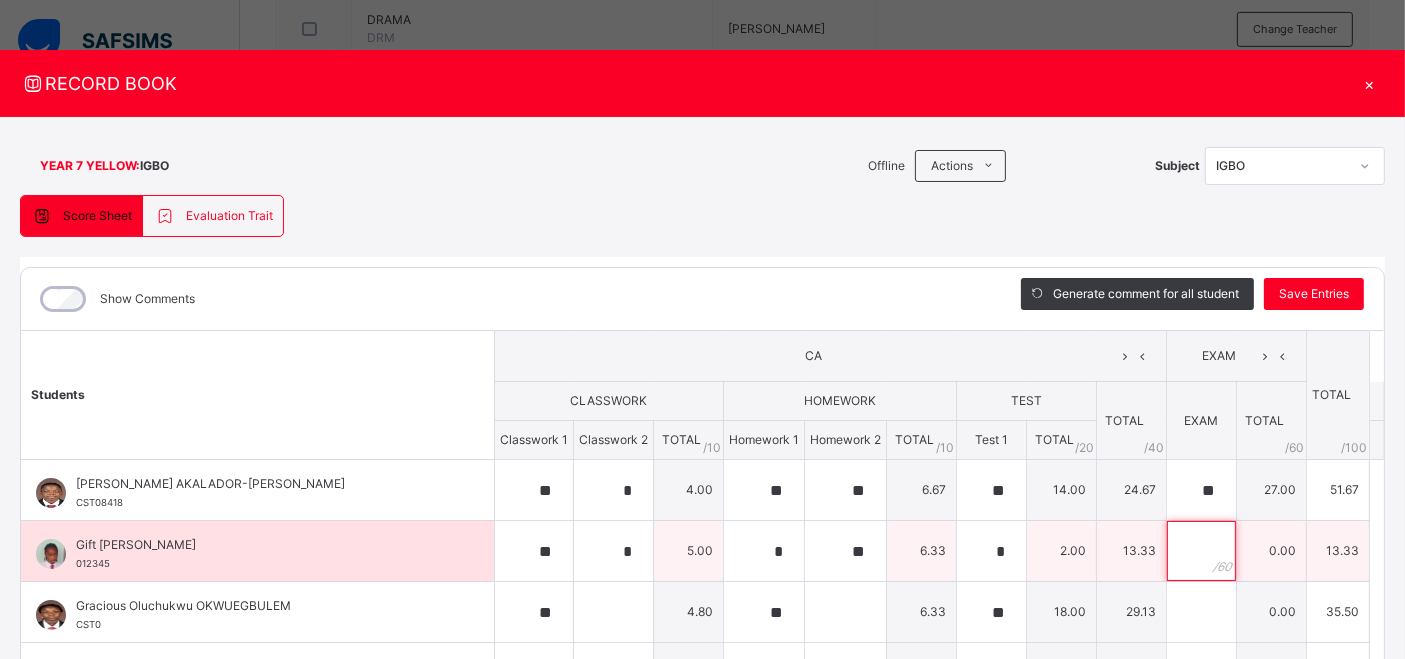 click at bounding box center [1201, 551] 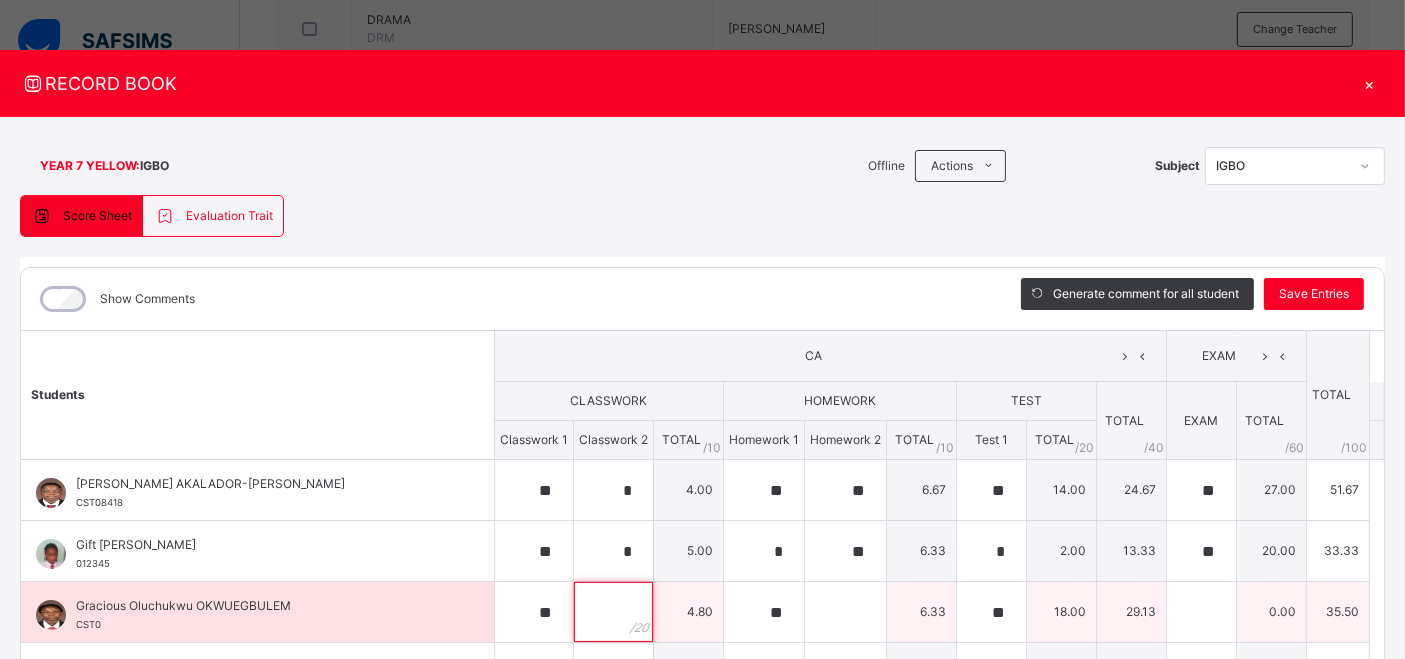 click at bounding box center [613, 612] 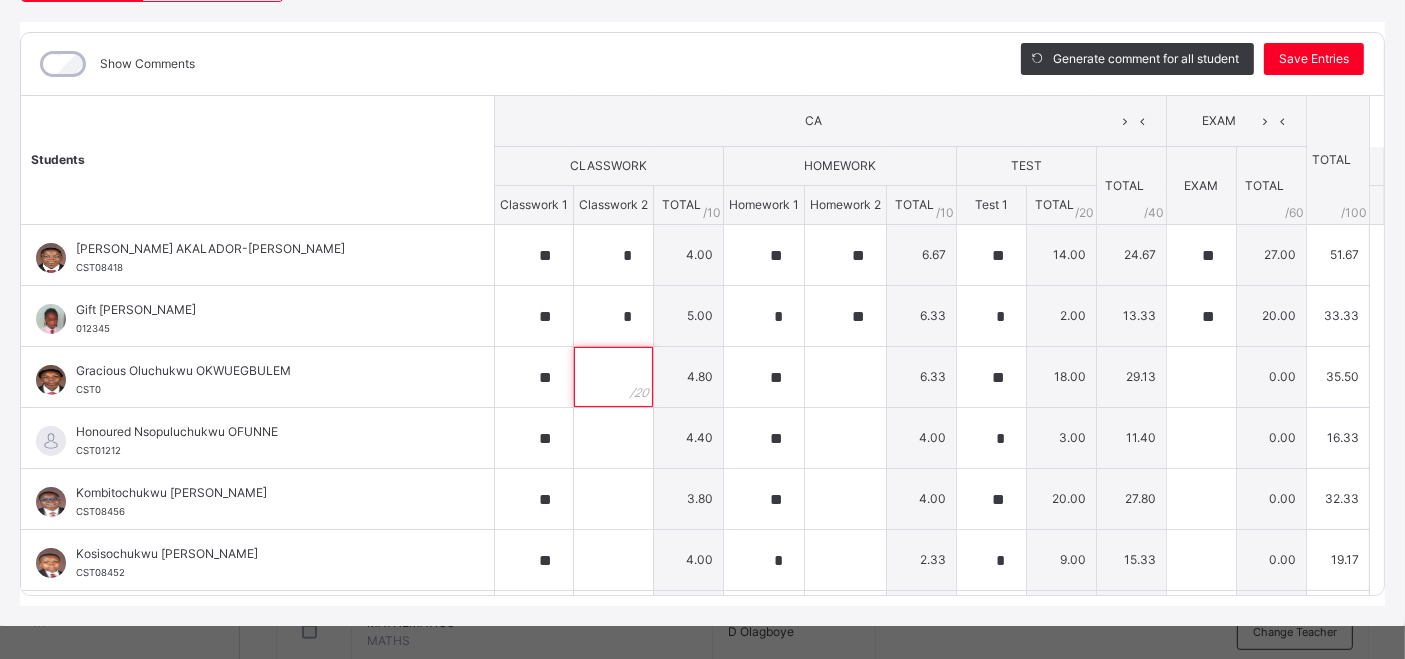 scroll, scrollTop: 237, scrollLeft: 0, axis: vertical 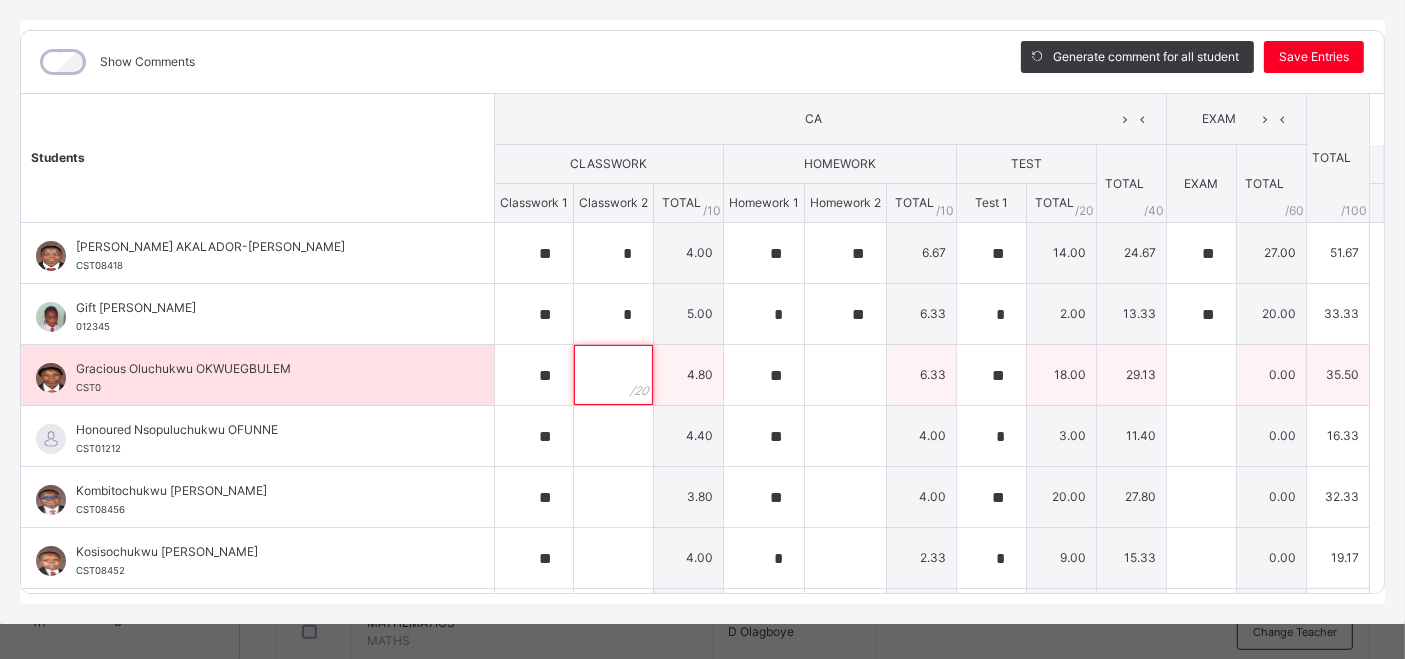 click at bounding box center (613, 375) 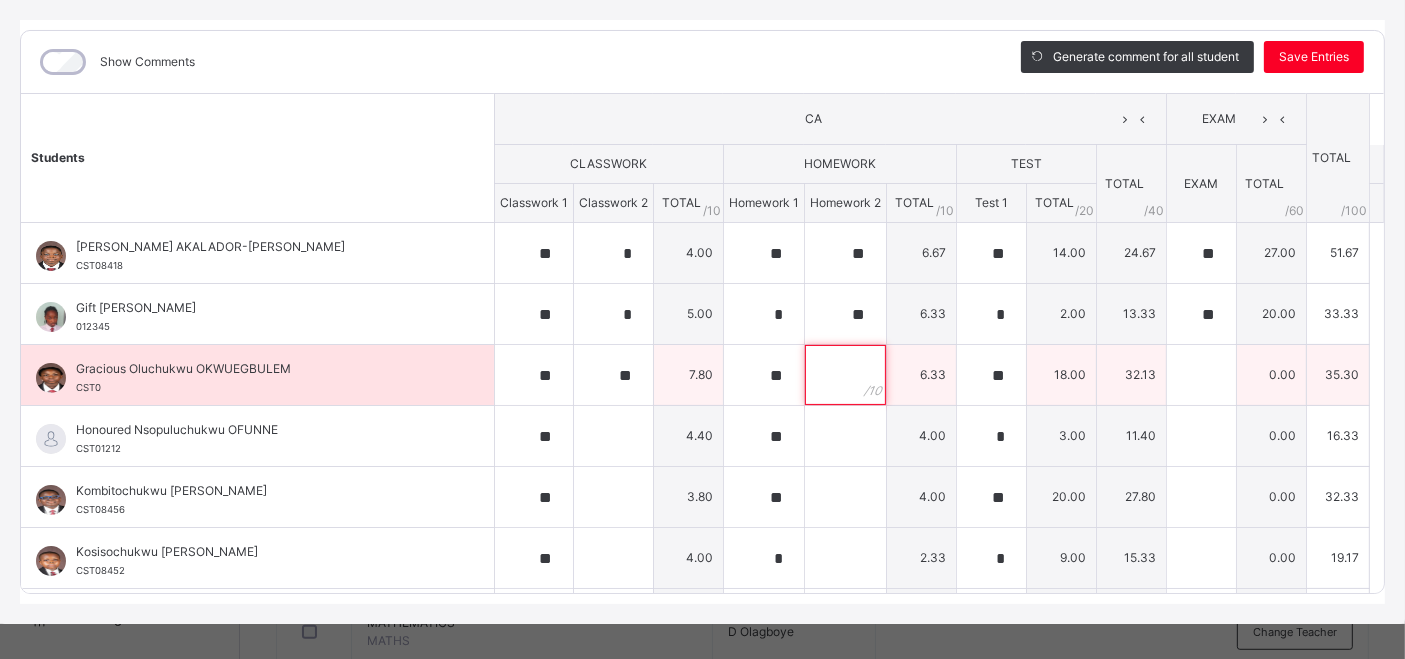 click at bounding box center (845, 375) 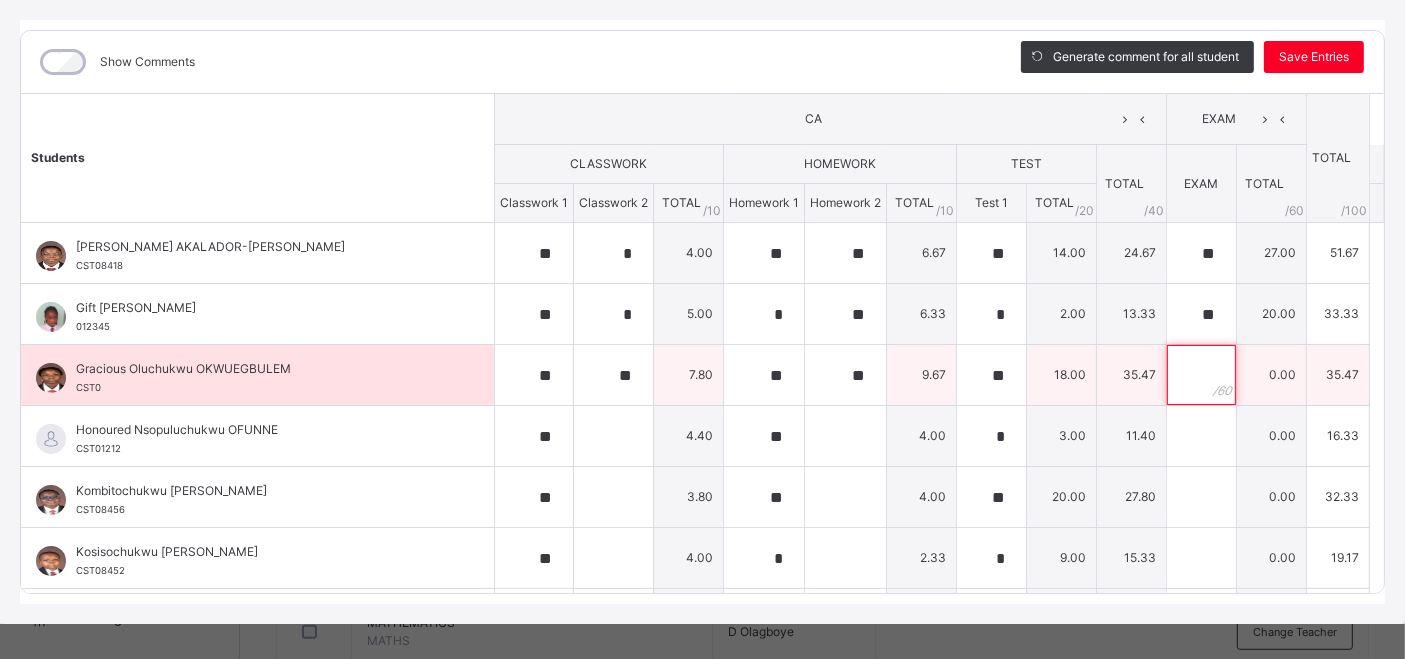 click at bounding box center (1201, 375) 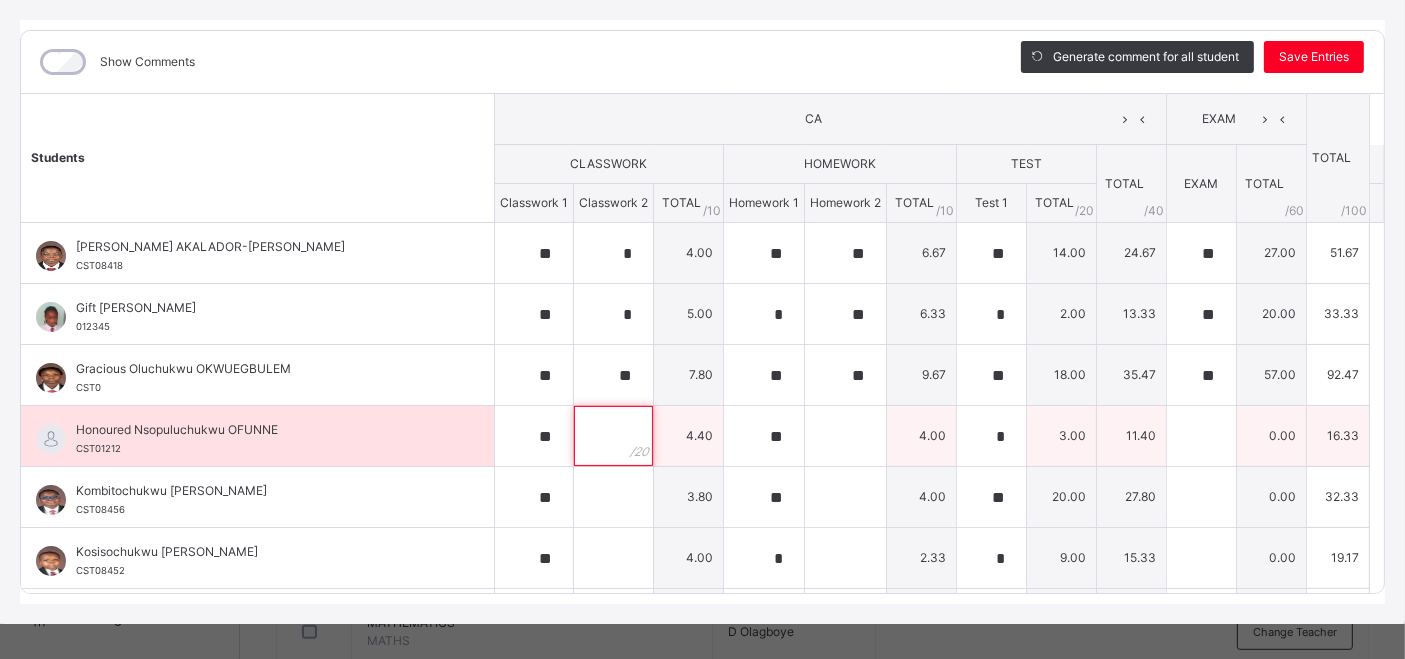 click at bounding box center (613, 436) 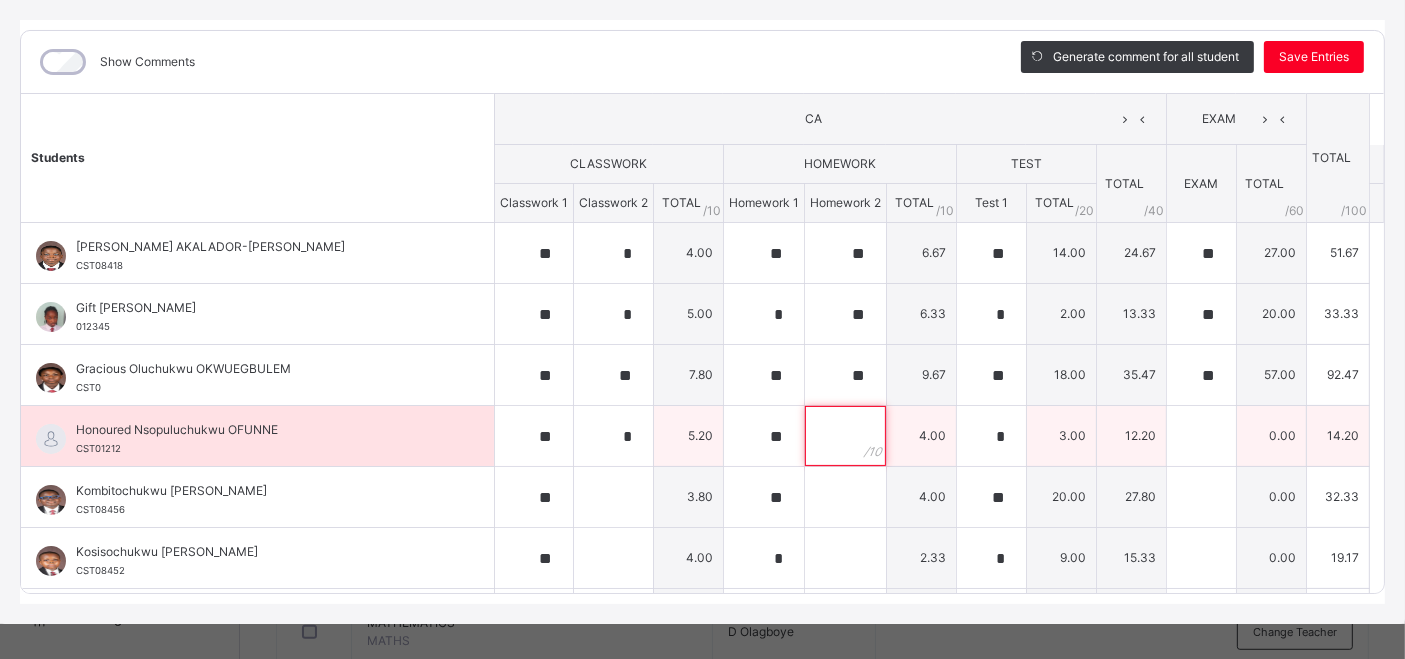 click at bounding box center (845, 436) 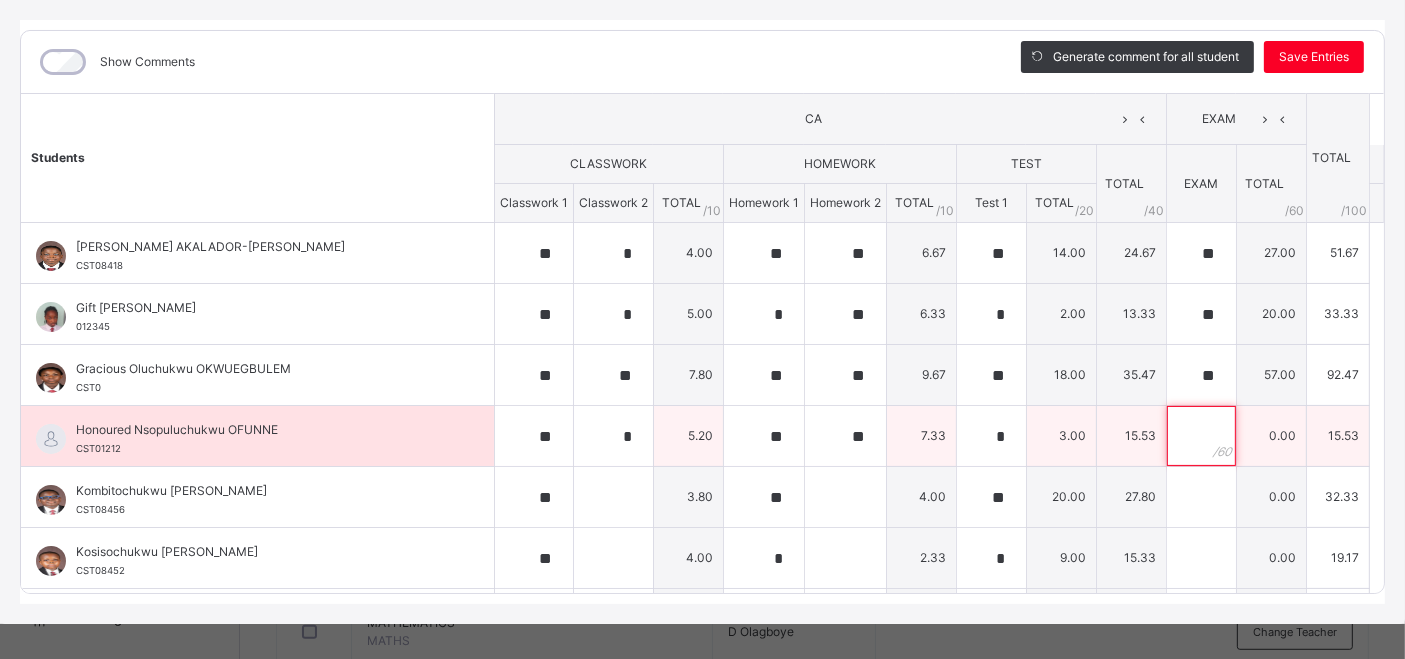 click at bounding box center (1201, 436) 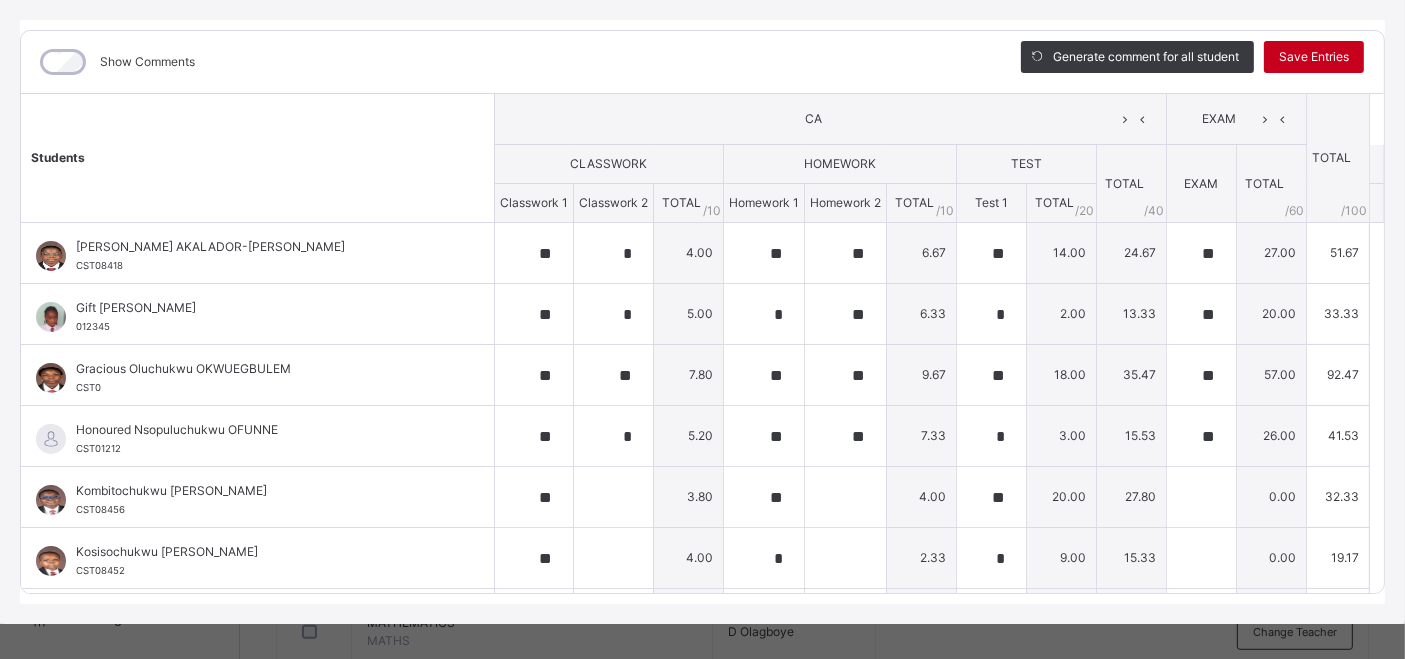 click on "Save Entries" at bounding box center [1314, 57] 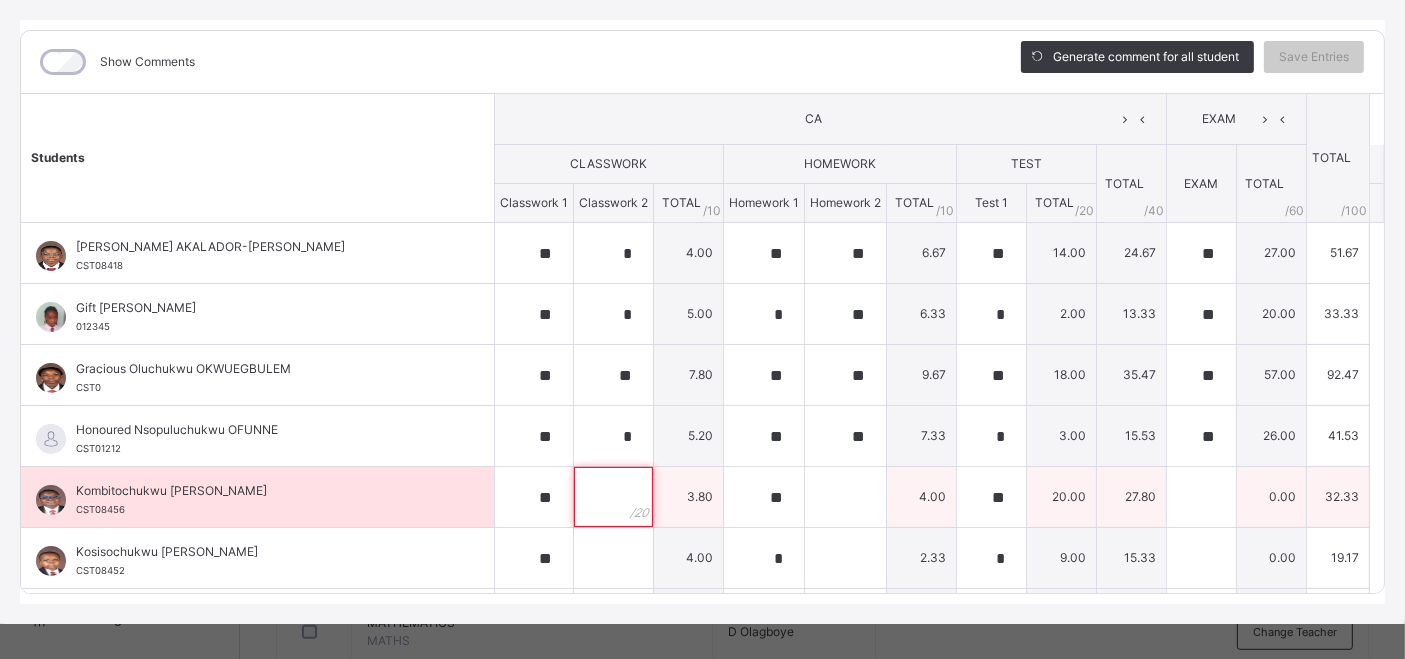 click at bounding box center [613, 497] 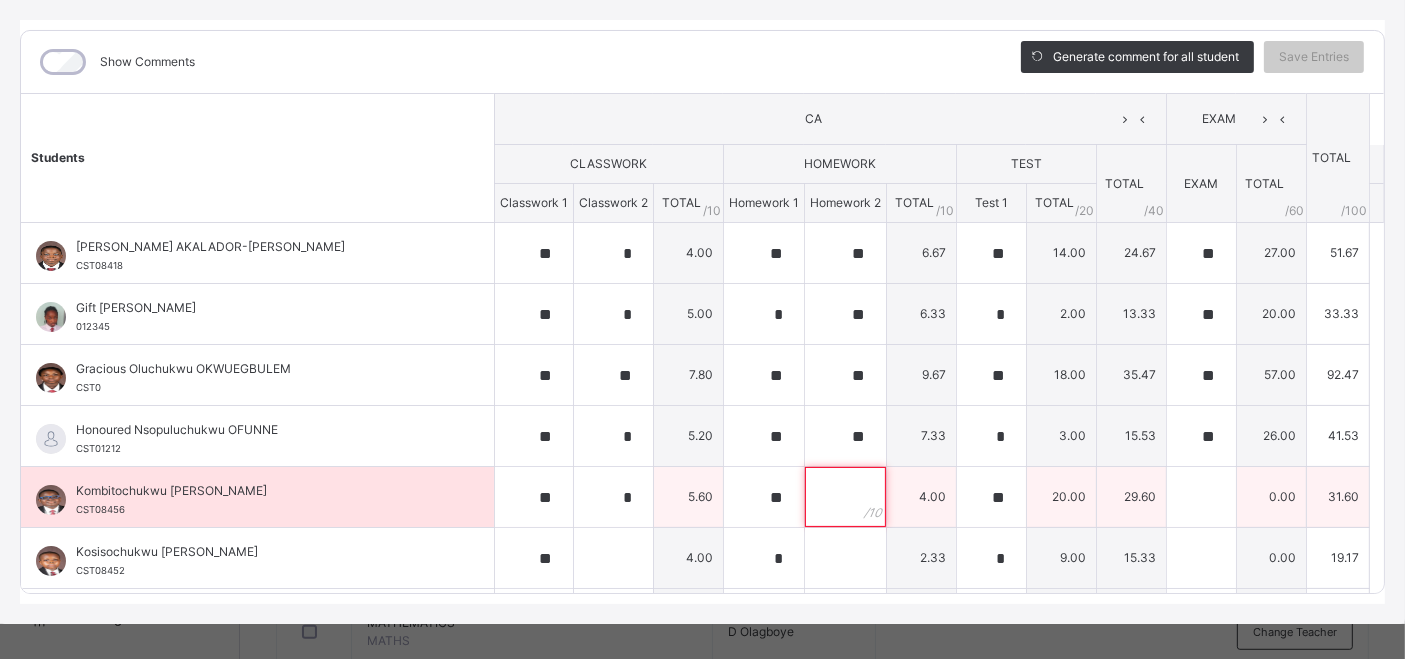 click at bounding box center (845, 497) 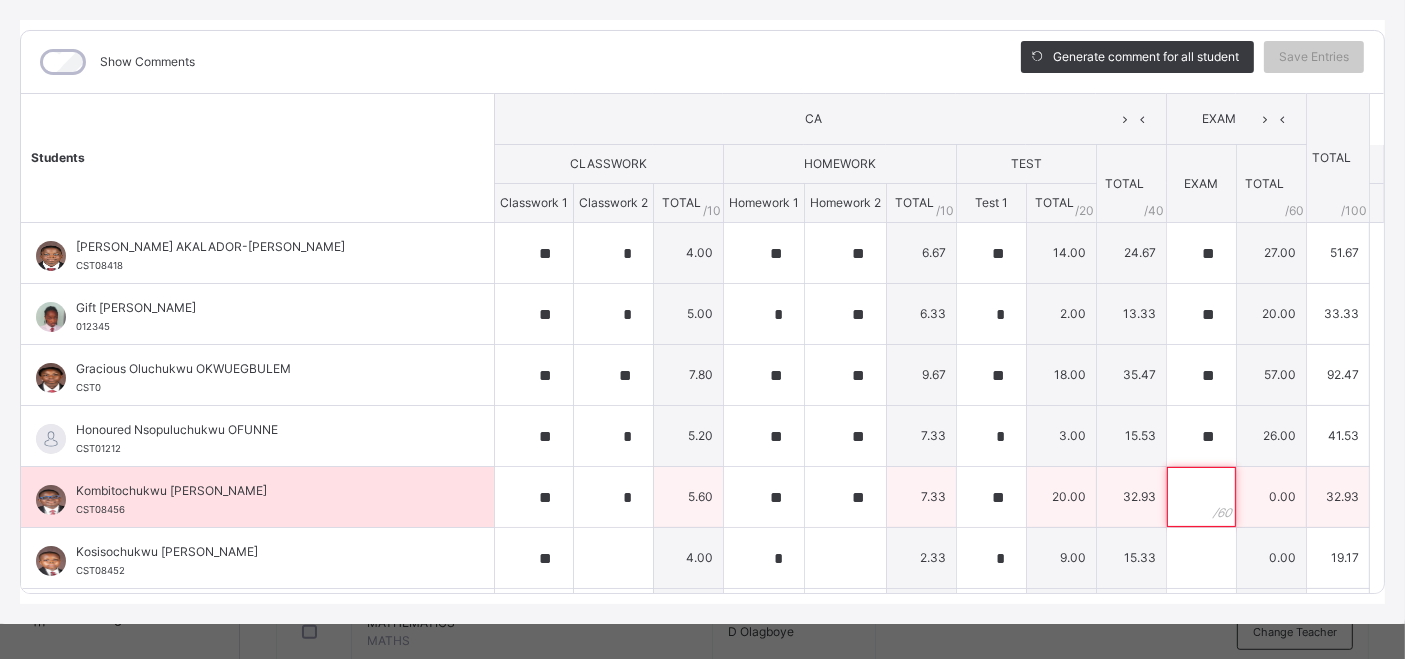 click at bounding box center [1201, 497] 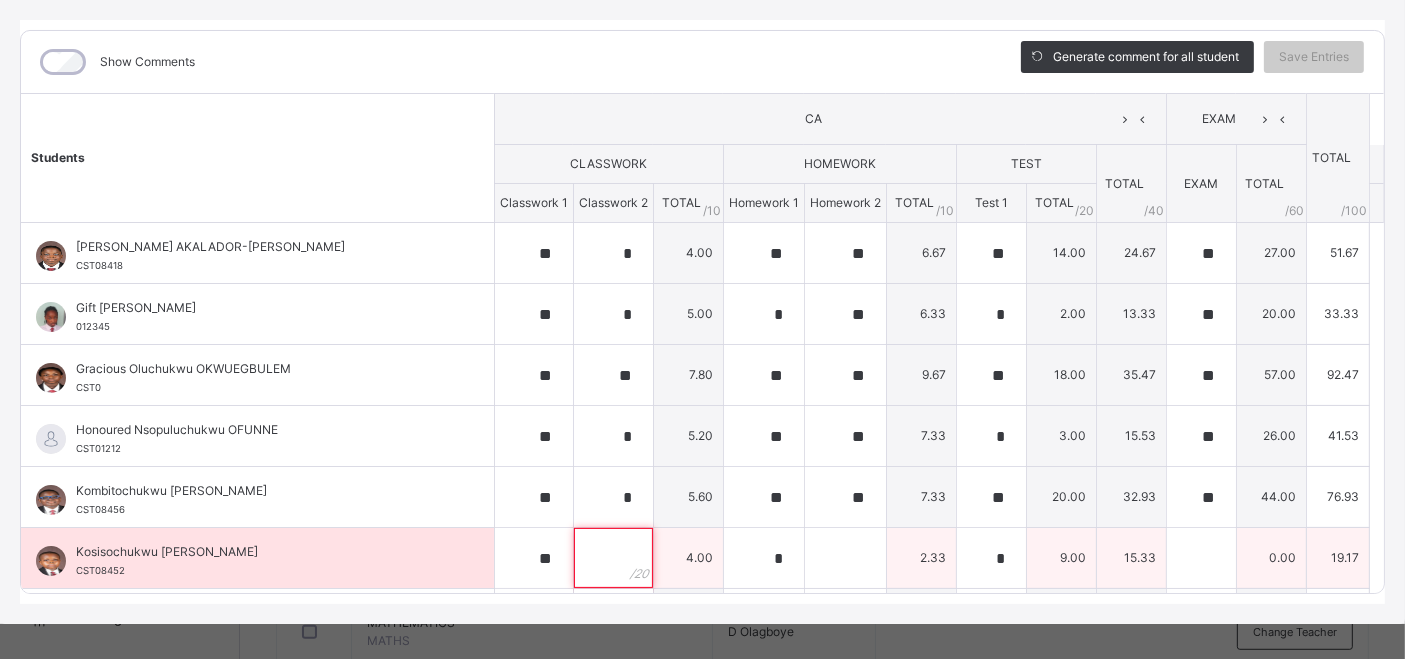 click at bounding box center [613, 558] 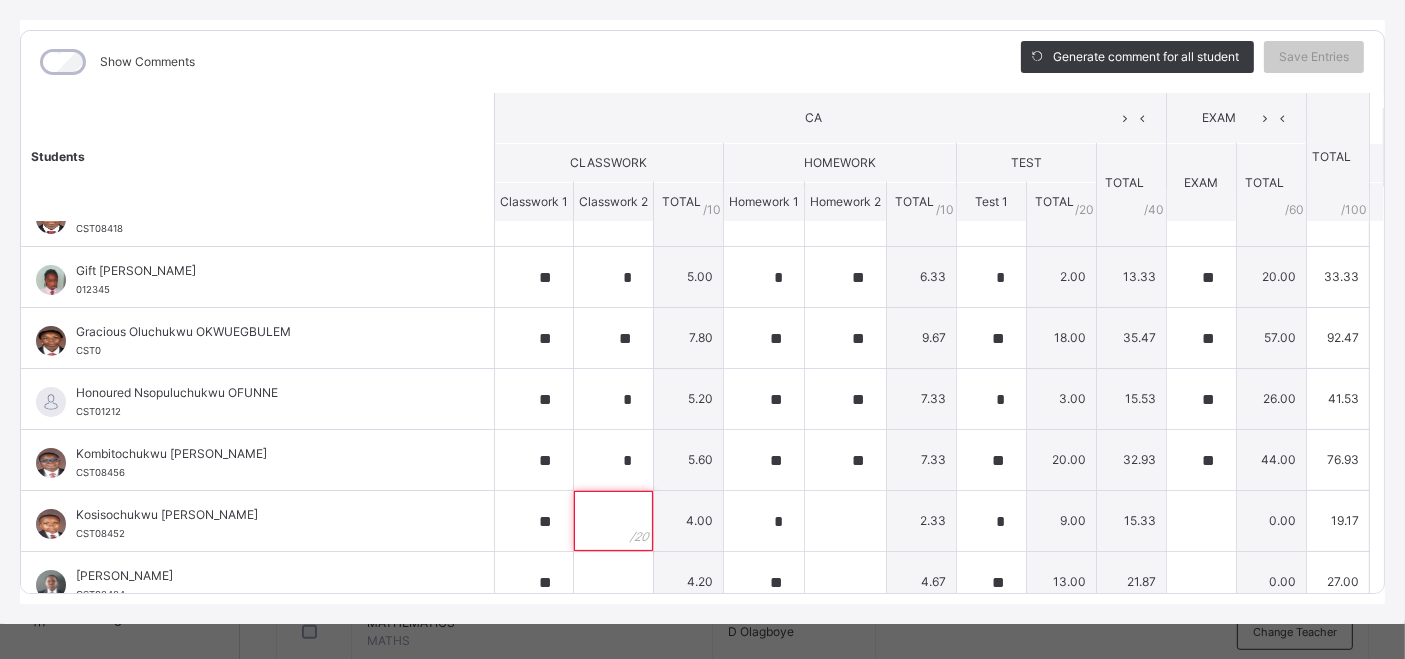 scroll, scrollTop: 54, scrollLeft: 0, axis: vertical 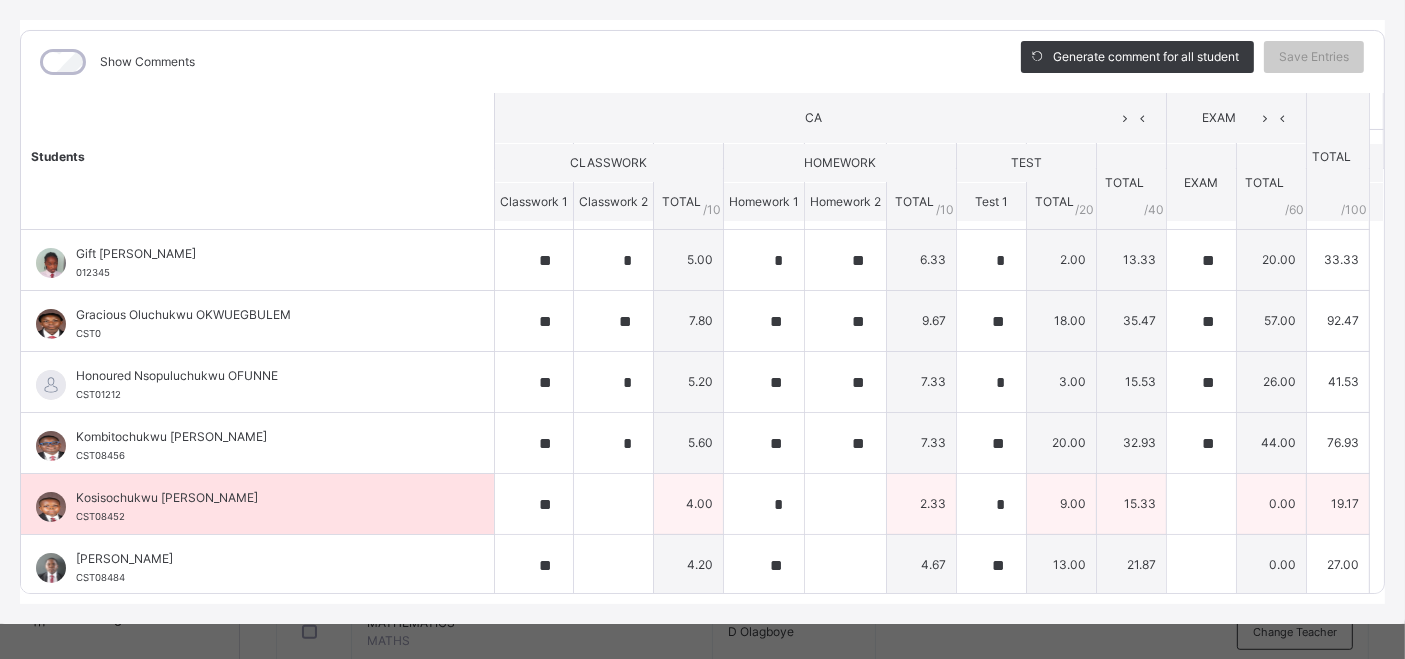 click at bounding box center [613, 504] 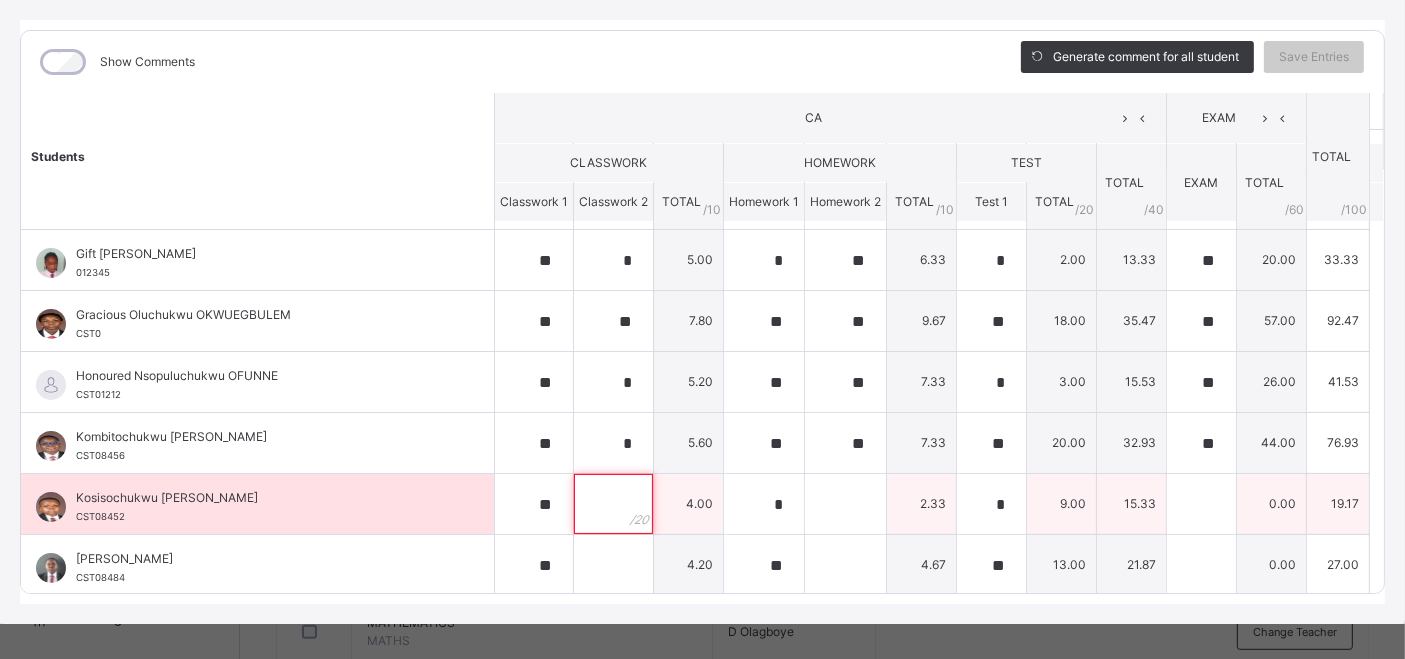 click at bounding box center (613, 504) 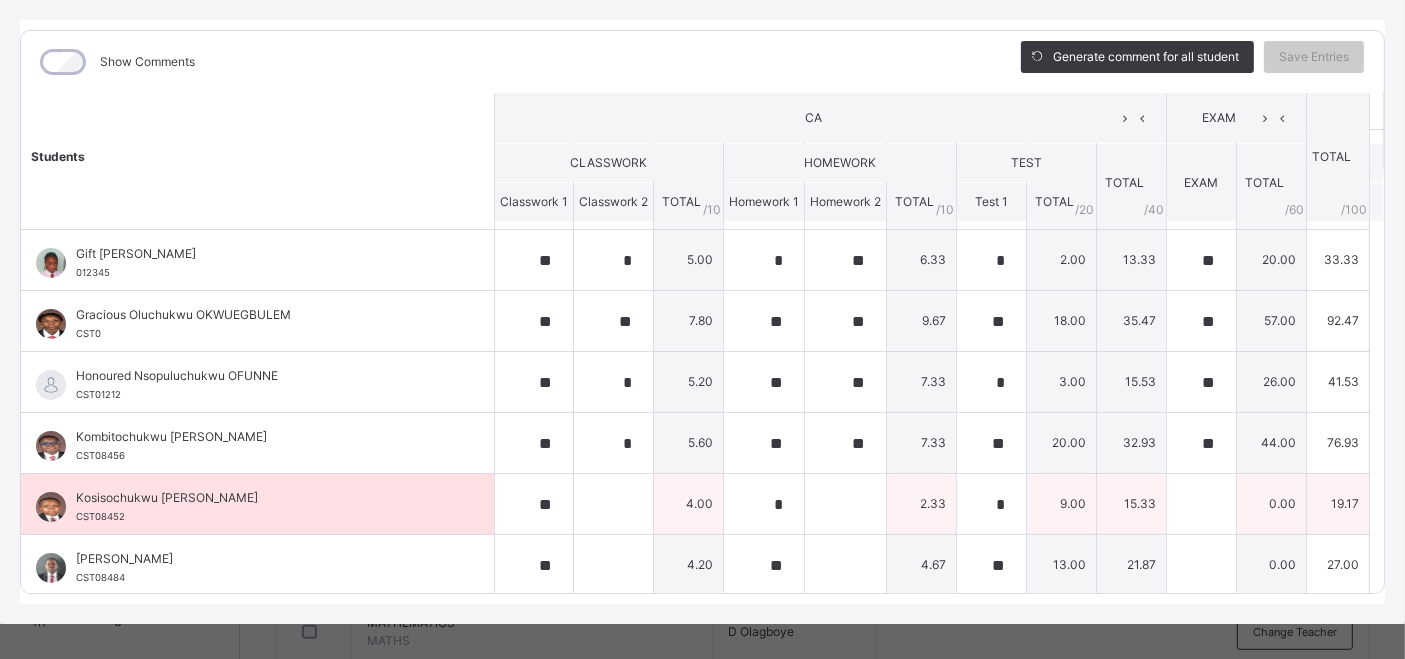 click at bounding box center (613, 504) 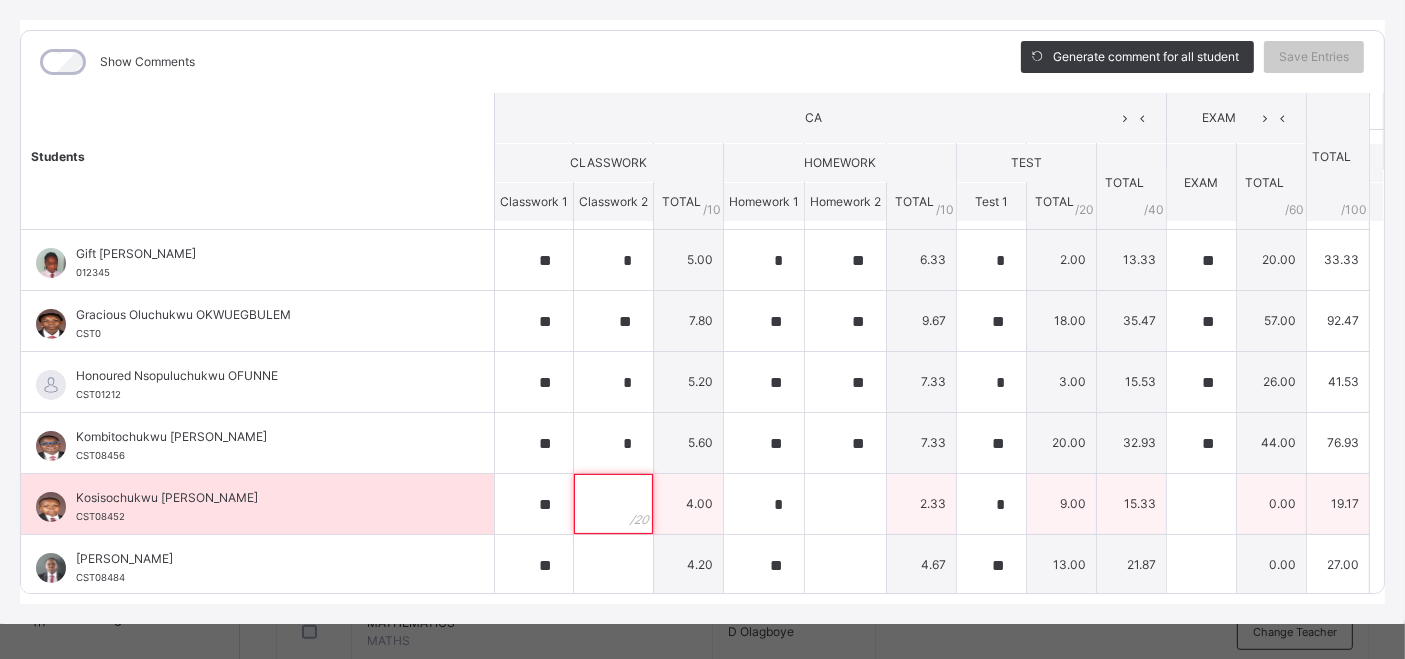 click at bounding box center [613, 504] 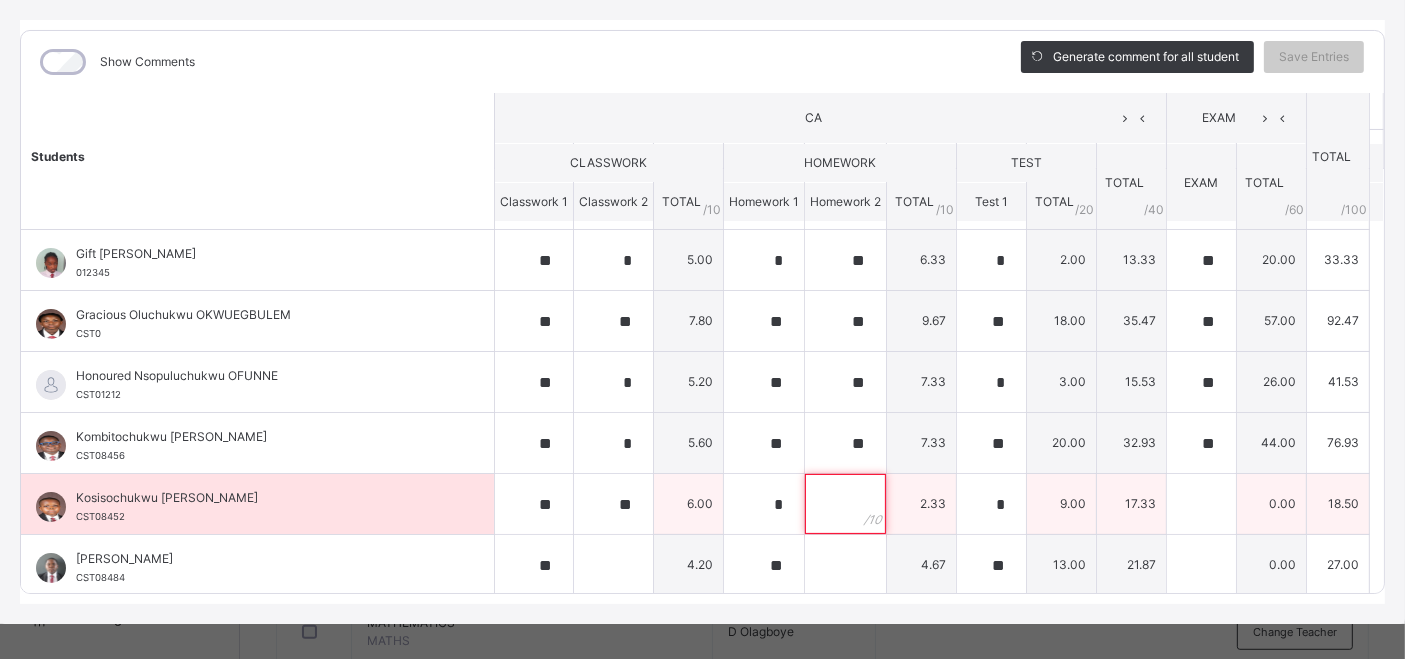 click at bounding box center (845, 504) 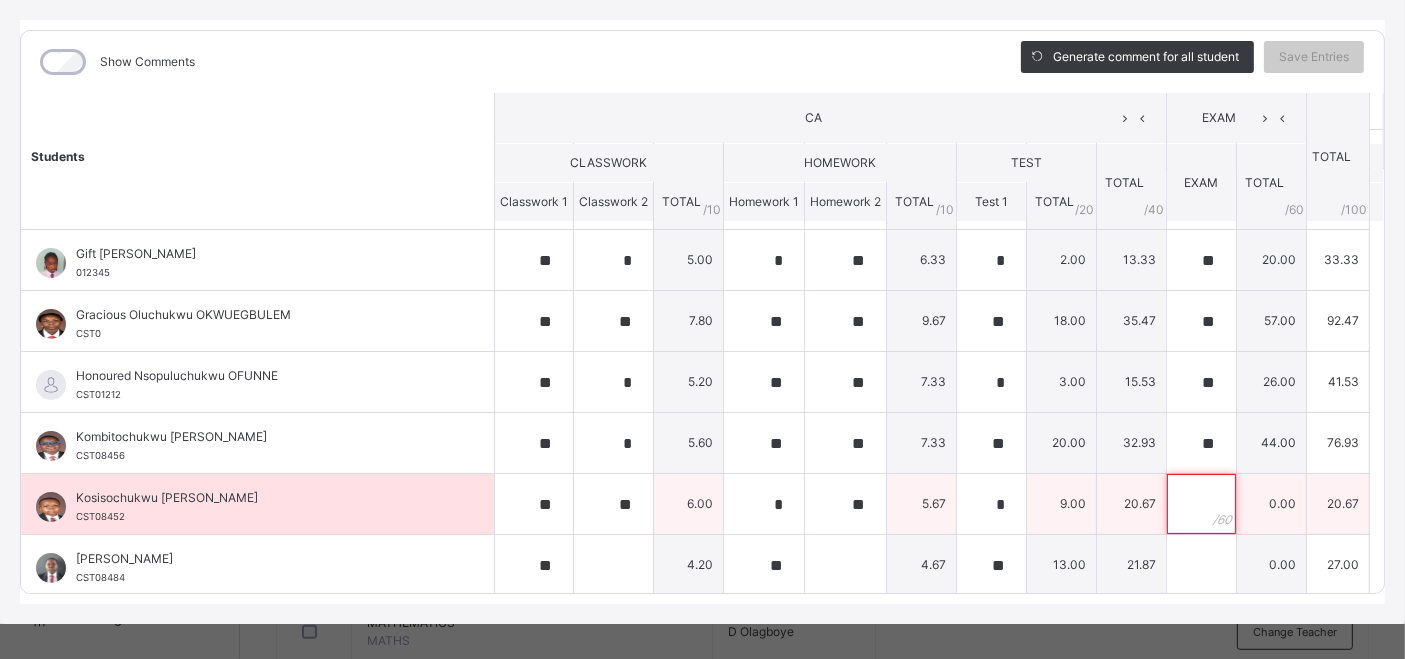 click at bounding box center [1201, 504] 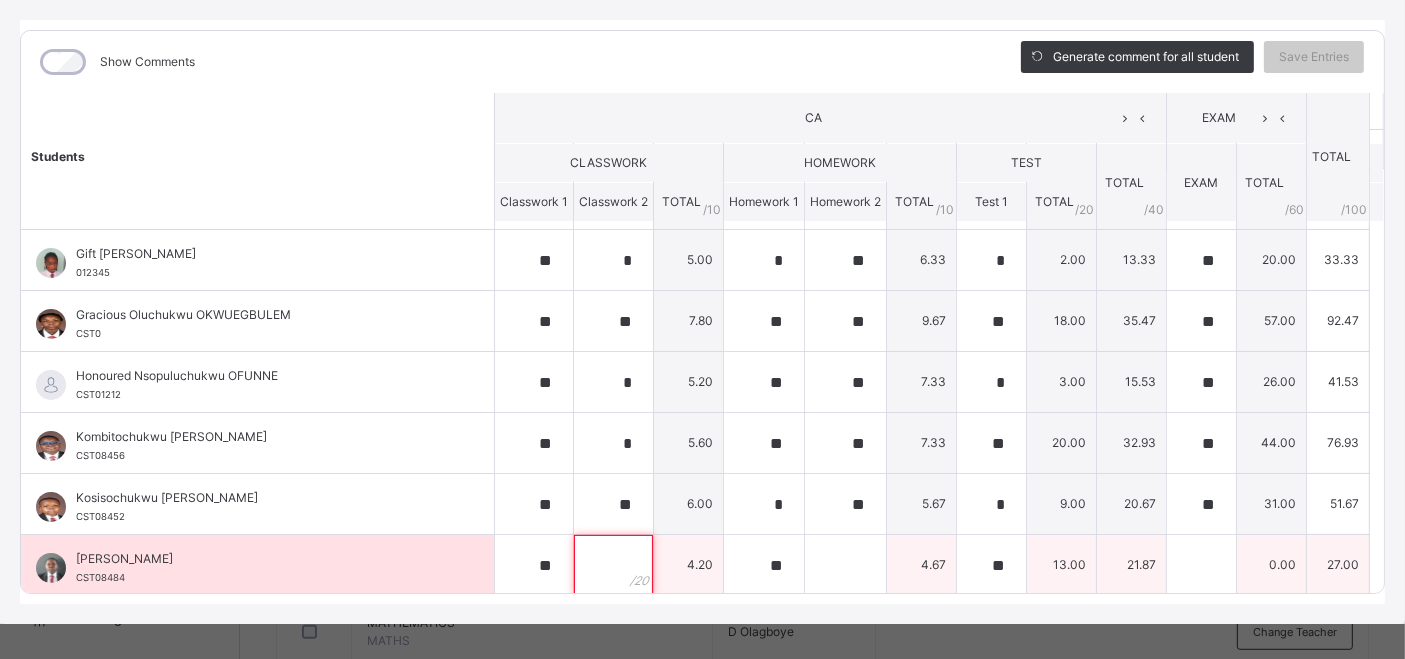 click at bounding box center [613, 565] 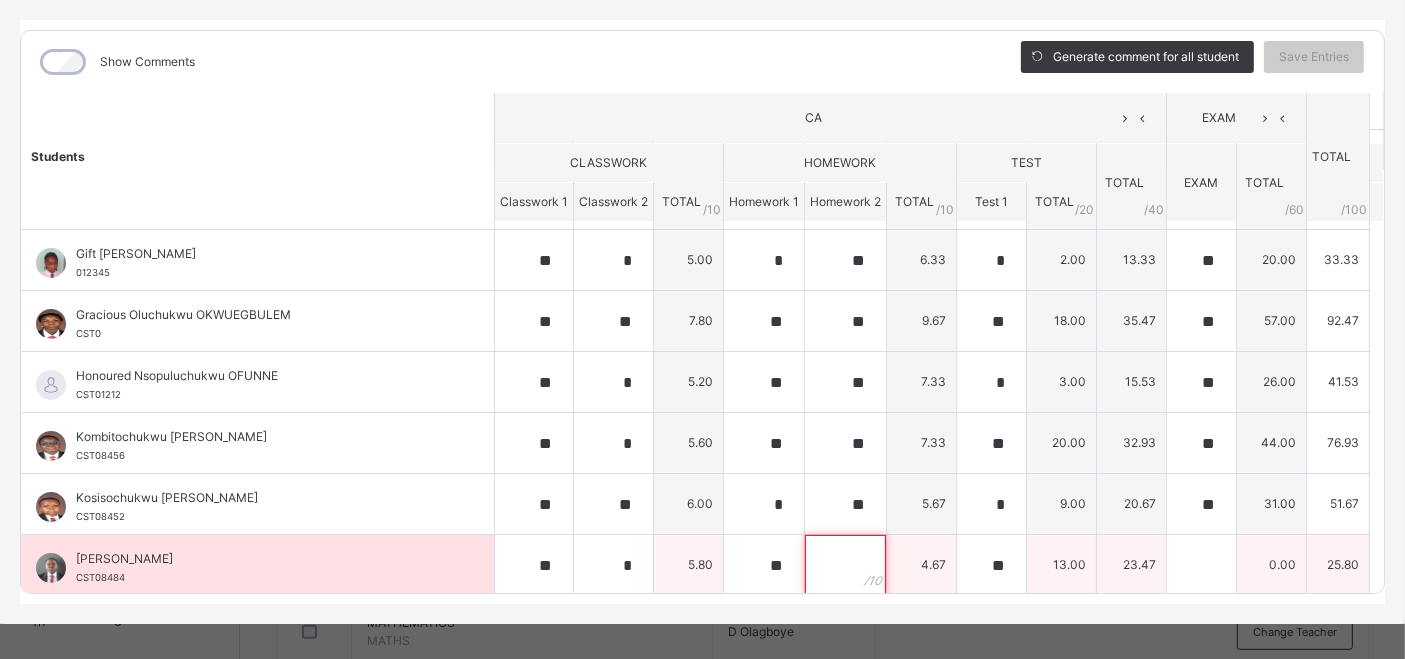 click at bounding box center [845, 565] 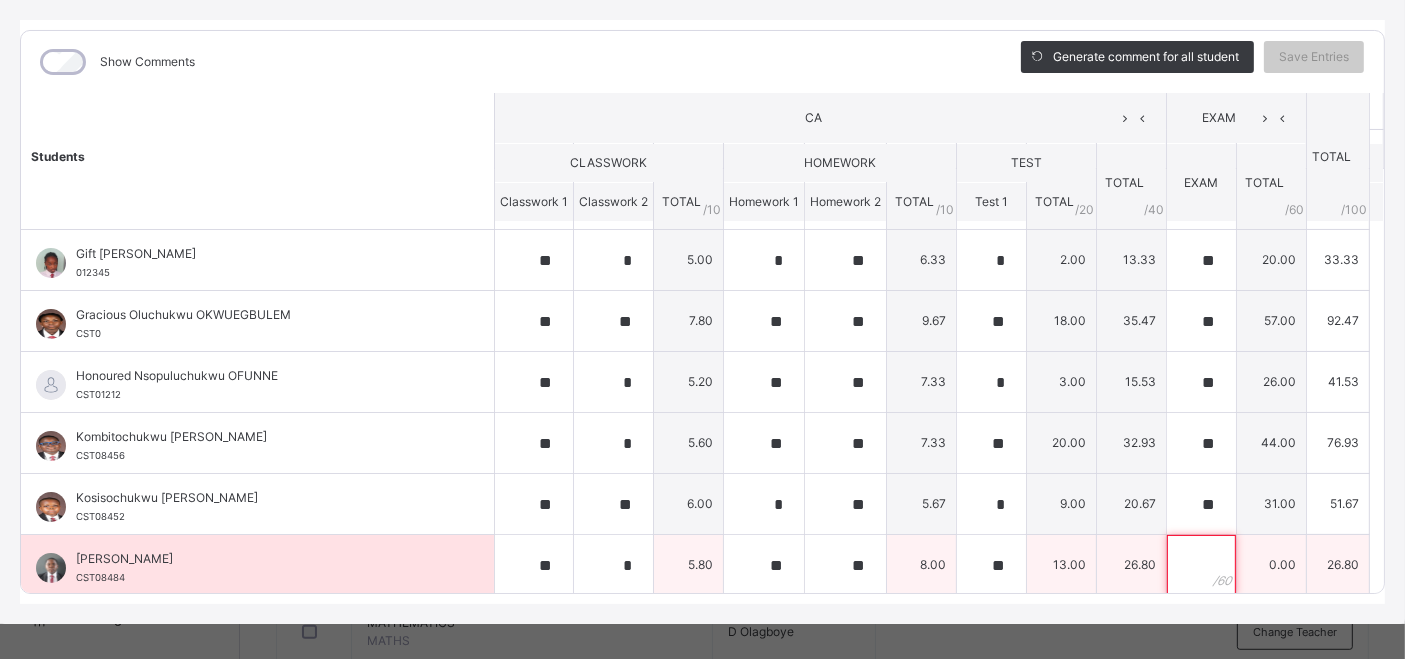 click at bounding box center (1201, 565) 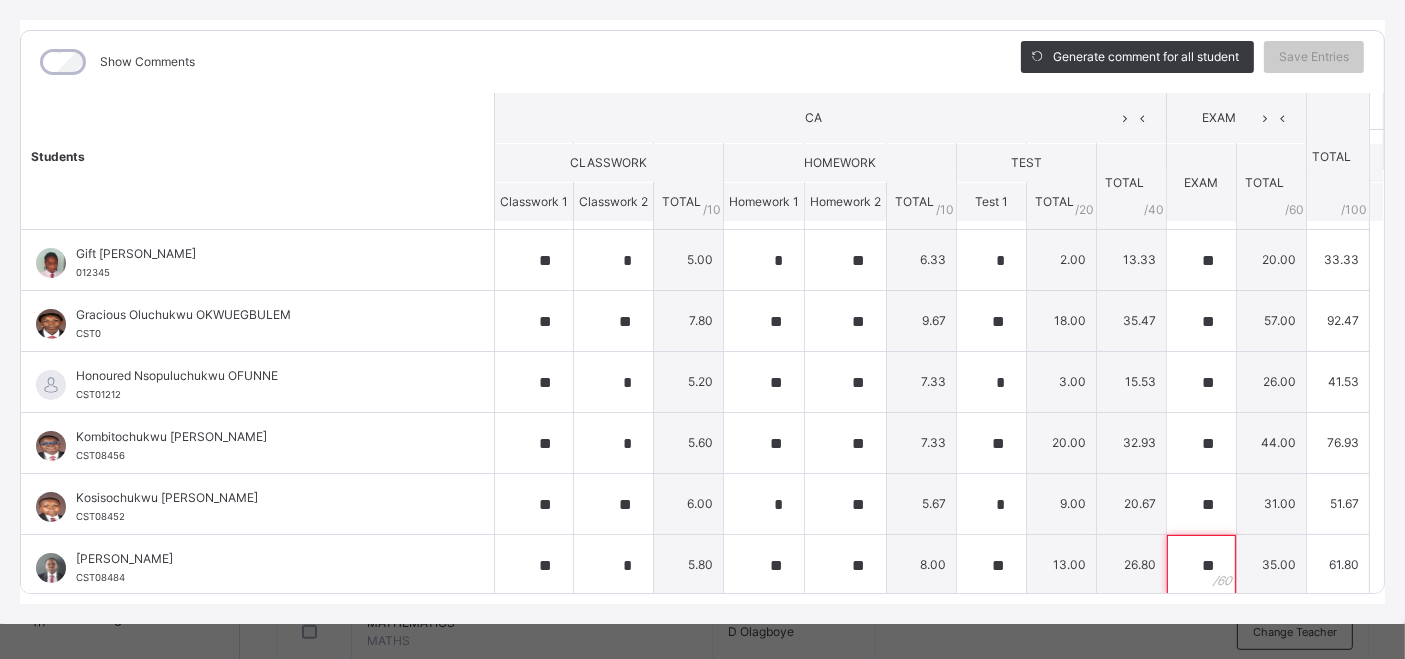 scroll, scrollTop: 0, scrollLeft: 0, axis: both 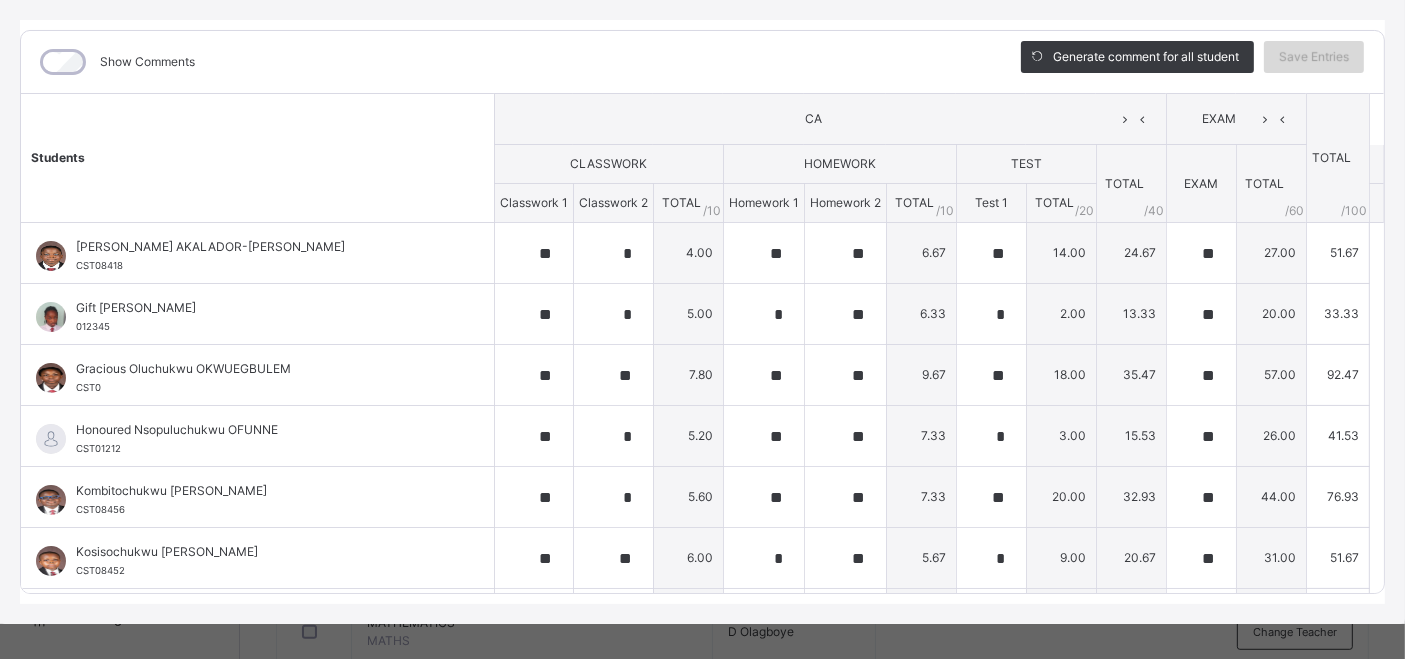 click on "Save Entries" at bounding box center (1314, 57) 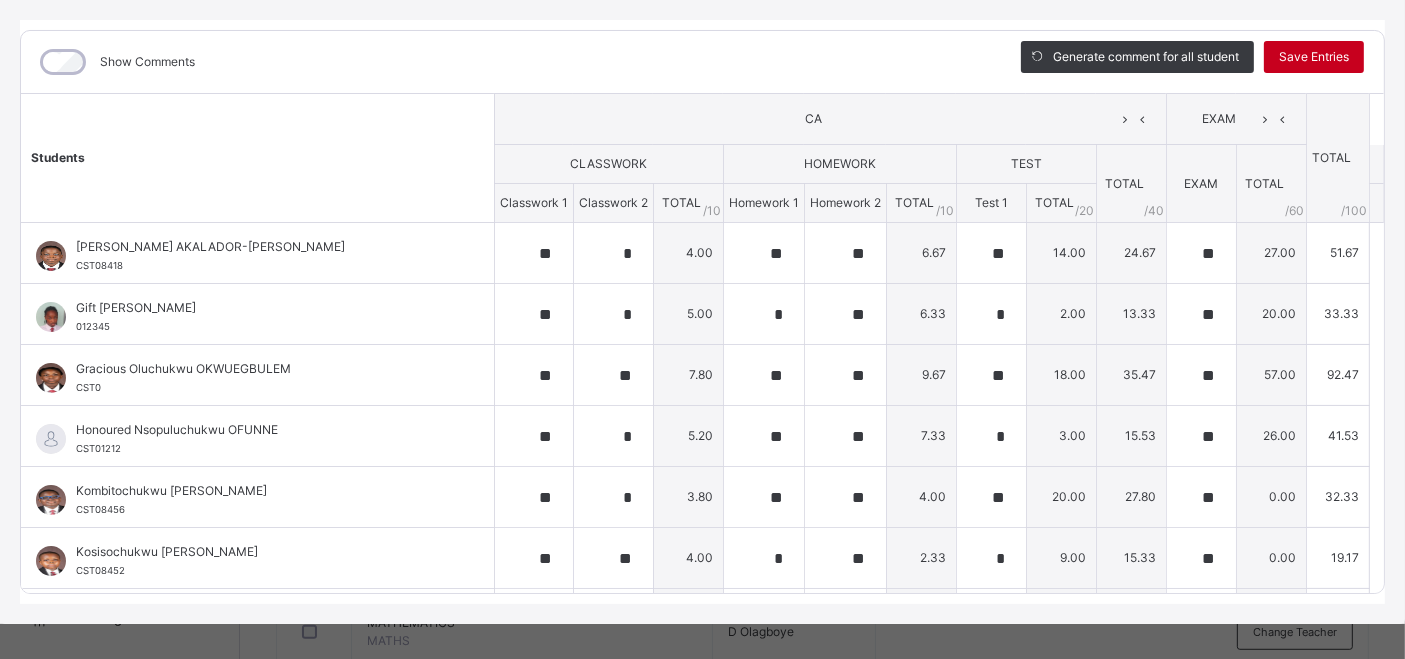 click on "Save Entries" at bounding box center (1314, 57) 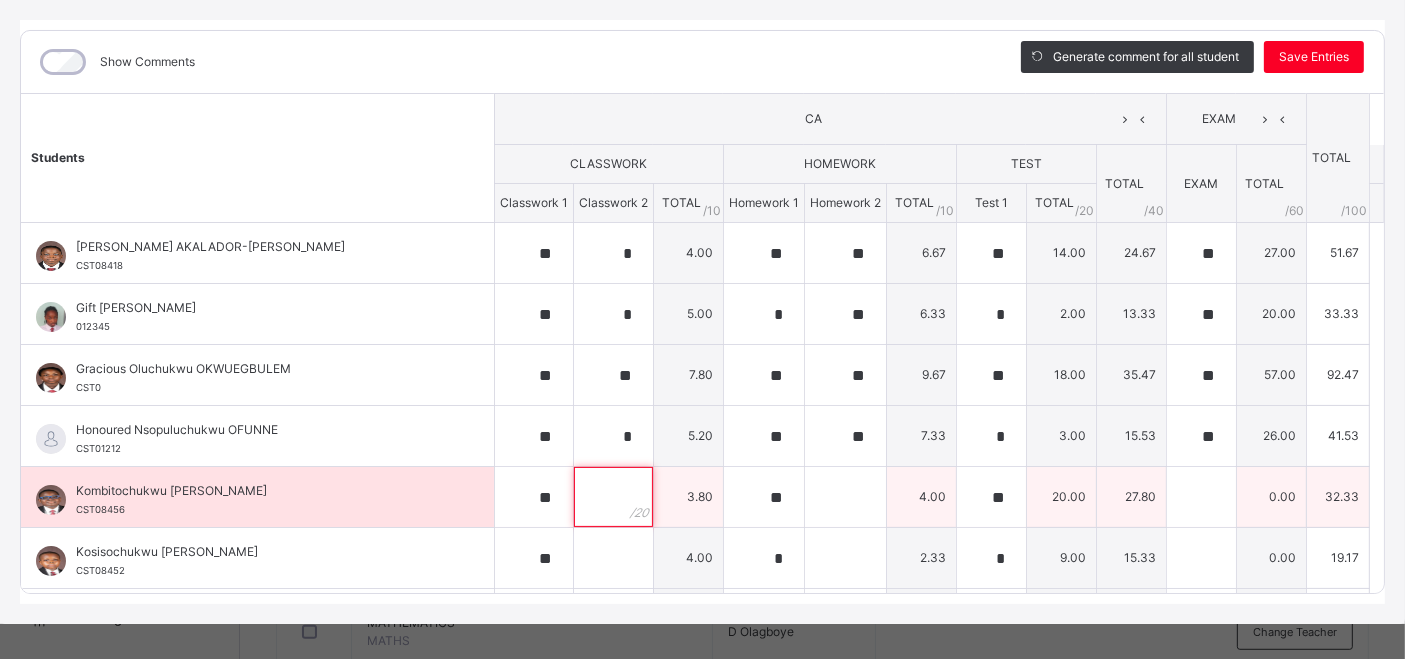 click at bounding box center (613, 497) 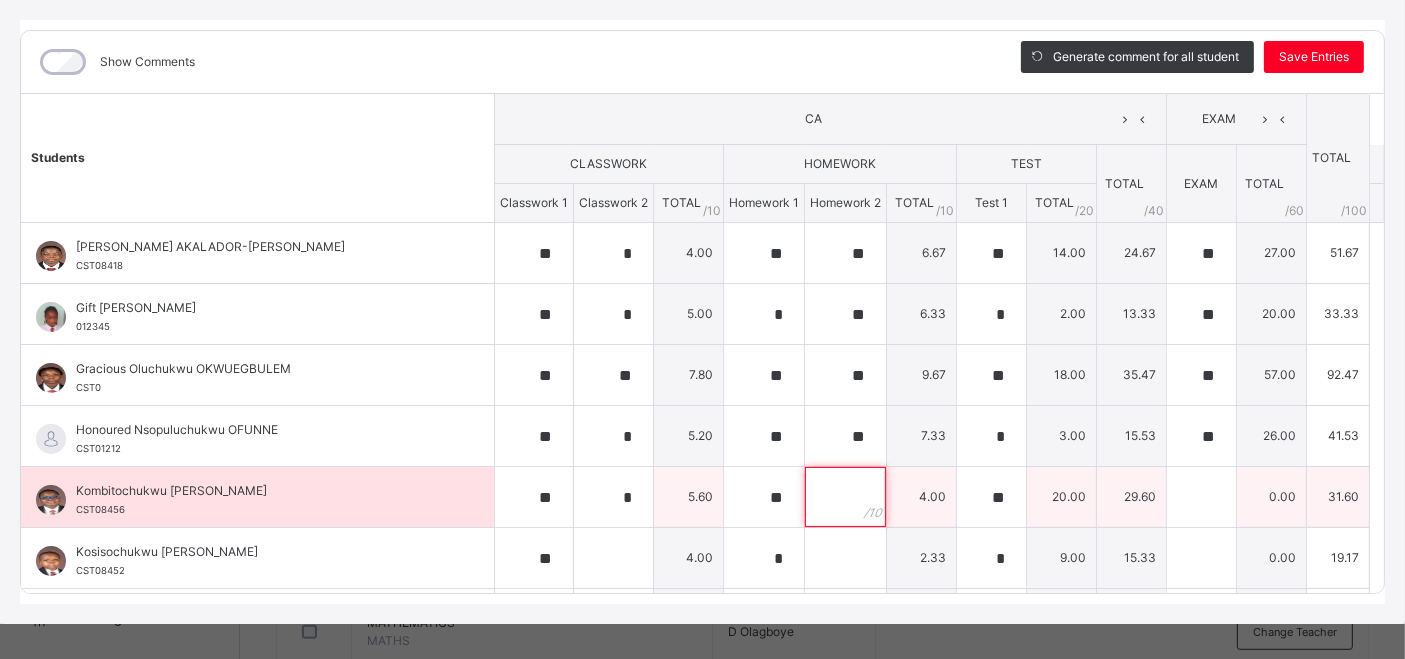 click at bounding box center (845, 497) 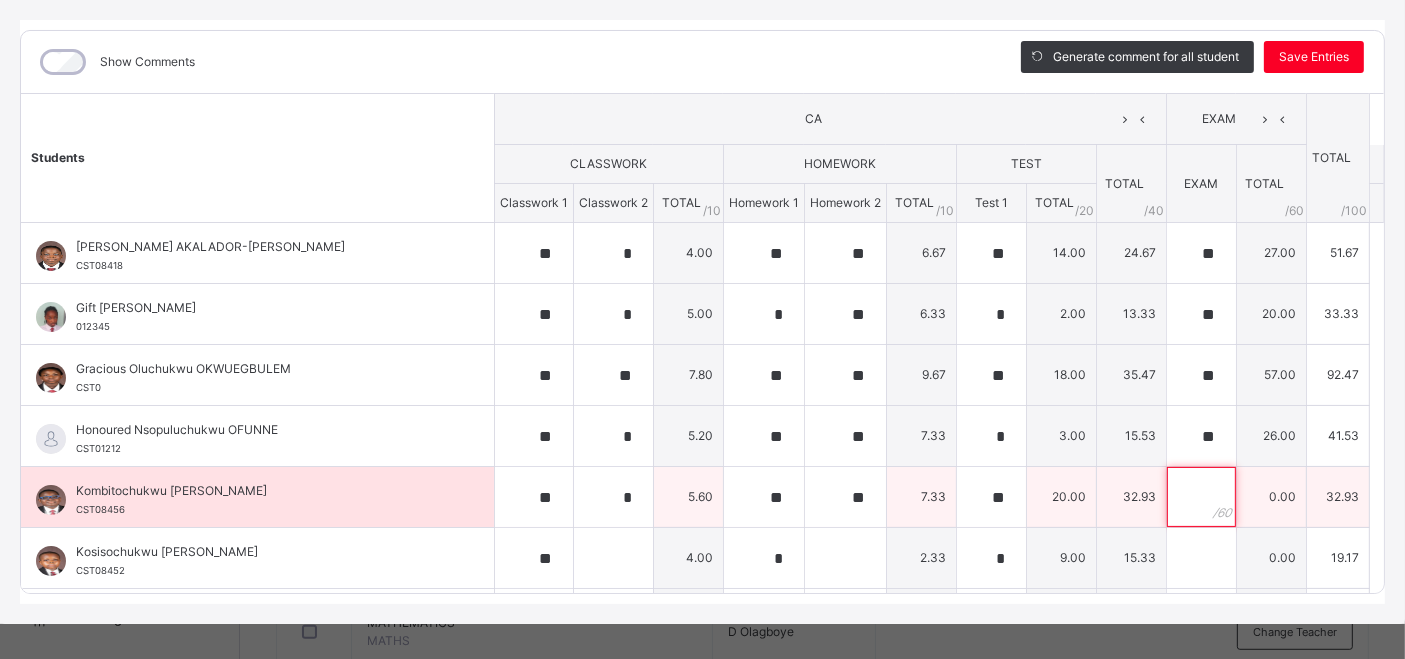 click at bounding box center (1201, 497) 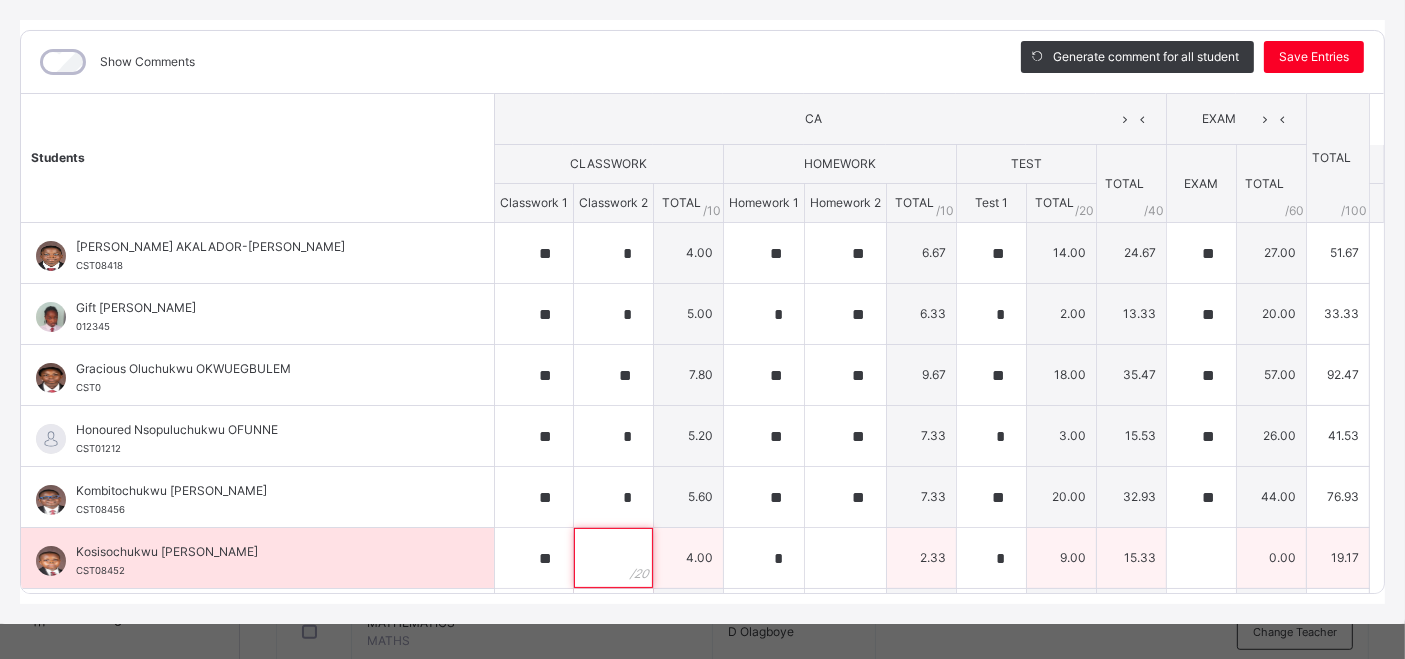 click at bounding box center [613, 558] 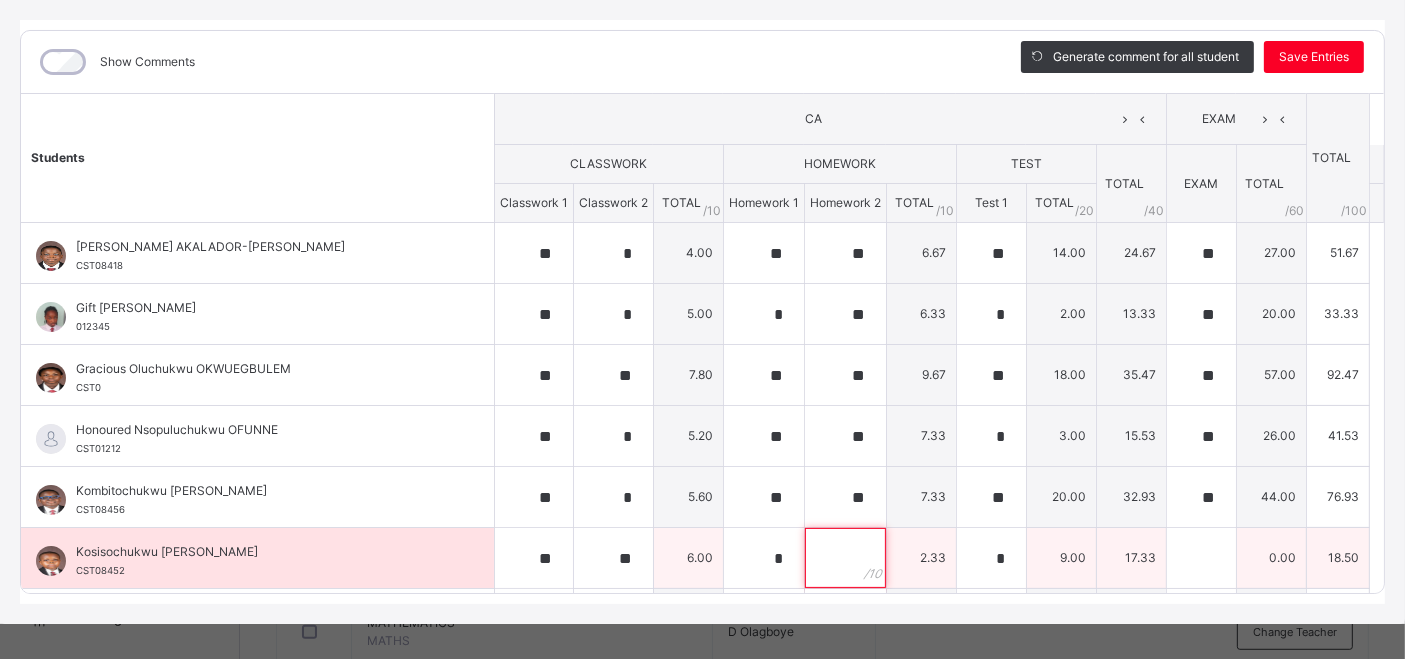 click at bounding box center [845, 558] 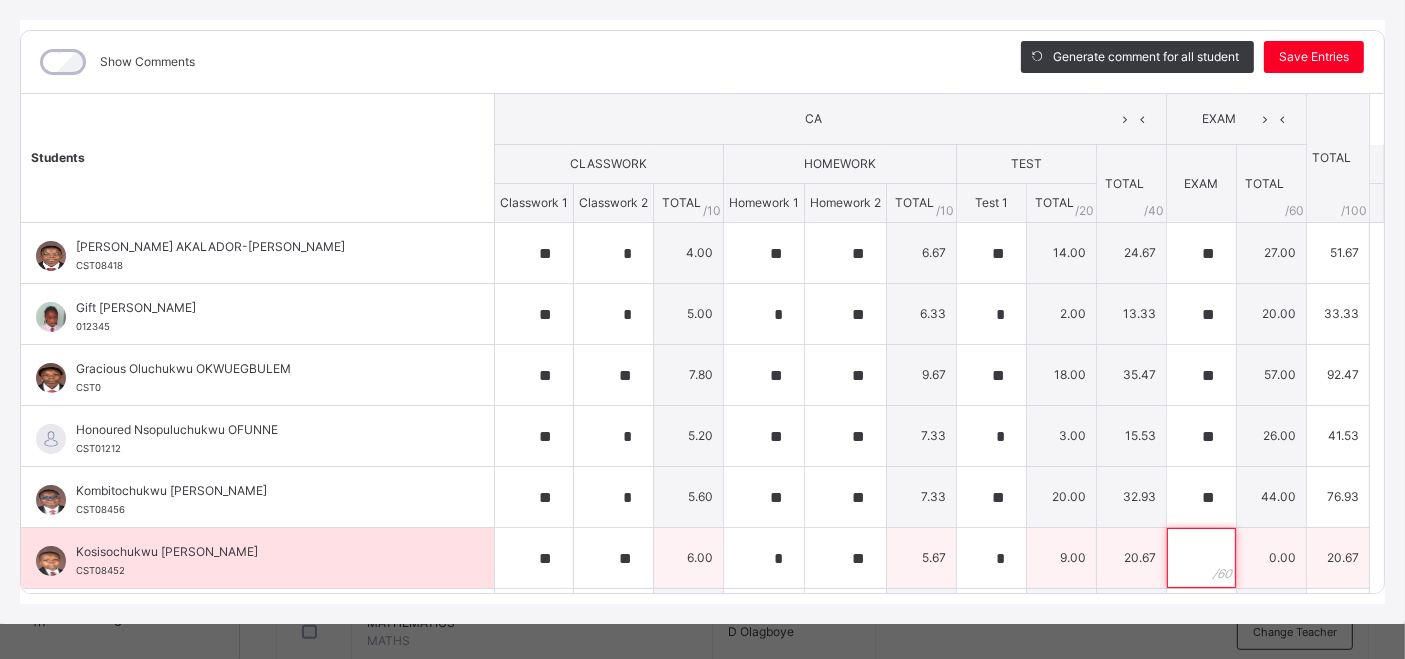 click at bounding box center [1201, 558] 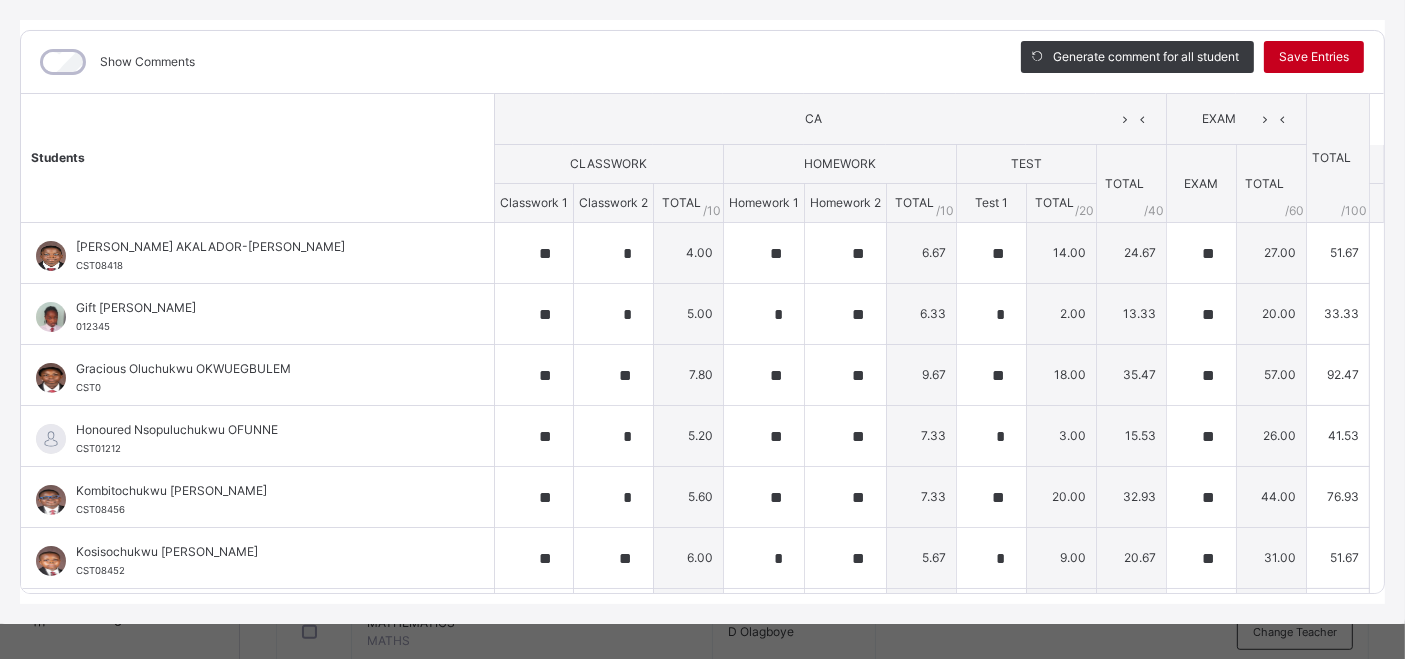 click on "Save Entries" at bounding box center [1314, 57] 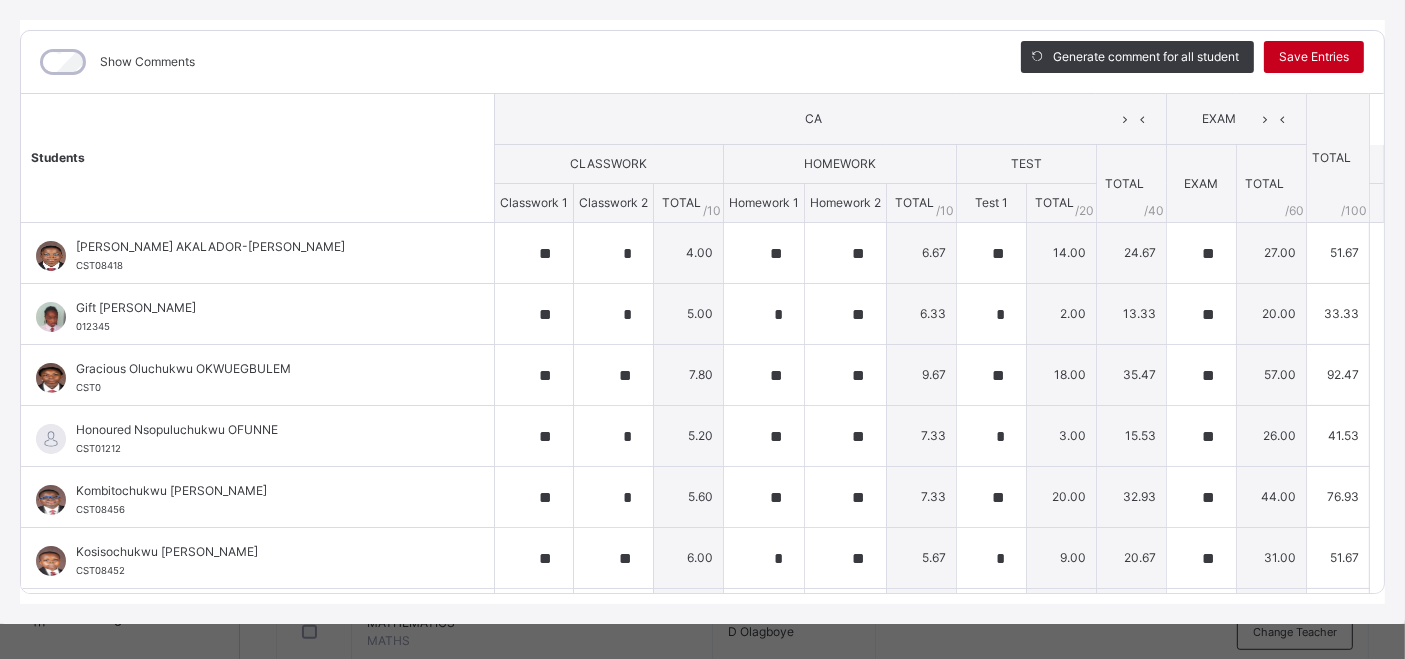 click on "Save Entries" at bounding box center [1314, 57] 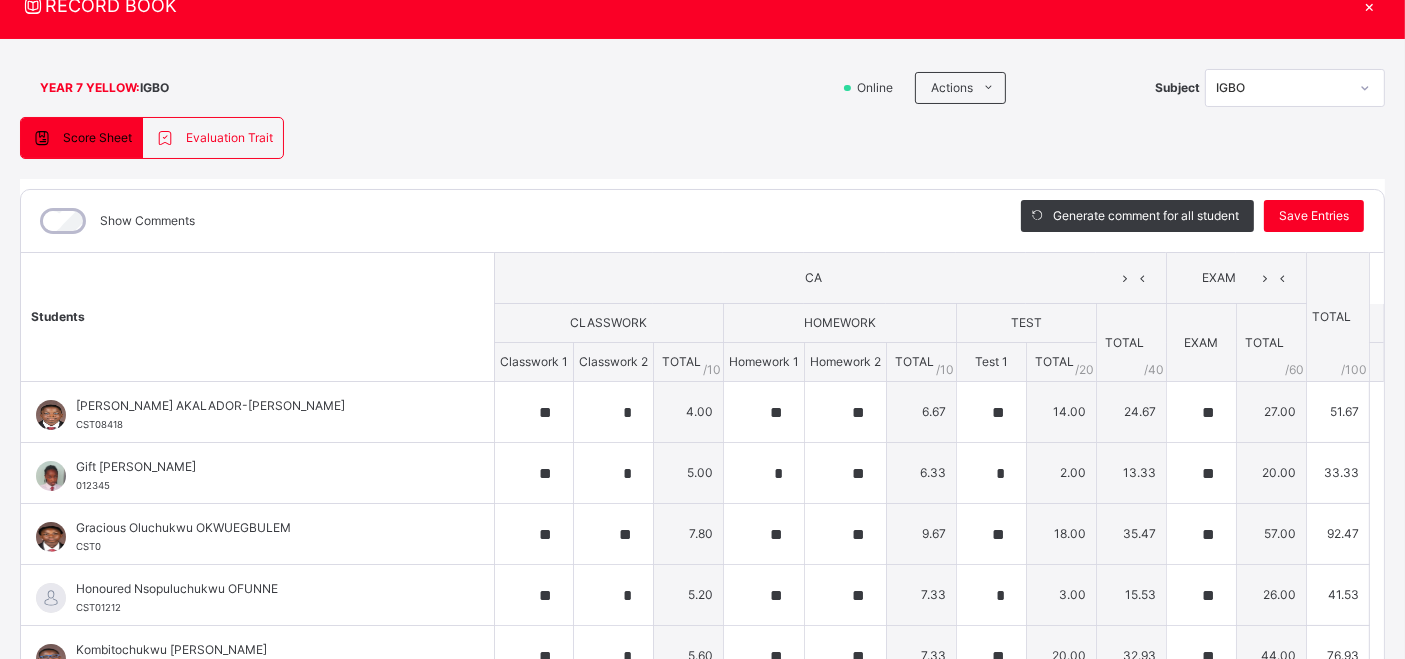 scroll, scrollTop: 36, scrollLeft: 0, axis: vertical 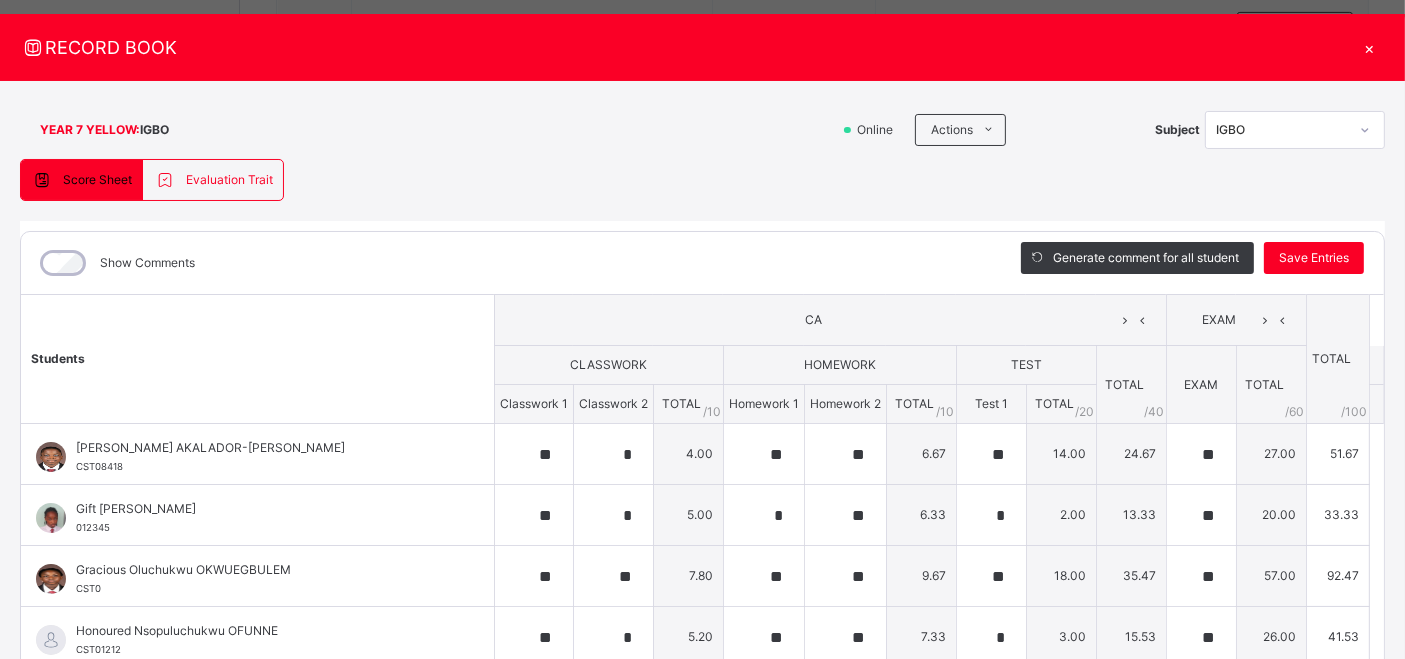 click on "×" at bounding box center [1370, 47] 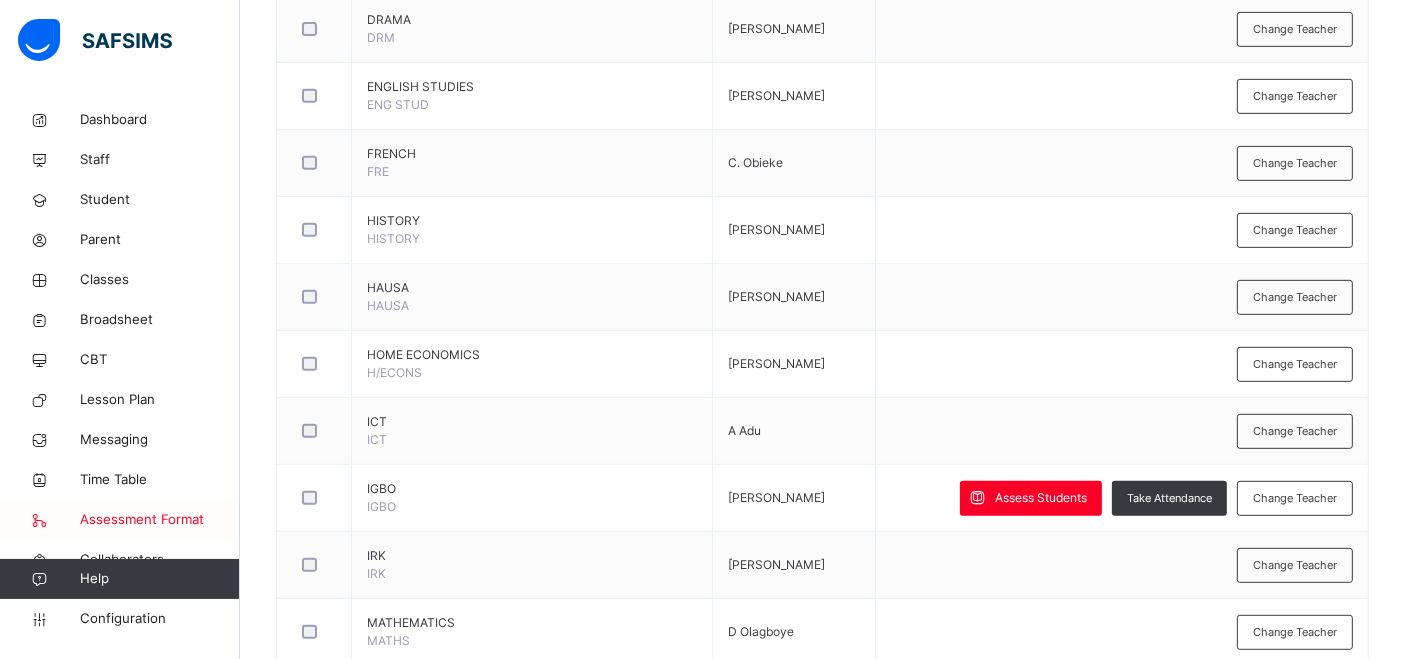 click on "Assessment Format" at bounding box center [160, 520] 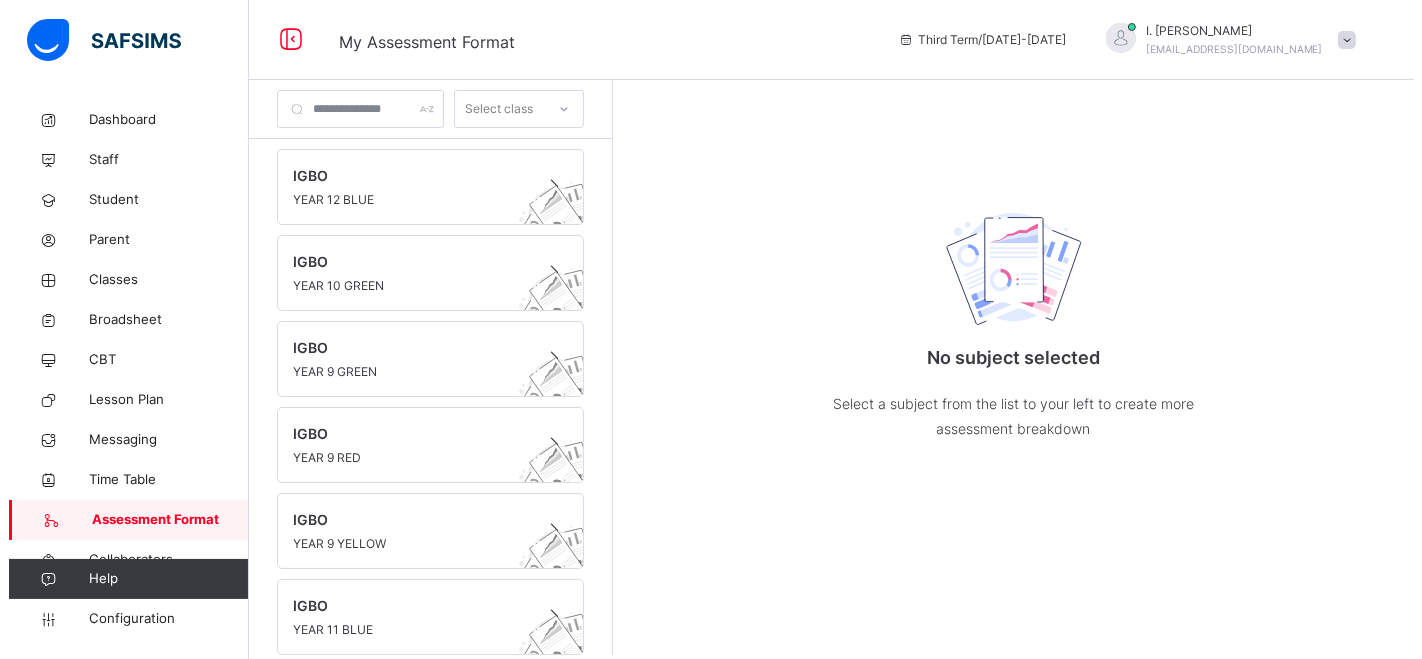 scroll, scrollTop: 0, scrollLeft: 0, axis: both 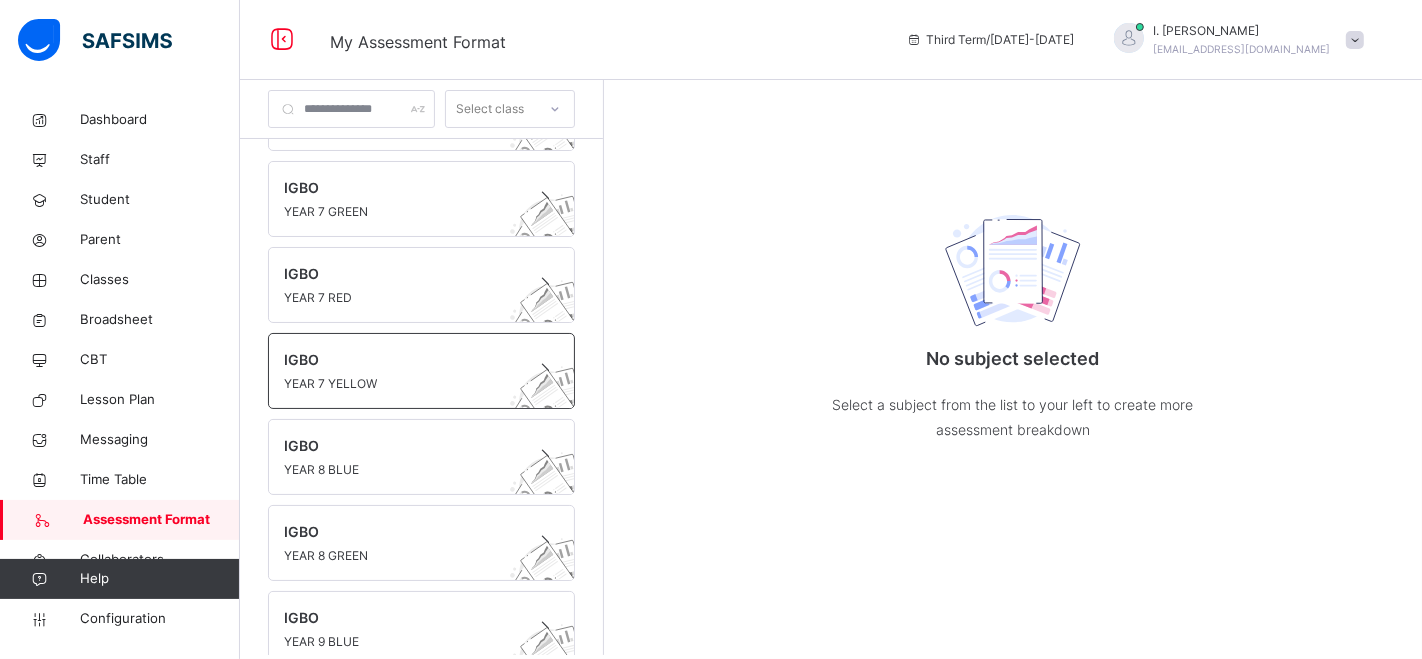 click on "IGBO     YEAR 7 YELLOW" at bounding box center (421, 371) 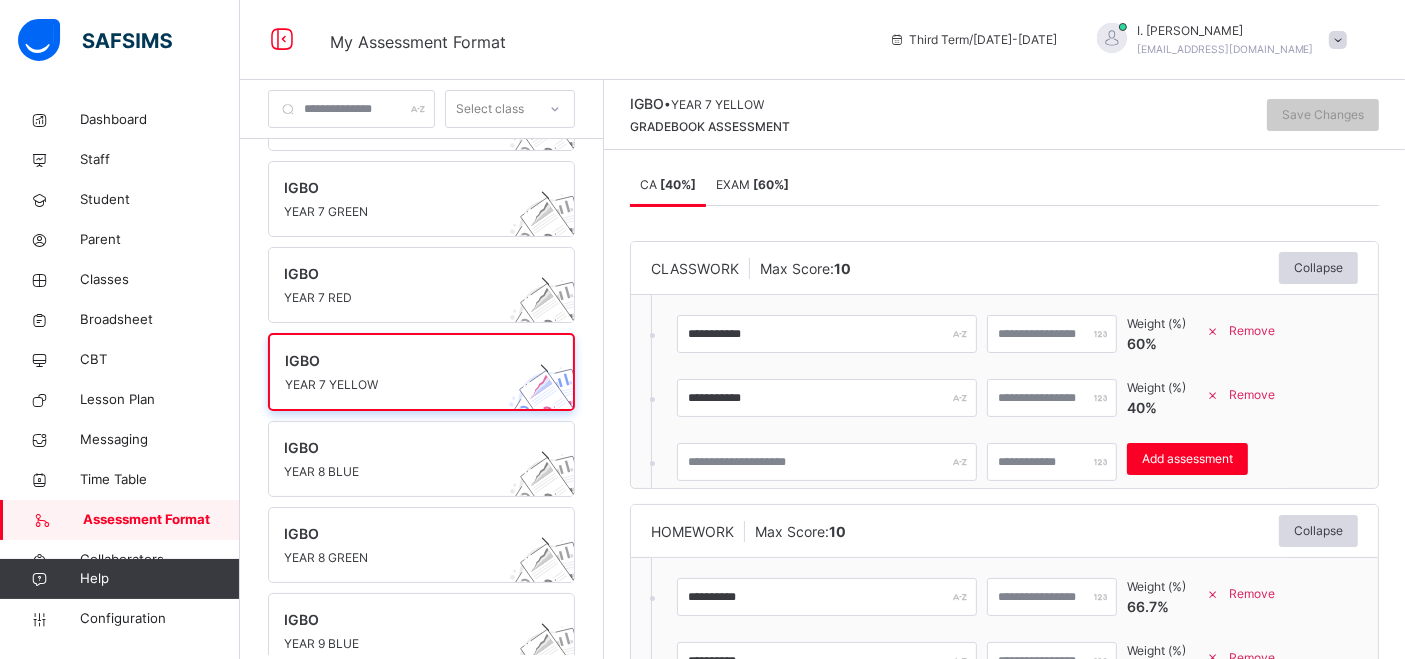 scroll, scrollTop: 6, scrollLeft: 0, axis: vertical 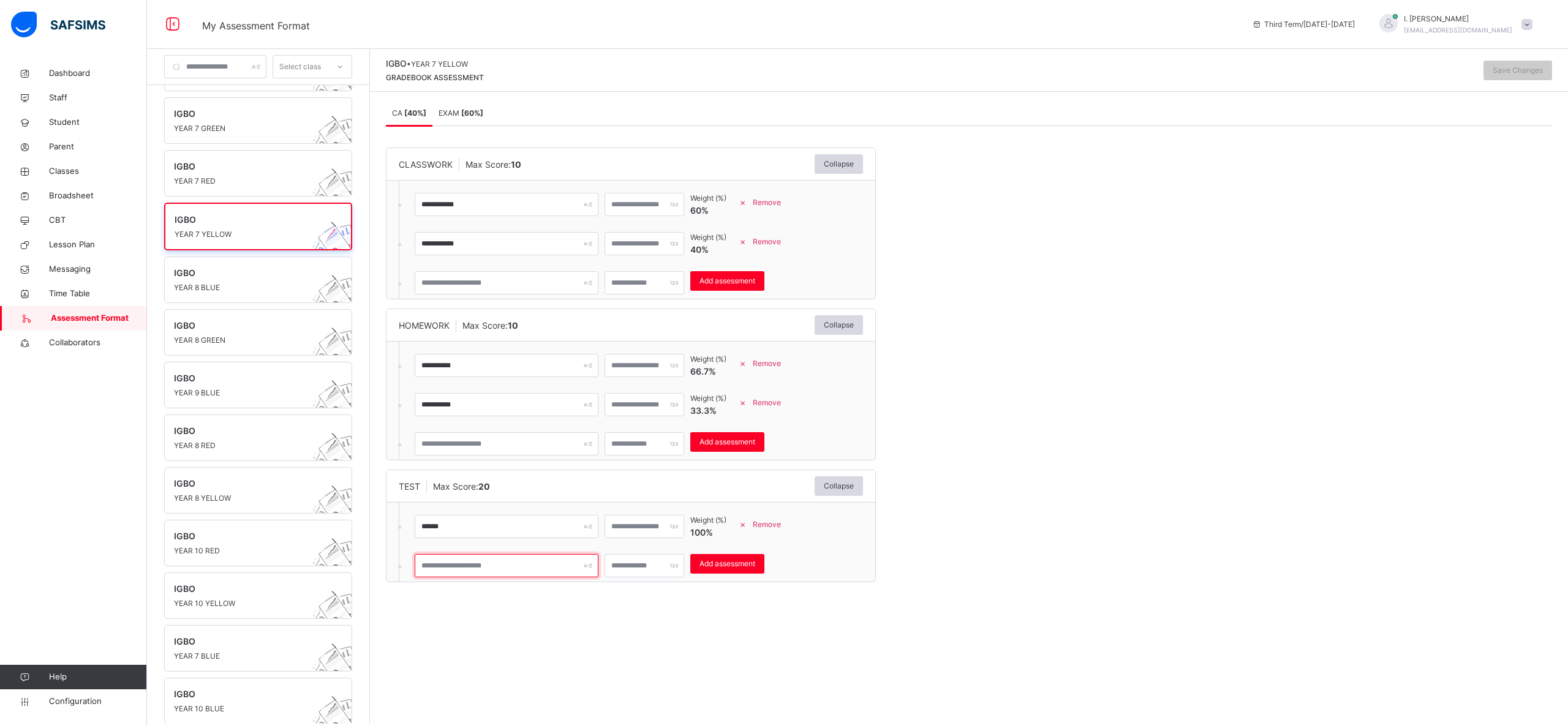 drag, startPoint x: 840, startPoint y: 6, endPoint x: 469, endPoint y: 566, distance: 671.7447 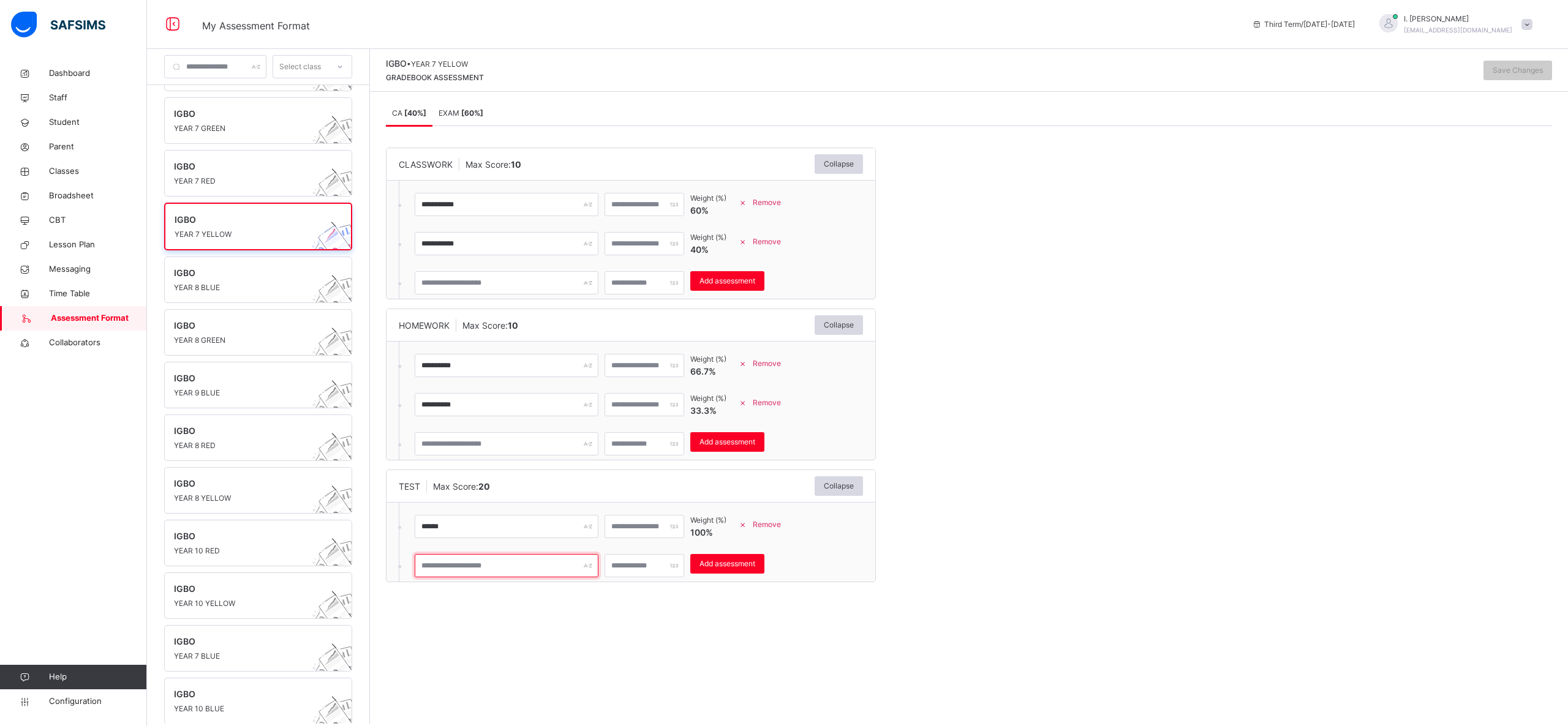 click at bounding box center (507, 566) 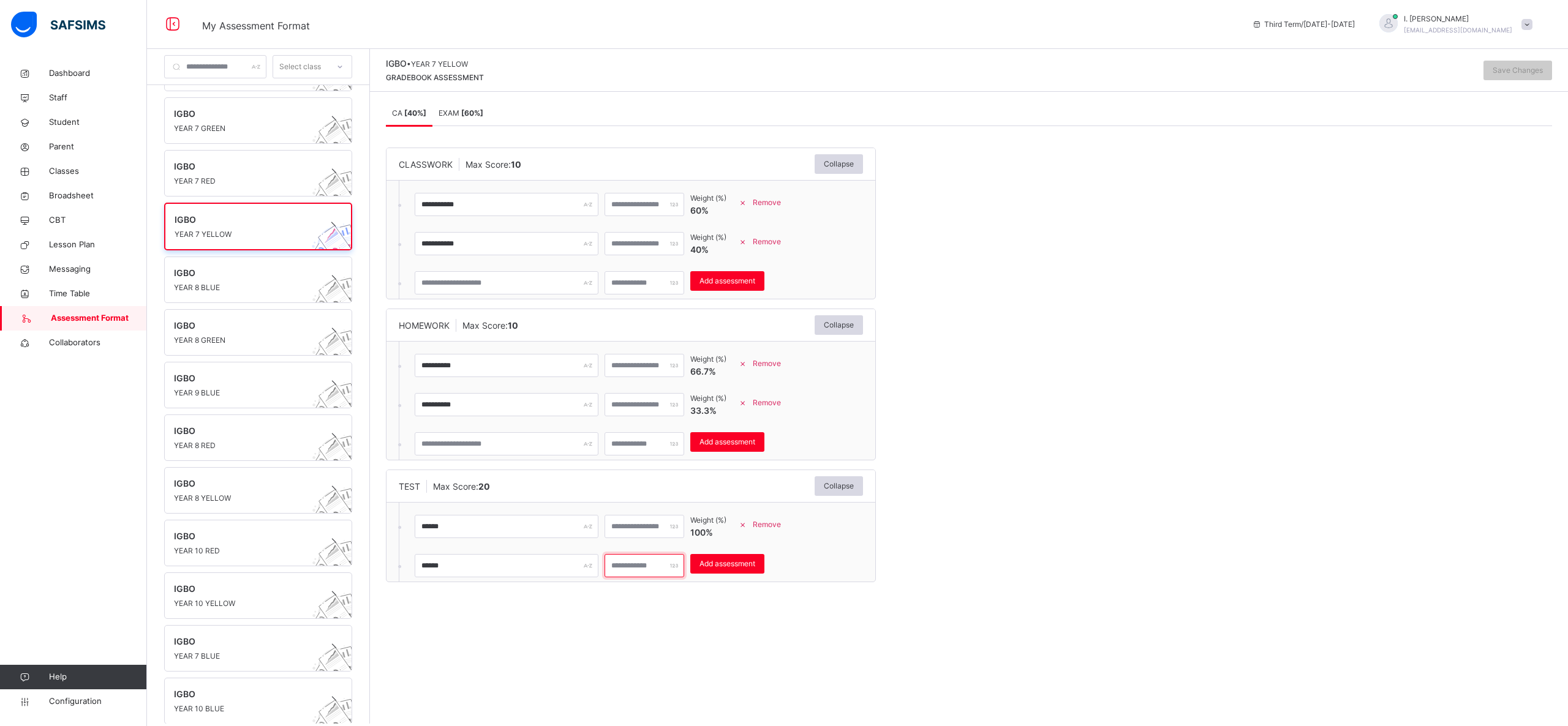 click at bounding box center [644, 566] 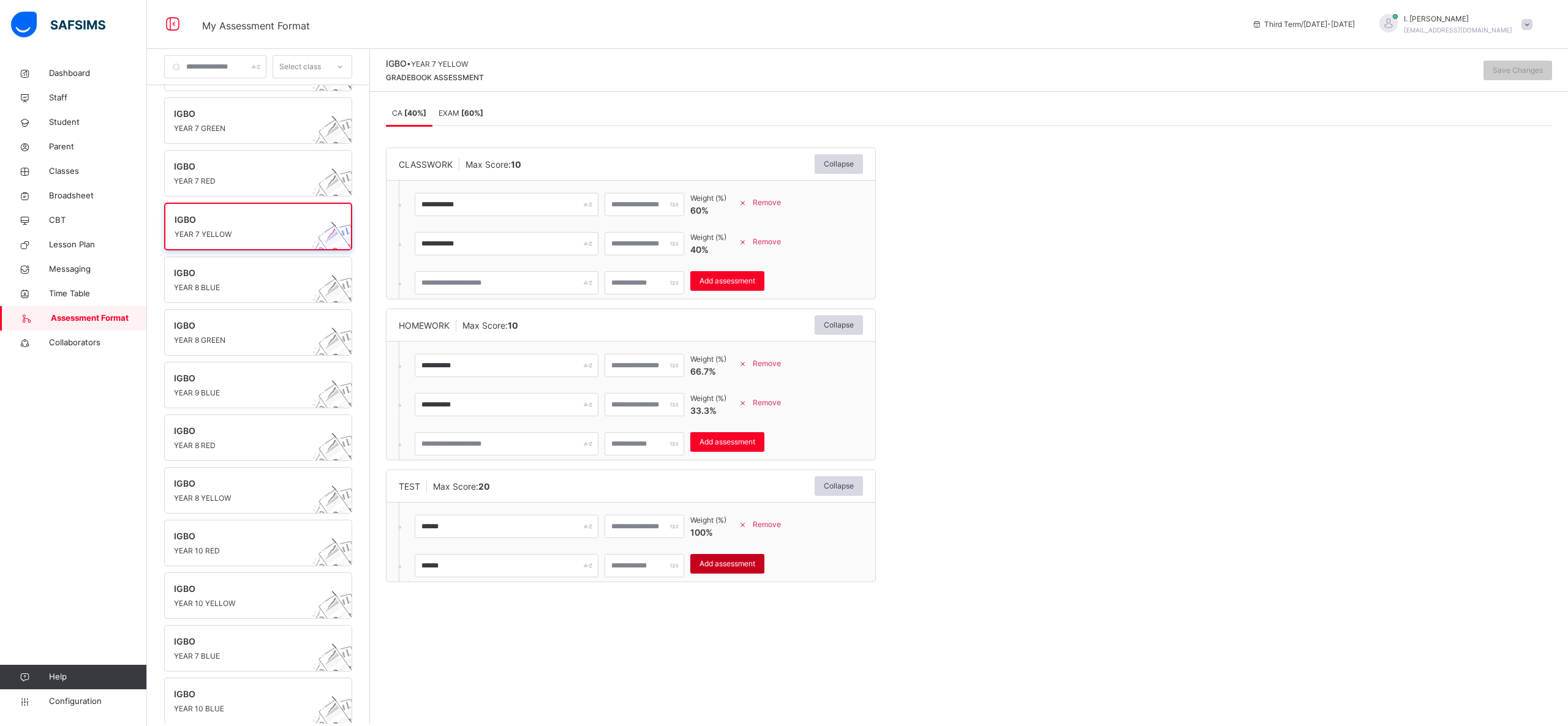 click on "Add assessment" at bounding box center [727, 564] 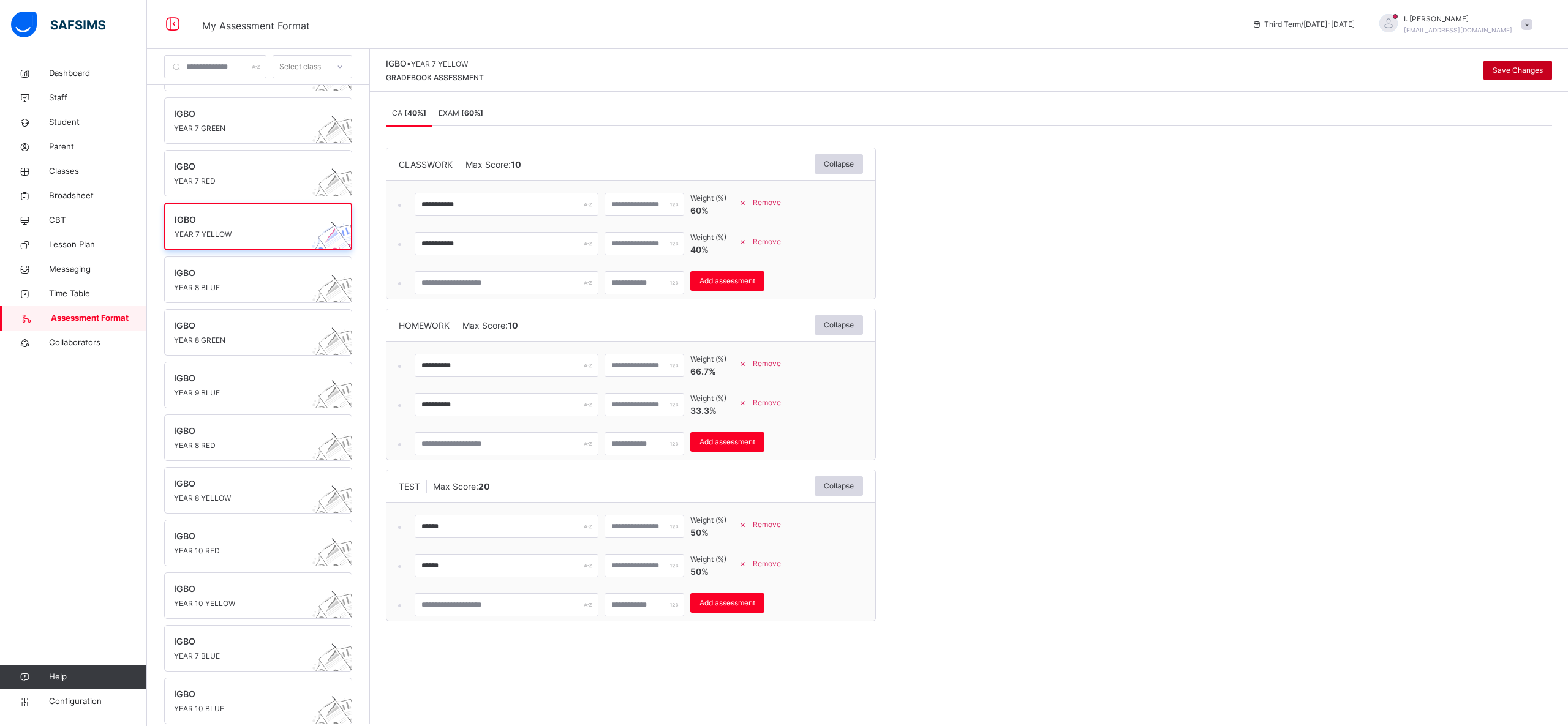click on "Save Changes" at bounding box center (1518, 70) 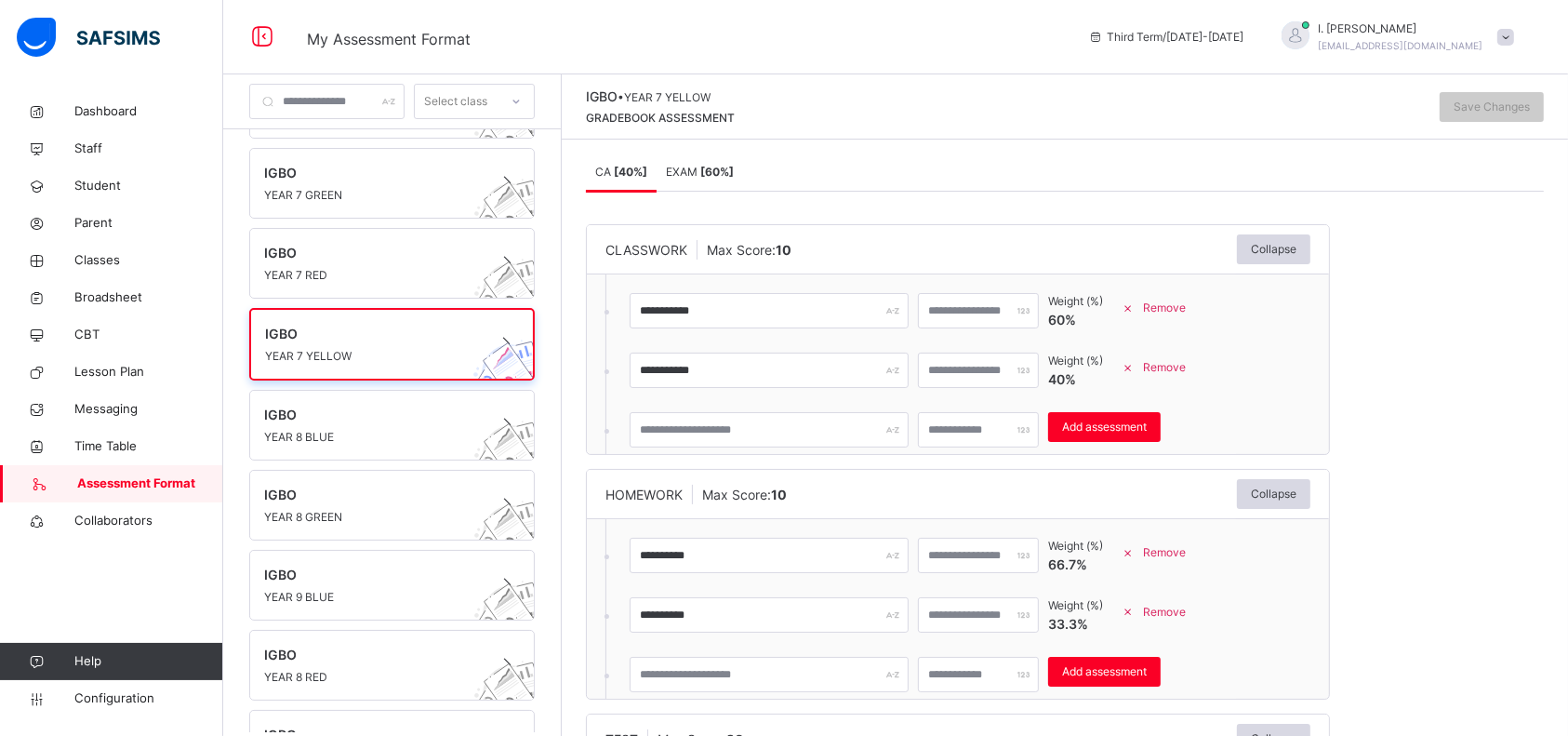 scroll, scrollTop: 711, scrollLeft: 0, axis: vertical 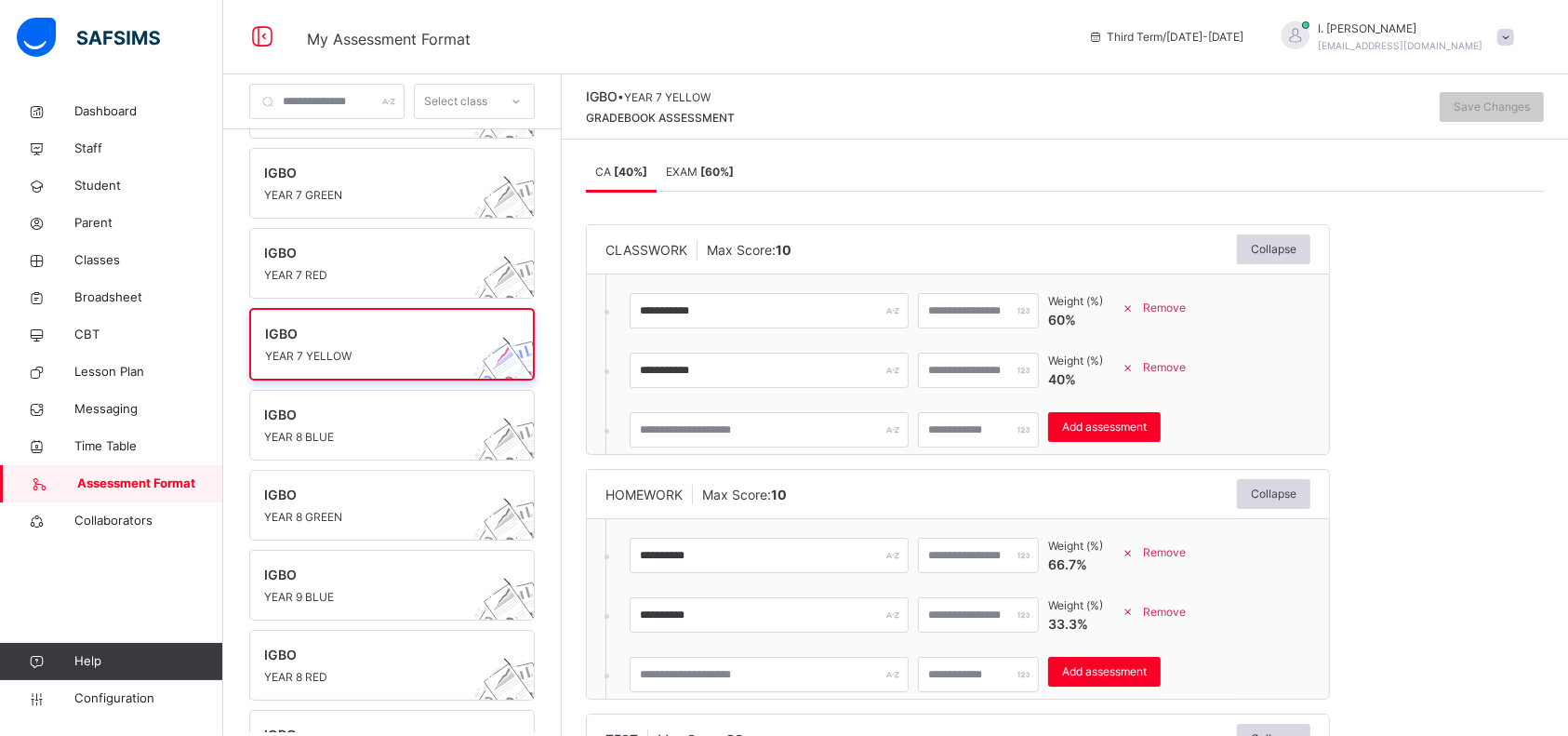 drag, startPoint x: 2334, startPoint y: 3, endPoint x: 1008, endPoint y: 44, distance: 1326.6337 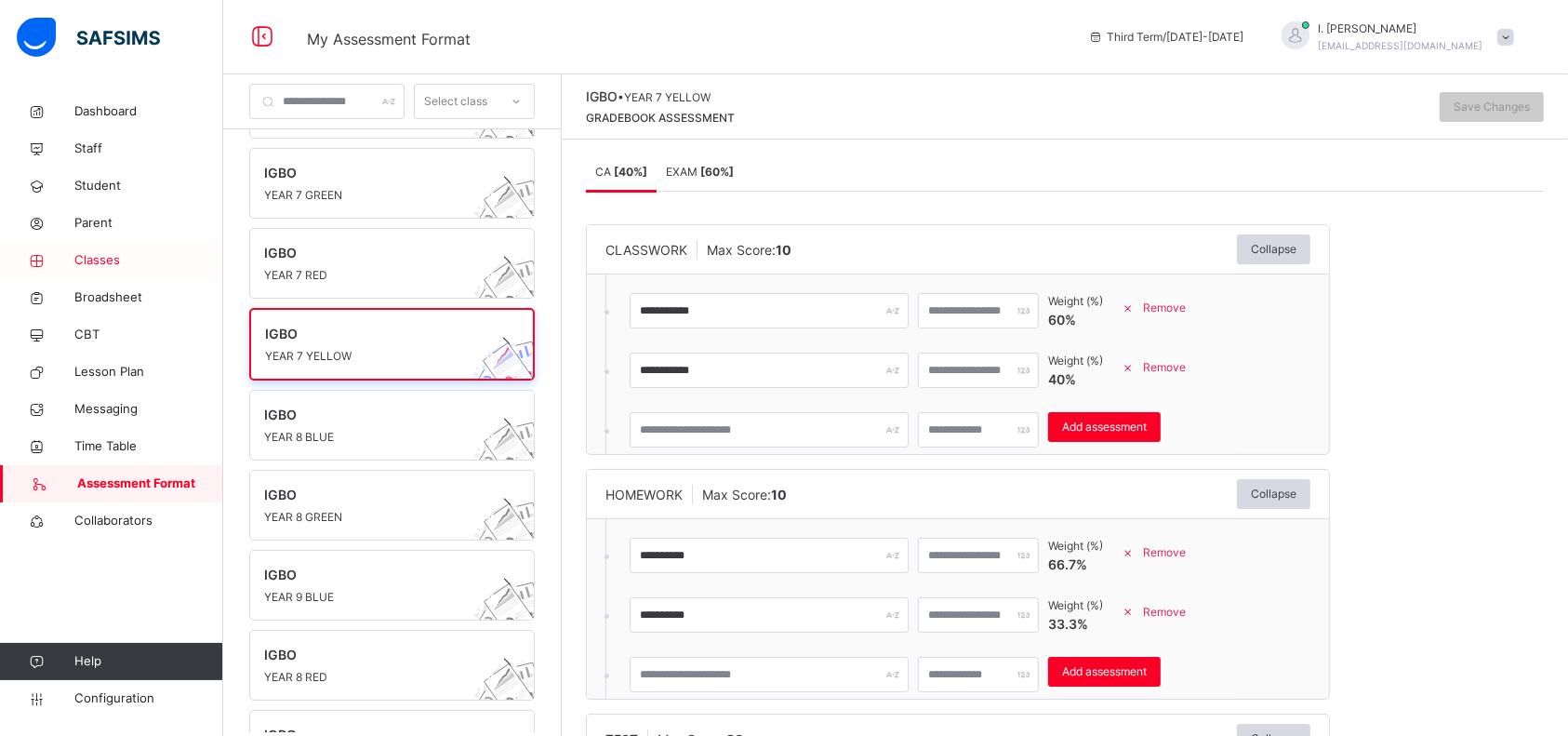 click on "Classes" at bounding box center (149, 261) 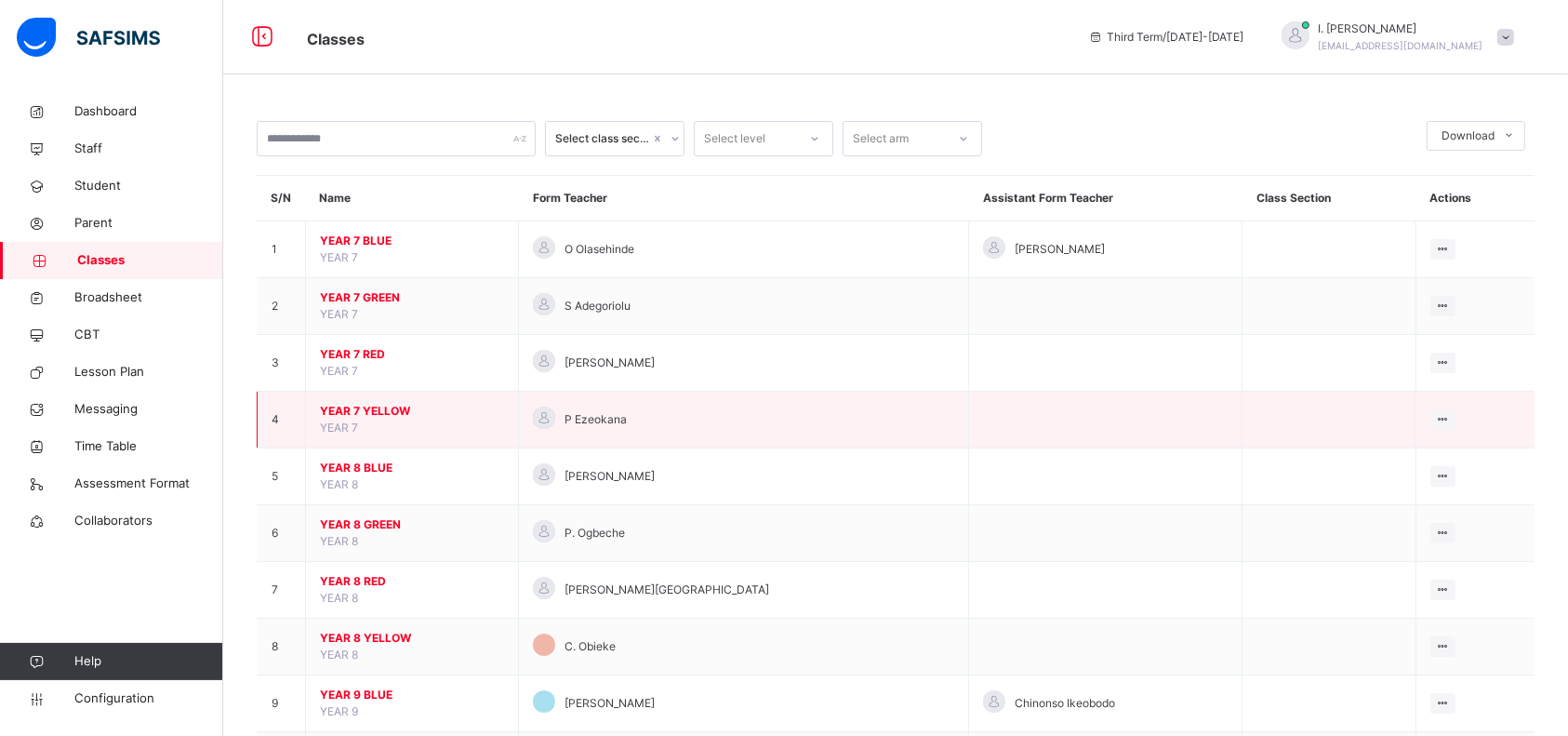 click on "YEAR 7   YELLOW" at bounding box center (412, 411) 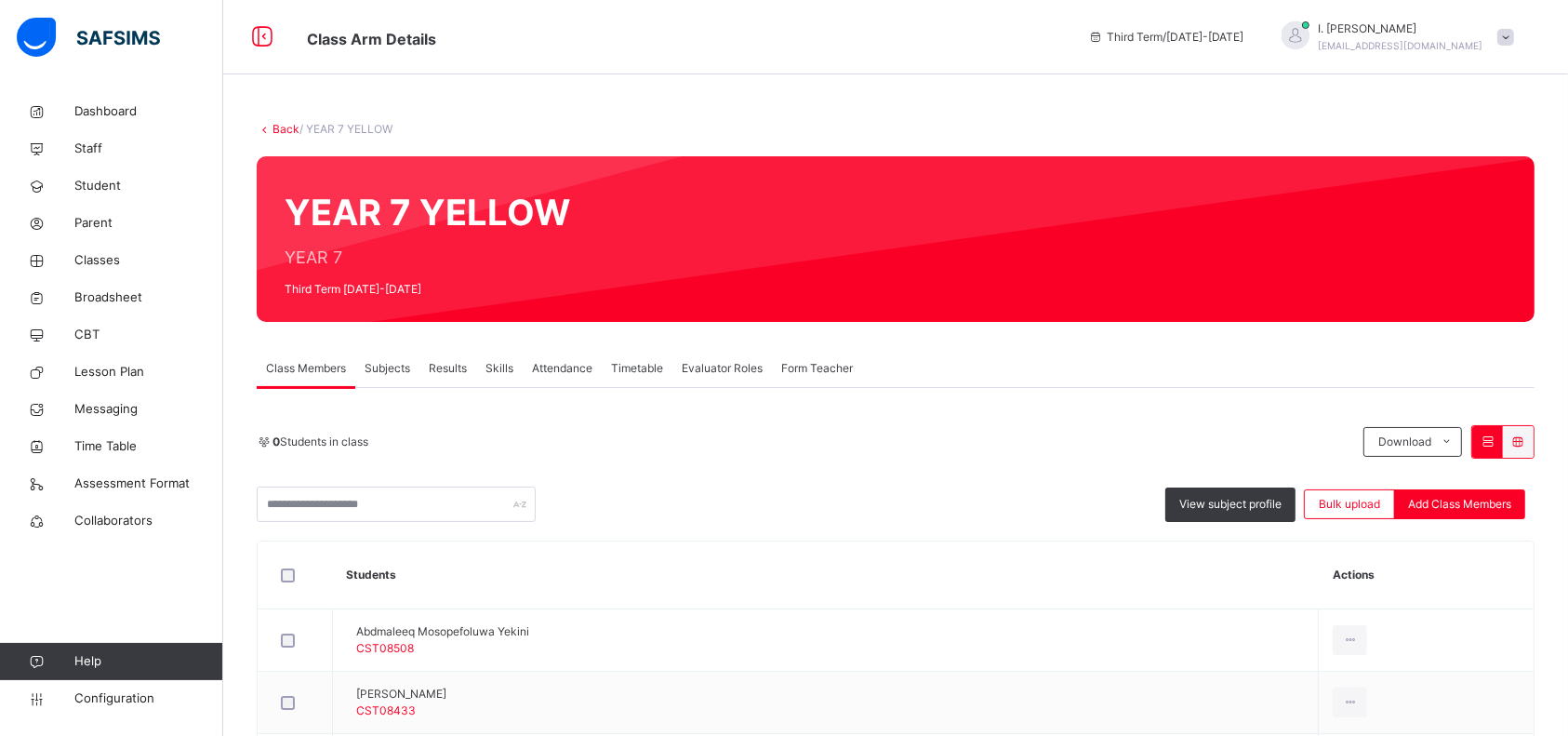 click on "Subjects" at bounding box center (387, 368) 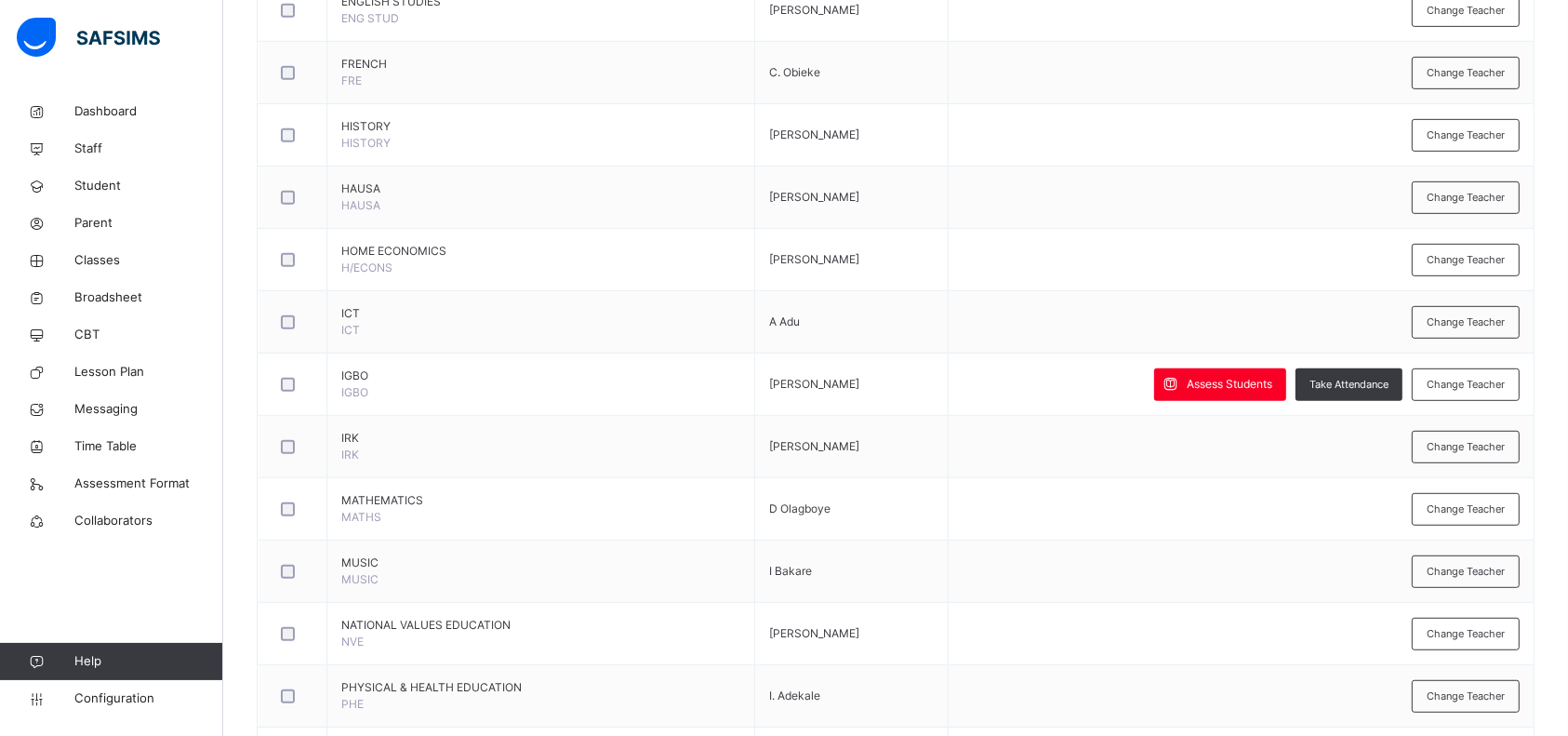 scroll, scrollTop: 930, scrollLeft: 0, axis: vertical 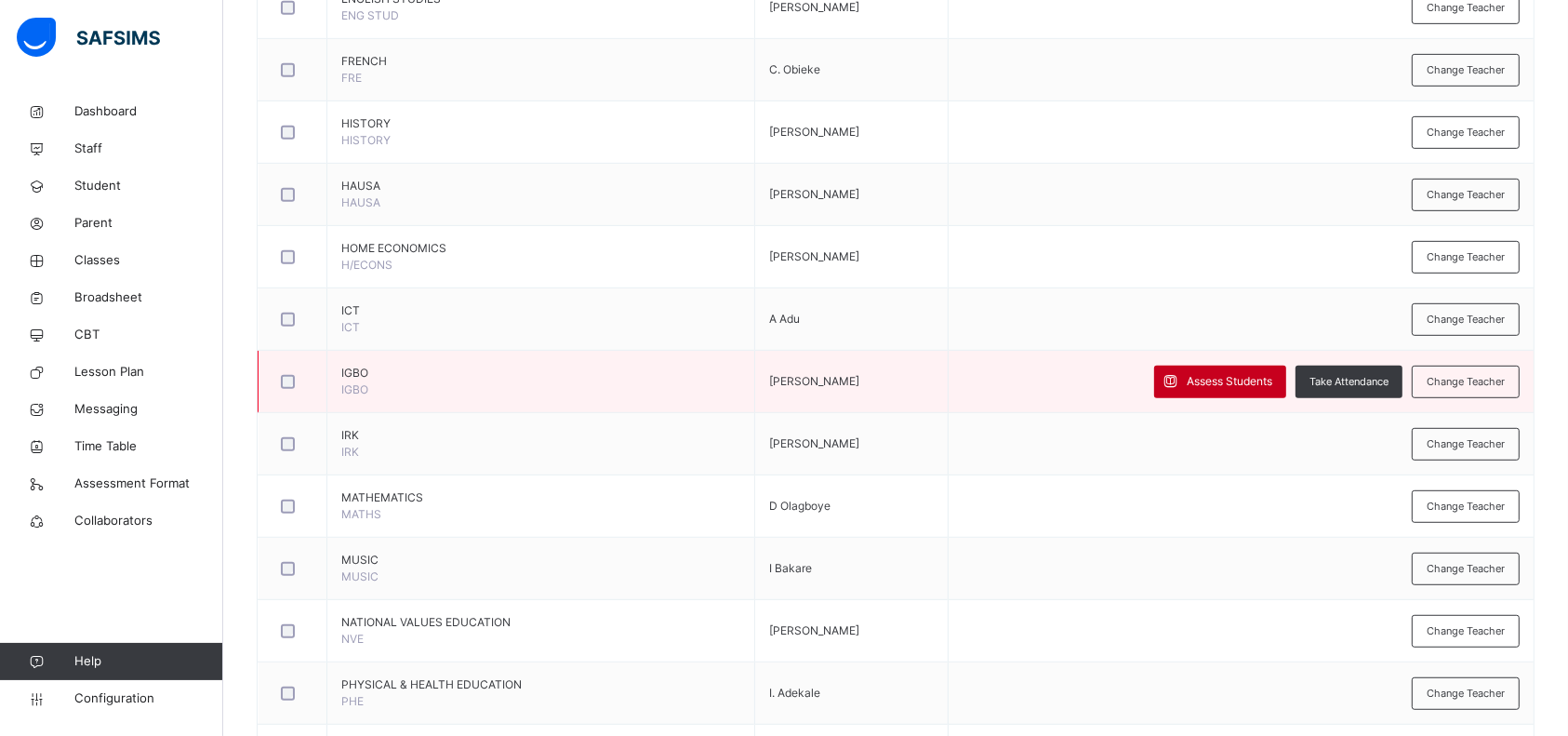 click on "Assess Students" at bounding box center (1229, 381) 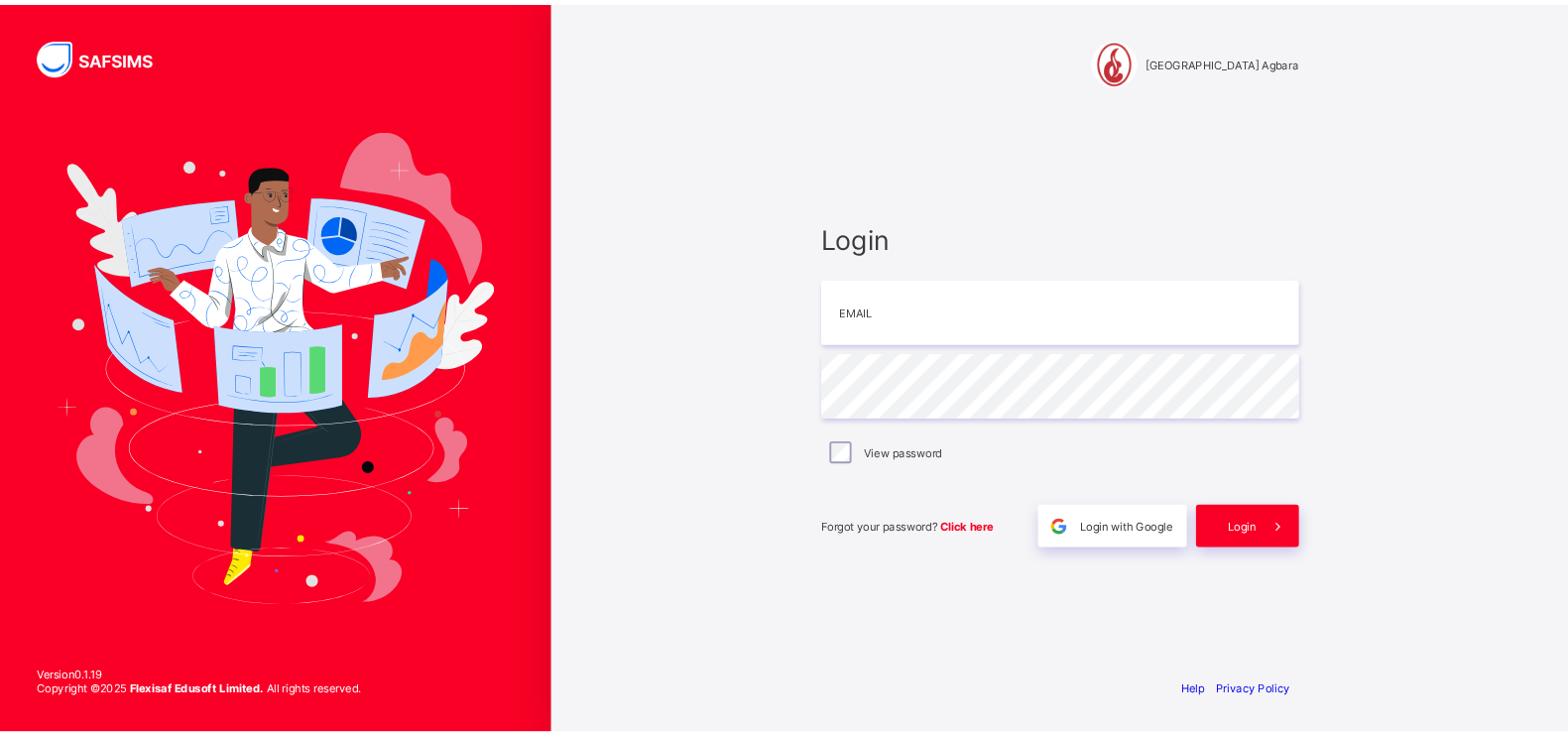scroll, scrollTop: 0, scrollLeft: 0, axis: both 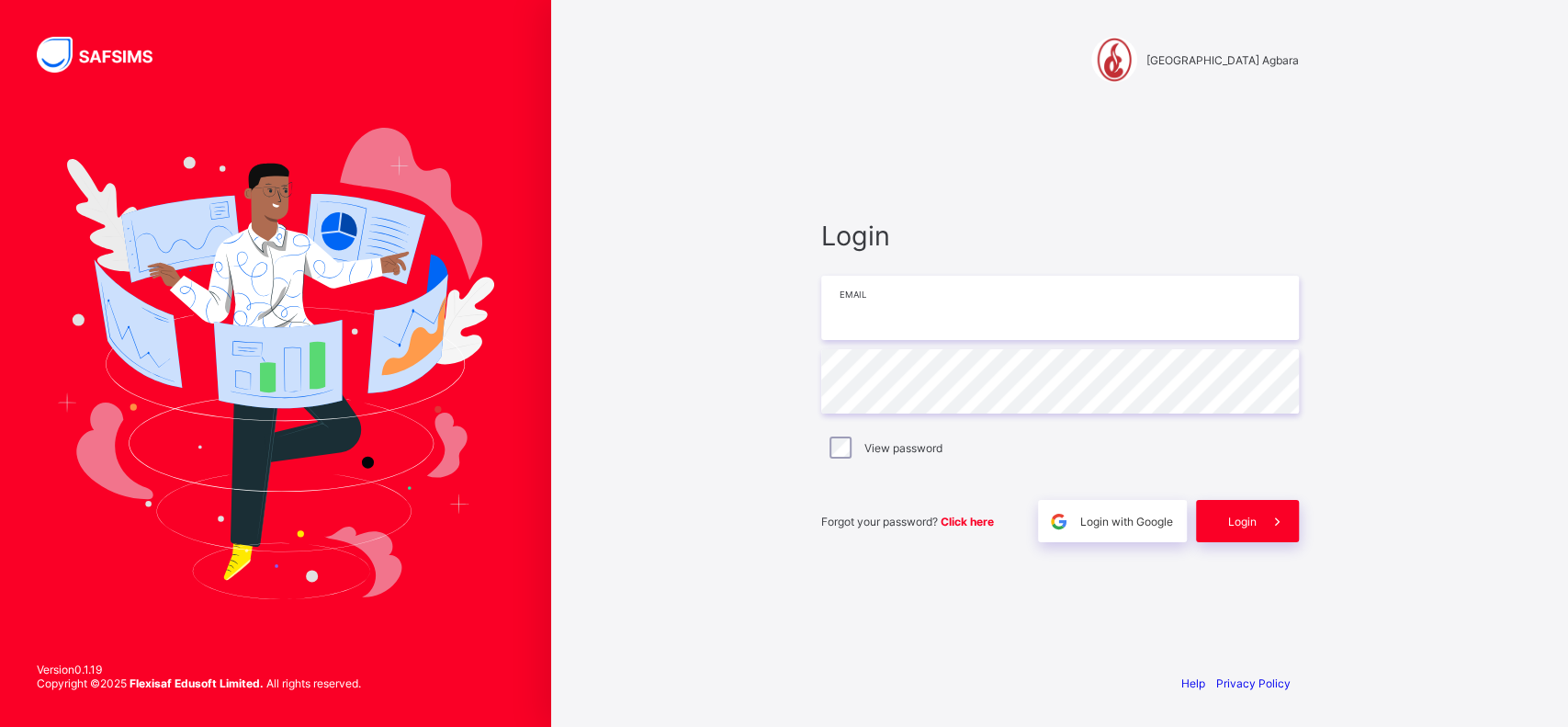 click at bounding box center (1060, 308) 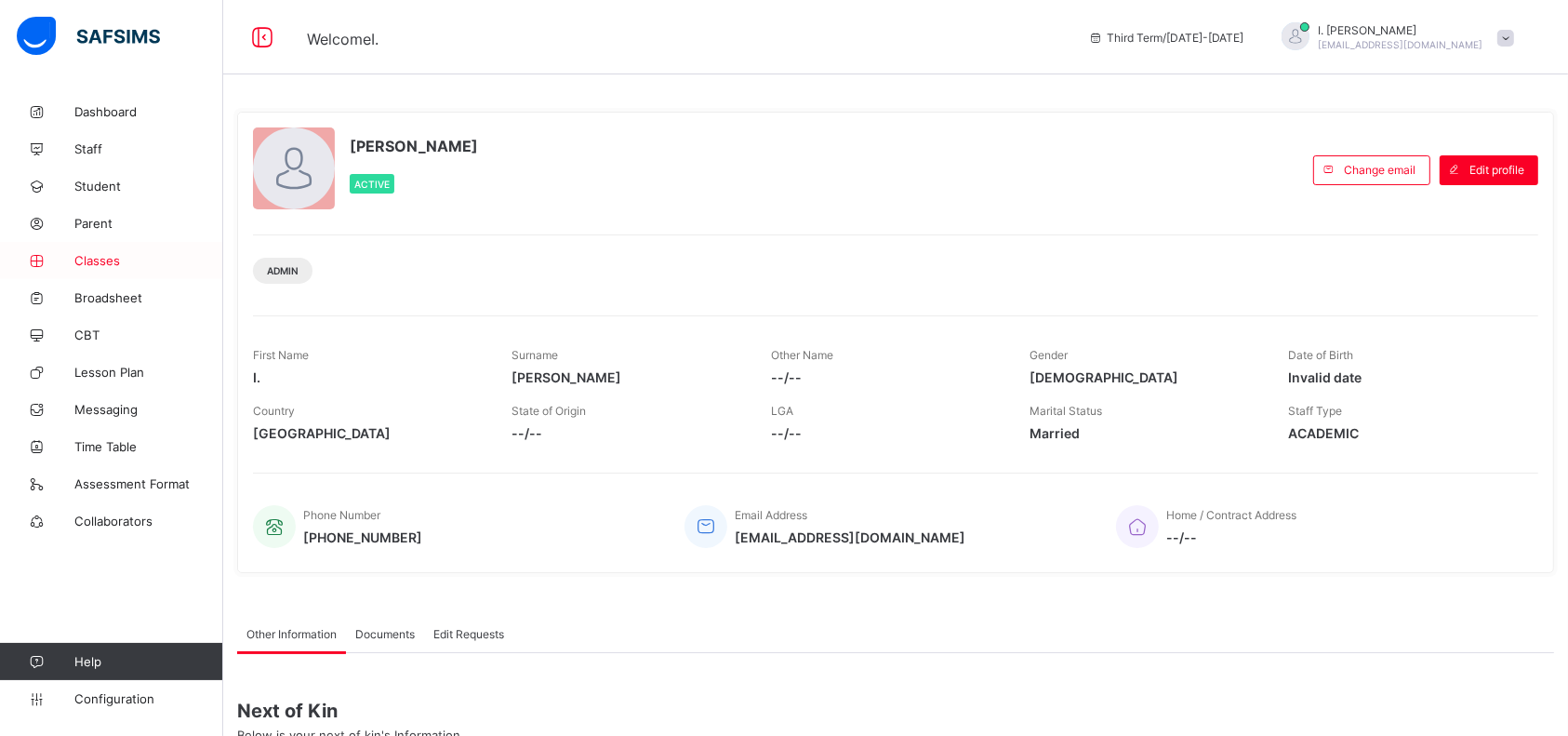 click on "Classes" at bounding box center (149, 261) 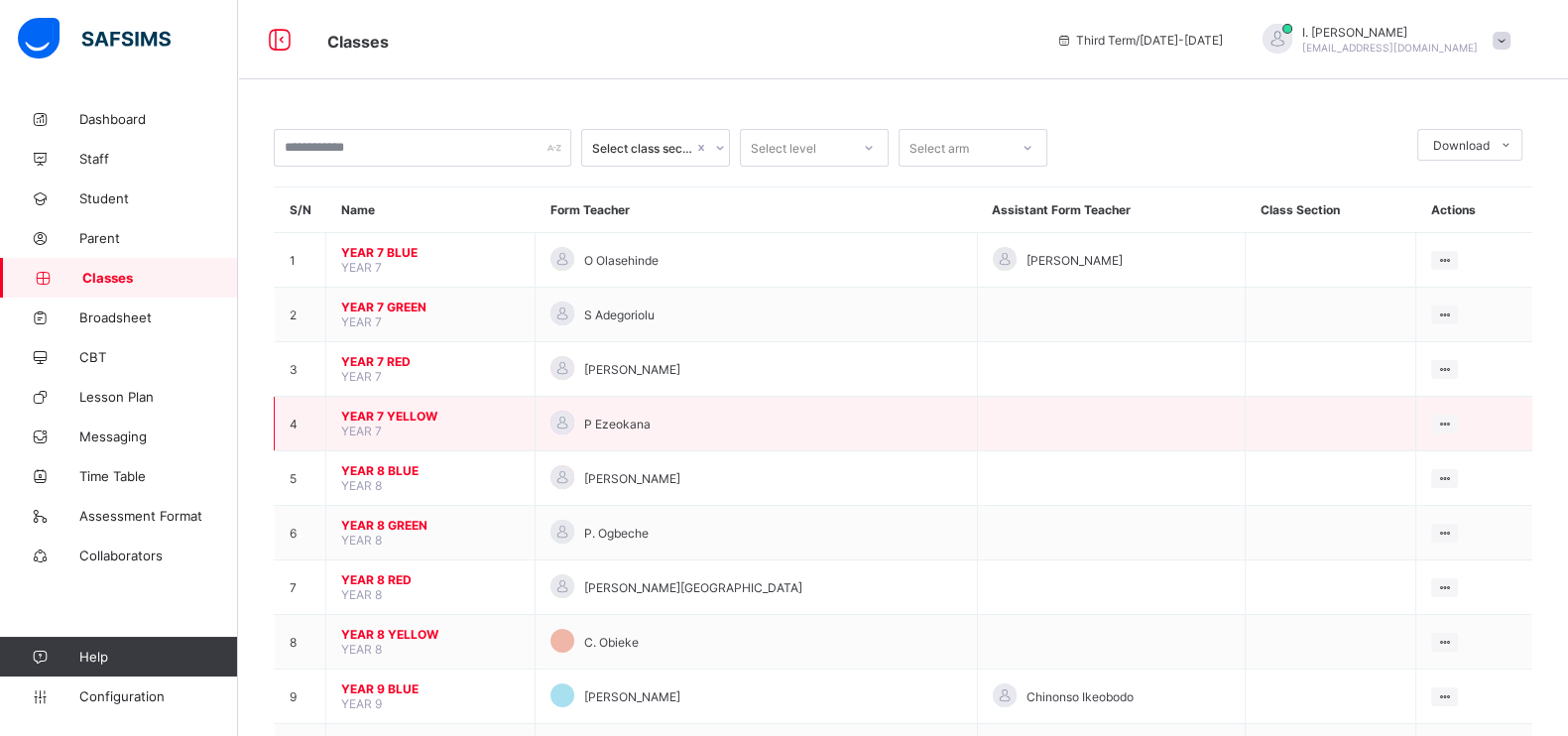 drag, startPoint x: 1691, startPoint y: 1, endPoint x: 416, endPoint y: 411, distance: 1339.3002 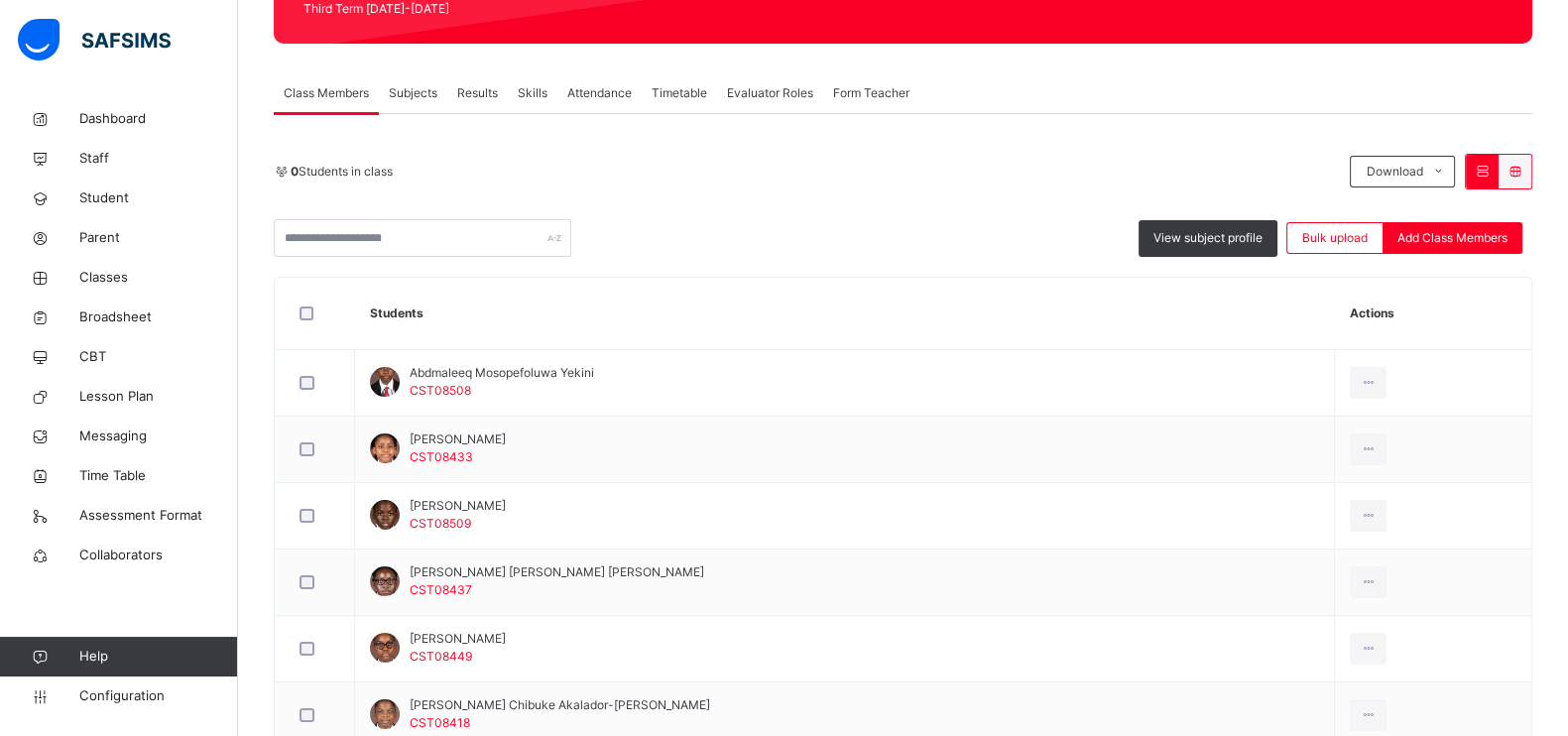 scroll, scrollTop: 84, scrollLeft: 0, axis: vertical 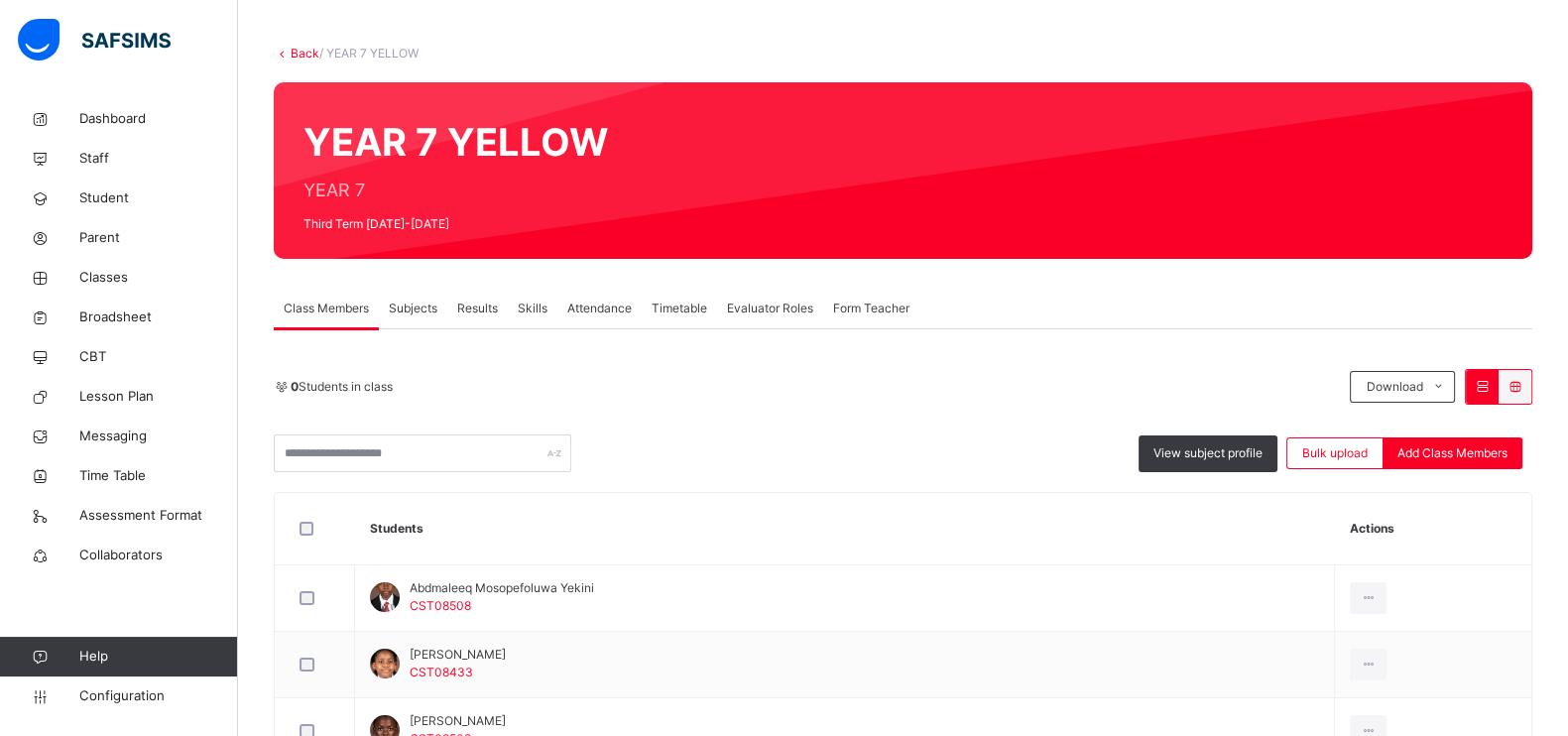 click on "Subjects" at bounding box center (413, 308) 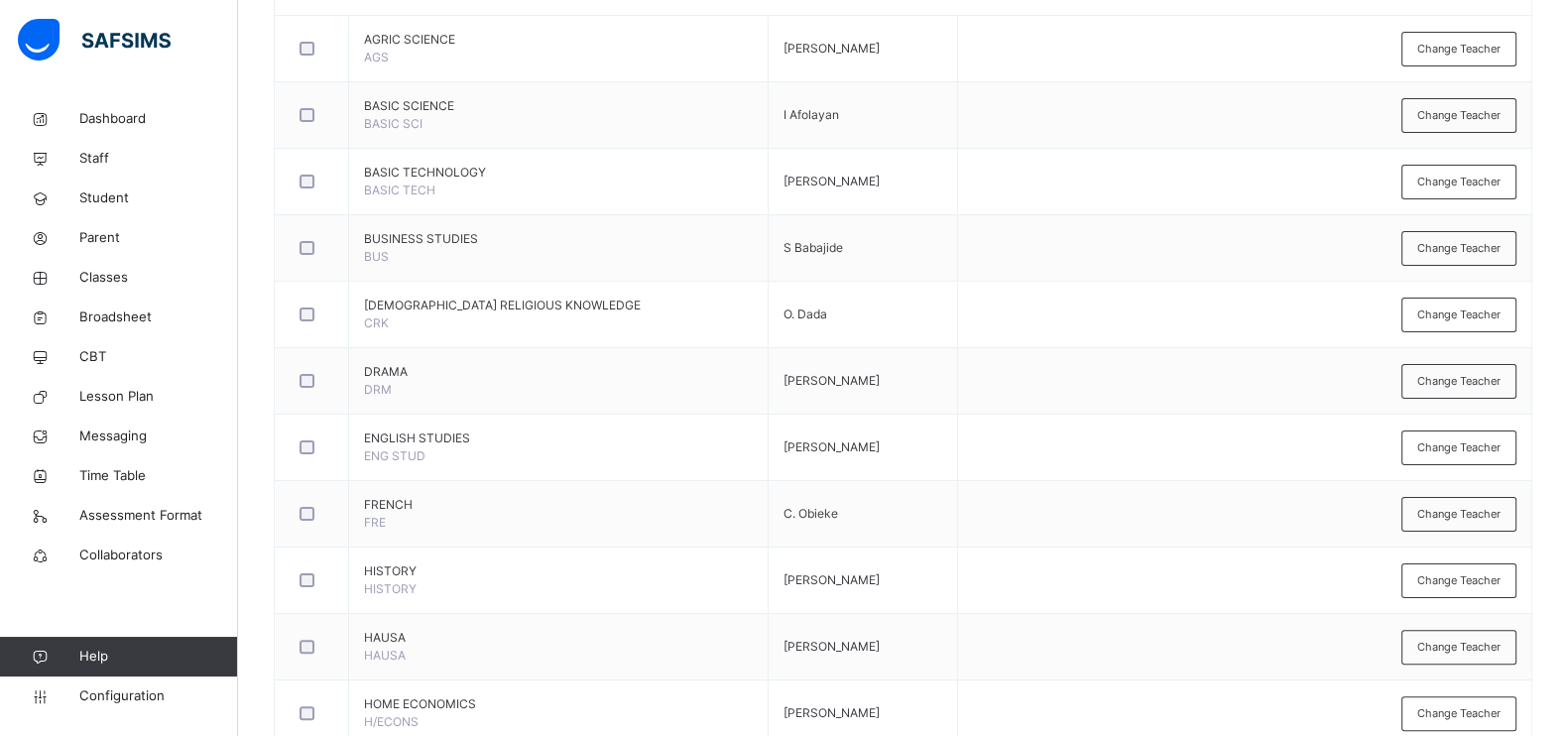scroll, scrollTop: 908, scrollLeft: 0, axis: vertical 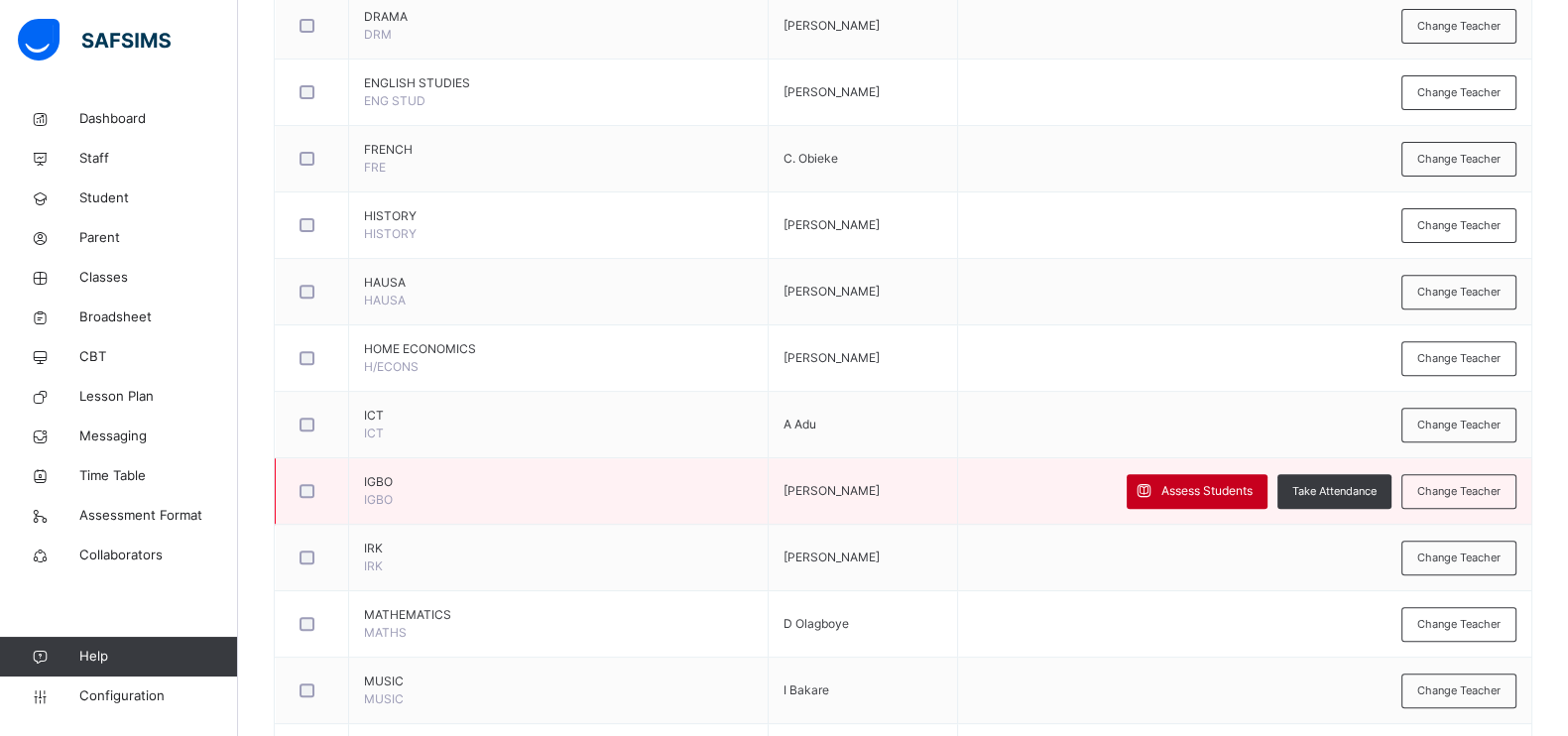 click on "Assess Students" at bounding box center (1207, 491) 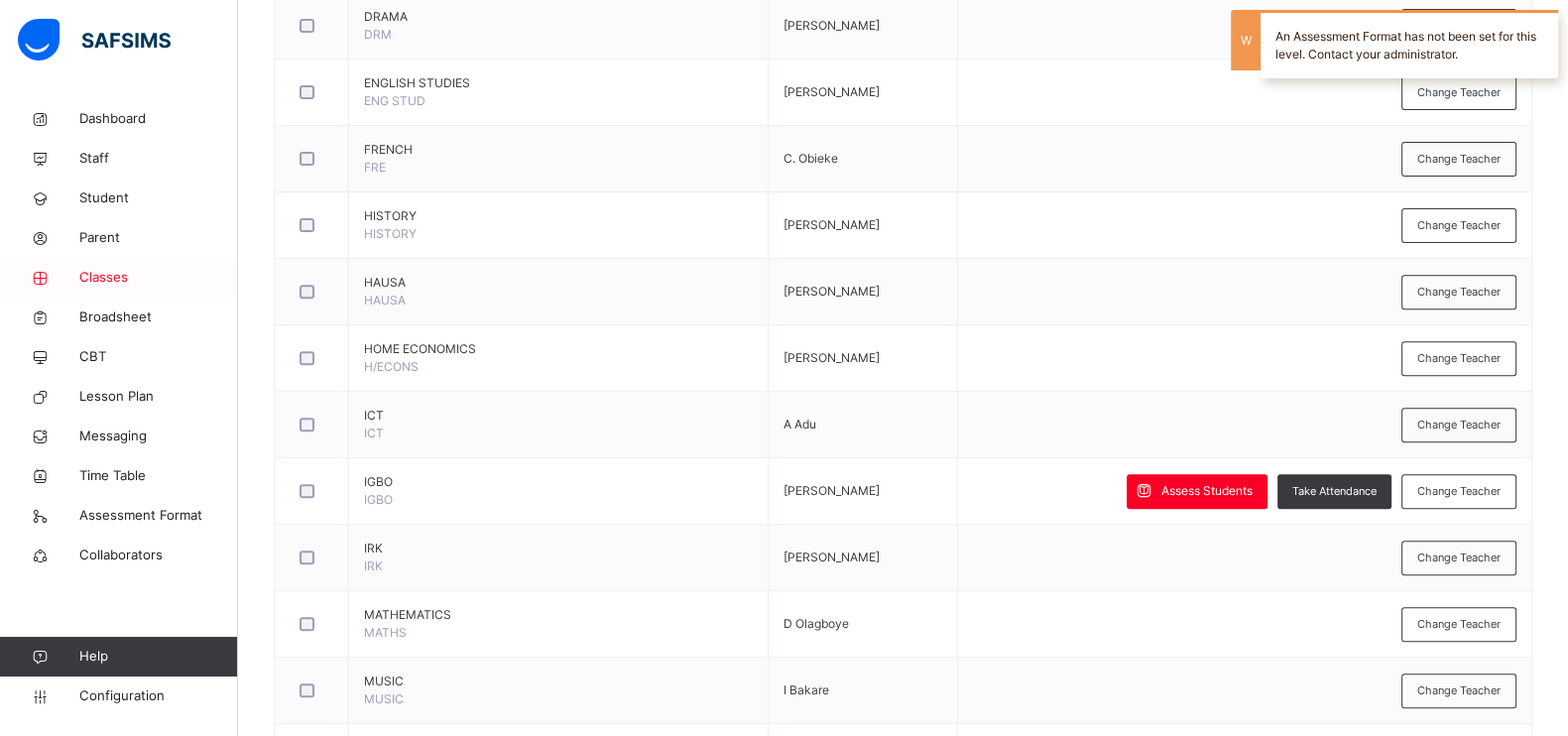 click on "Classes" at bounding box center [159, 278] 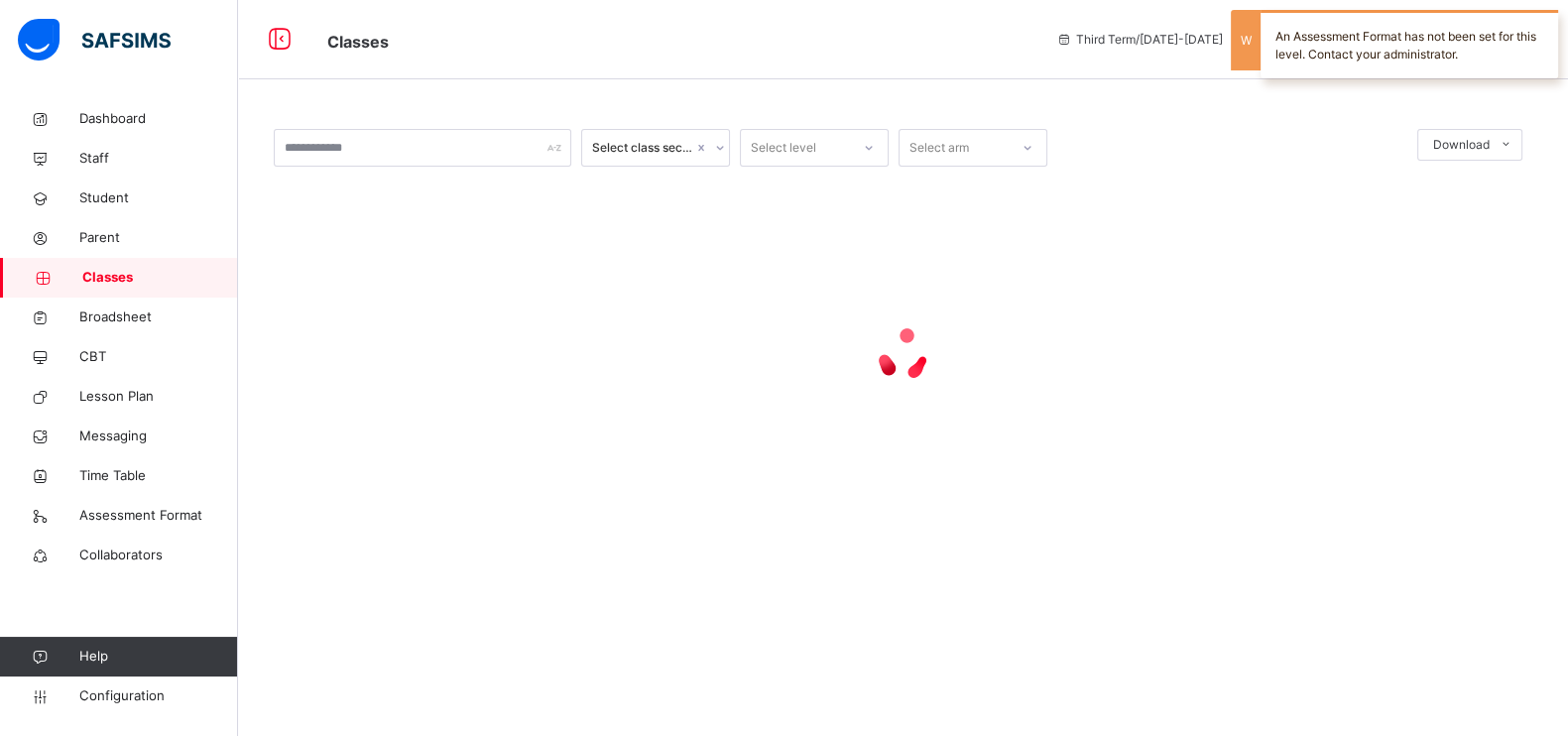 scroll, scrollTop: 0, scrollLeft: 0, axis: both 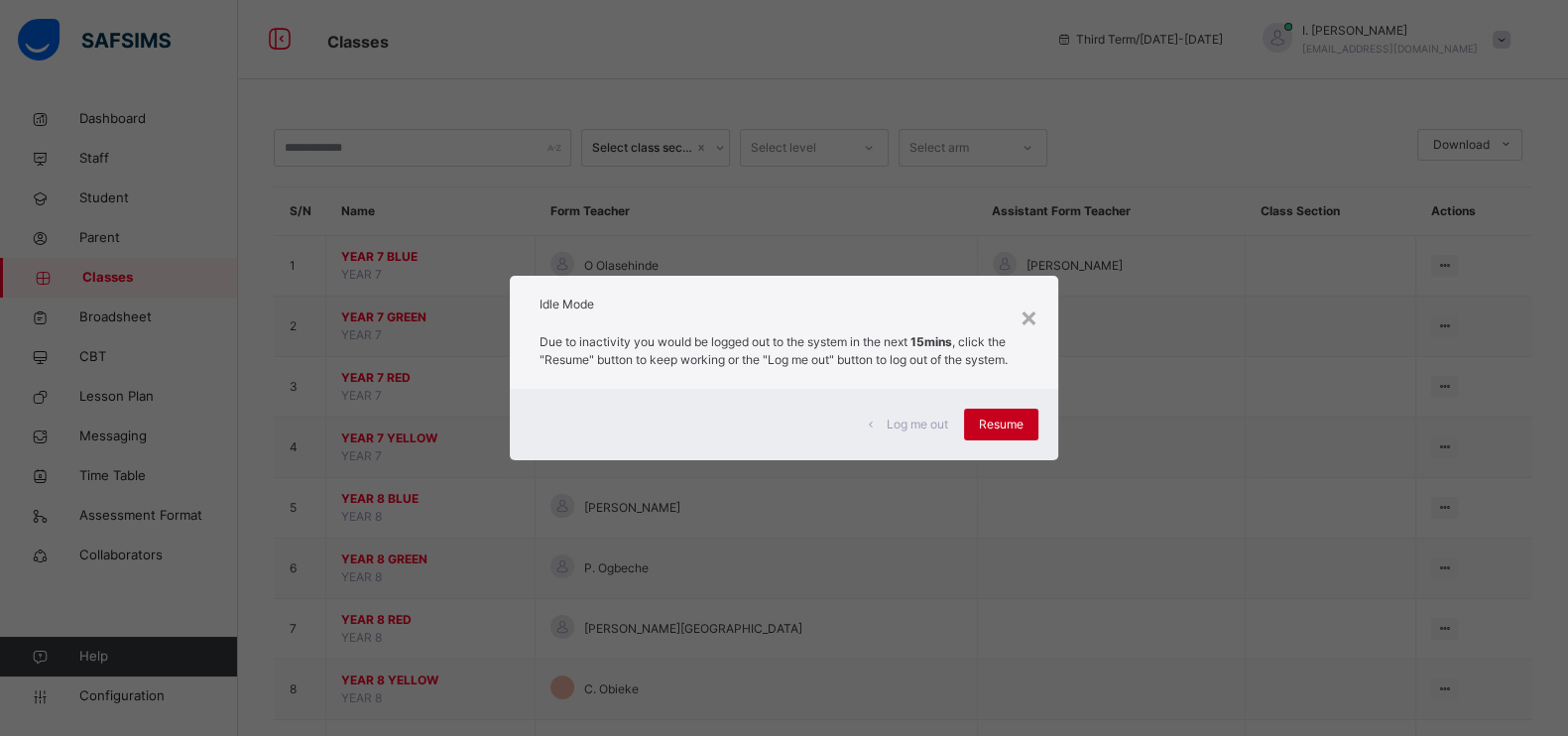 click on "Resume" at bounding box center [1001, 425] 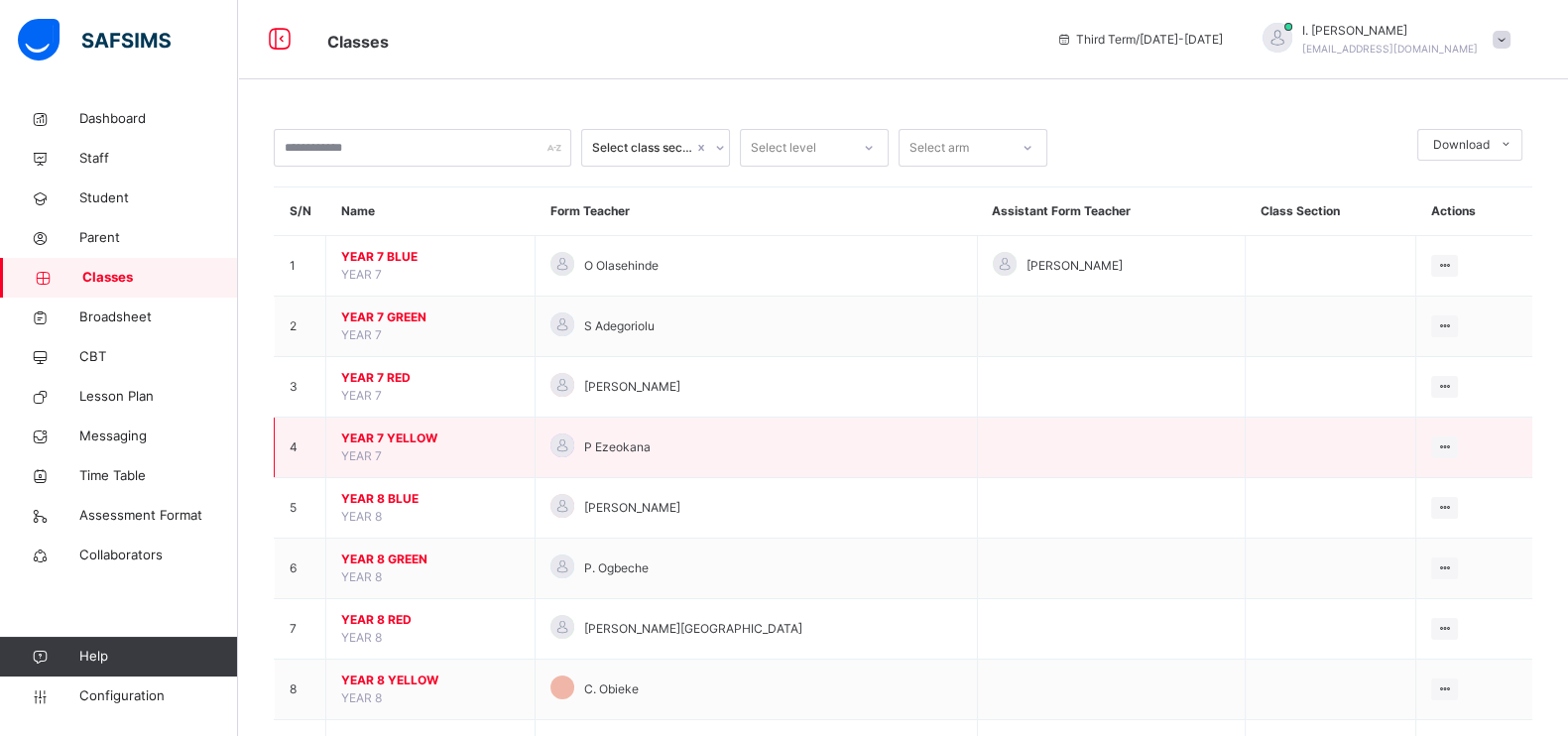 click on "YEAR 7   YELLOW" at bounding box center [430, 438] 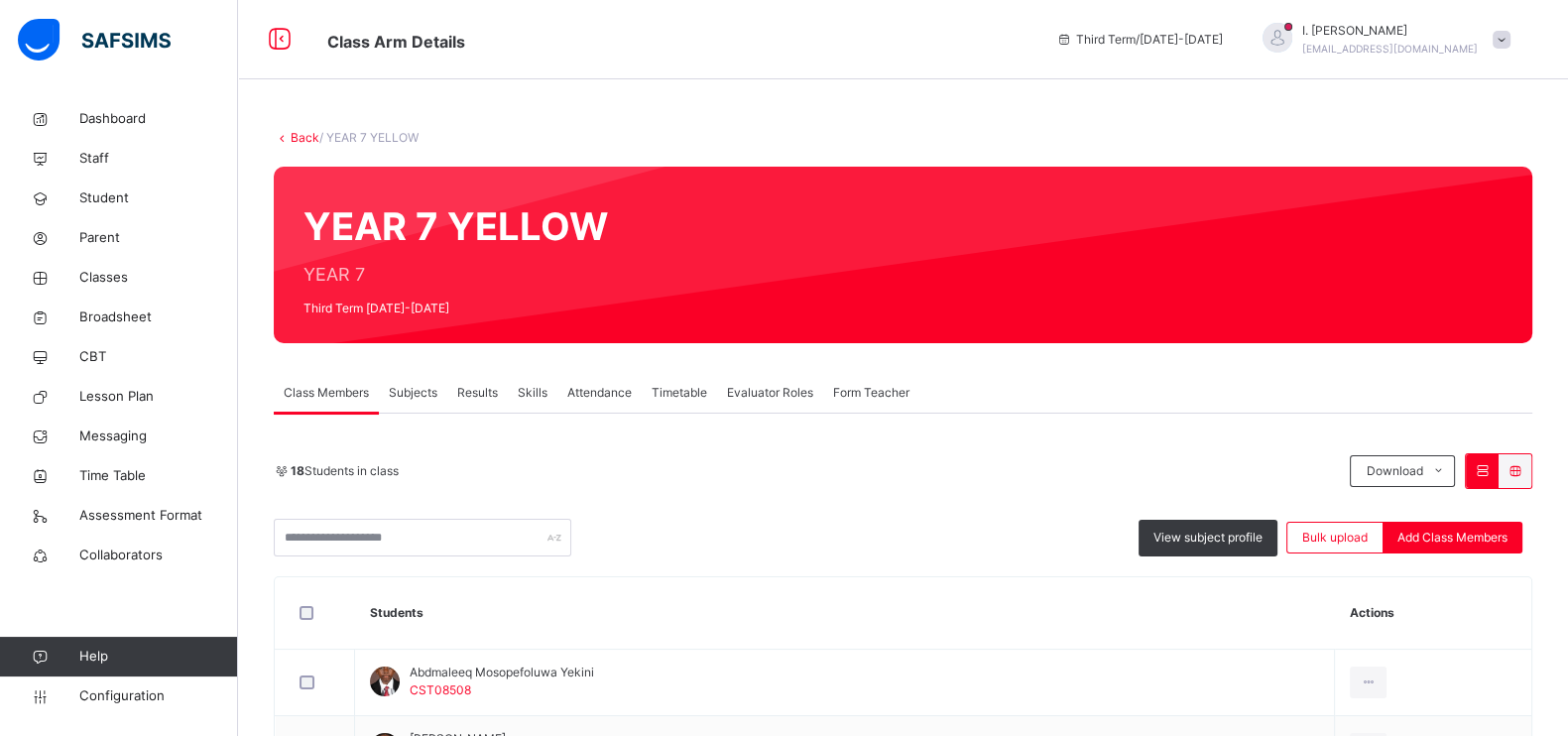click on "Subjects" at bounding box center (413, 393) 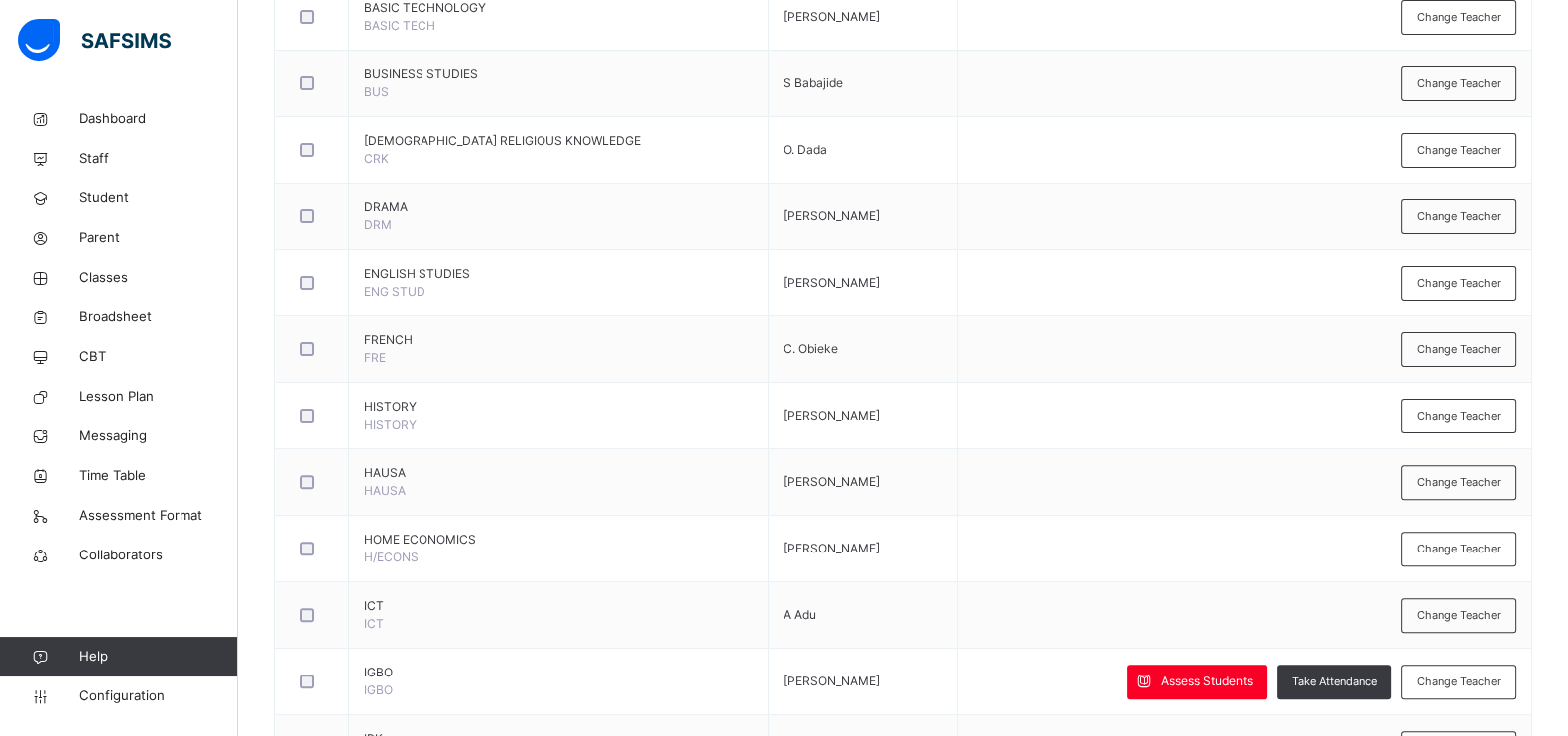 scroll, scrollTop: 952, scrollLeft: 0, axis: vertical 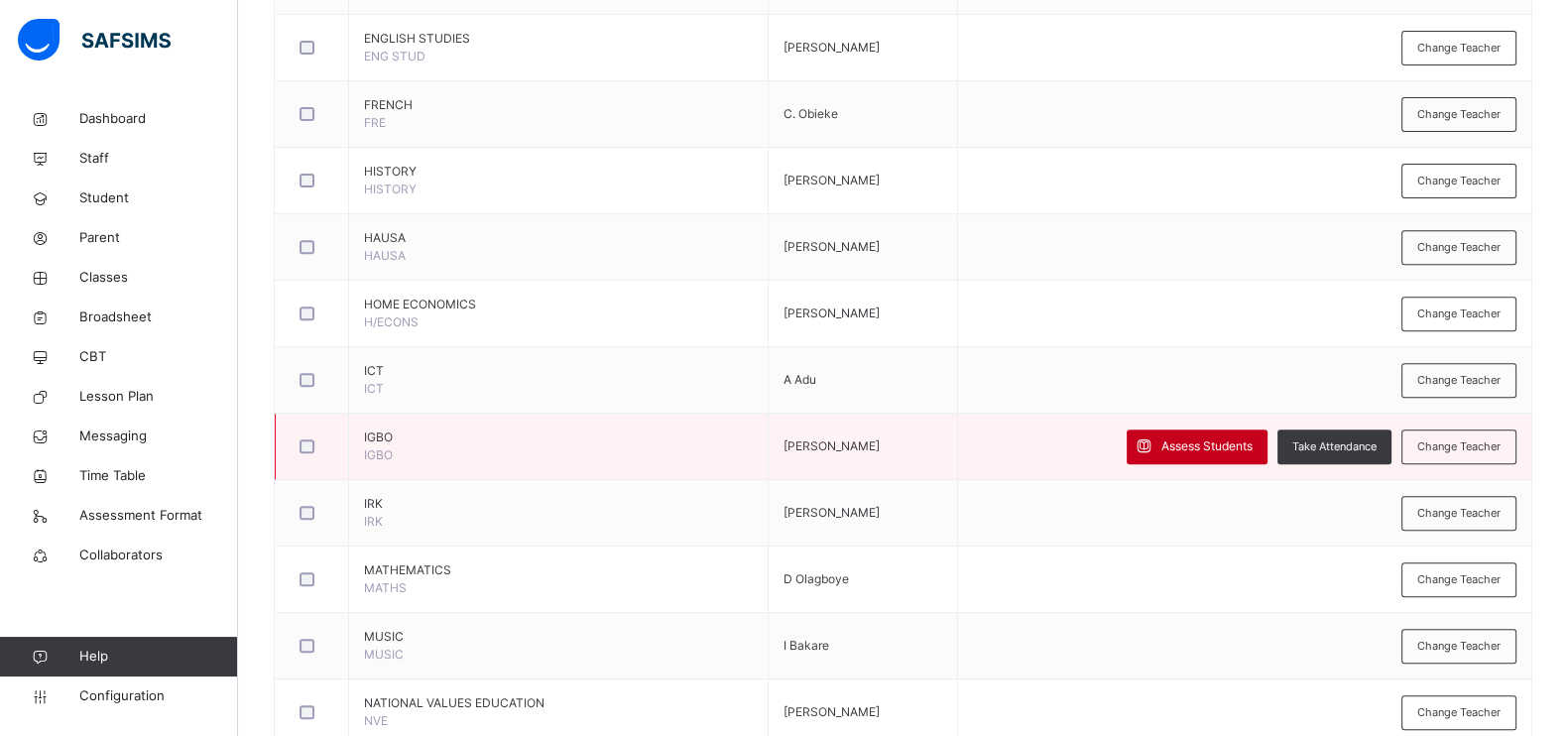 click on "Assess Students" at bounding box center (1197, 446) 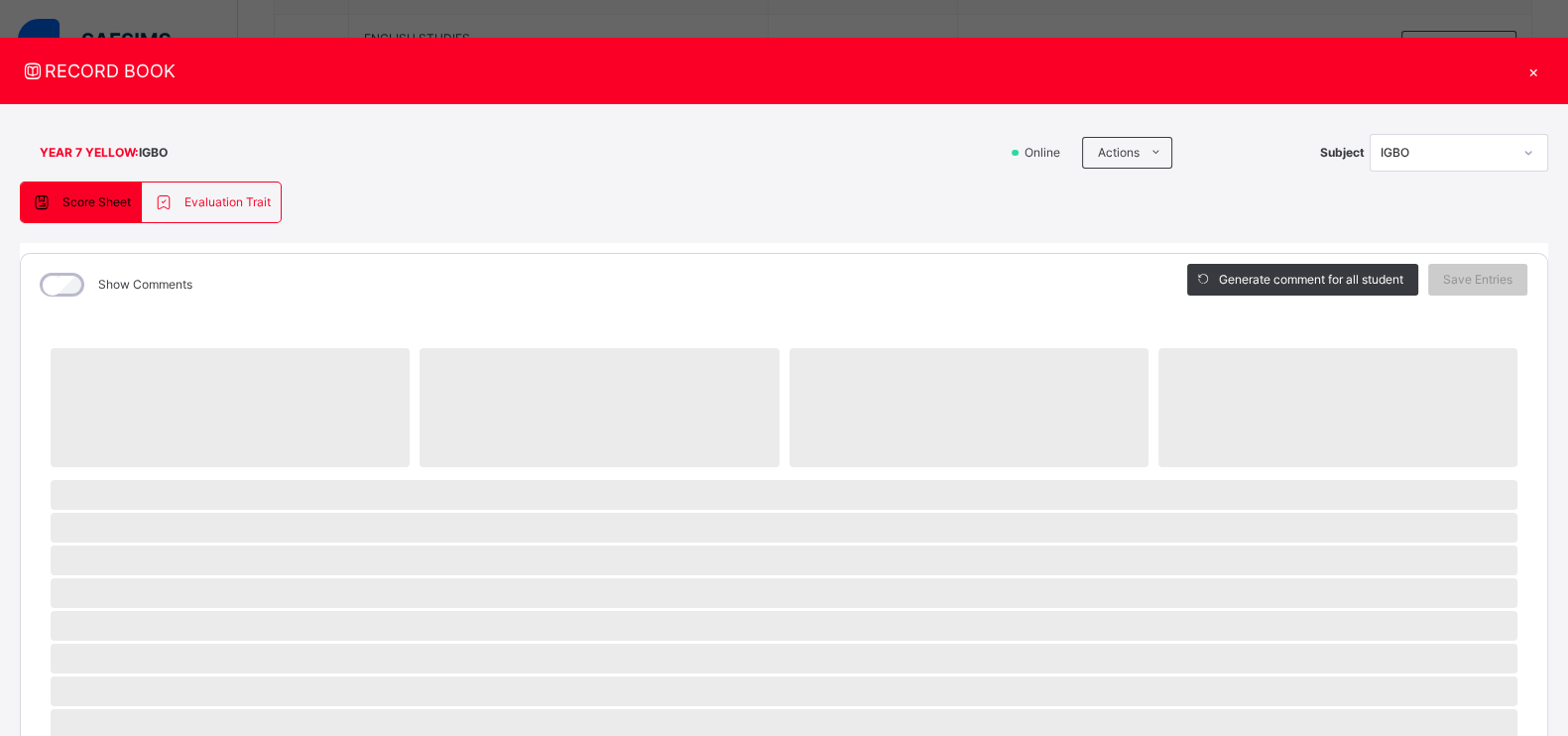 scroll, scrollTop: 6, scrollLeft: 0, axis: vertical 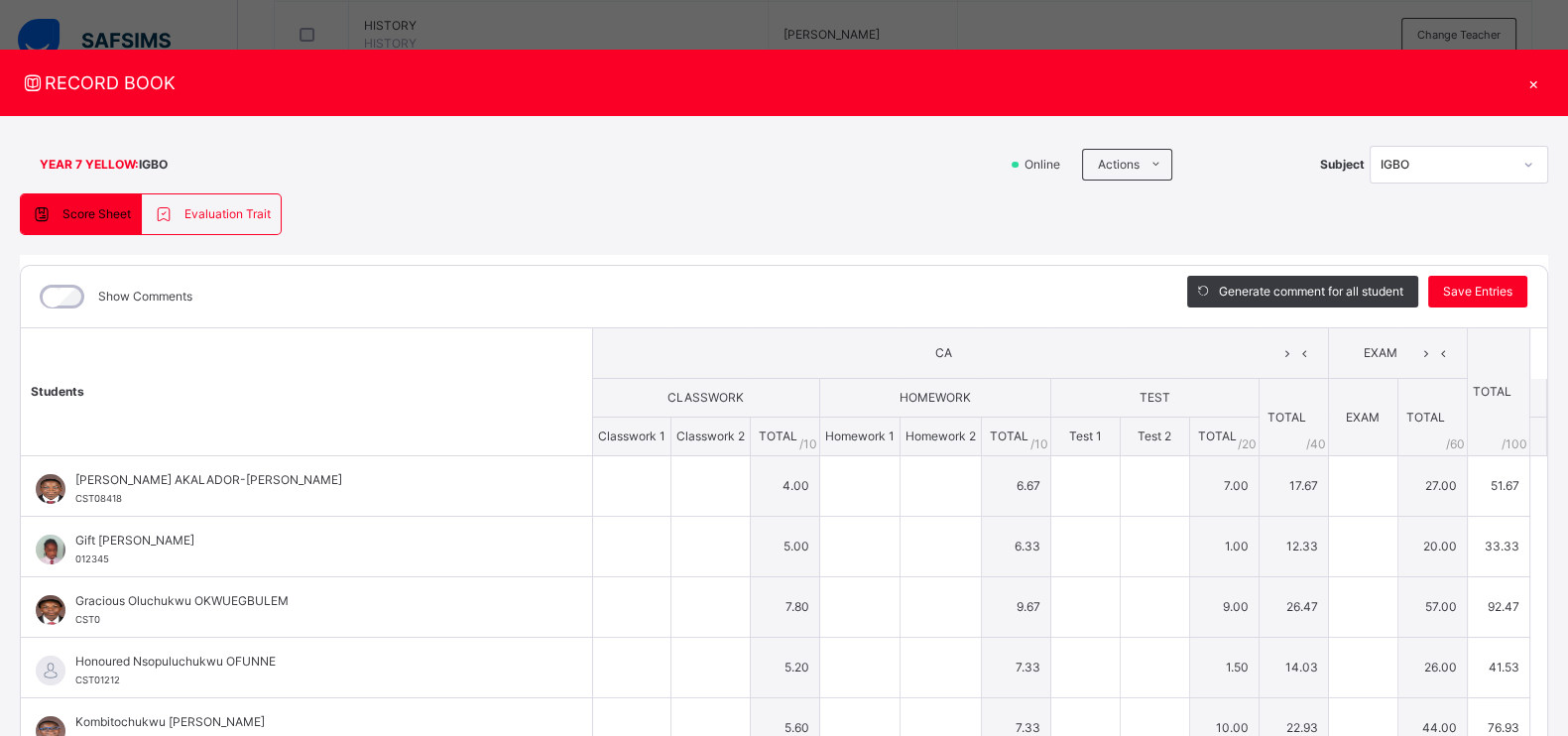type on "**" 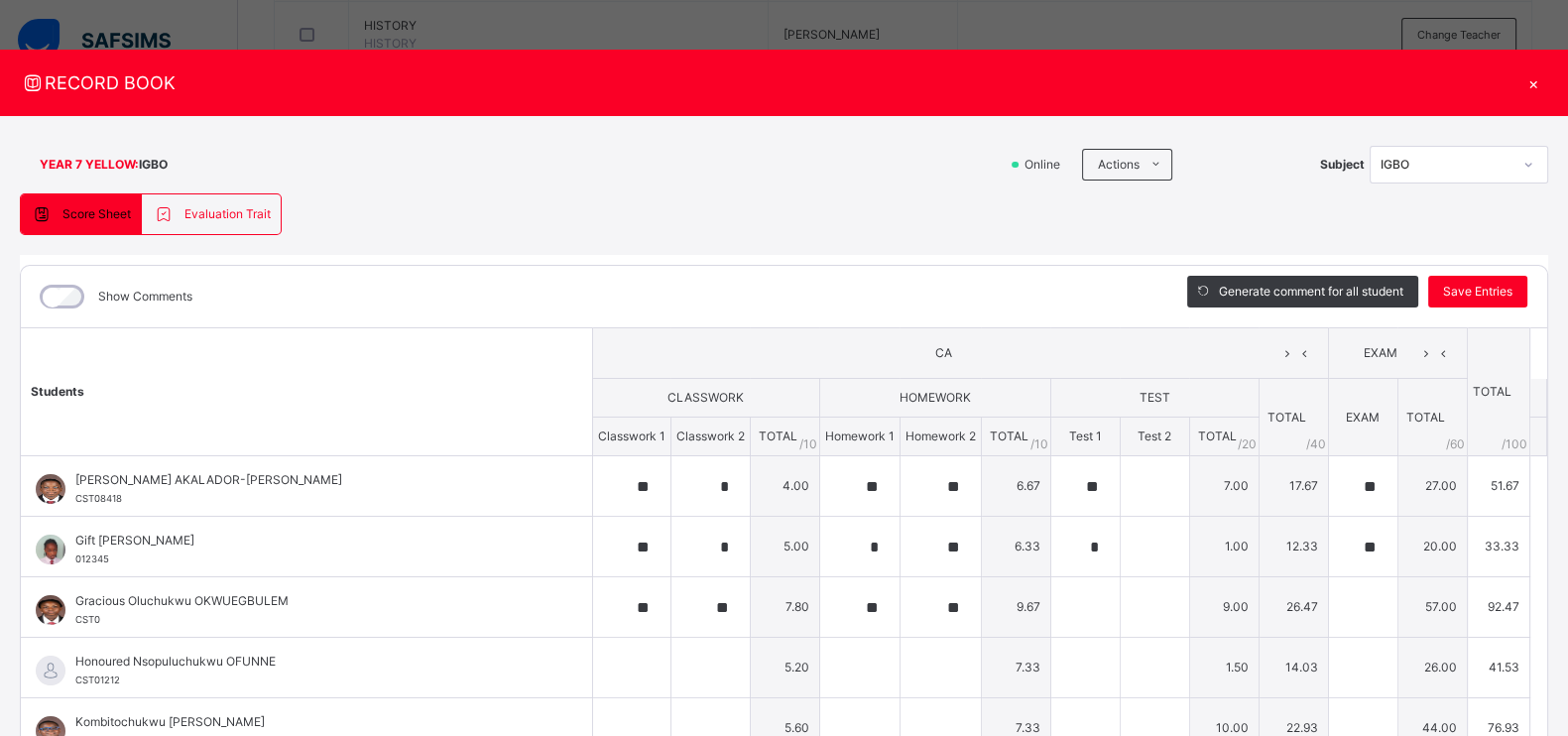 type on "**" 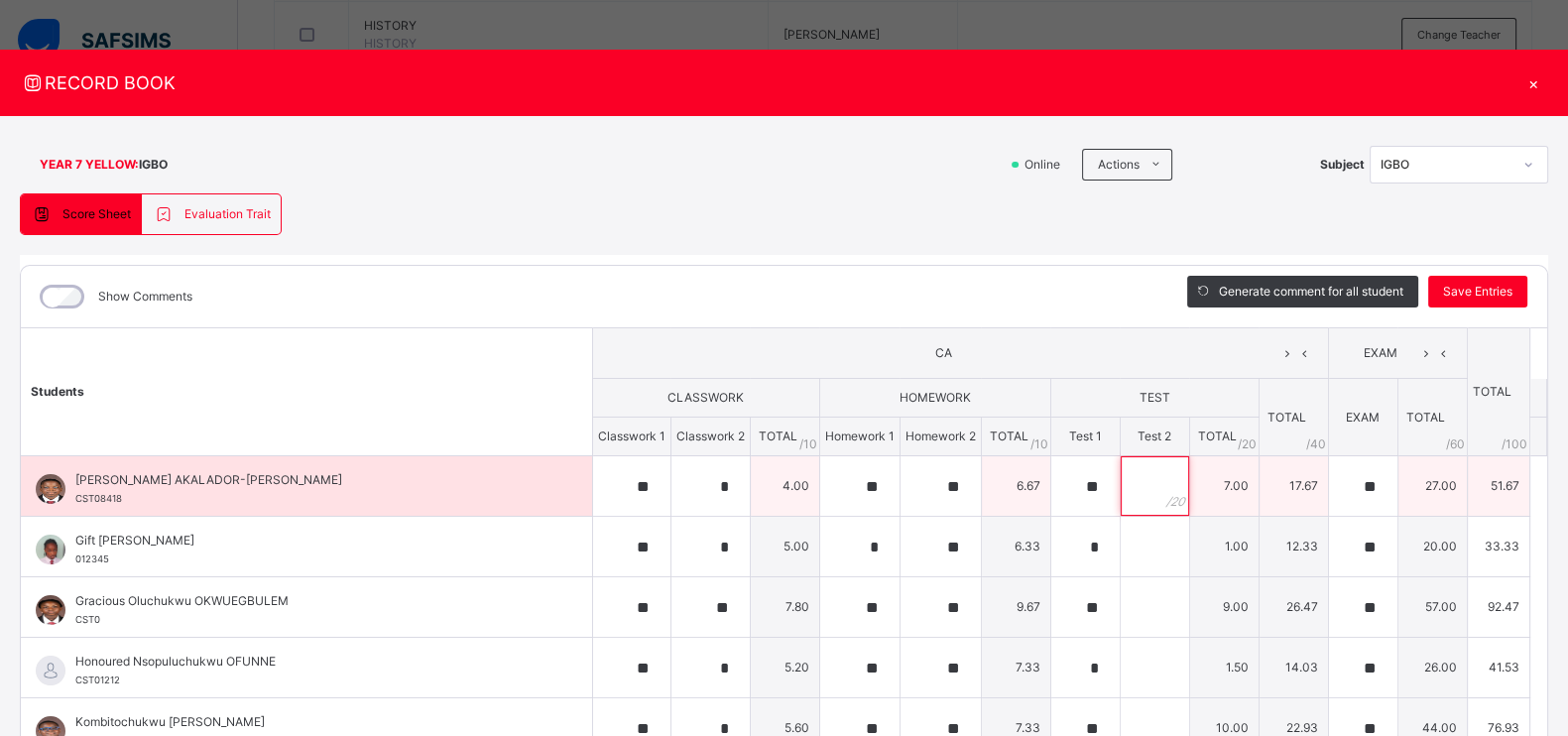 click at bounding box center (1154, 486) 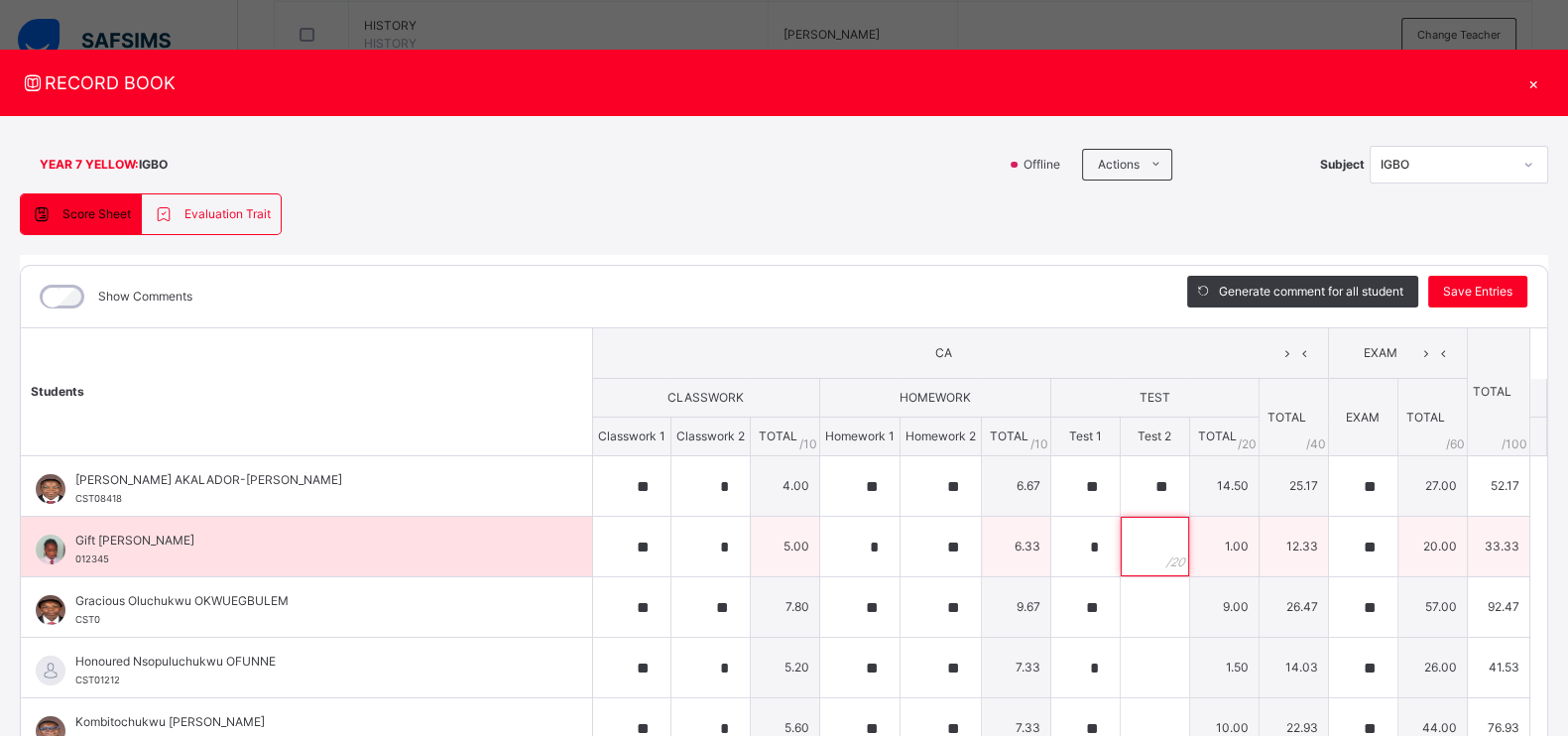 click at bounding box center [1154, 547] 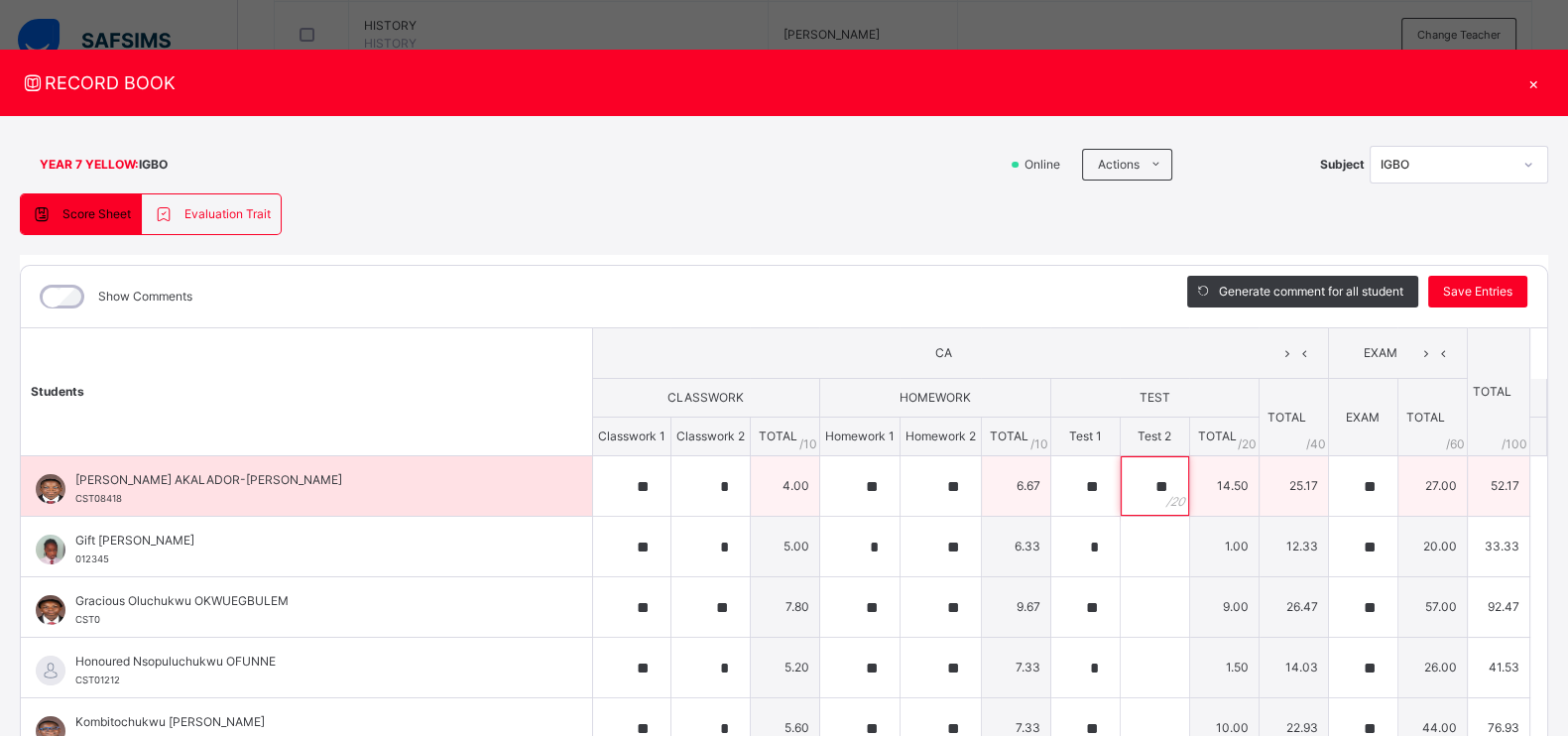 drag, startPoint x: 1119, startPoint y: 475, endPoint x: 1160, endPoint y: 484, distance: 41.976184 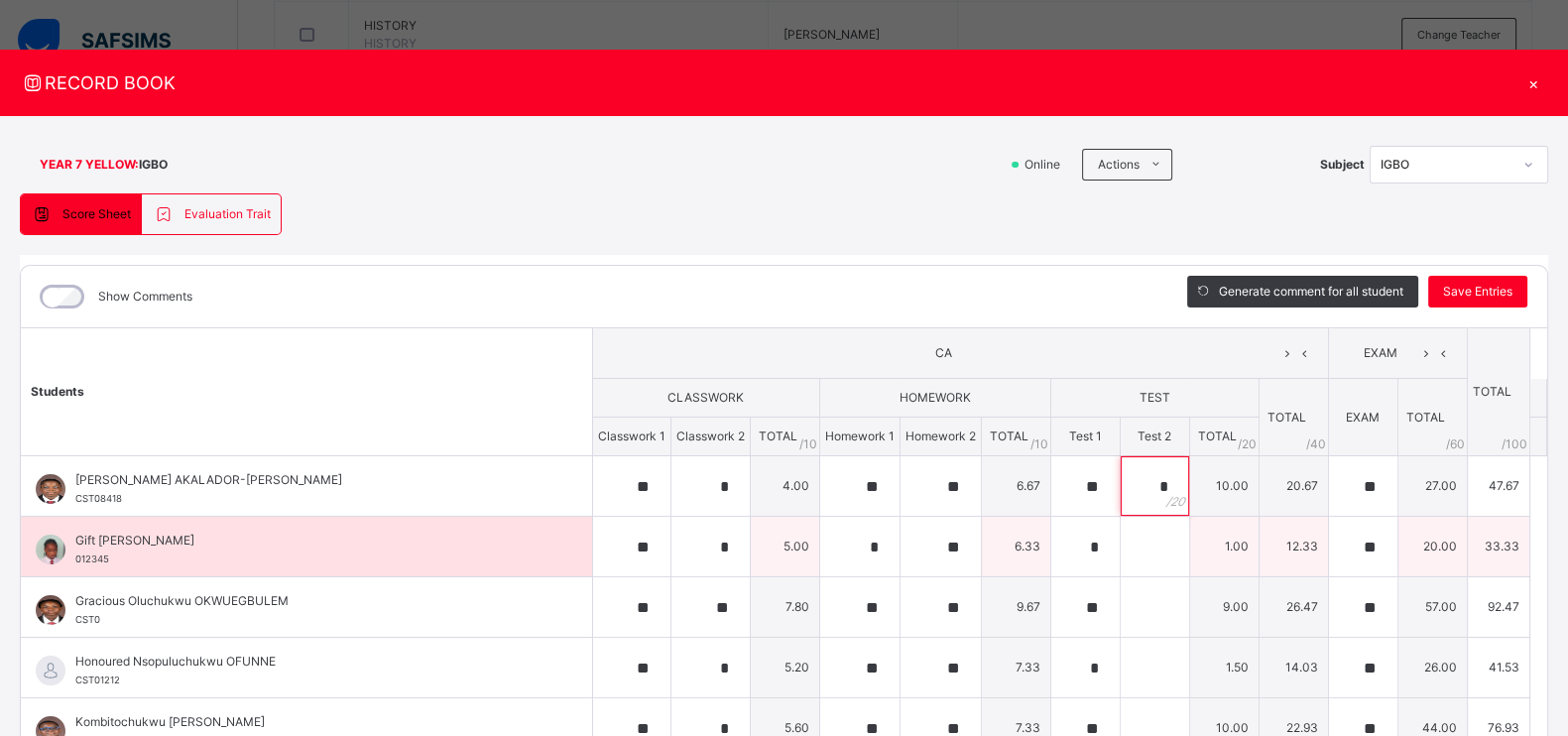 type on "*" 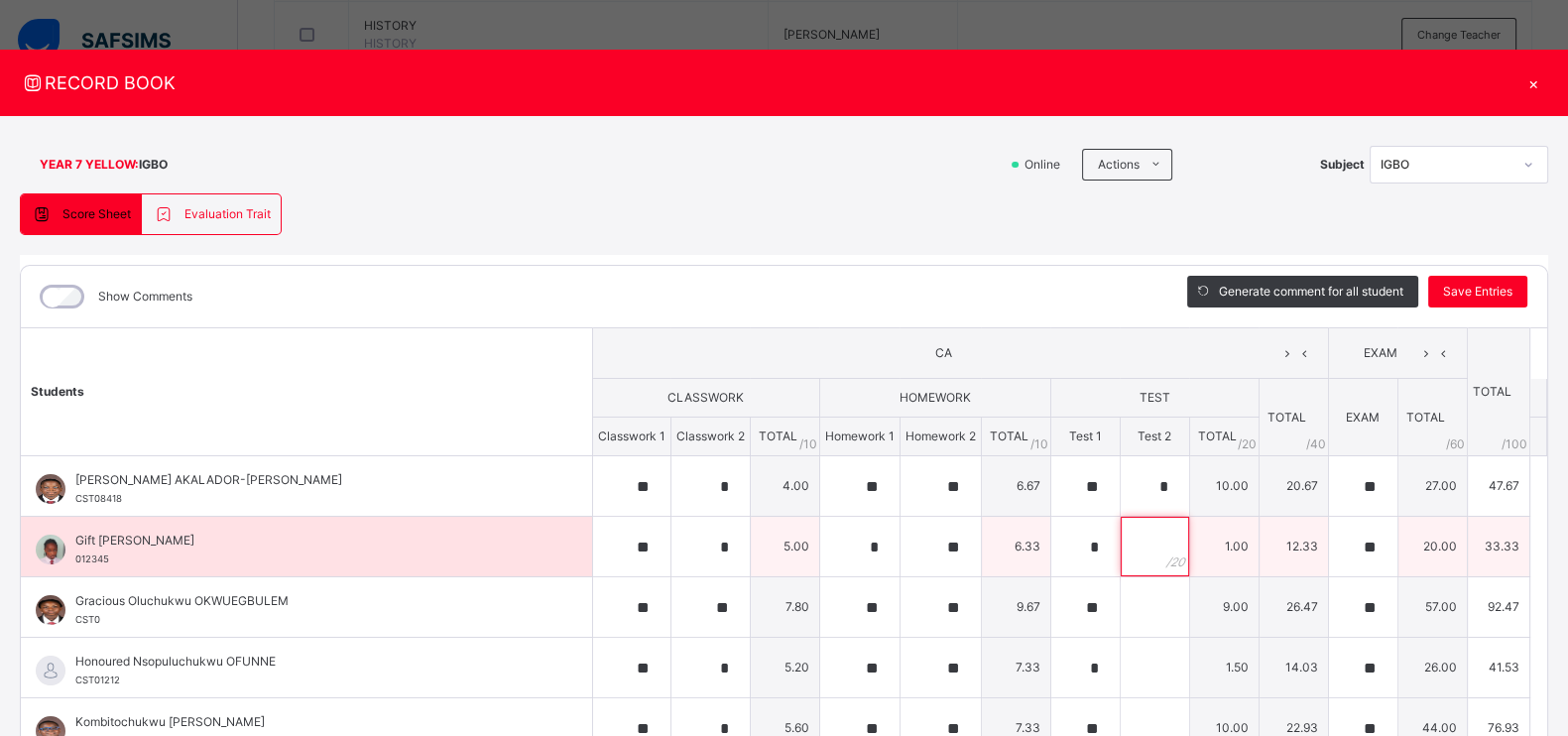 click at bounding box center (1154, 547) 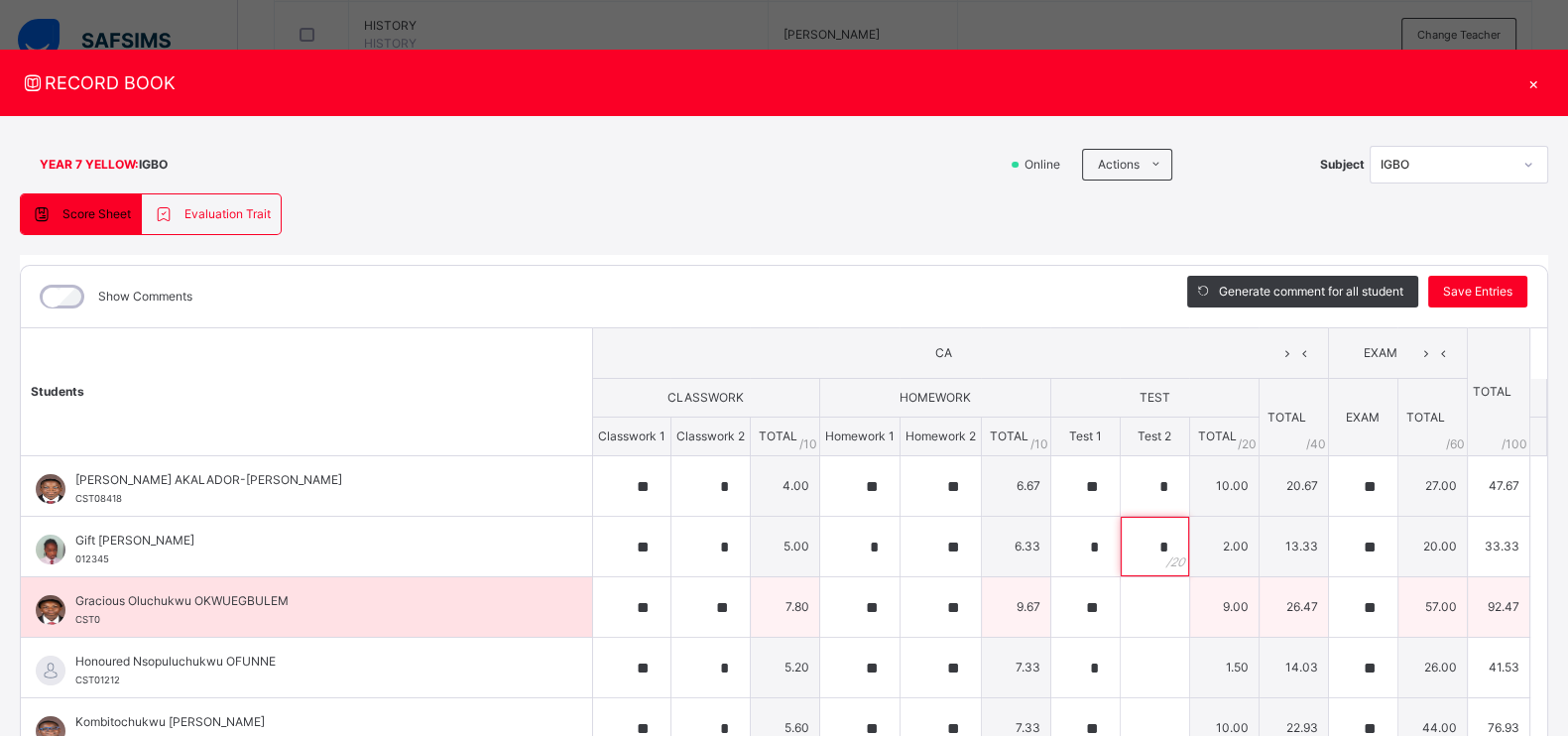 type on "*" 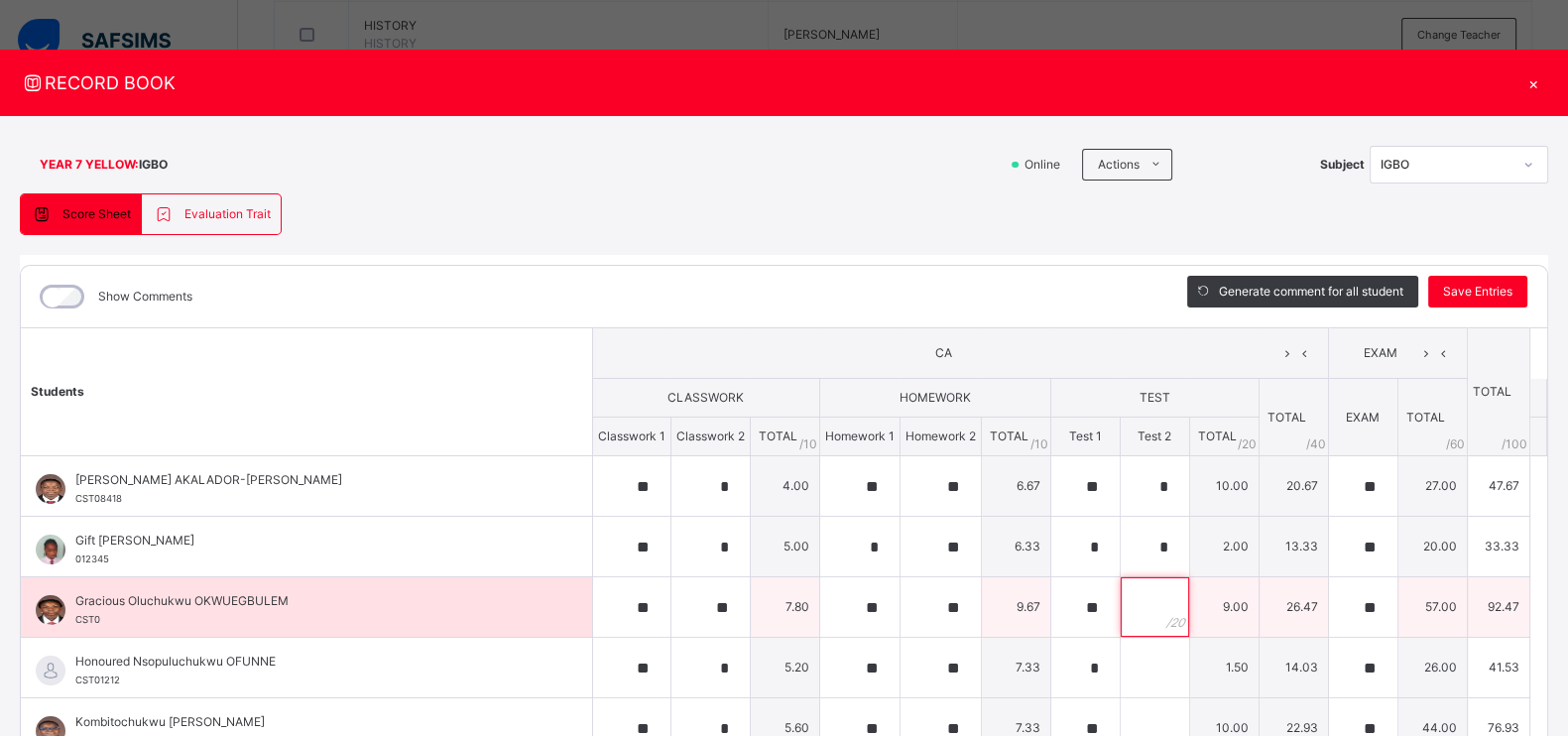 click at bounding box center [1154, 607] 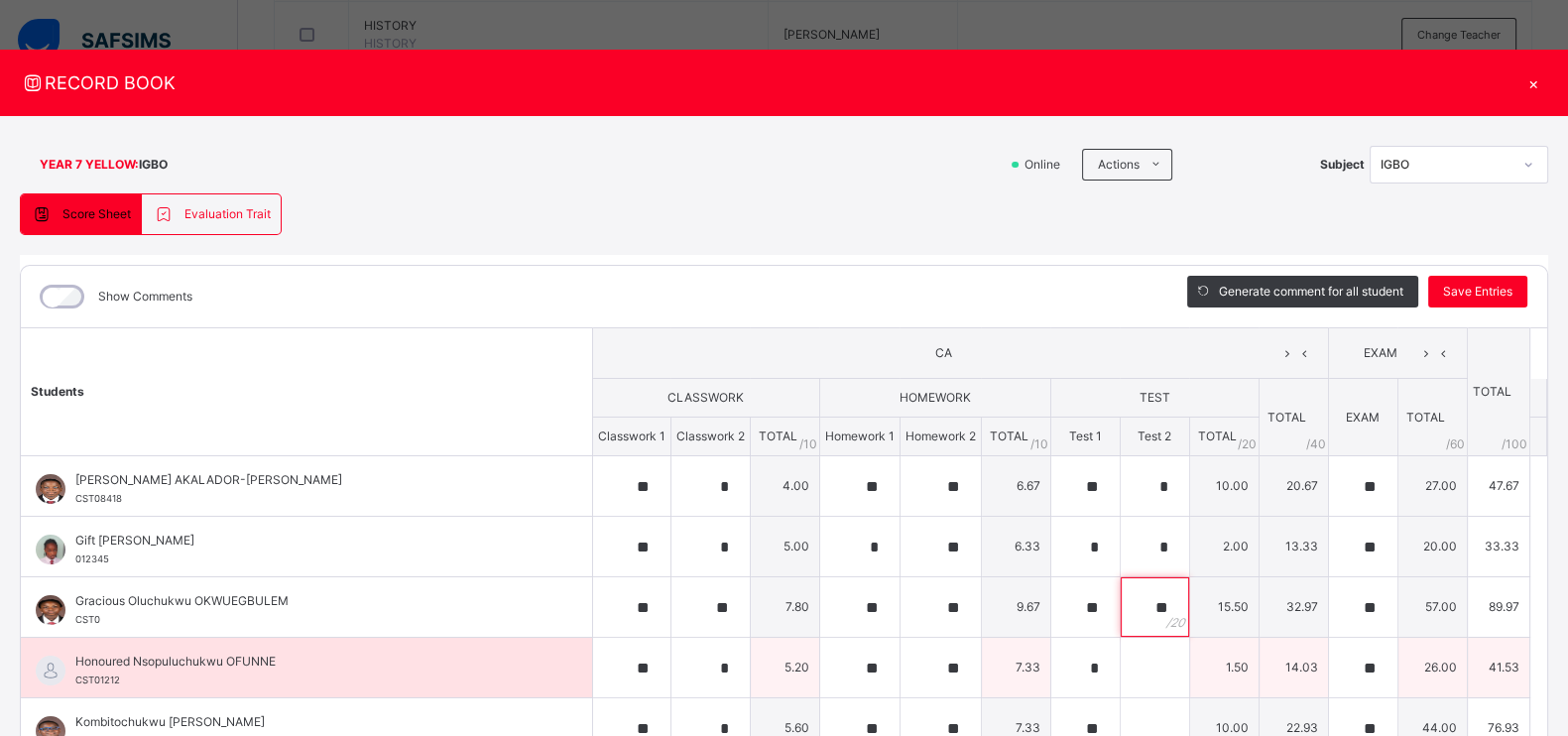 type on "**" 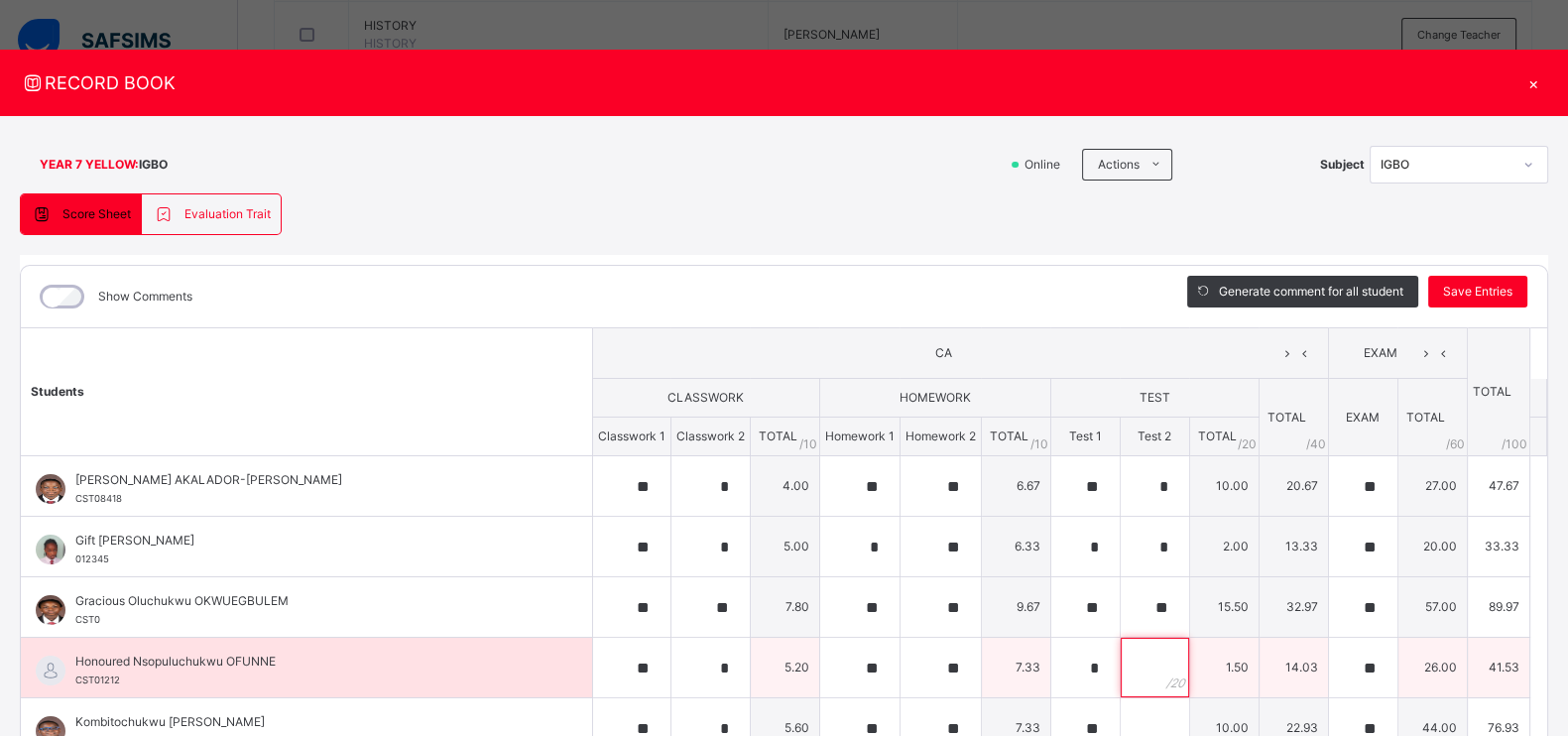 click at bounding box center [1154, 668] 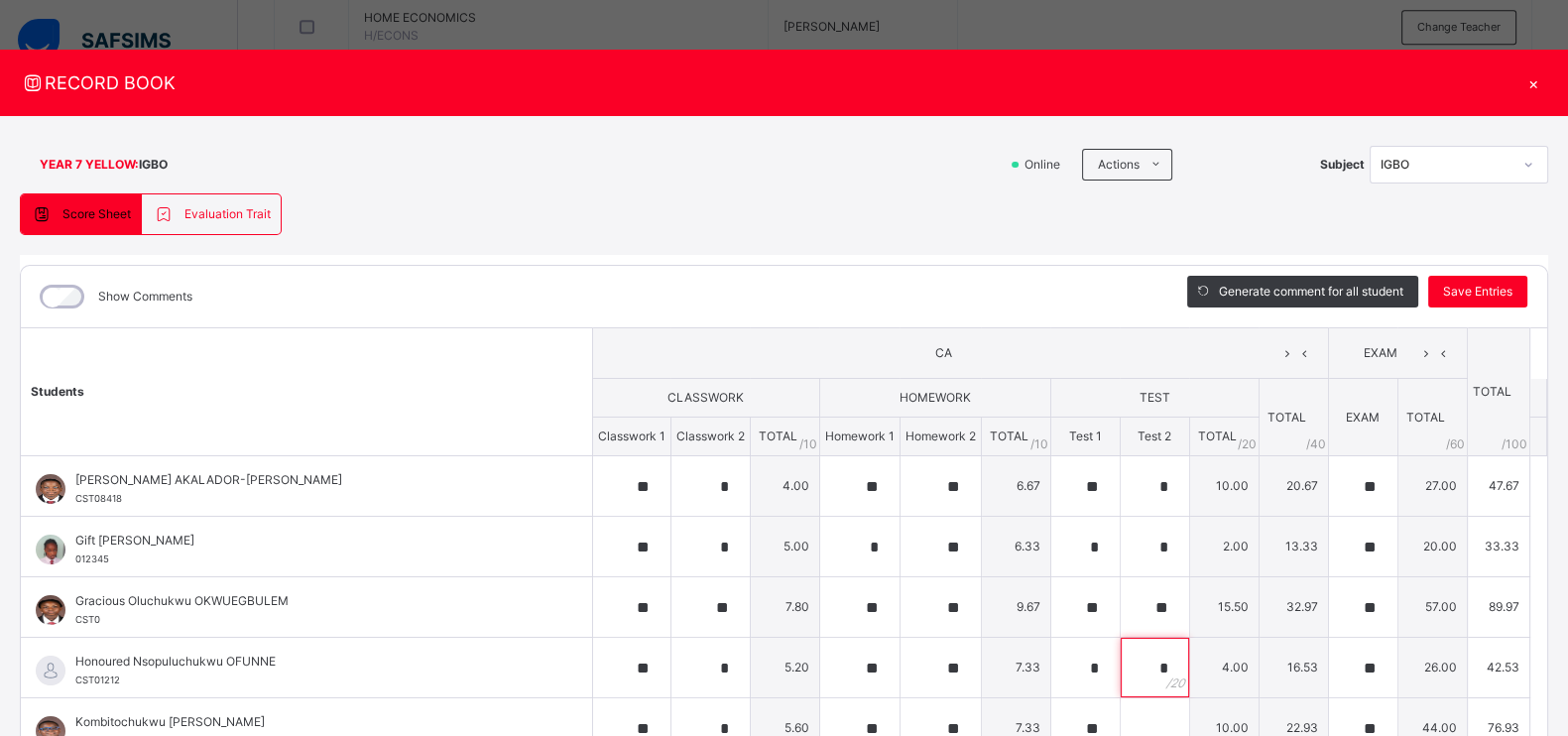 scroll, scrollTop: 1265, scrollLeft: 0, axis: vertical 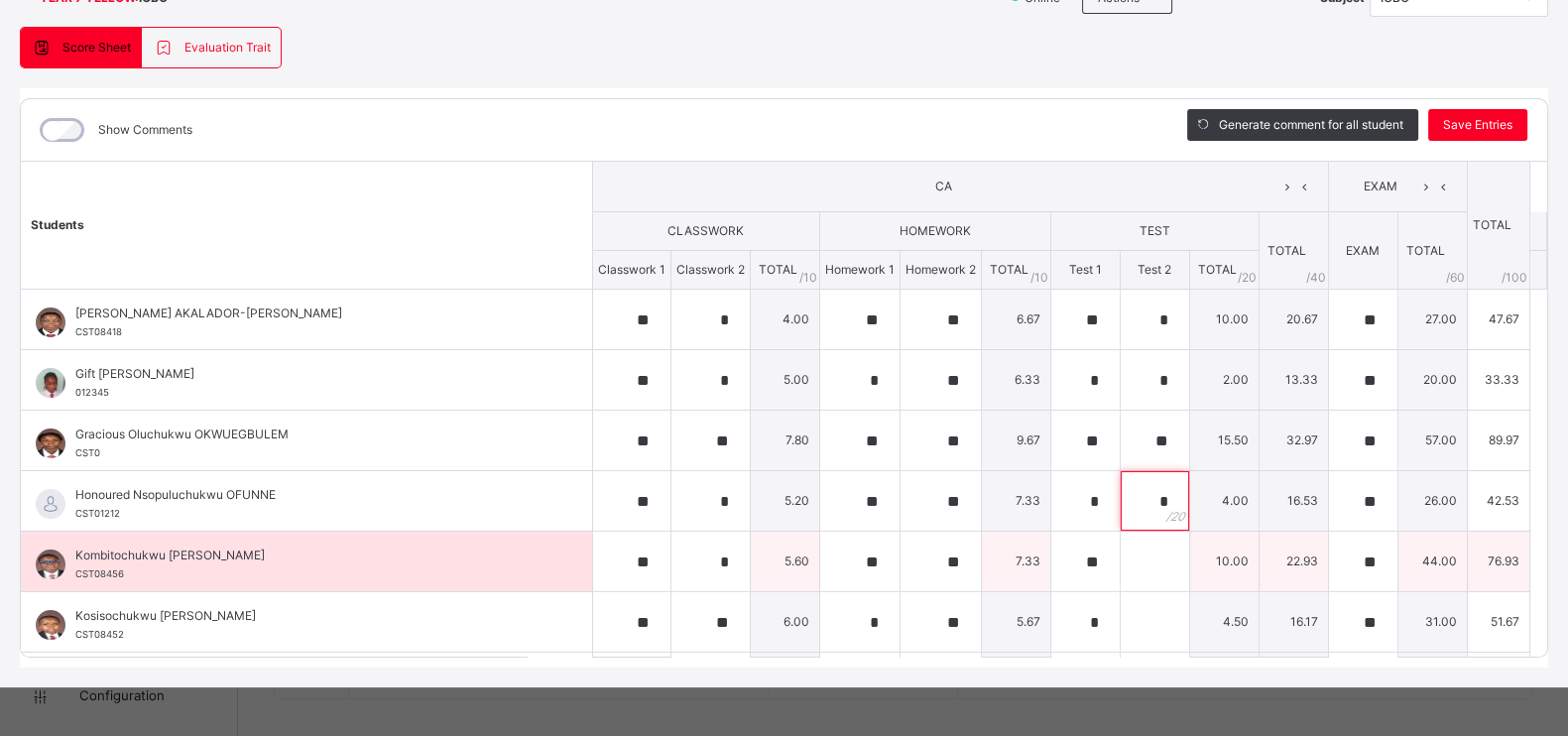 type on "*" 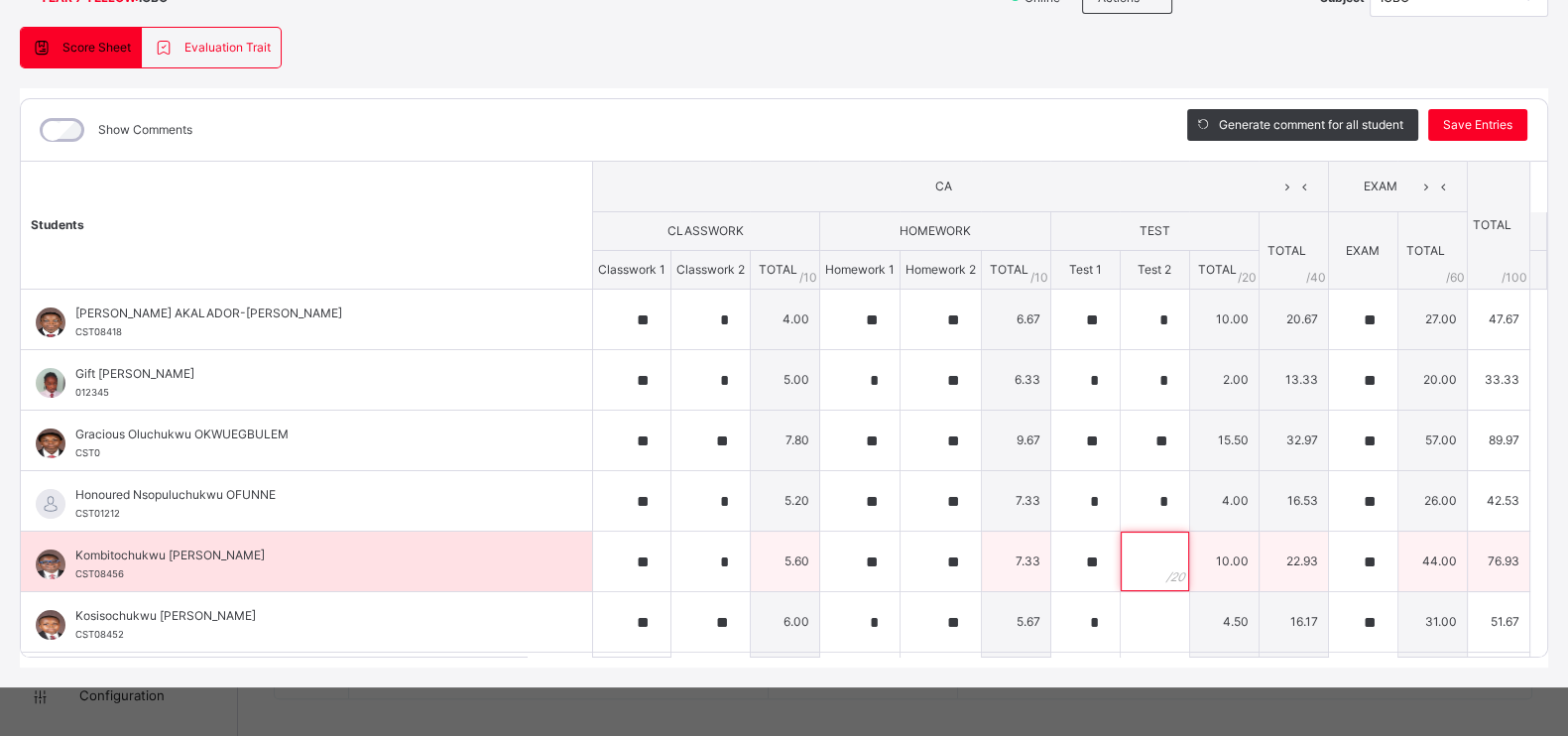 click at bounding box center [1154, 561] 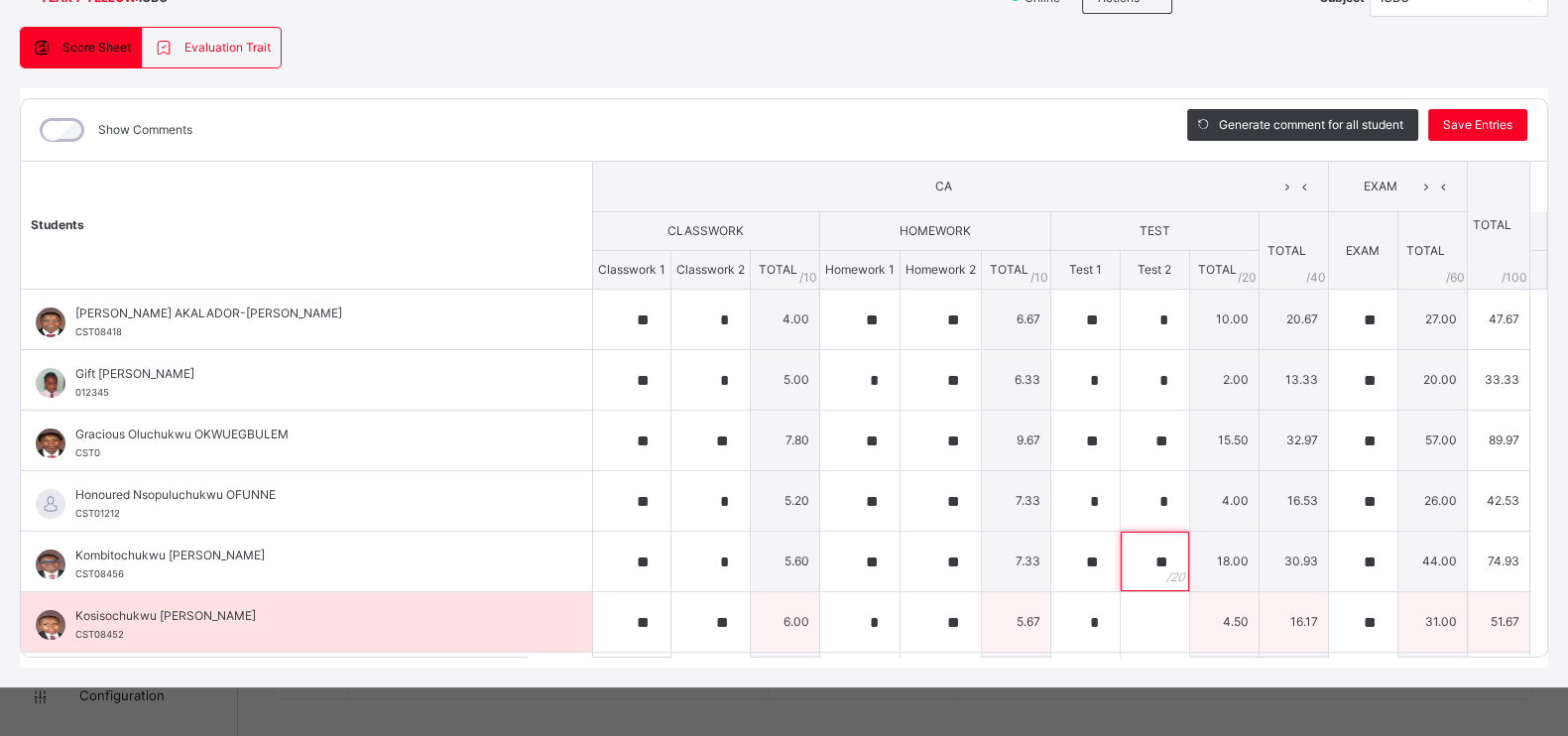 type on "**" 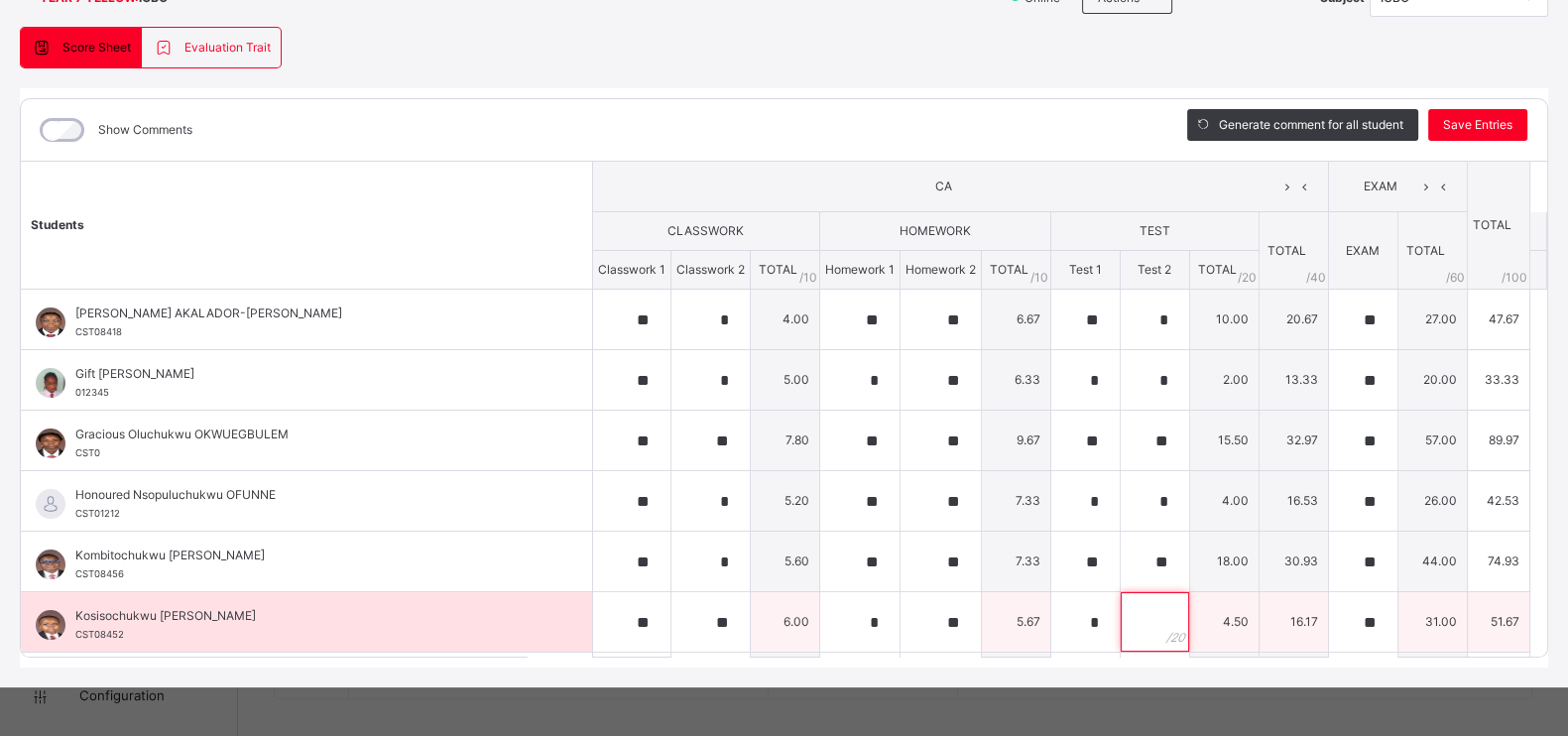 click at bounding box center (1154, 622) 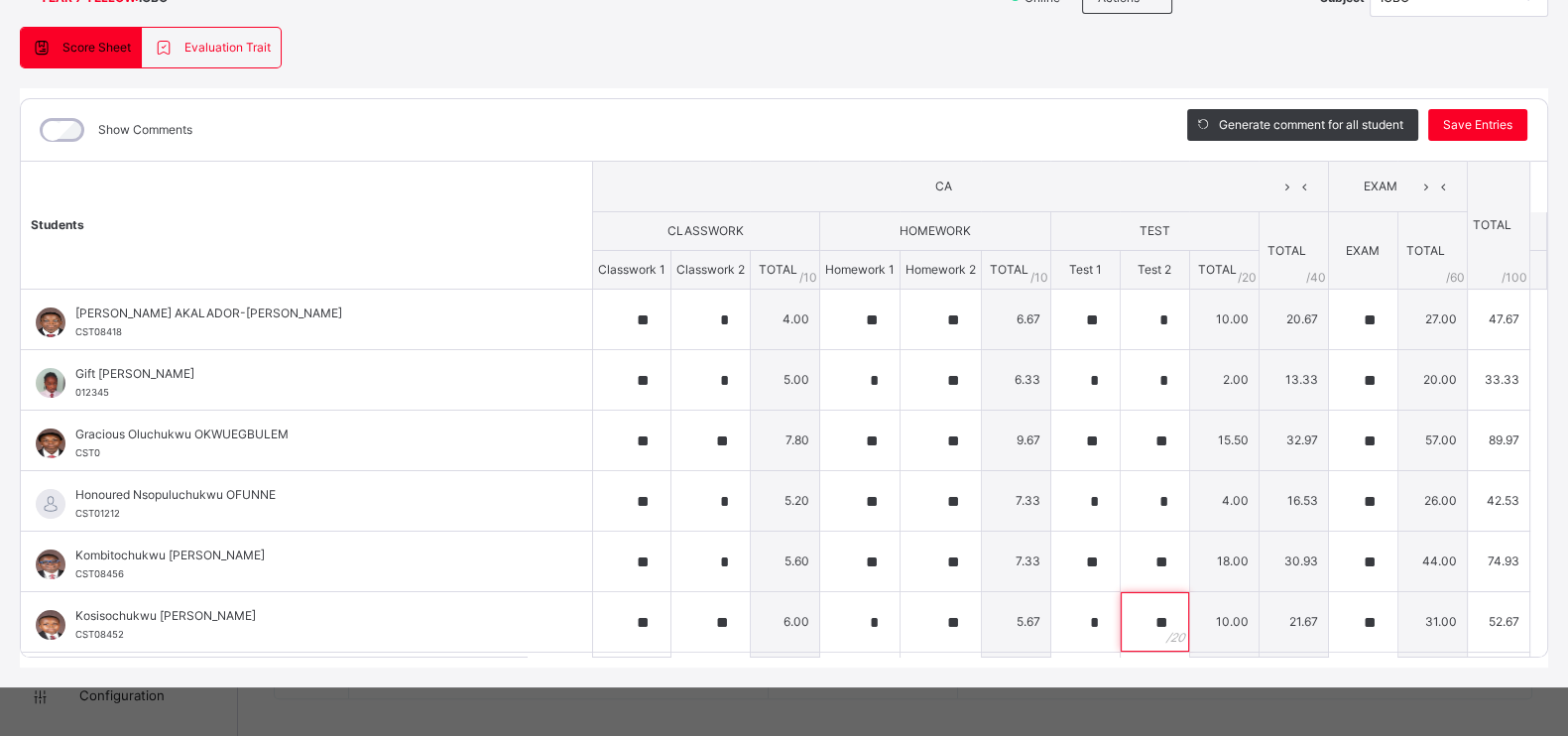 scroll, scrollTop: 54, scrollLeft: 0, axis: vertical 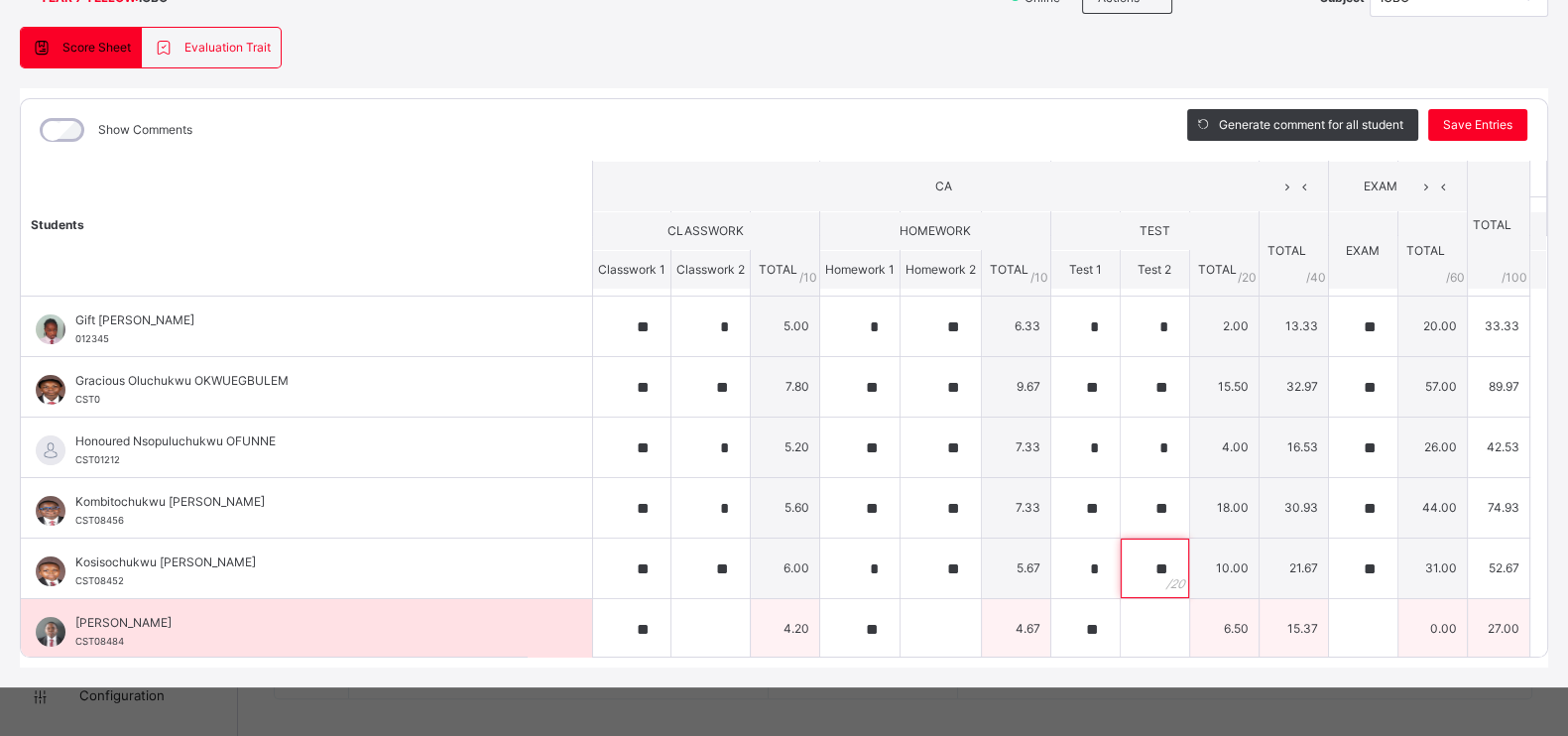 type on "**" 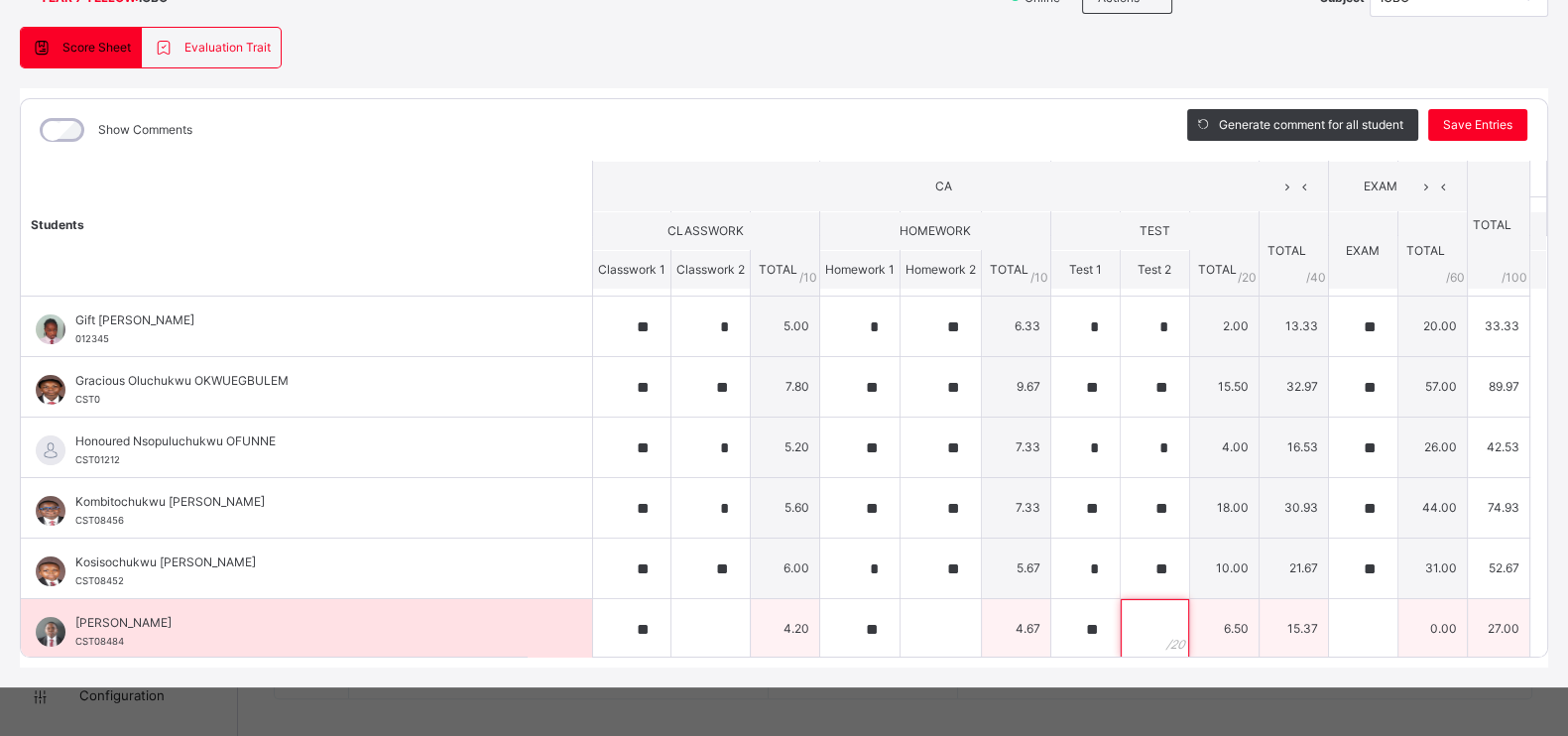 click at bounding box center (1154, 629) 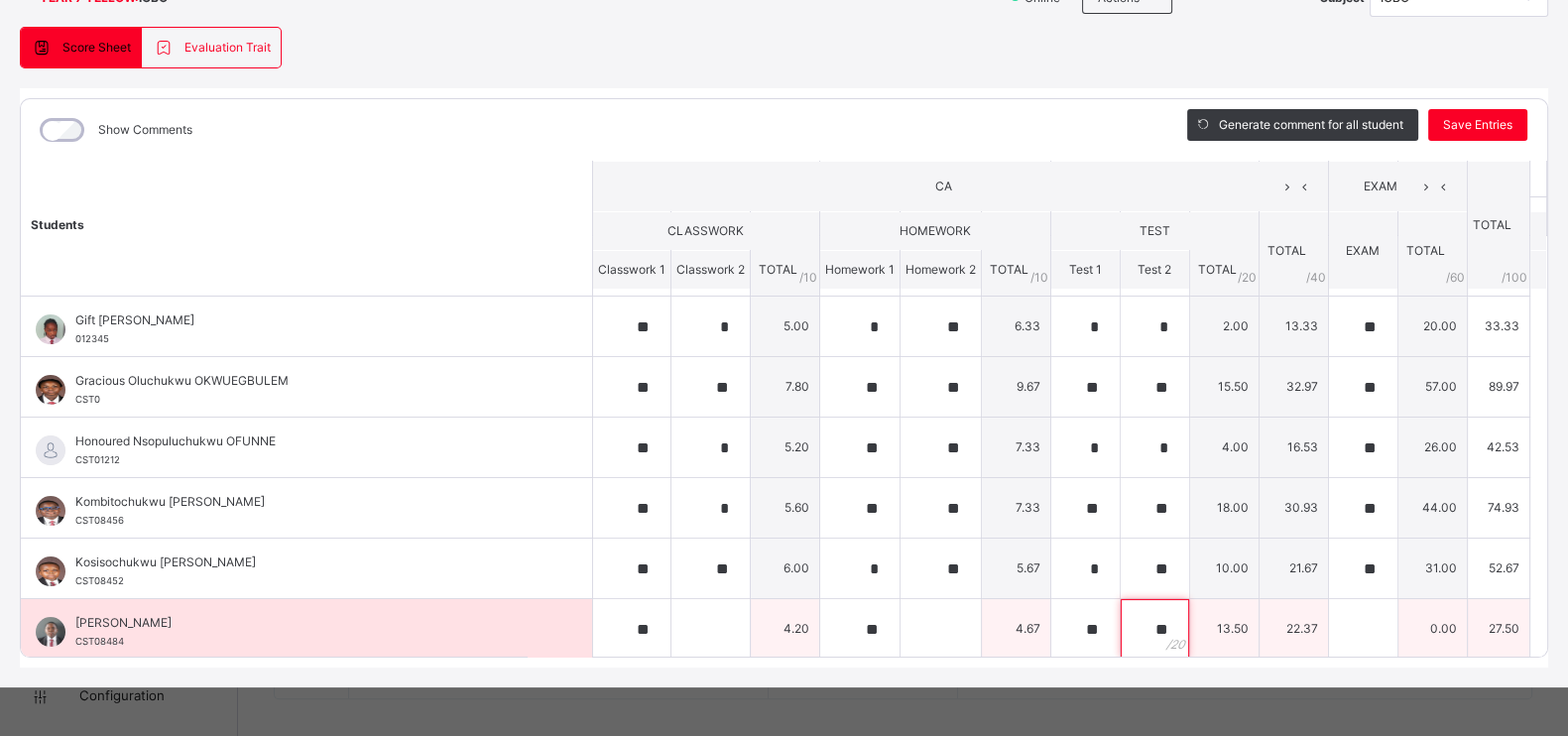 type on "**" 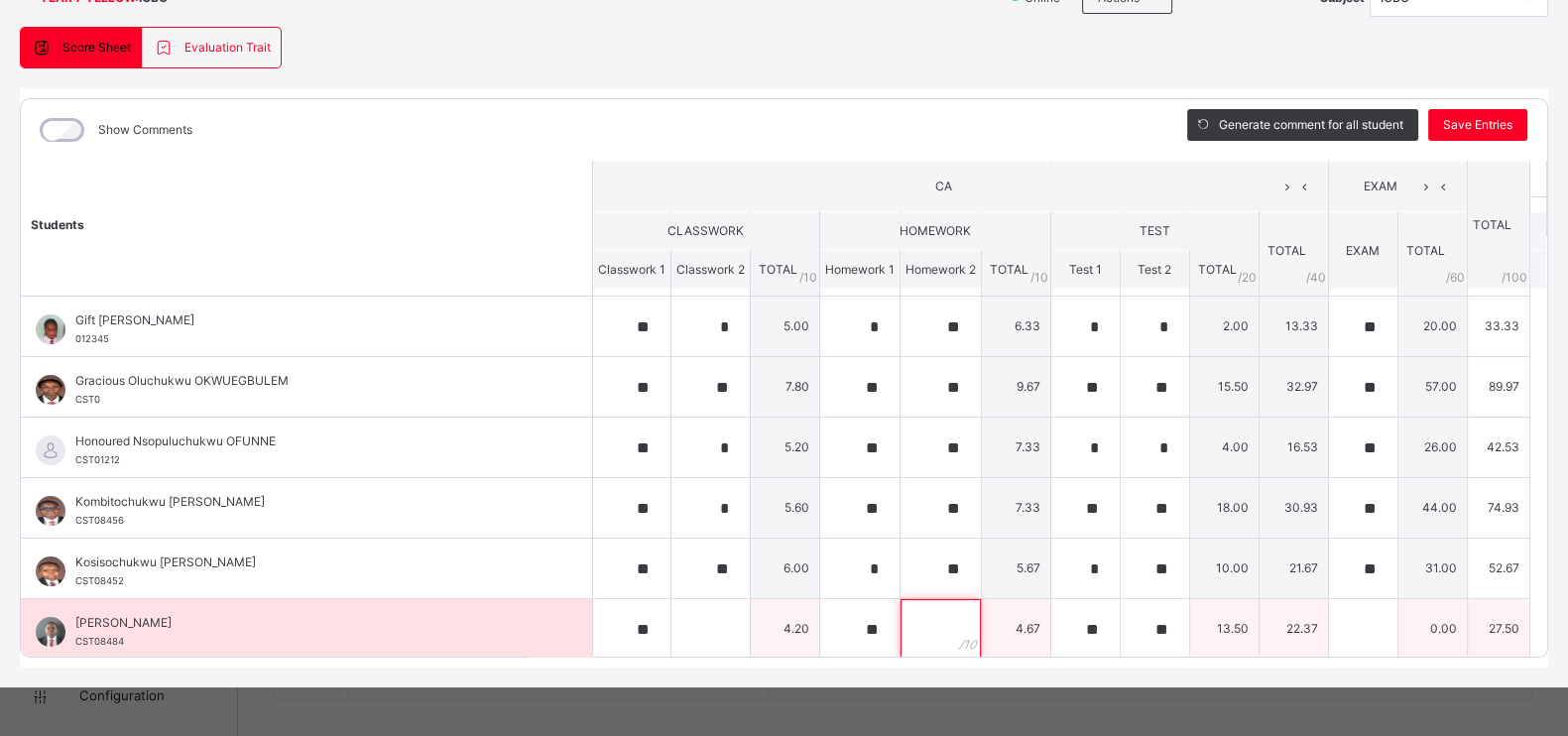 click at bounding box center (940, 629) 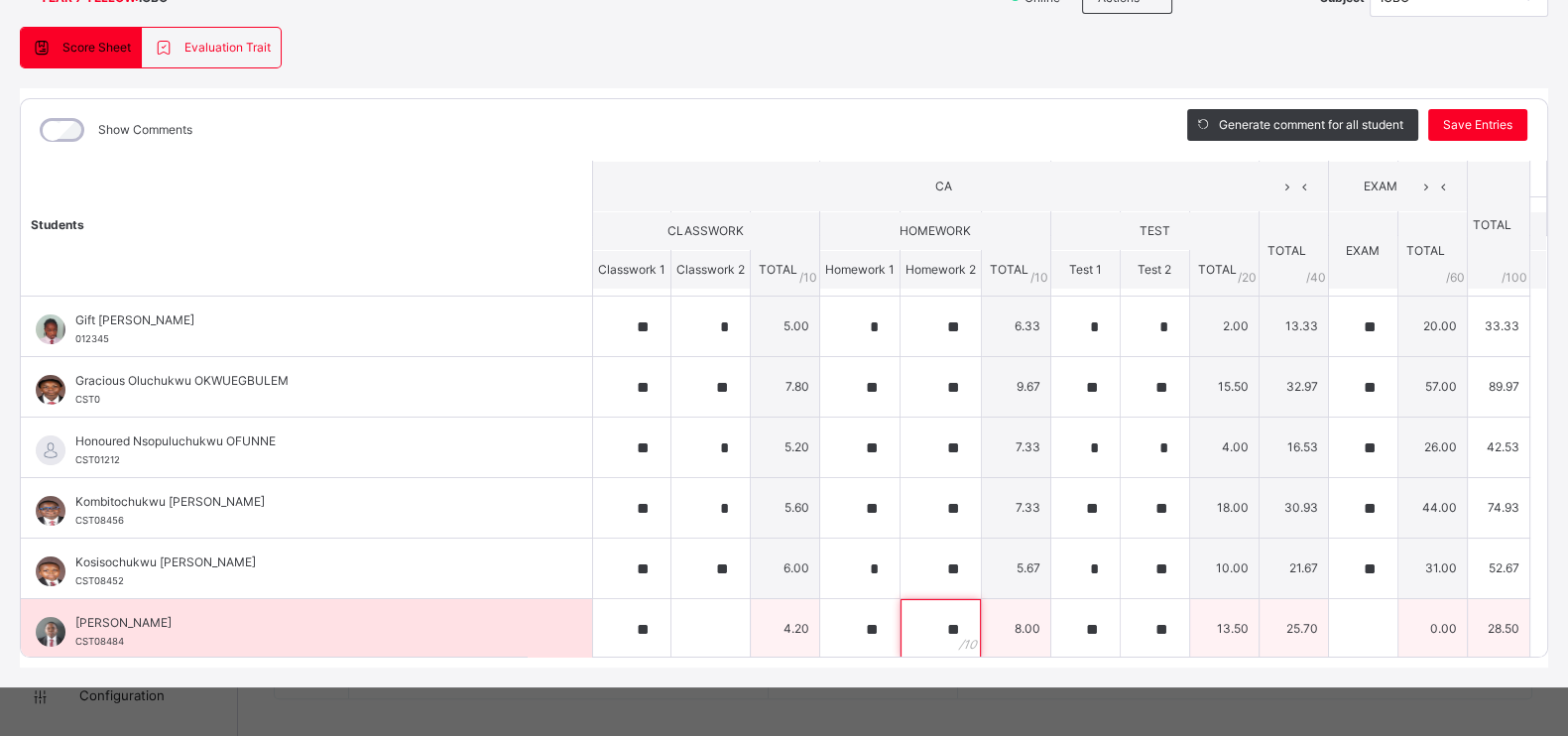 type on "**" 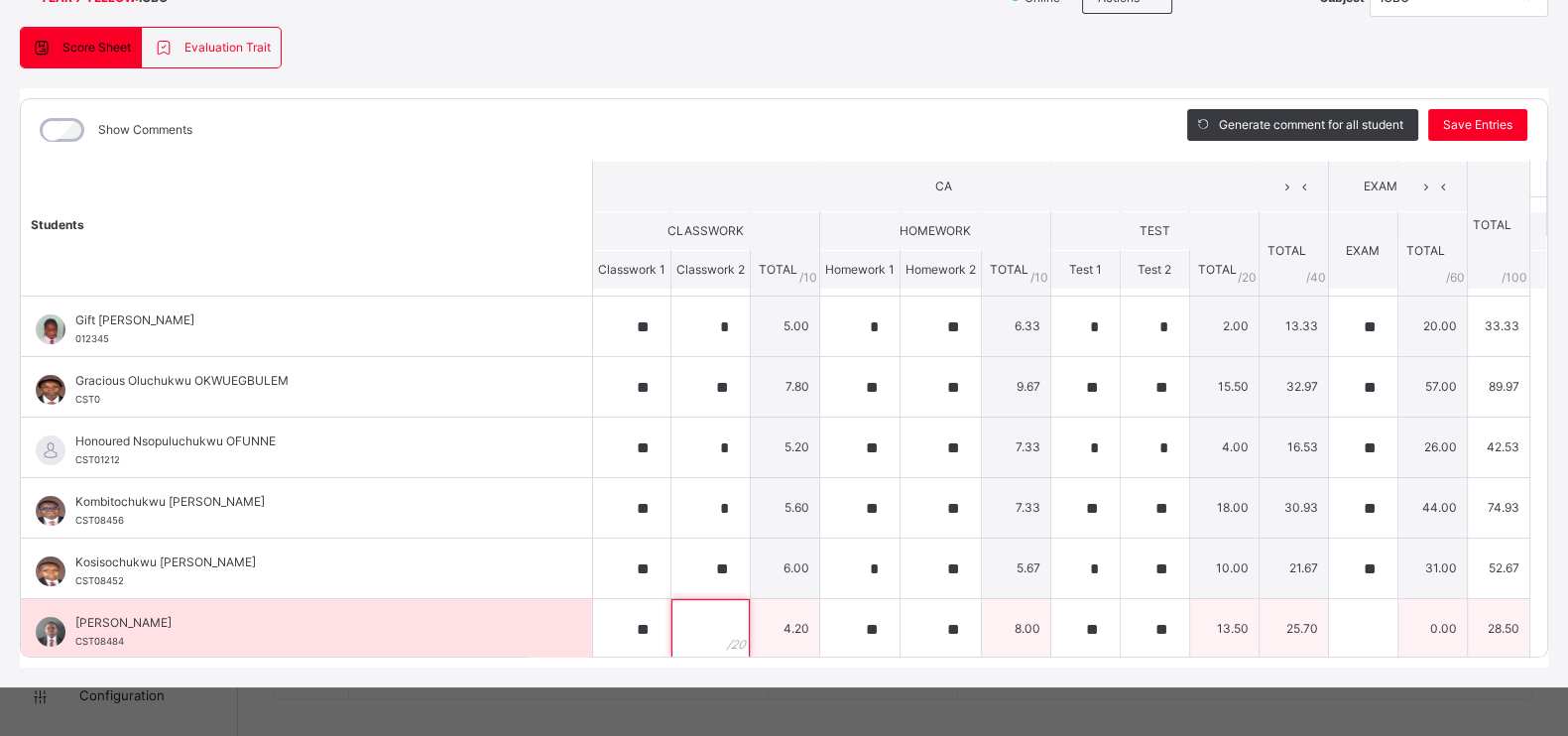 click at bounding box center (710, 629) 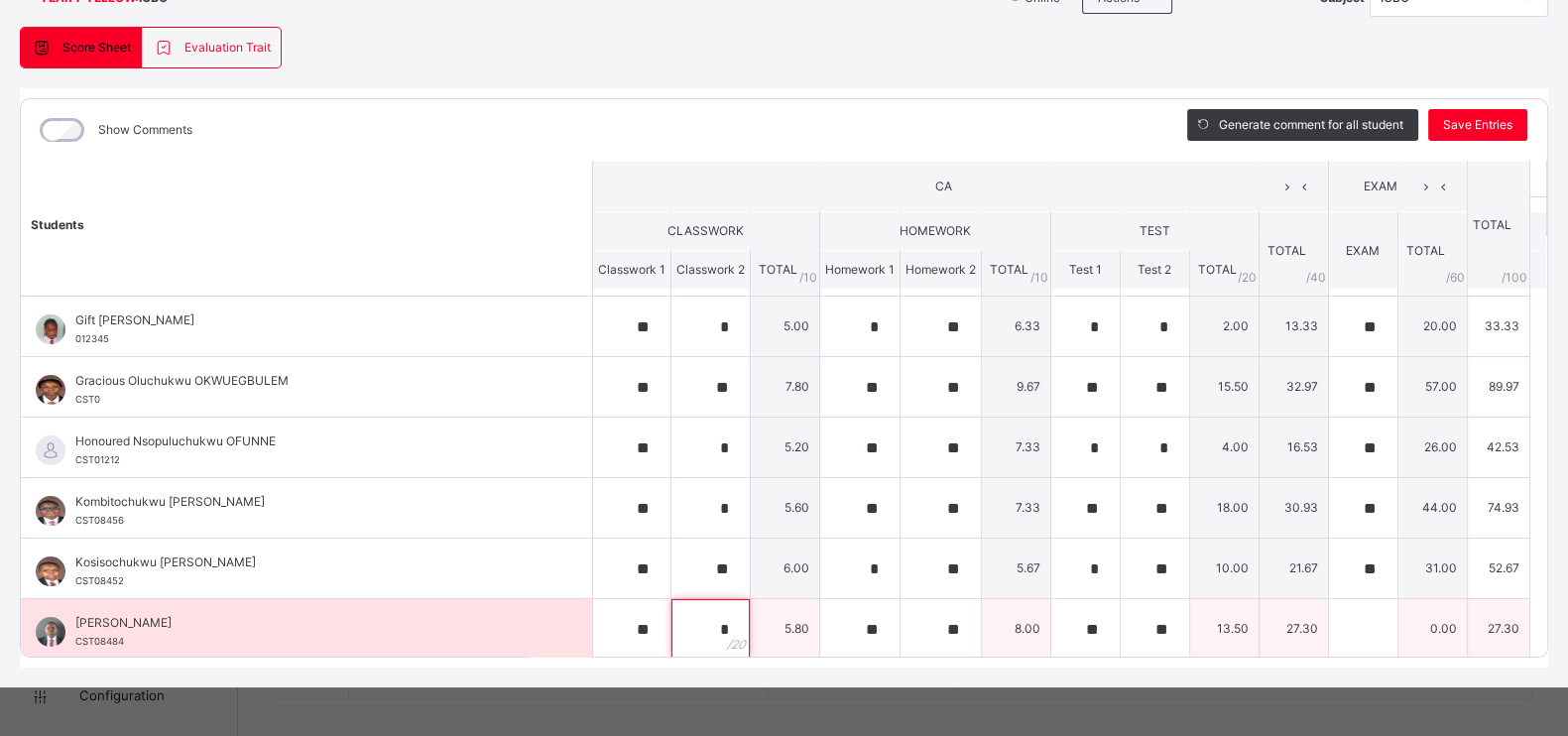 type on "*" 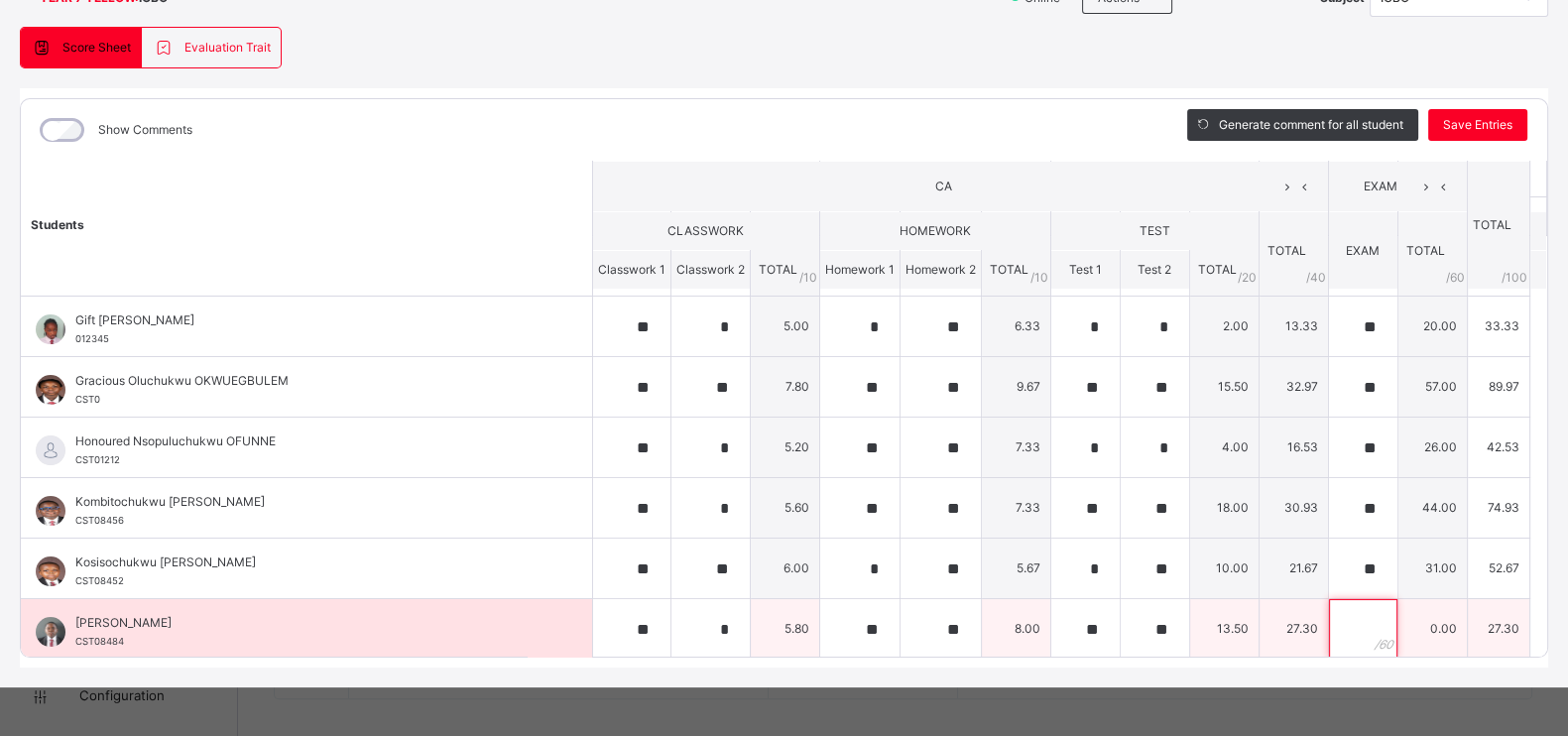 click at bounding box center [1363, 629] 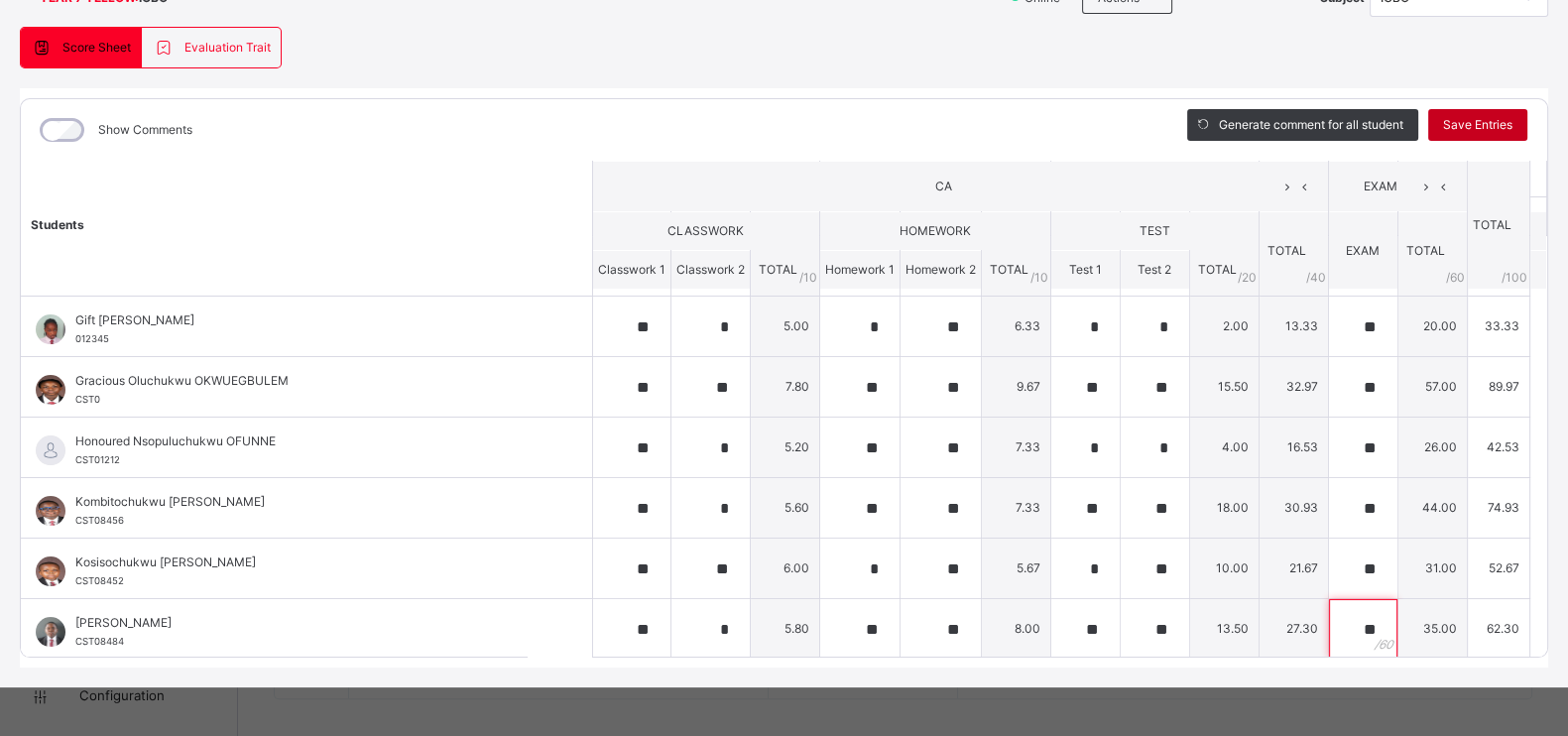 type on "**" 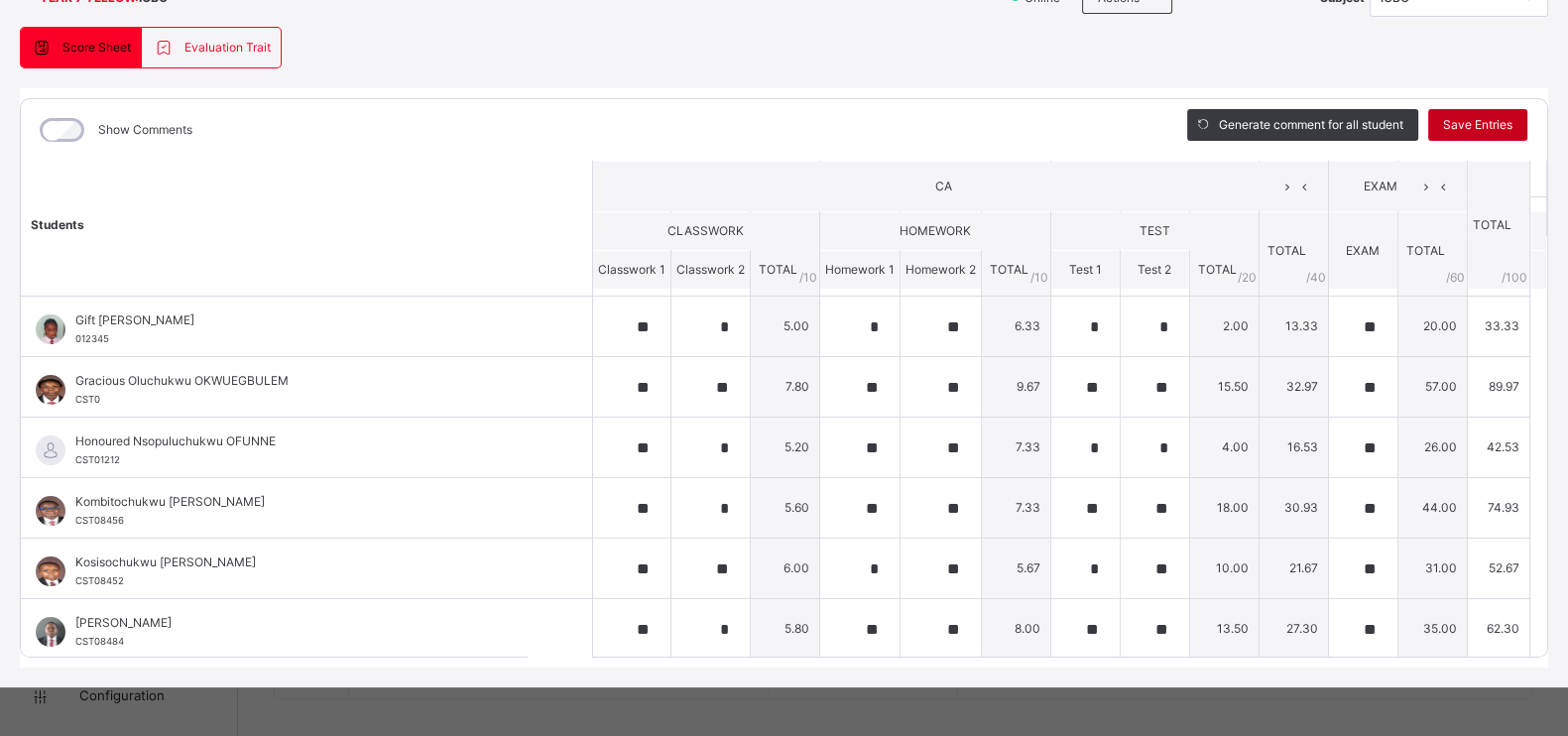 click on "Save Entries" at bounding box center (1478, 125) 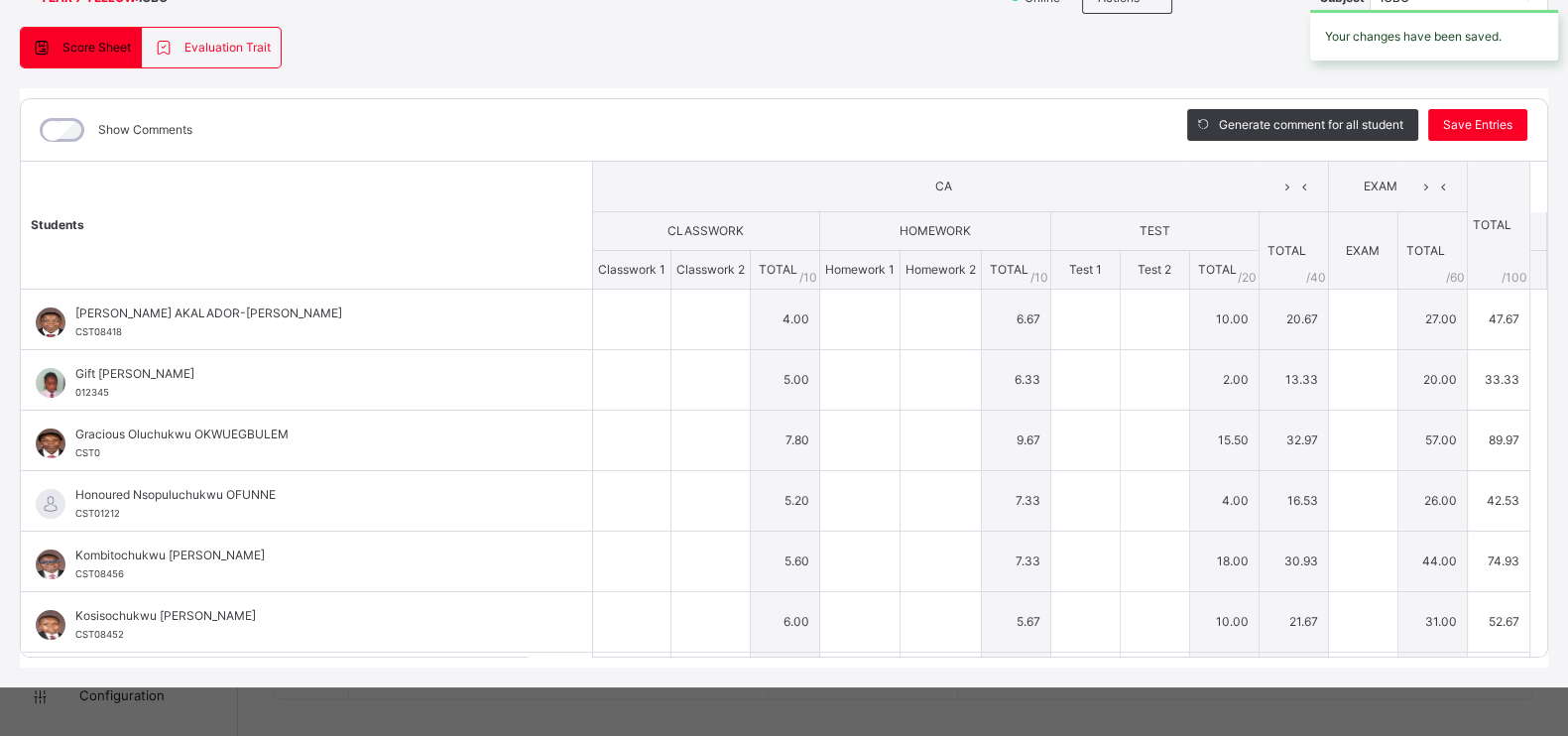 type on "**" 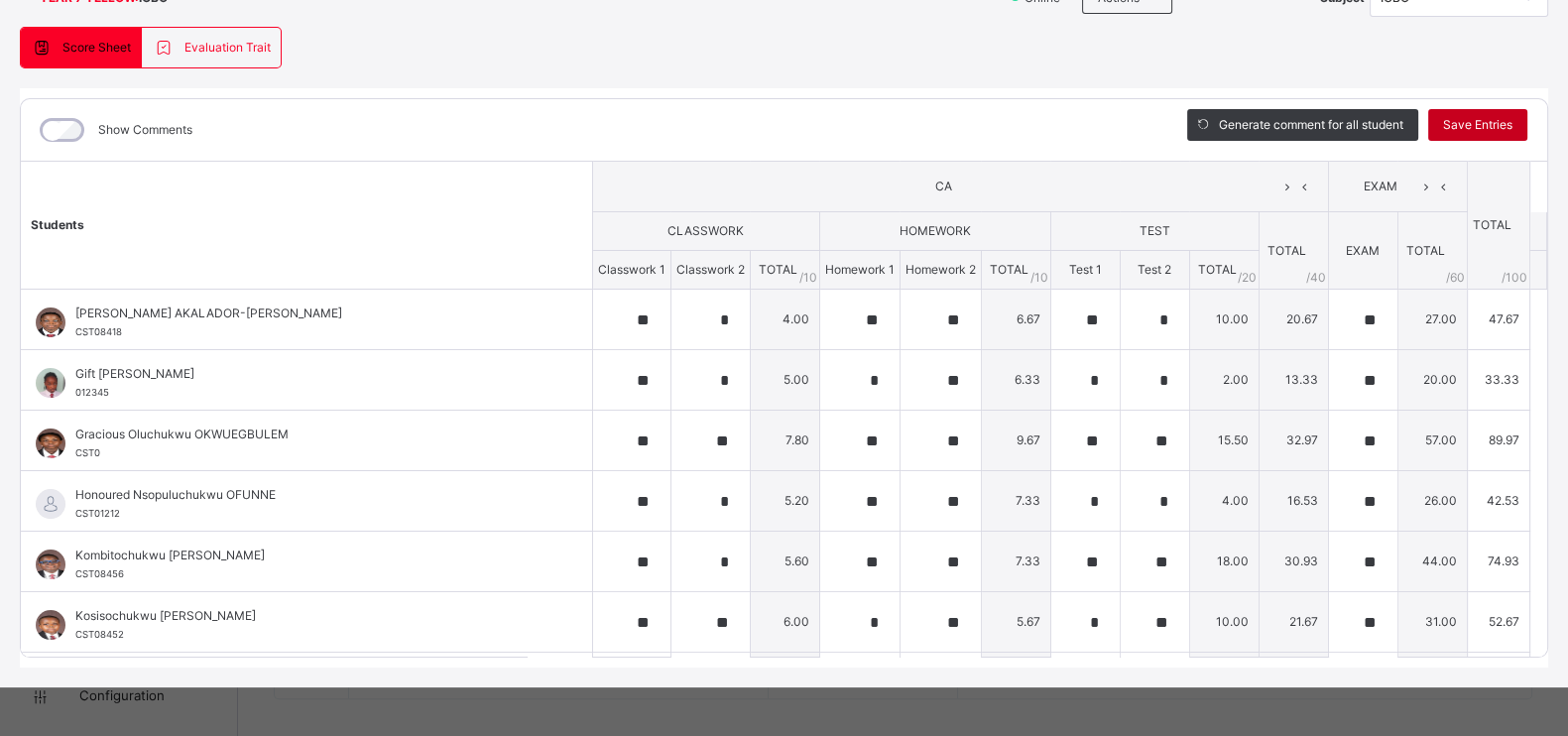 click on "Save Entries" at bounding box center (1478, 125) 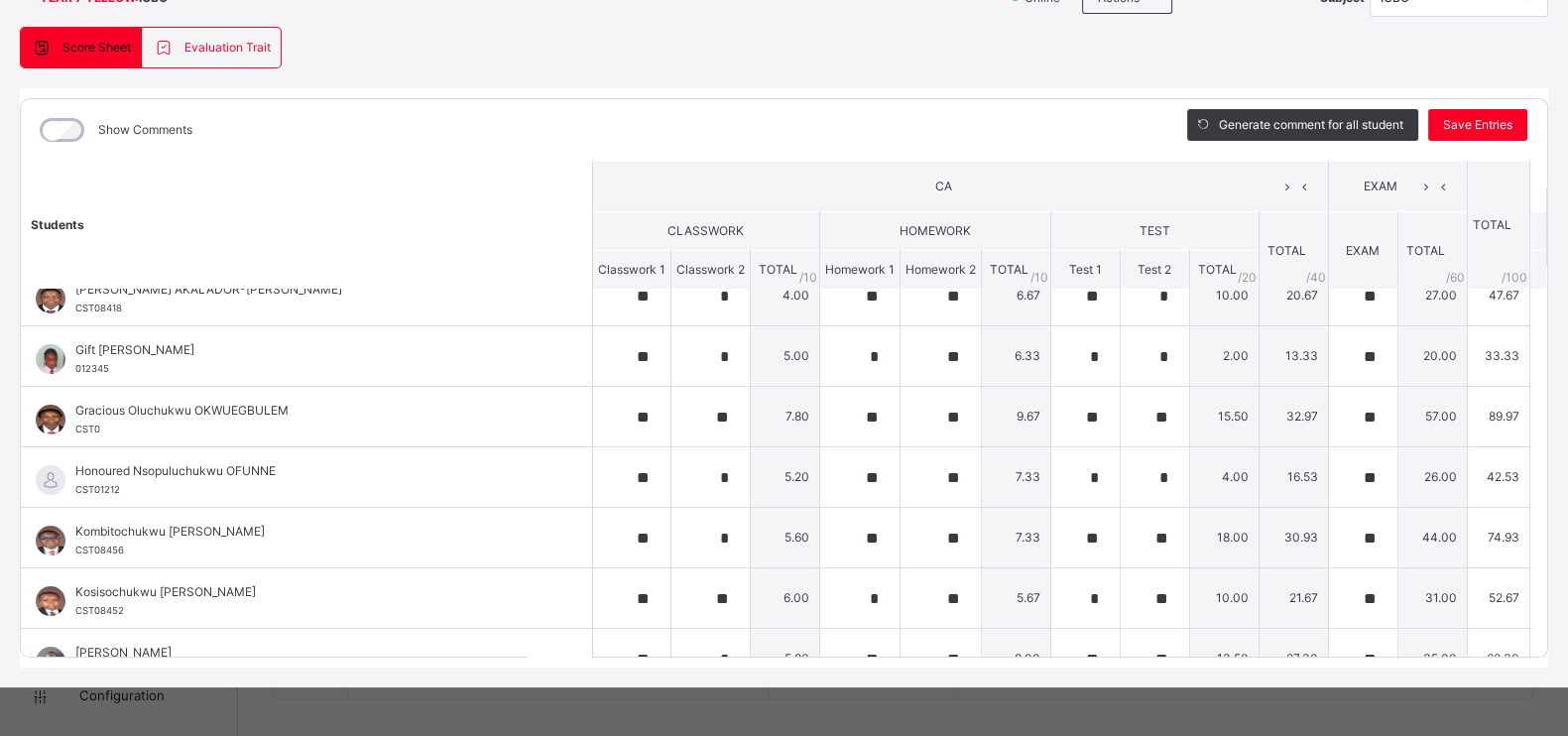 scroll, scrollTop: 0, scrollLeft: 0, axis: both 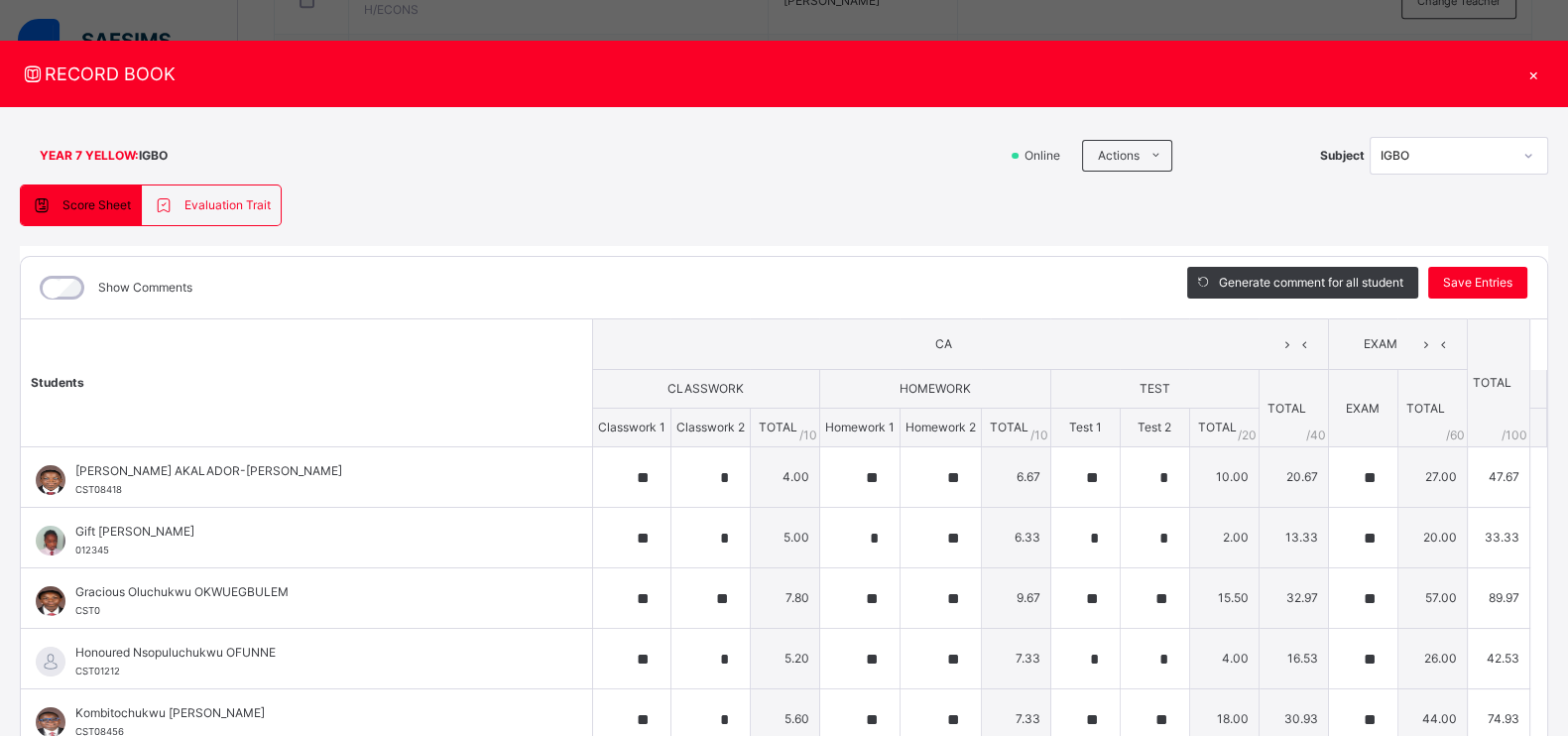 click on "×" at bounding box center [1533, 73] 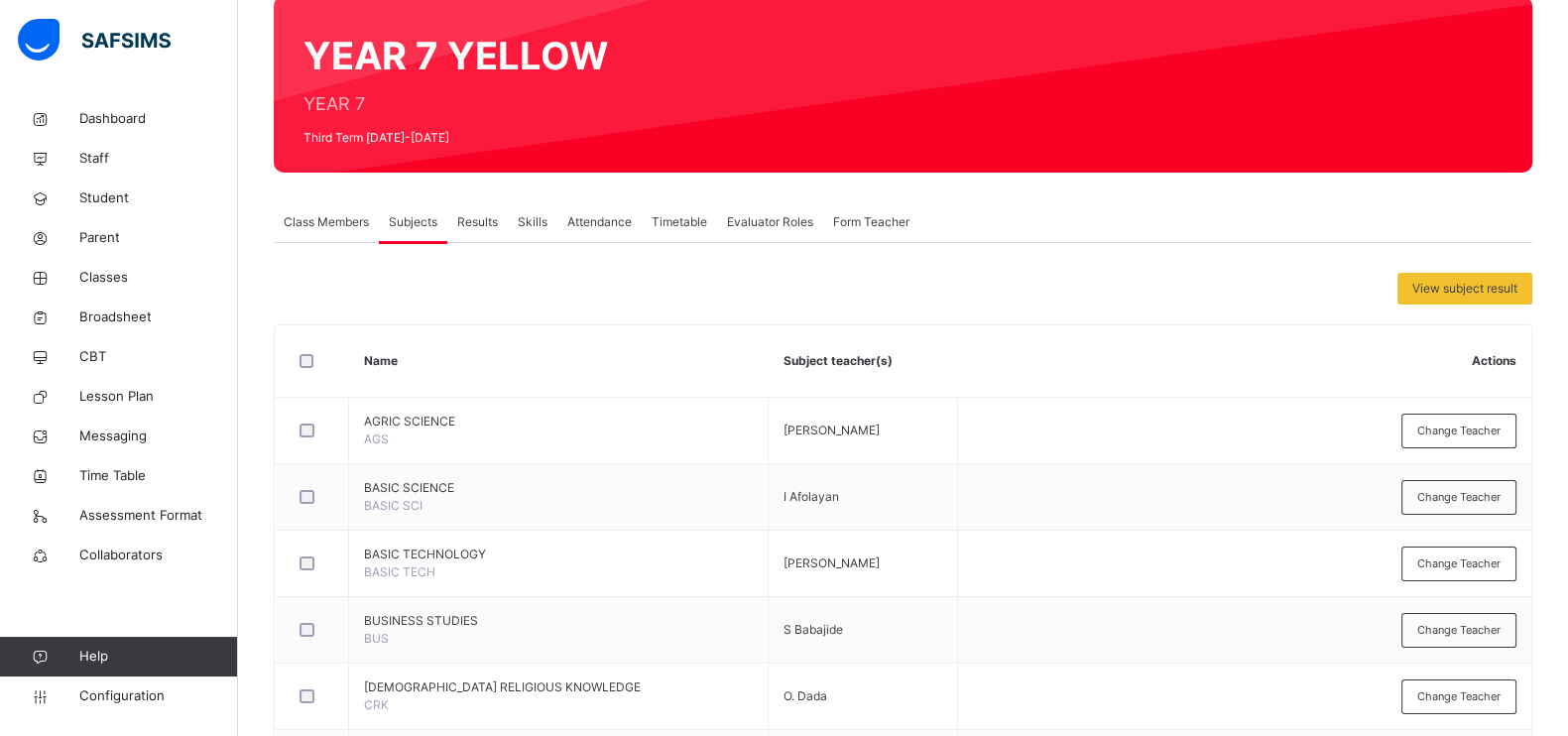 scroll, scrollTop: 0, scrollLeft: 0, axis: both 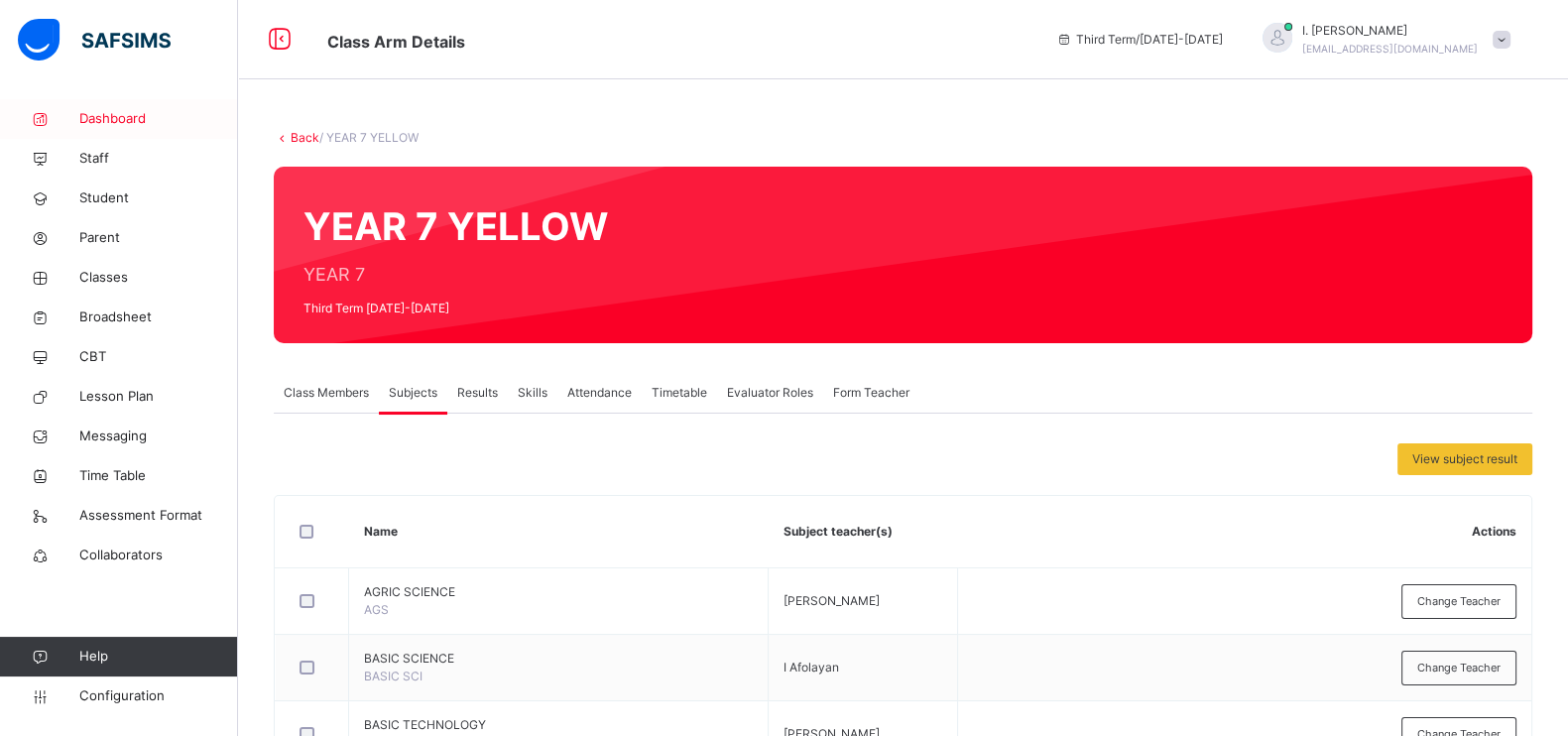 click on "Dashboard" at bounding box center (159, 119) 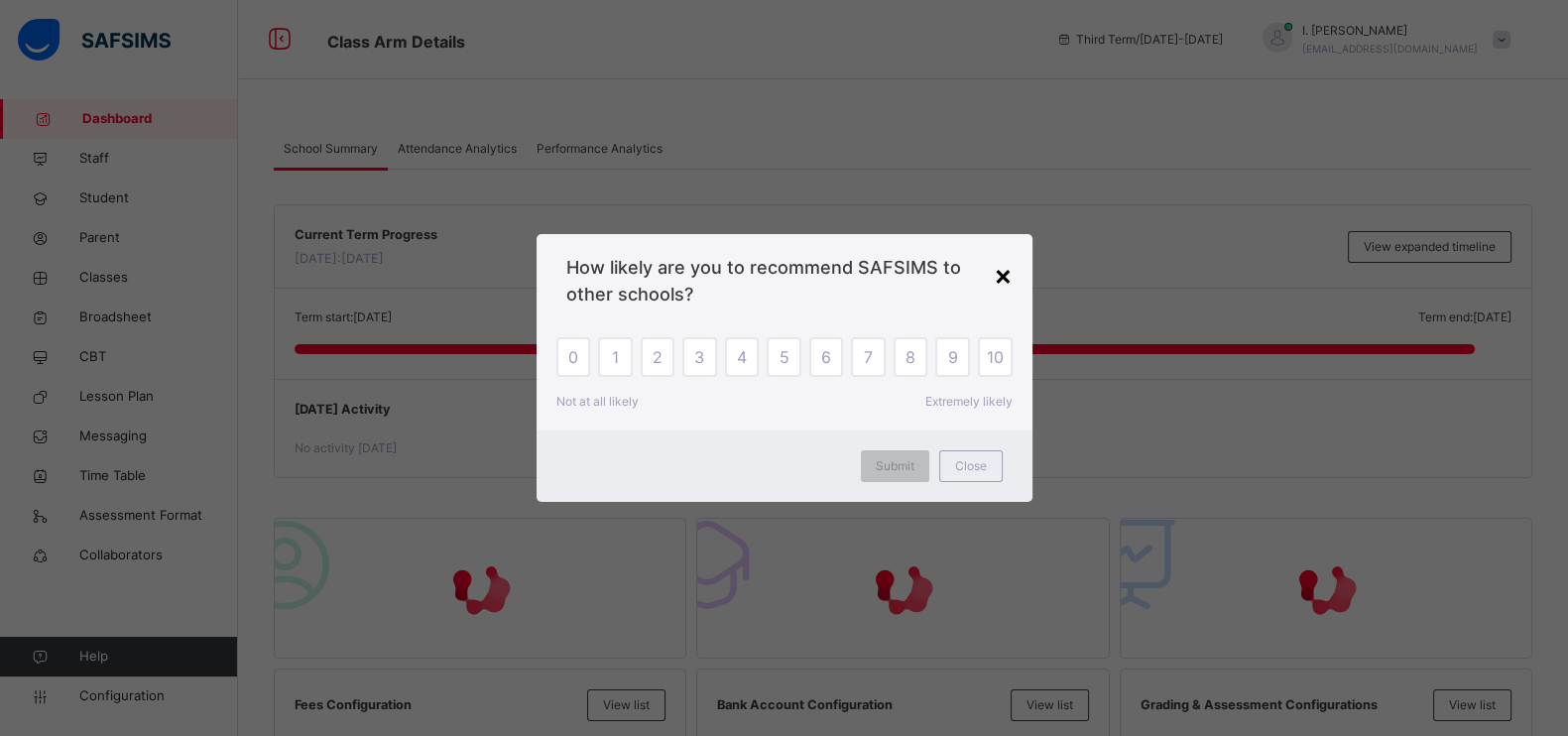 click on "×" at bounding box center (1003, 275) 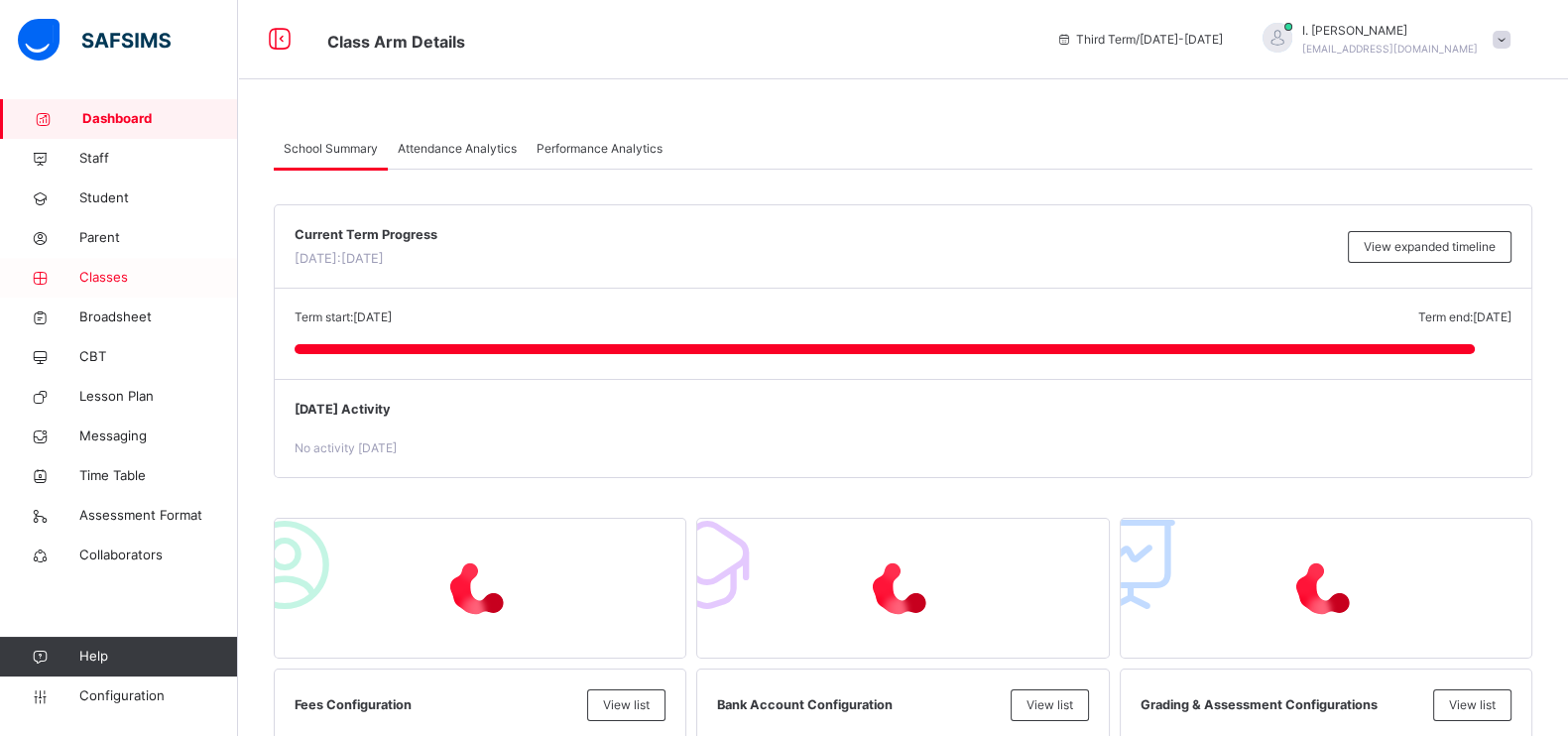 click on "Classes" at bounding box center [159, 278] 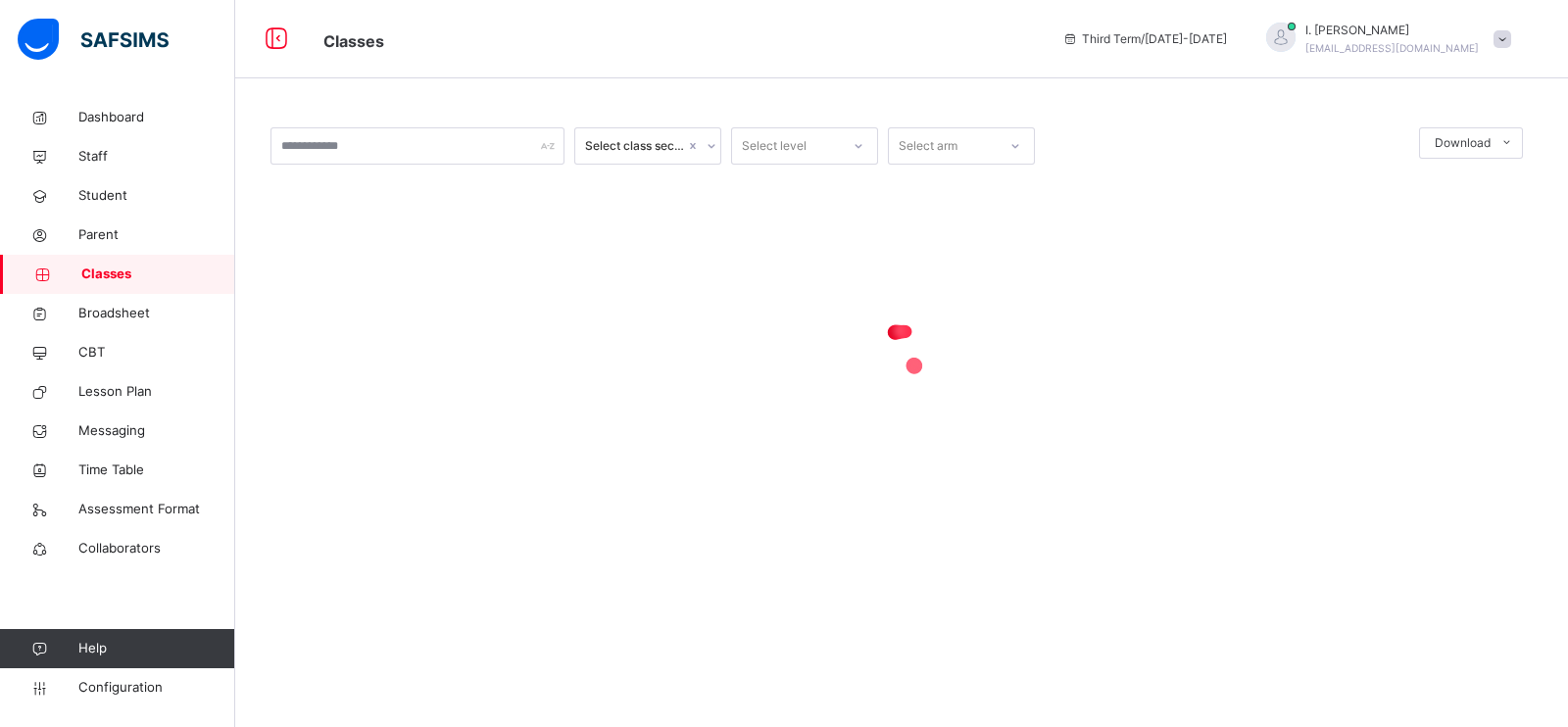 click on "Classes" at bounding box center (118, 274) 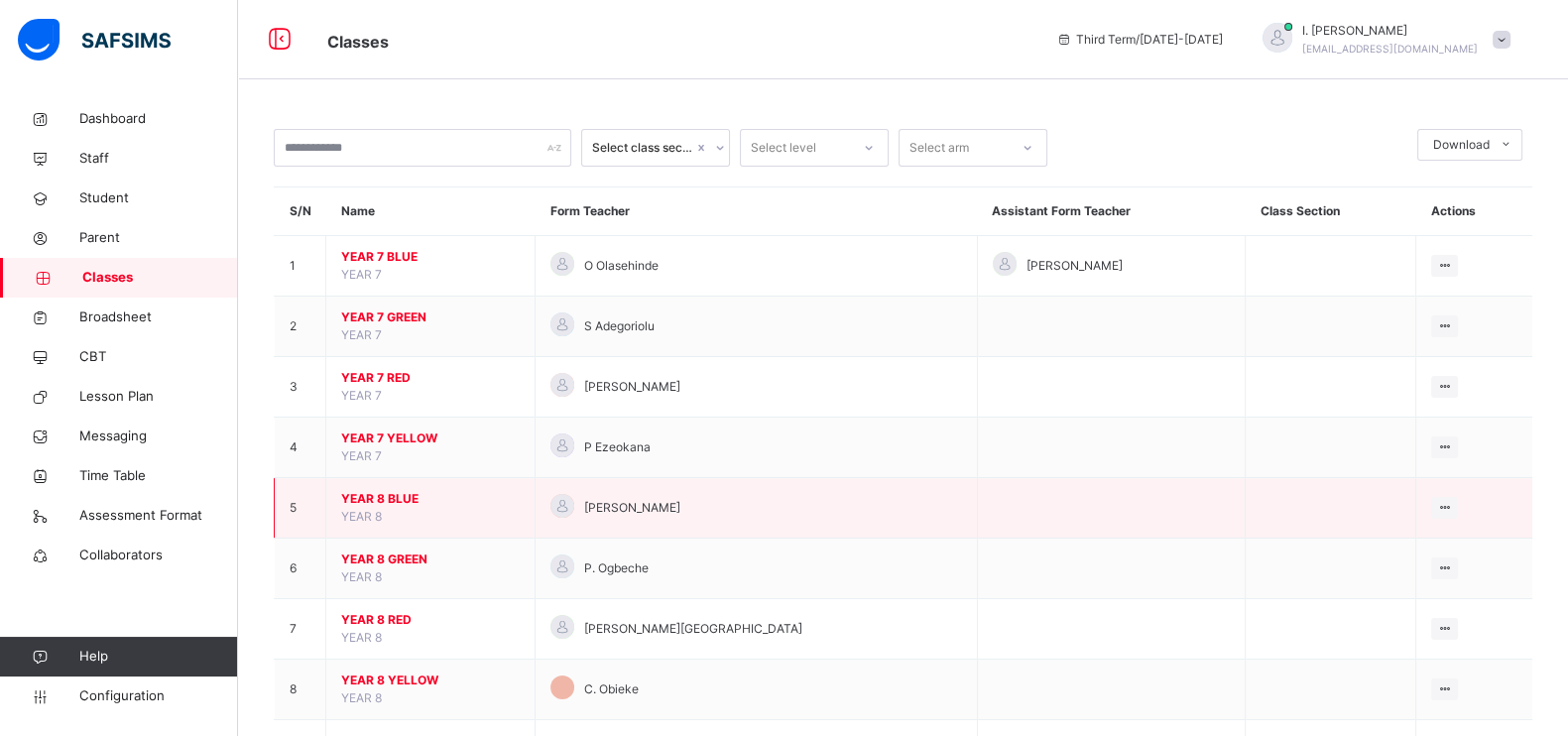 click on "YEAR 8   BLUE" at bounding box center [430, 499] 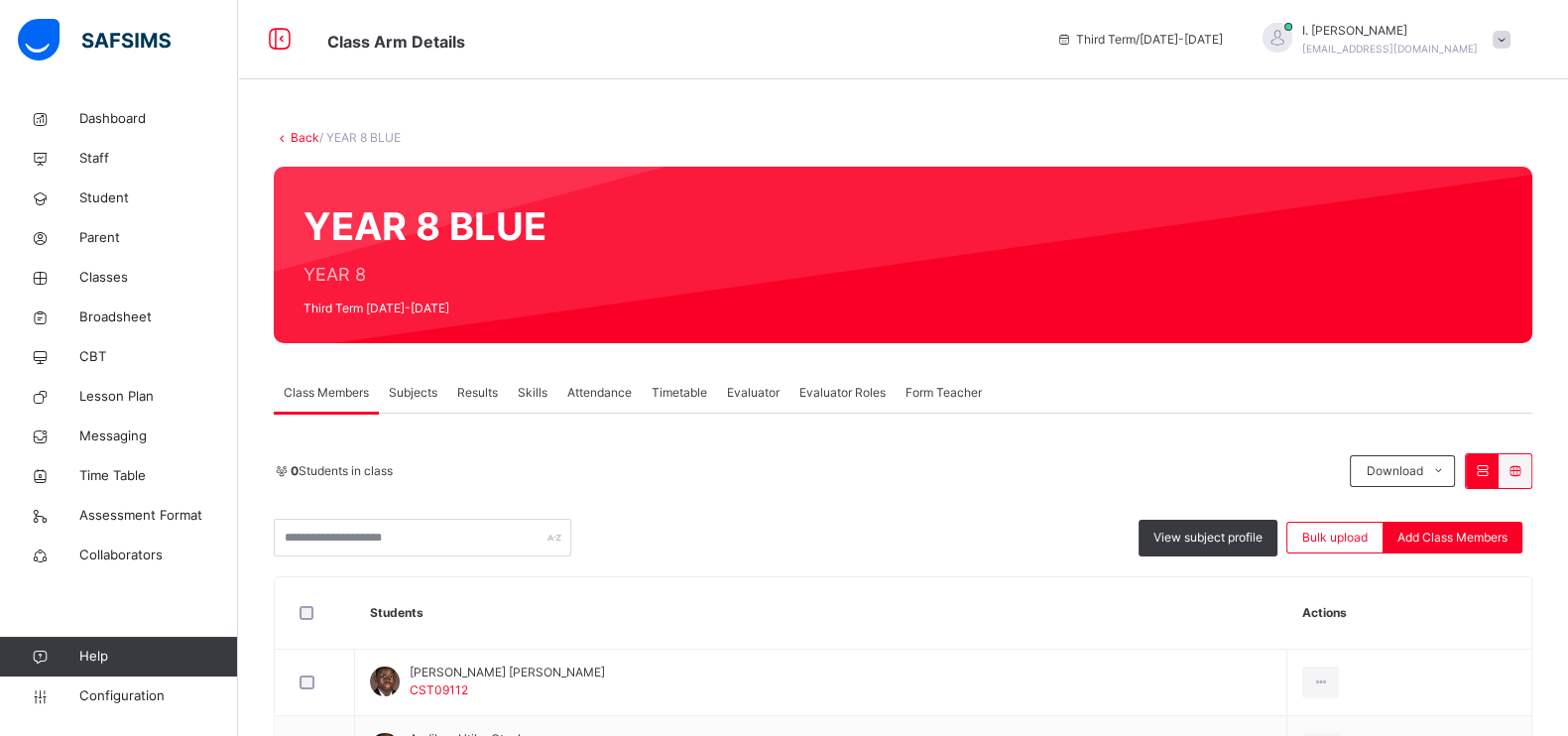 click on "Subjects" at bounding box center (413, 393) 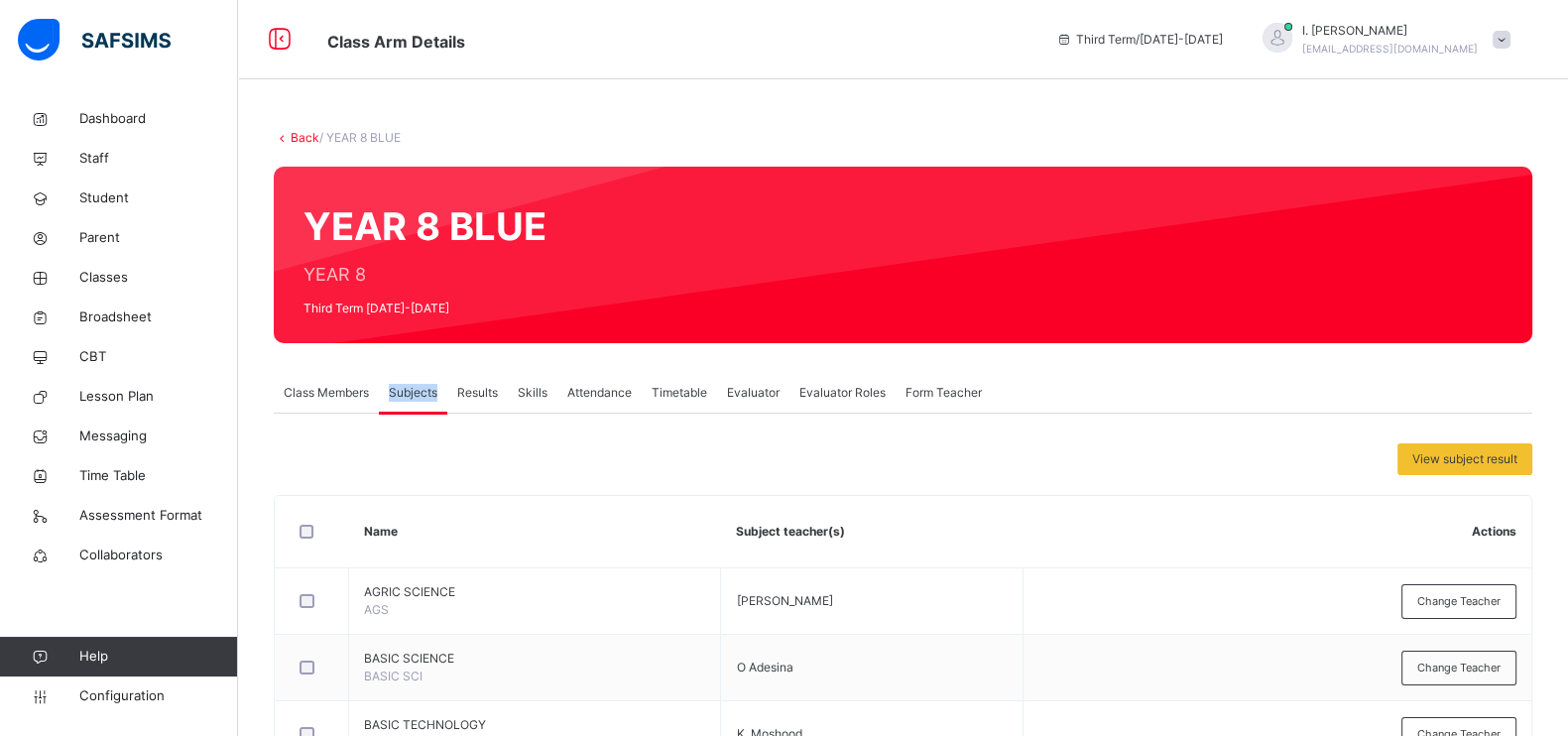 click on "Subjects" at bounding box center [413, 393] 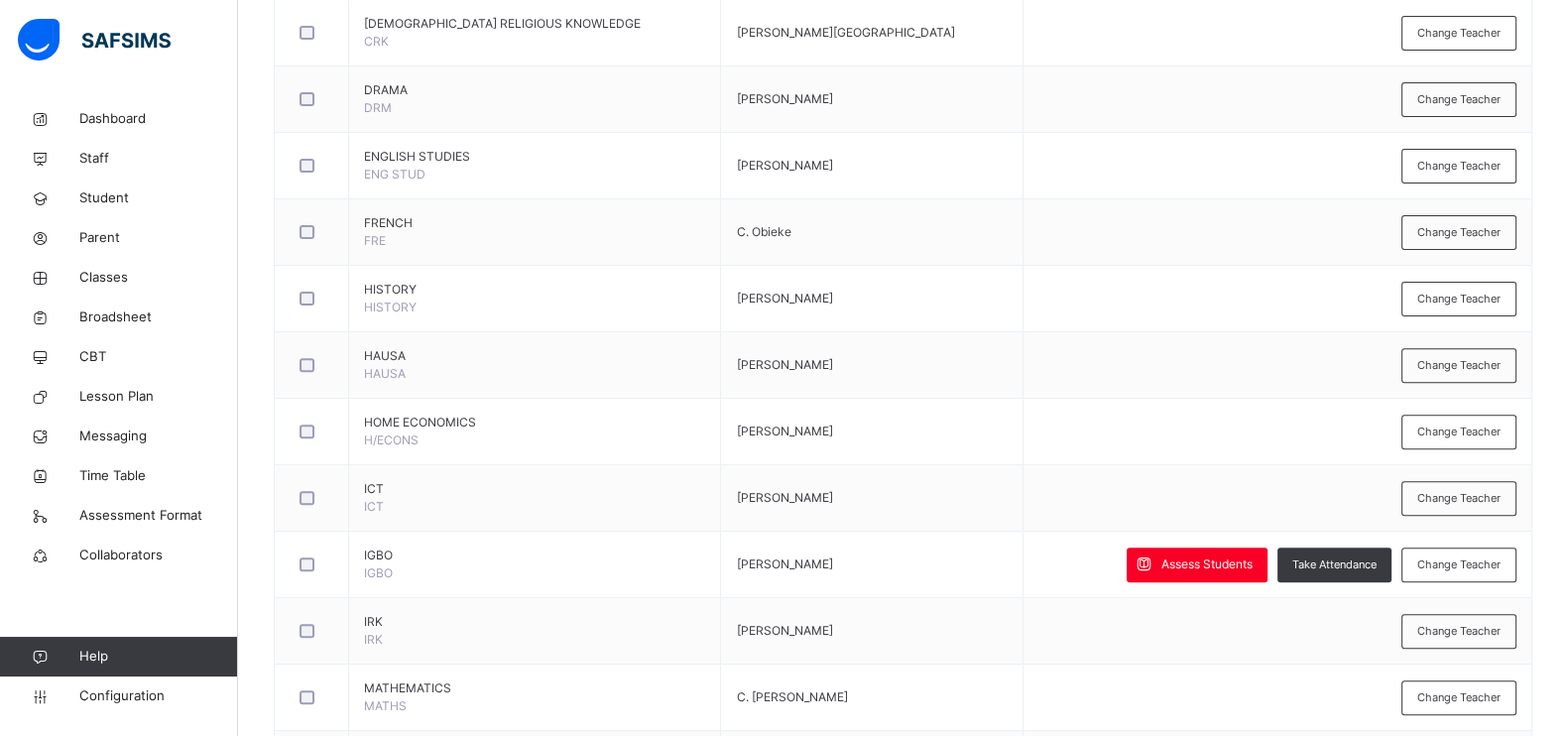 scroll, scrollTop: 895, scrollLeft: 0, axis: vertical 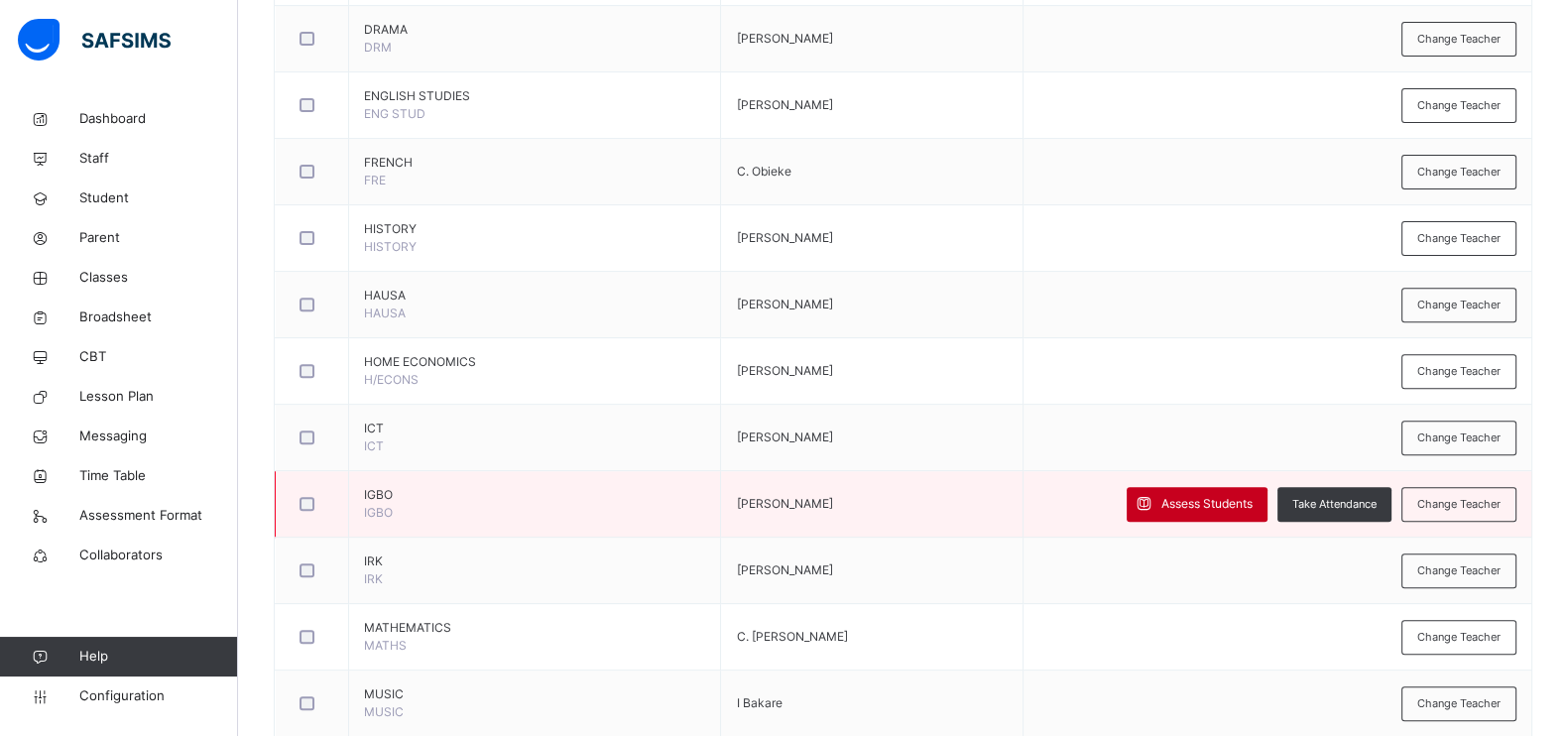 click on "Assess Students" at bounding box center [1207, 504] 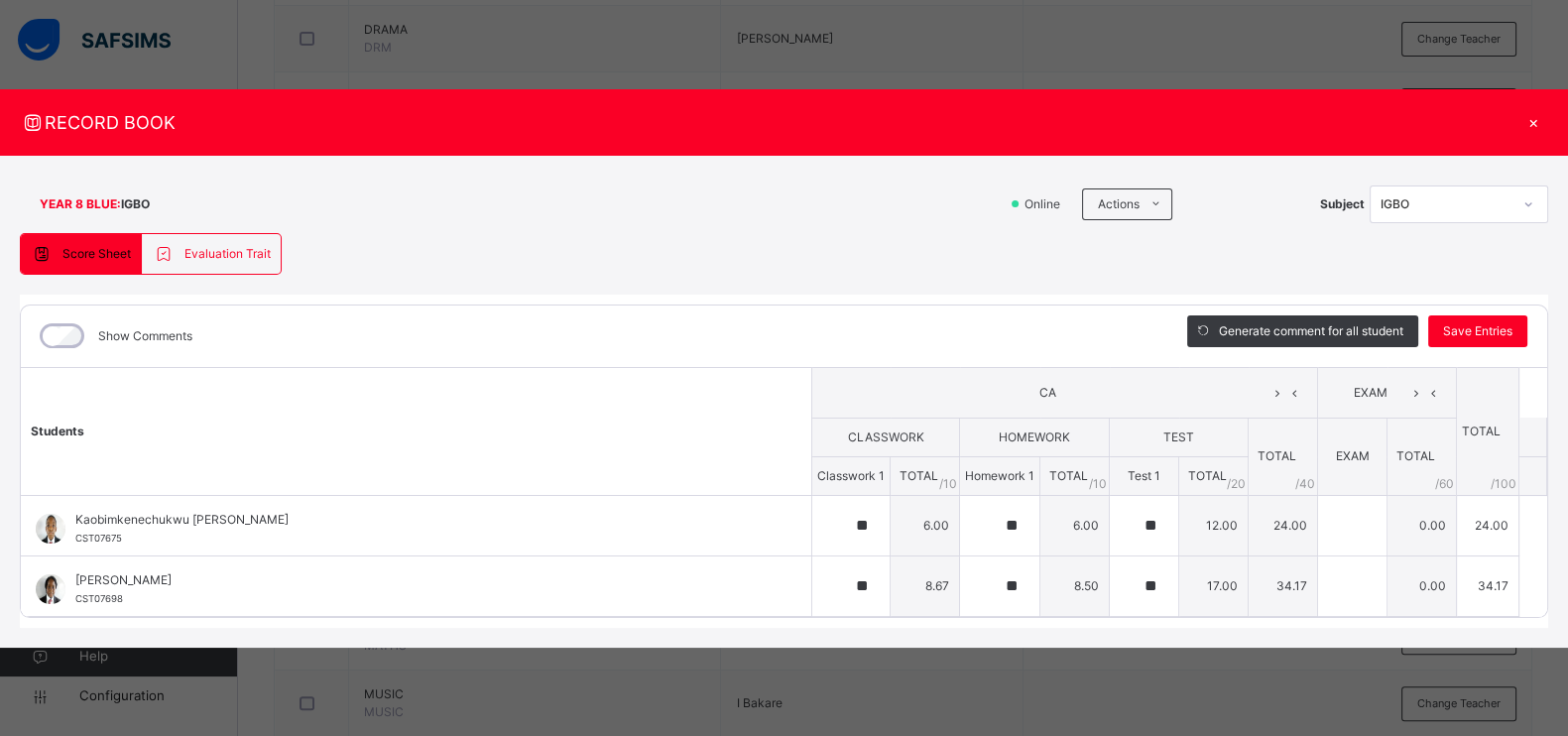 click on "×" at bounding box center (1533, 122) 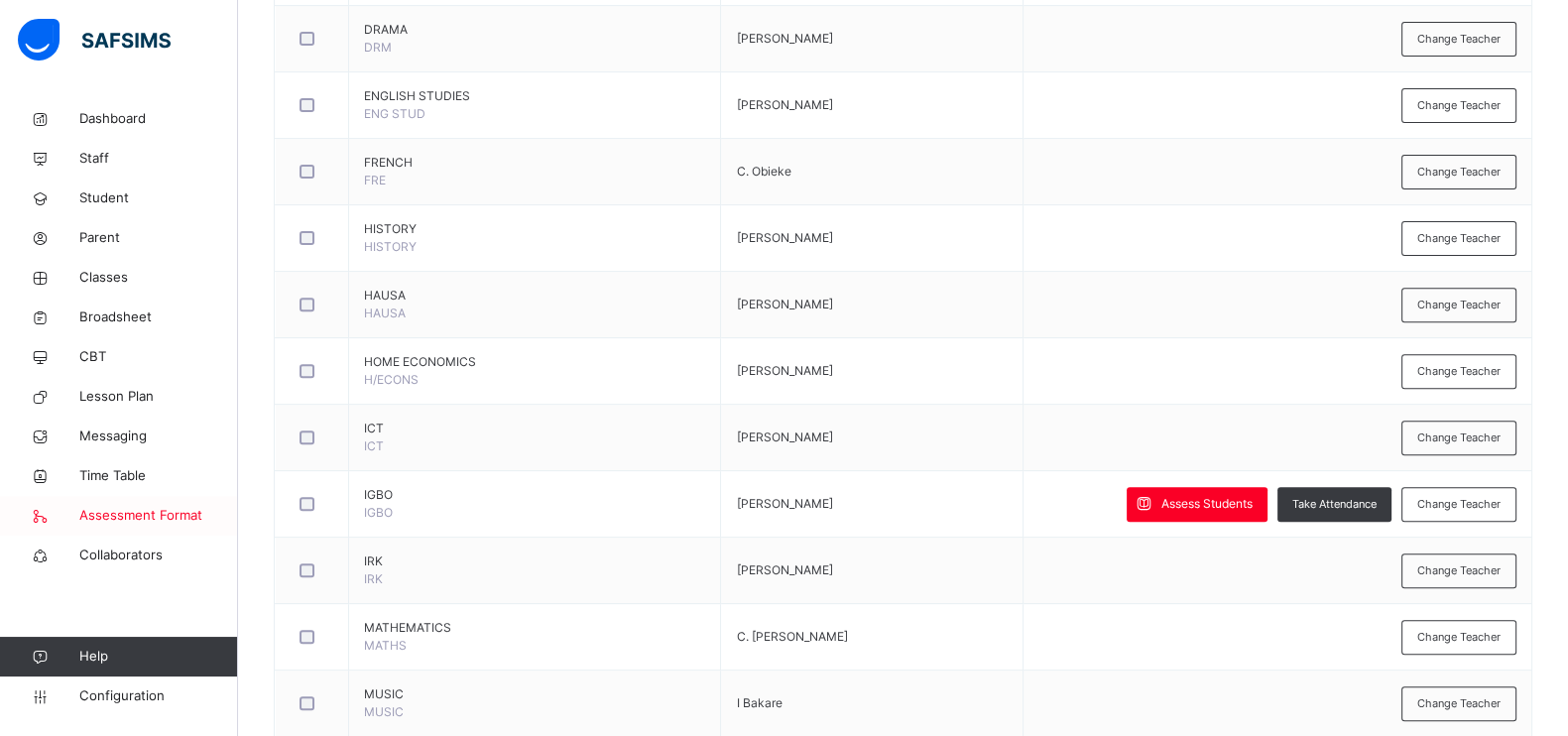 click on "Assessment Format" at bounding box center (159, 516) 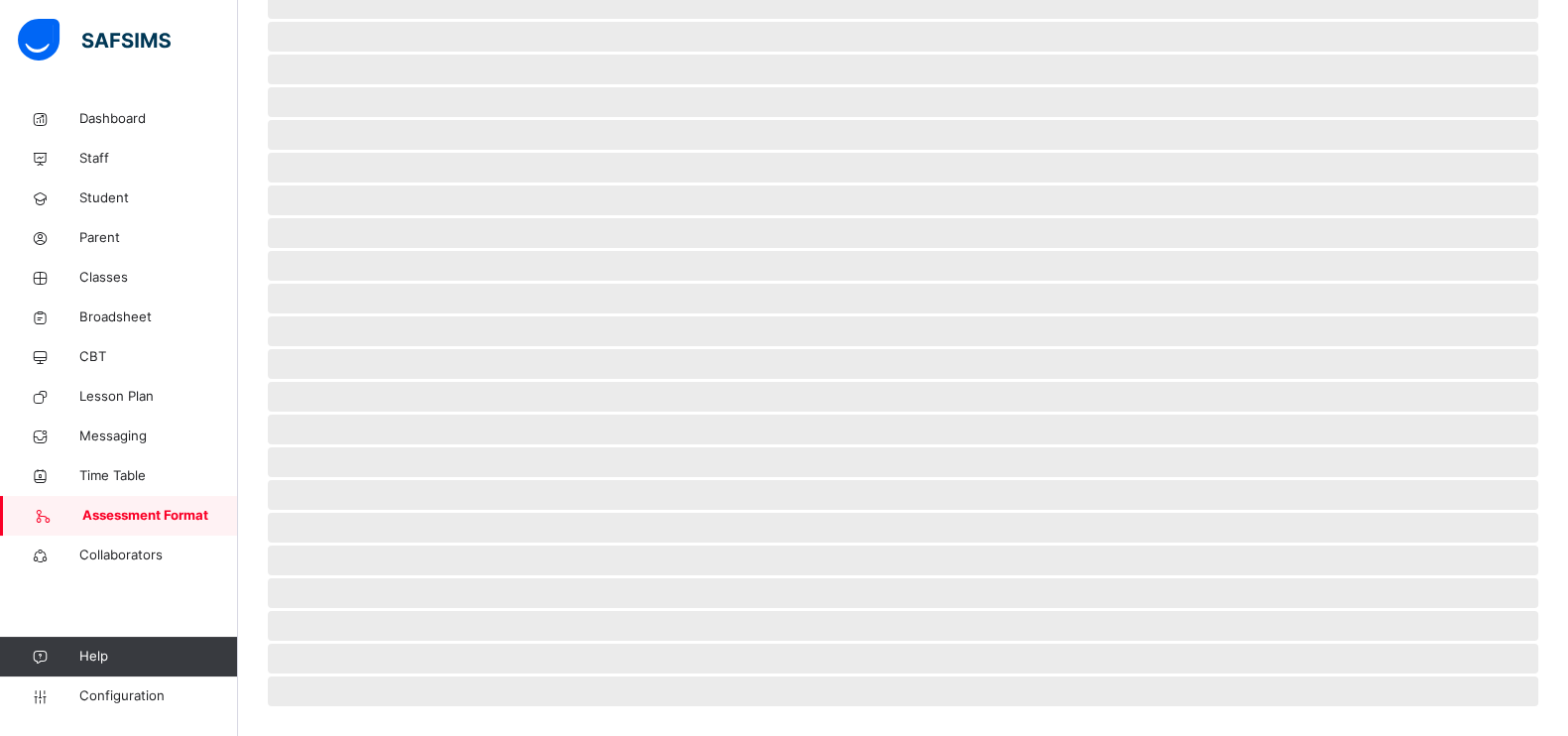 scroll, scrollTop: 381, scrollLeft: 0, axis: vertical 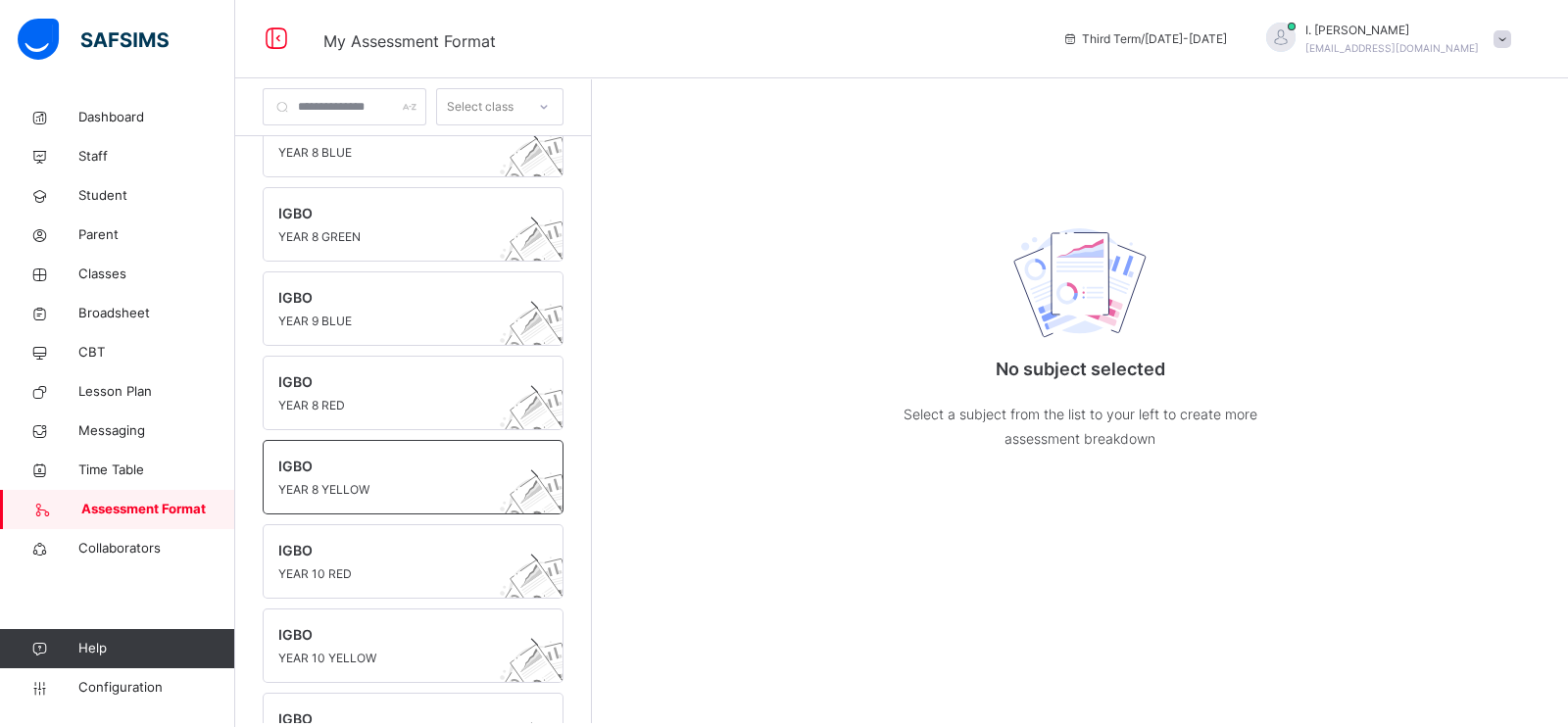 click on "YEAR 8 YELLOW" at bounding box center [394, 490] 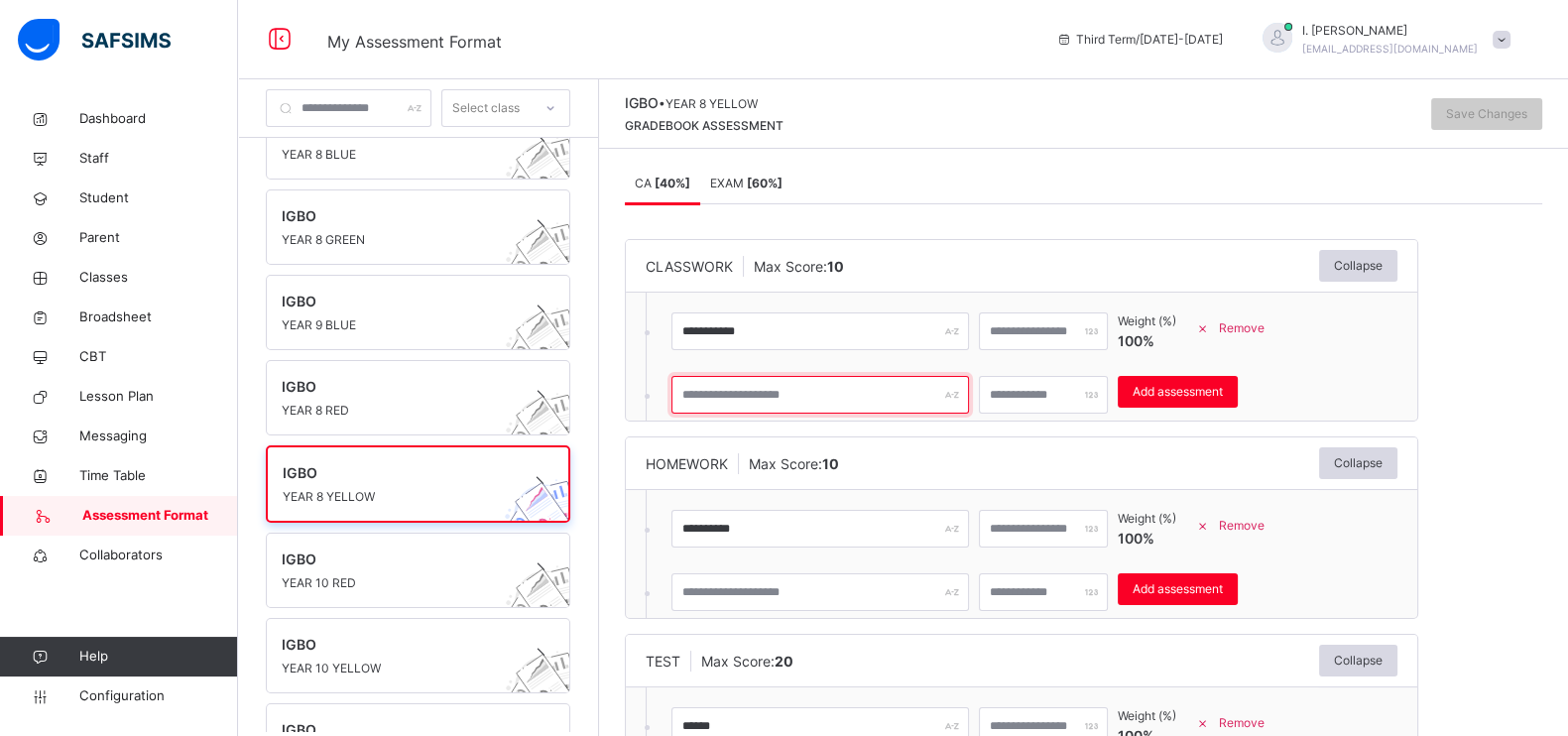 click at bounding box center [820, 395] 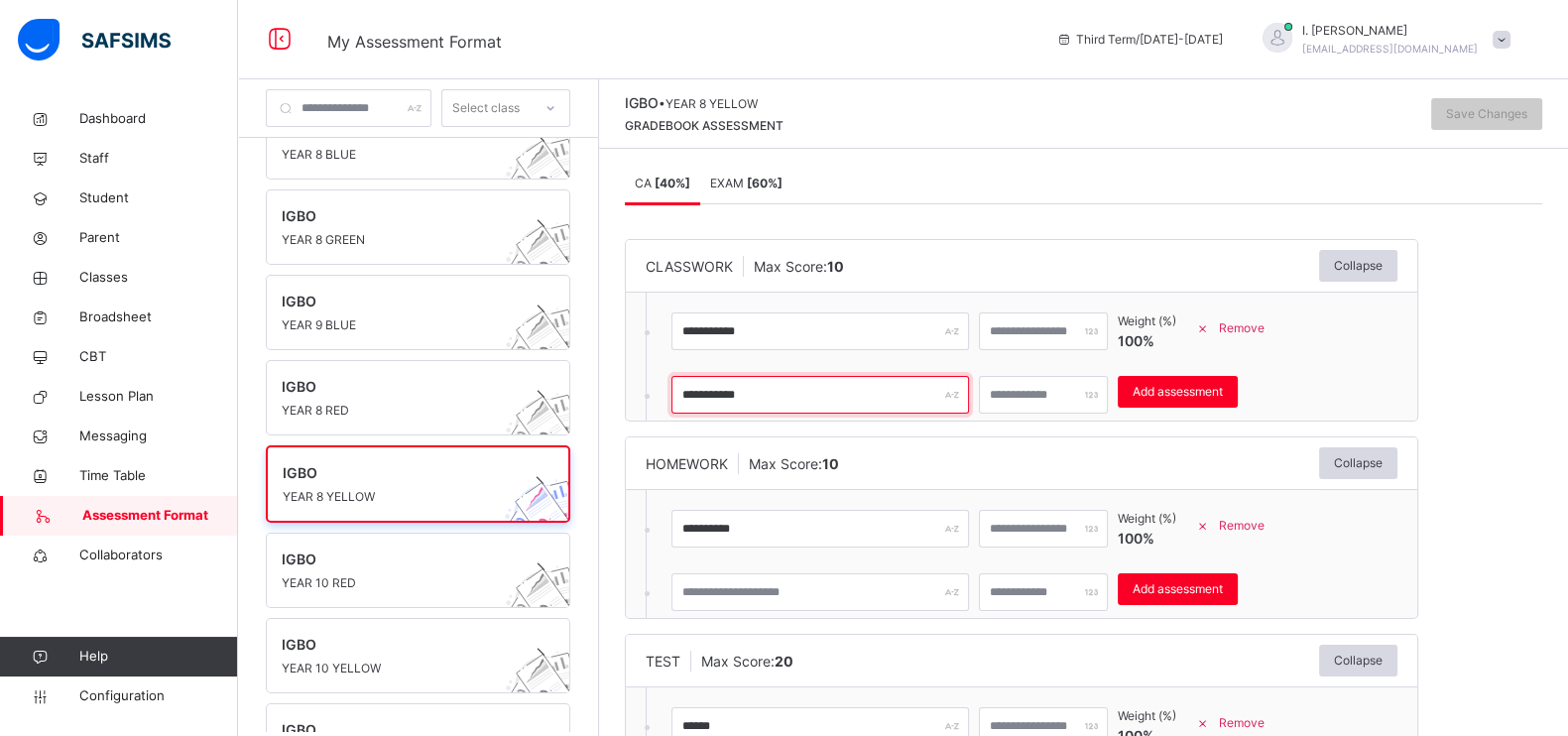 type on "**********" 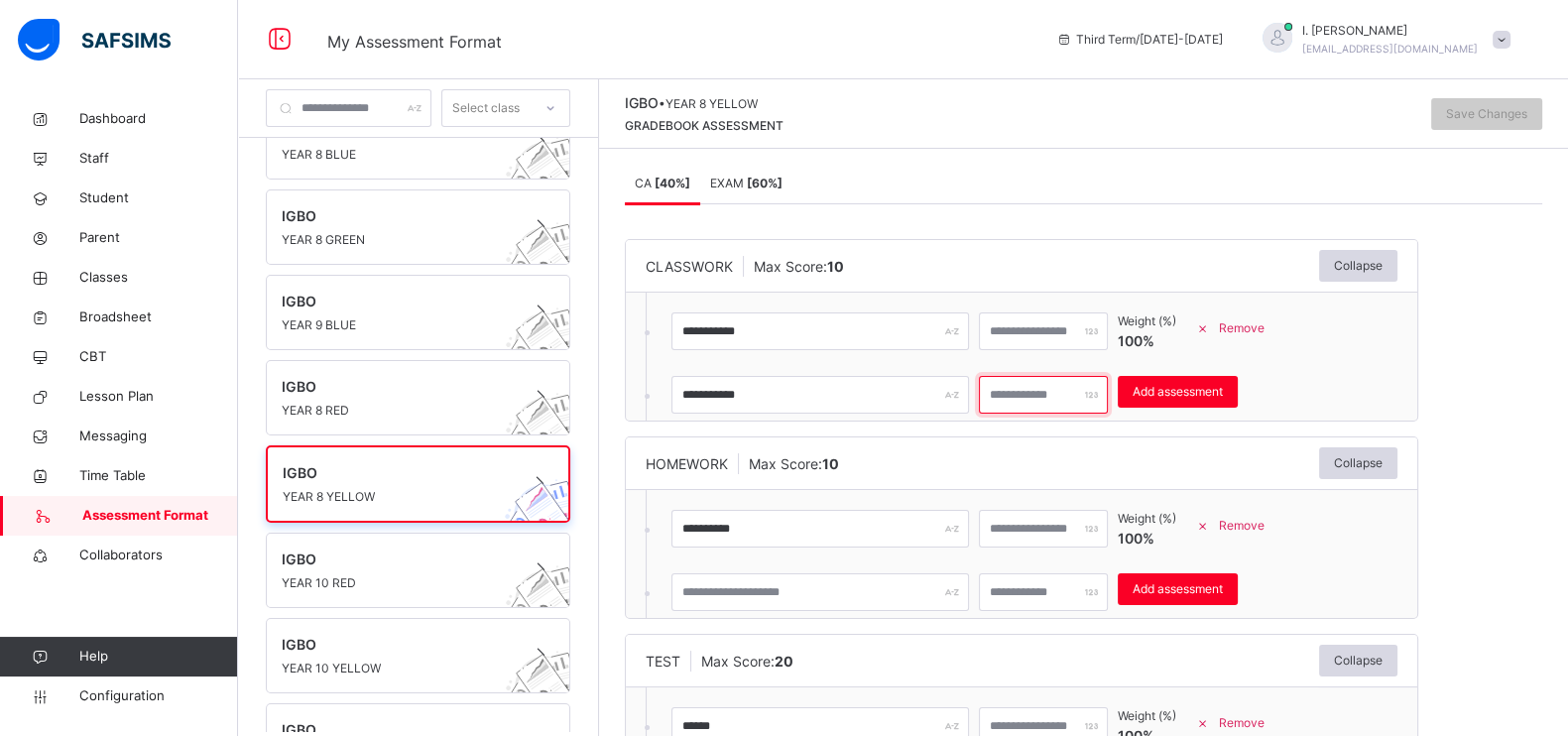 click at bounding box center [1043, 395] 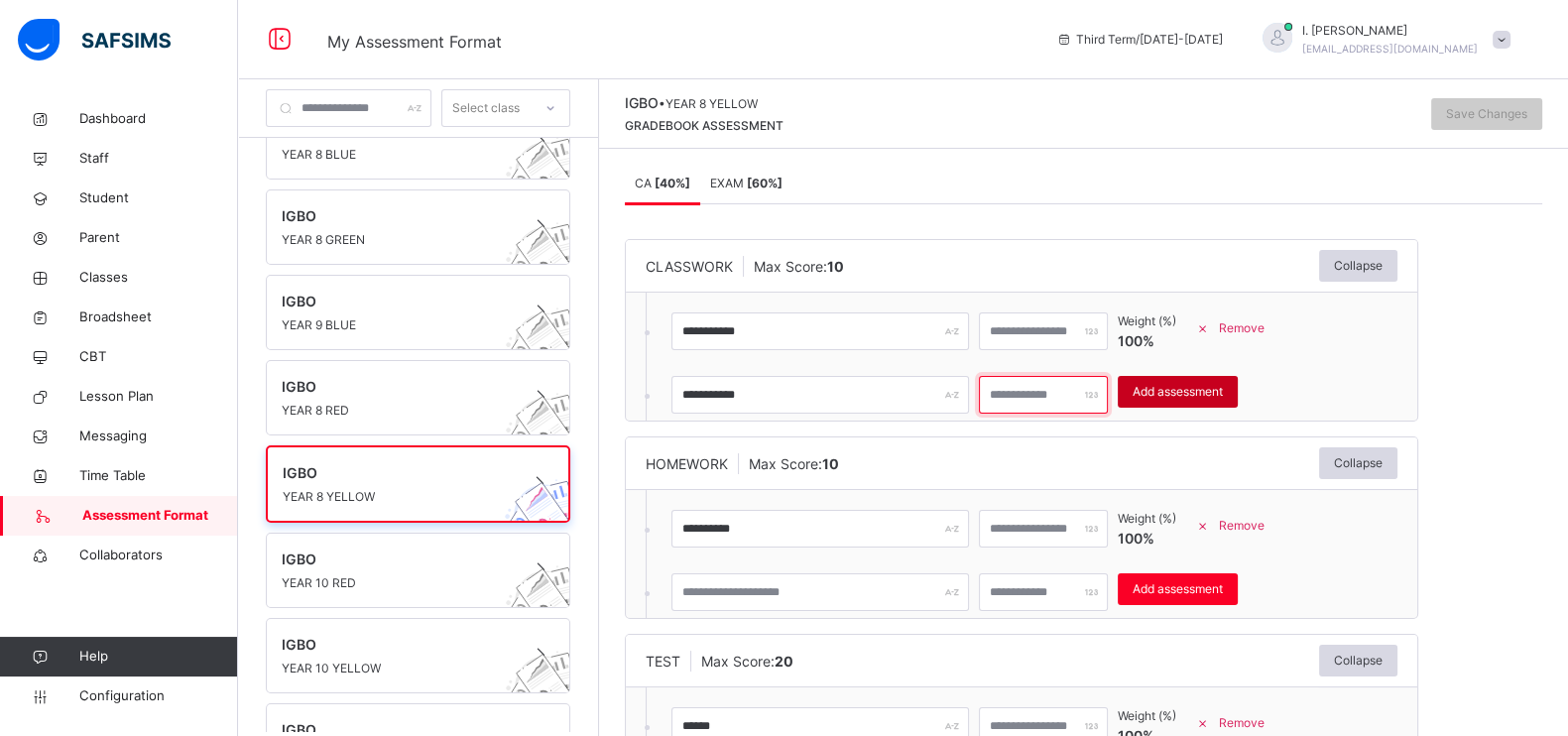 type on "**" 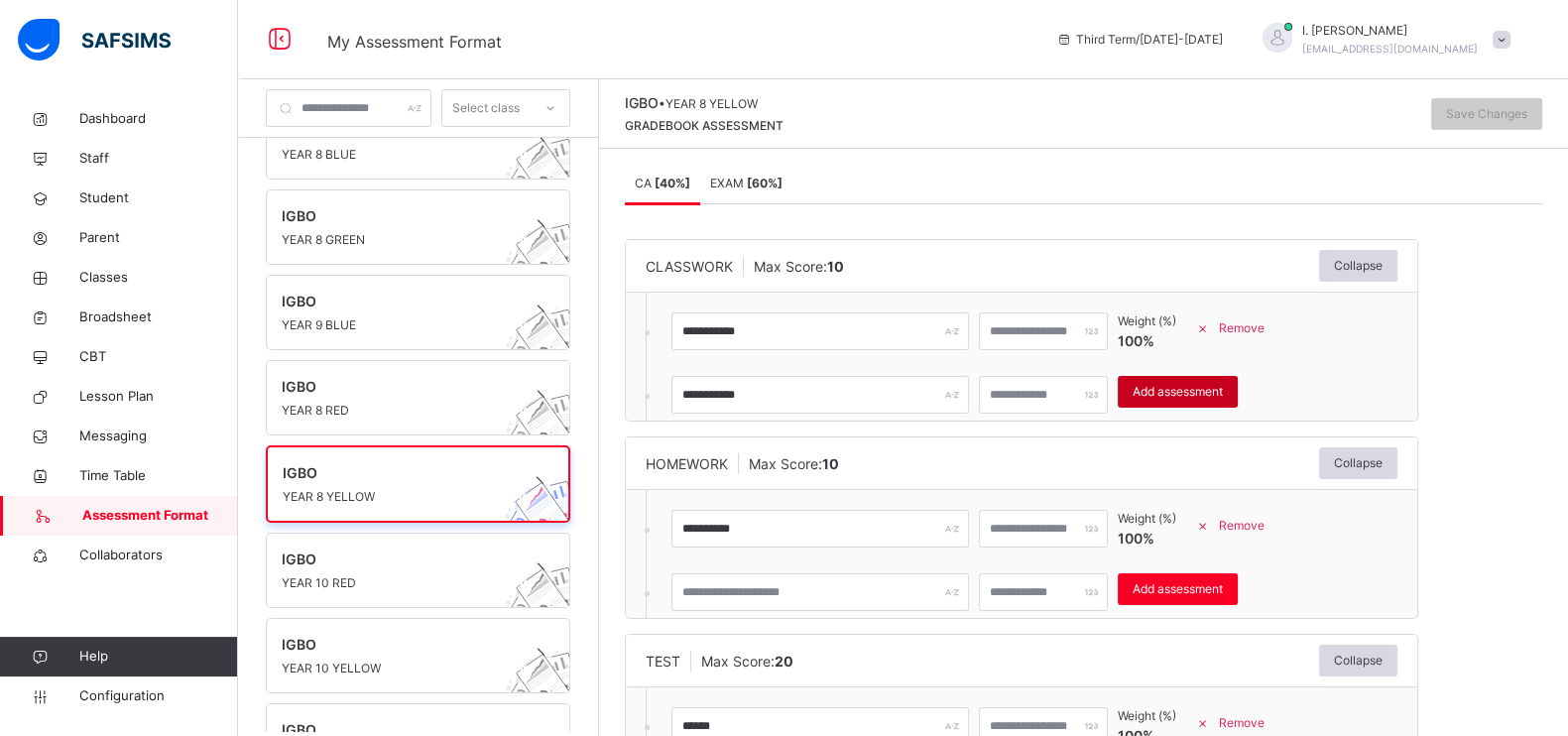 click on "Add assessment" at bounding box center (1177, 392) 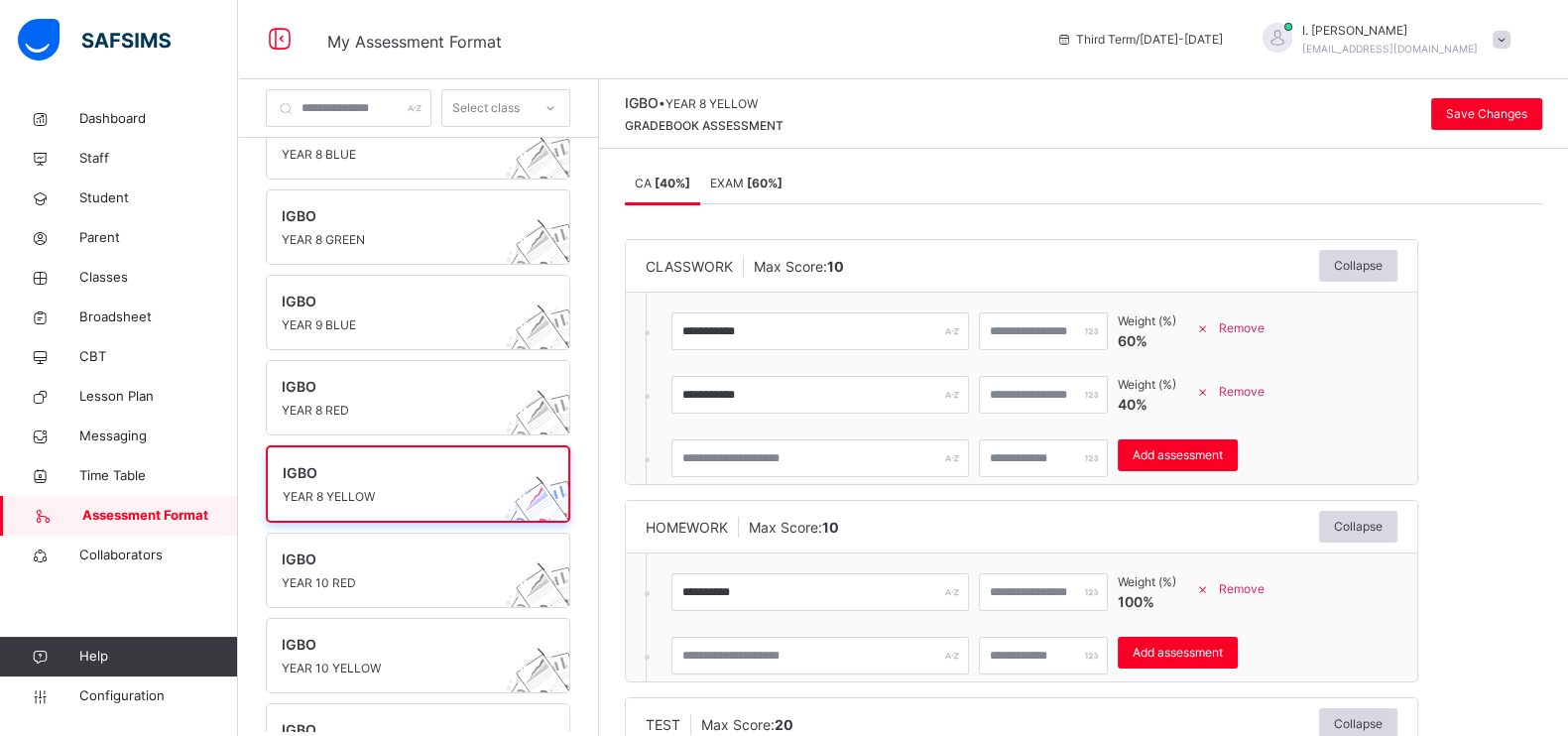 scroll, scrollTop: 6, scrollLeft: 0, axis: vertical 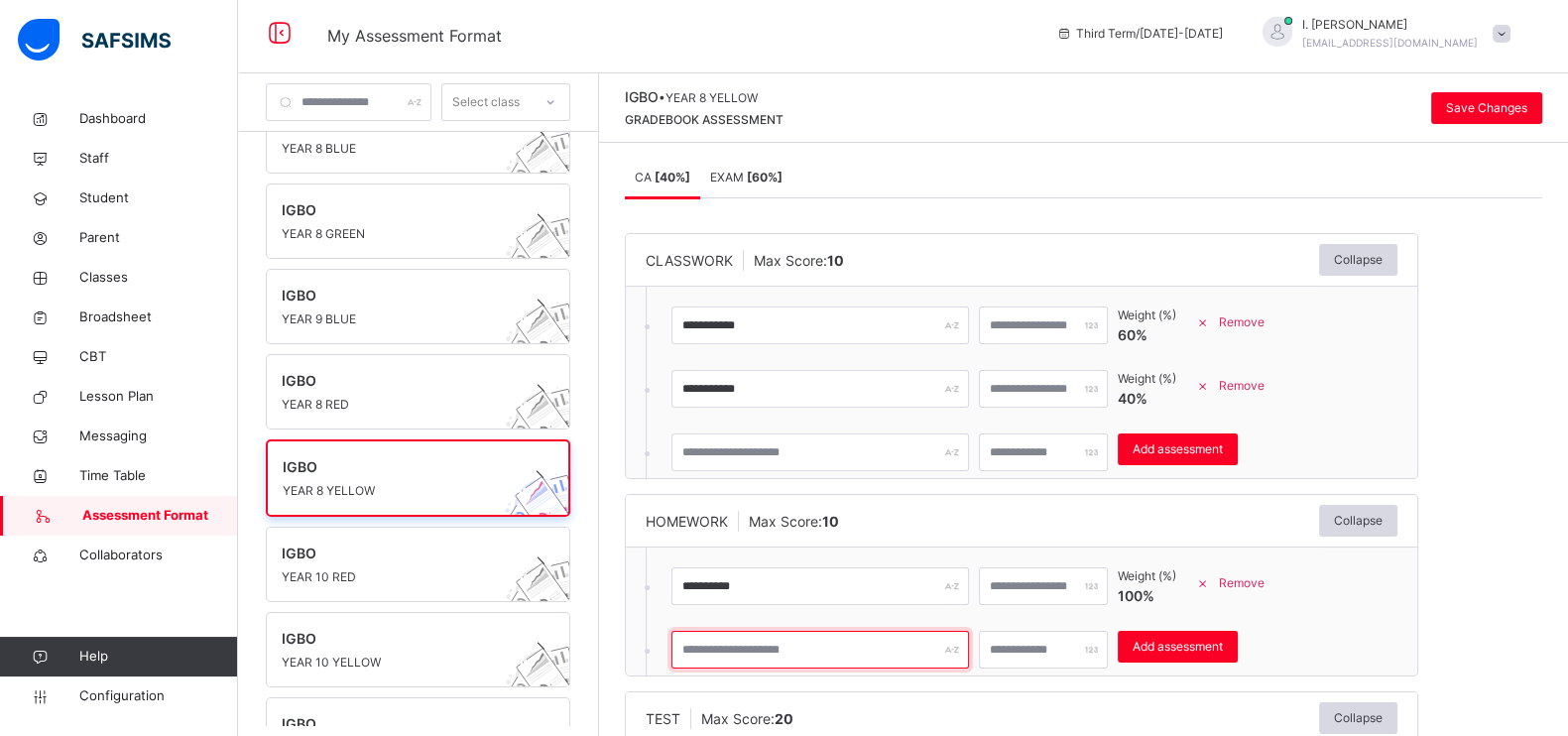 click at bounding box center (820, 650) 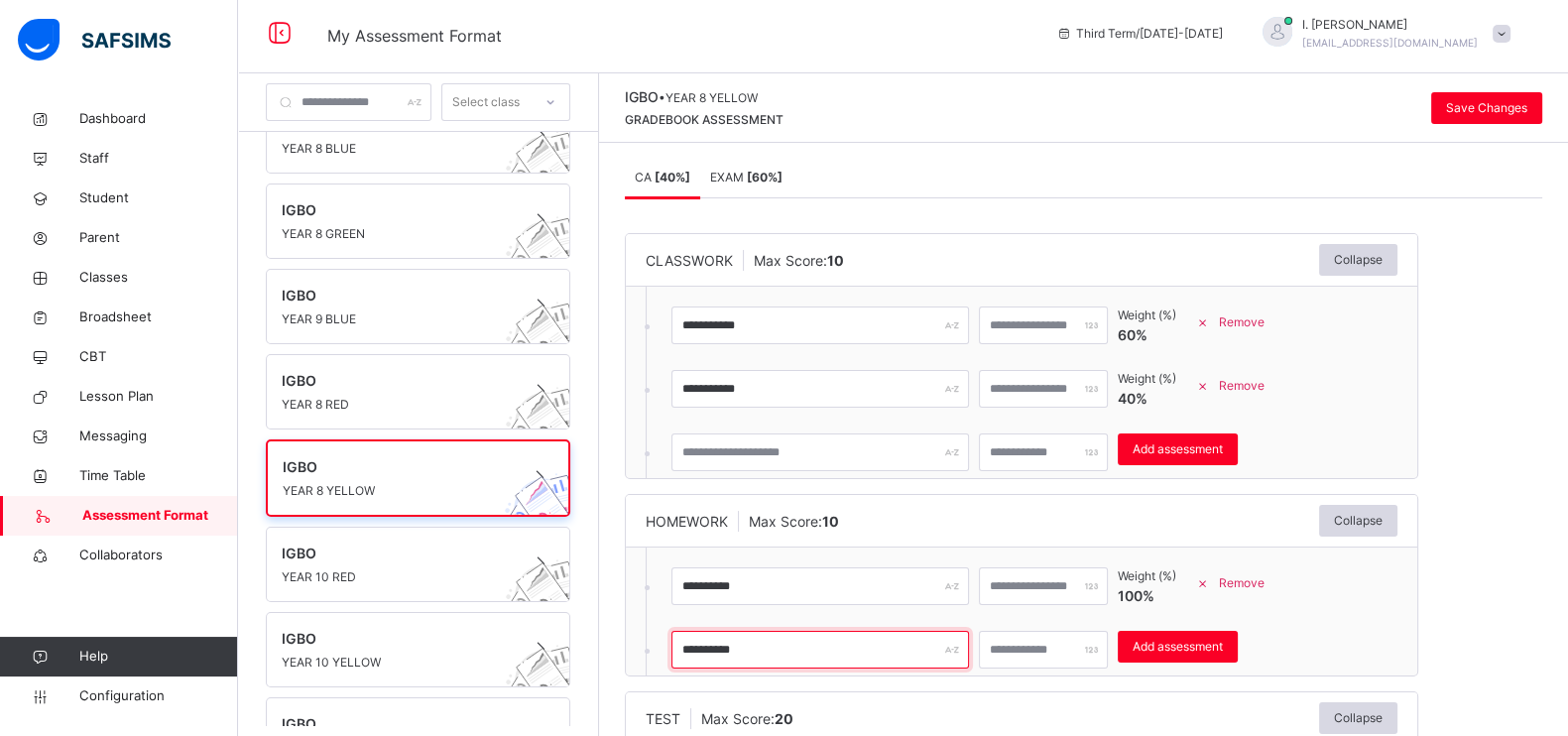 type on "**********" 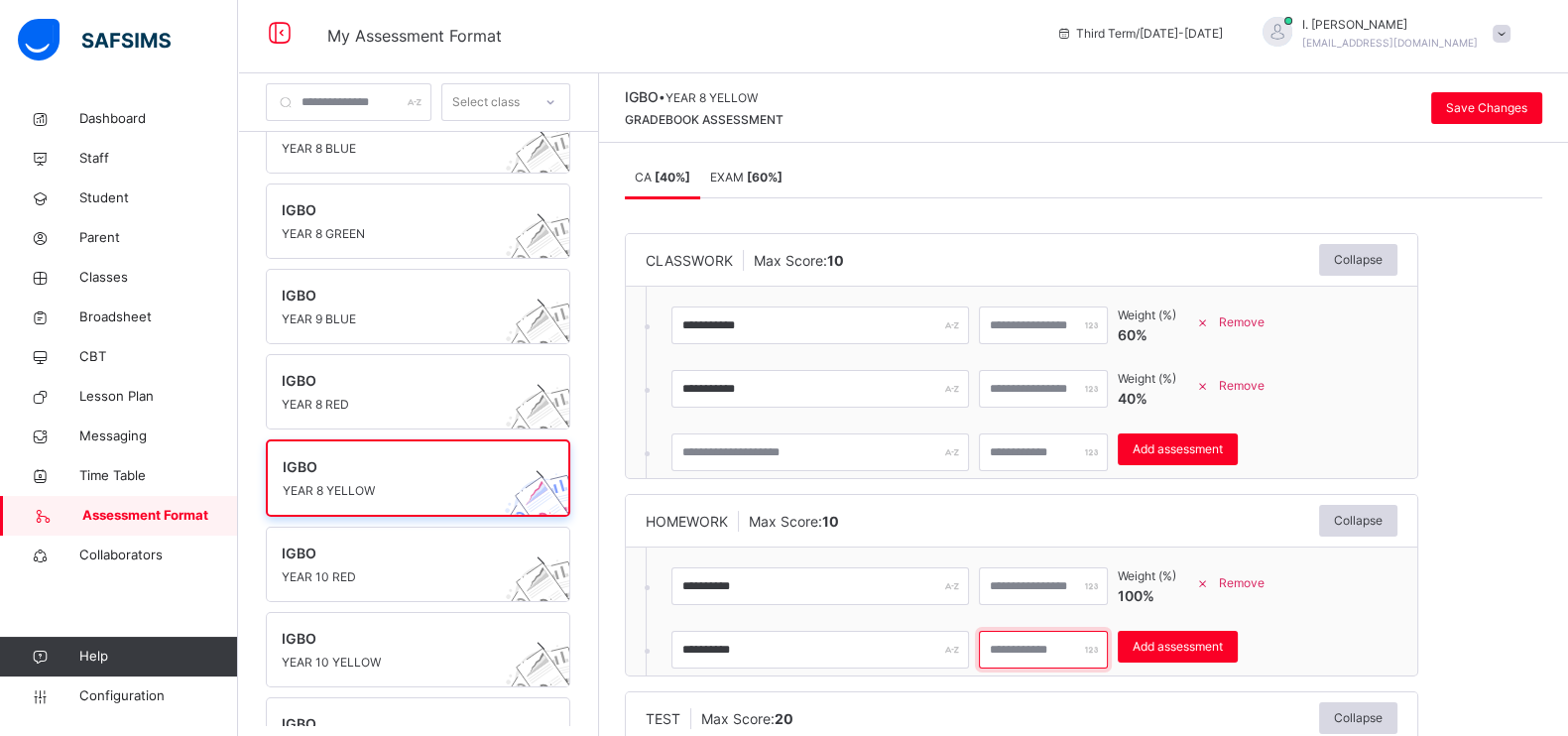 click at bounding box center (1043, 650) 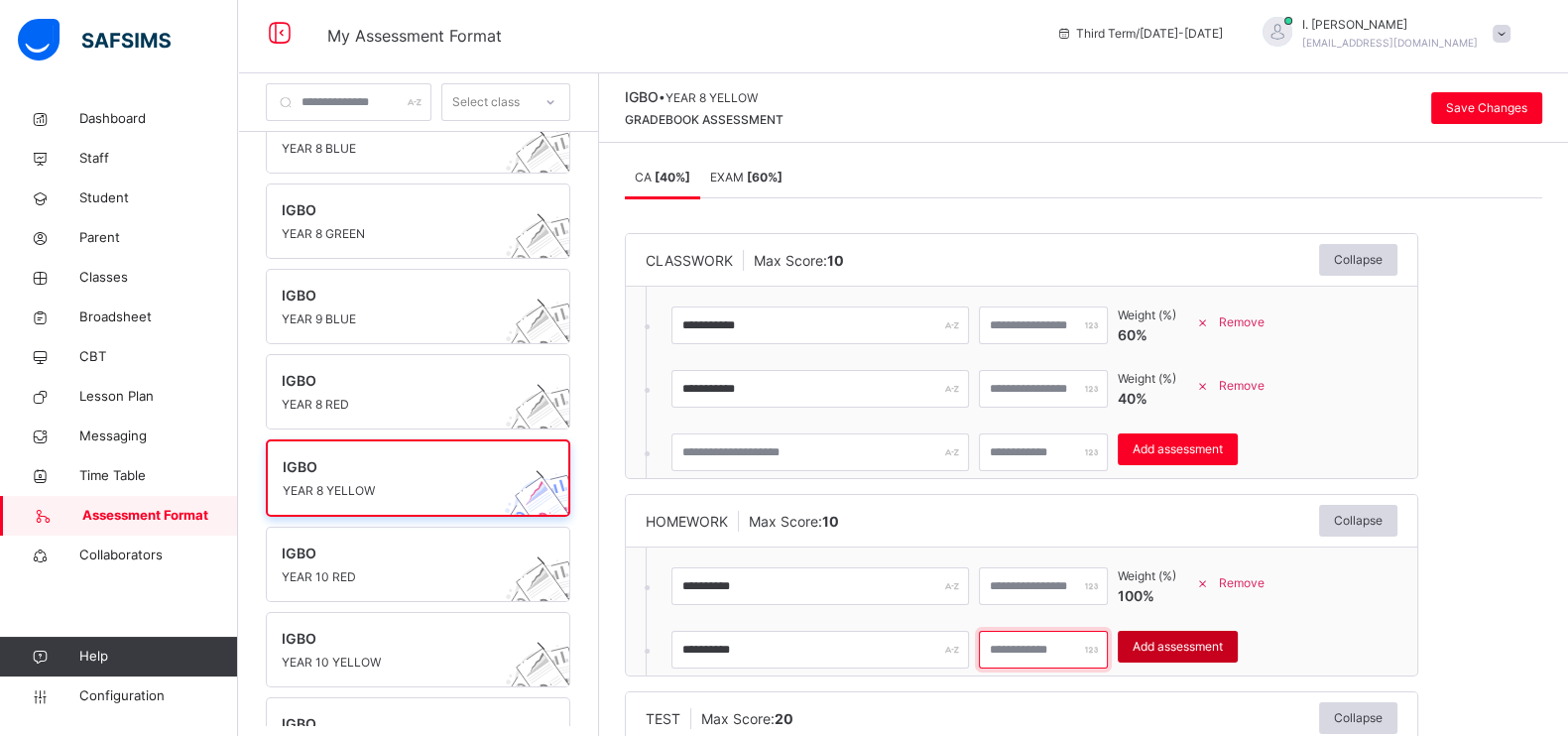 type on "**" 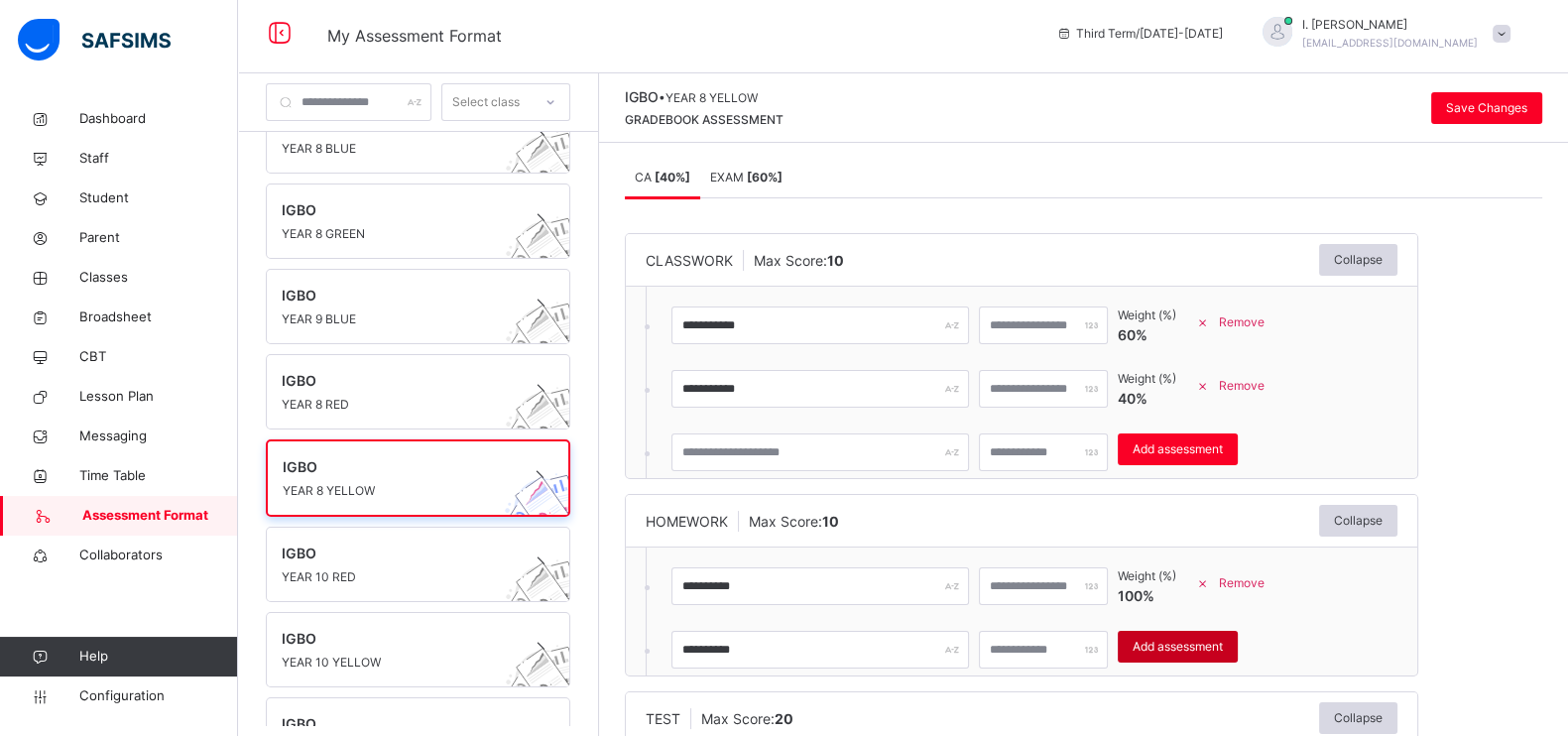 click on "Add assessment" at bounding box center (1177, 647) 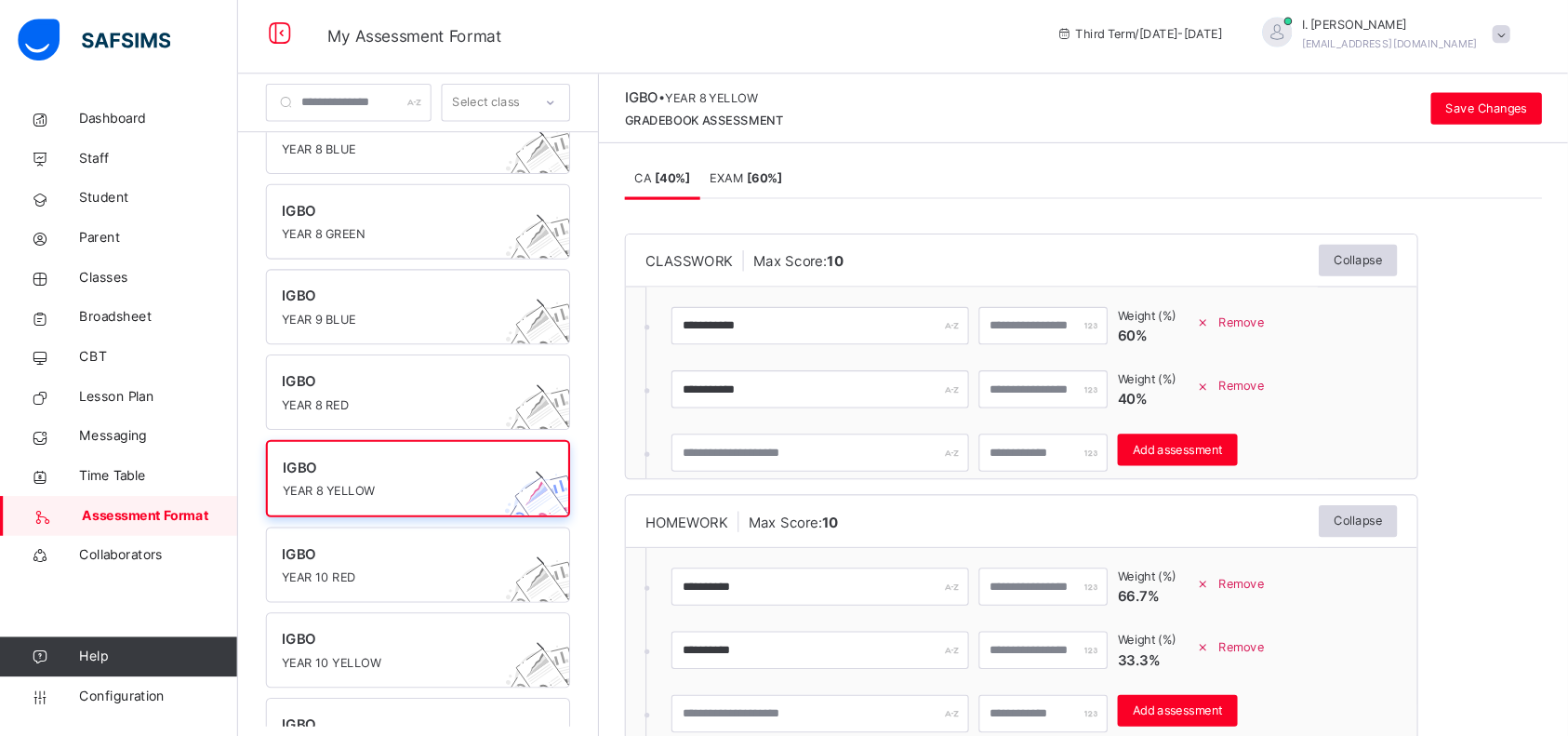 scroll, scrollTop: 6, scrollLeft: 0, axis: vertical 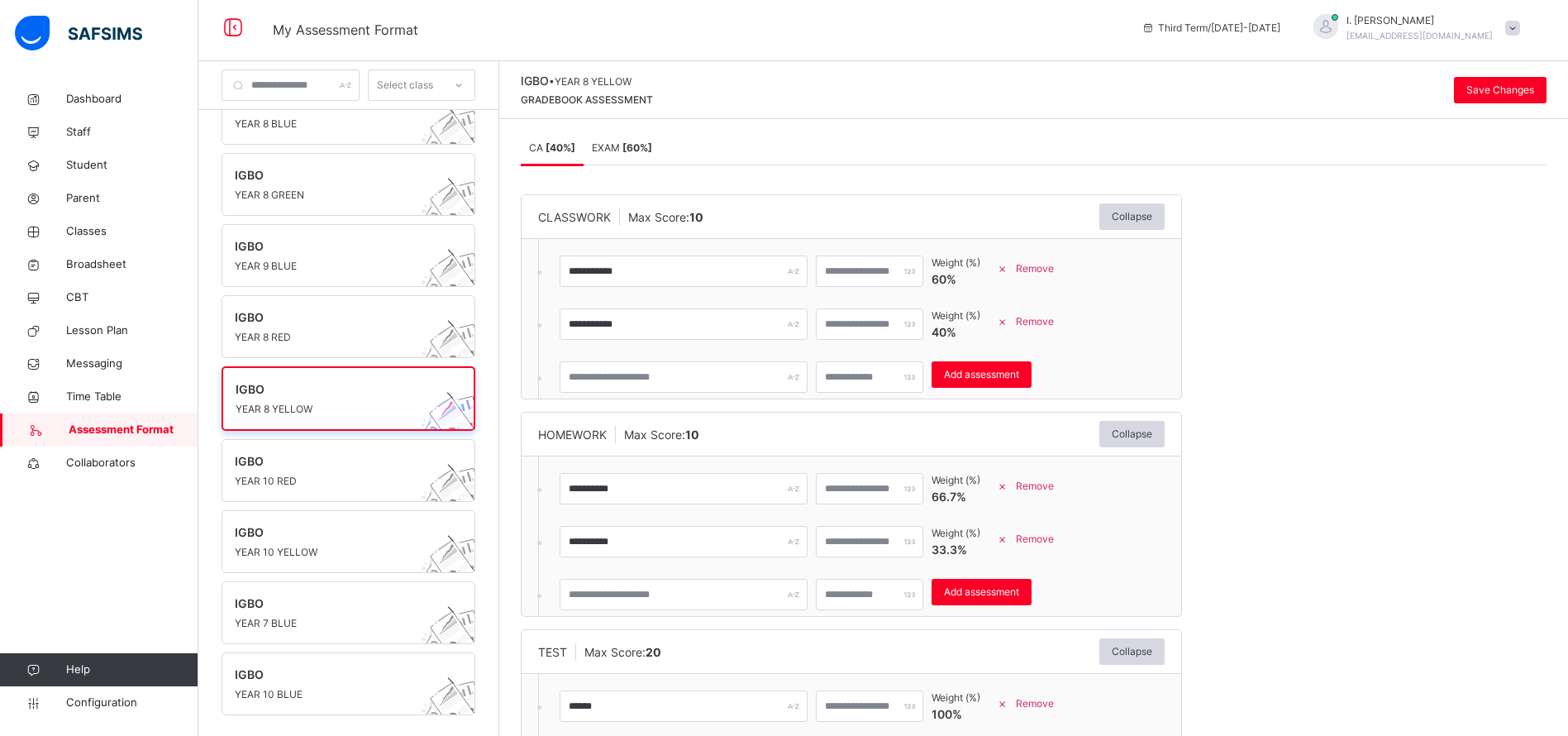 drag, startPoint x: 1295, startPoint y: 0, endPoint x: 951, endPoint y: 79, distance: 352.95467 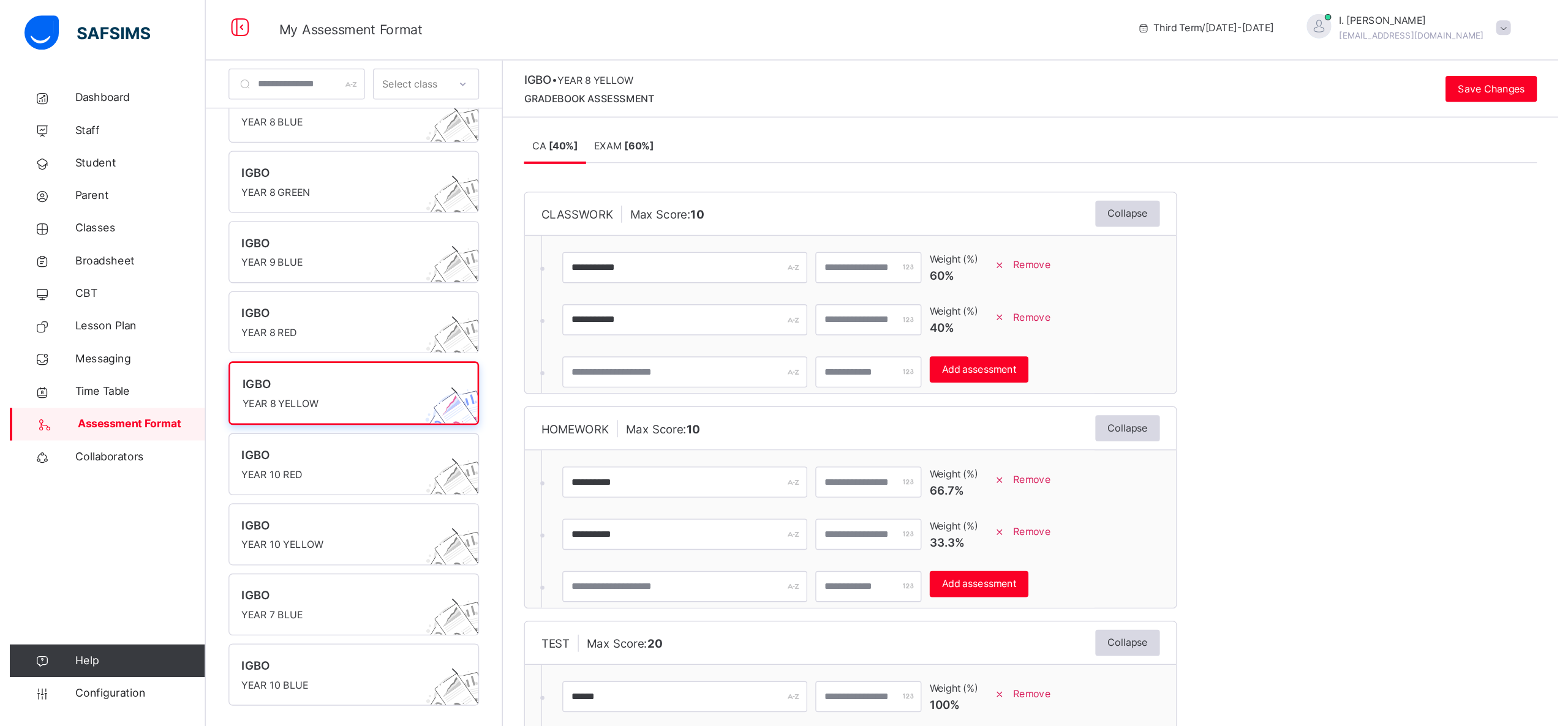 scroll, scrollTop: 0, scrollLeft: 0, axis: both 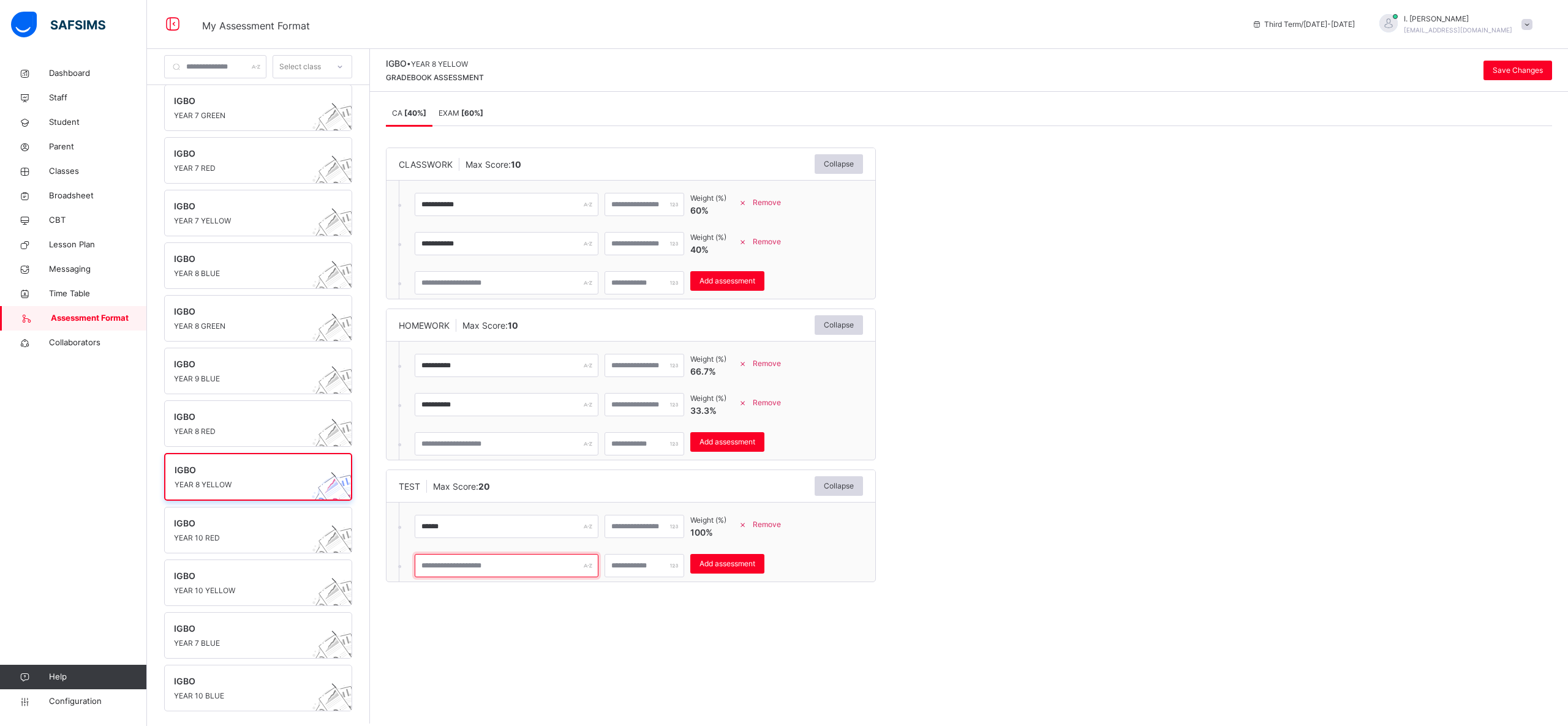 drag, startPoint x: 1156, startPoint y: 1, endPoint x: 457, endPoint y: 570, distance: 901.311 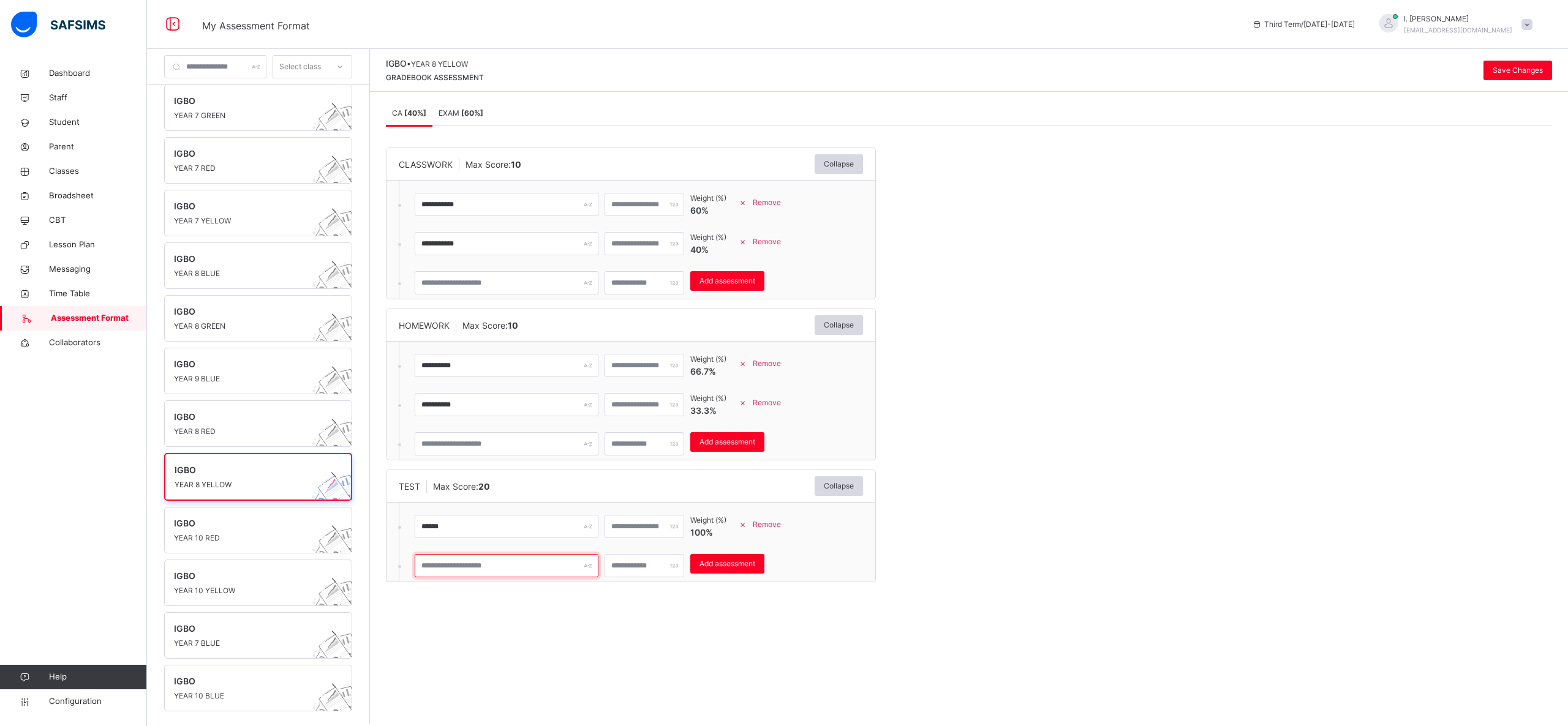click at bounding box center [507, 566] 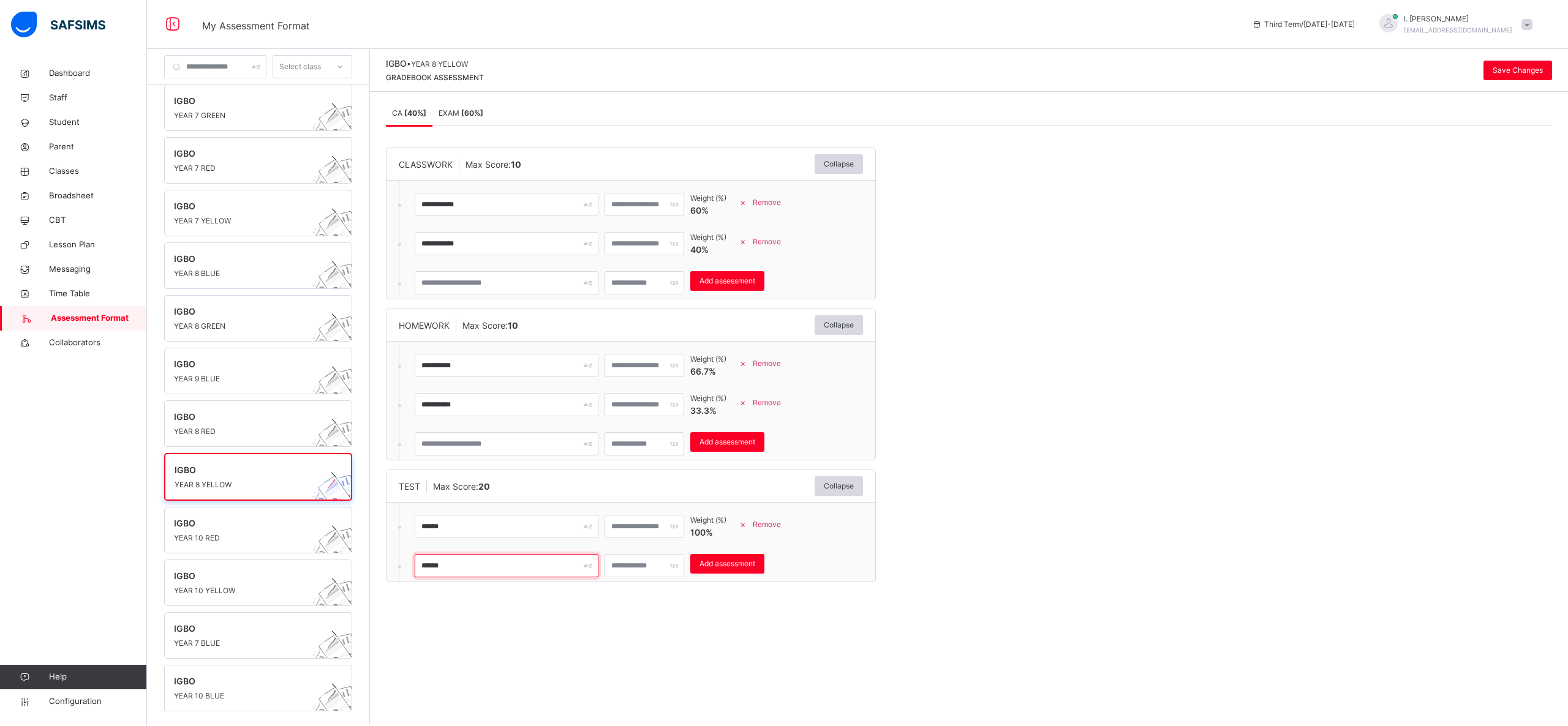 type on "******" 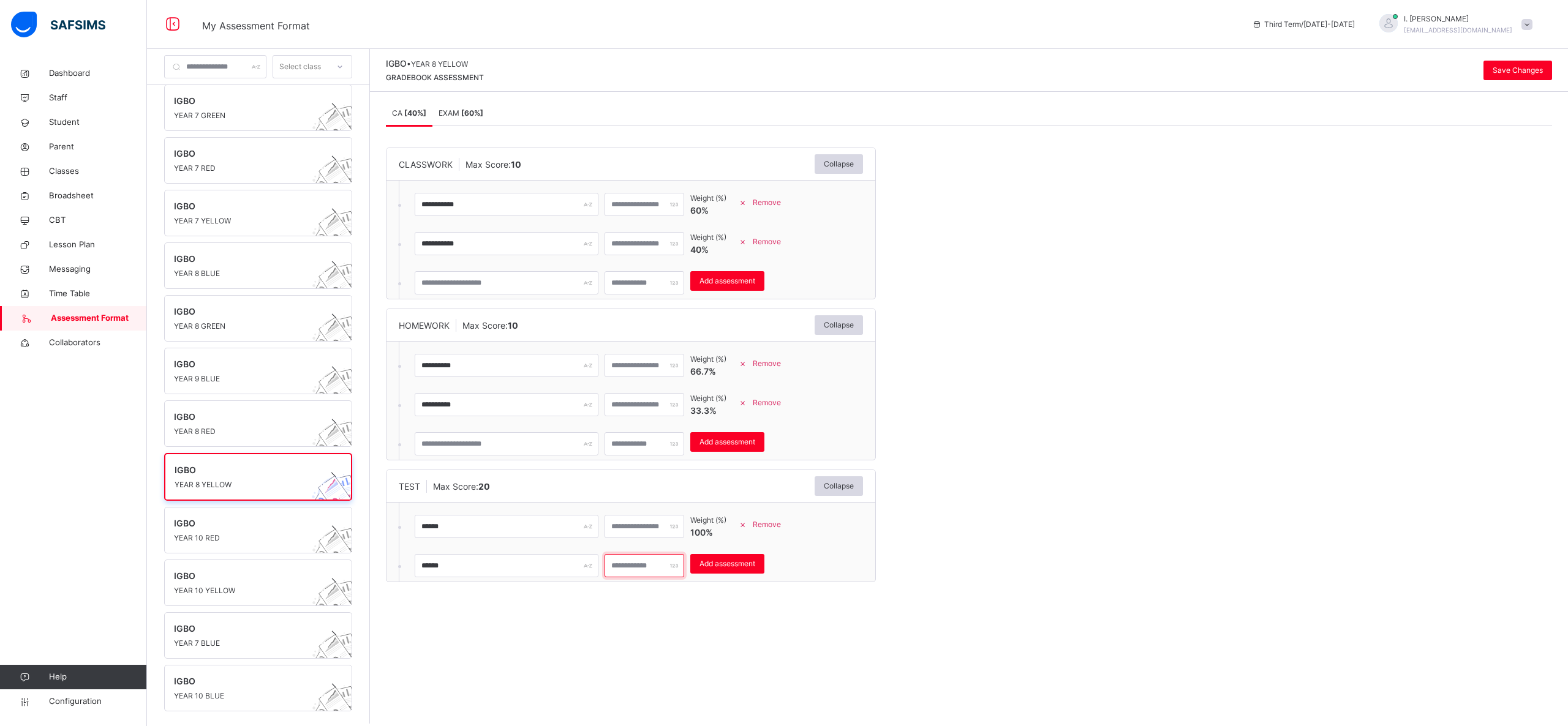 click at bounding box center (644, 566) 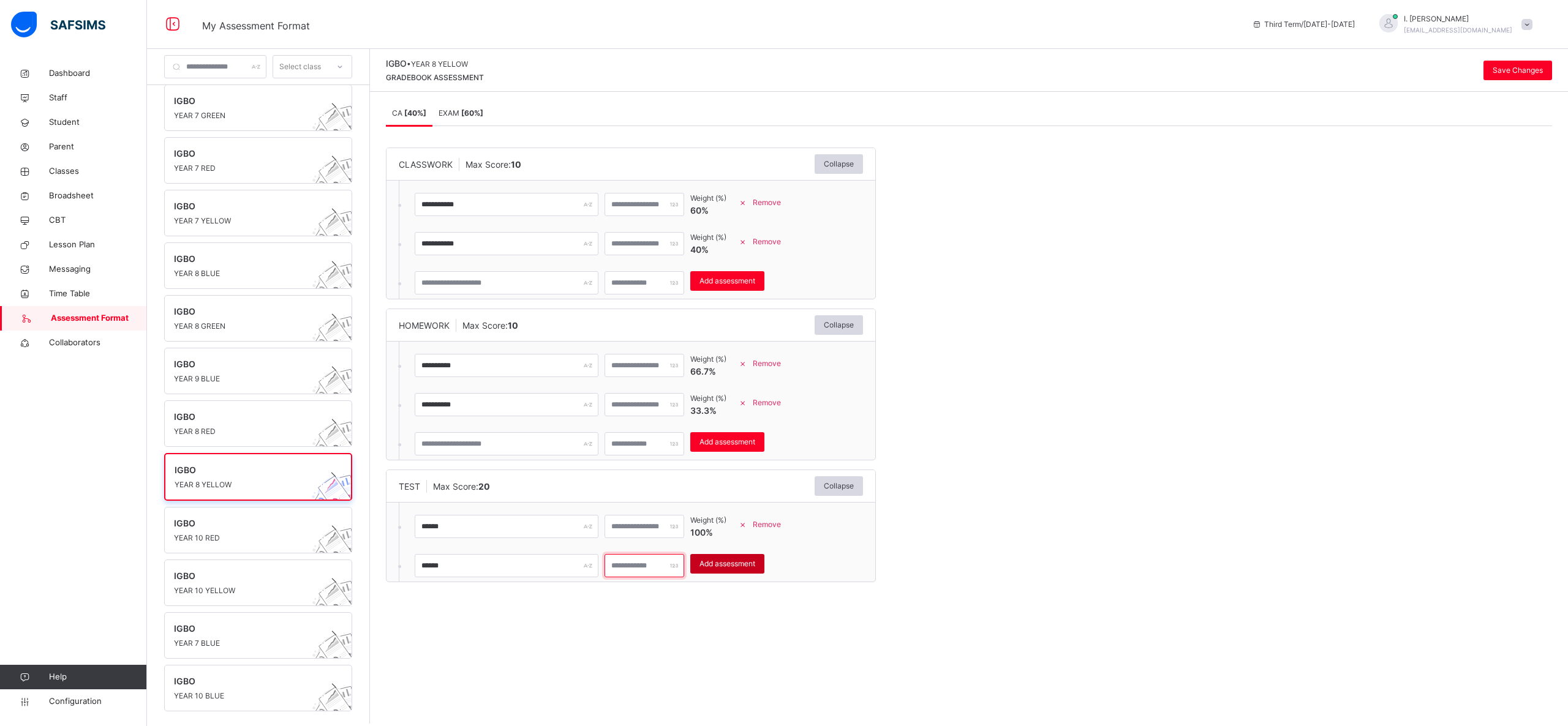 type on "**" 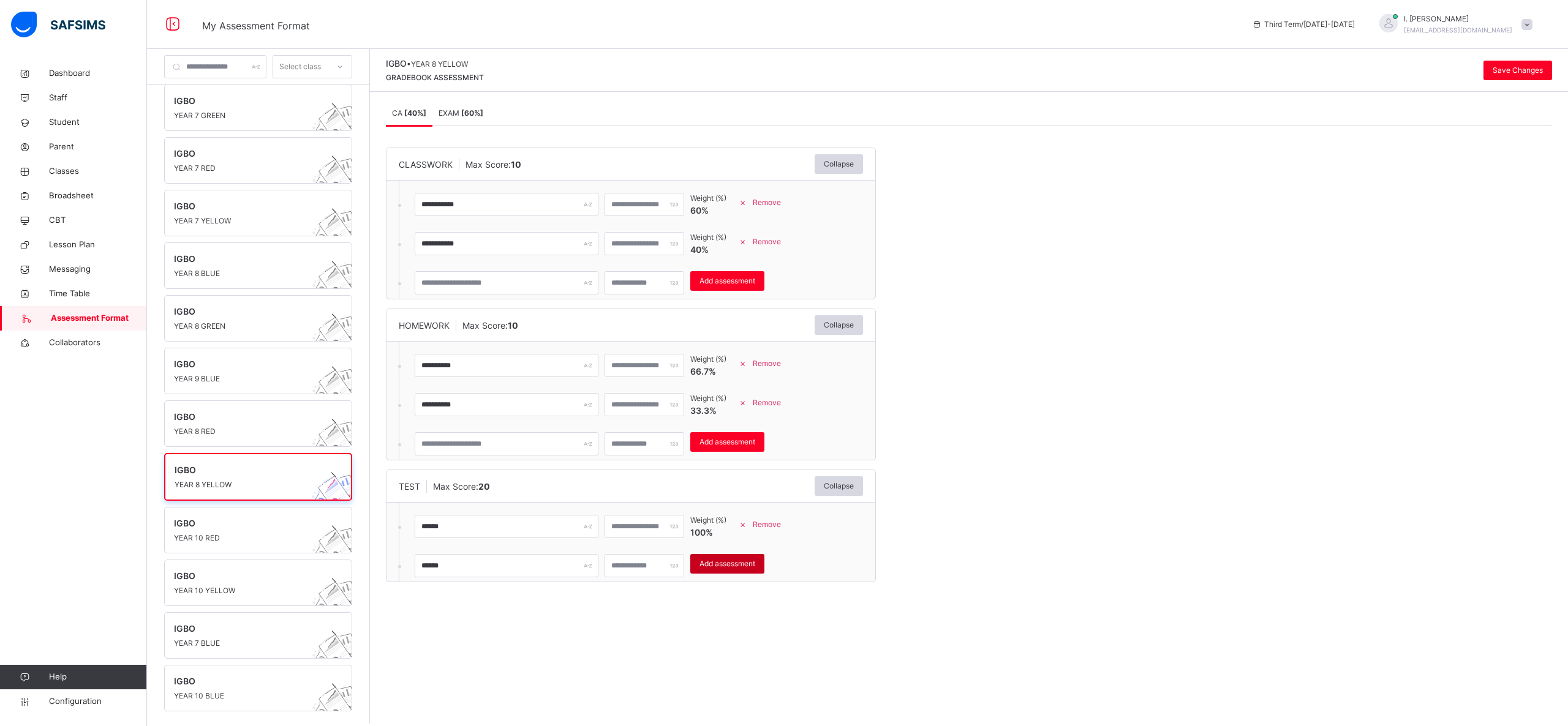 click on "Add assessment" at bounding box center (727, 564) 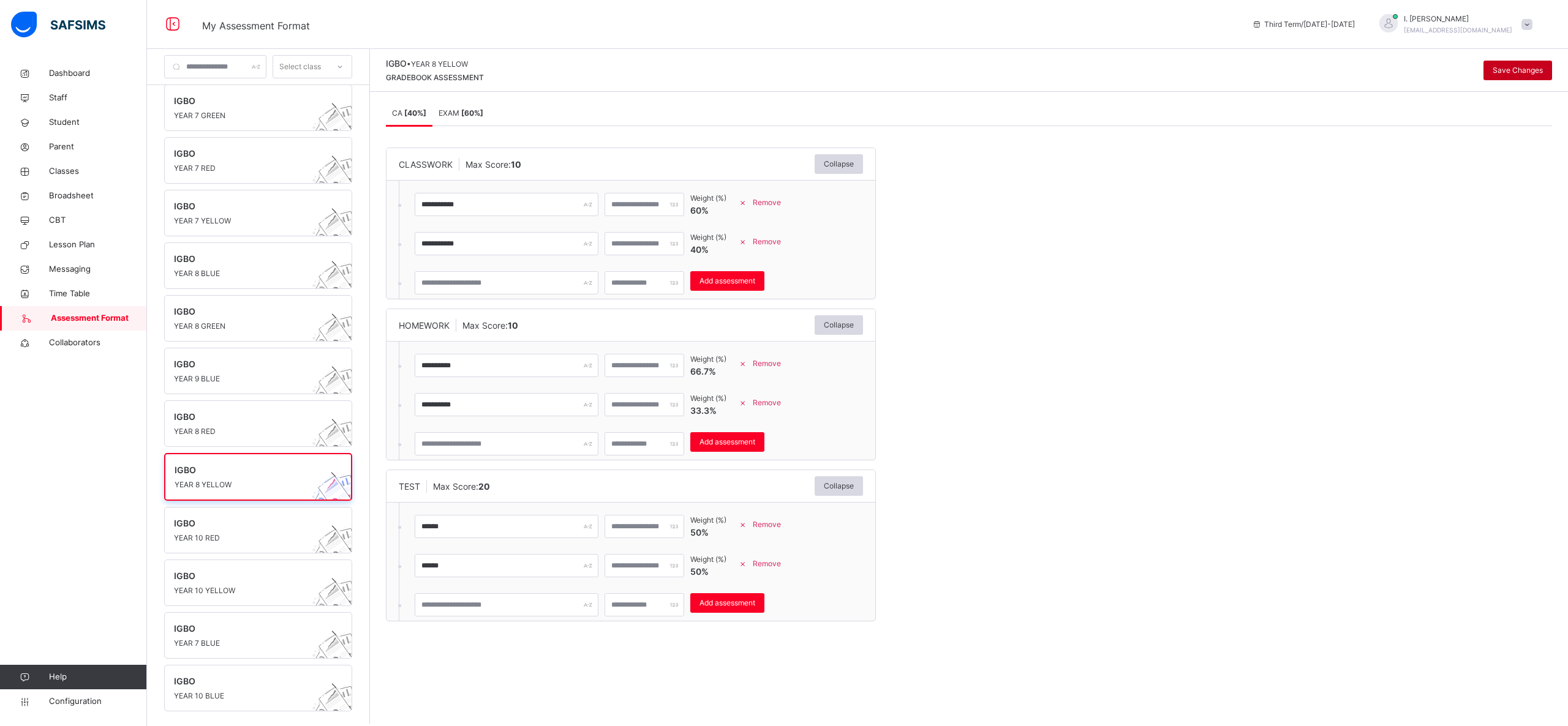 click on "Save Changes" at bounding box center [1518, 70] 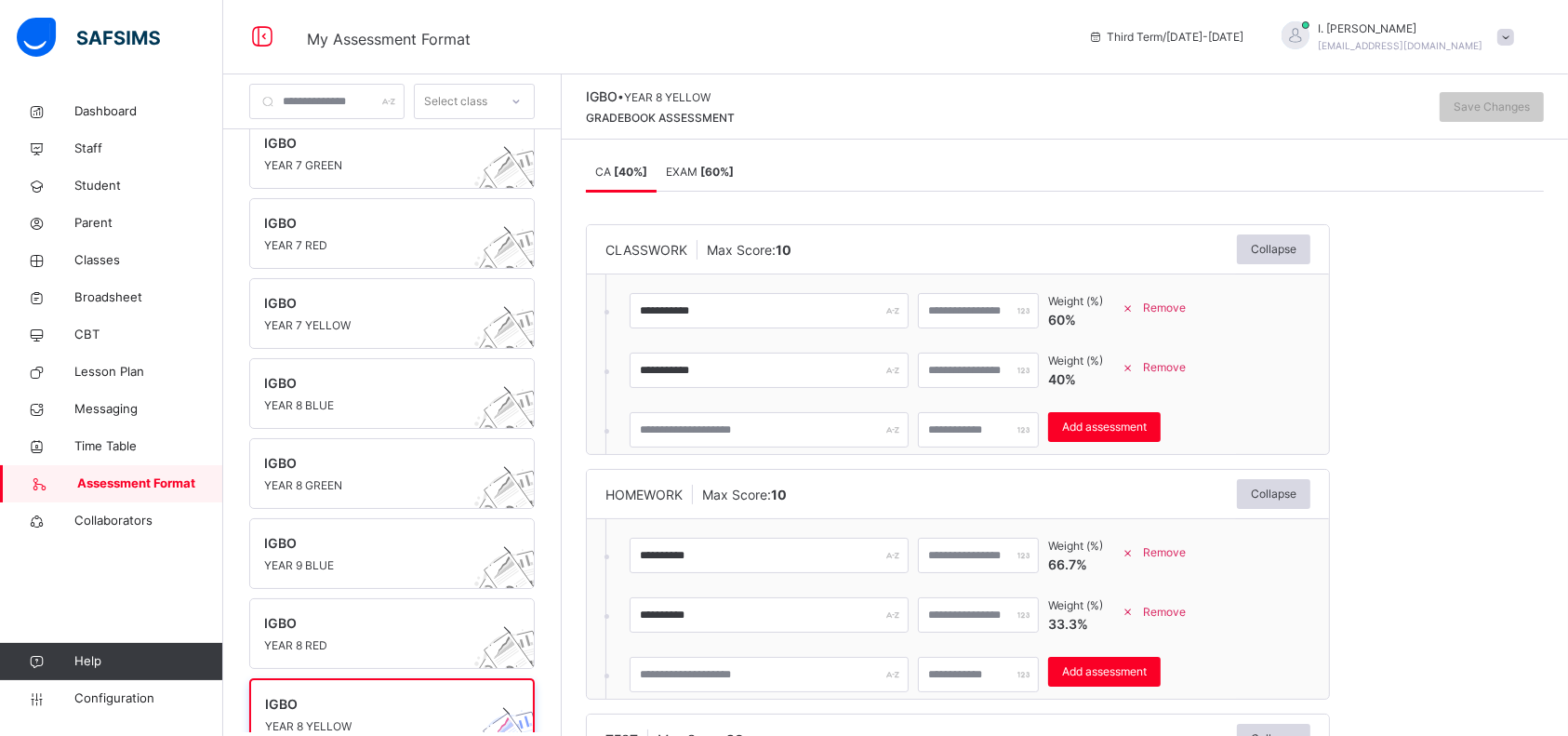 scroll, scrollTop: 741, scrollLeft: 0, axis: vertical 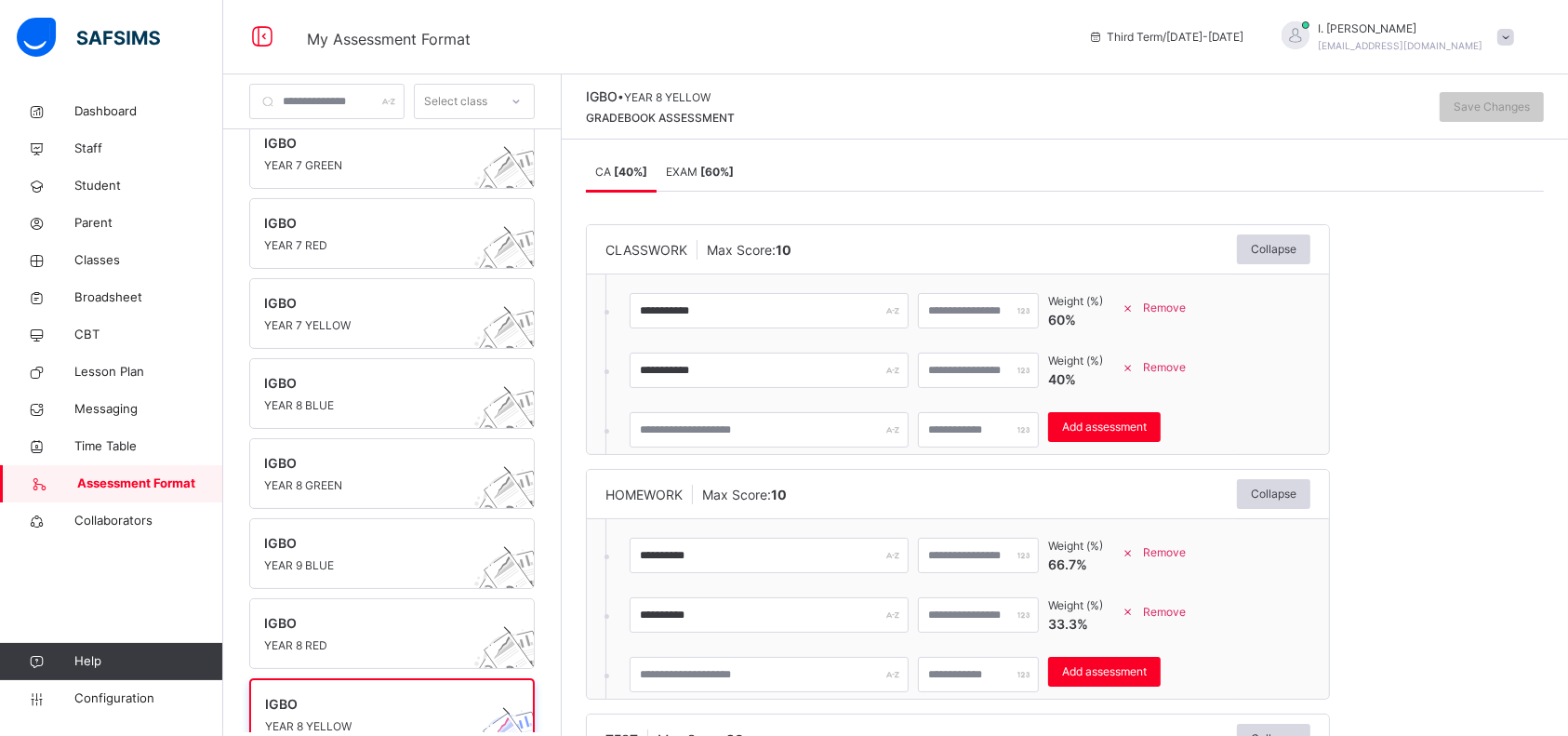 drag, startPoint x: 2306, startPoint y: 2, endPoint x: 1036, endPoint y: 45, distance: 1270.7277 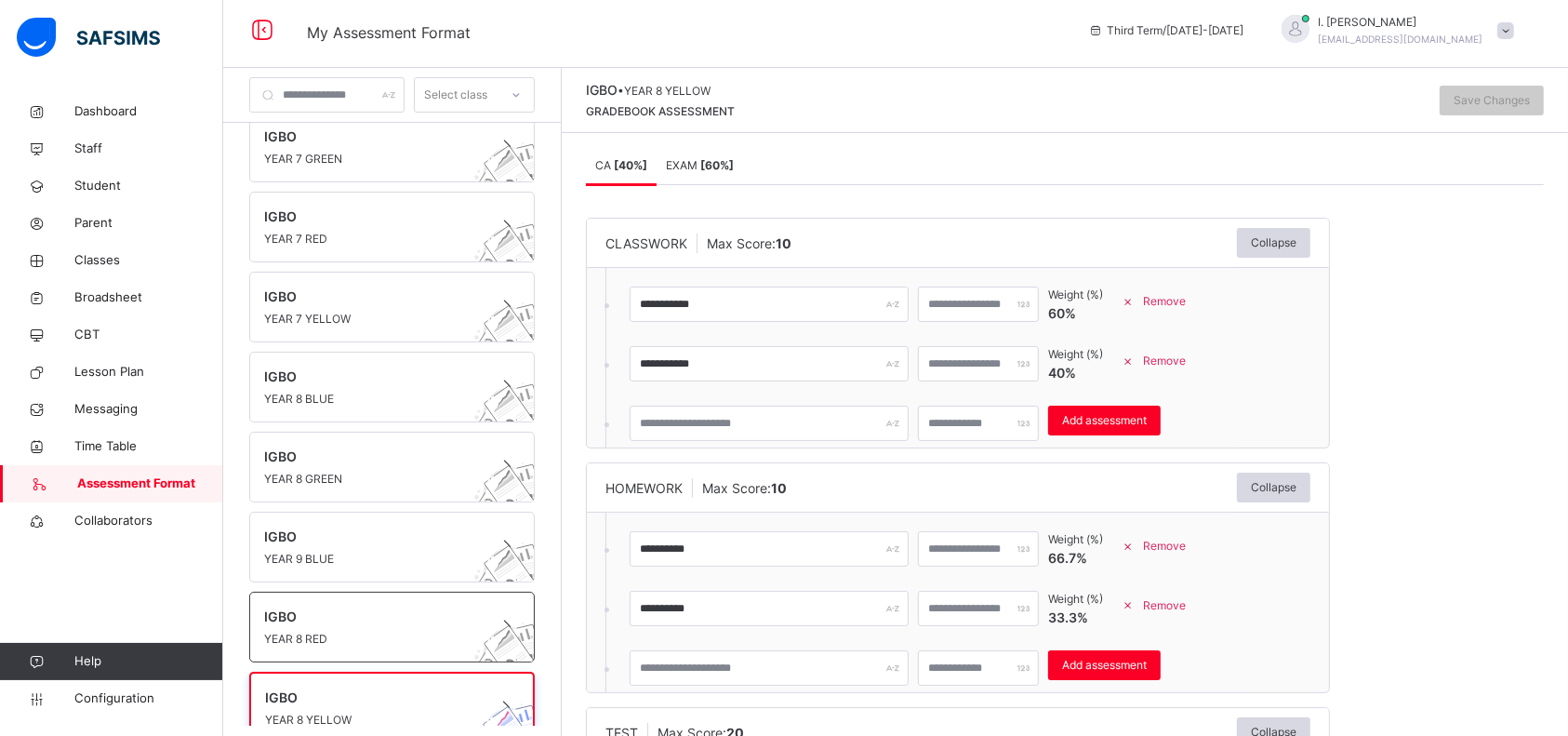 click on "IGBO" at bounding box center [374, 616] 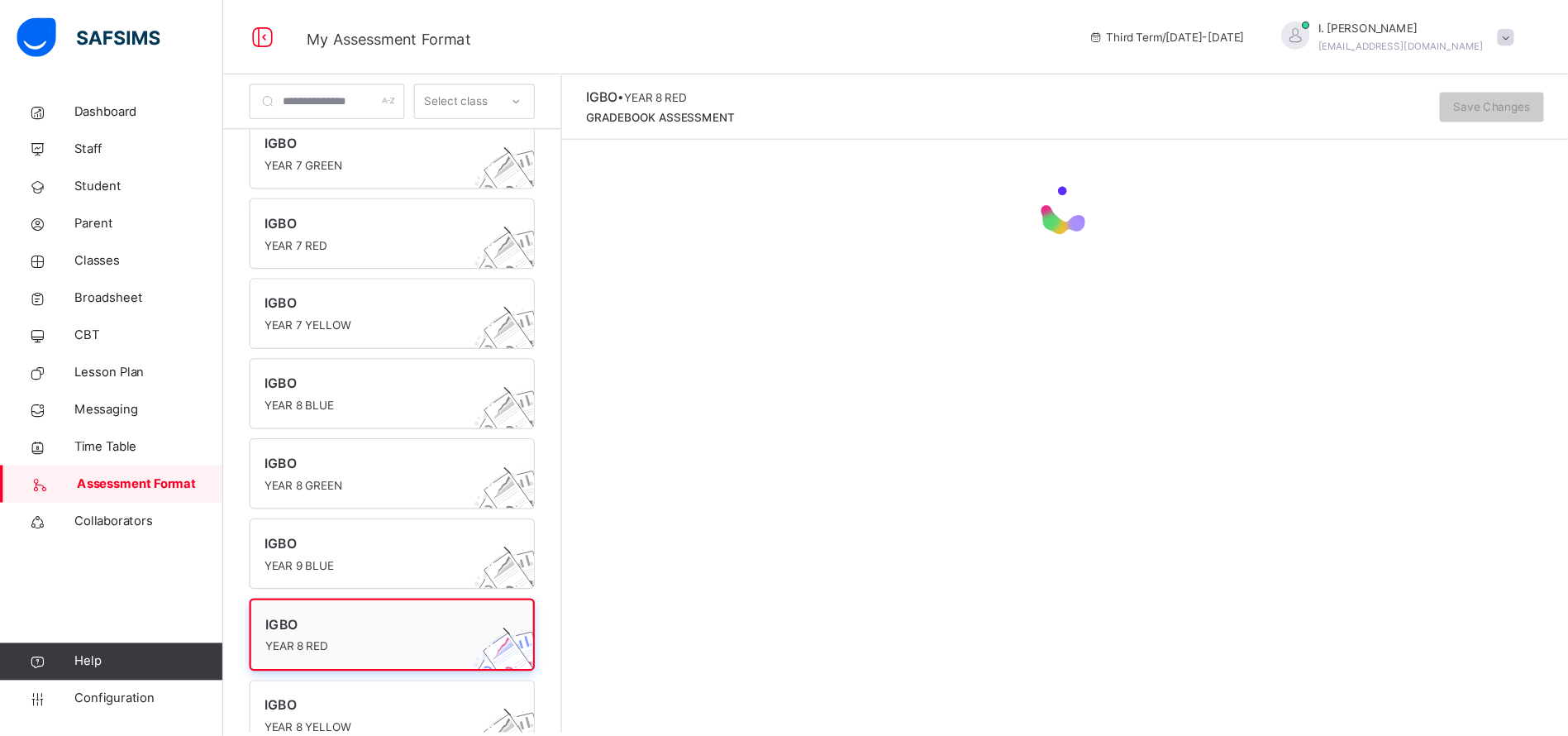scroll, scrollTop: 0, scrollLeft: 0, axis: both 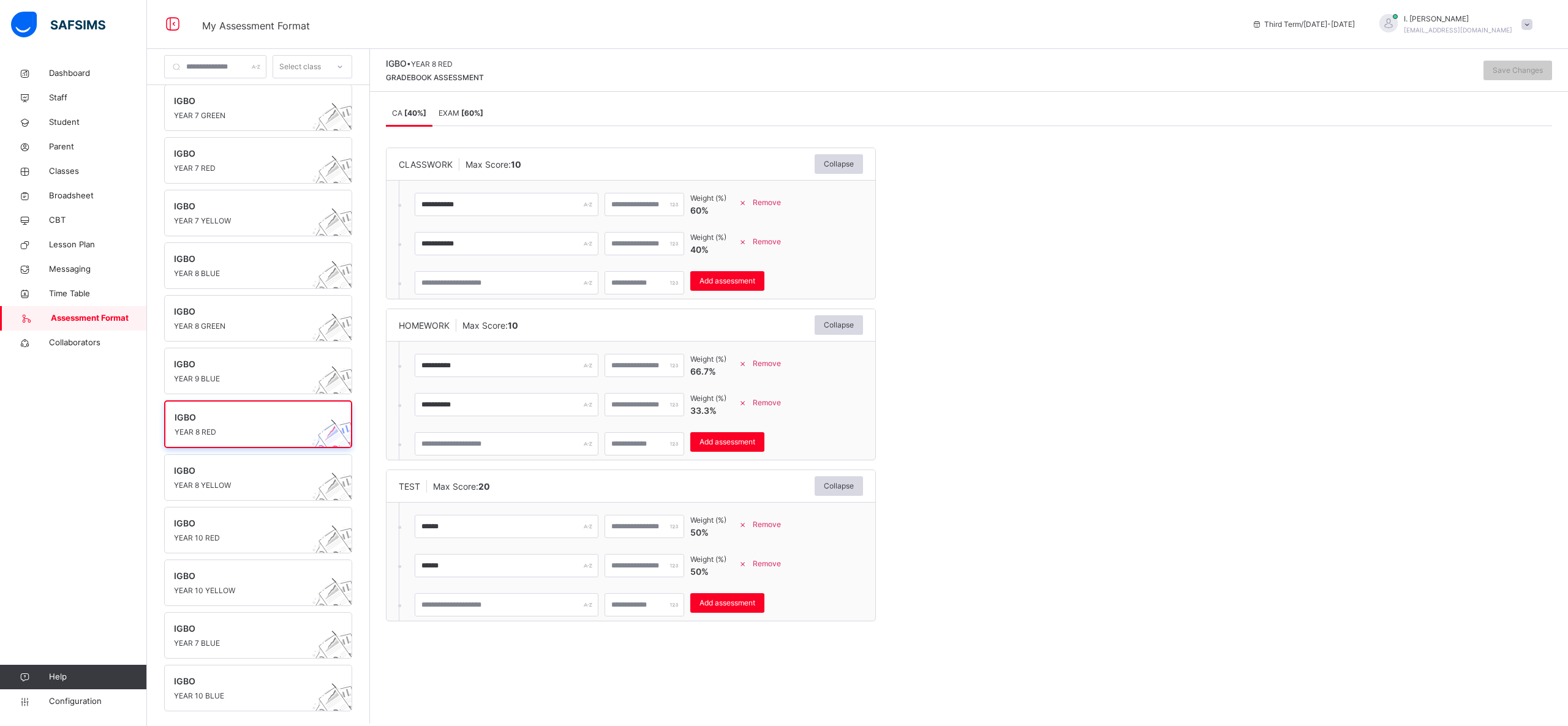 drag, startPoint x: 1006, startPoint y: 9, endPoint x: 1039, endPoint y: 63, distance: 63.28507 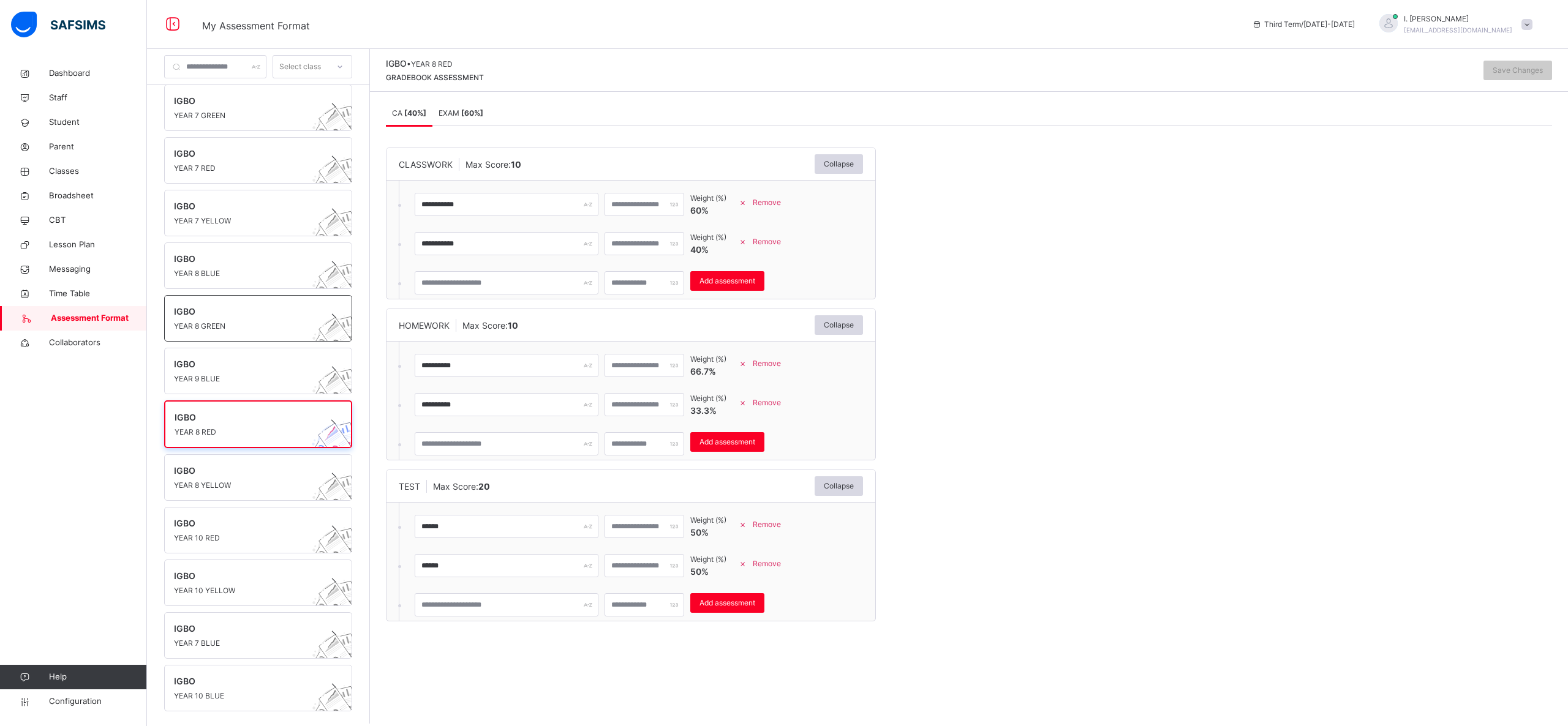 click on "YEAR 8 GREEN" at bounding box center [246, 326] 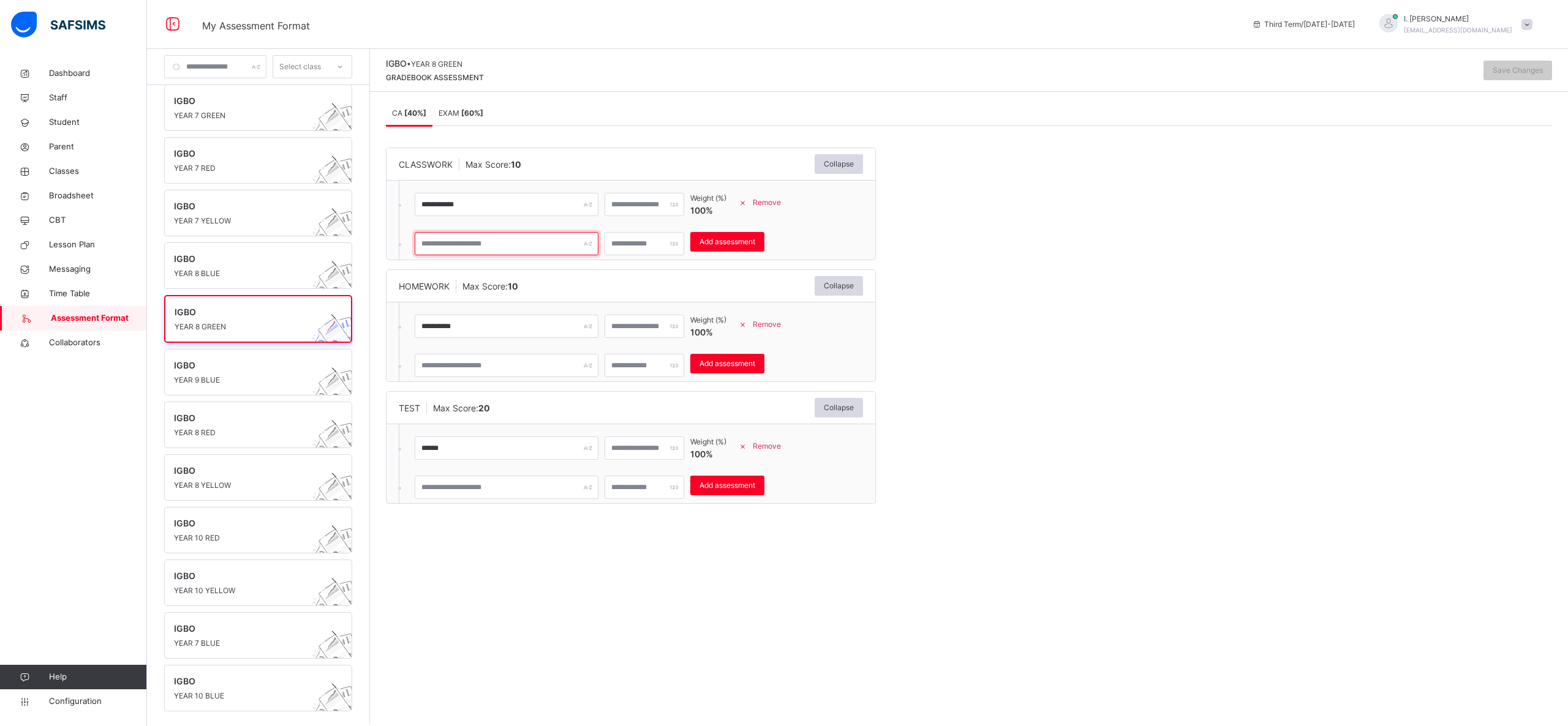 click at bounding box center (507, 244) 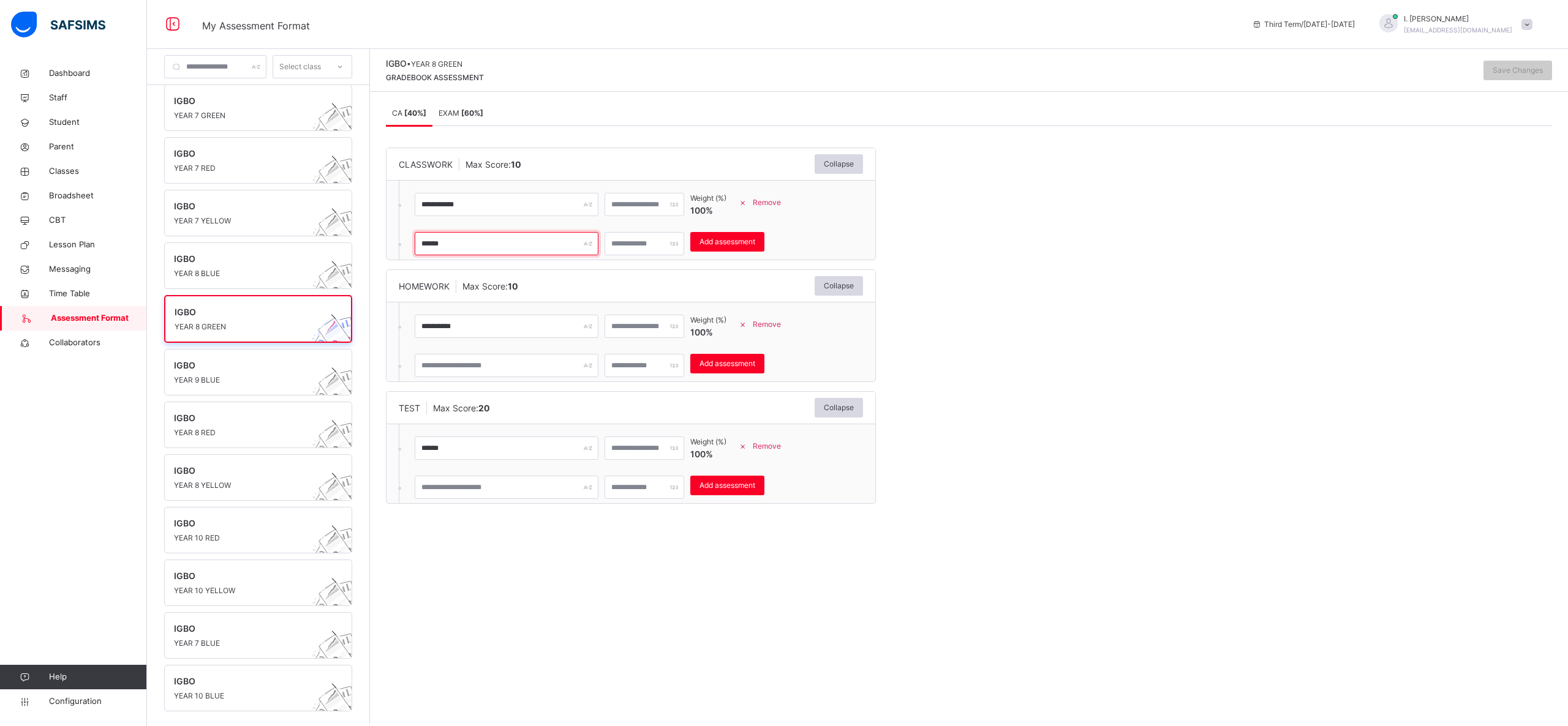 type on "******" 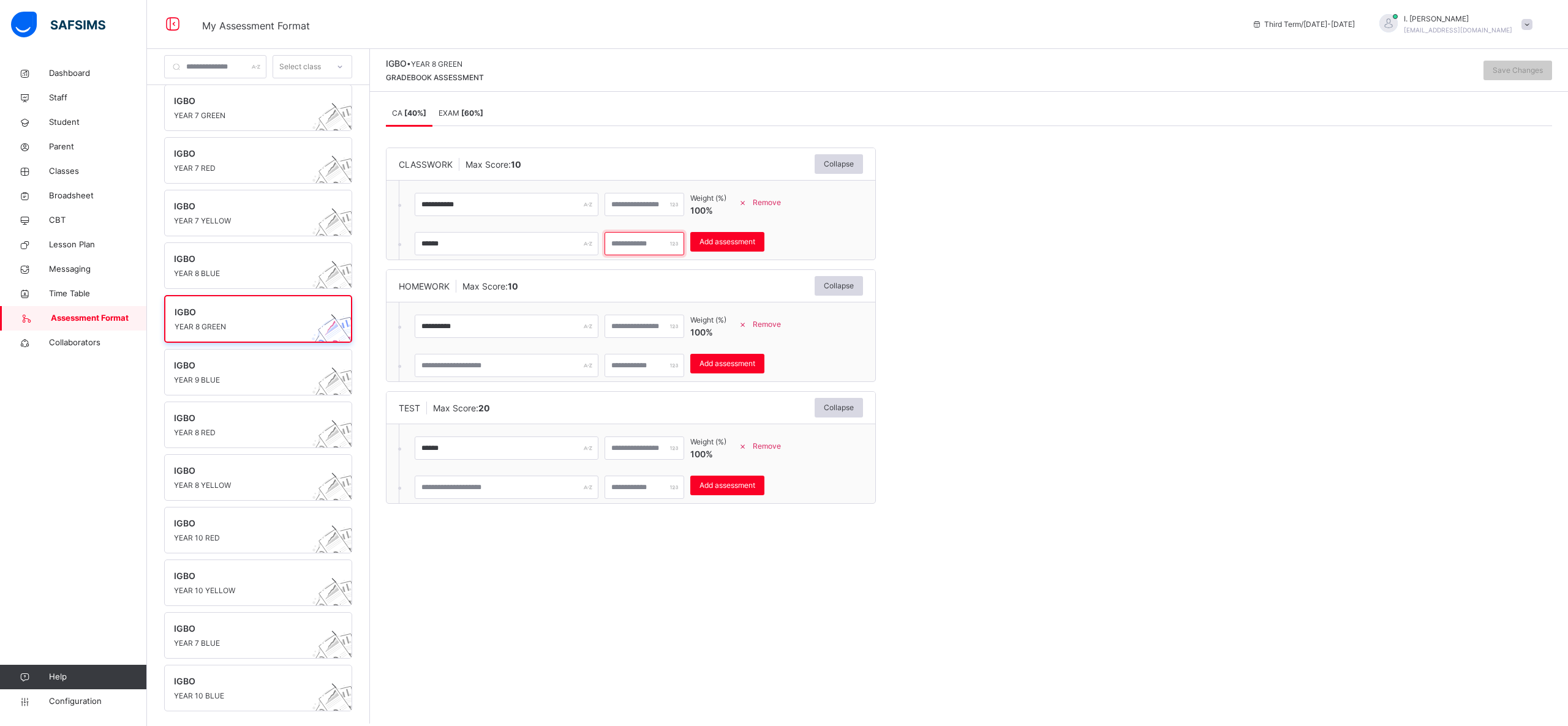 click at bounding box center (644, 244) 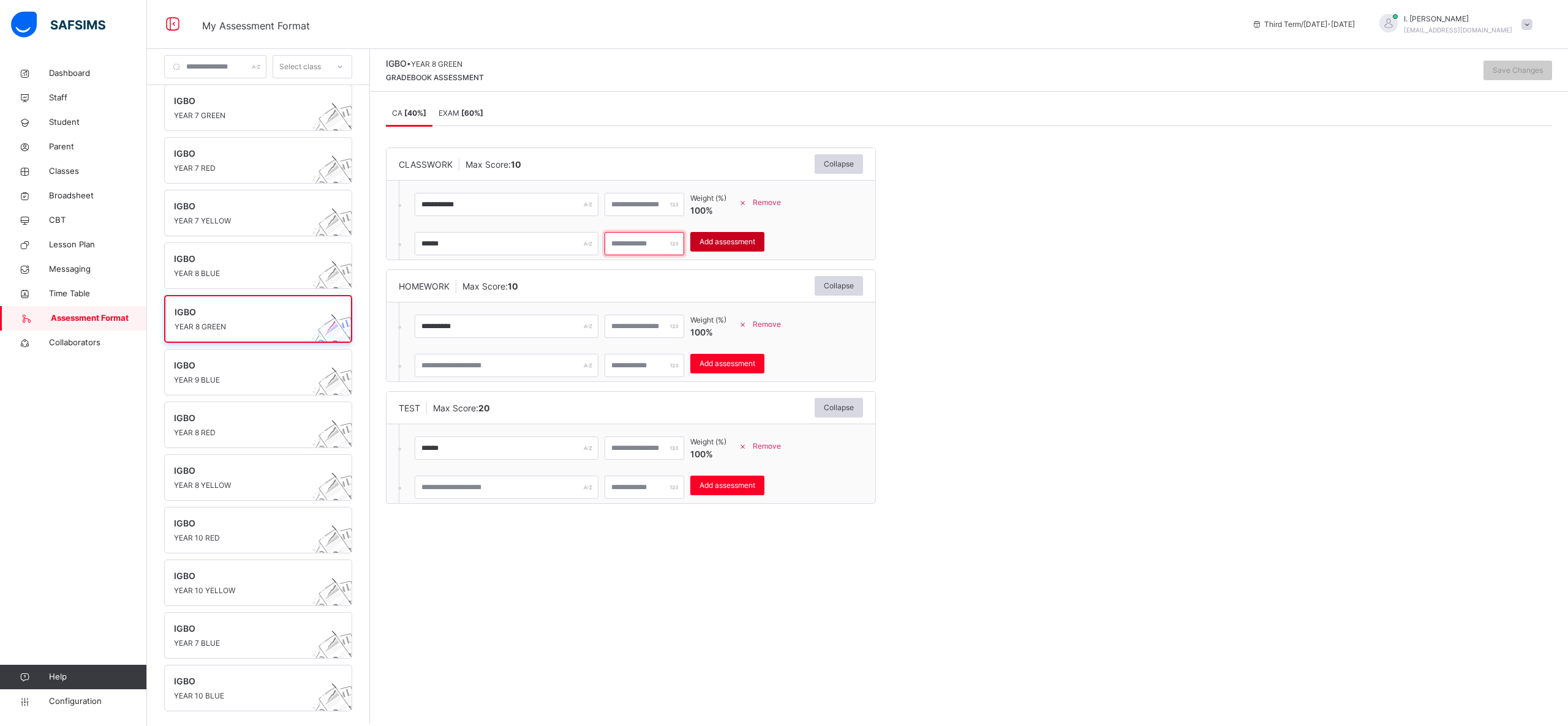 type on "**" 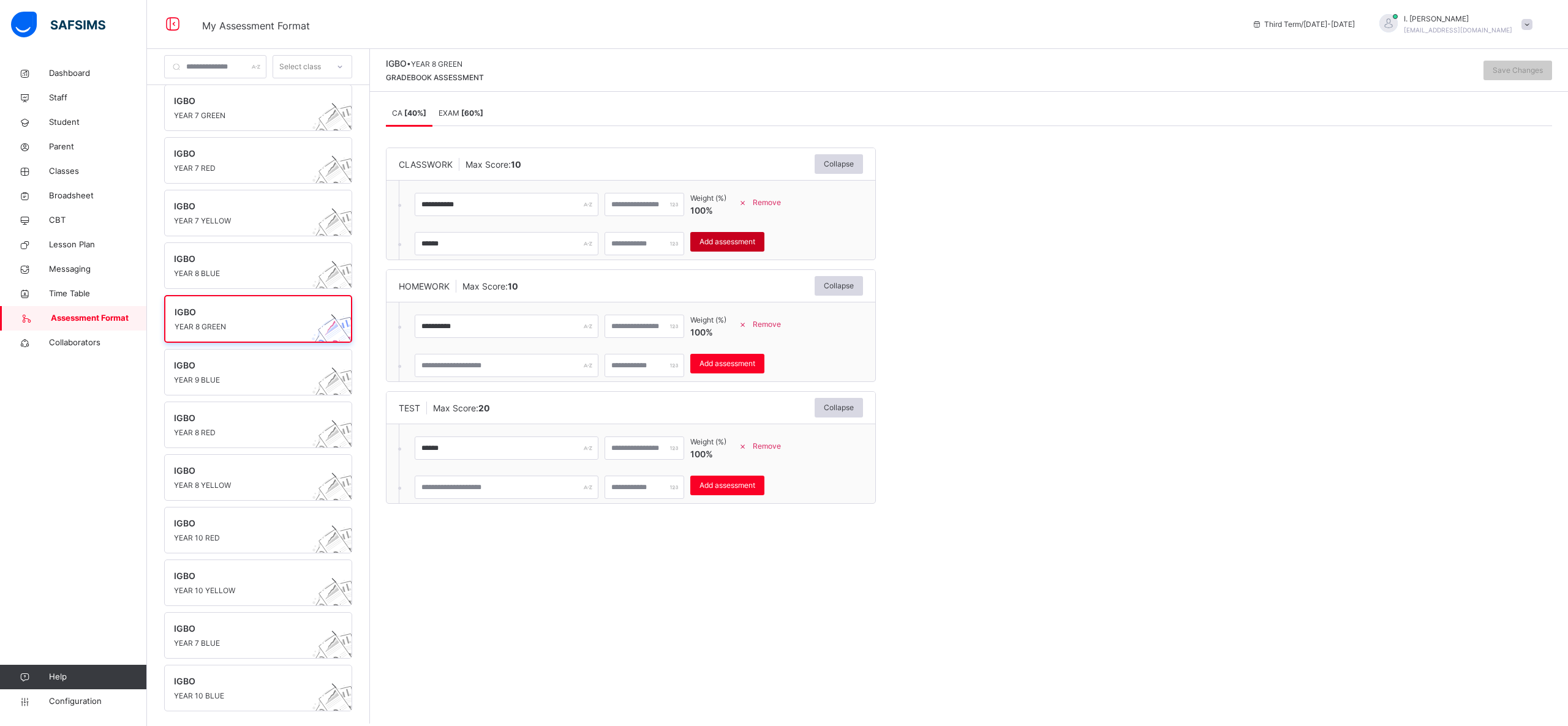 click on "Add assessment" at bounding box center (727, 242) 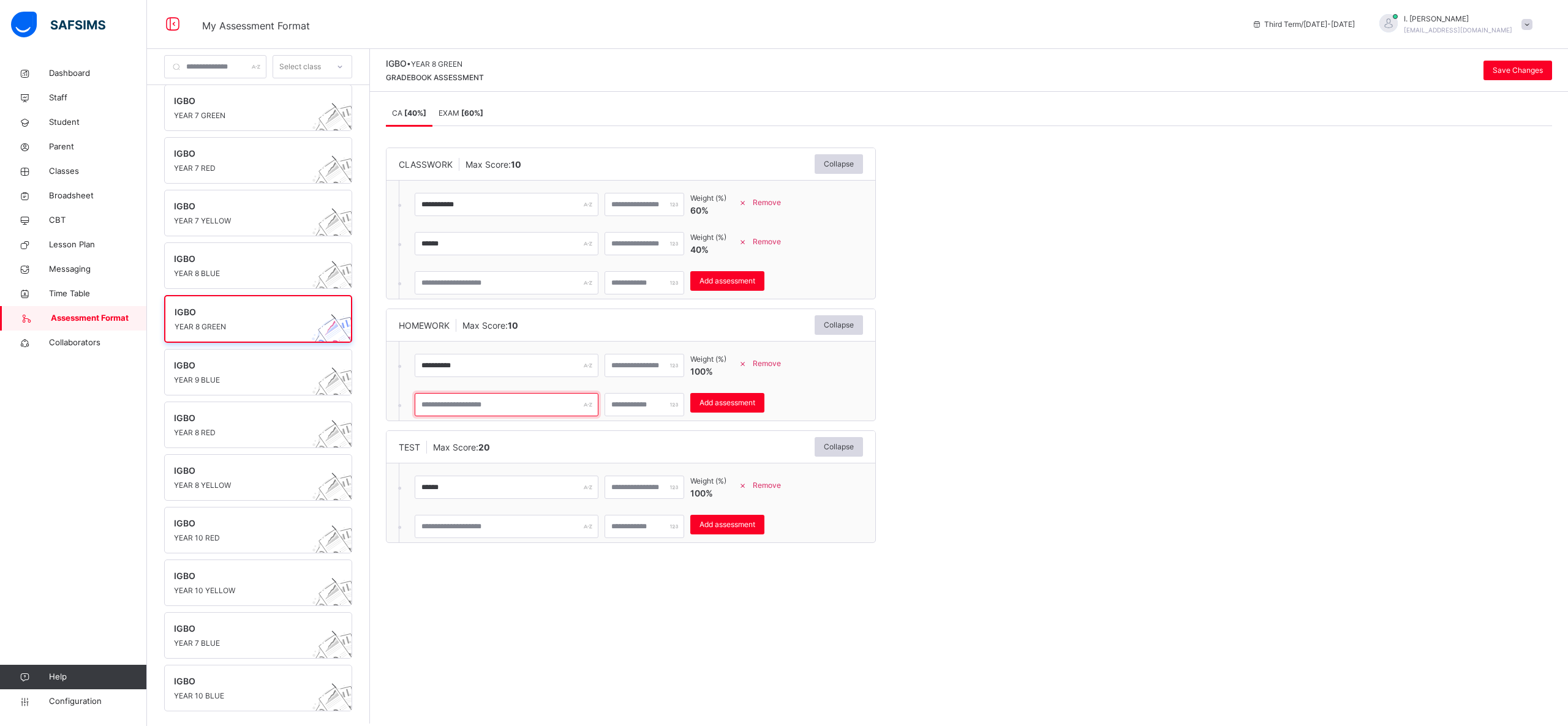 click at bounding box center [507, 405] 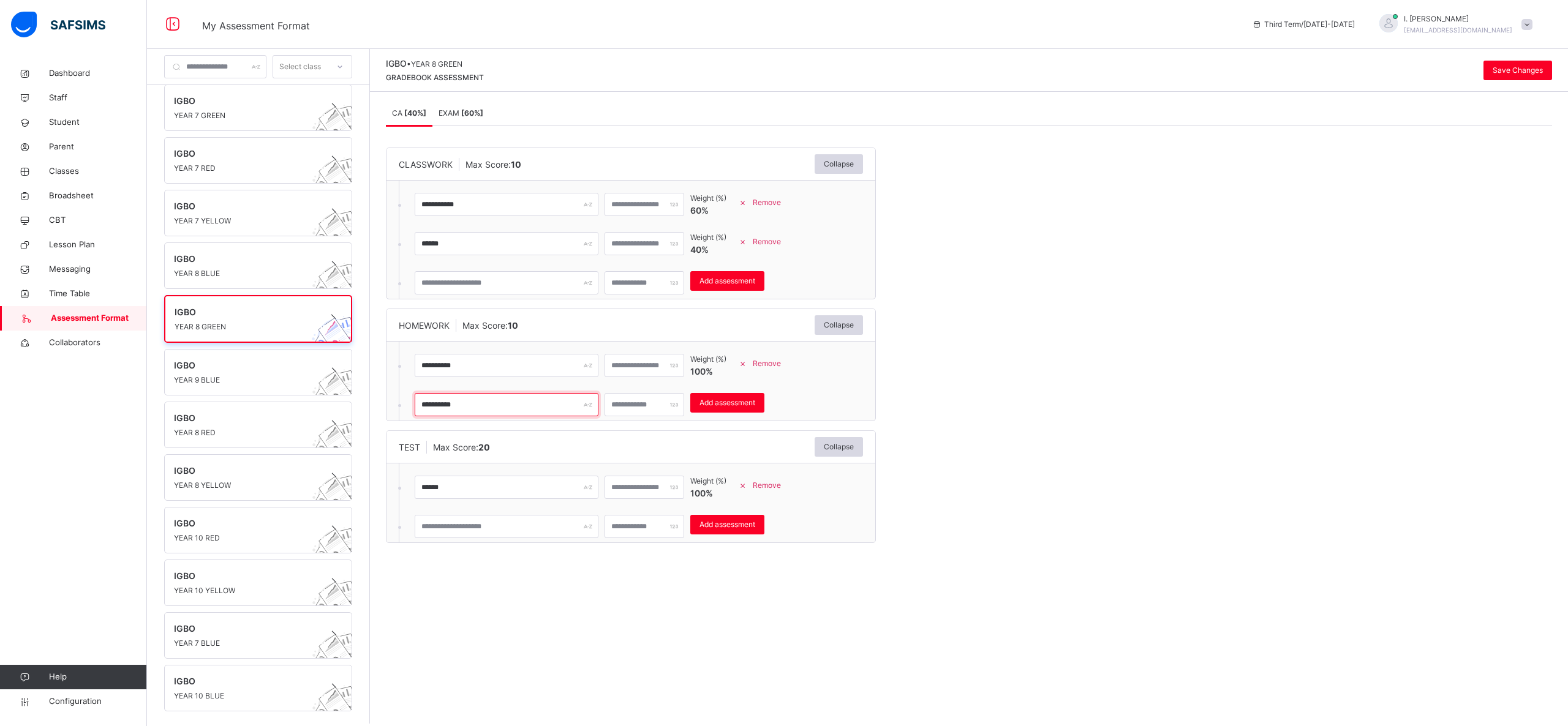 type on "**********" 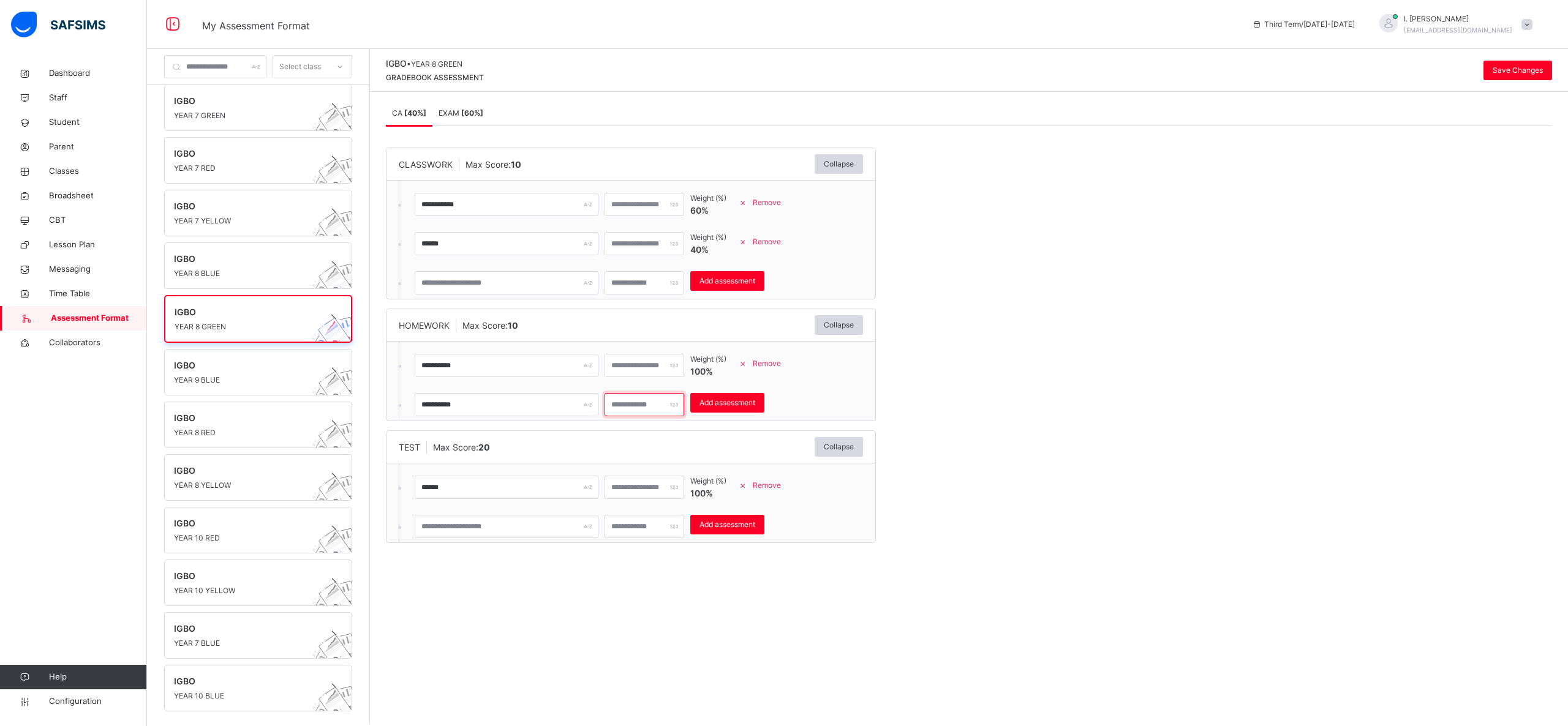 click at bounding box center (644, 405) 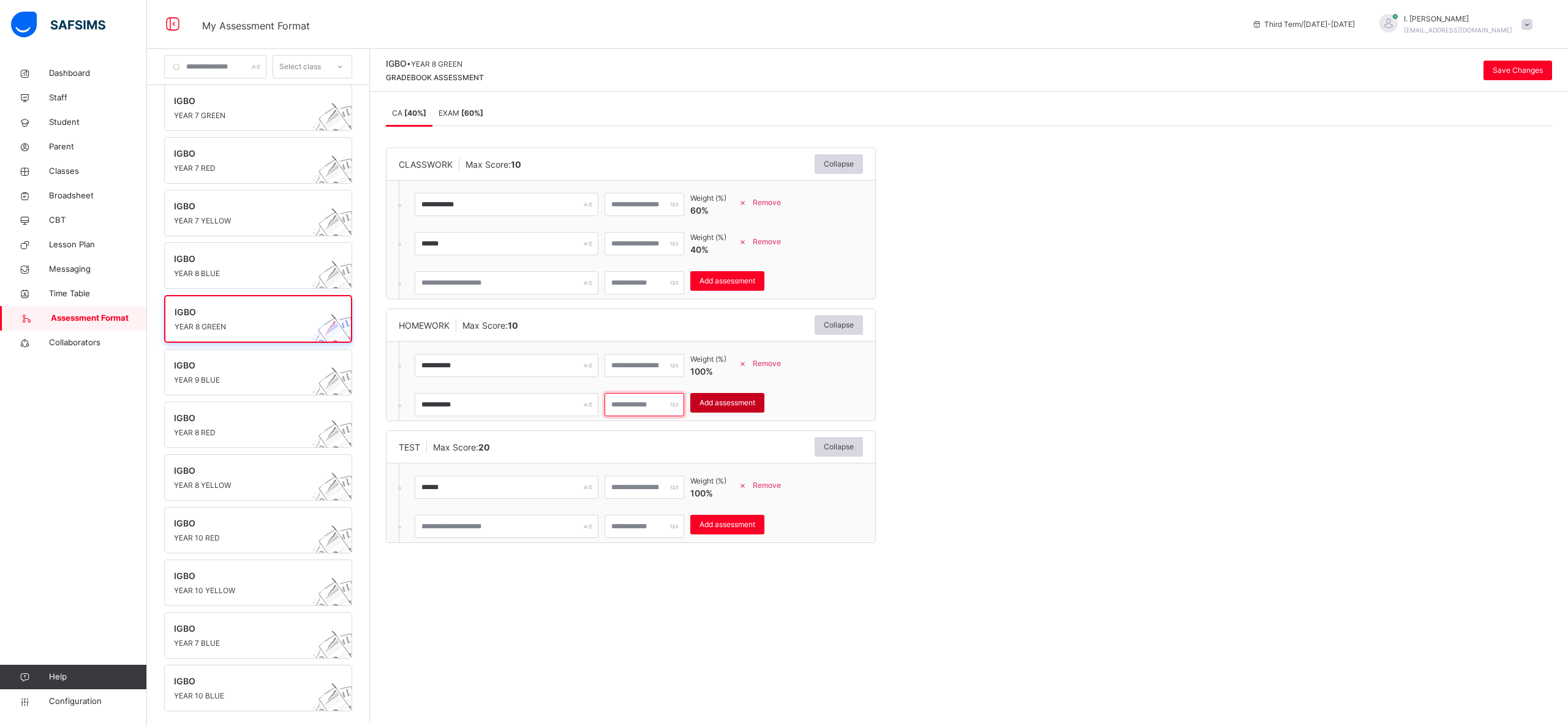 type on "**" 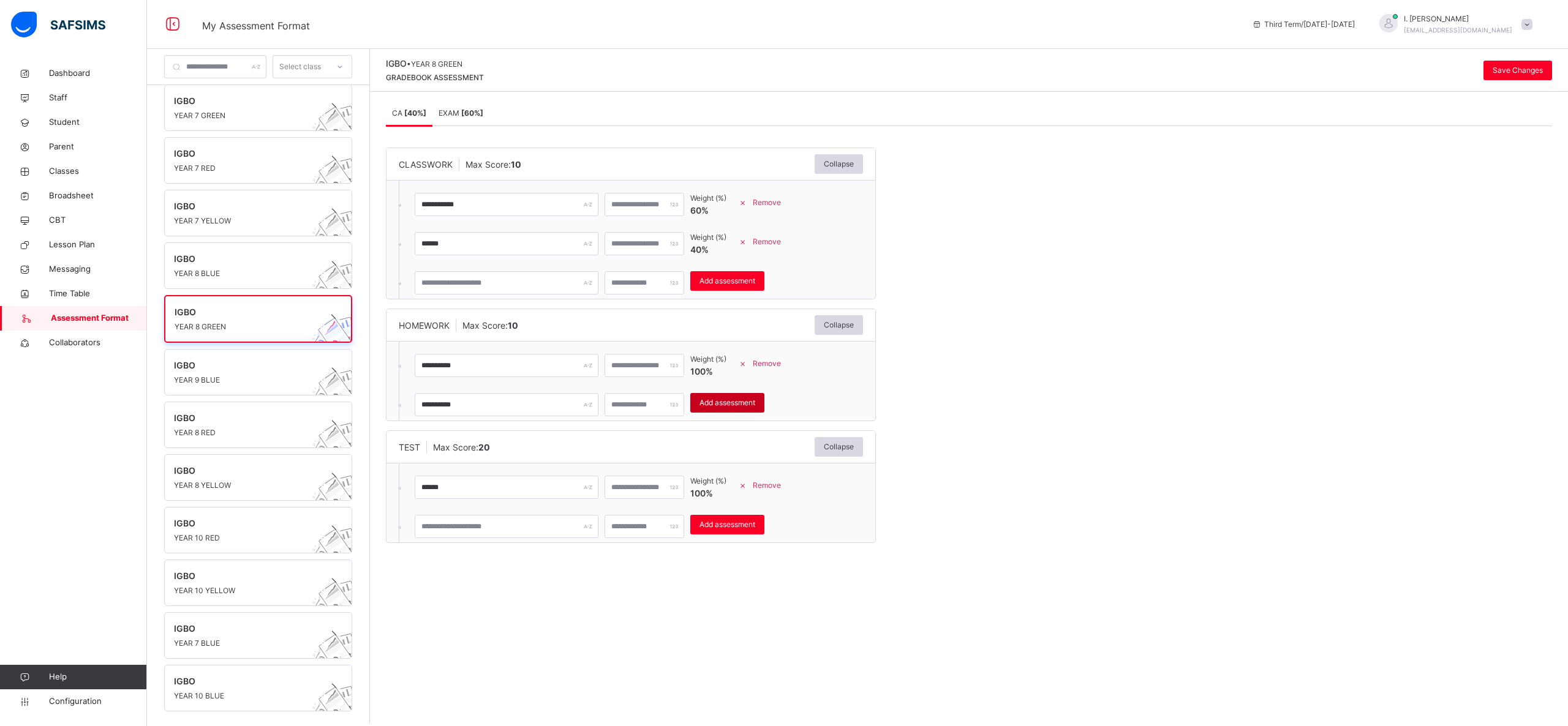 click on "Add assessment" at bounding box center [727, 403] 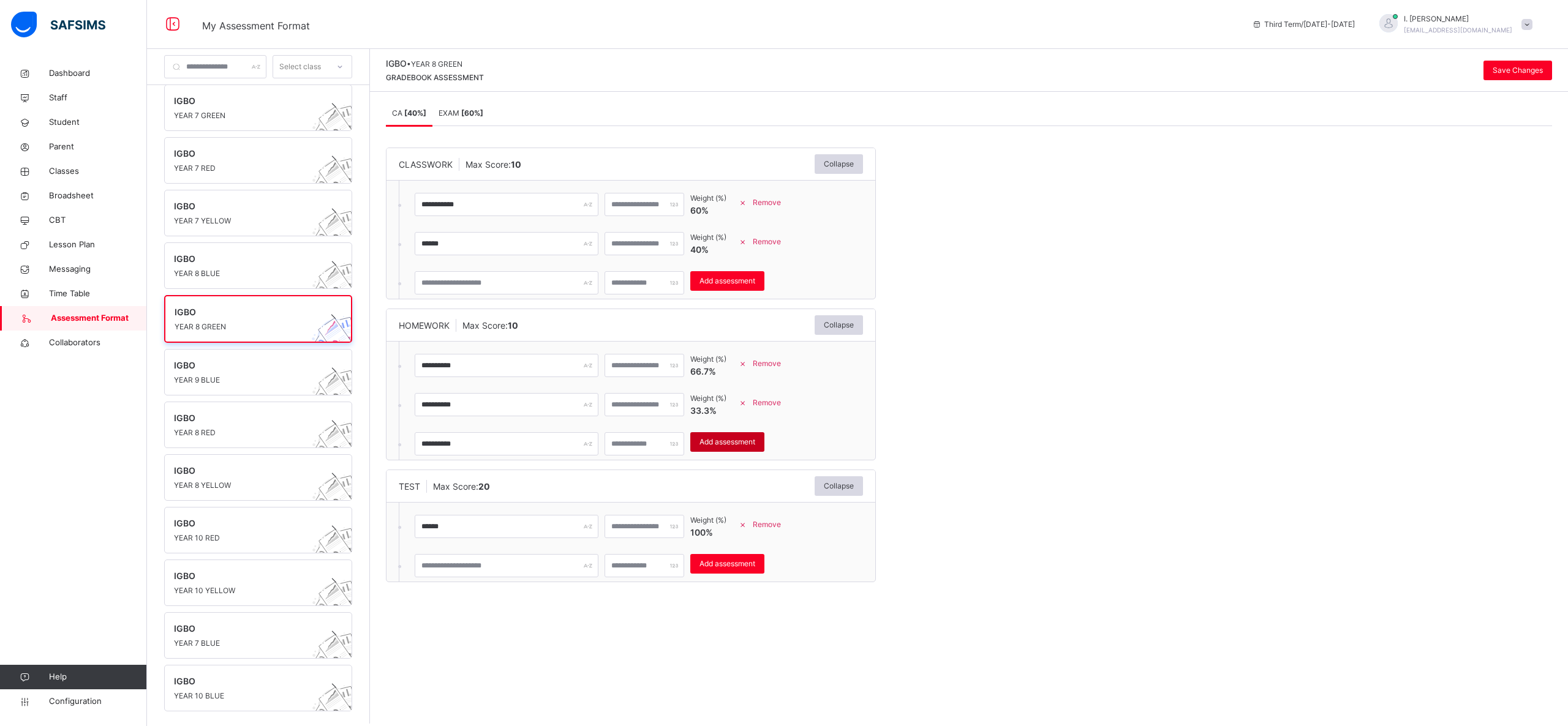 type 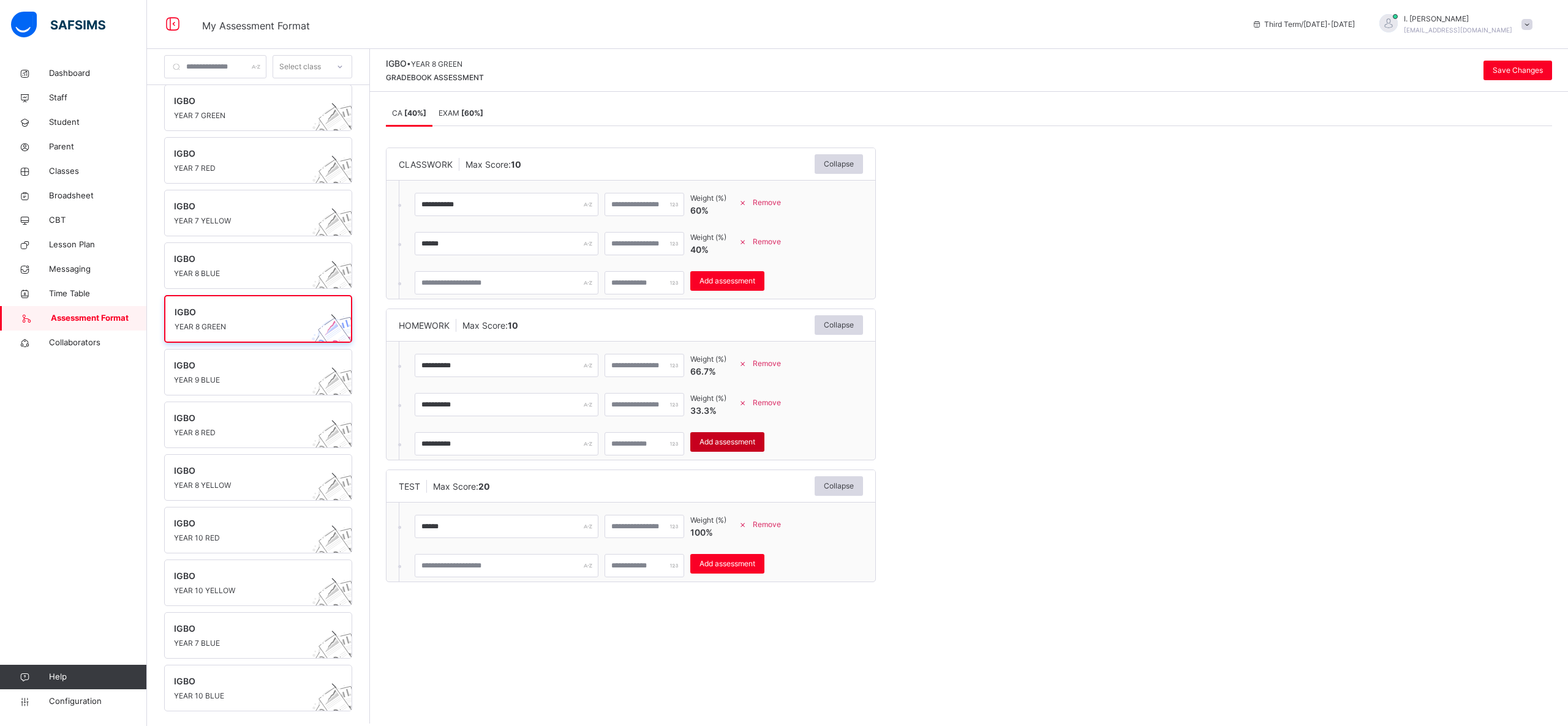 type on "*" 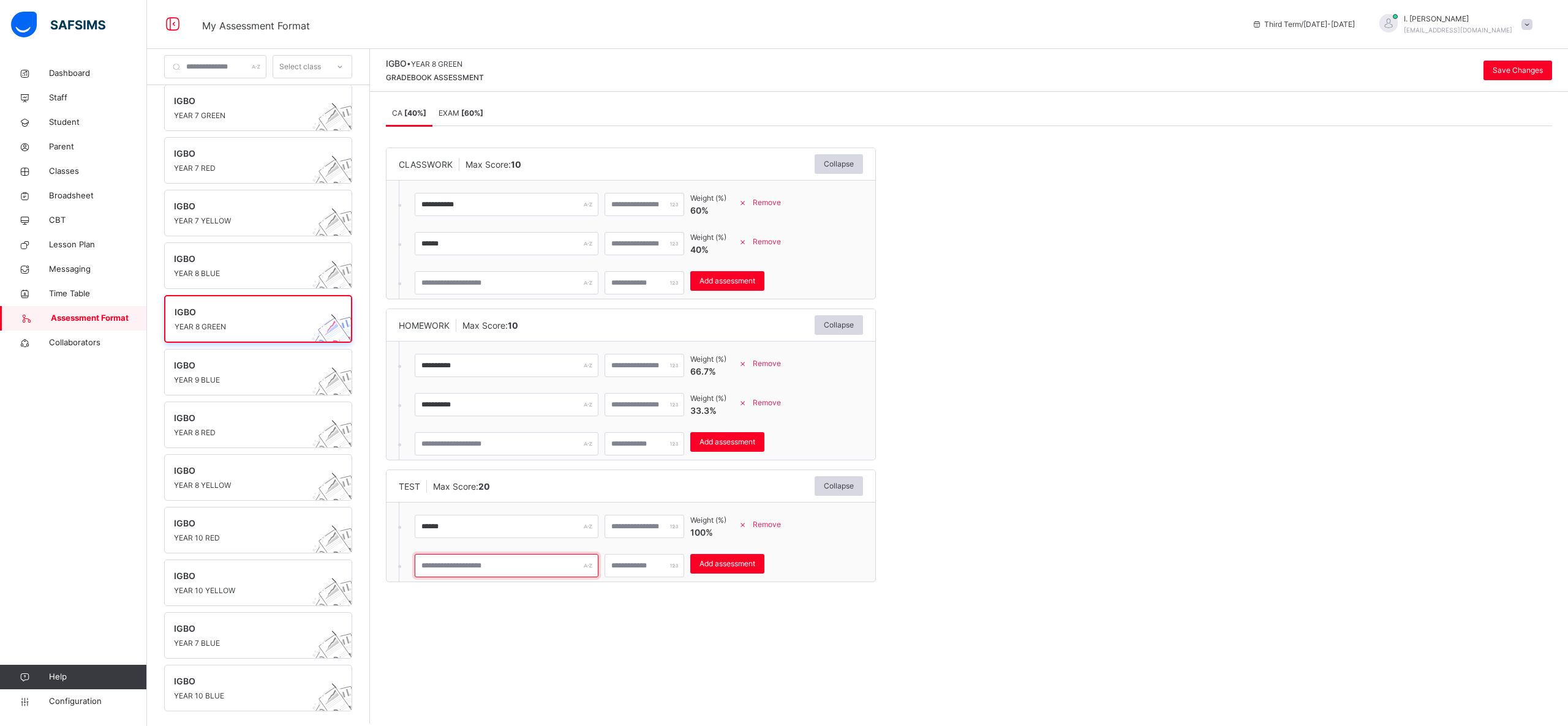 click at bounding box center (507, 566) 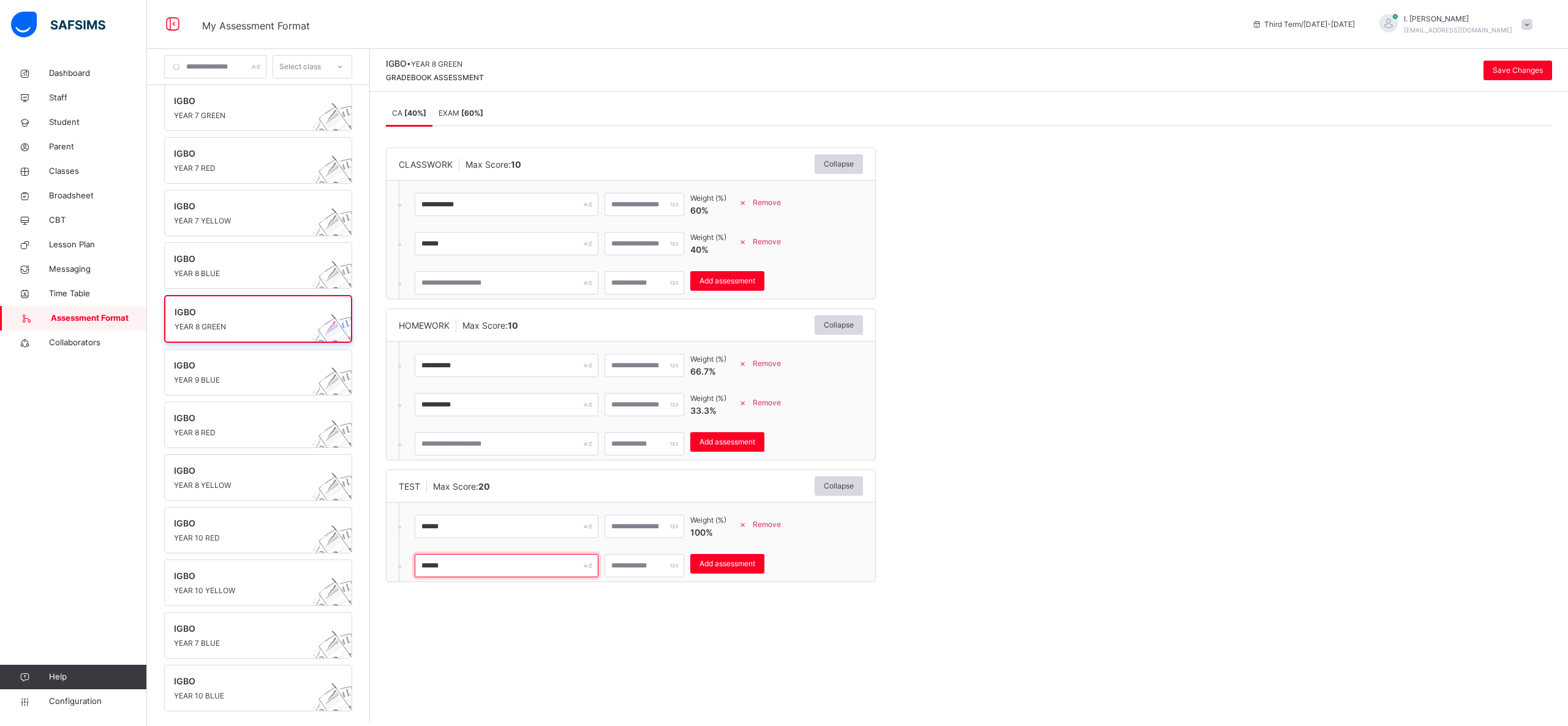 type on "******" 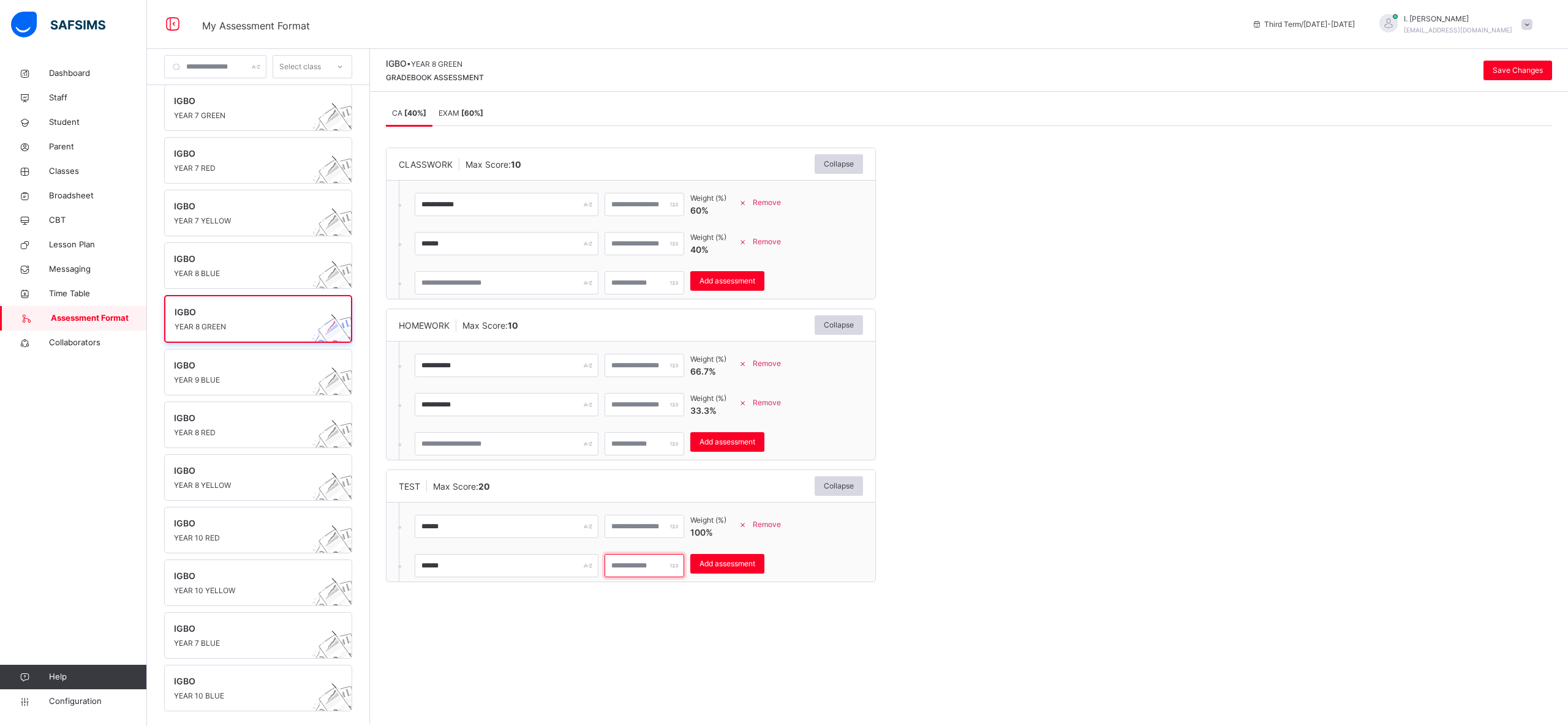 click at bounding box center [644, 566] 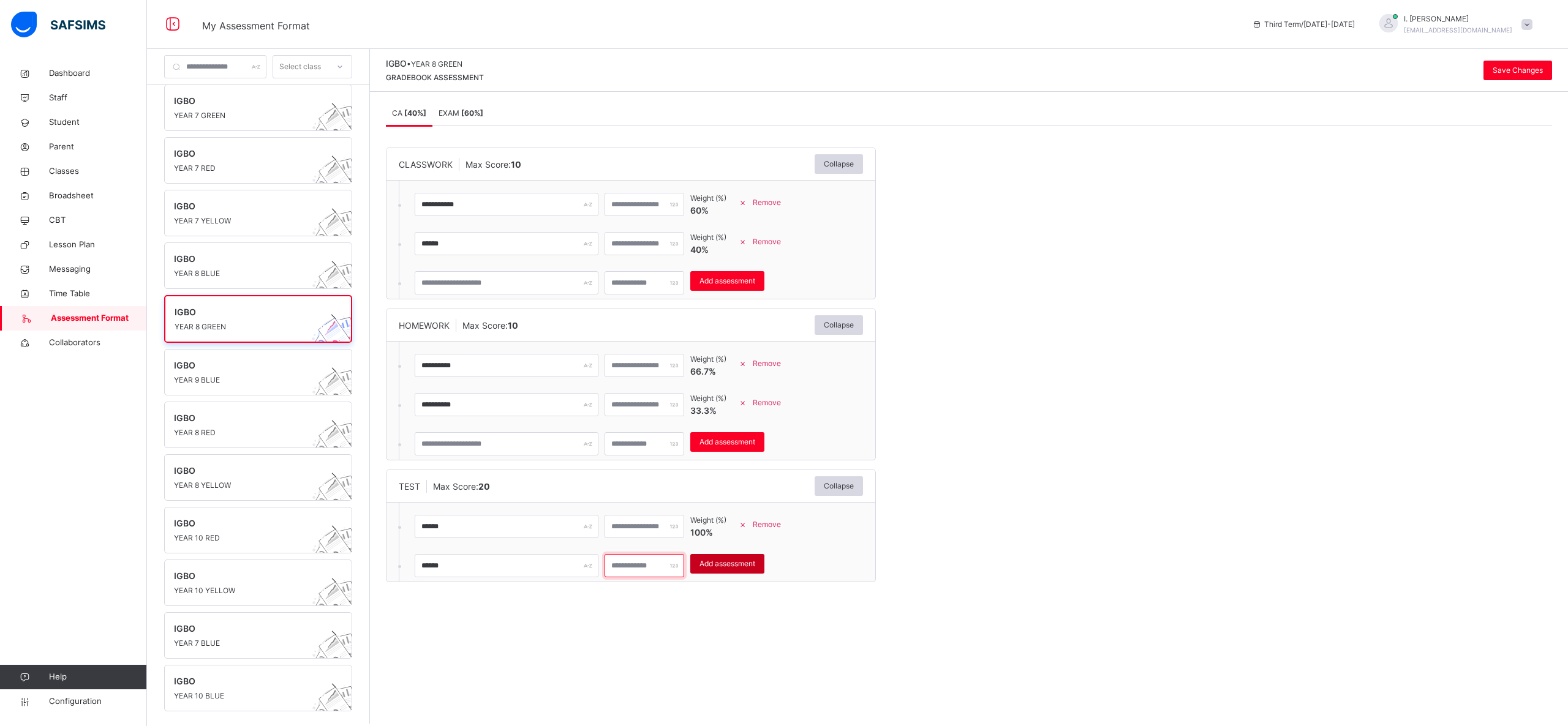 type on "**" 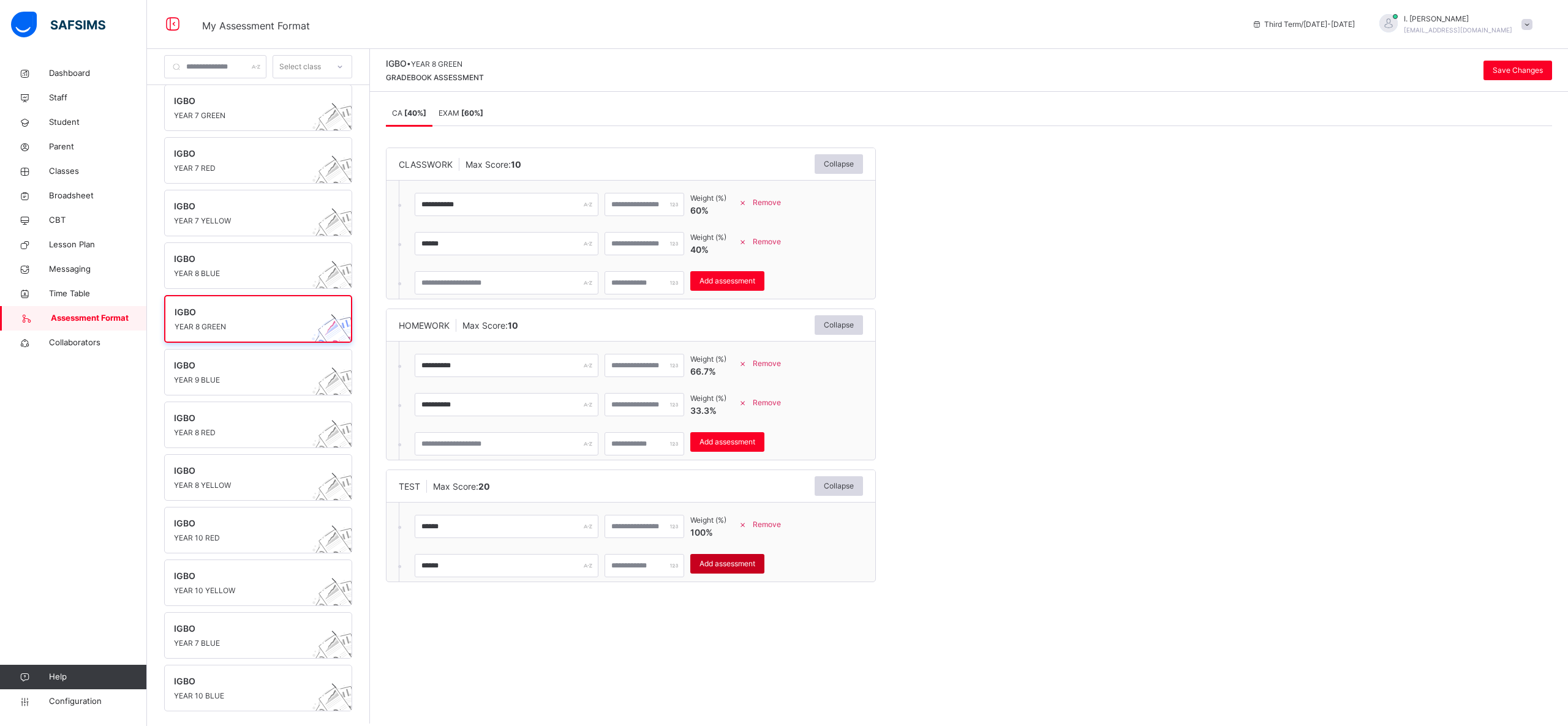 click on "Add assessment" at bounding box center (727, 564) 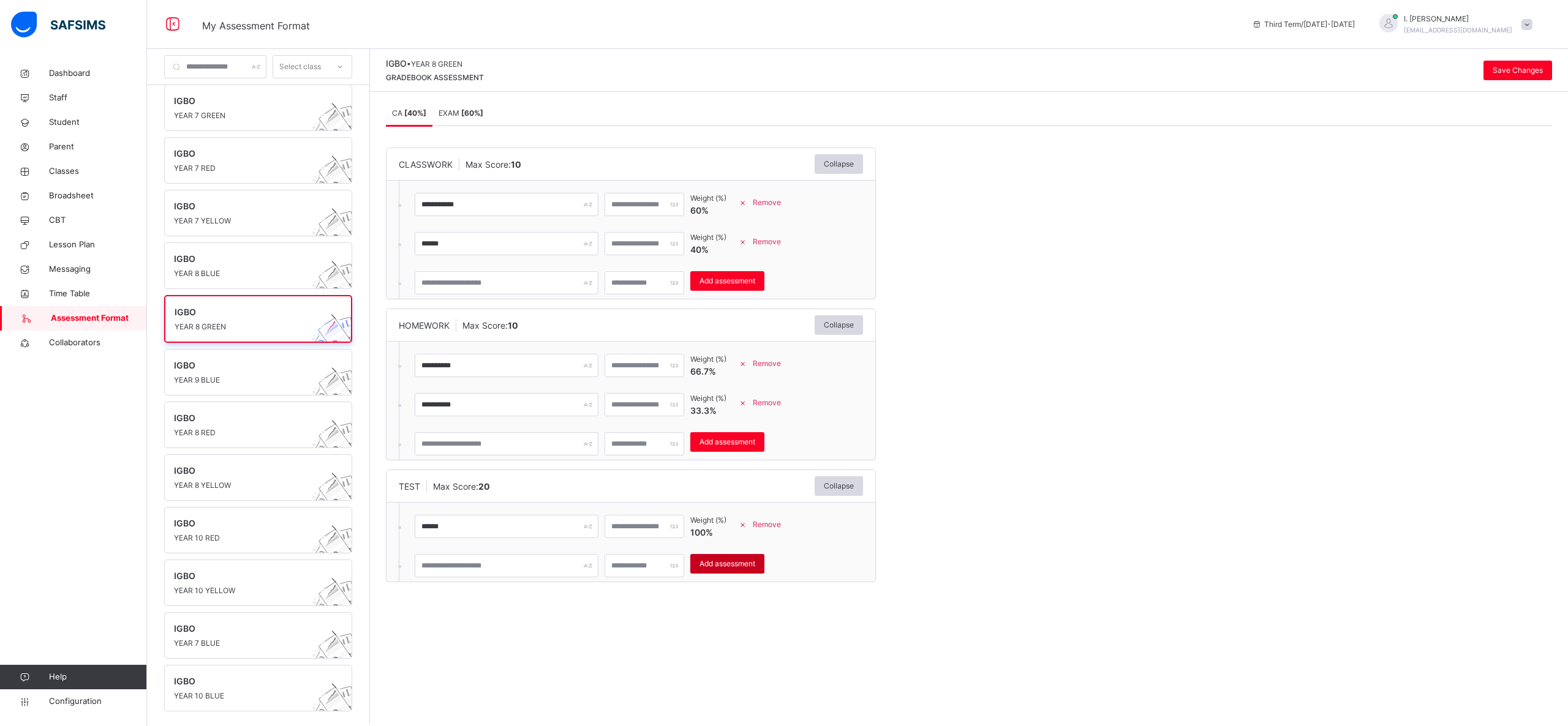 type on "*" 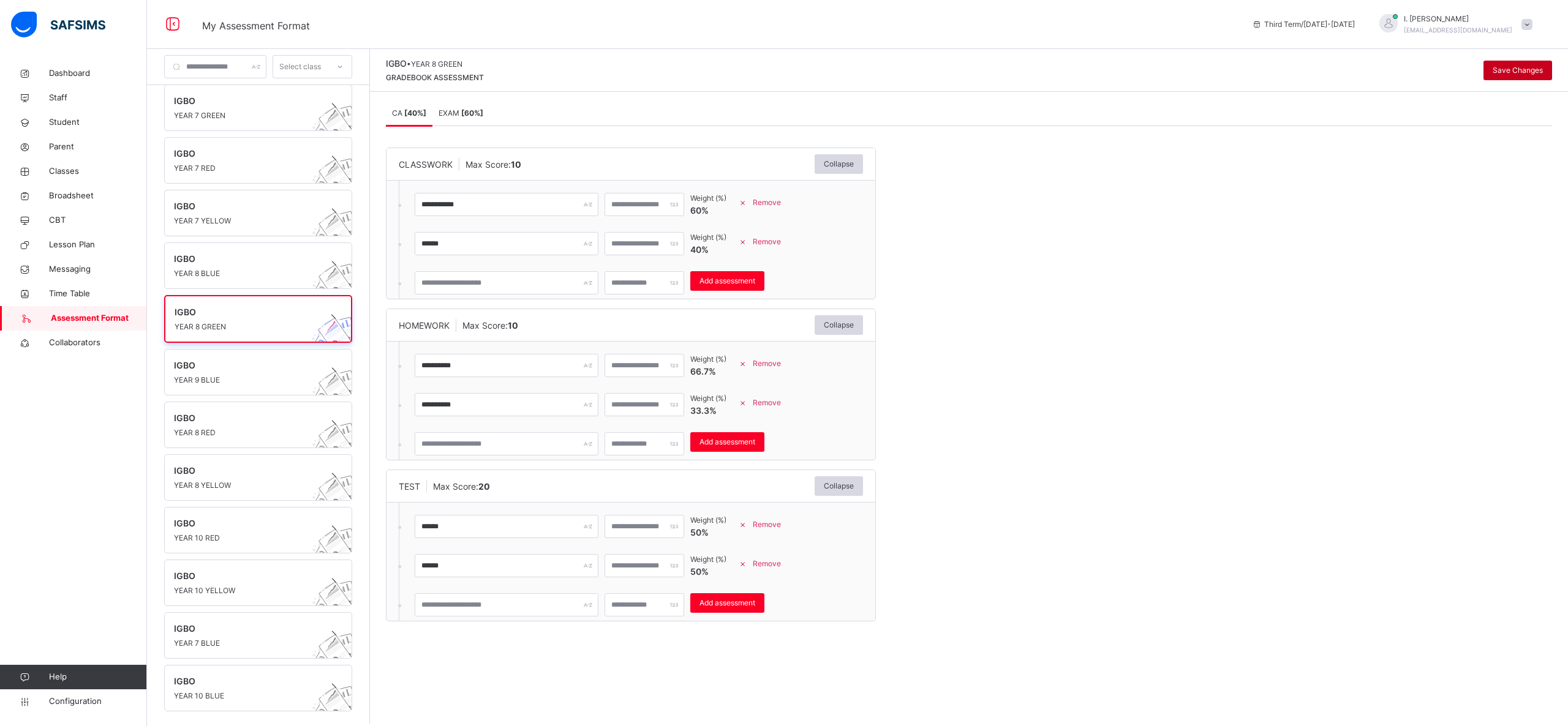 click on "Save Changes" at bounding box center (1518, 70) 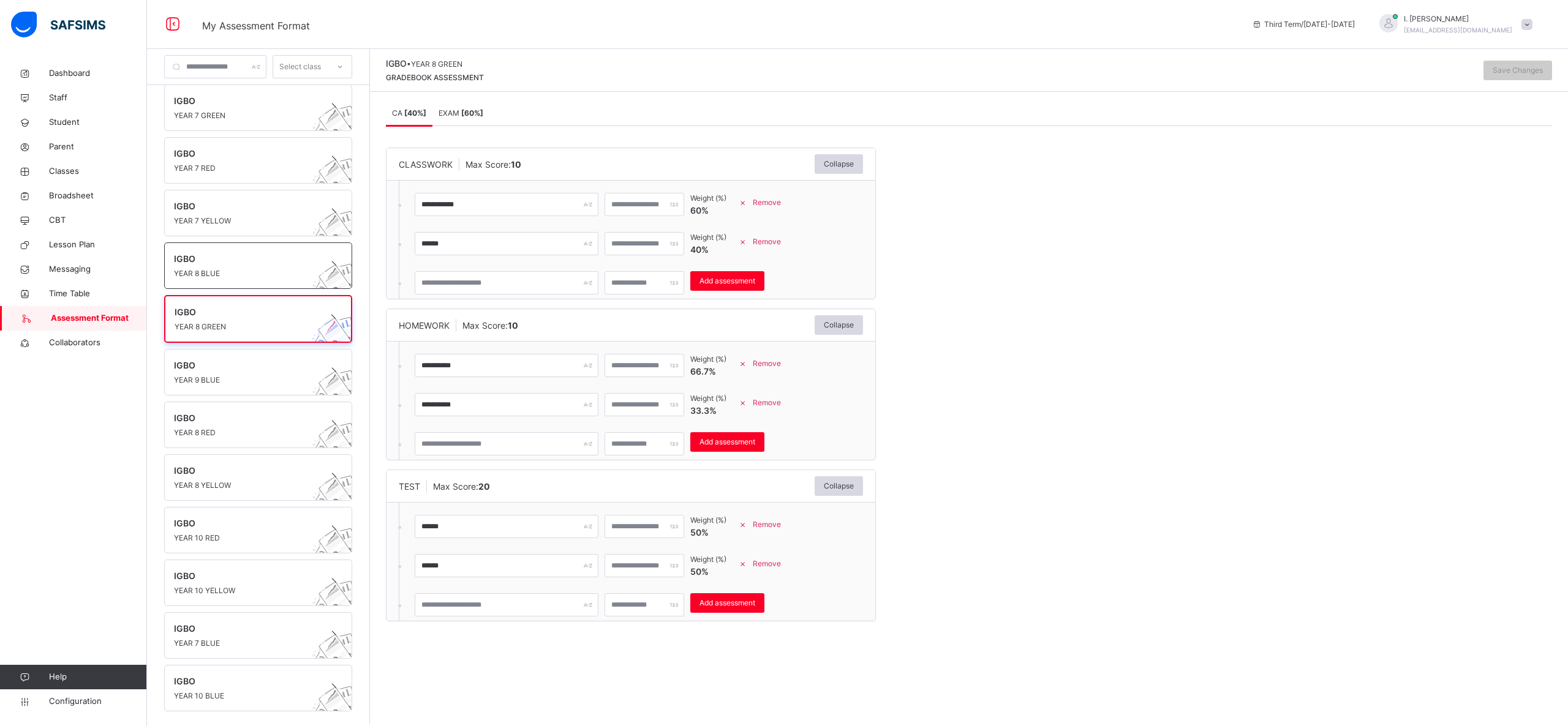 click at bounding box center (246, 266) 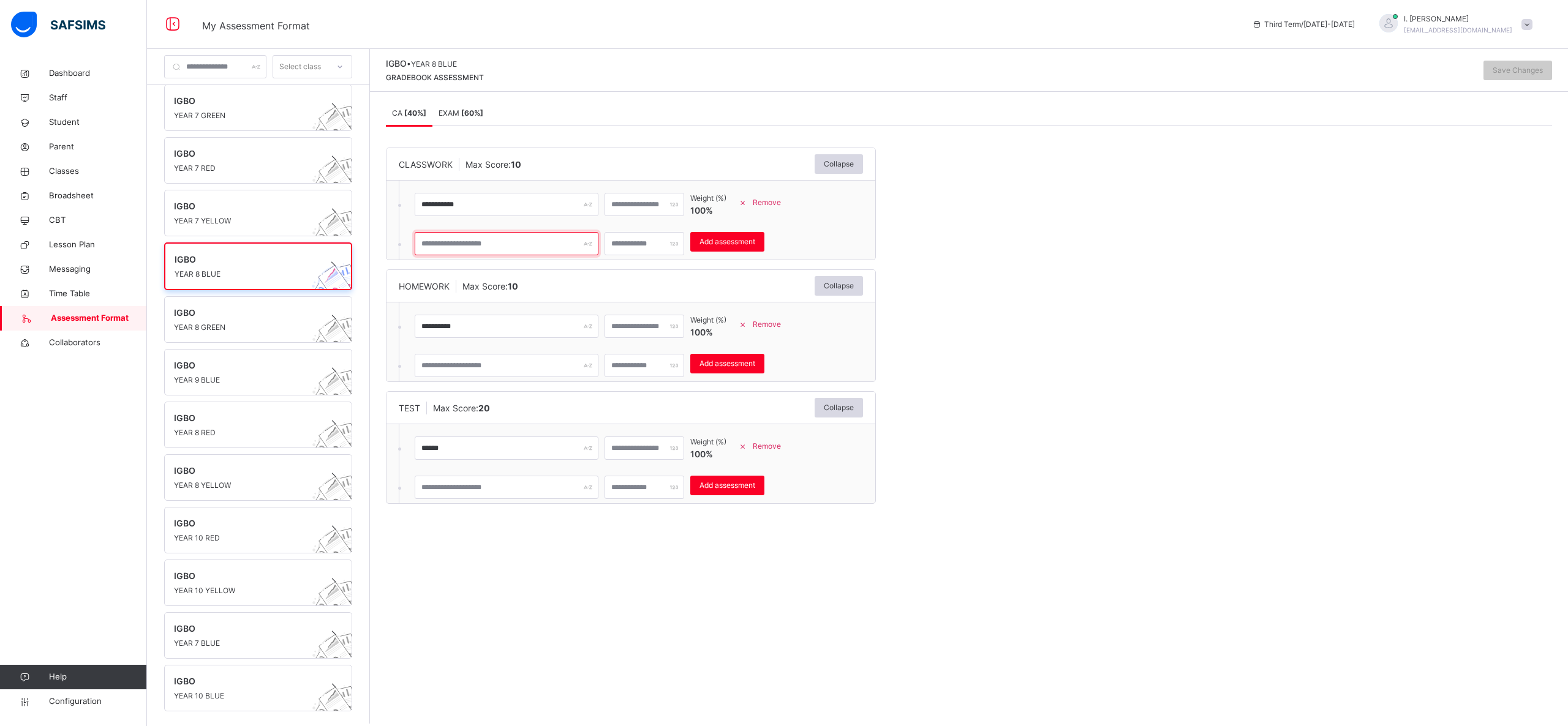 click at bounding box center [507, 244] 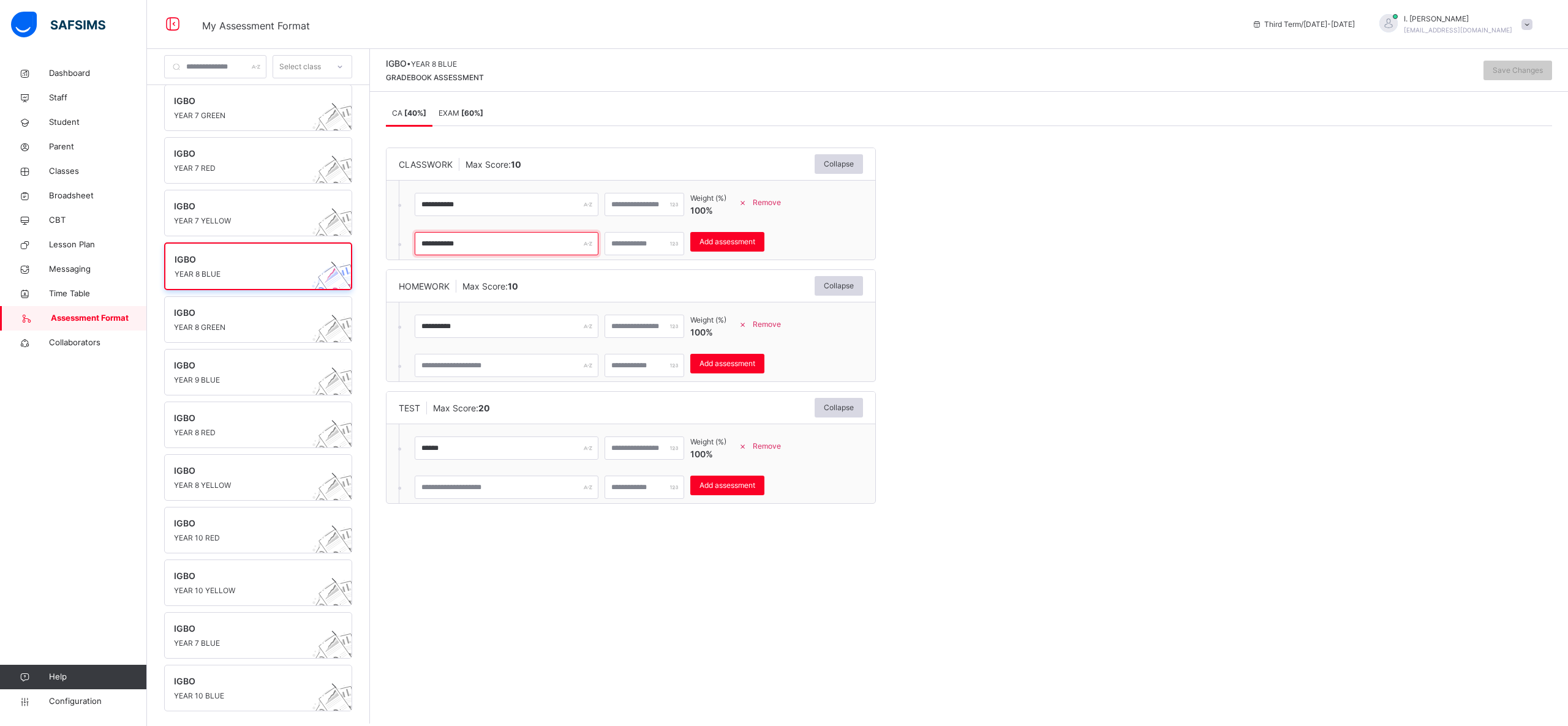 type on "**********" 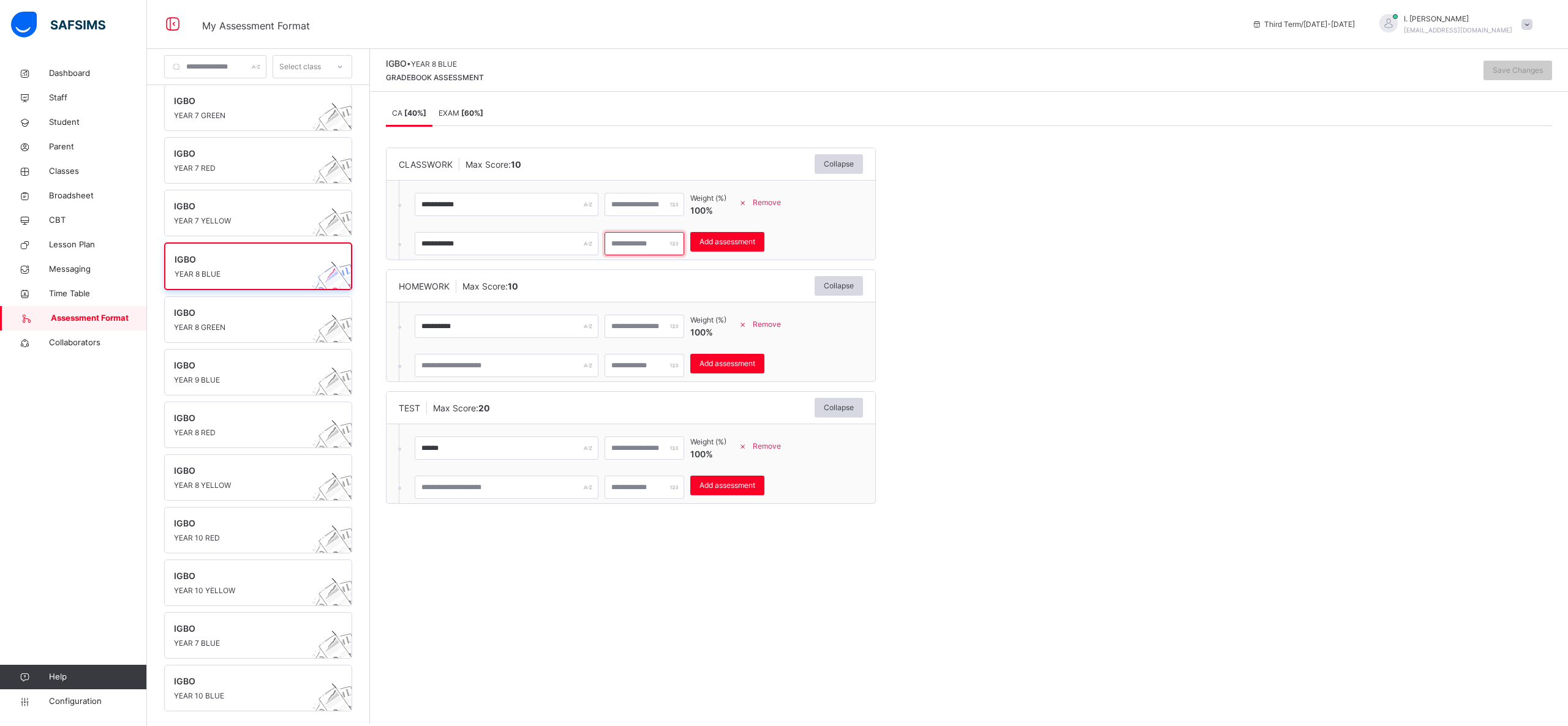click at bounding box center (644, 244) 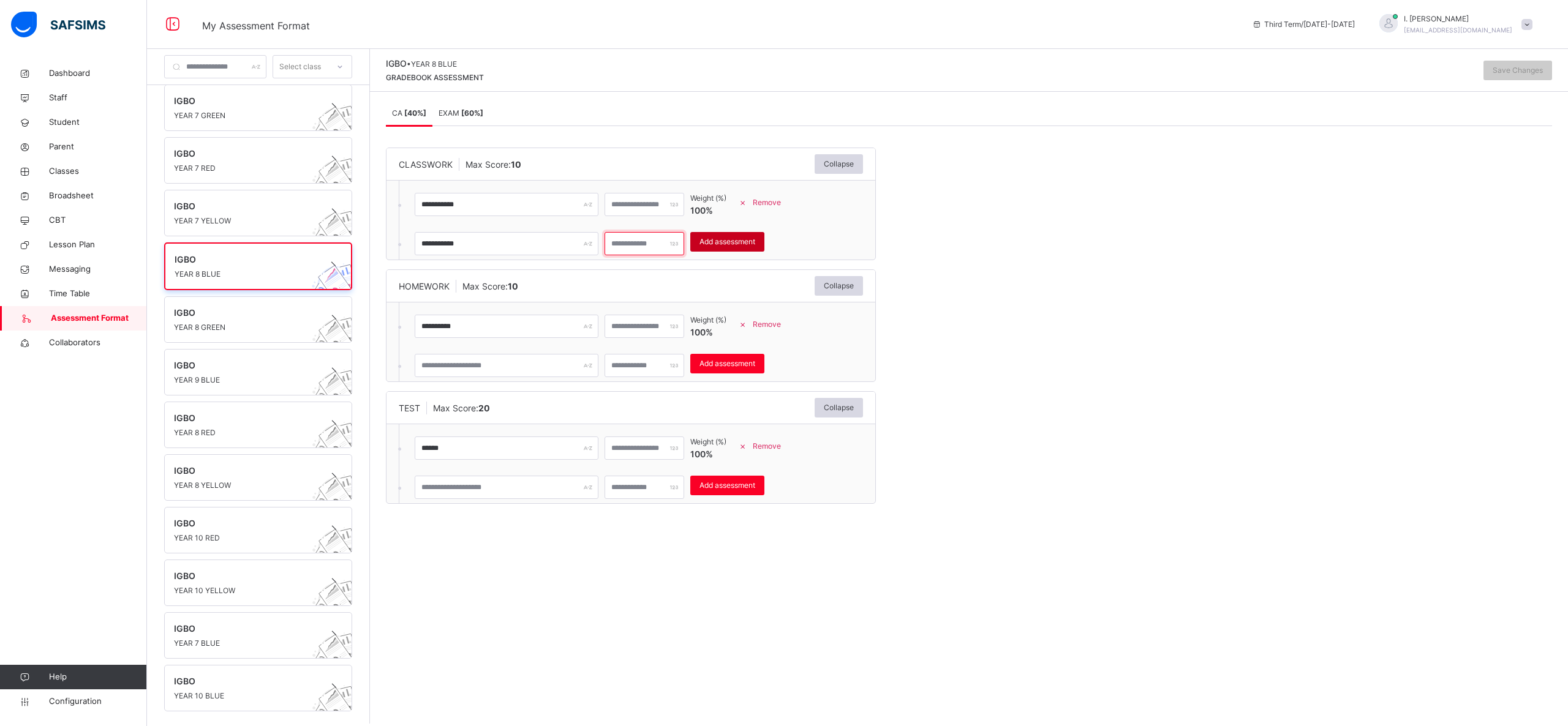 type on "**" 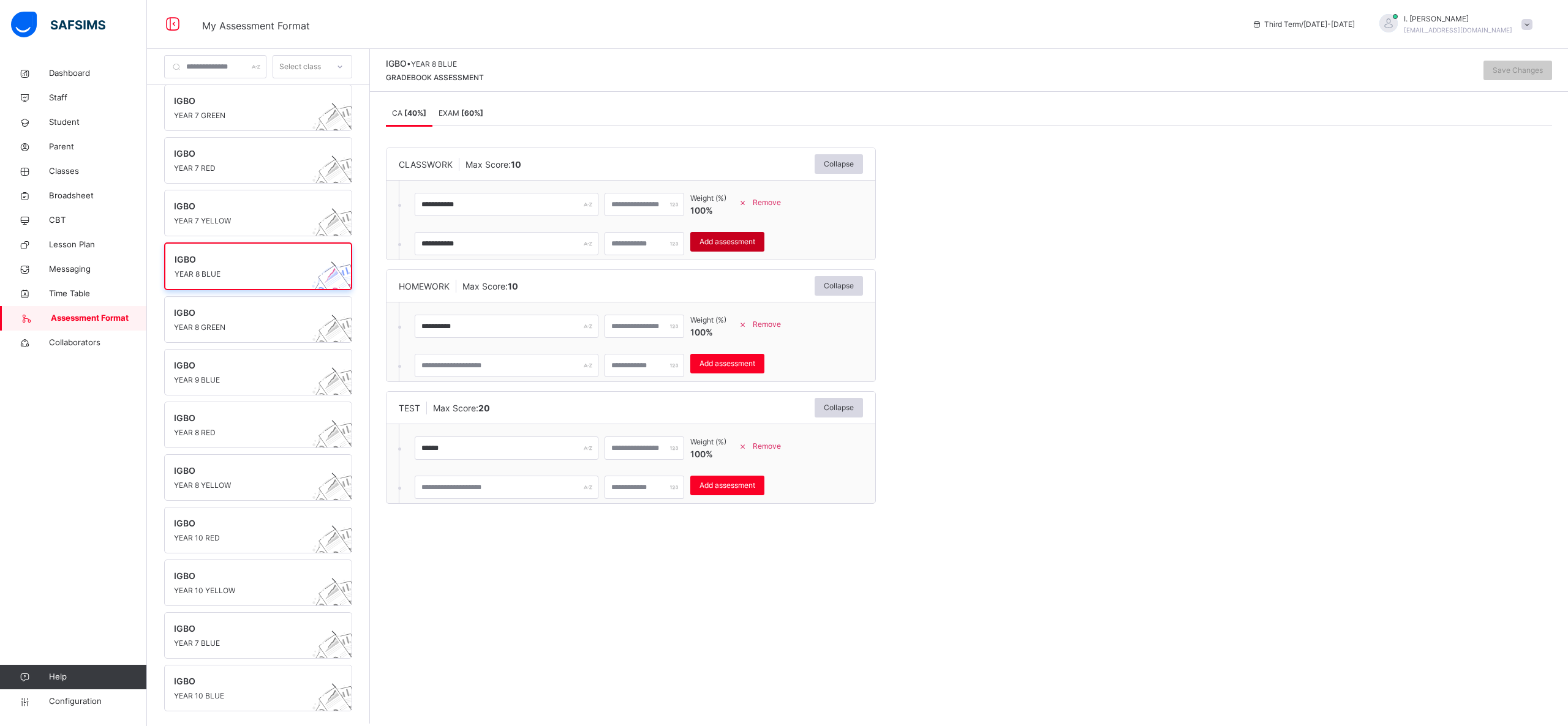 click on "Add assessment" at bounding box center [727, 242] 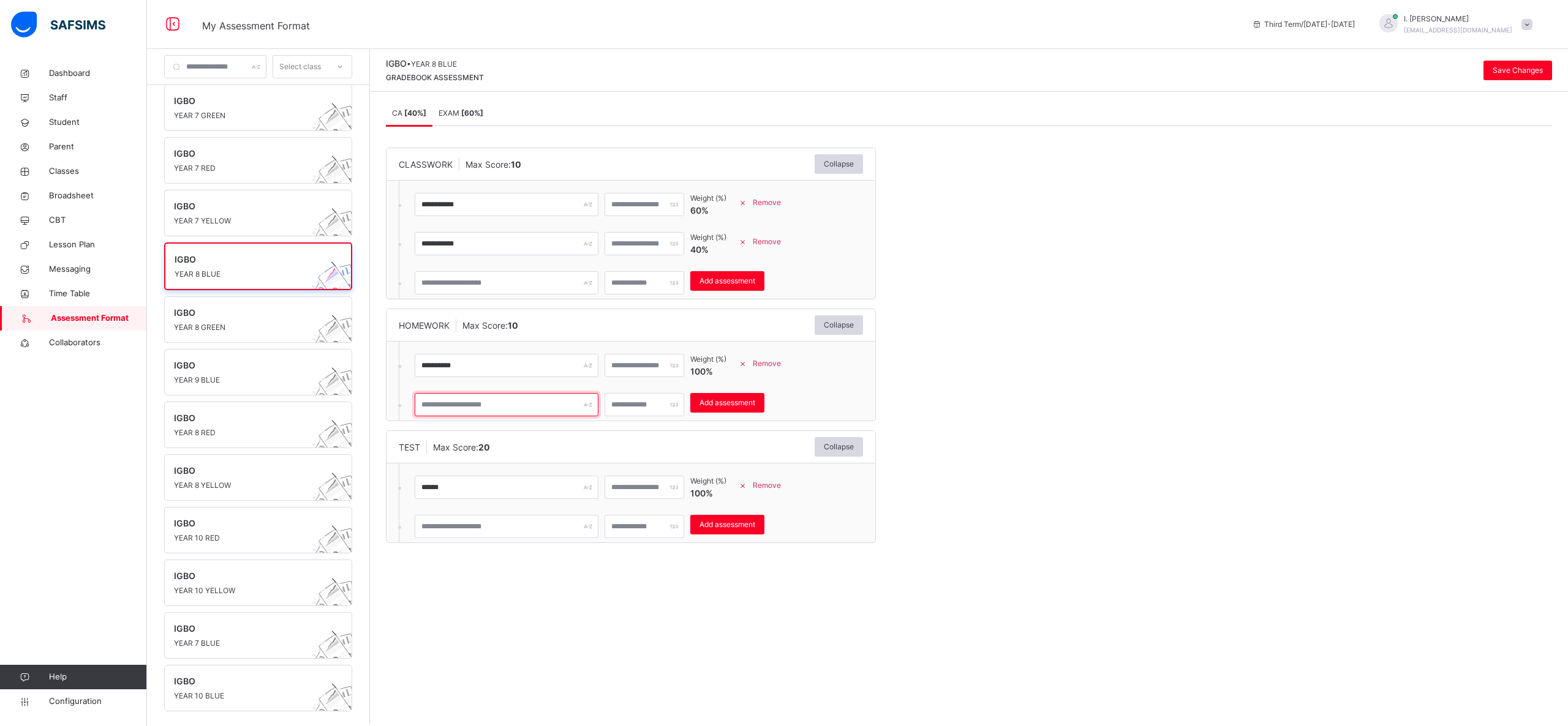 click at bounding box center [507, 405] 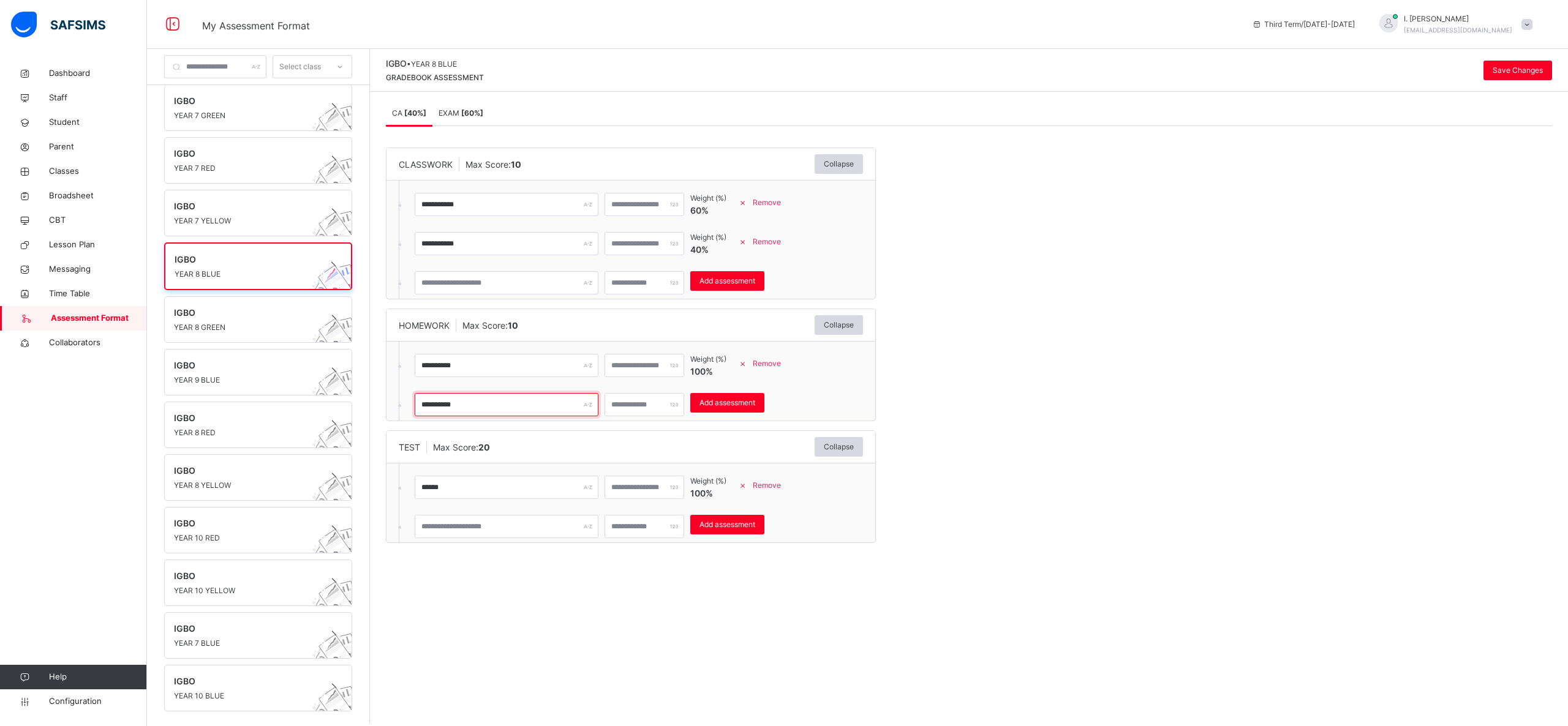 type on "**********" 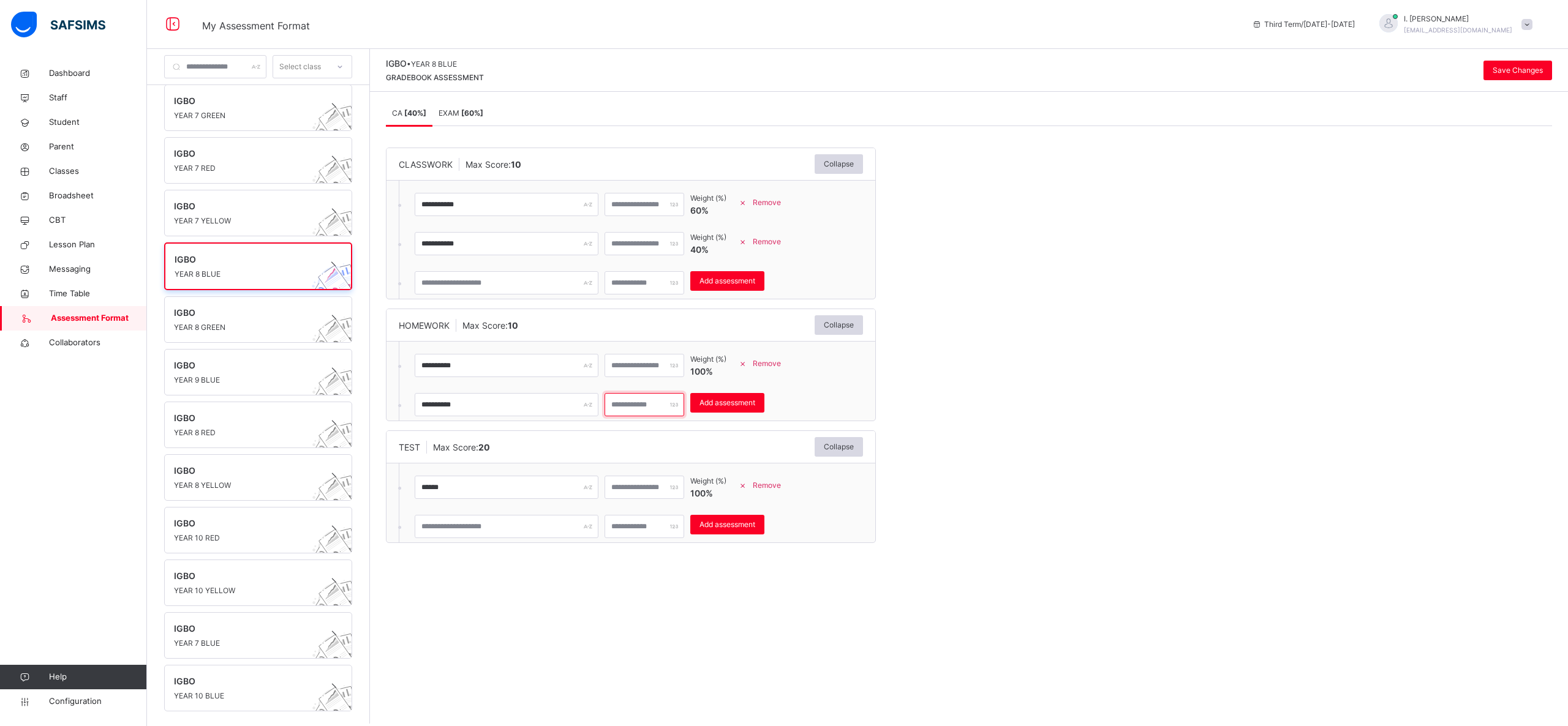 click at bounding box center (644, 405) 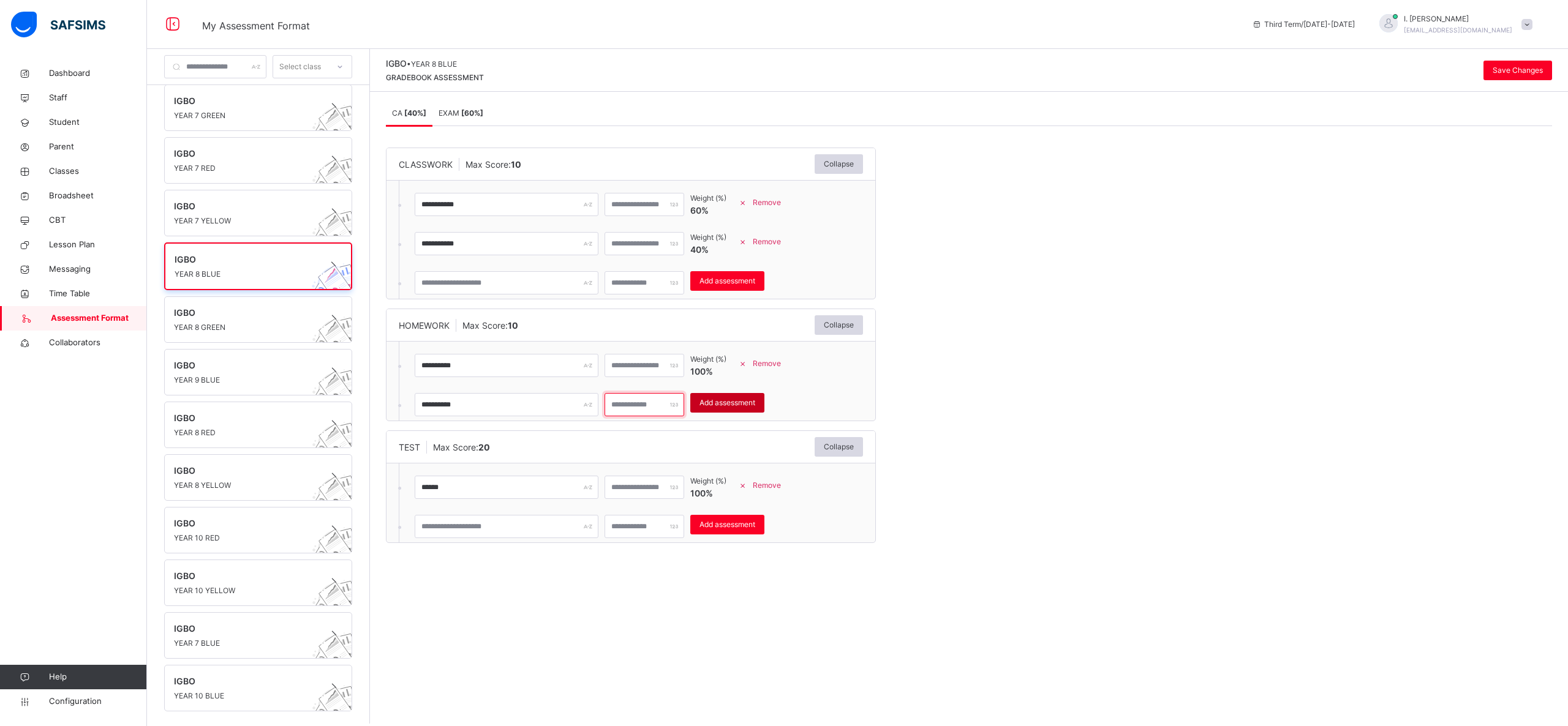 type on "**" 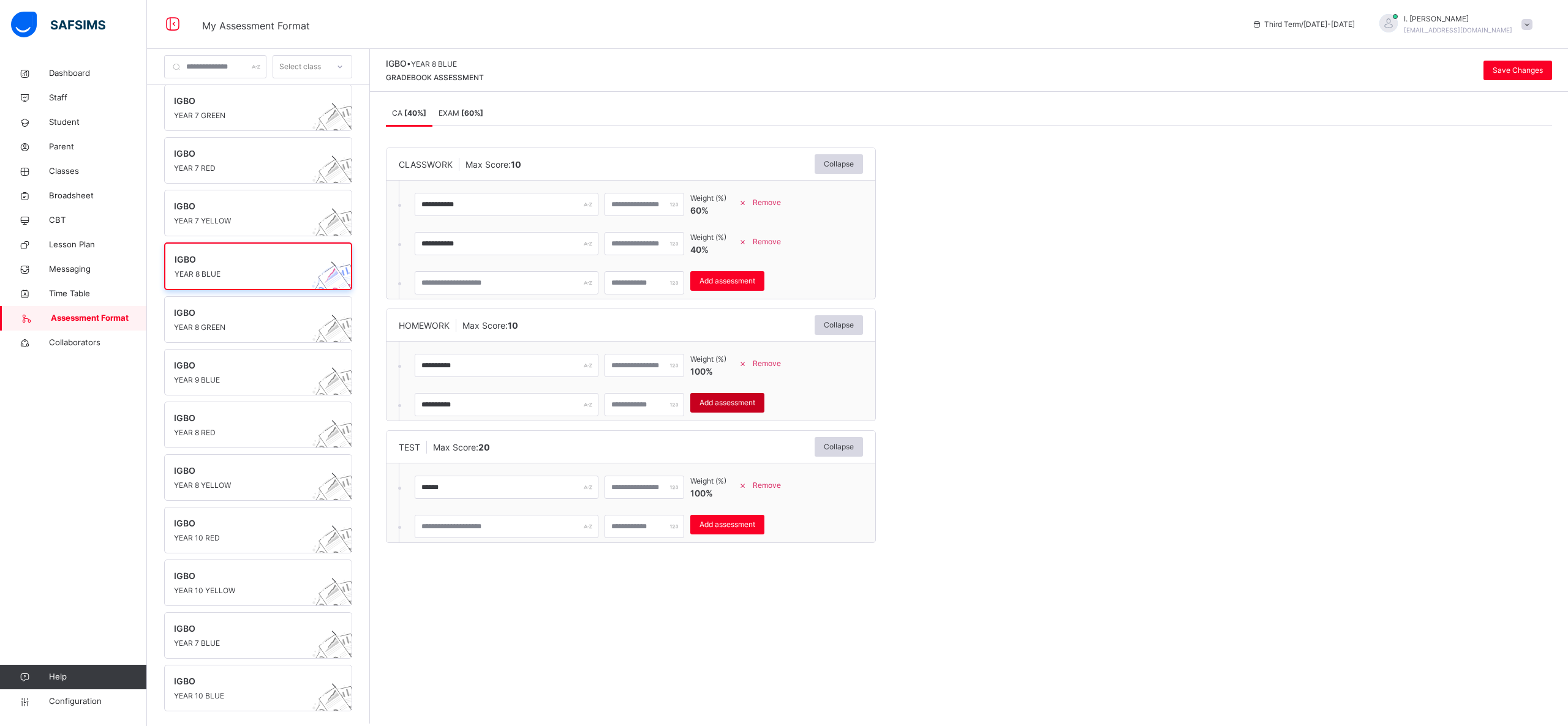 click on "Add assessment" at bounding box center (727, 403) 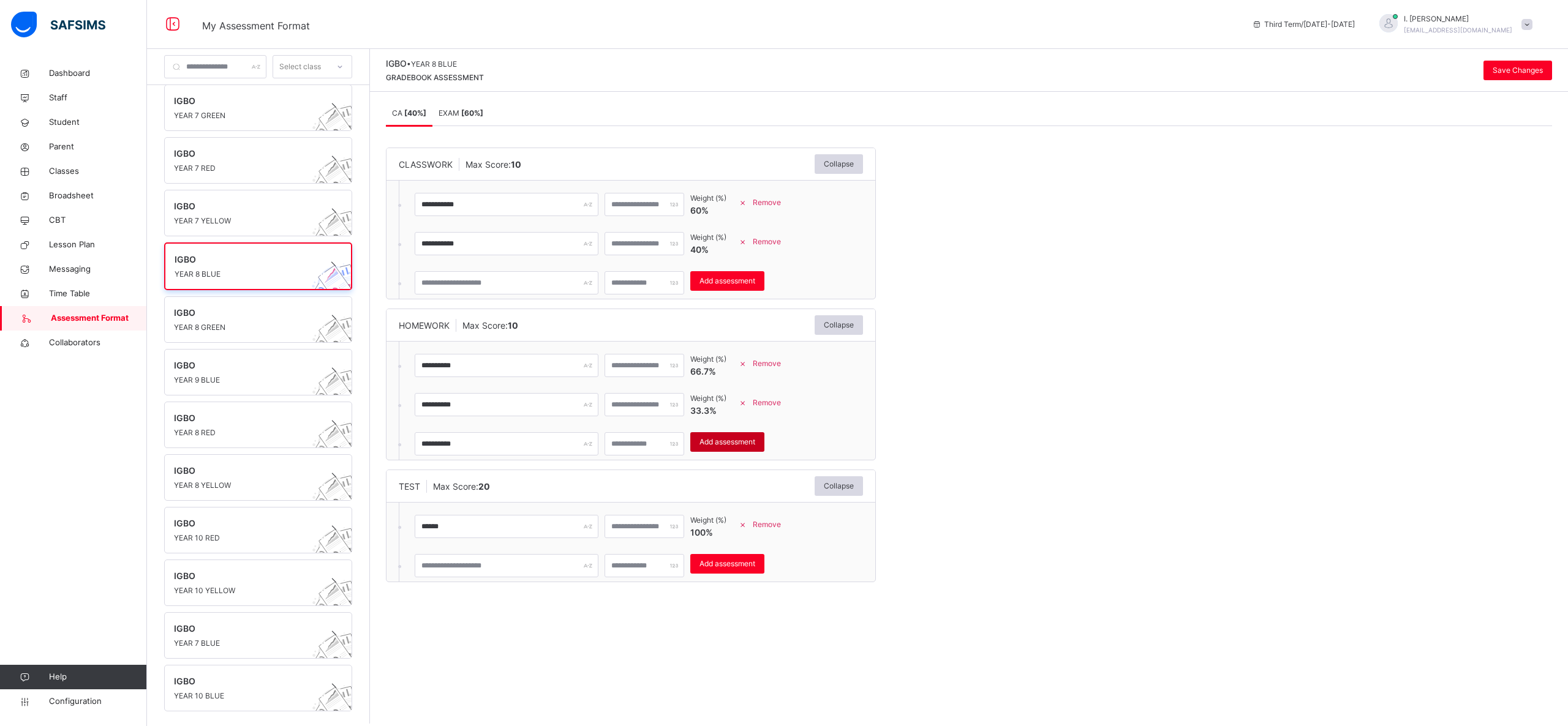 type 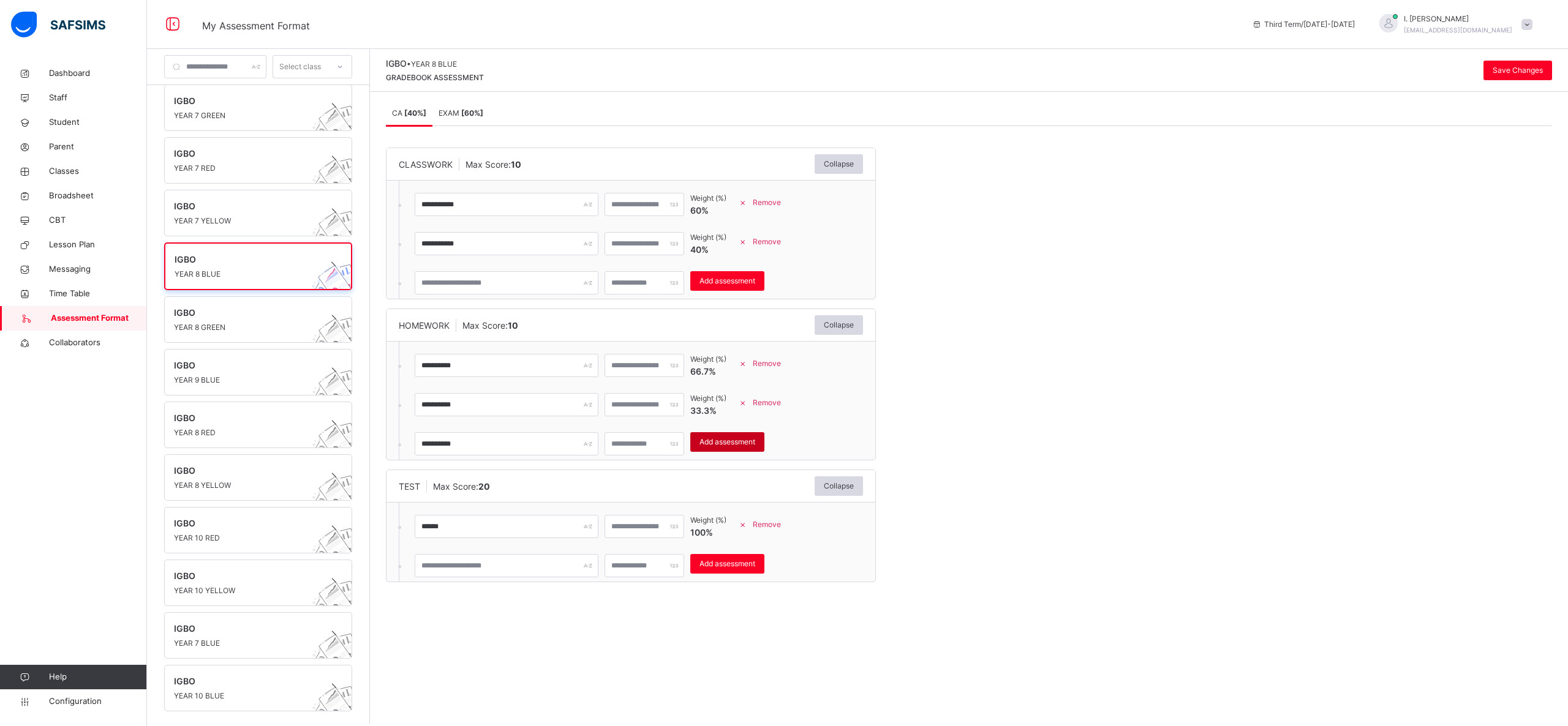 type on "*" 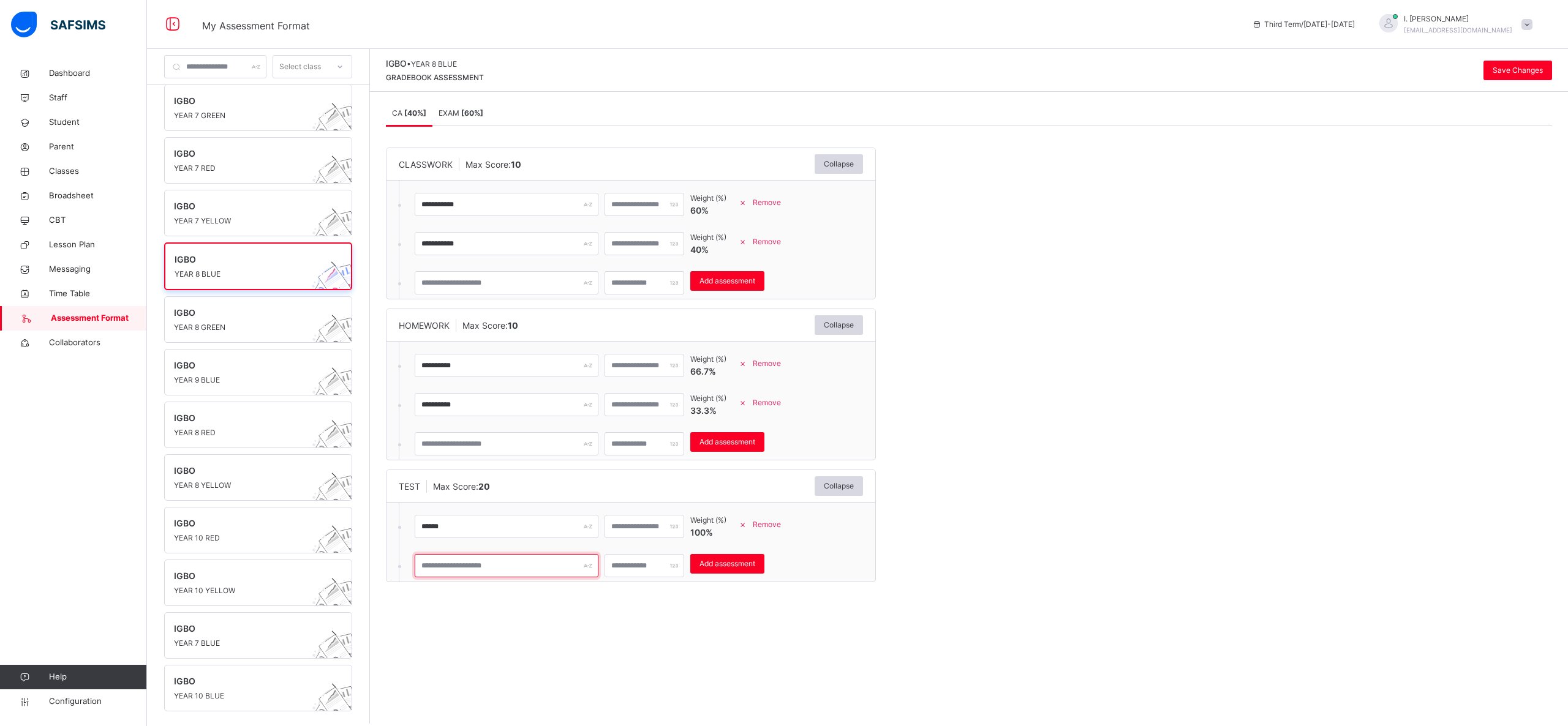 click at bounding box center (507, 566) 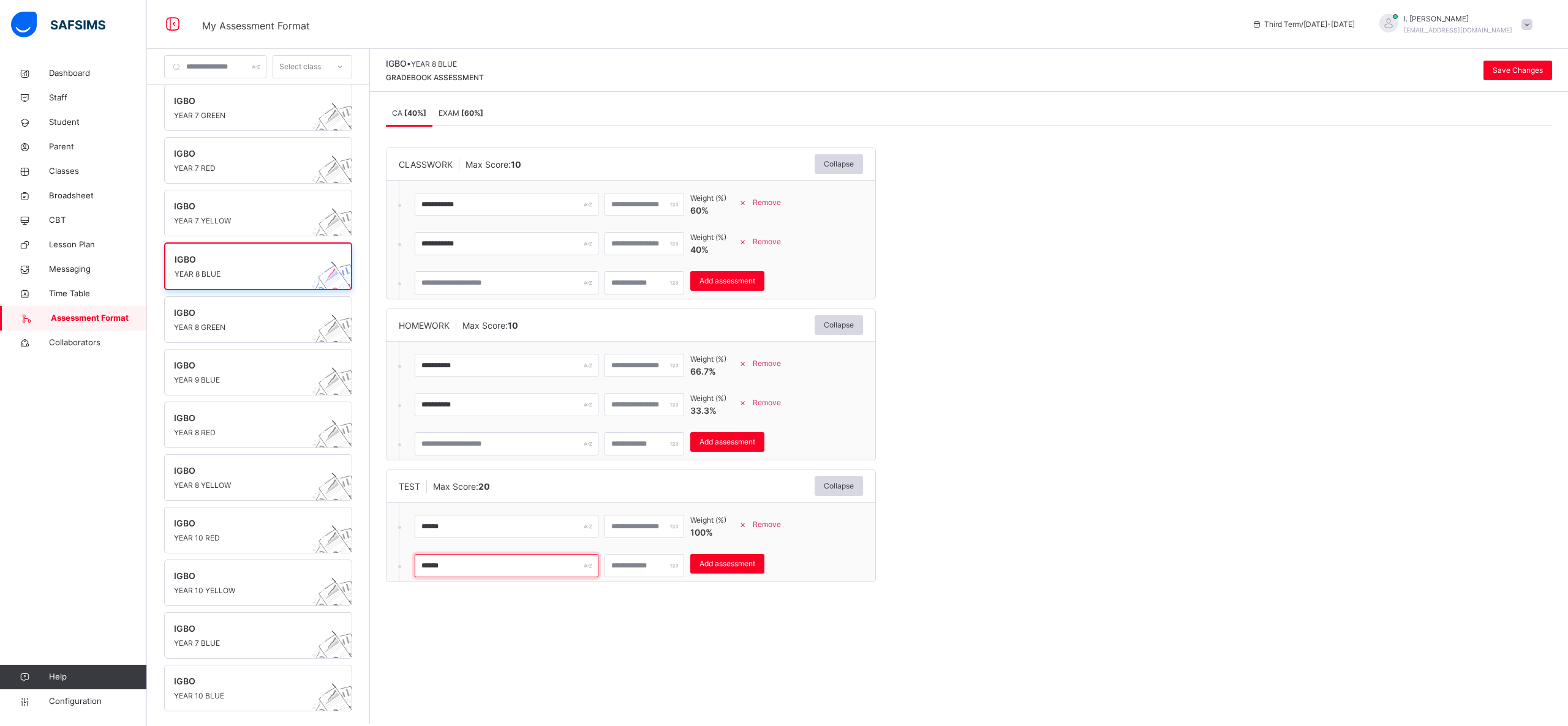 type on "******" 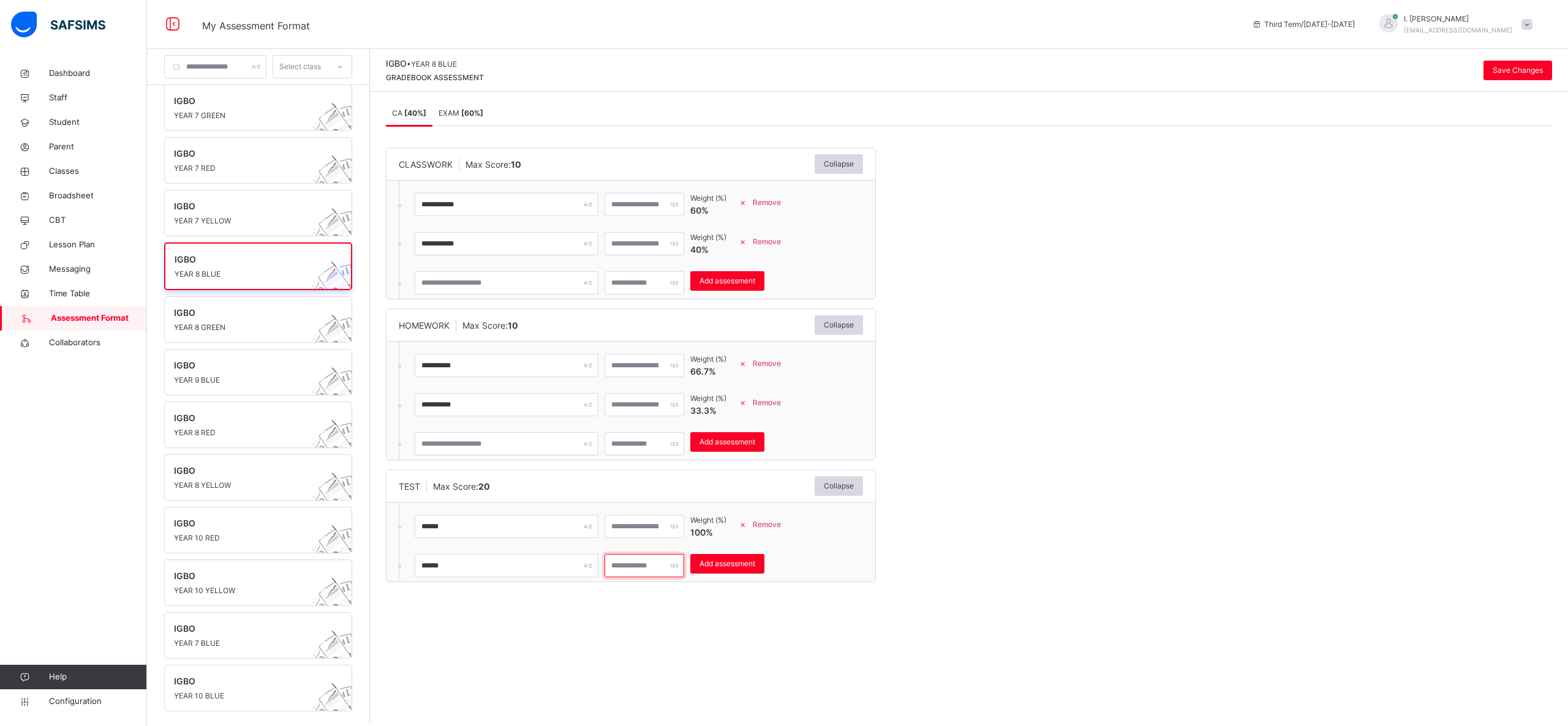 click at bounding box center [644, 566] 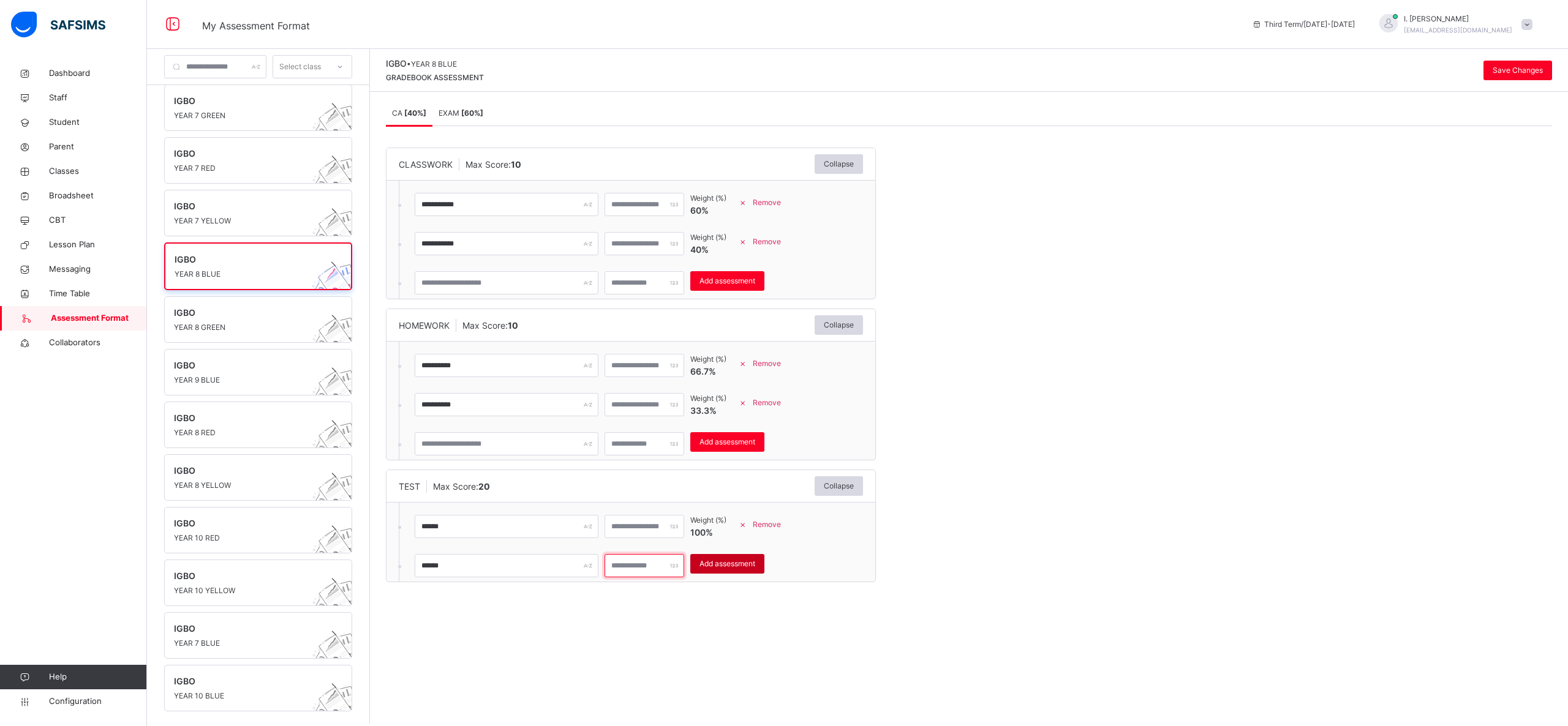 type on "**" 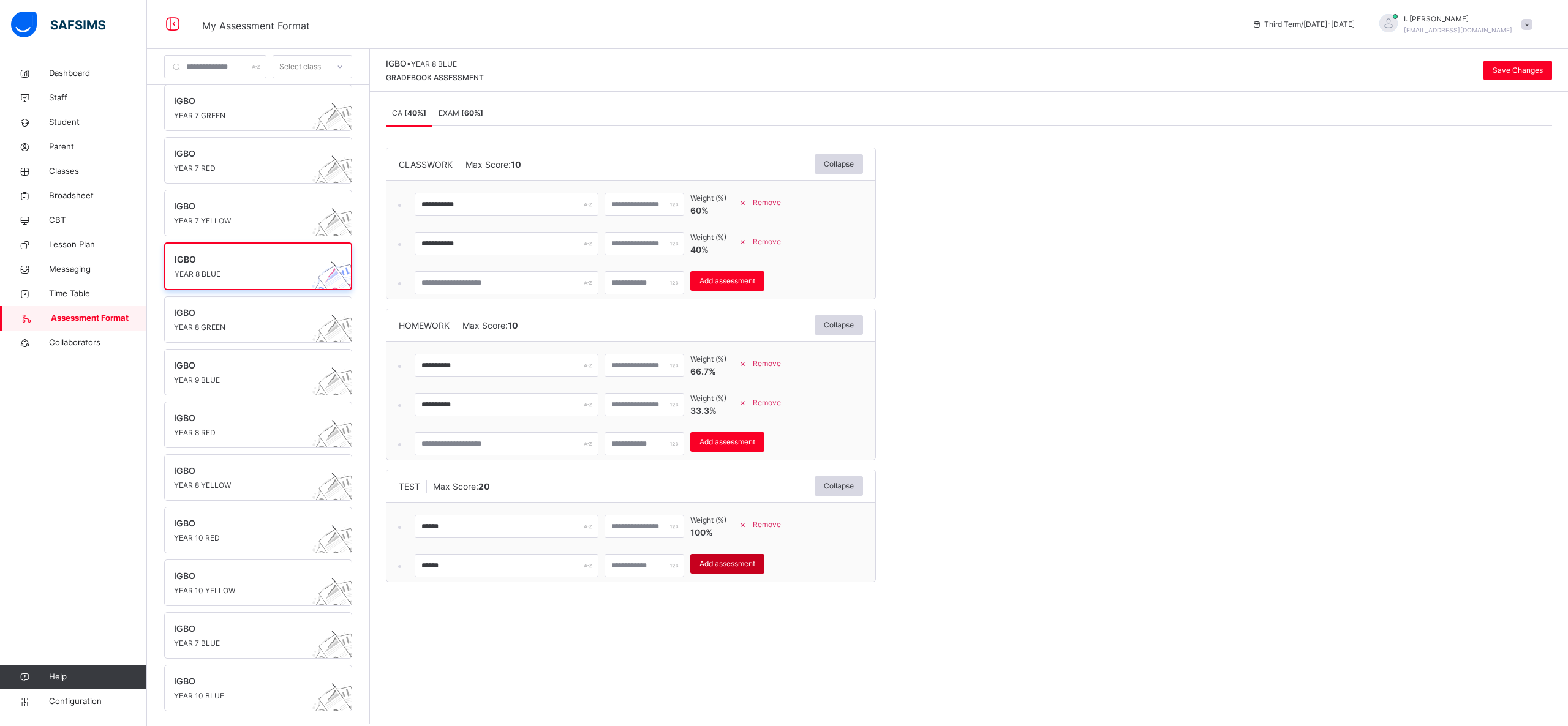 click on "Add assessment" at bounding box center [727, 564] 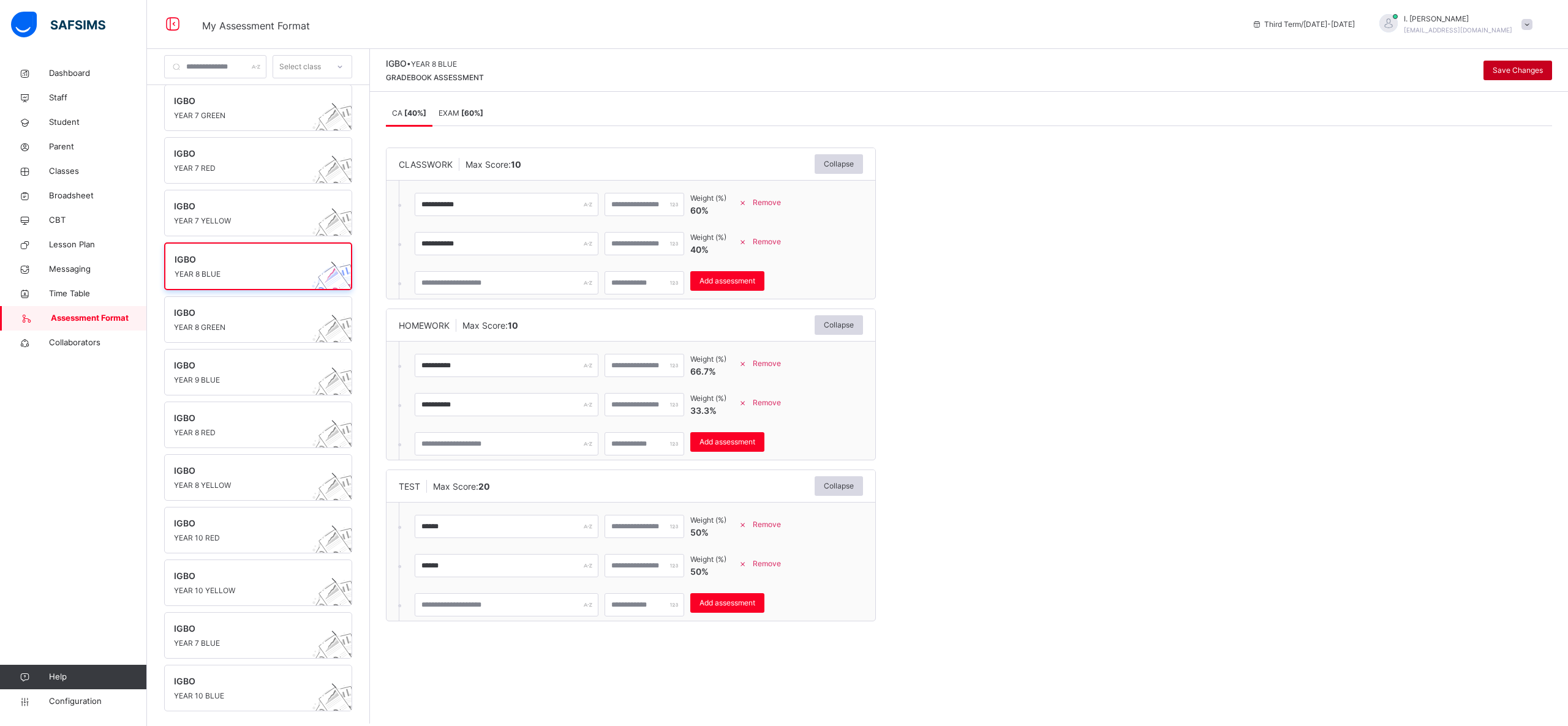 click on "Save Changes" at bounding box center [1518, 70] 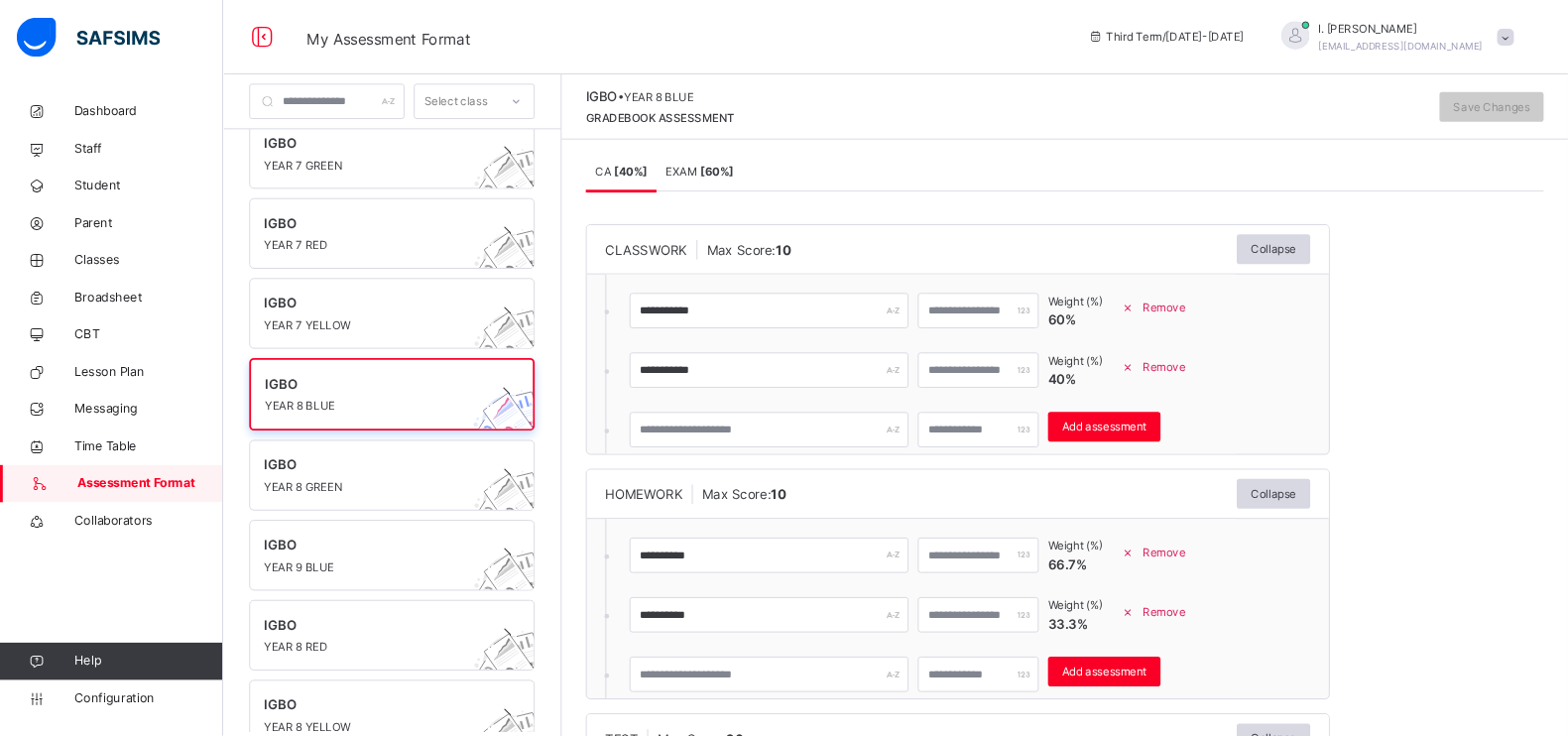 scroll, scrollTop: 790, scrollLeft: 0, axis: vertical 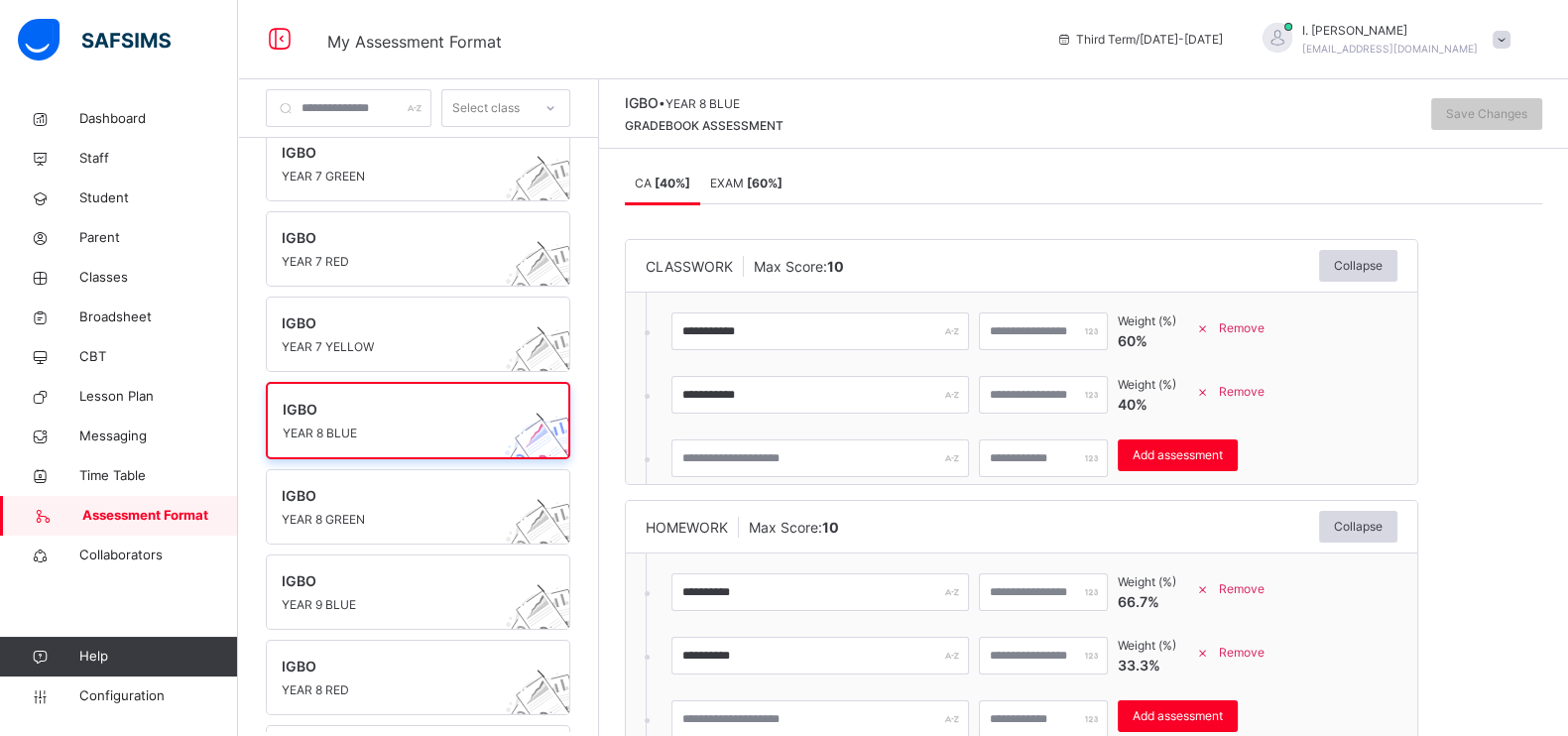 drag, startPoint x: 2484, startPoint y: 8, endPoint x: 972, endPoint y: 78, distance: 1513.6195 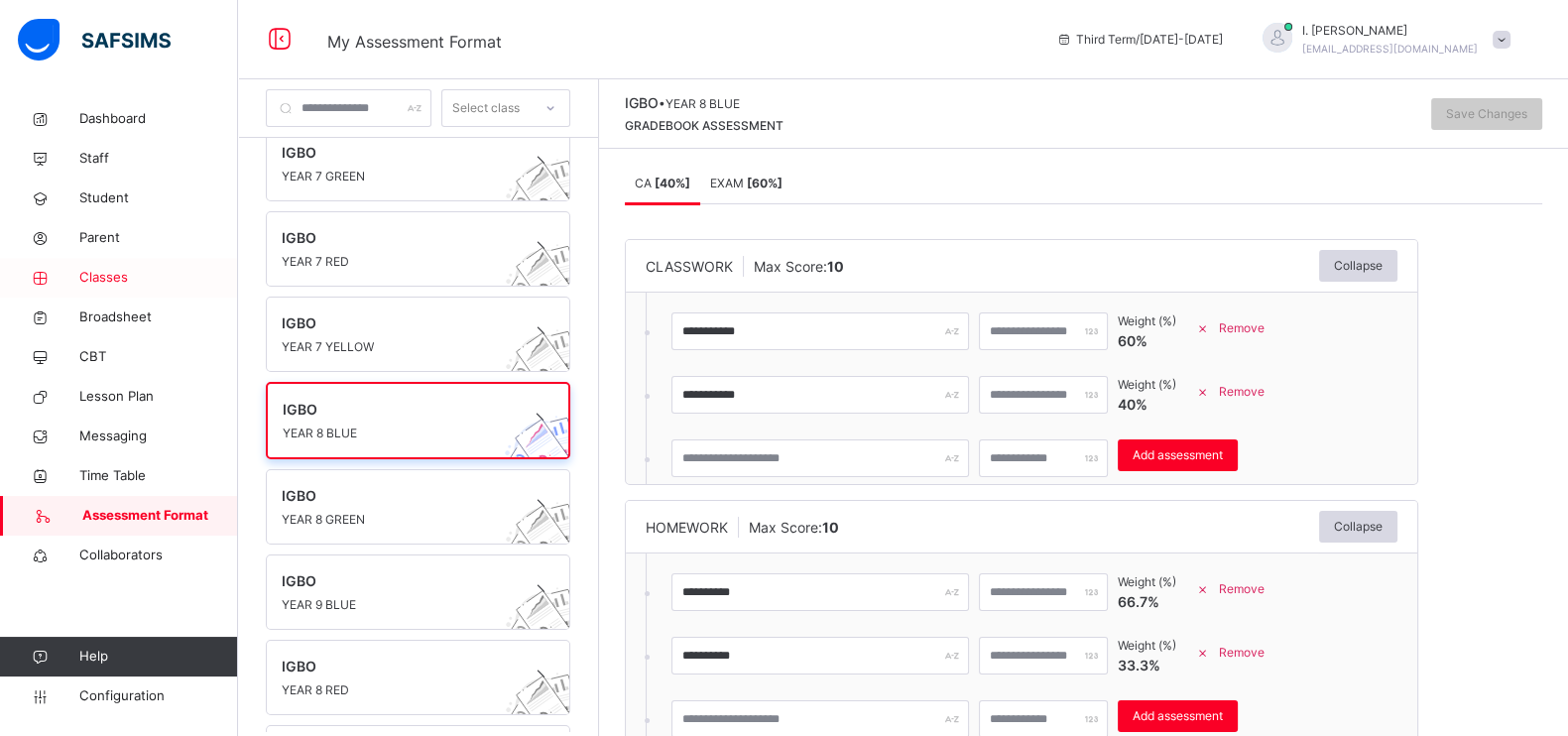 click on "Classes" at bounding box center (159, 278) 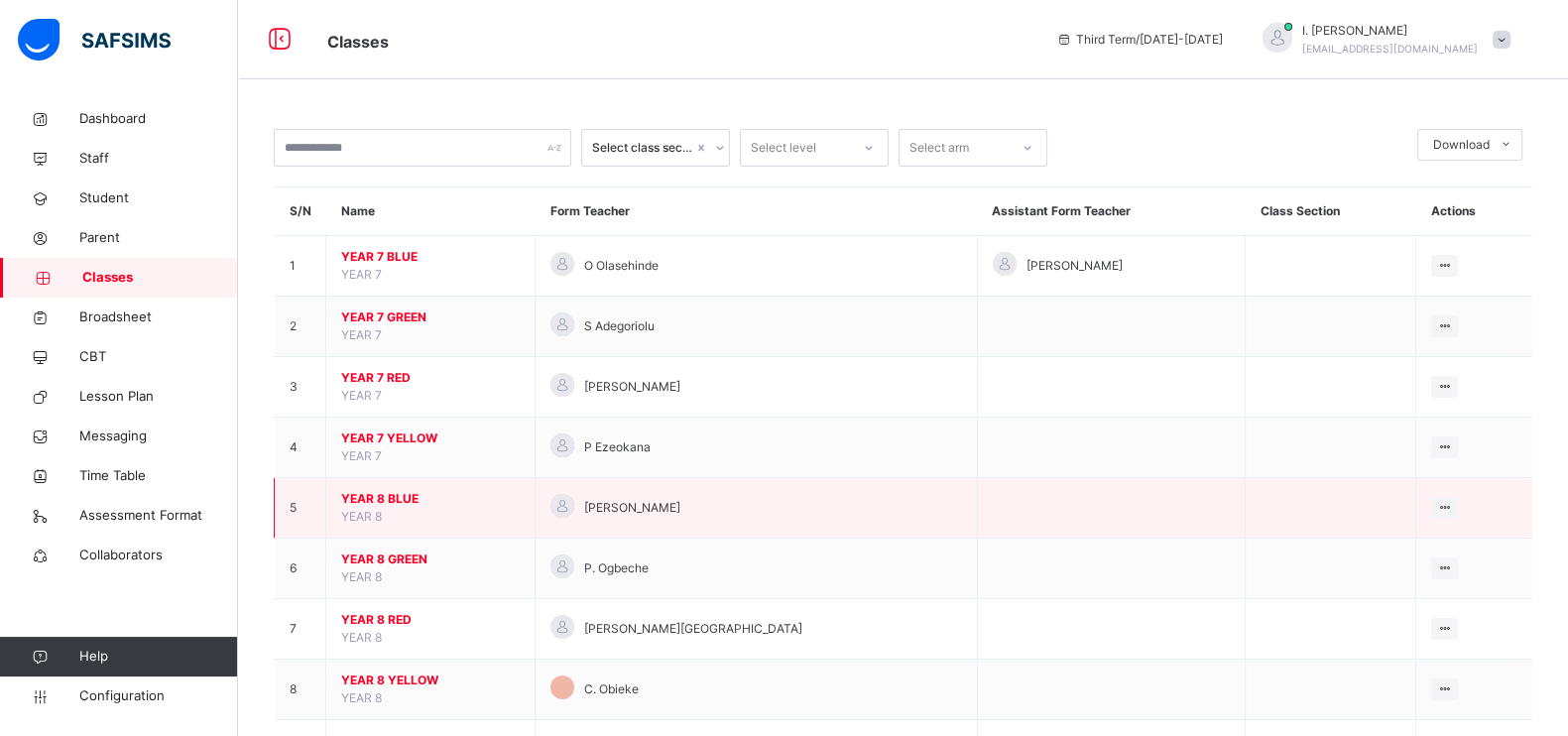 click on "YEAR 8   BLUE" at bounding box center [430, 499] 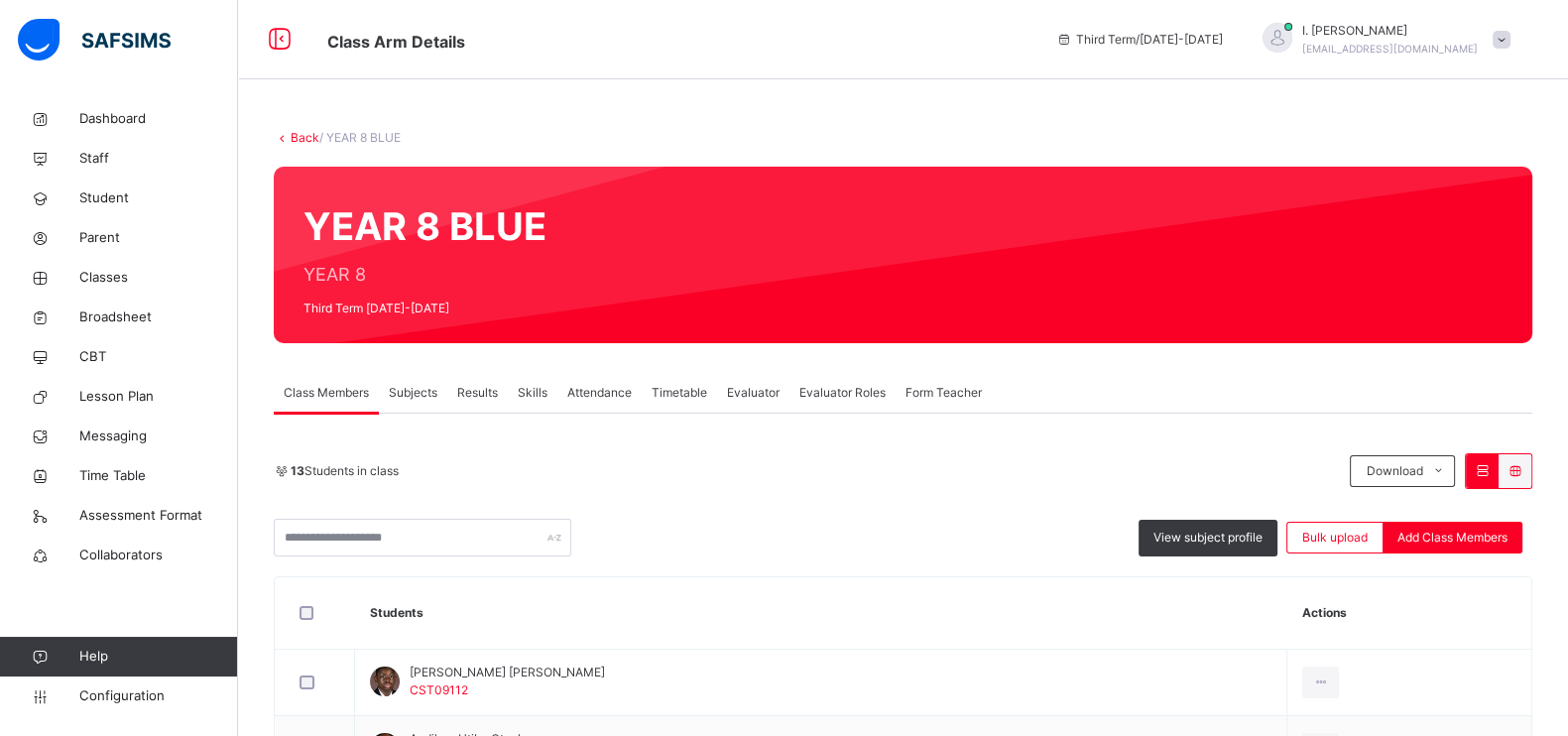 click on "Subjects" at bounding box center [413, 393] 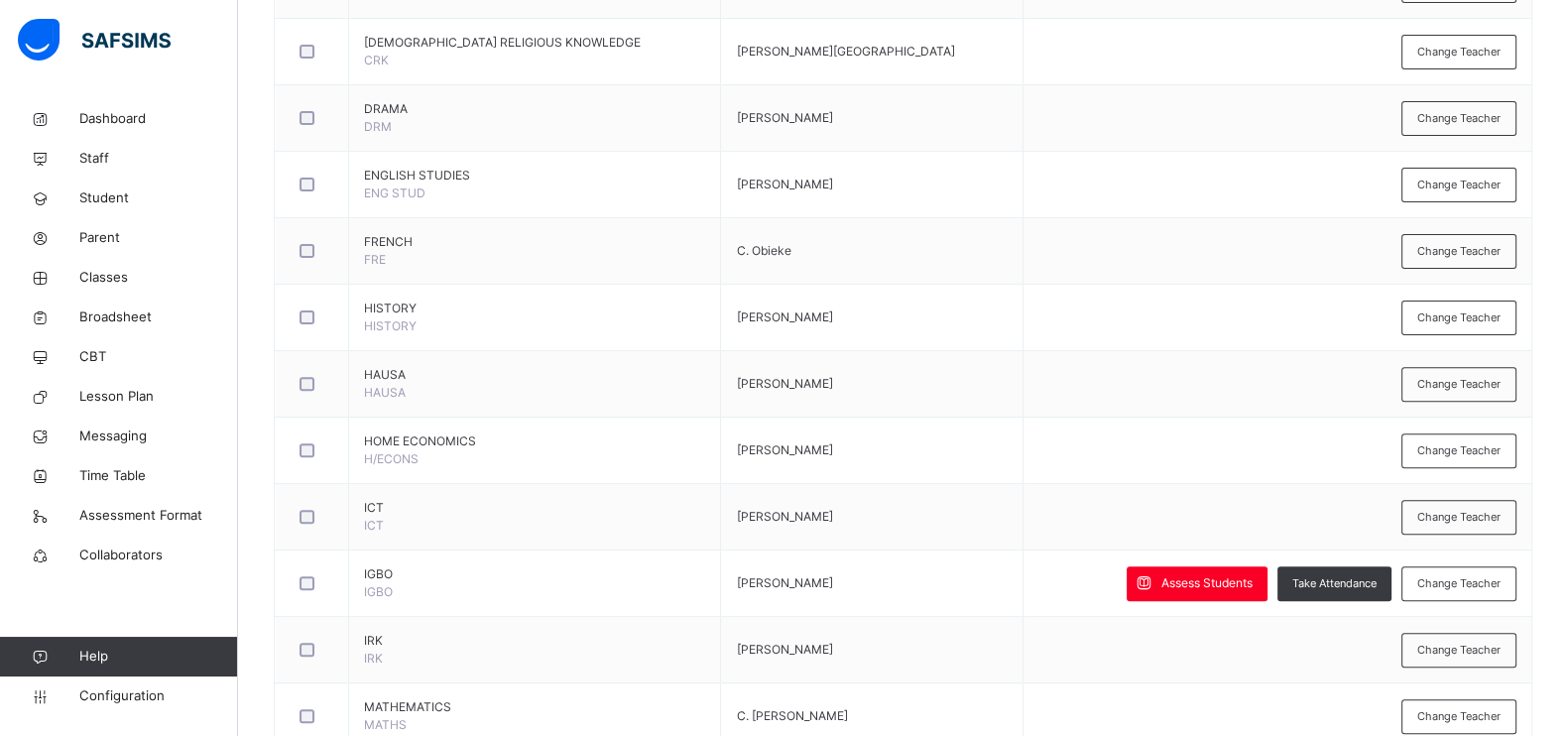 scroll, scrollTop: 988, scrollLeft: 0, axis: vertical 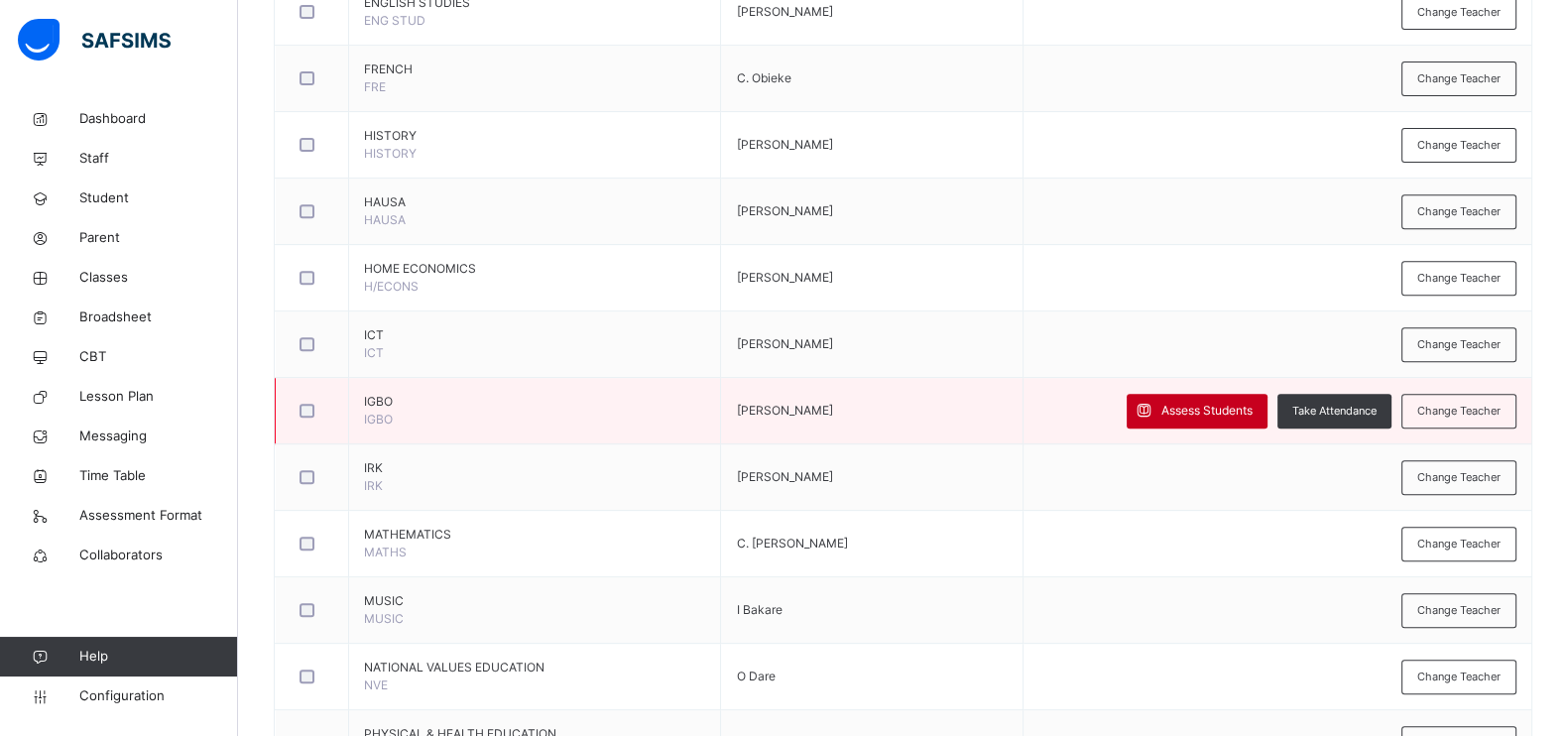 click on "Assess Students" at bounding box center (1197, 411) 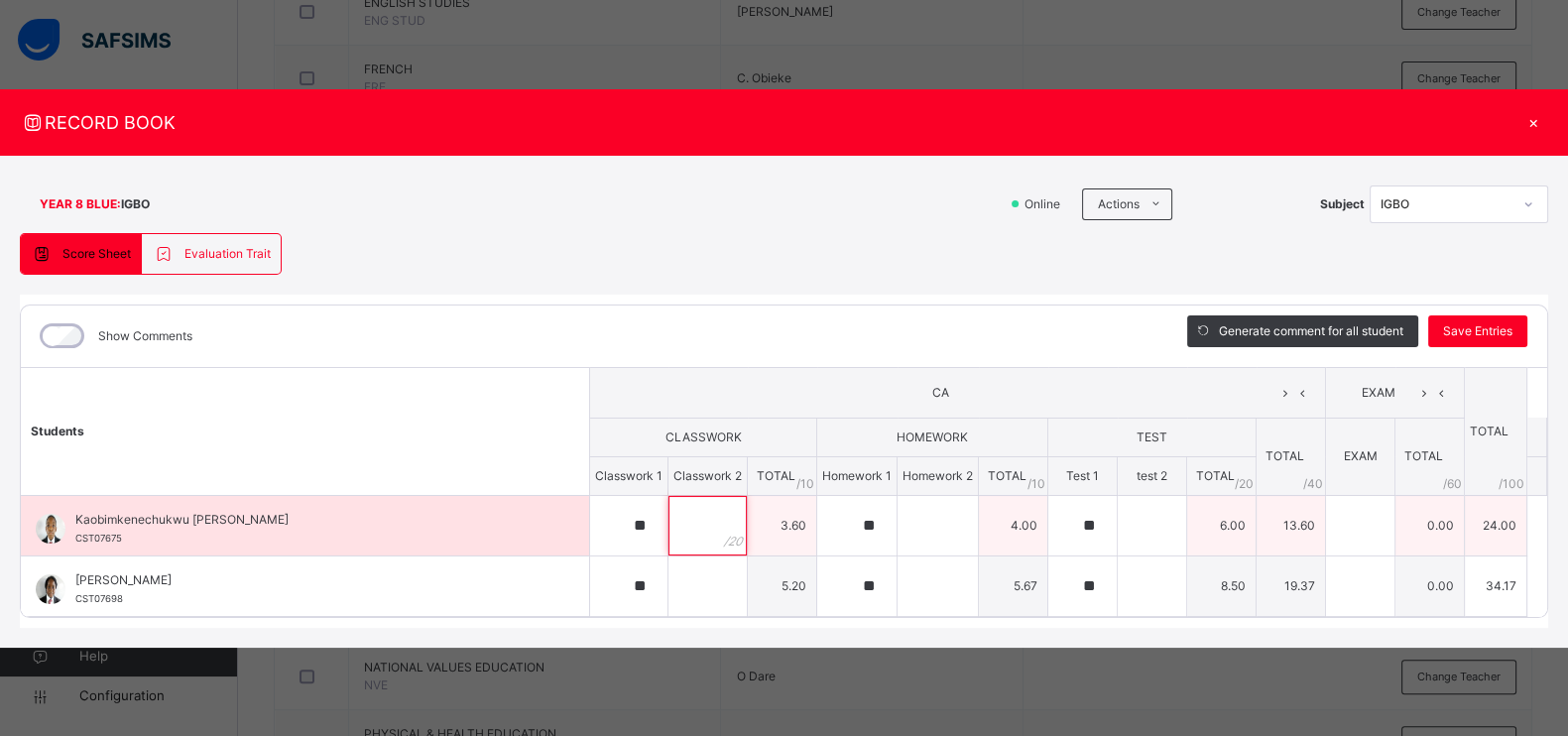 click at bounding box center (707, 526) 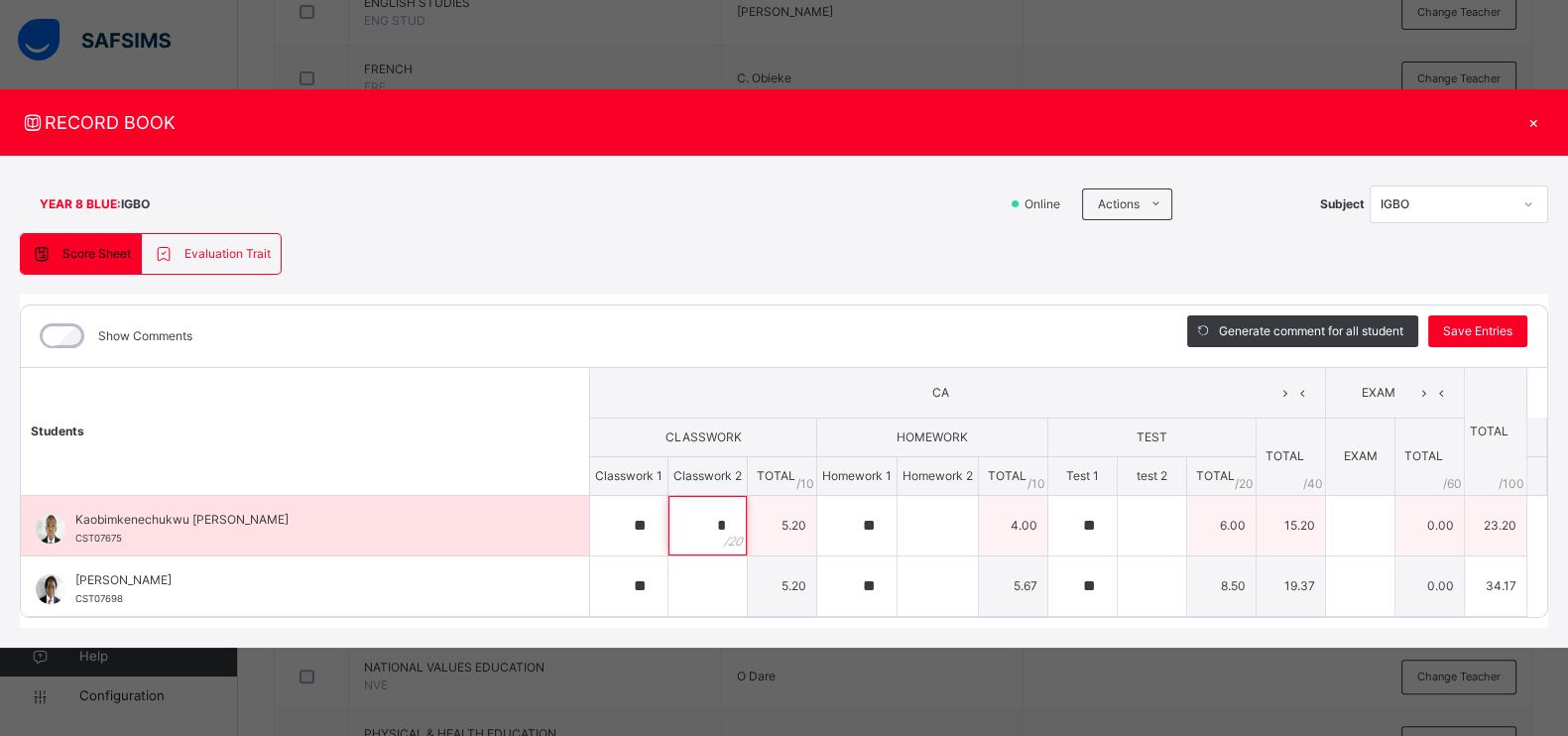 type on "*" 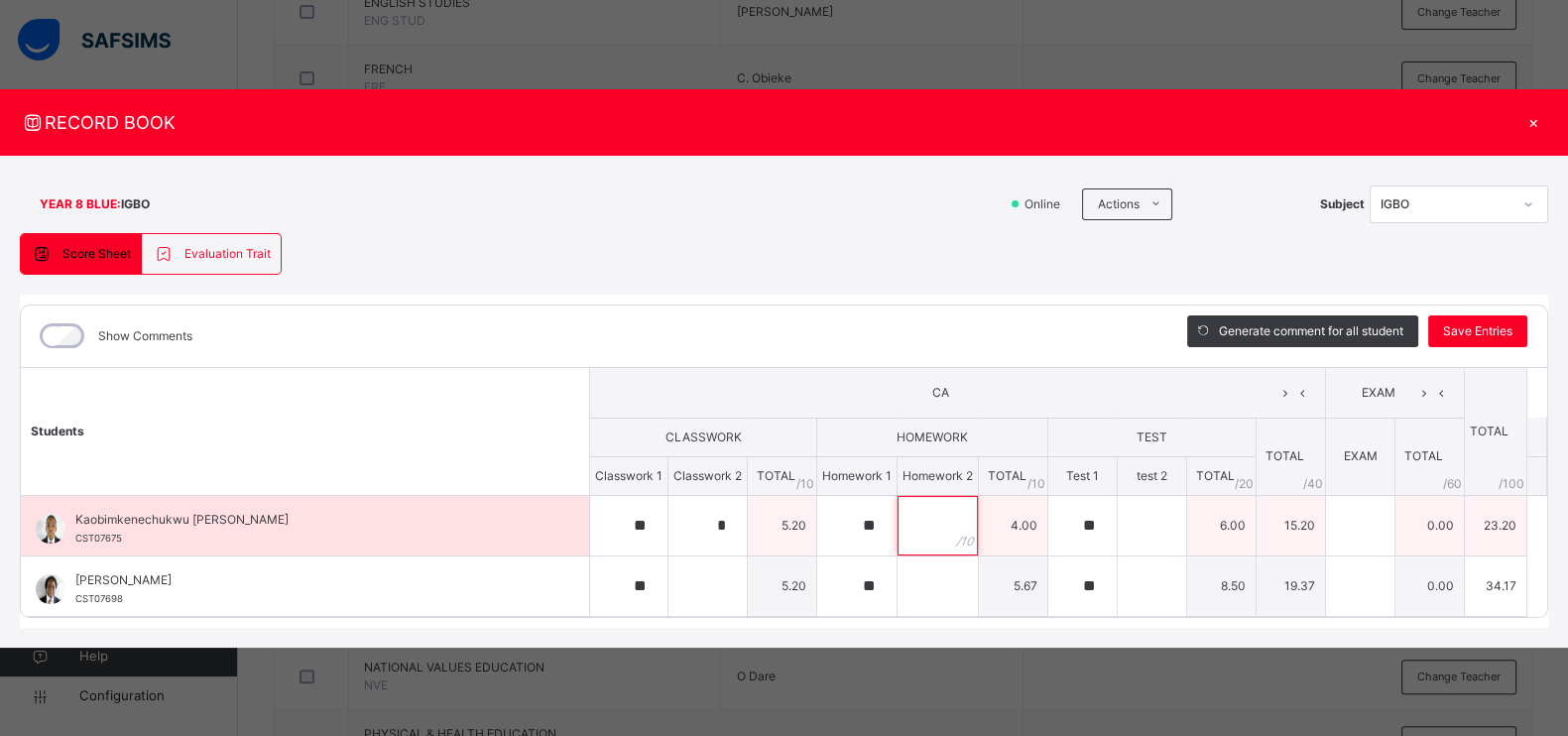 click at bounding box center (937, 526) 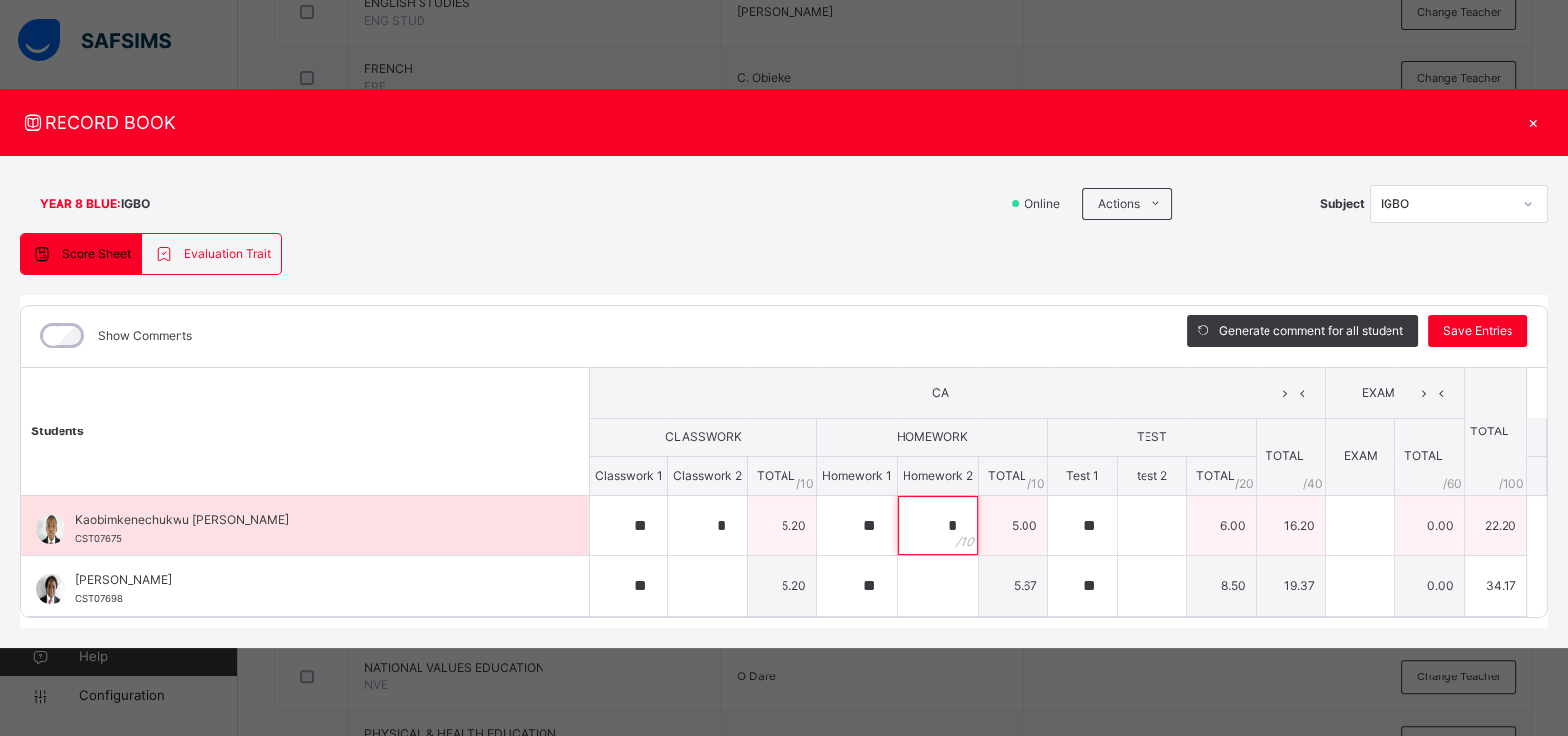 type on "*" 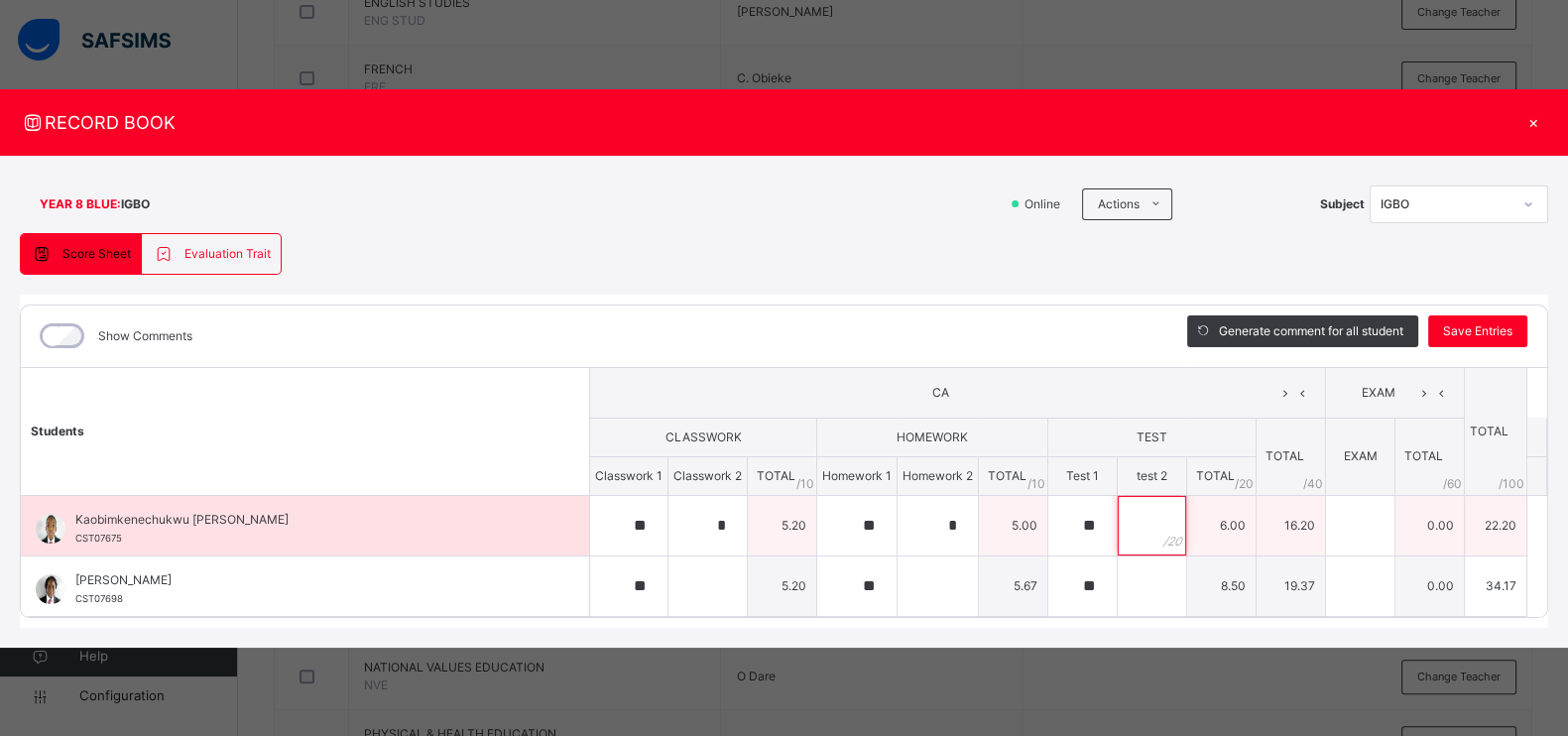 click at bounding box center (1151, 526) 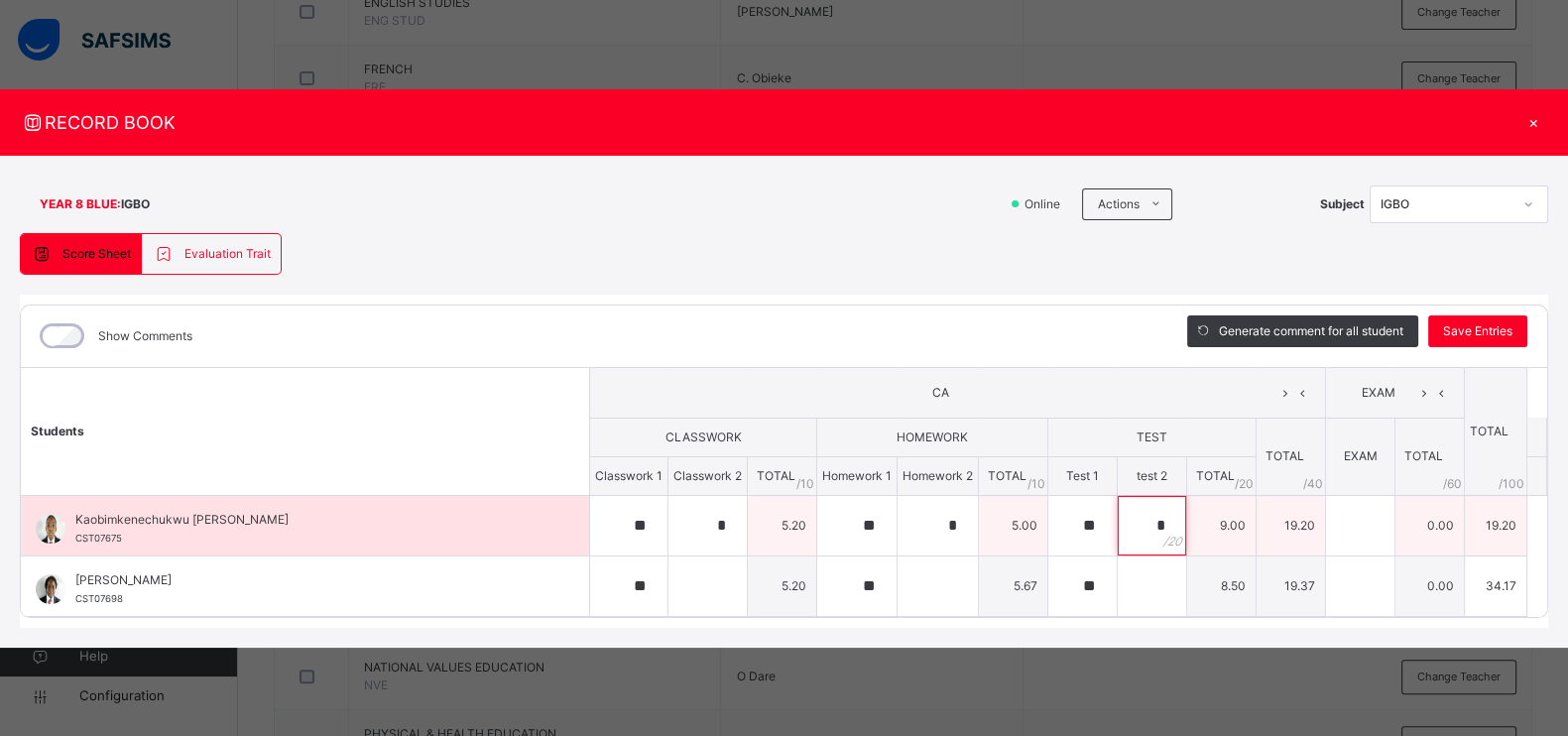 type on "*" 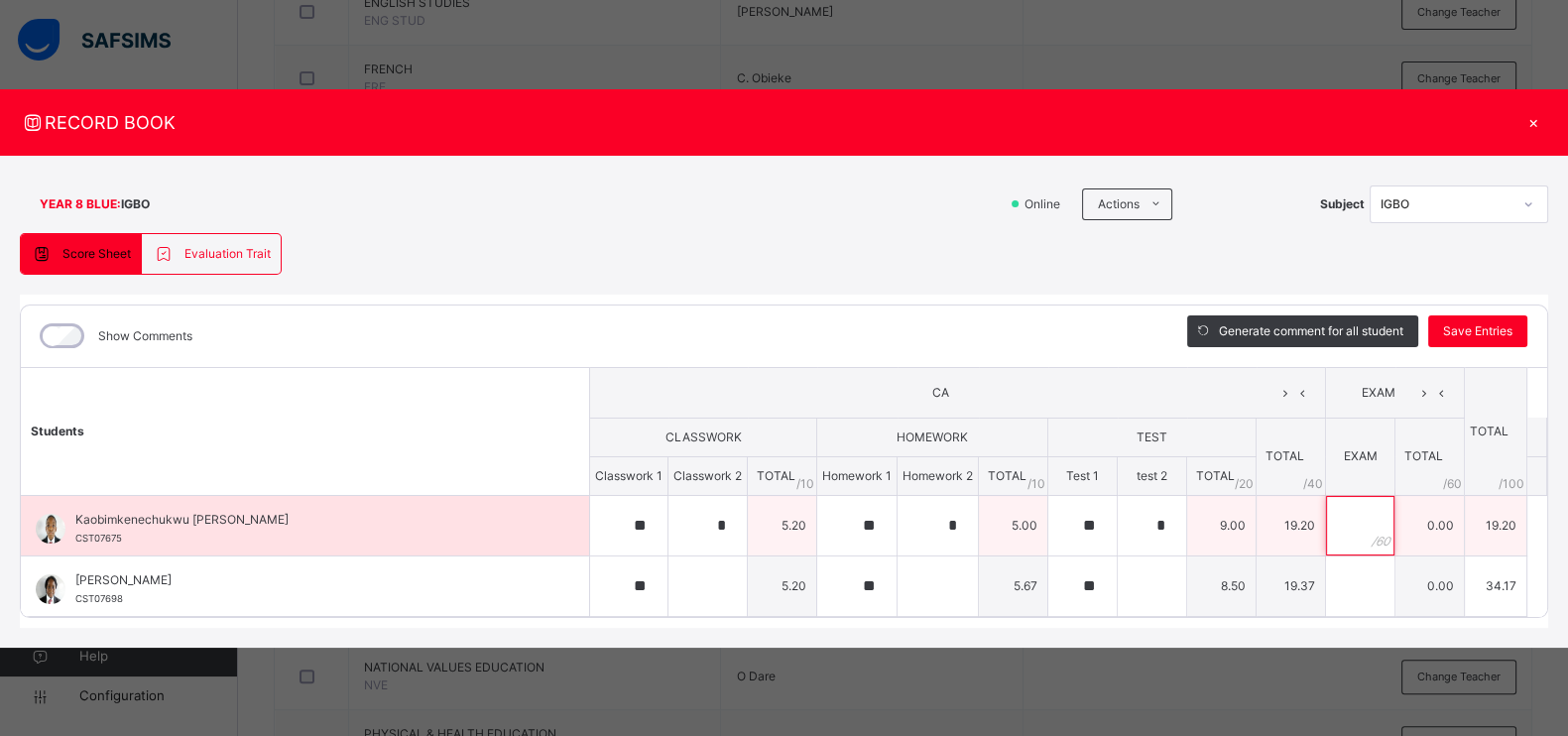 click at bounding box center (1360, 526) 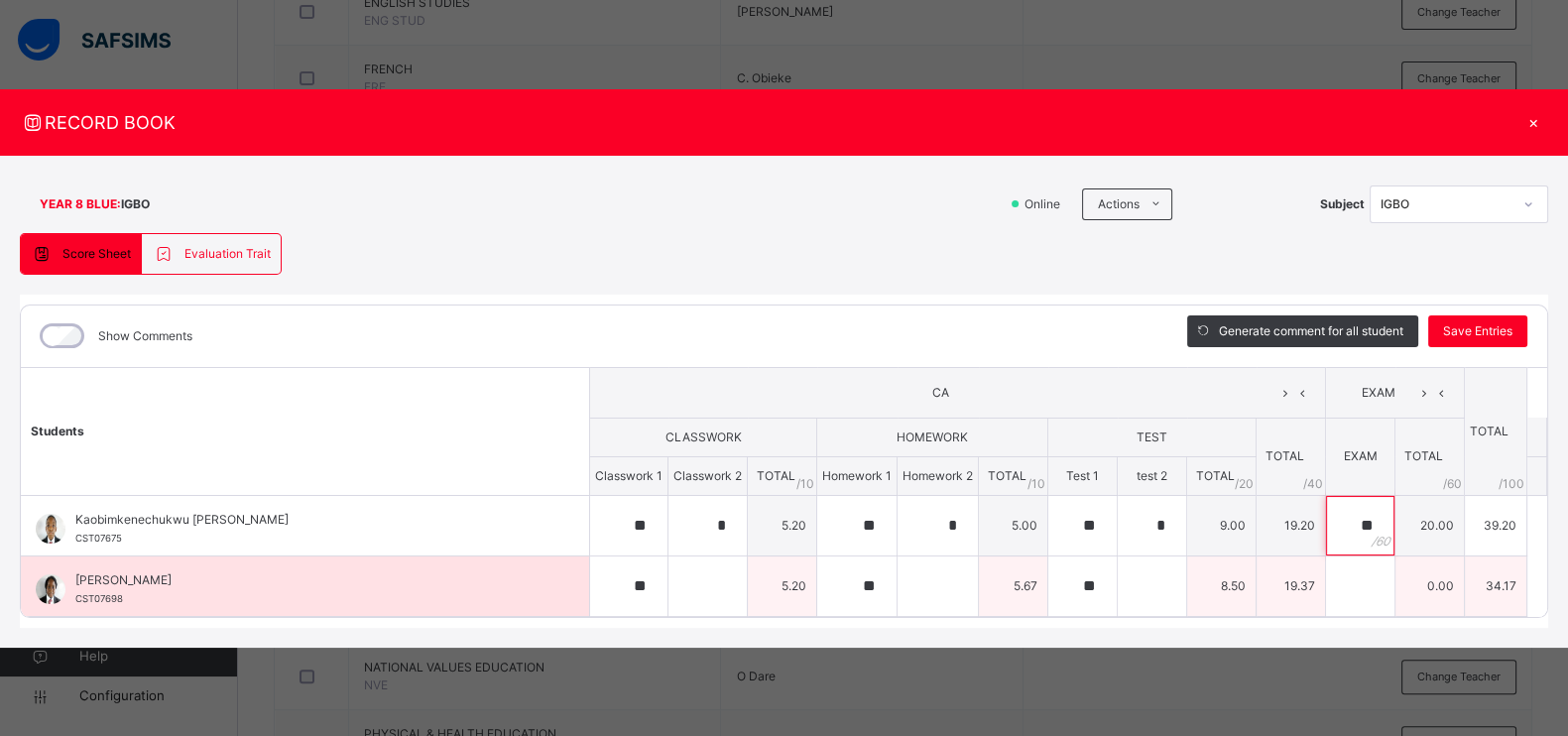 type on "**" 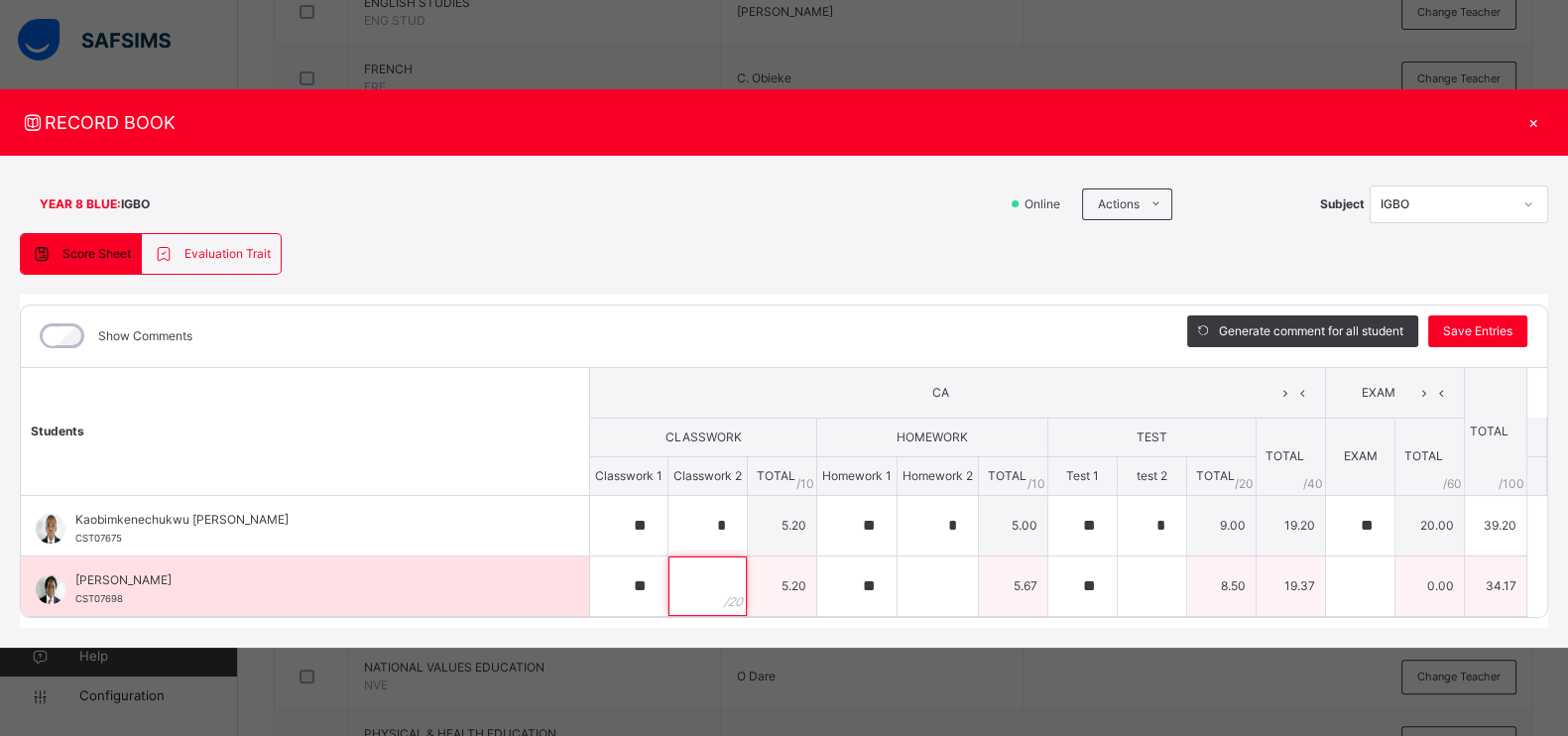 click at bounding box center (707, 586) 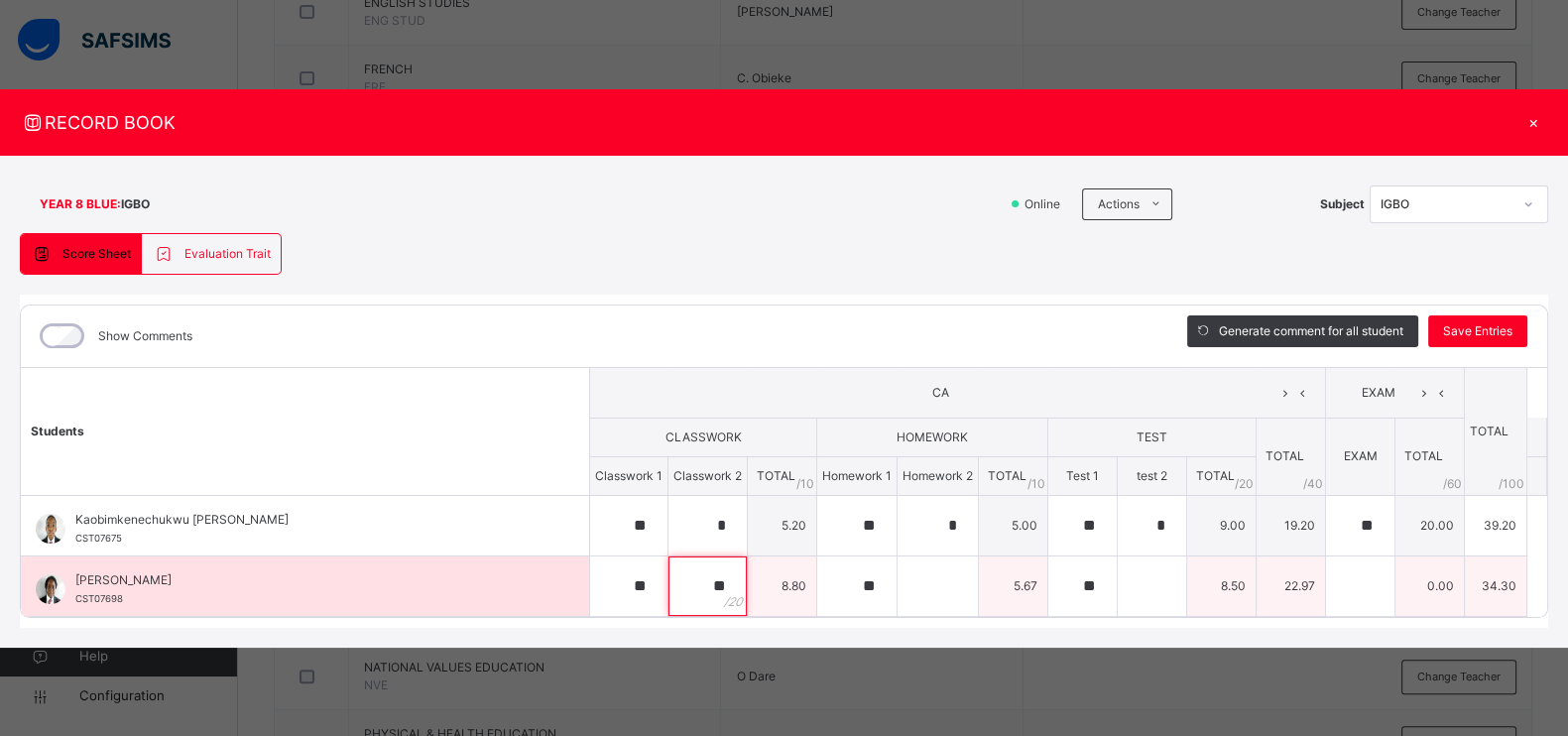 type on "**" 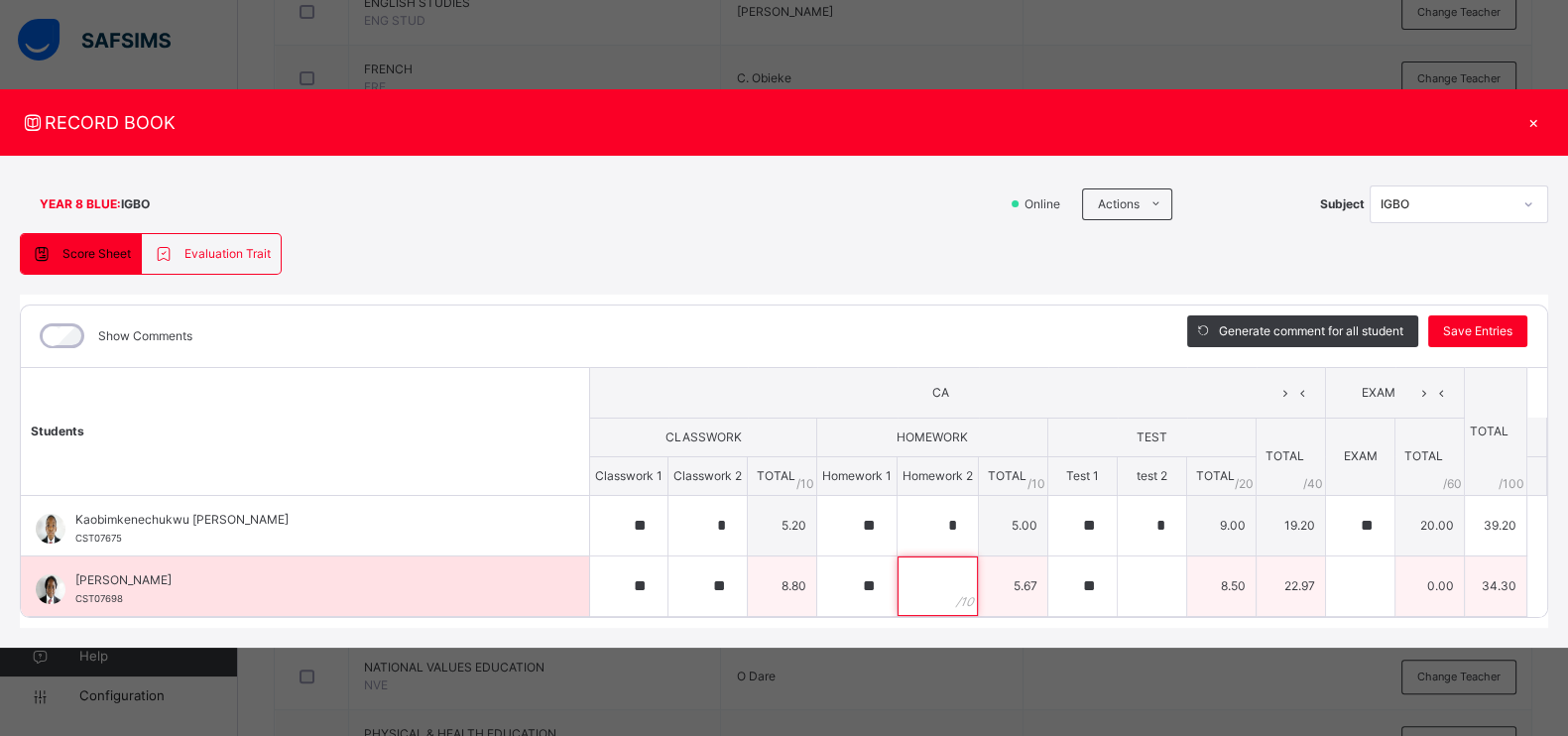 click at bounding box center [937, 586] 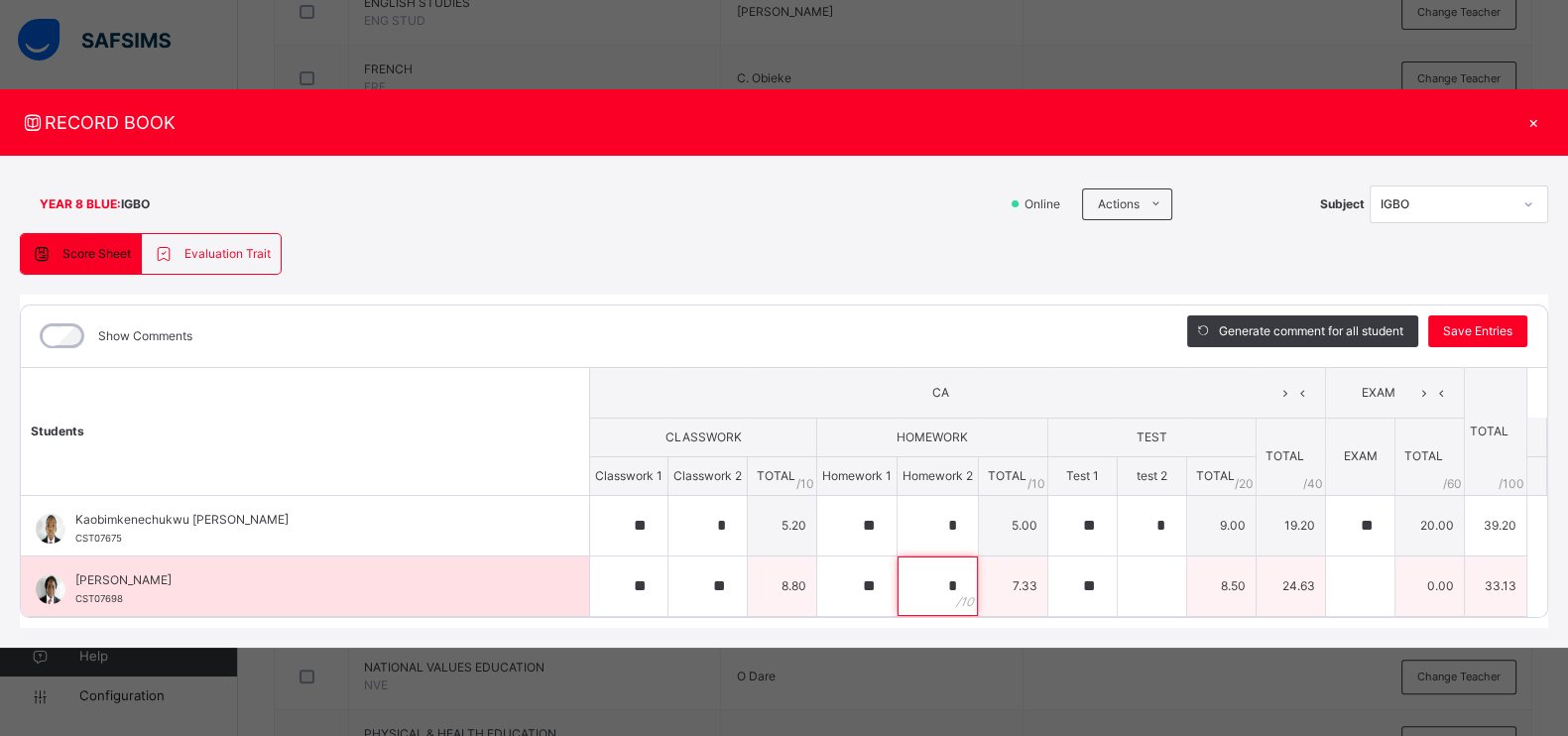 type on "*" 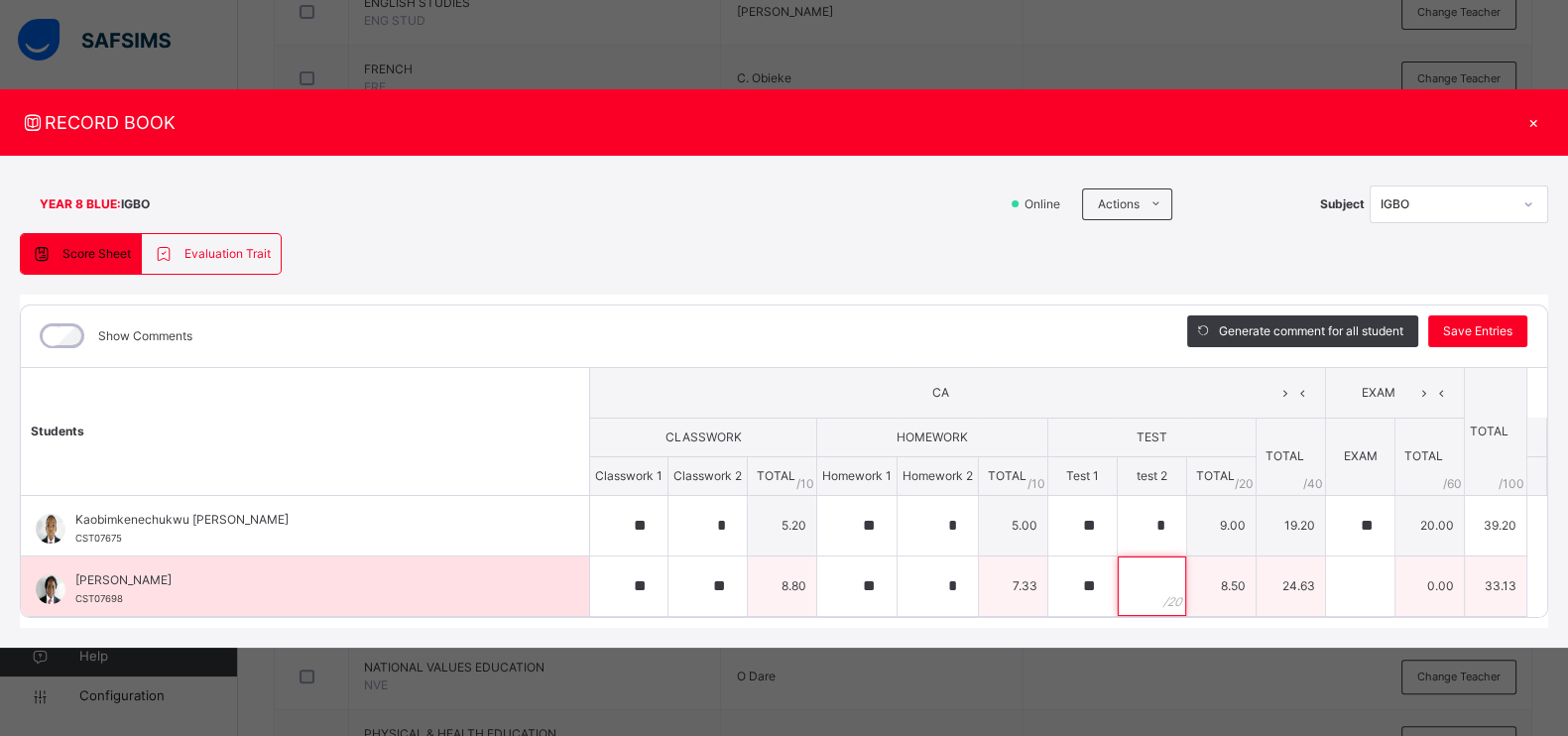 click at bounding box center (1151, 586) 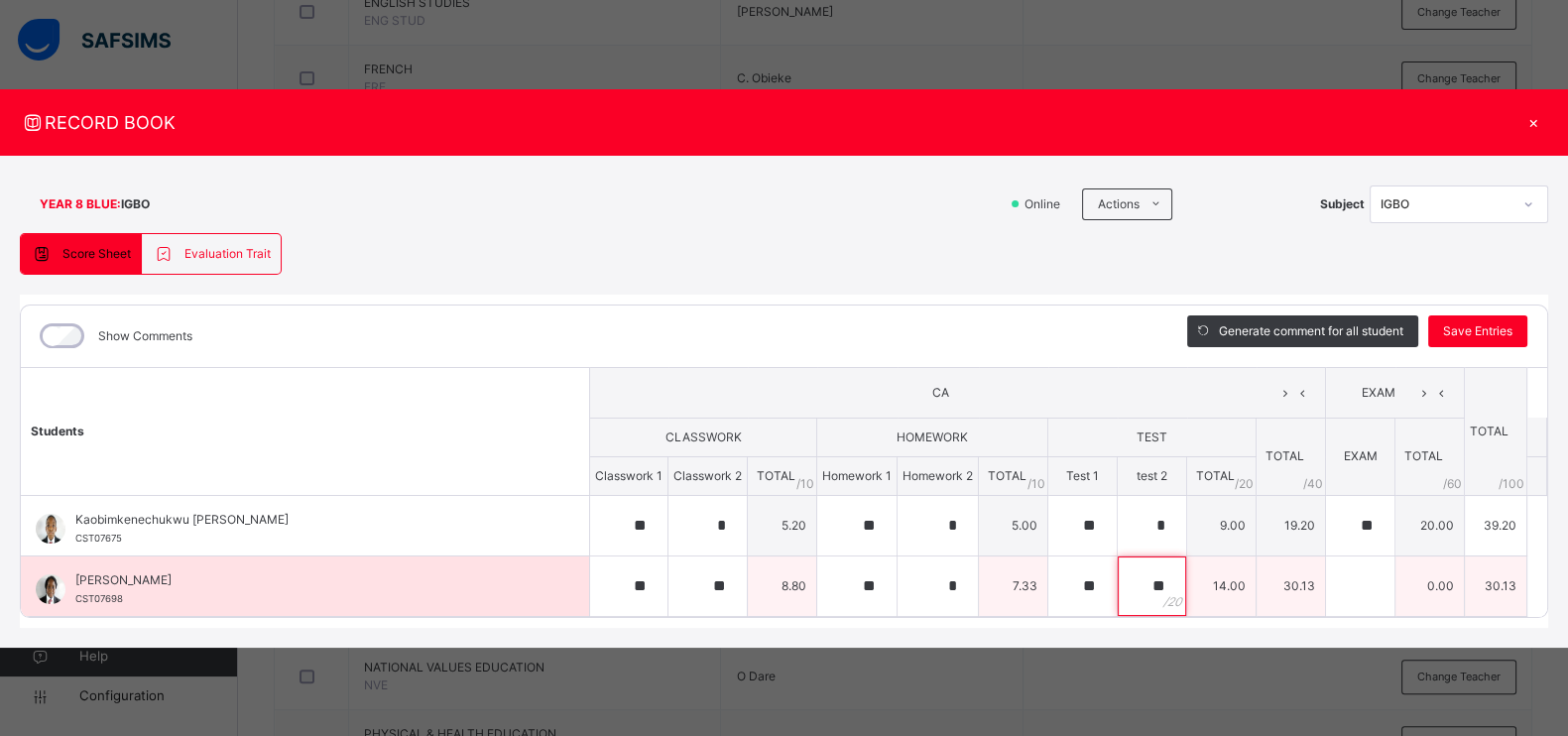 type on "**" 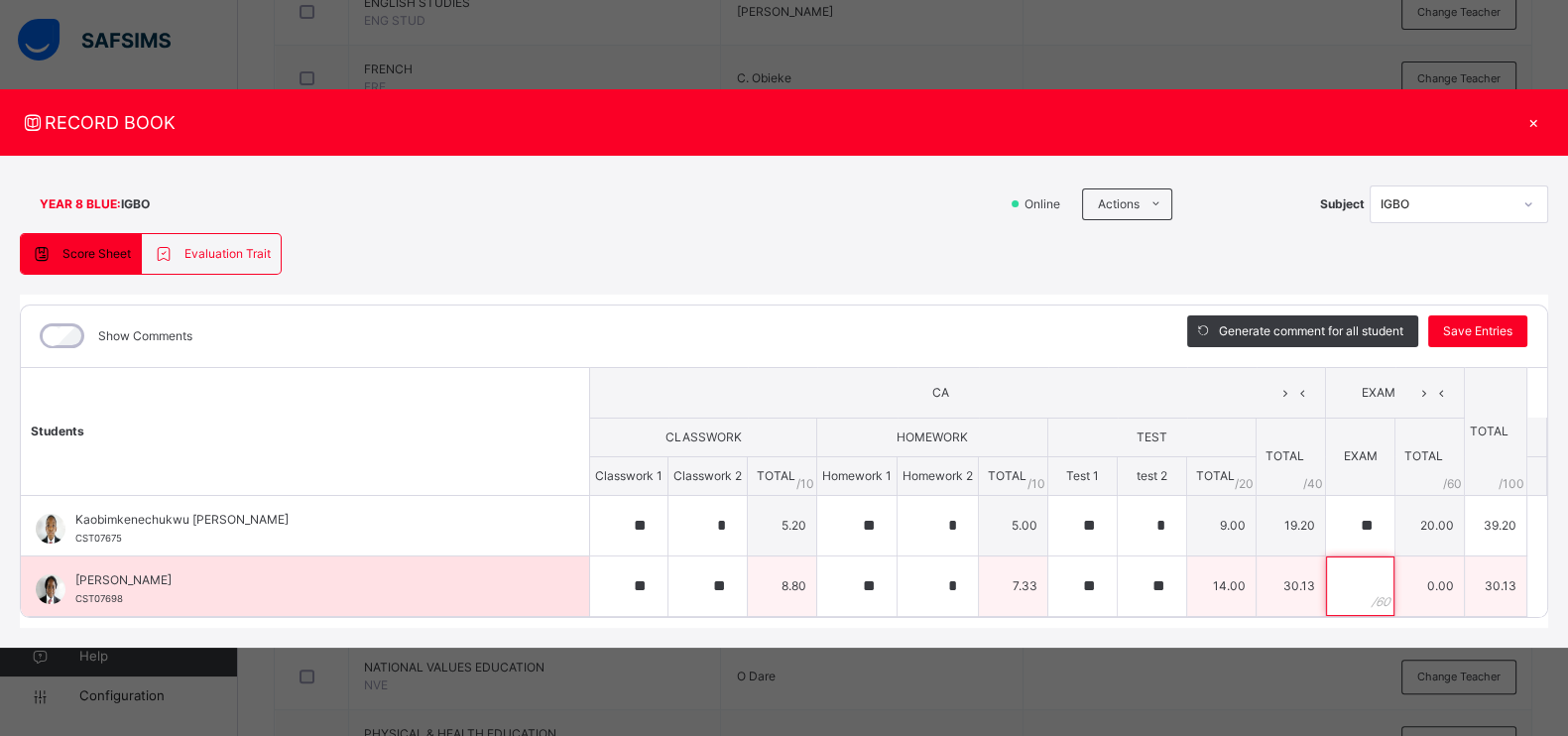 click at bounding box center (1360, 586) 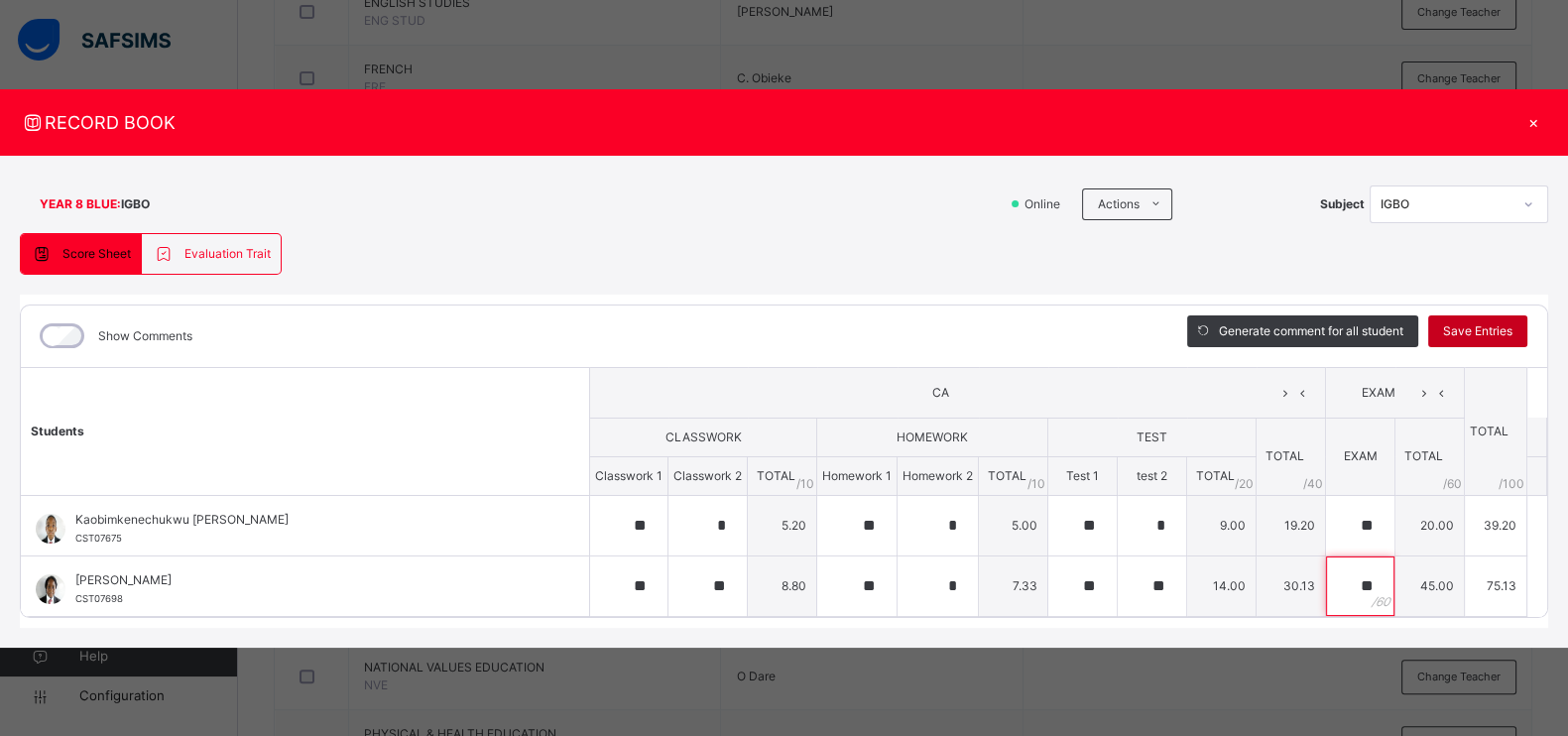 type on "**" 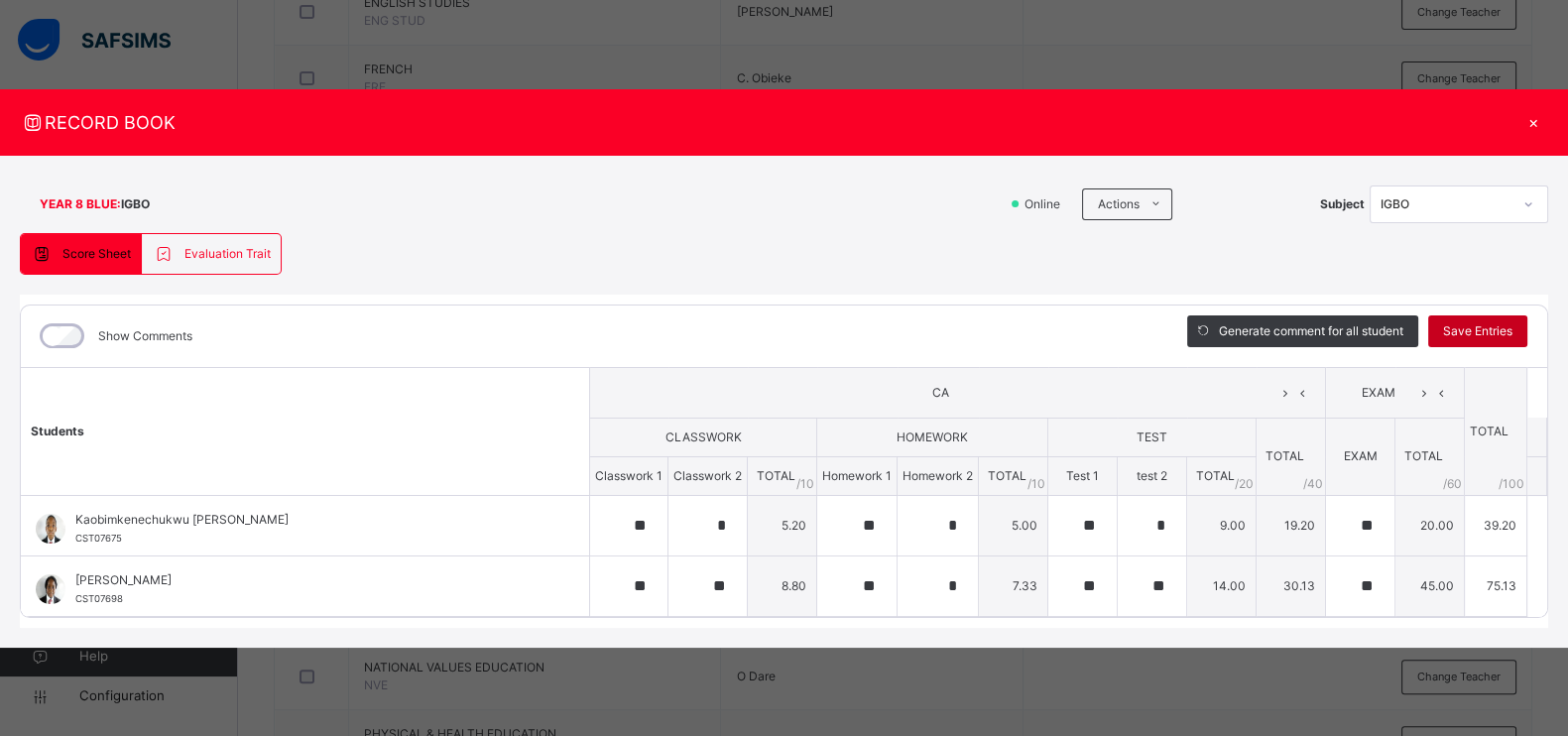 click on "Save Entries" at bounding box center [1478, 331] 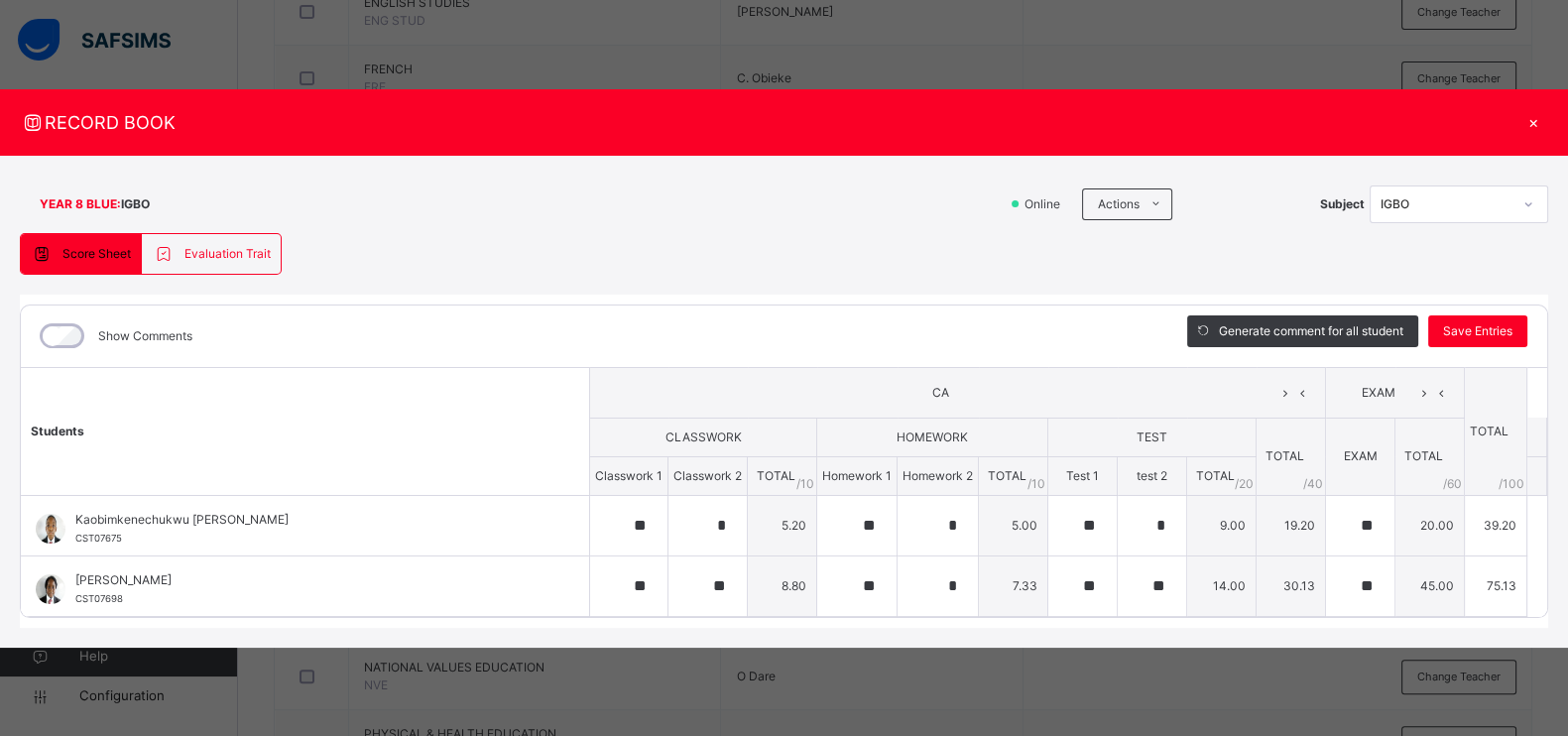 click on "×" at bounding box center [1533, 122] 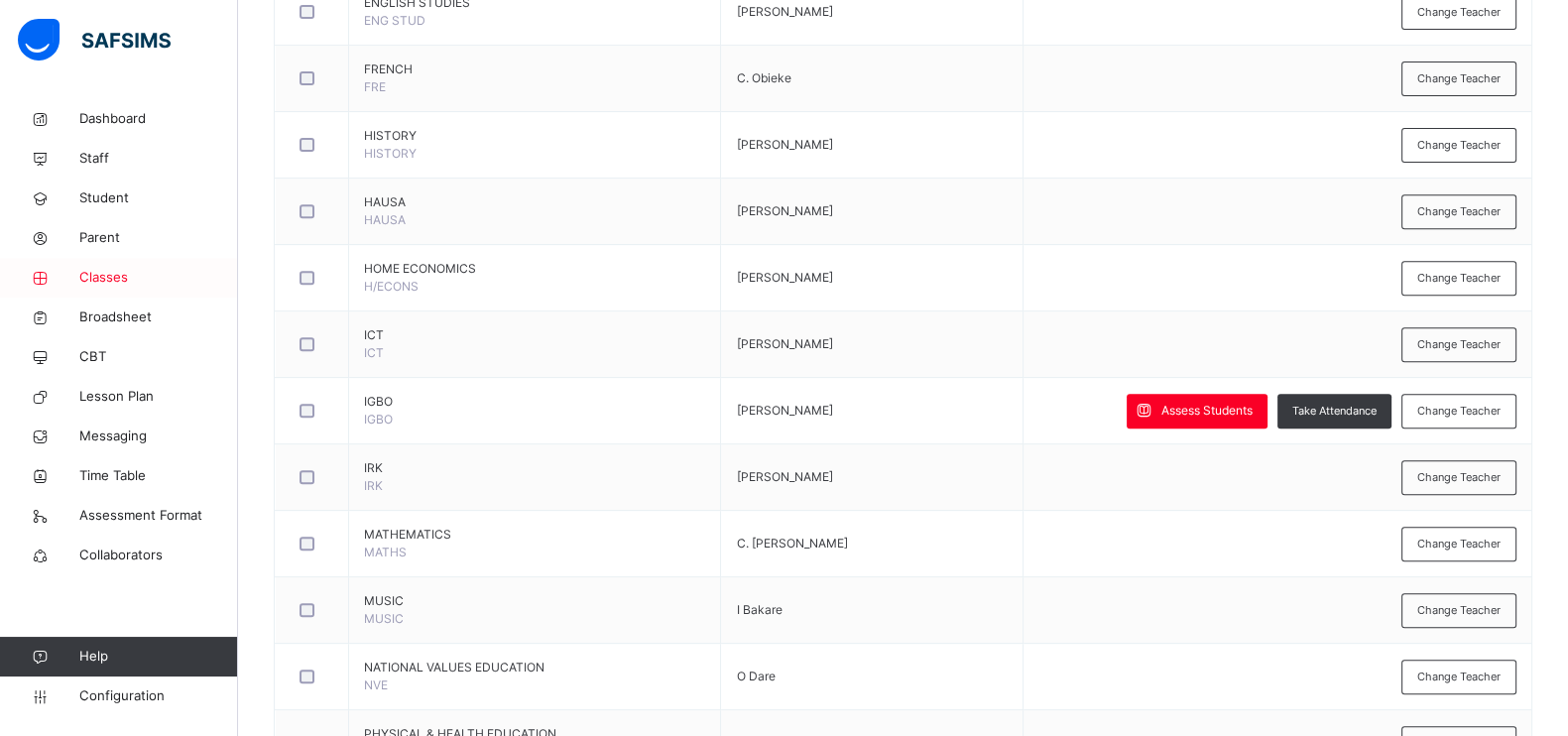 click on "Classes" at bounding box center (159, 278) 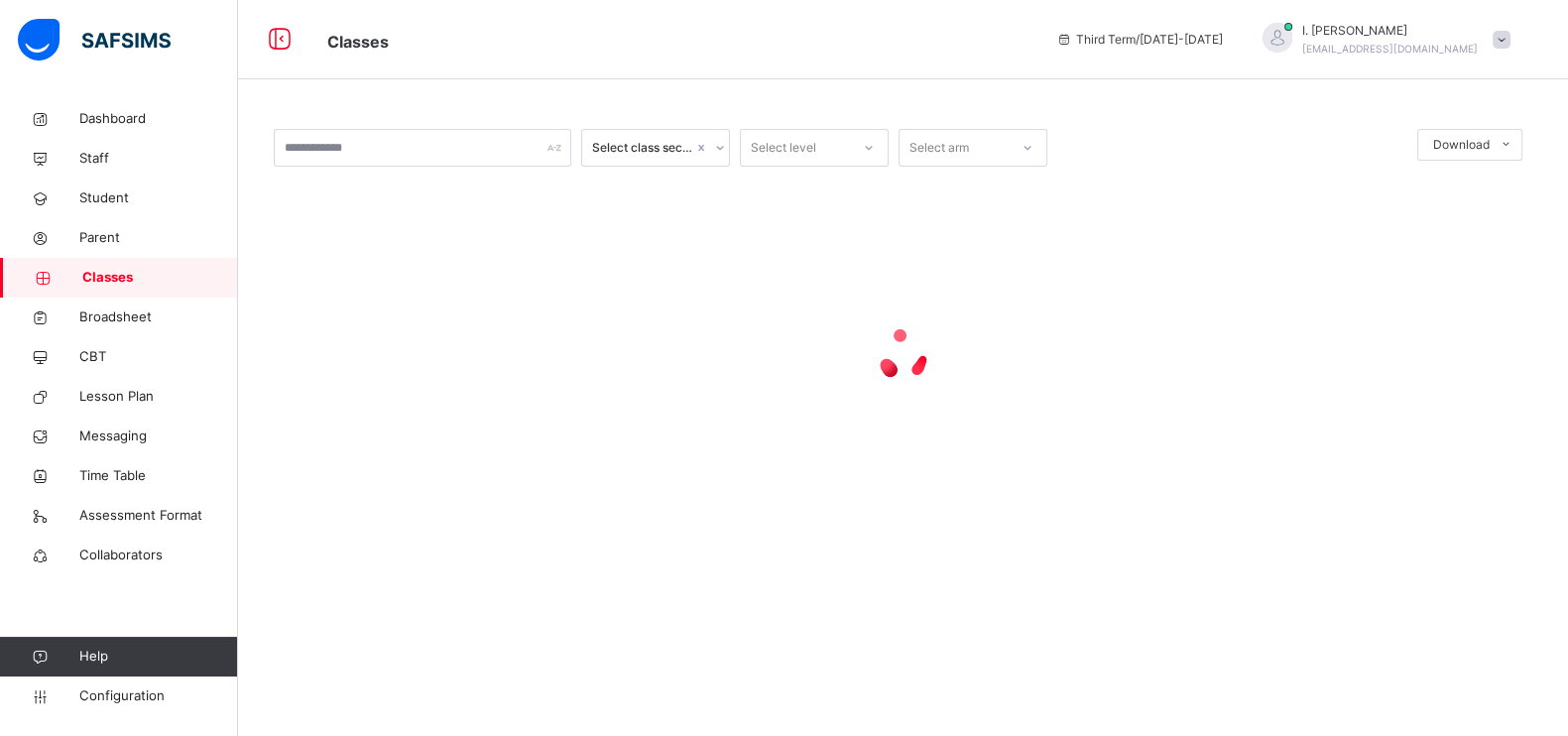 scroll, scrollTop: 0, scrollLeft: 0, axis: both 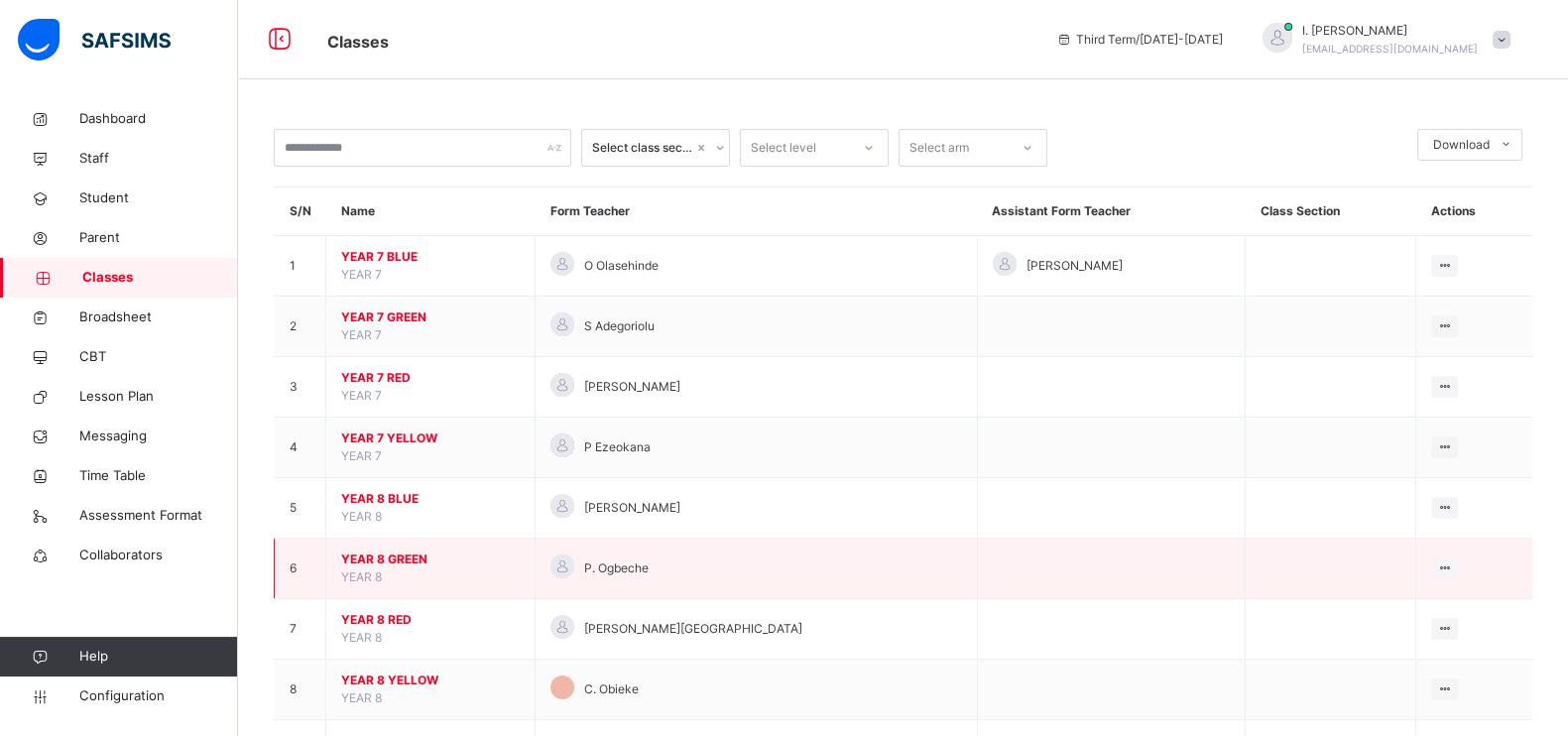 click on "YEAR 8   GREEN" at bounding box center (430, 559) 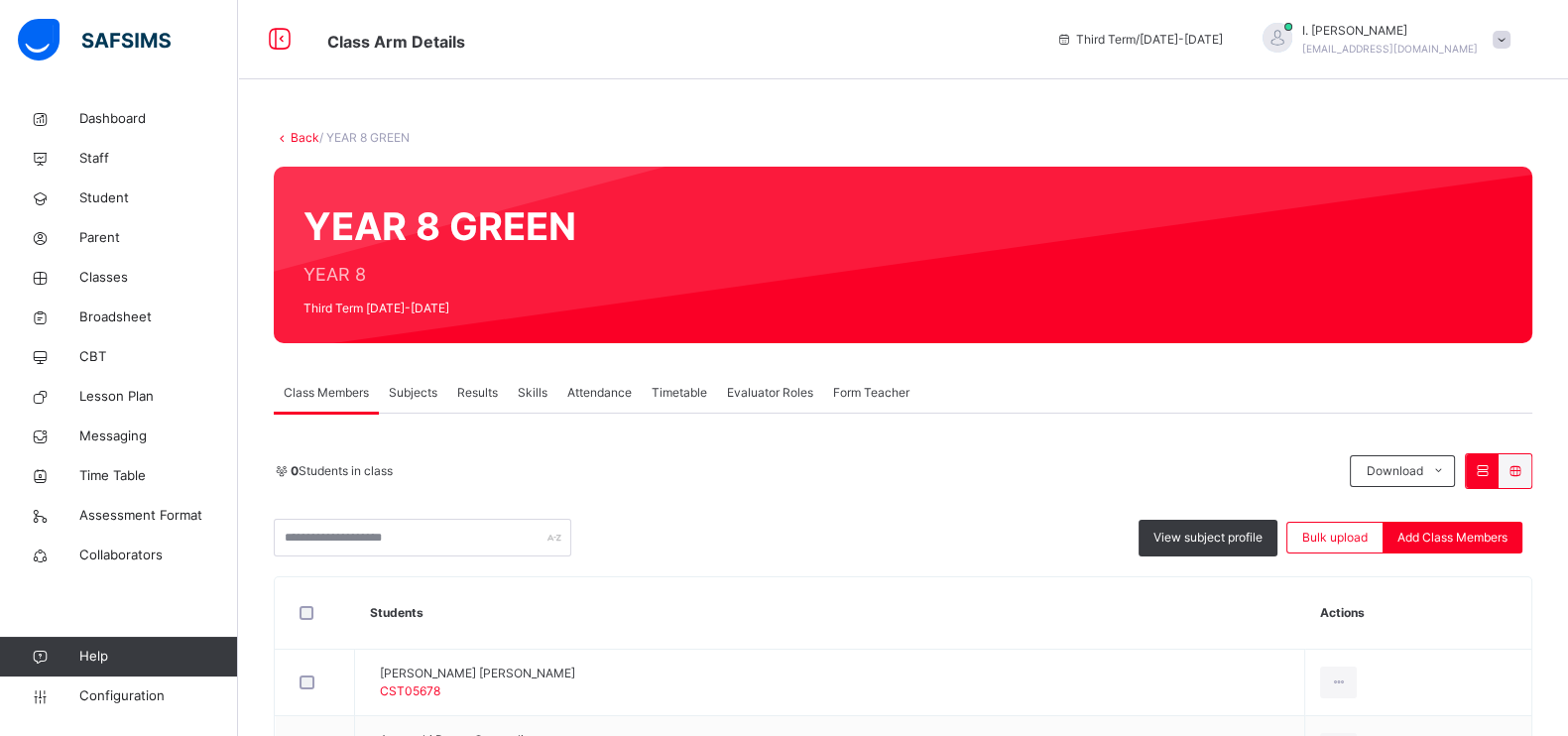click on "Subjects" at bounding box center (413, 393) 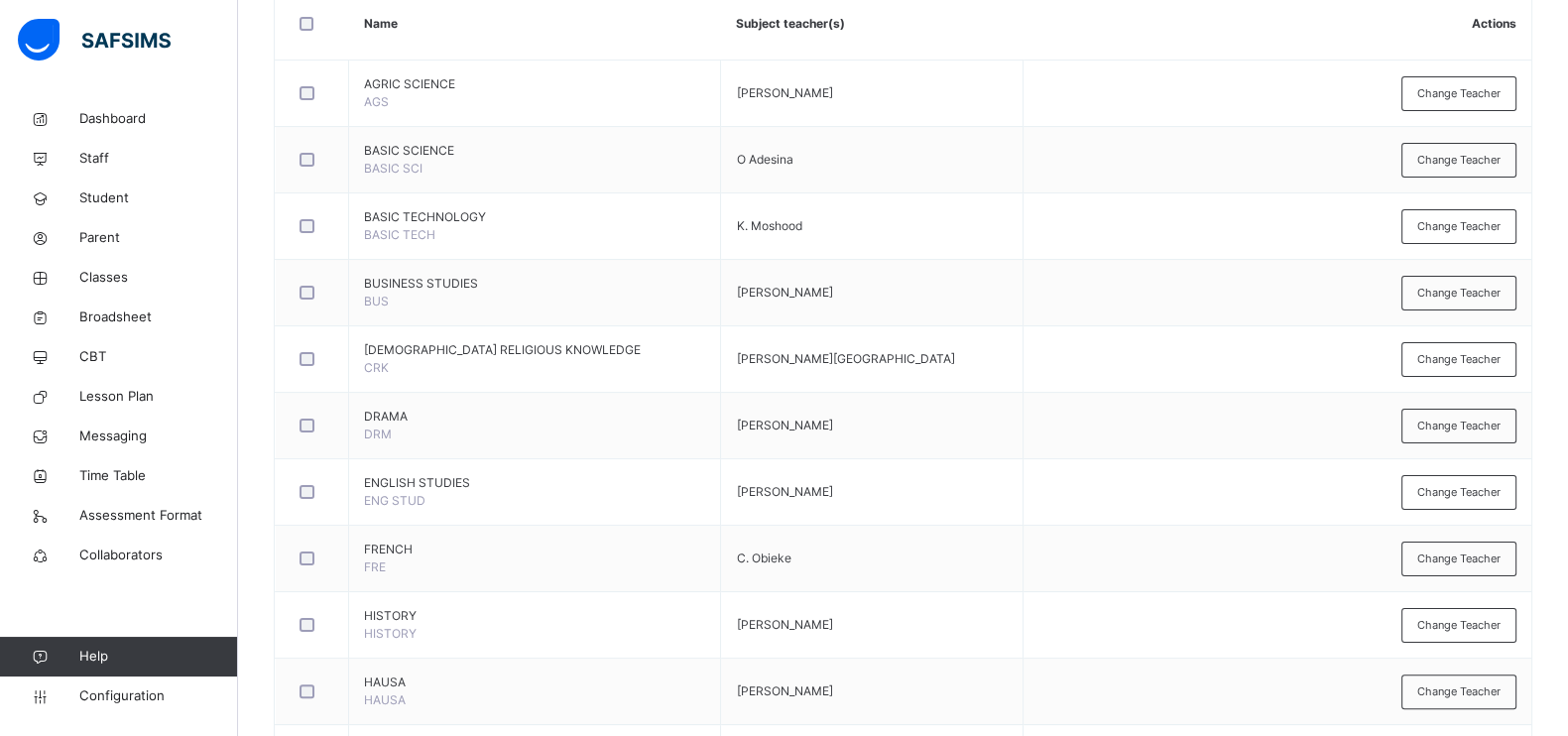 scroll, scrollTop: 1013, scrollLeft: 0, axis: vertical 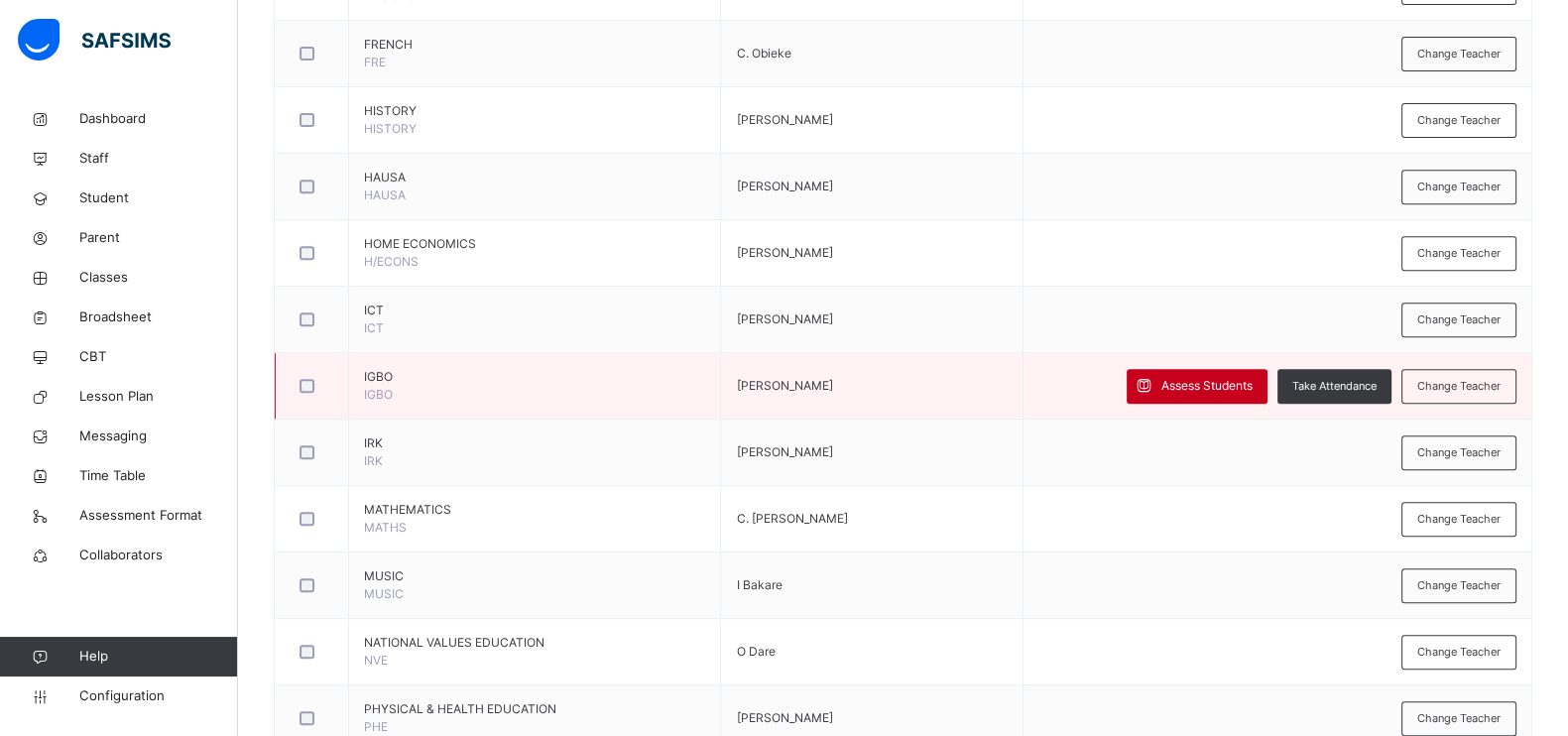click on "Assess Students" at bounding box center (1207, 386) 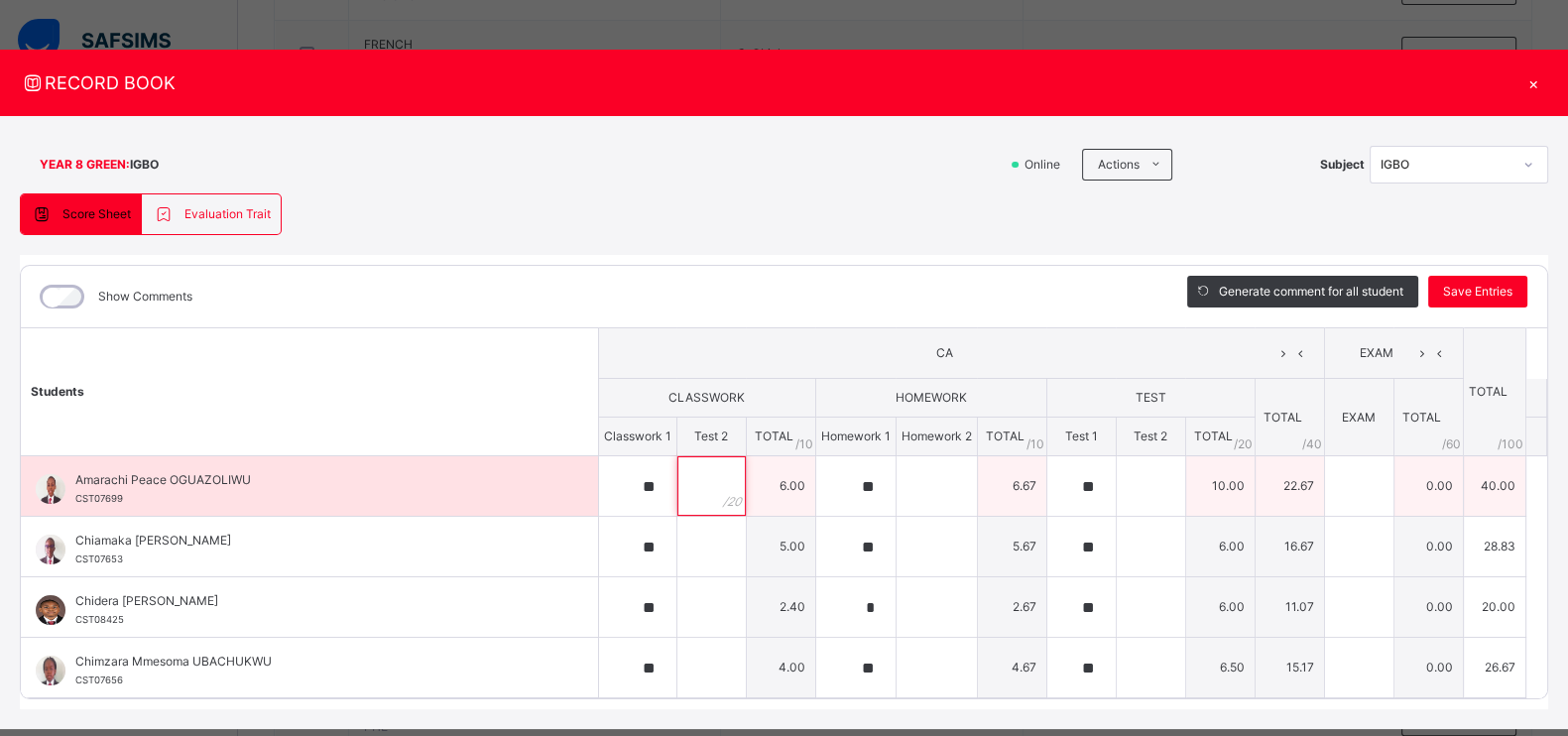 click at bounding box center (711, 486) 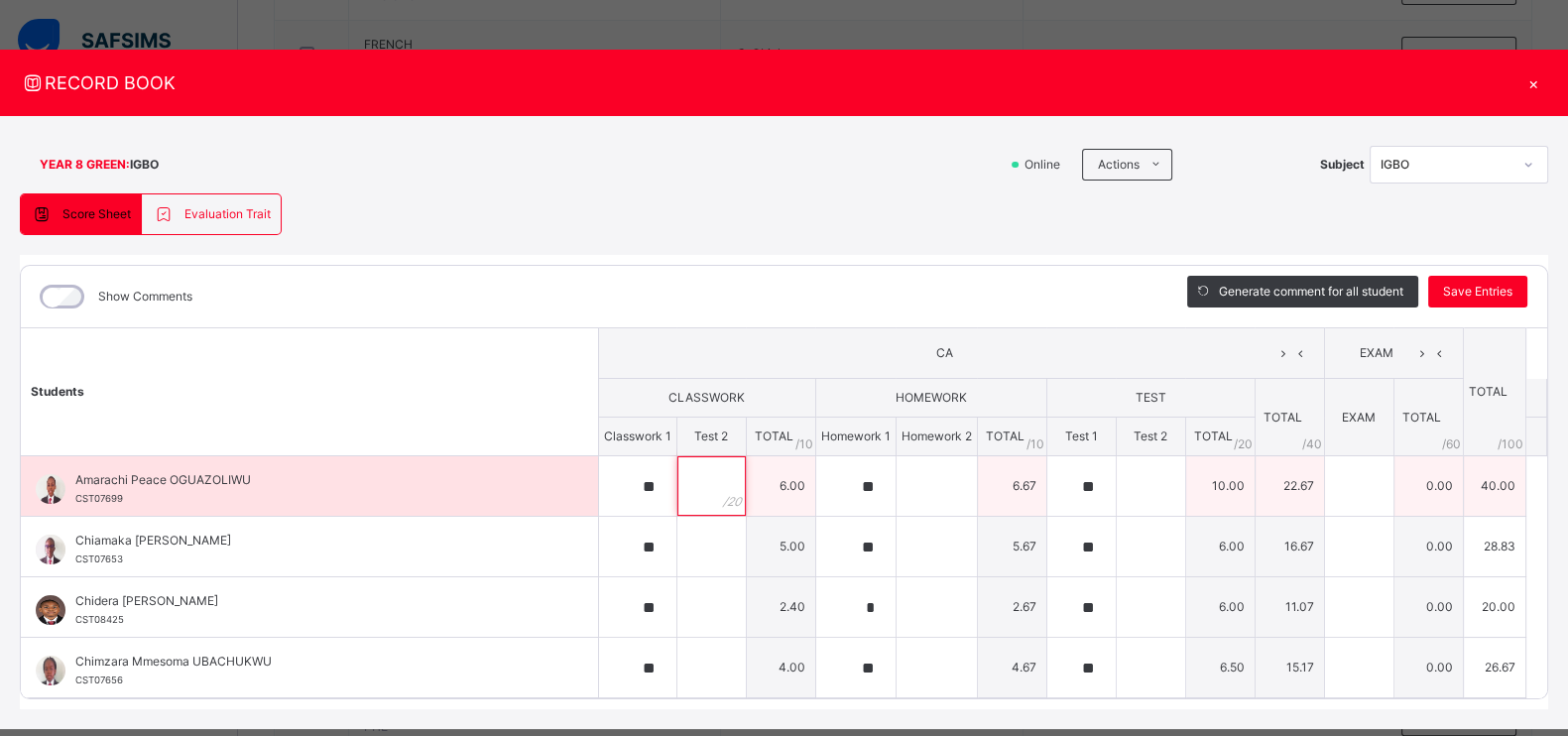 type on "*" 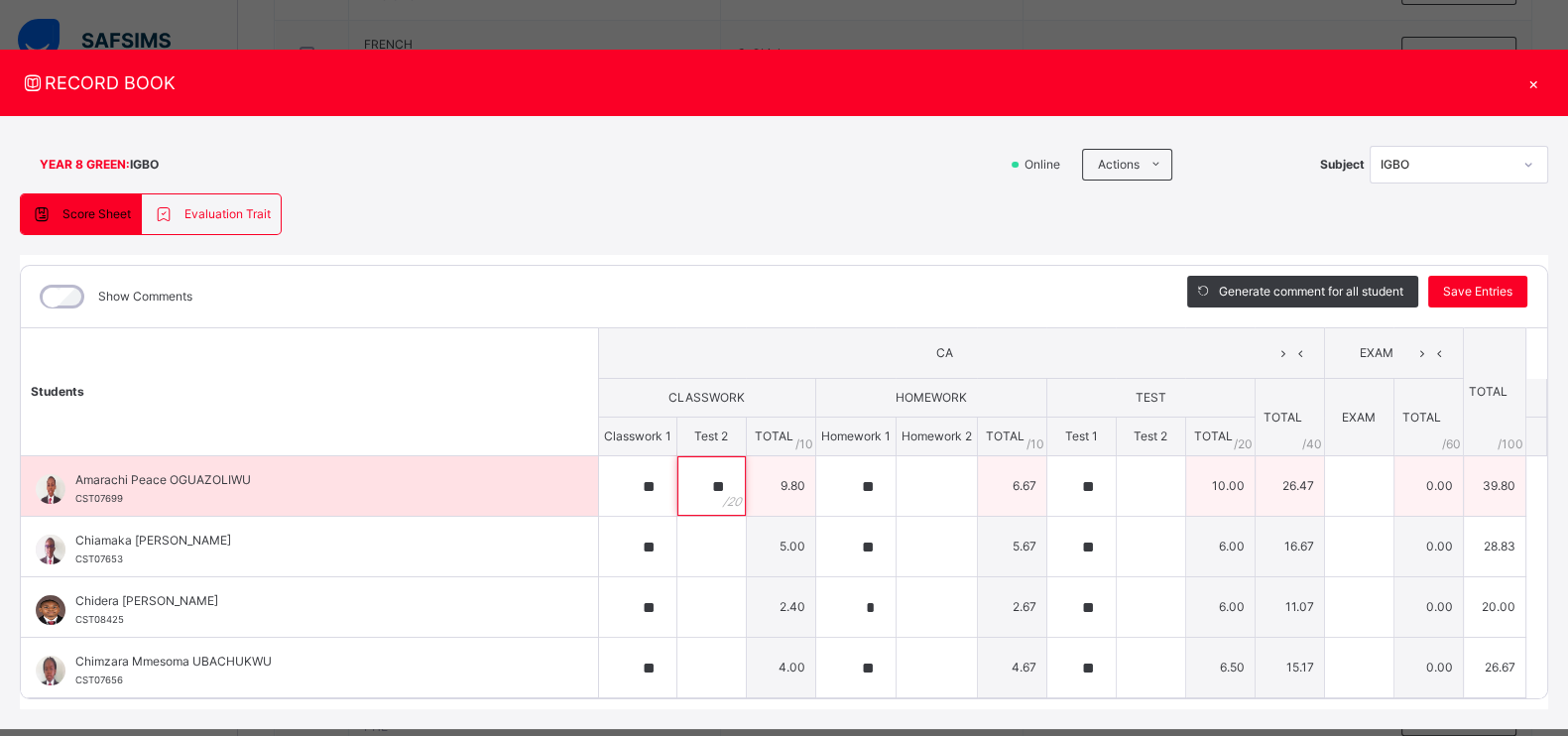type on "**" 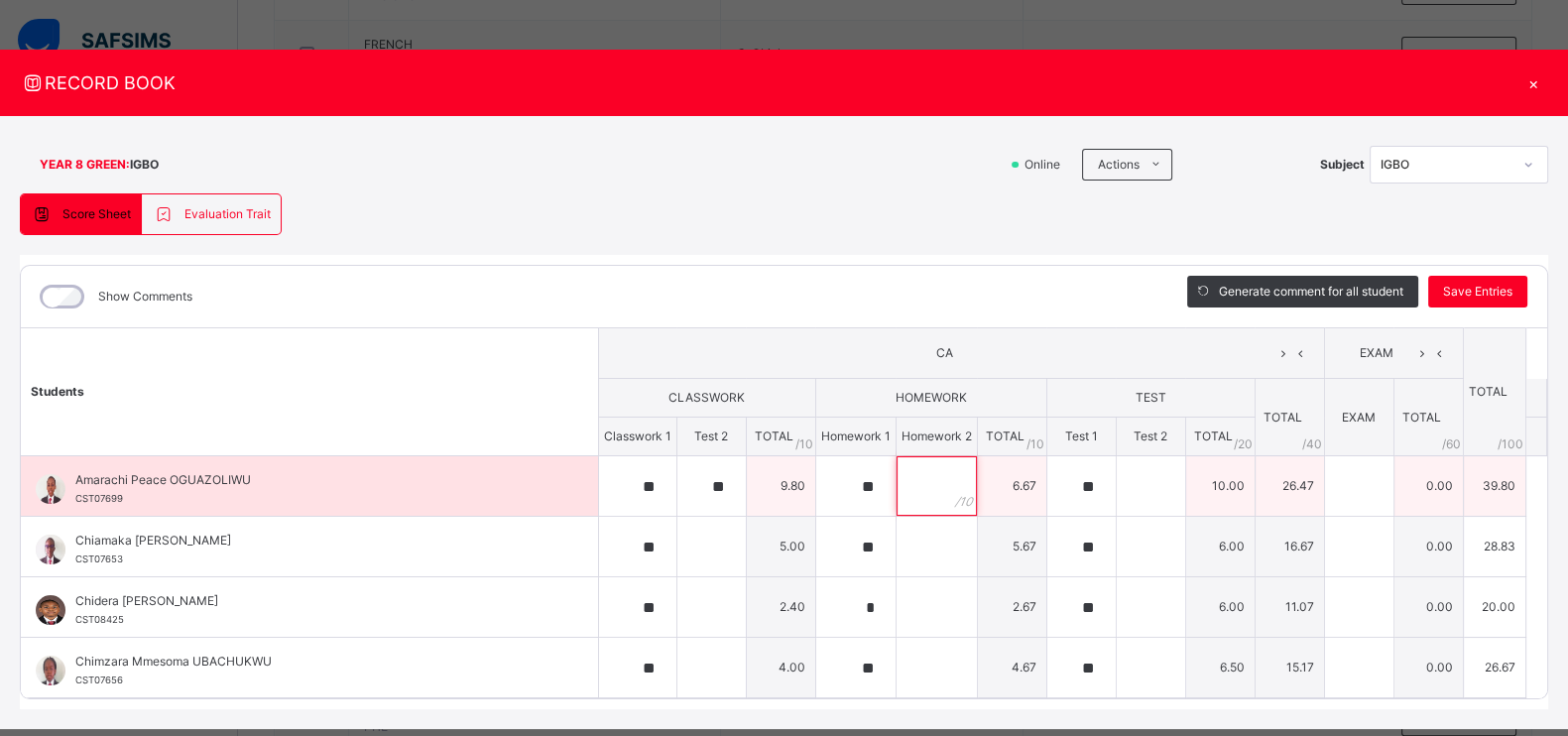 click at bounding box center [936, 486] 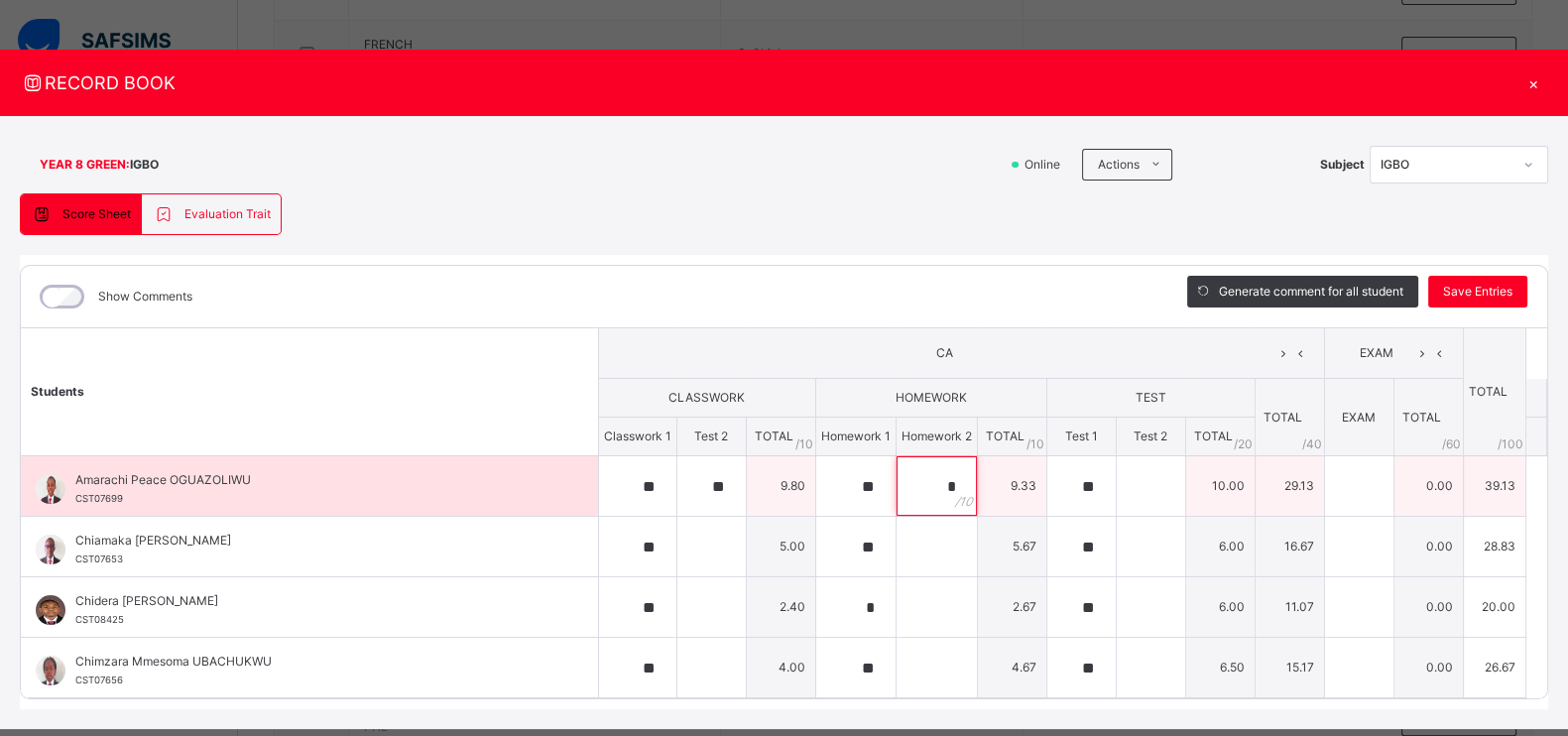 type on "*" 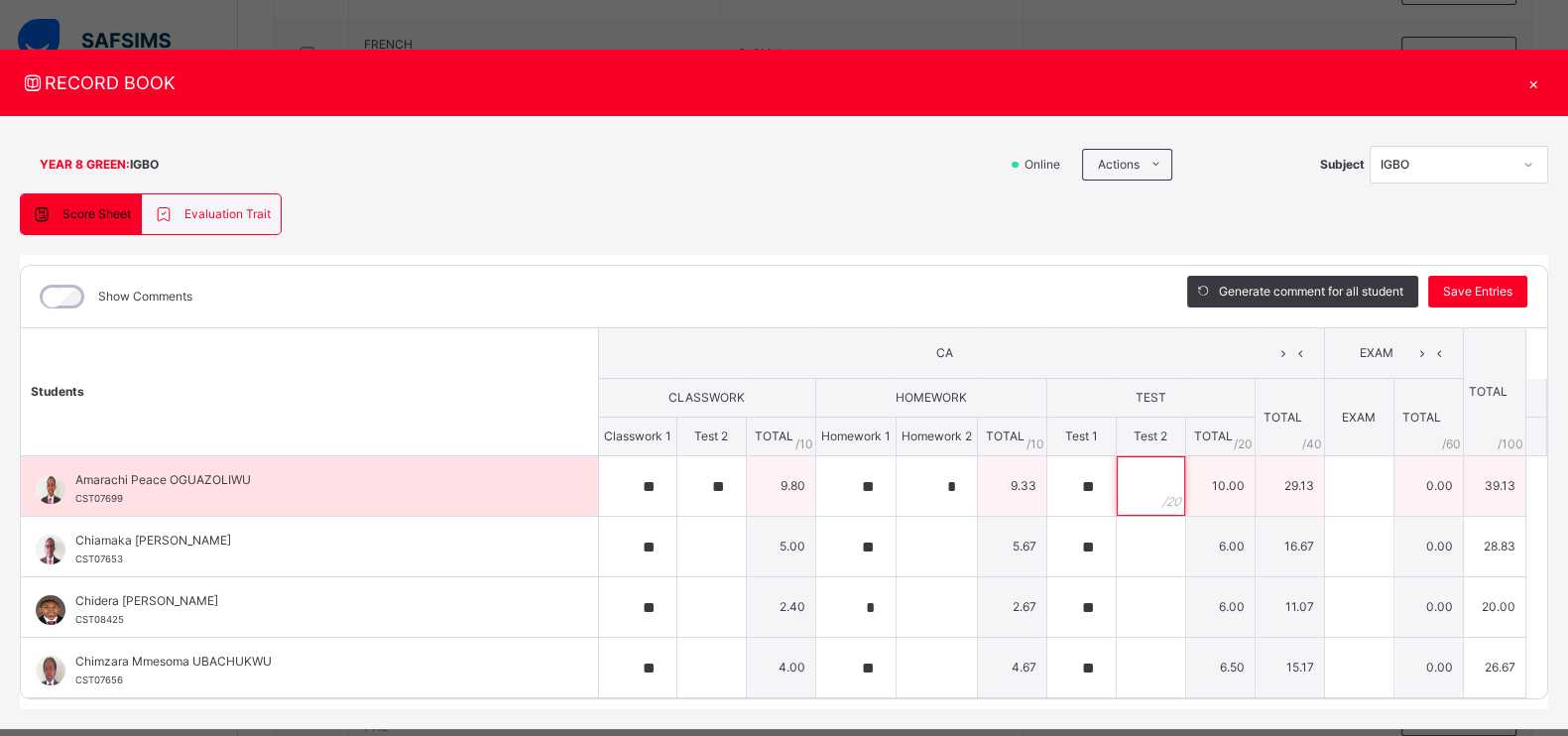 click at bounding box center [1150, 486] 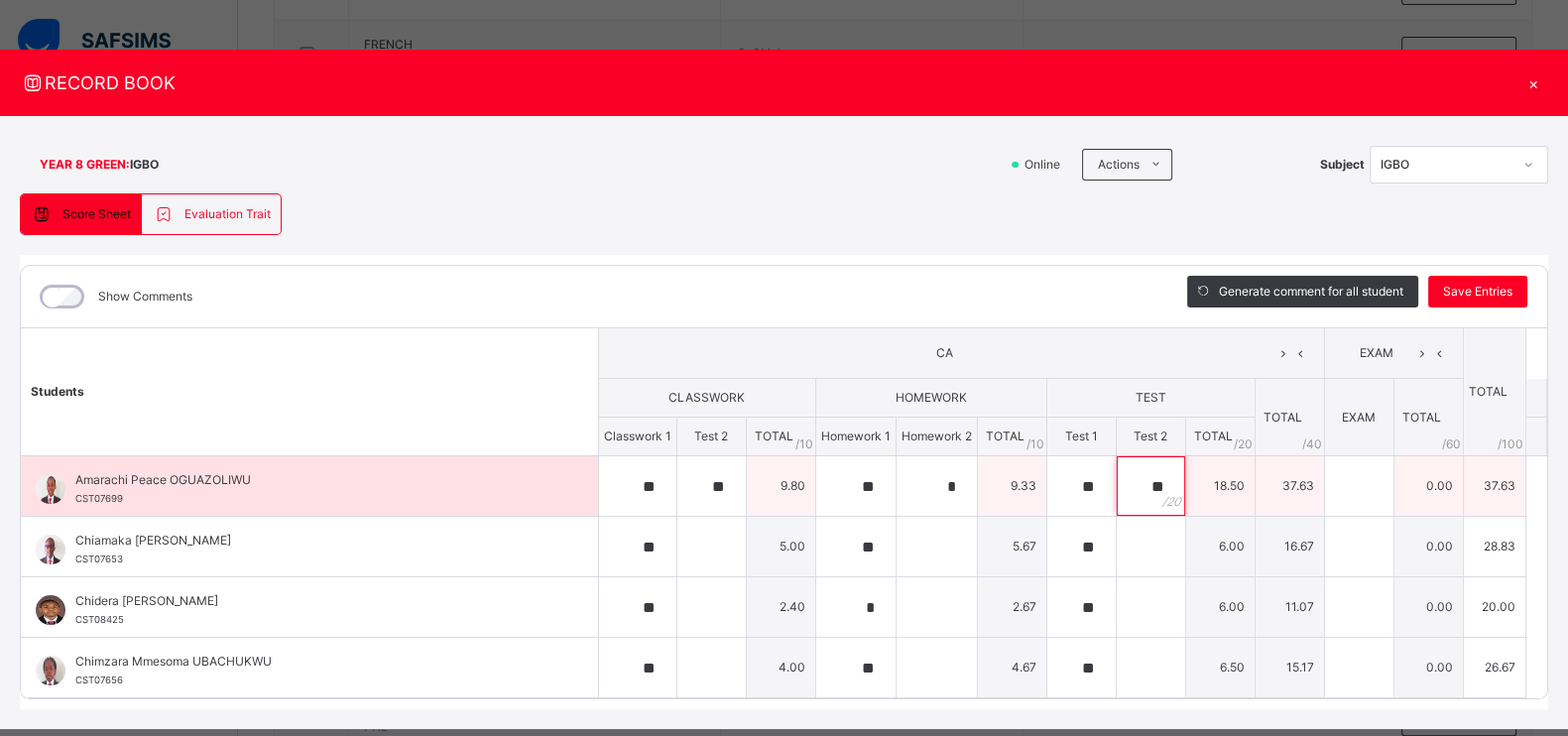 type on "**" 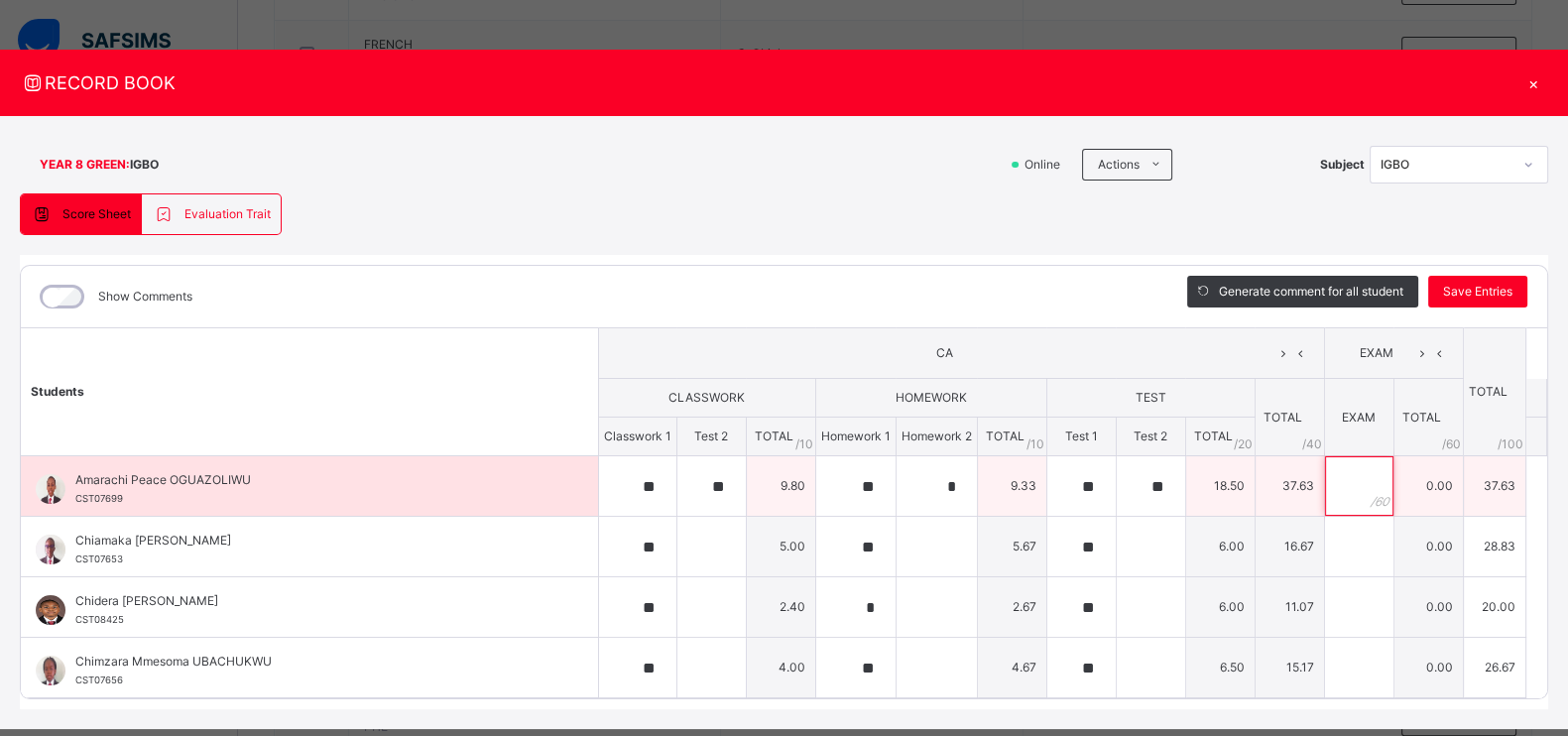 click at bounding box center [1359, 486] 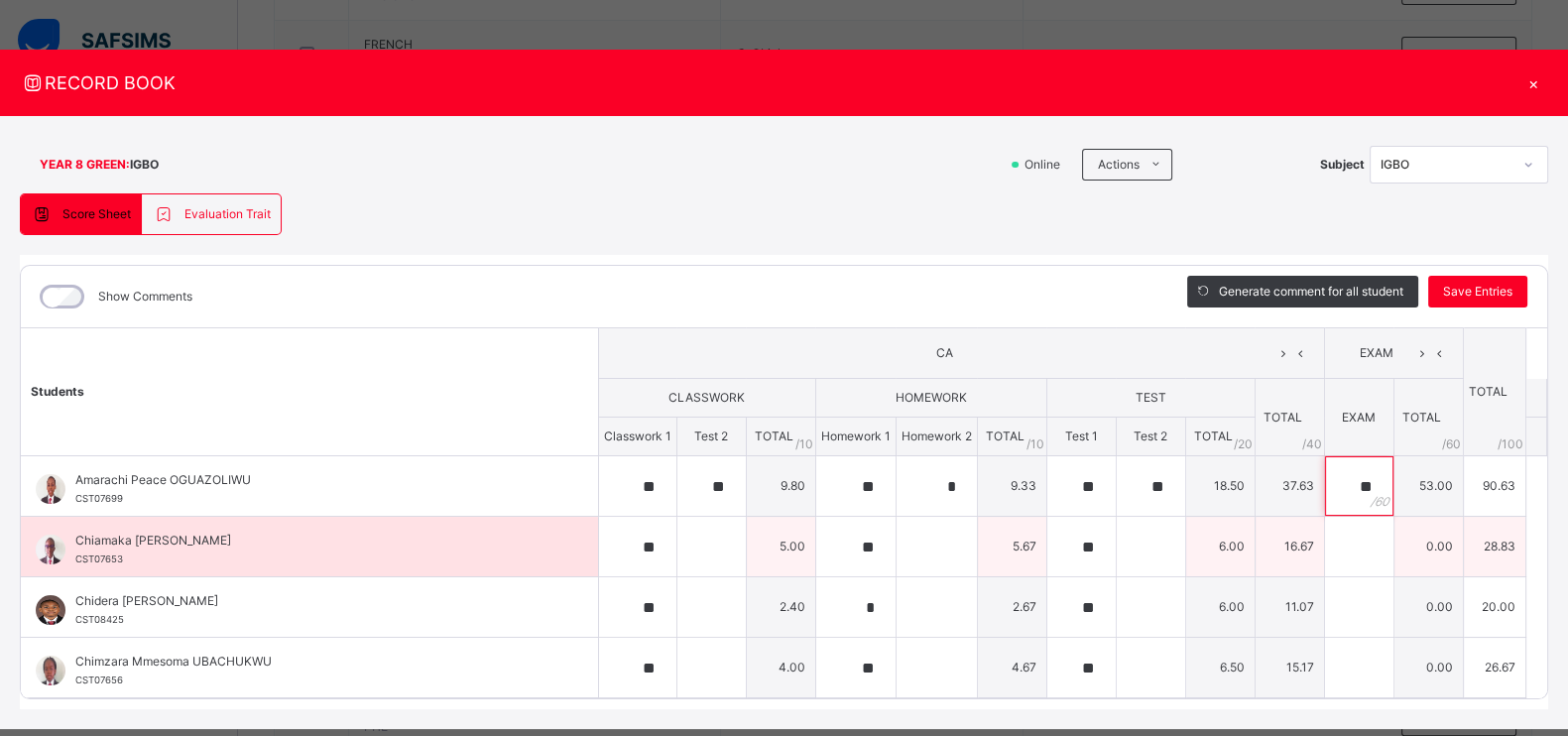 type on "**" 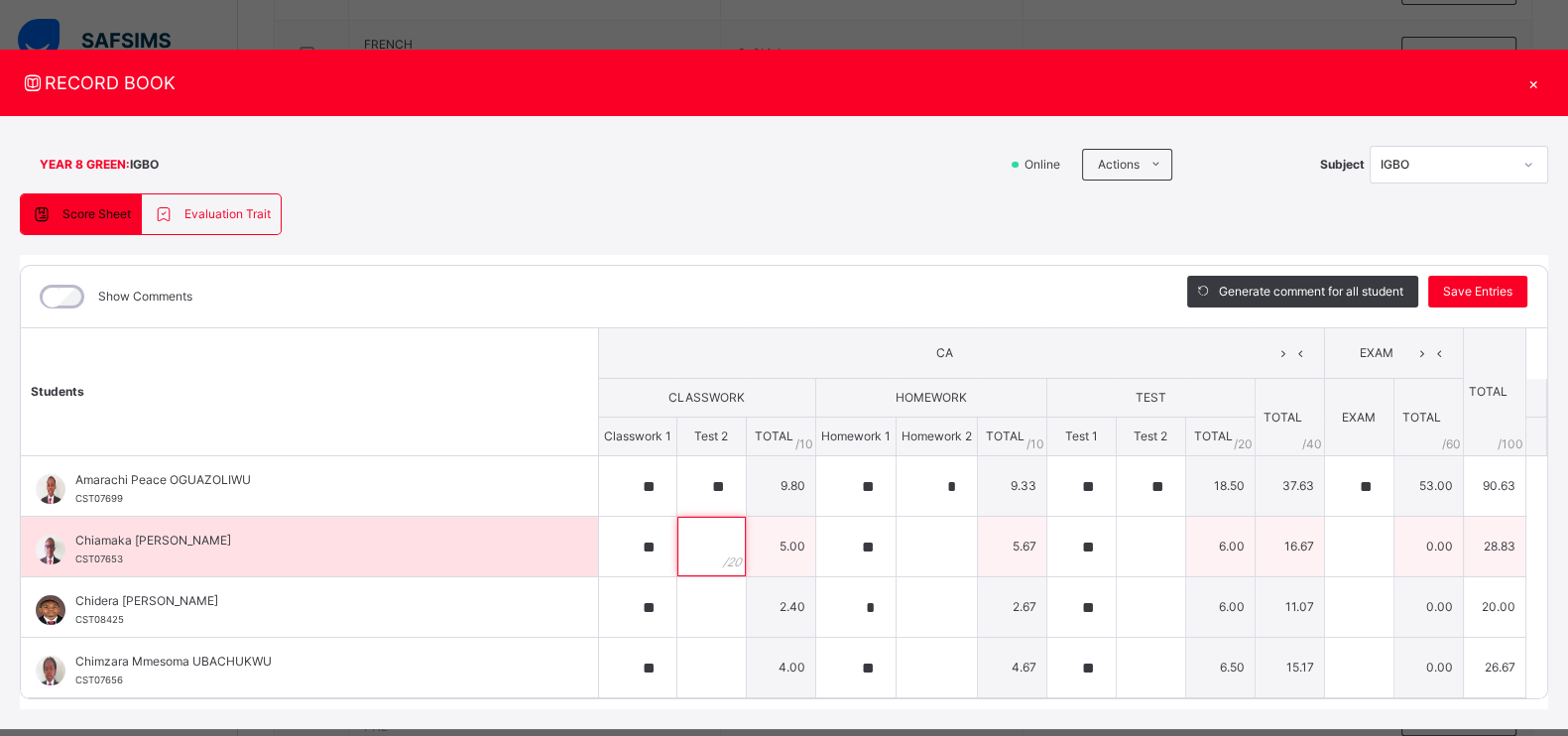click at bounding box center (711, 547) 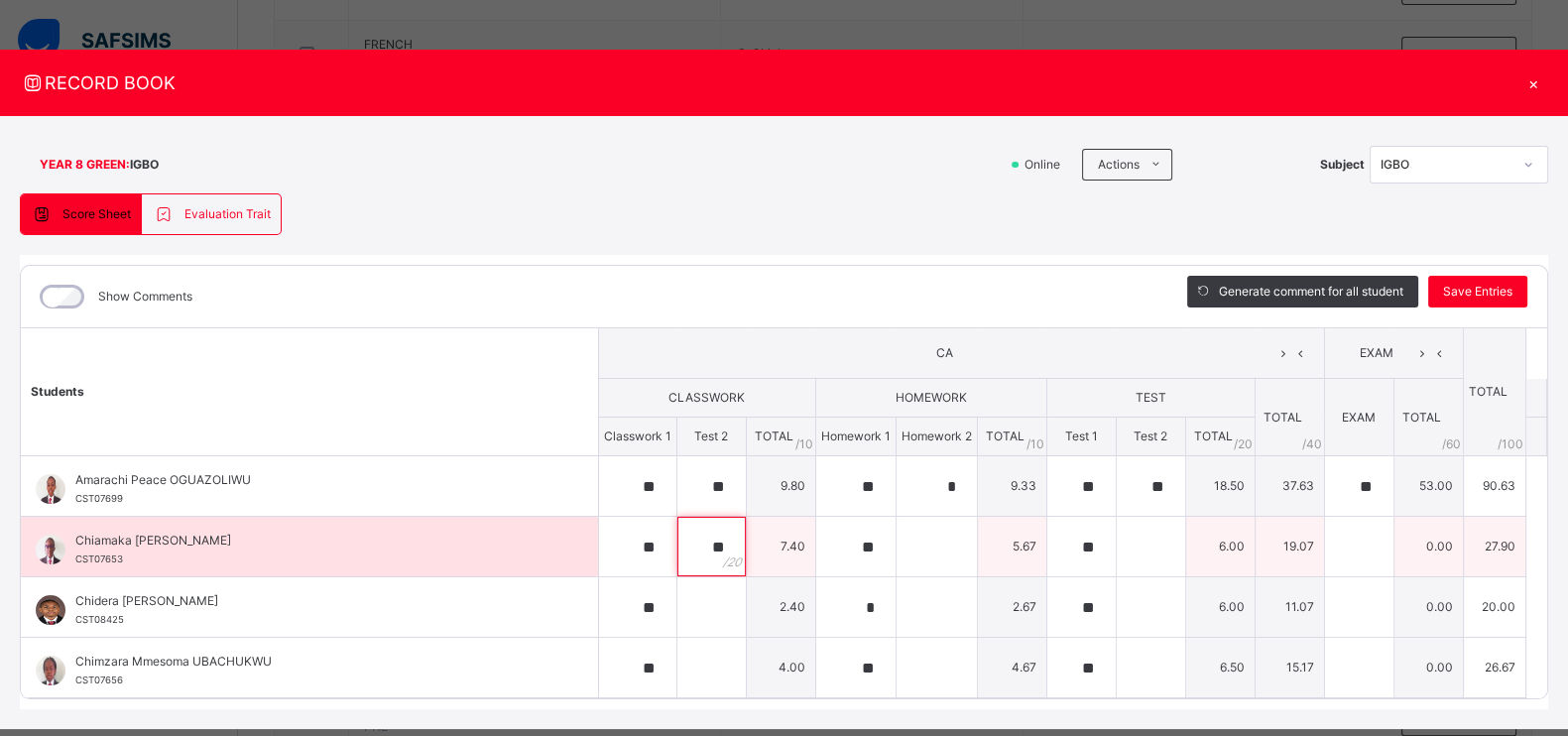 type on "**" 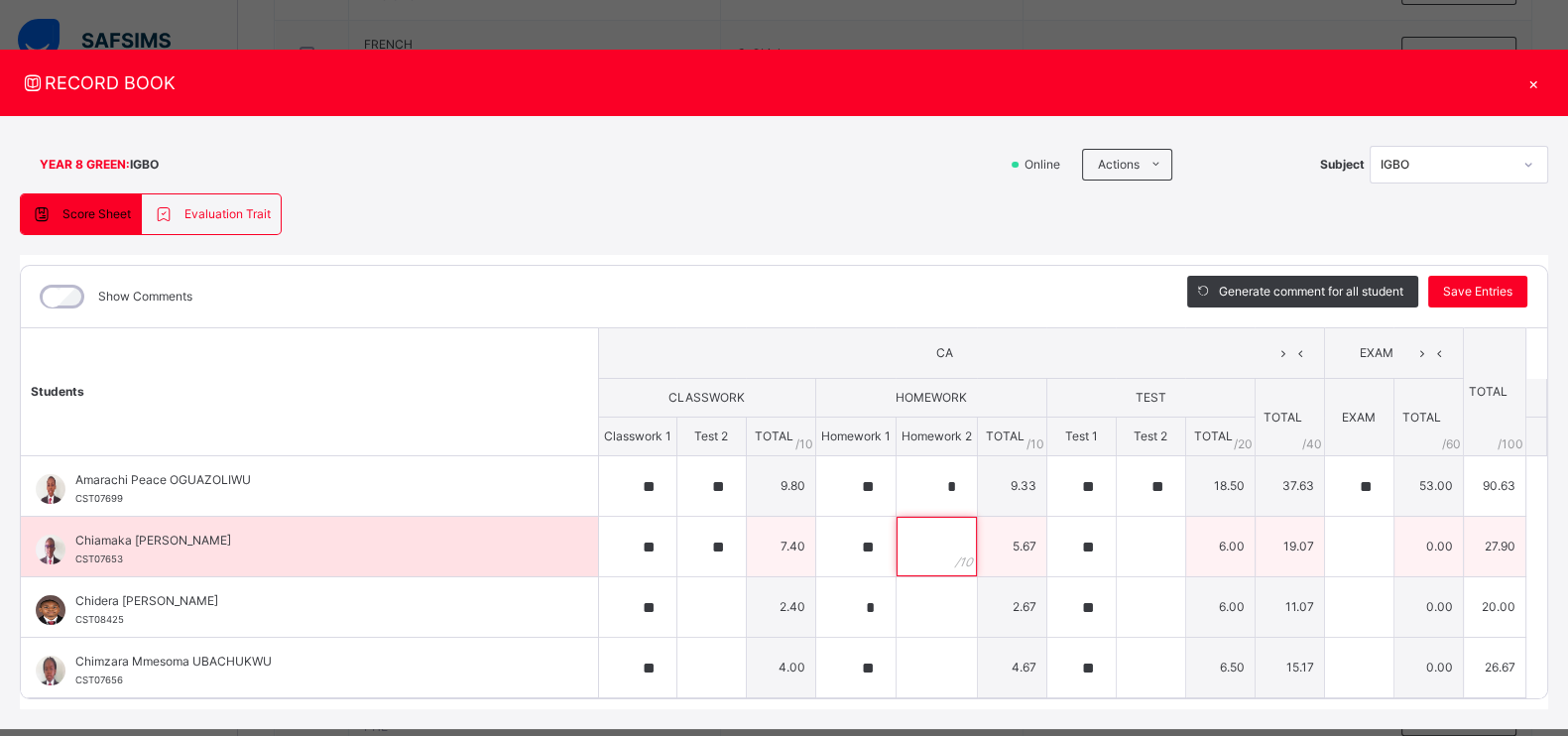 click at bounding box center (936, 547) 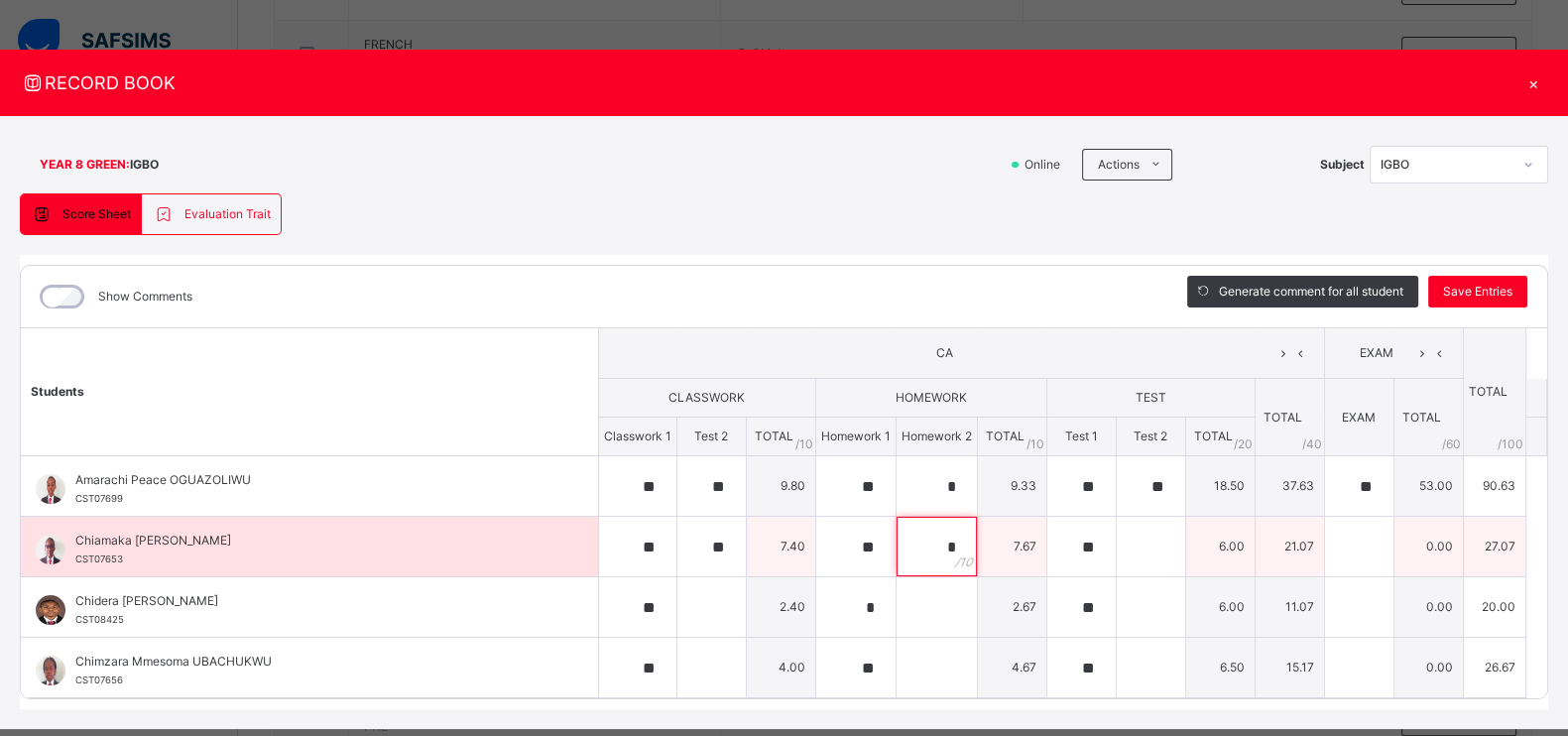 type on "*" 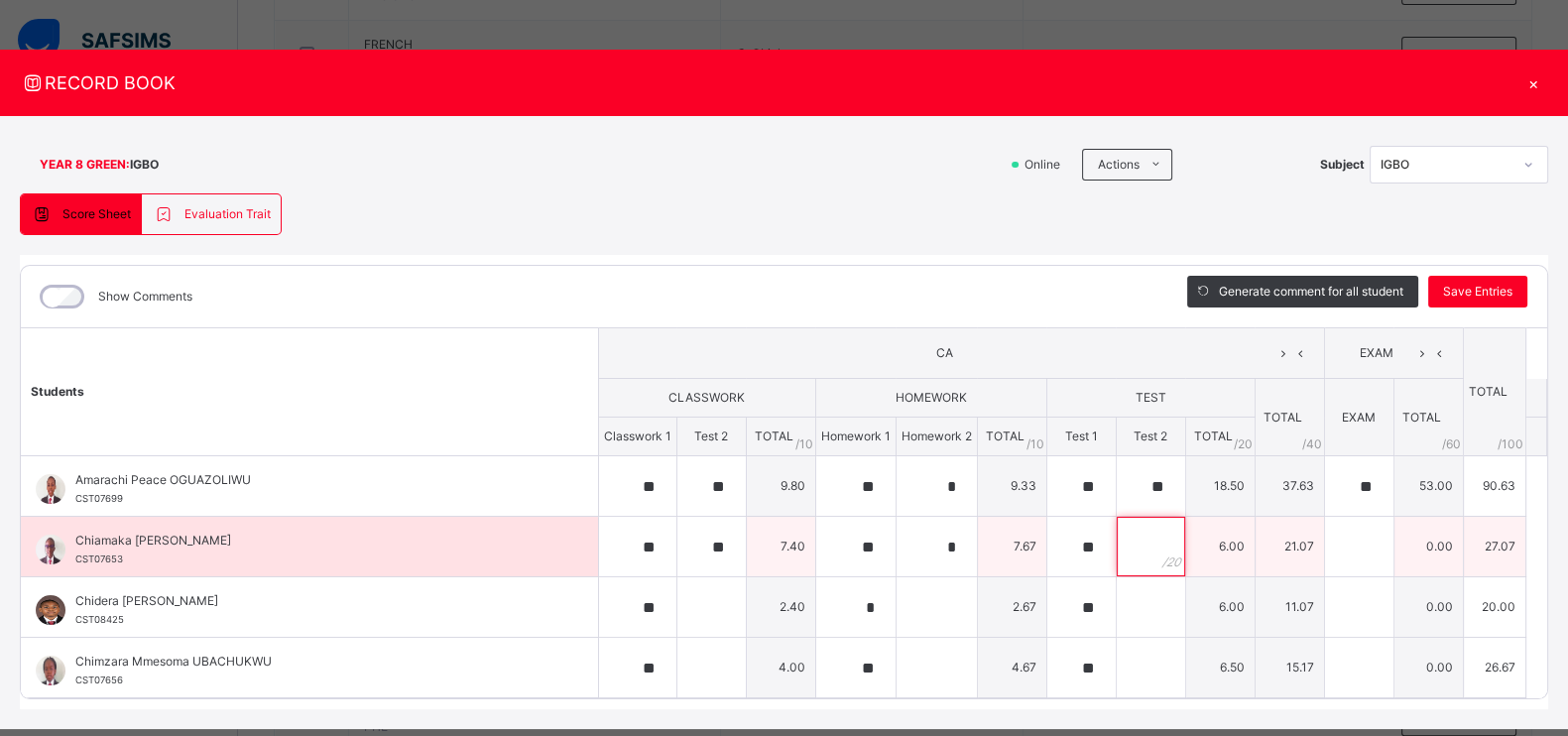 click at bounding box center [1150, 547] 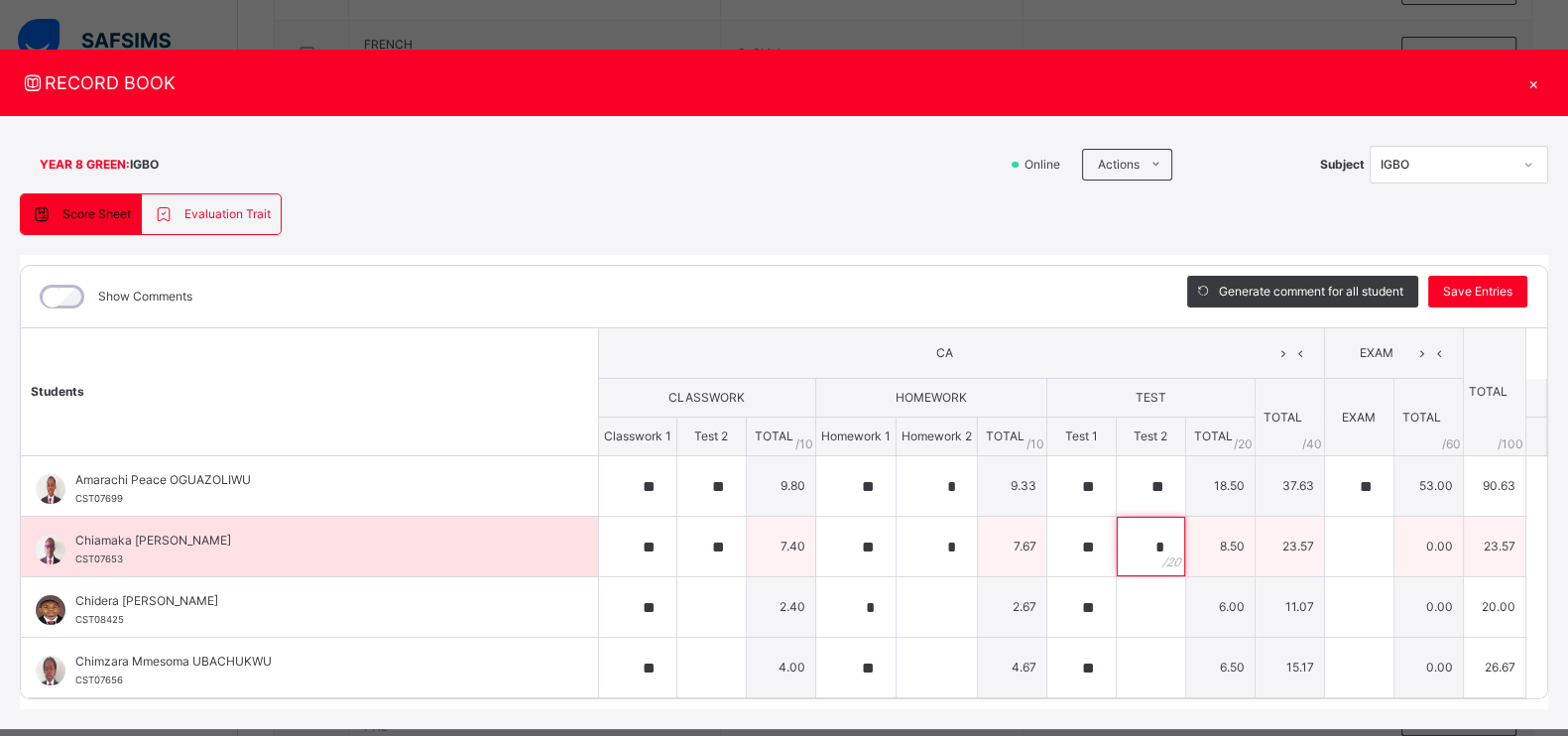type on "*" 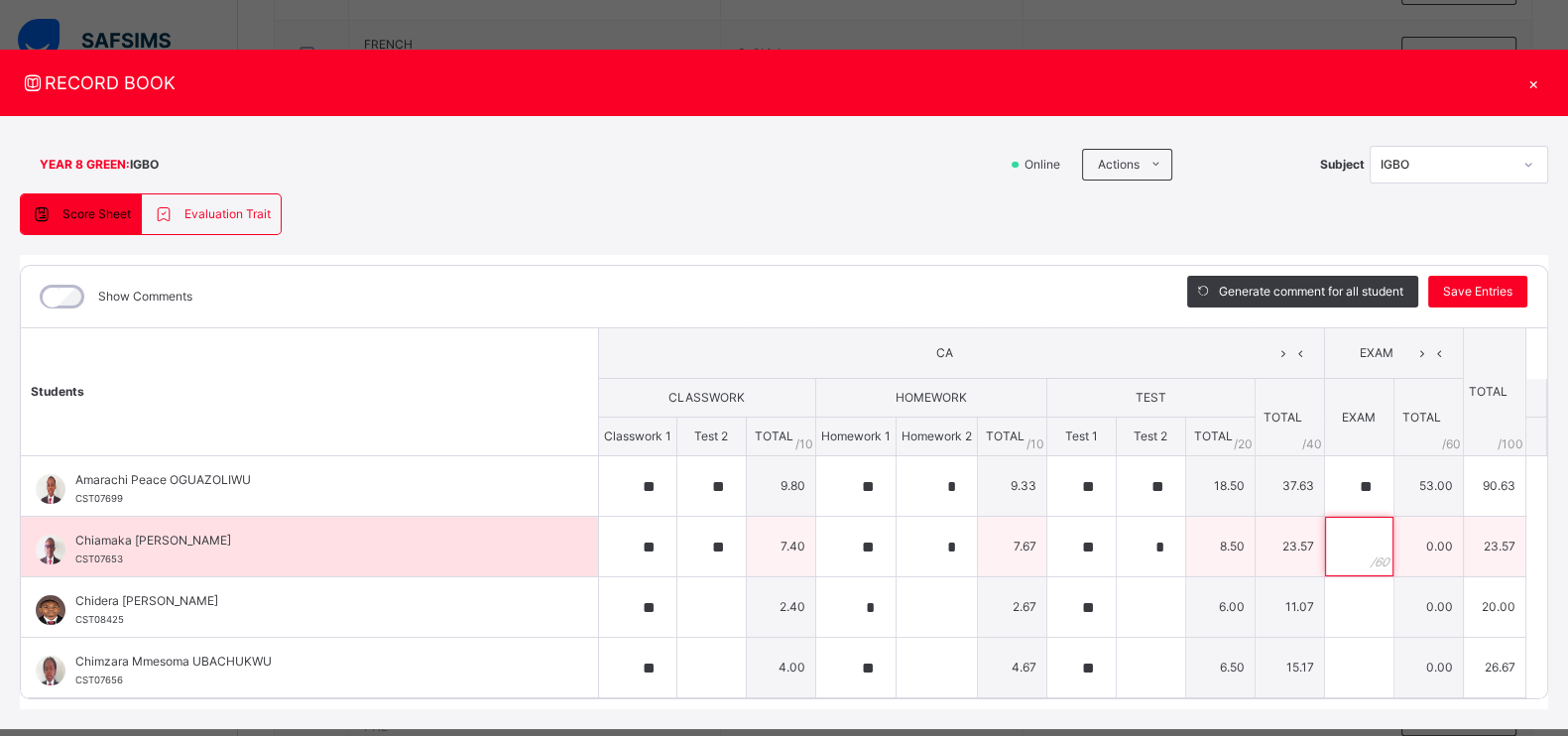 click at bounding box center (1359, 547) 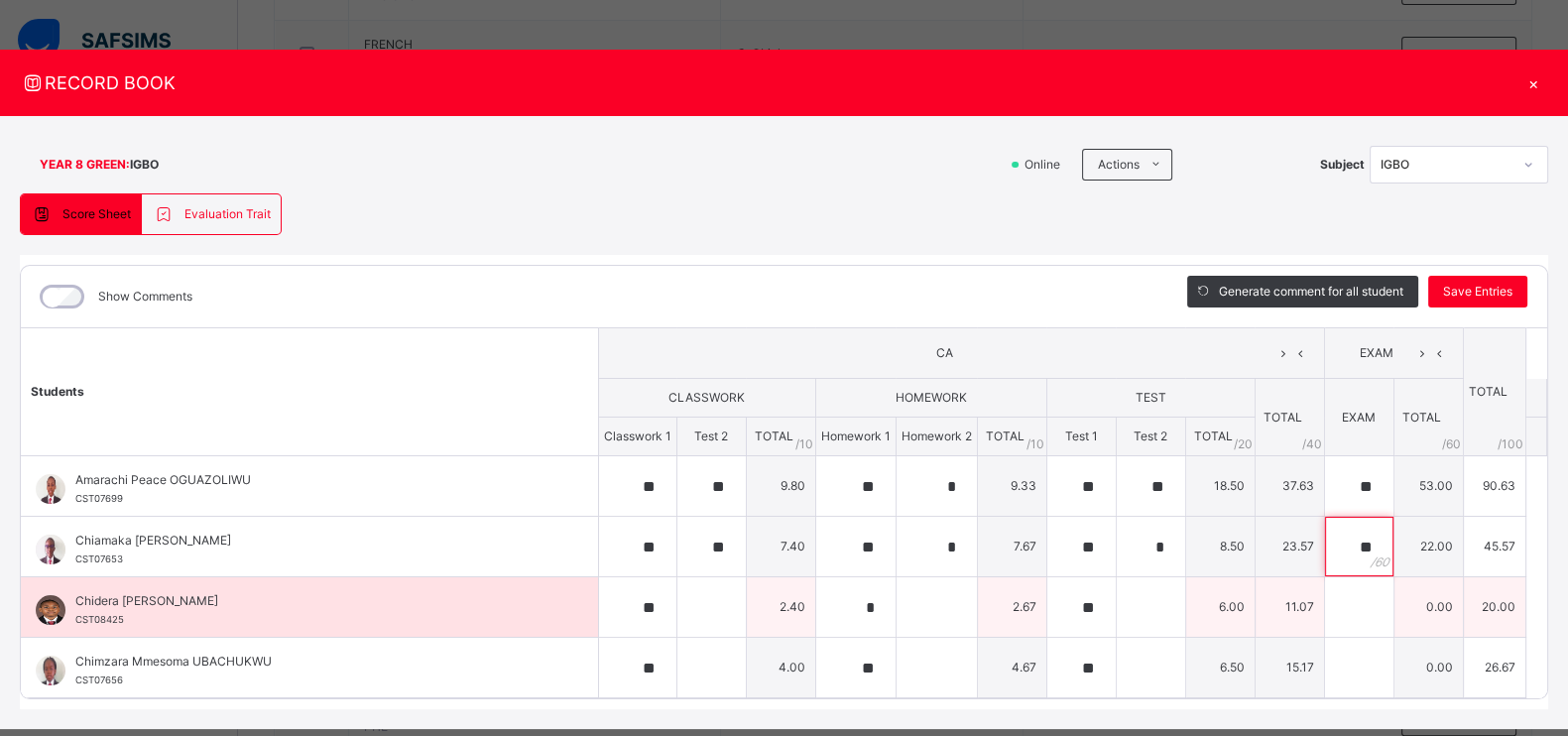 type on "**" 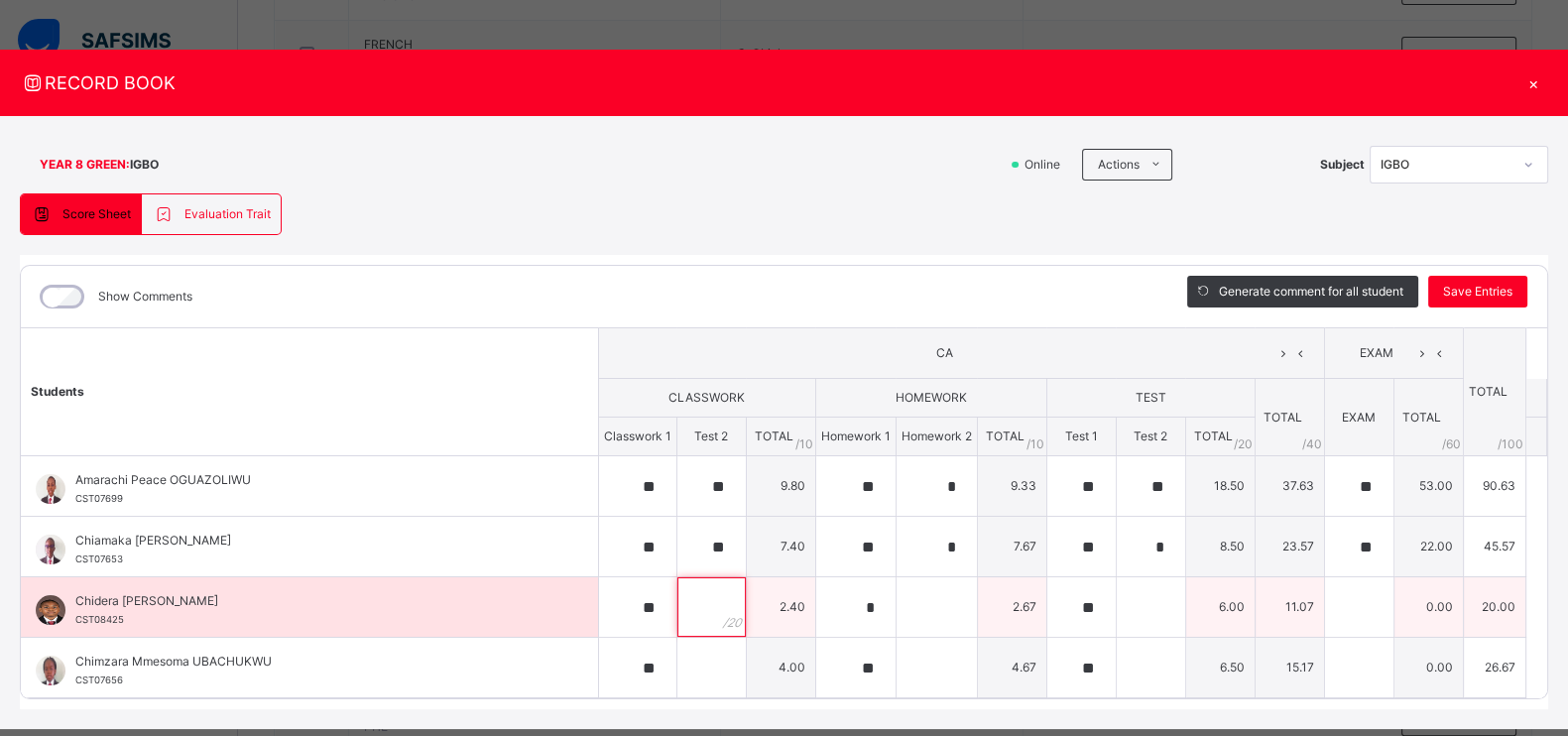 click at bounding box center [711, 607] 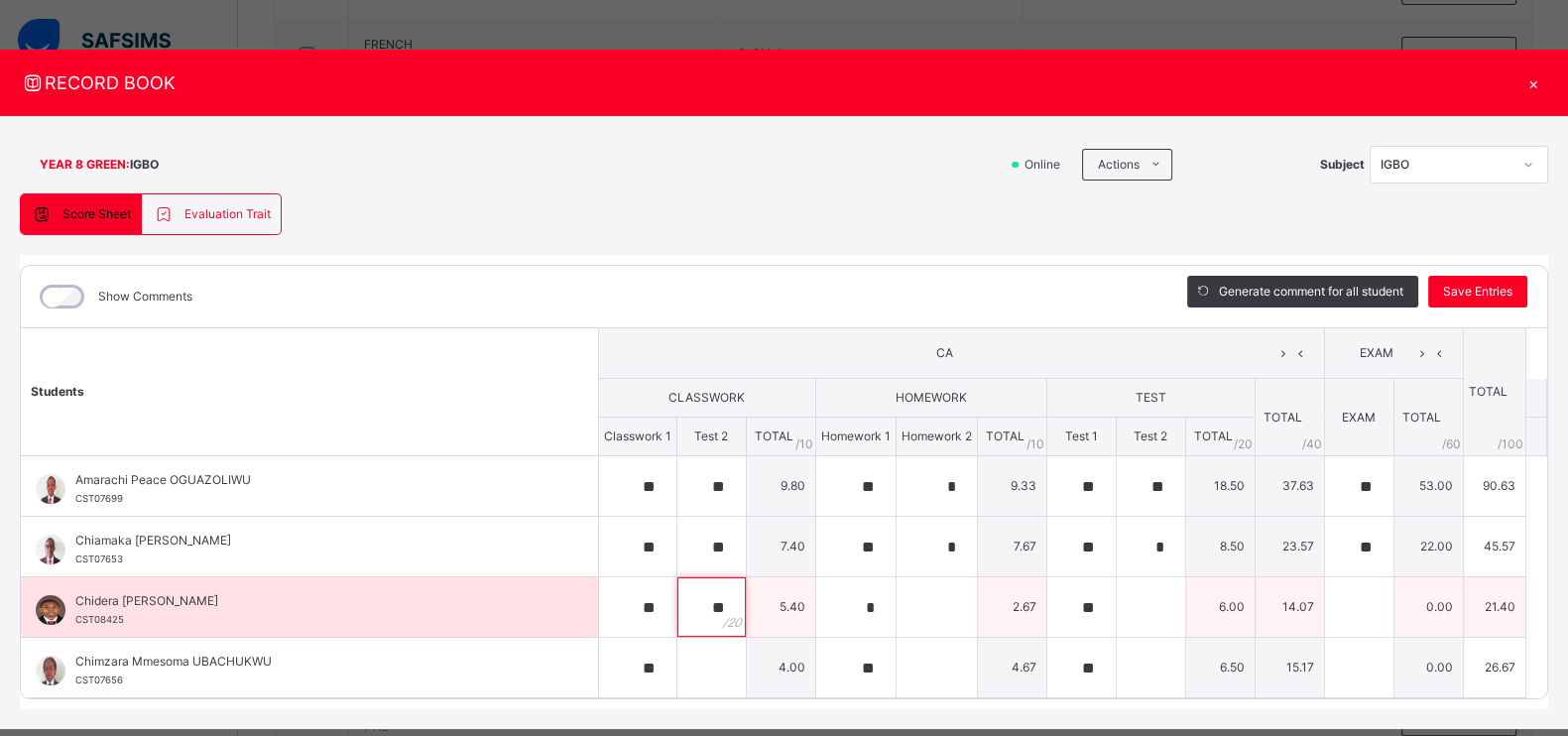 type on "**" 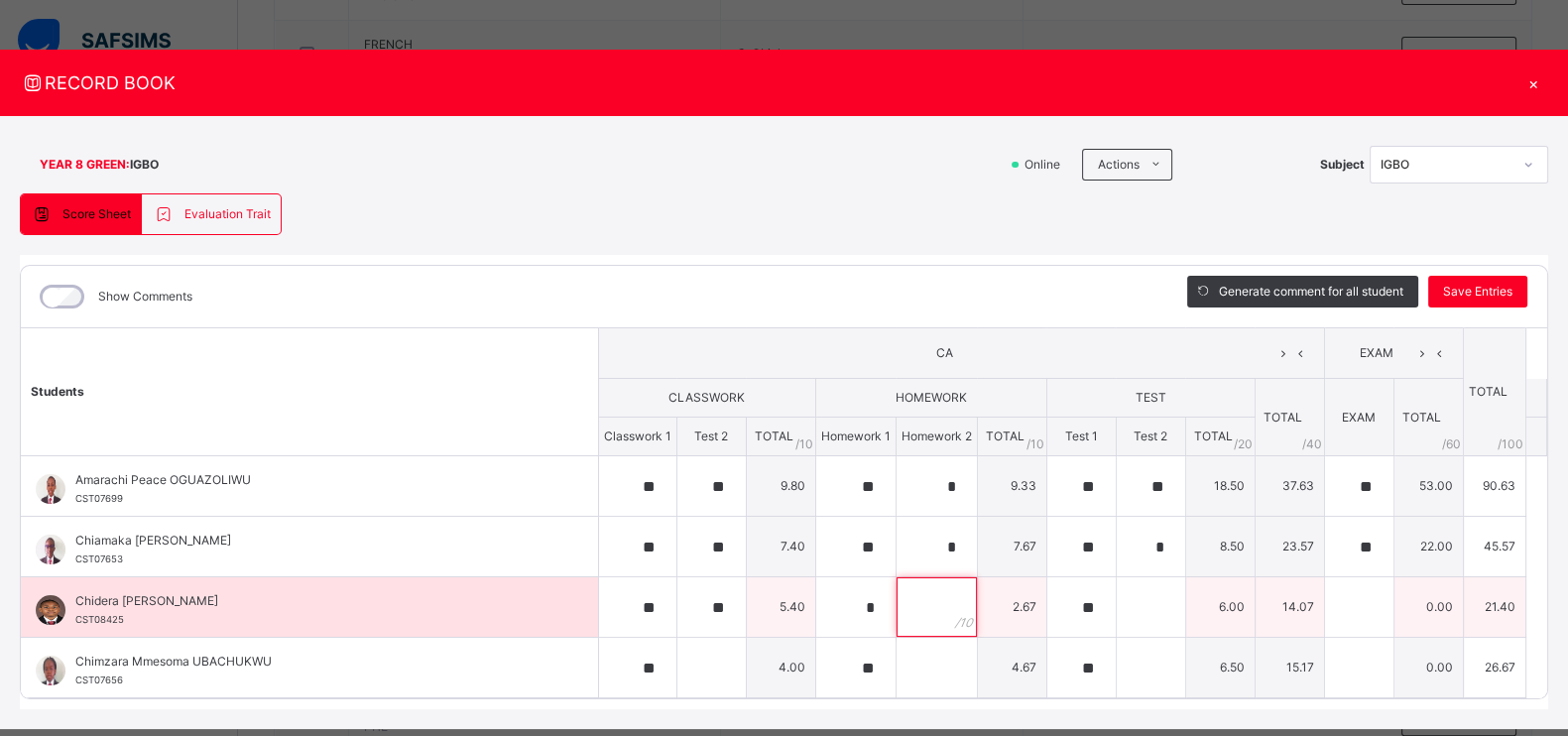 click at bounding box center (936, 607) 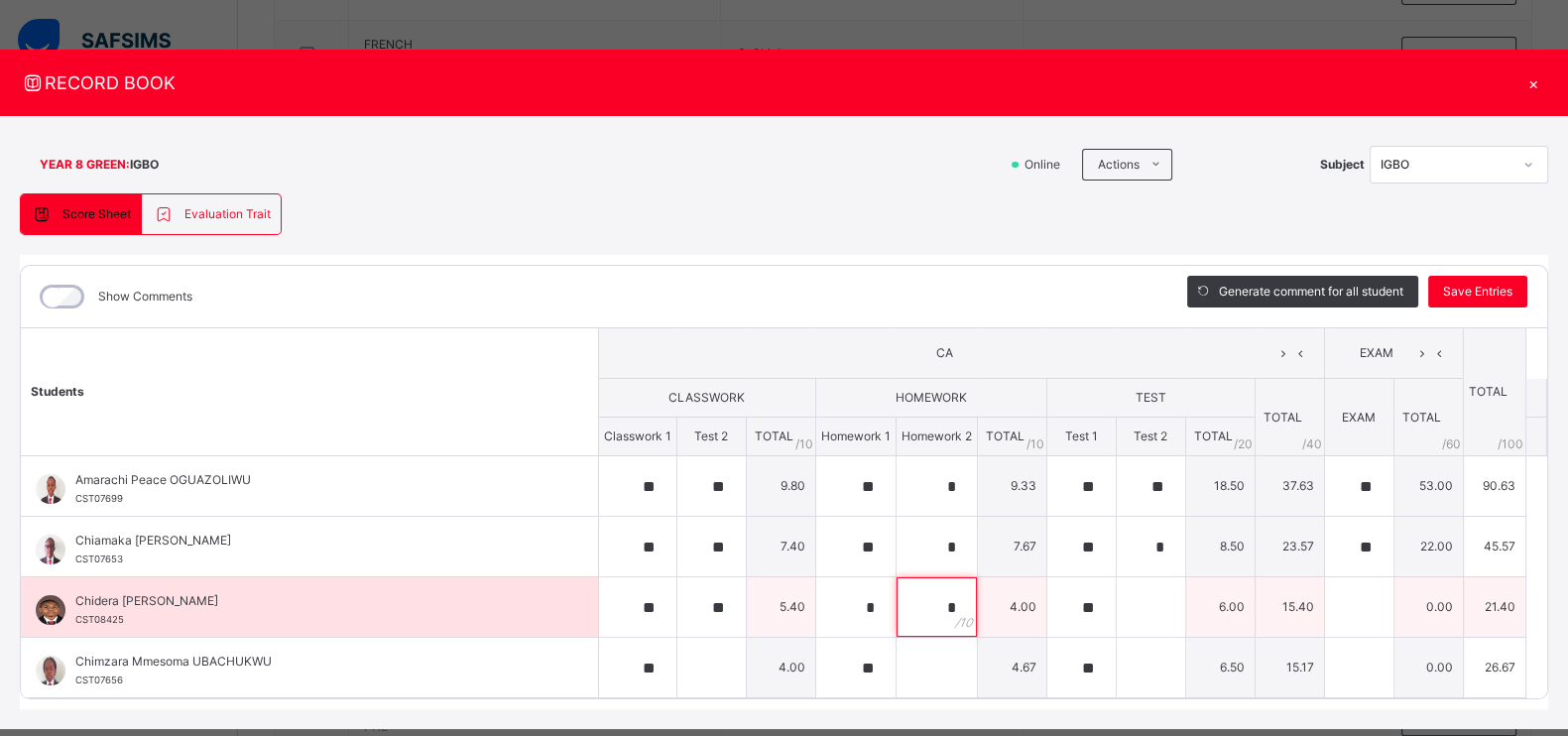 type on "*" 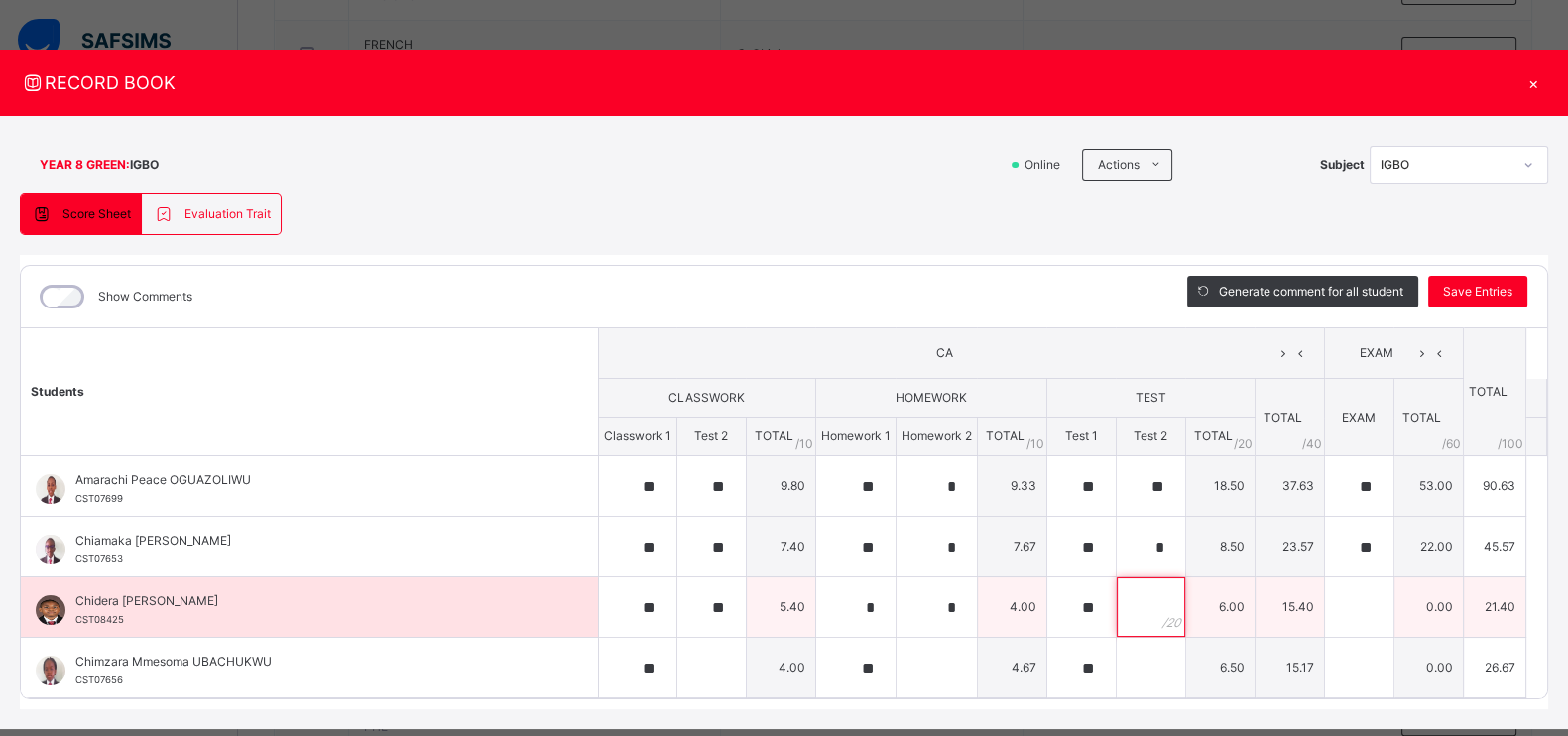 click at bounding box center (1150, 607) 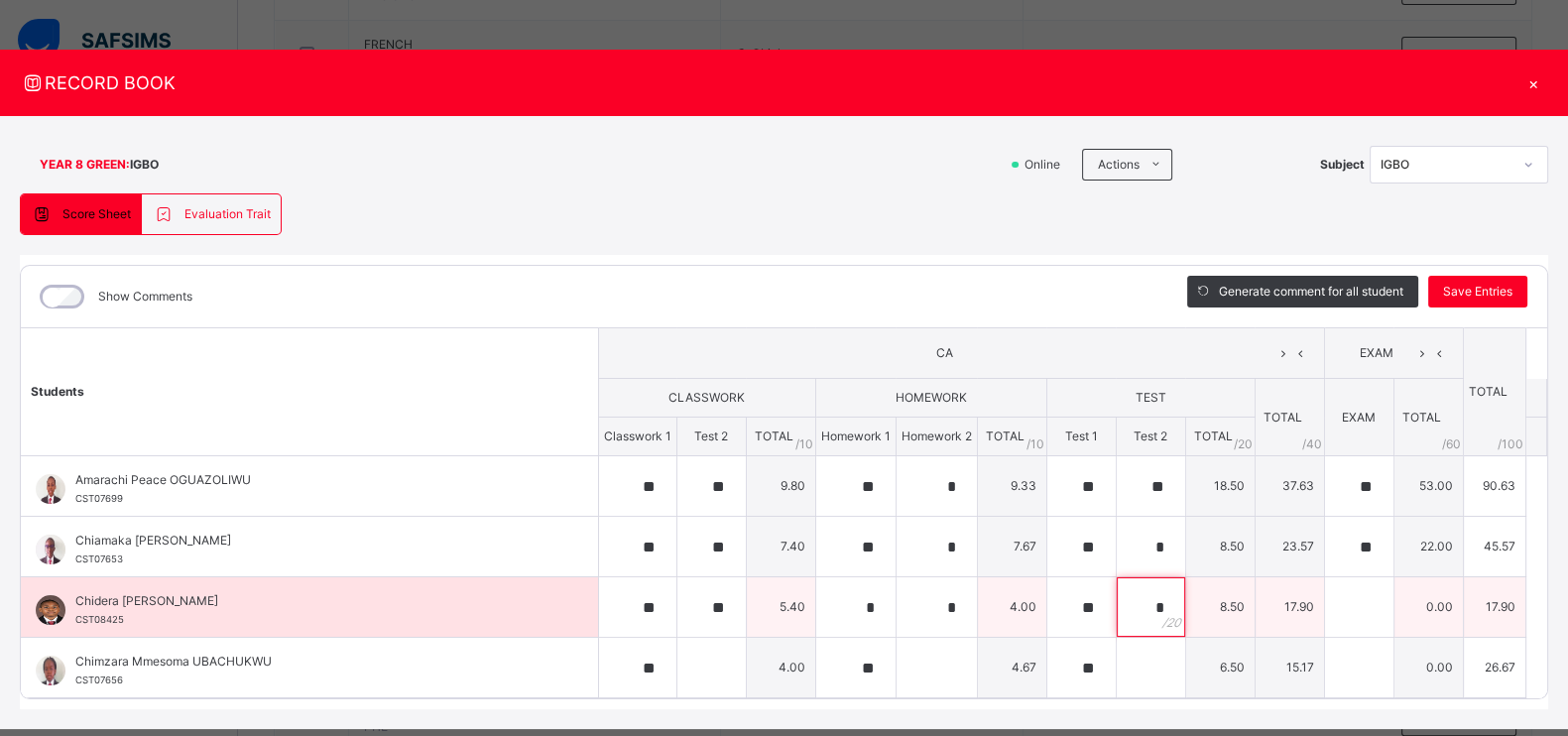 type on "*" 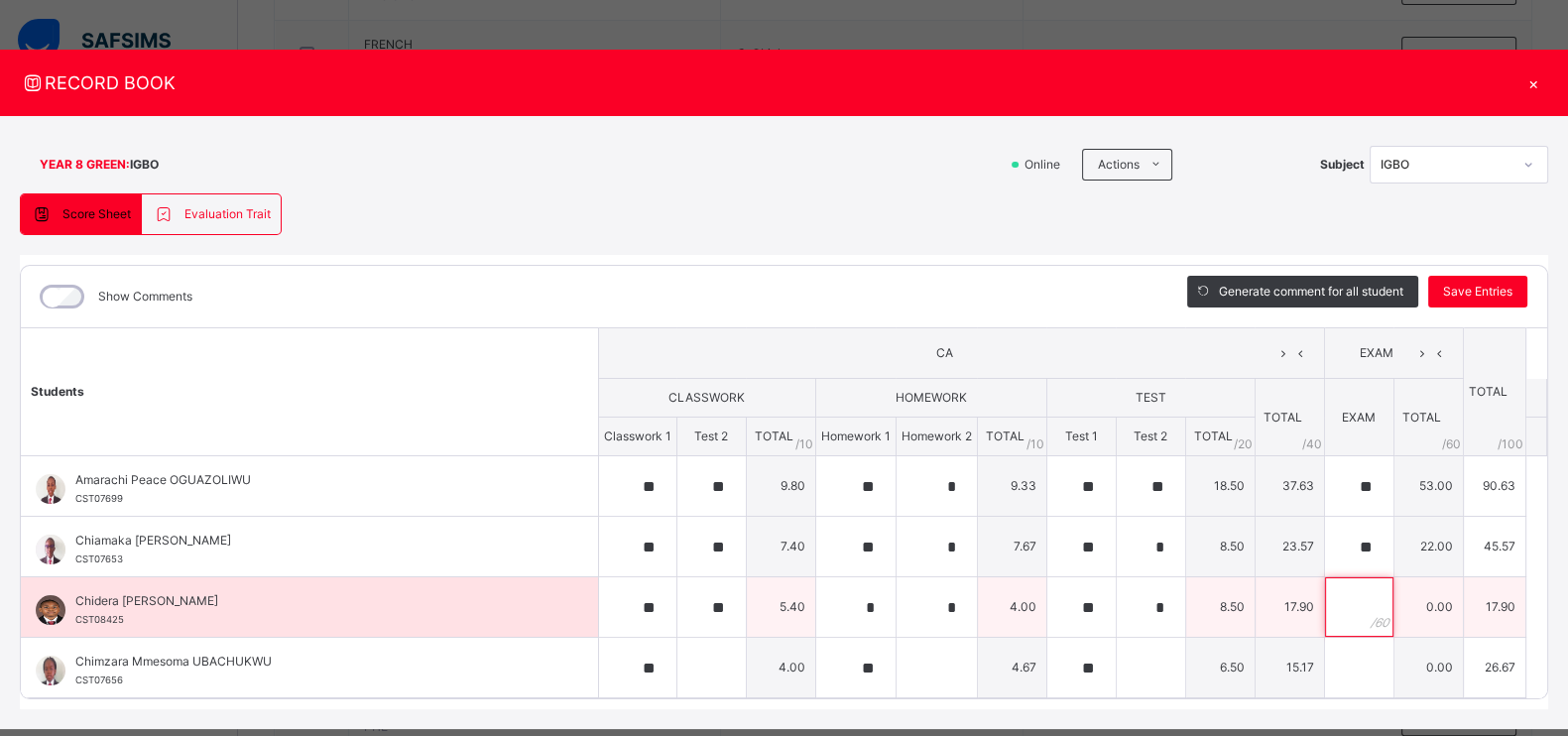 click at bounding box center [1359, 607] 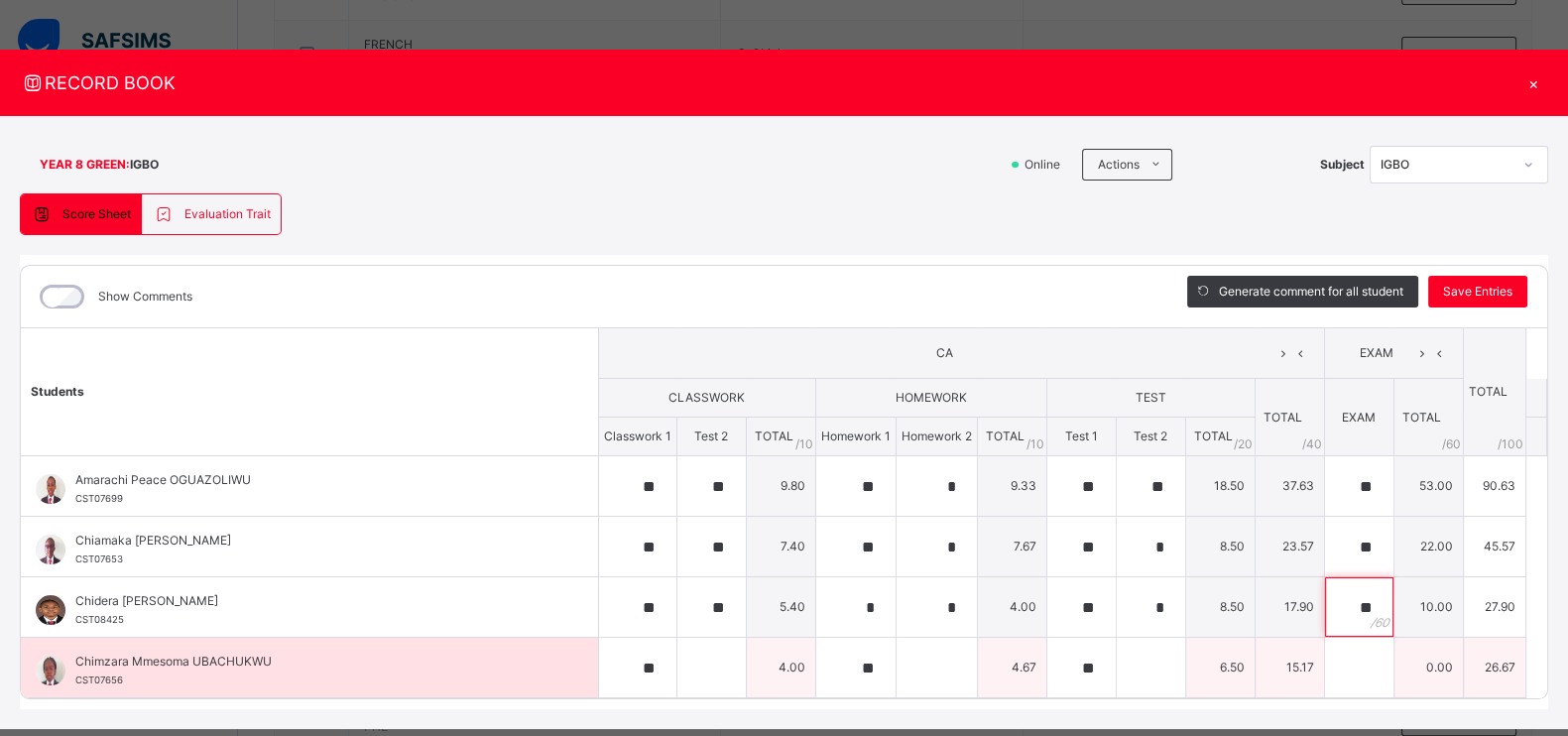 type on "**" 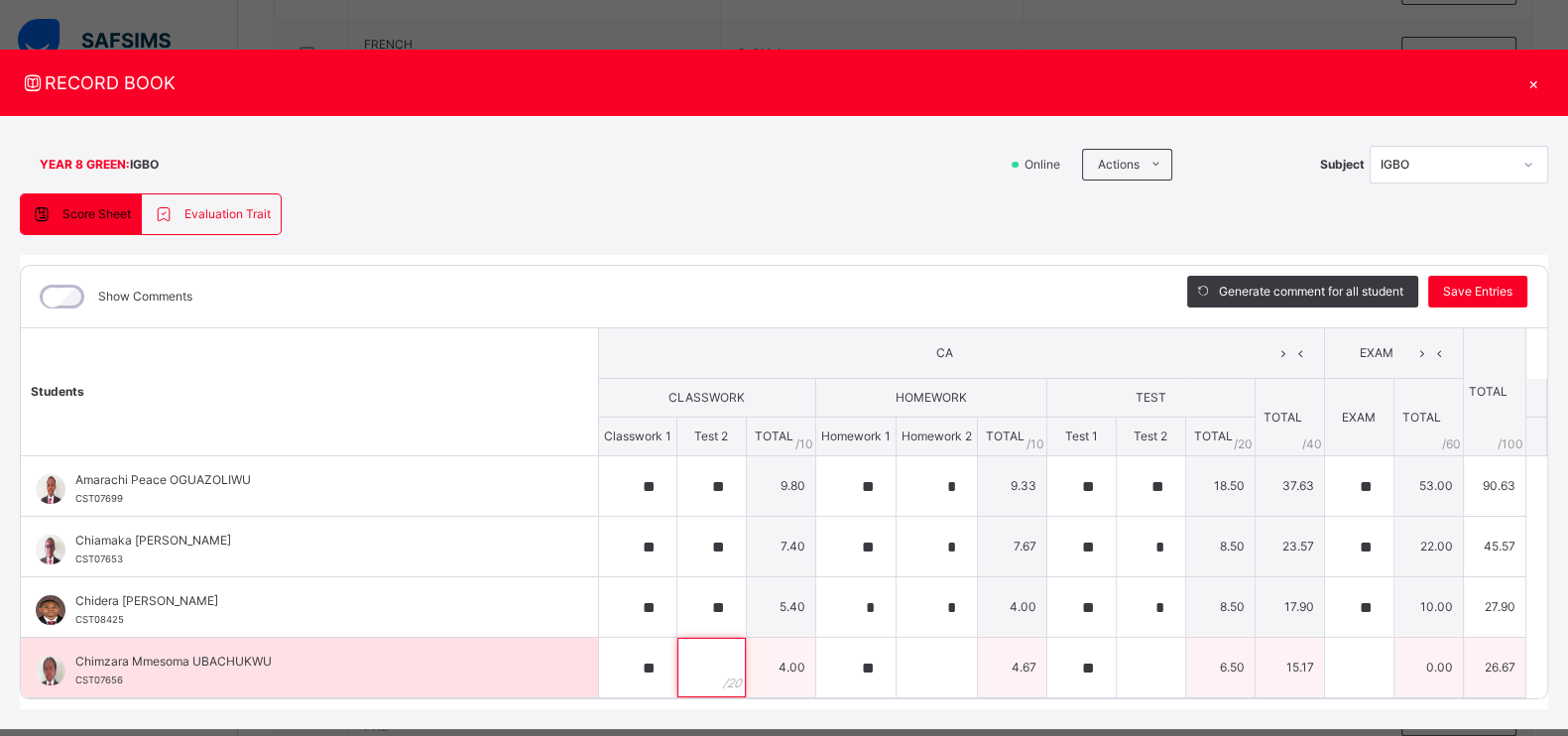 click at bounding box center [711, 668] 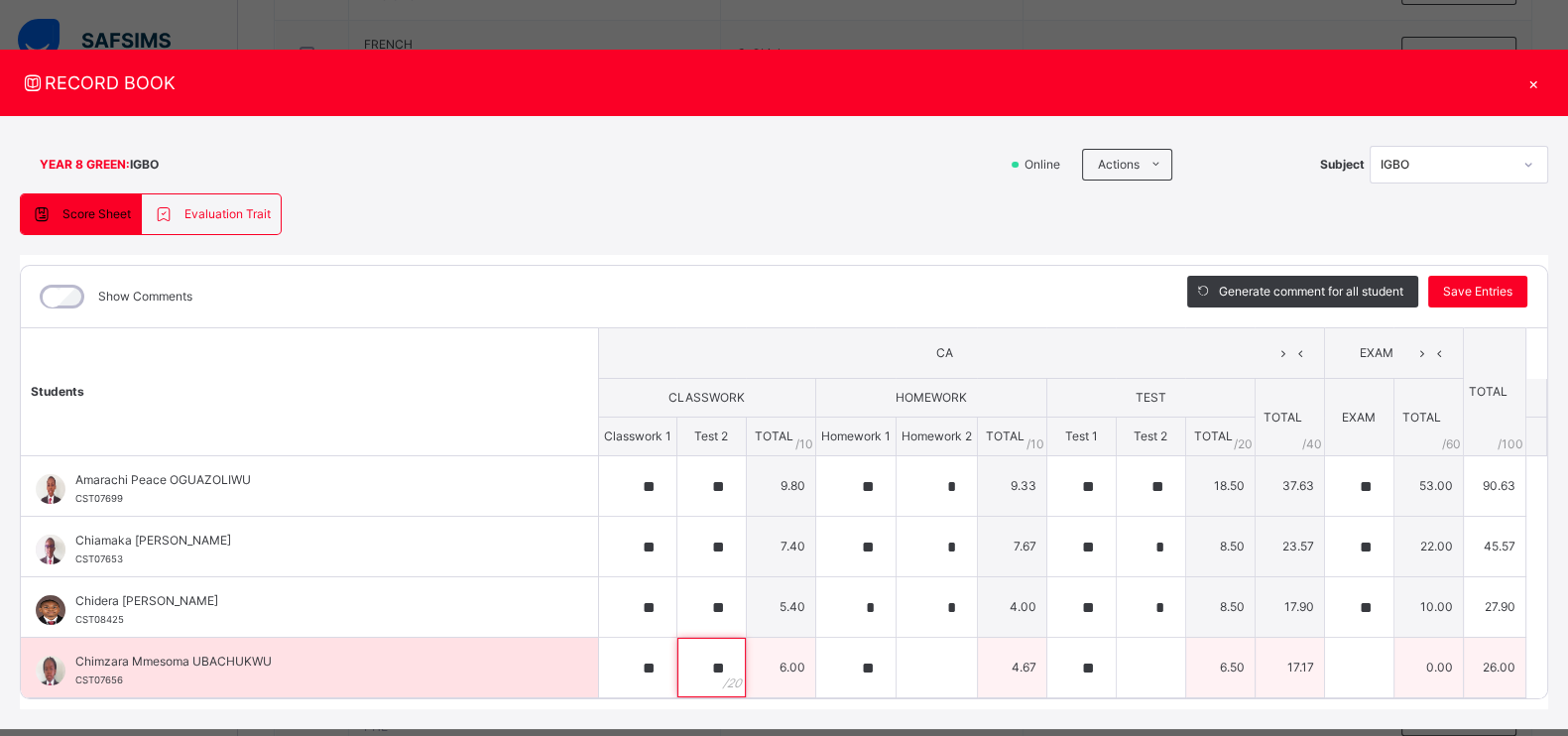type on "**" 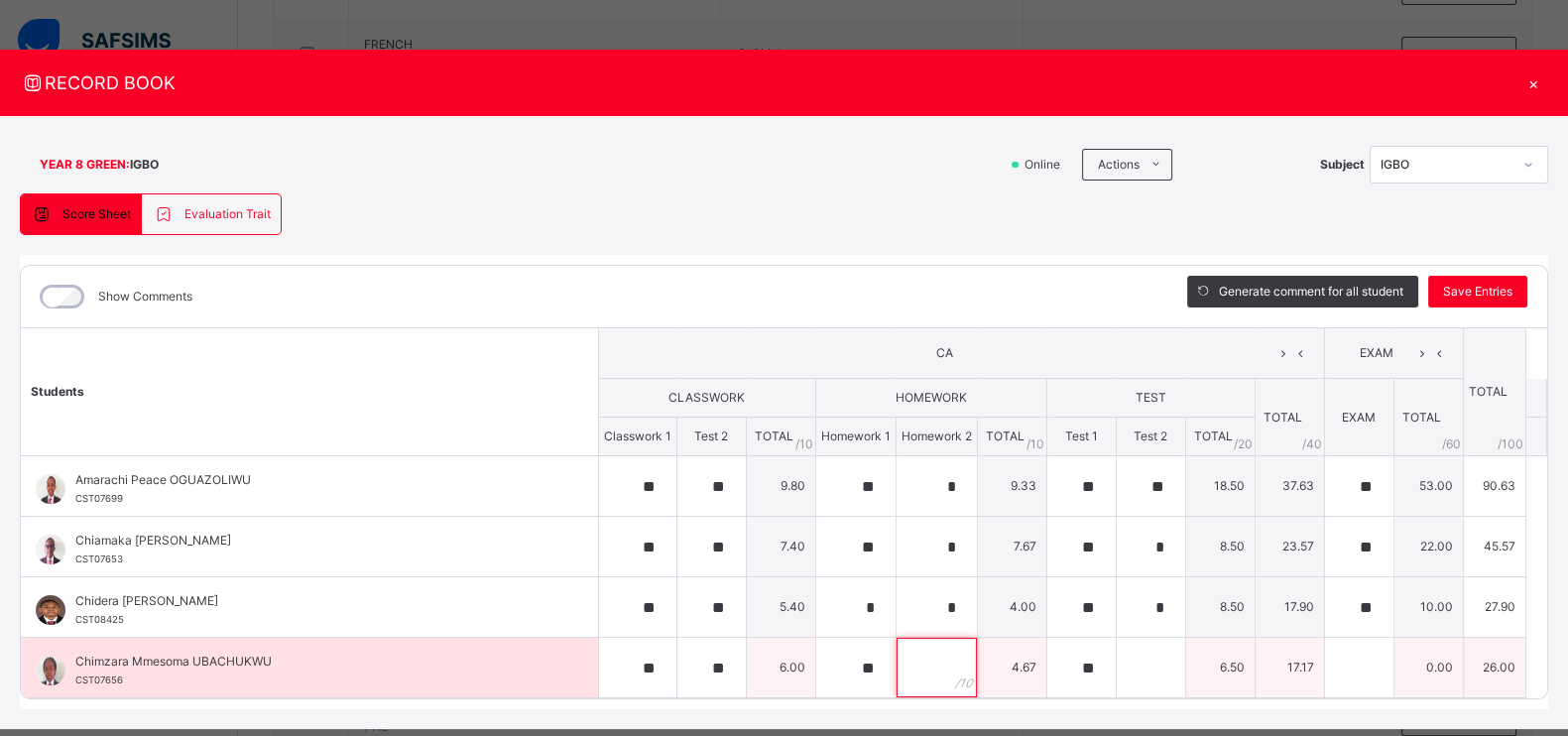 click at bounding box center [936, 668] 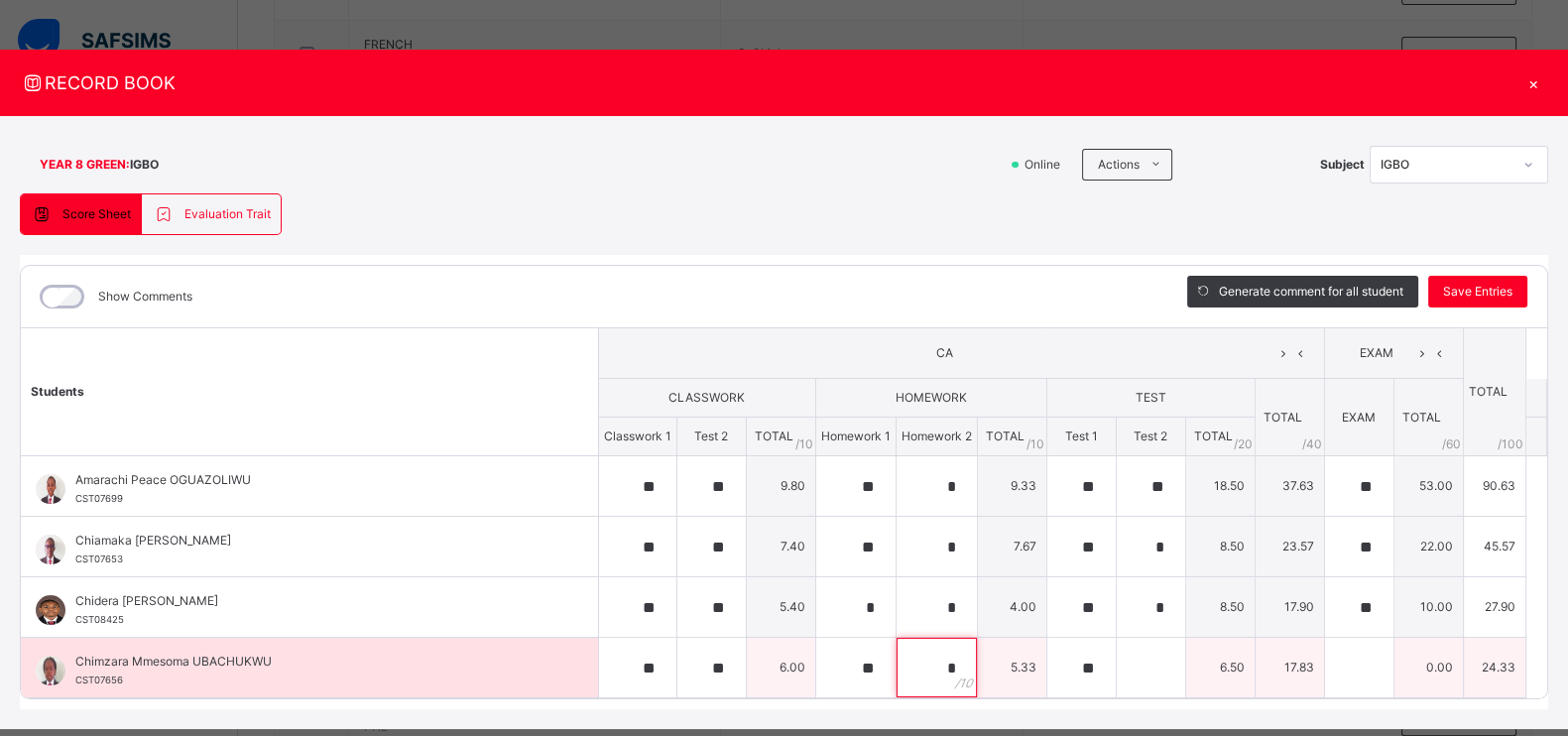 type on "*" 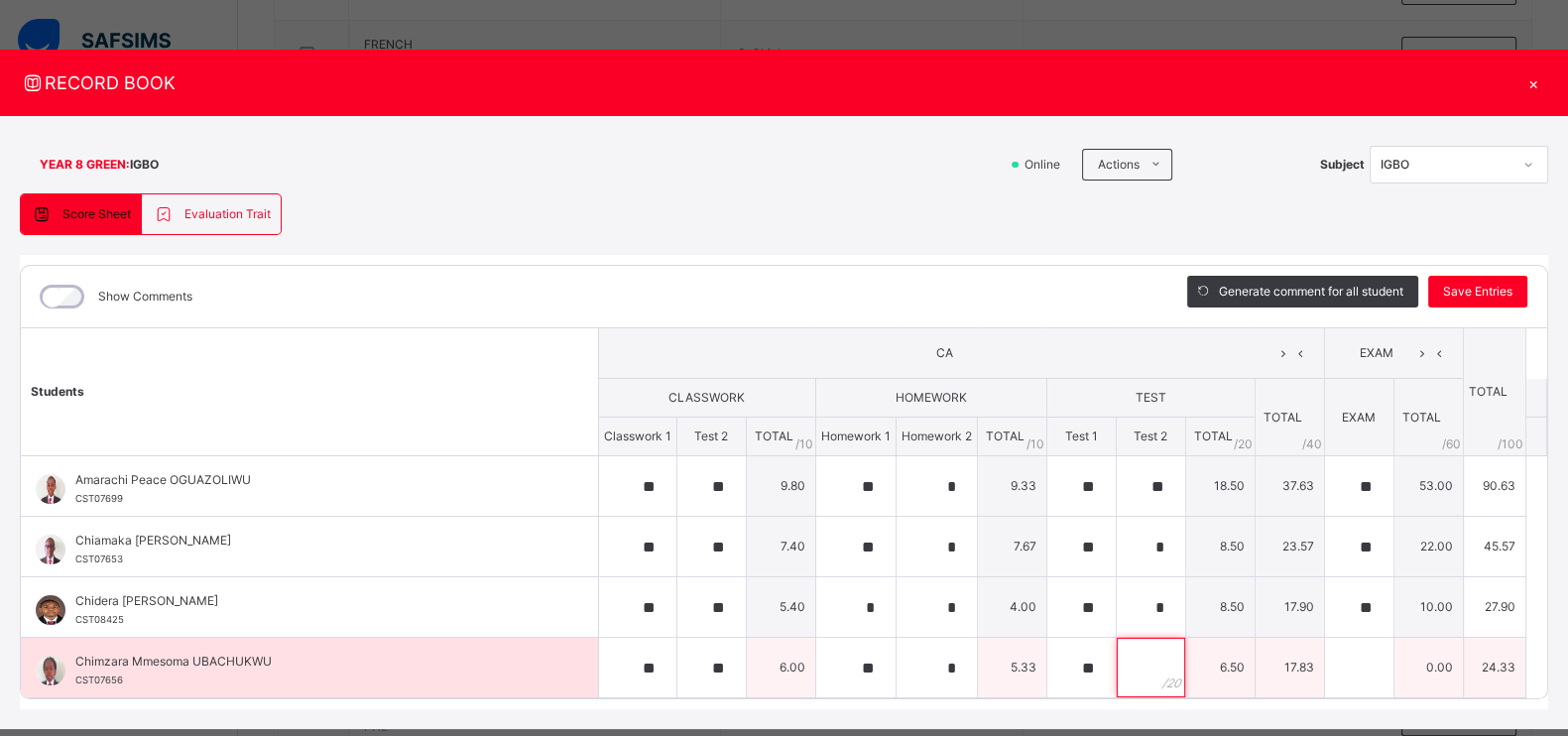 click at bounding box center [1150, 668] 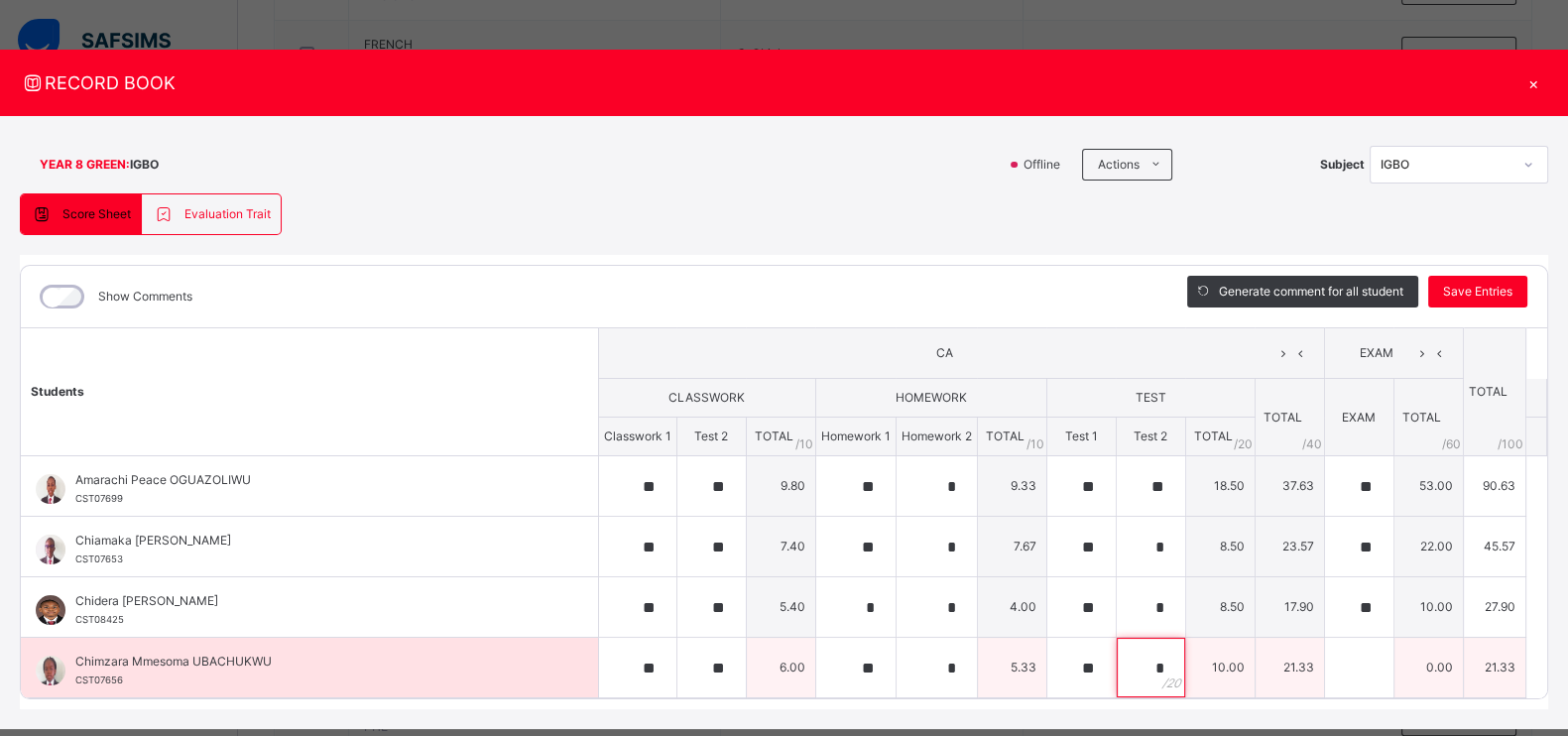 type on "*" 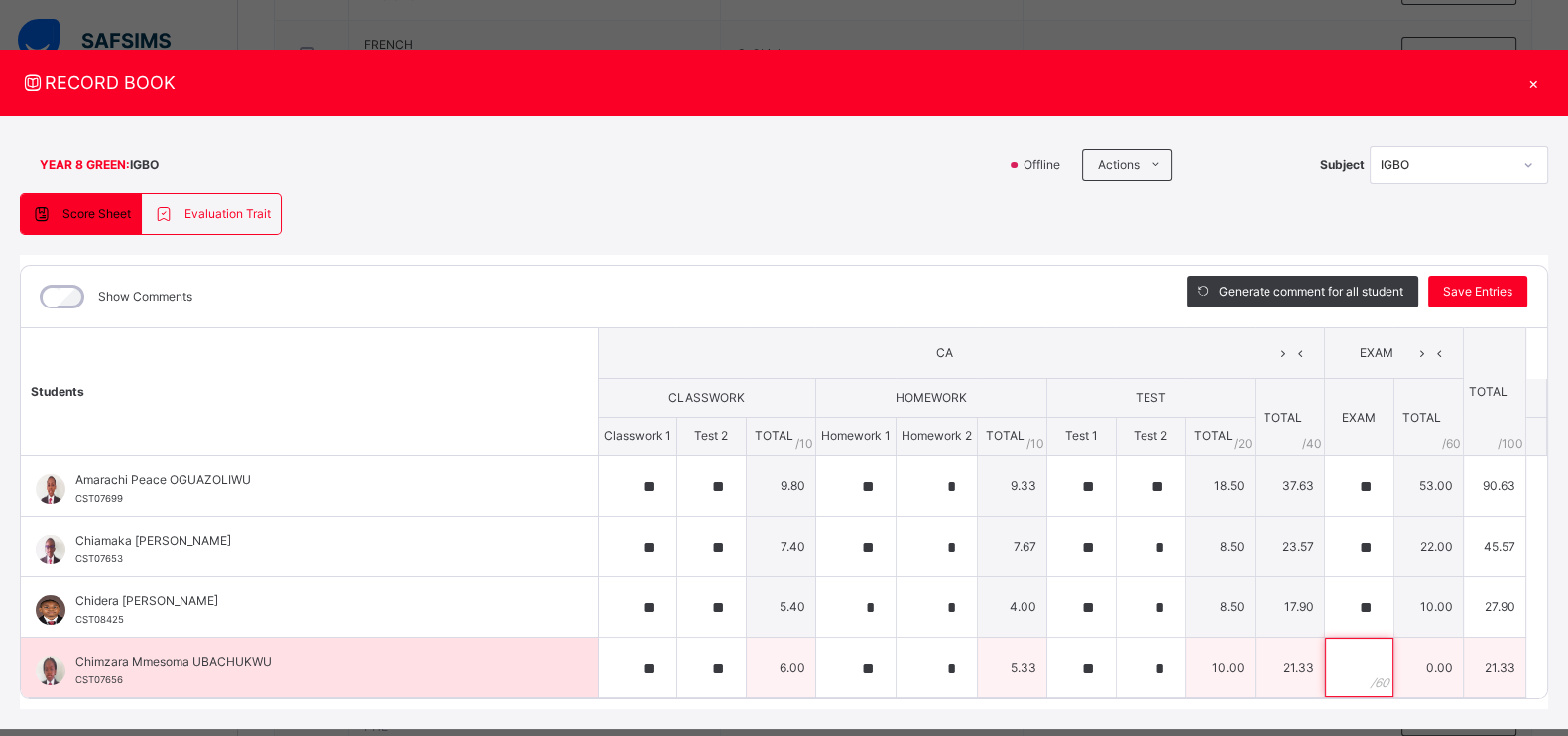 click at bounding box center (1359, 668) 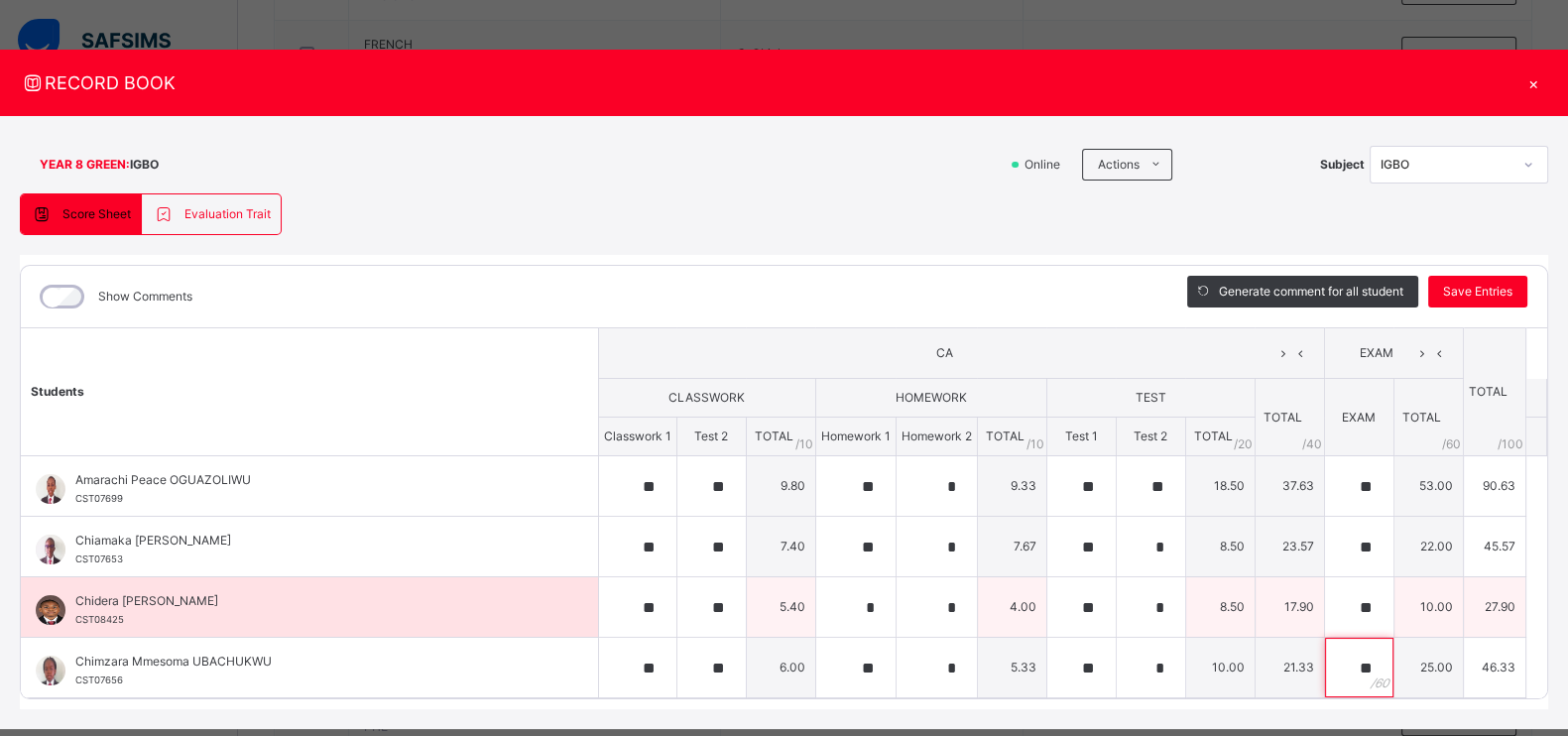 type on "**" 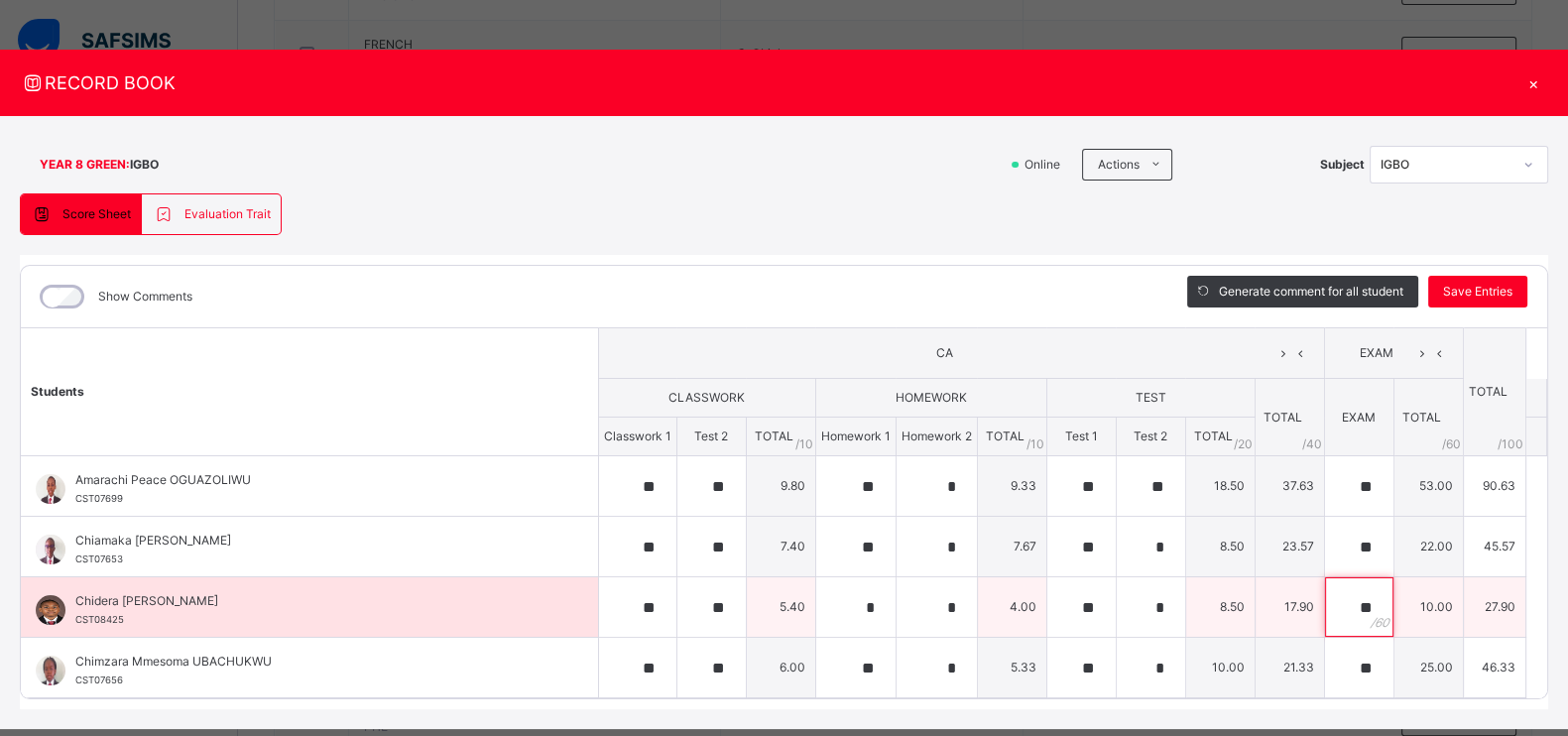 click on "**" at bounding box center (1359, 607) 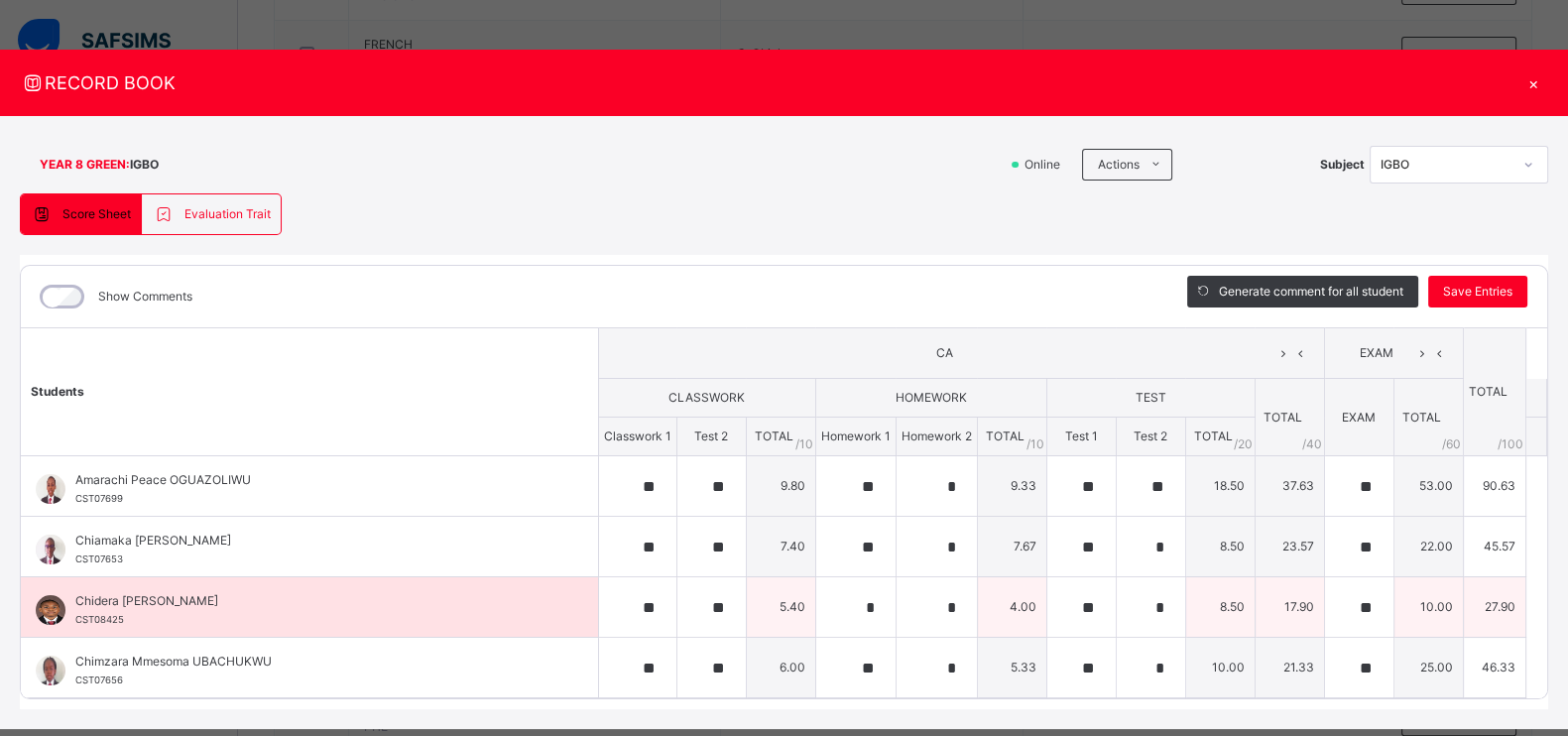click on "**" at bounding box center [1359, 607] 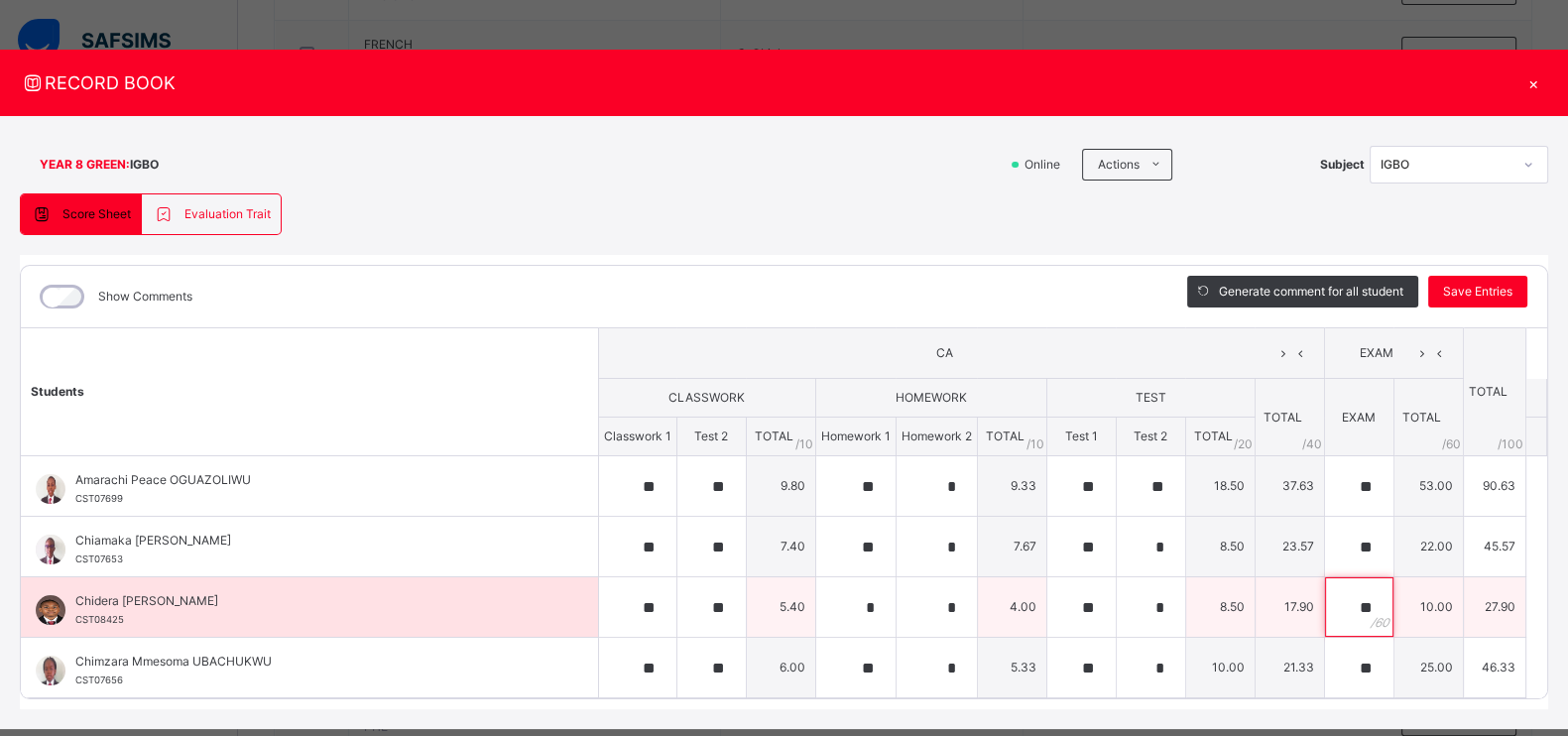 drag, startPoint x: 1369, startPoint y: 602, endPoint x: 1345, endPoint y: 604, distance: 24.083189 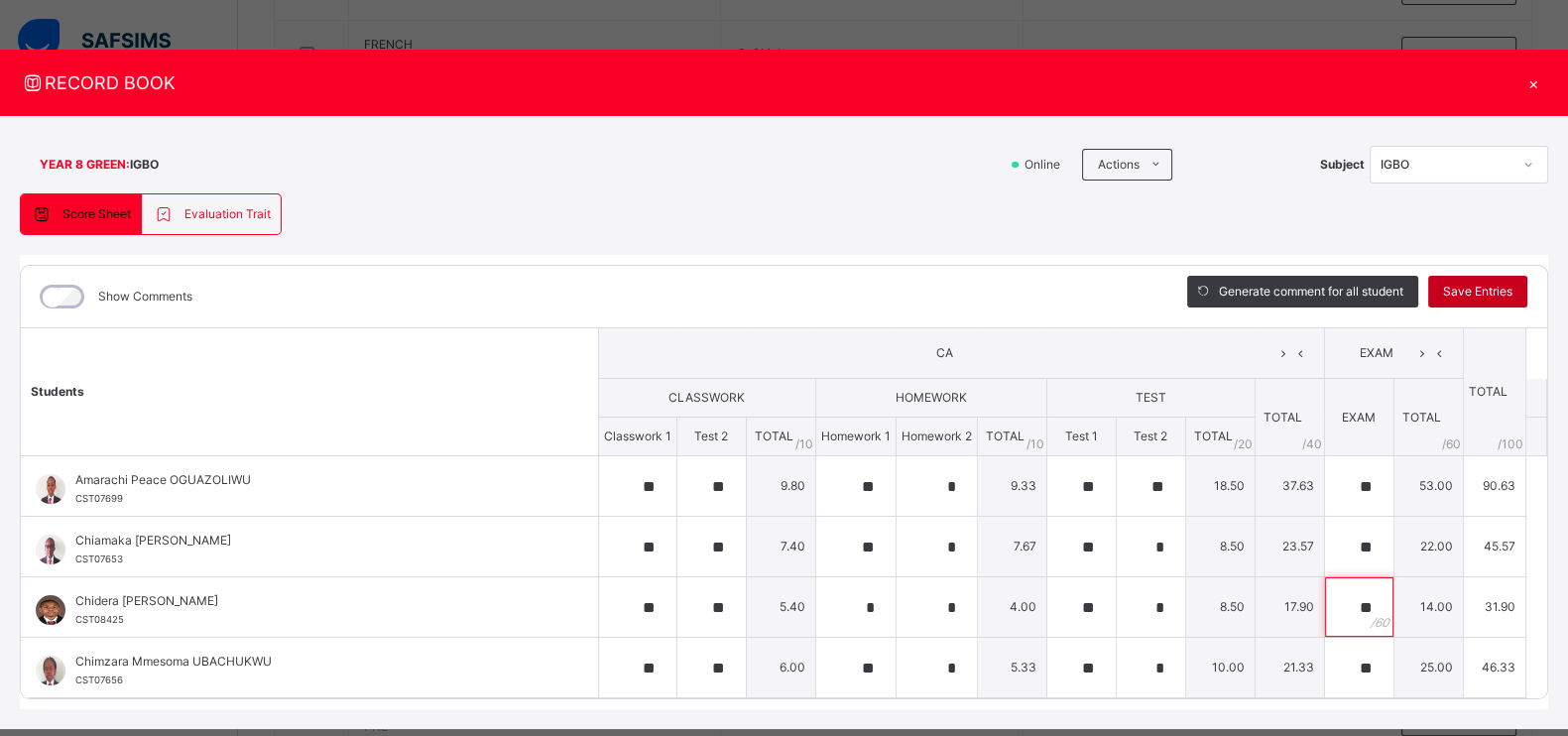 type on "**" 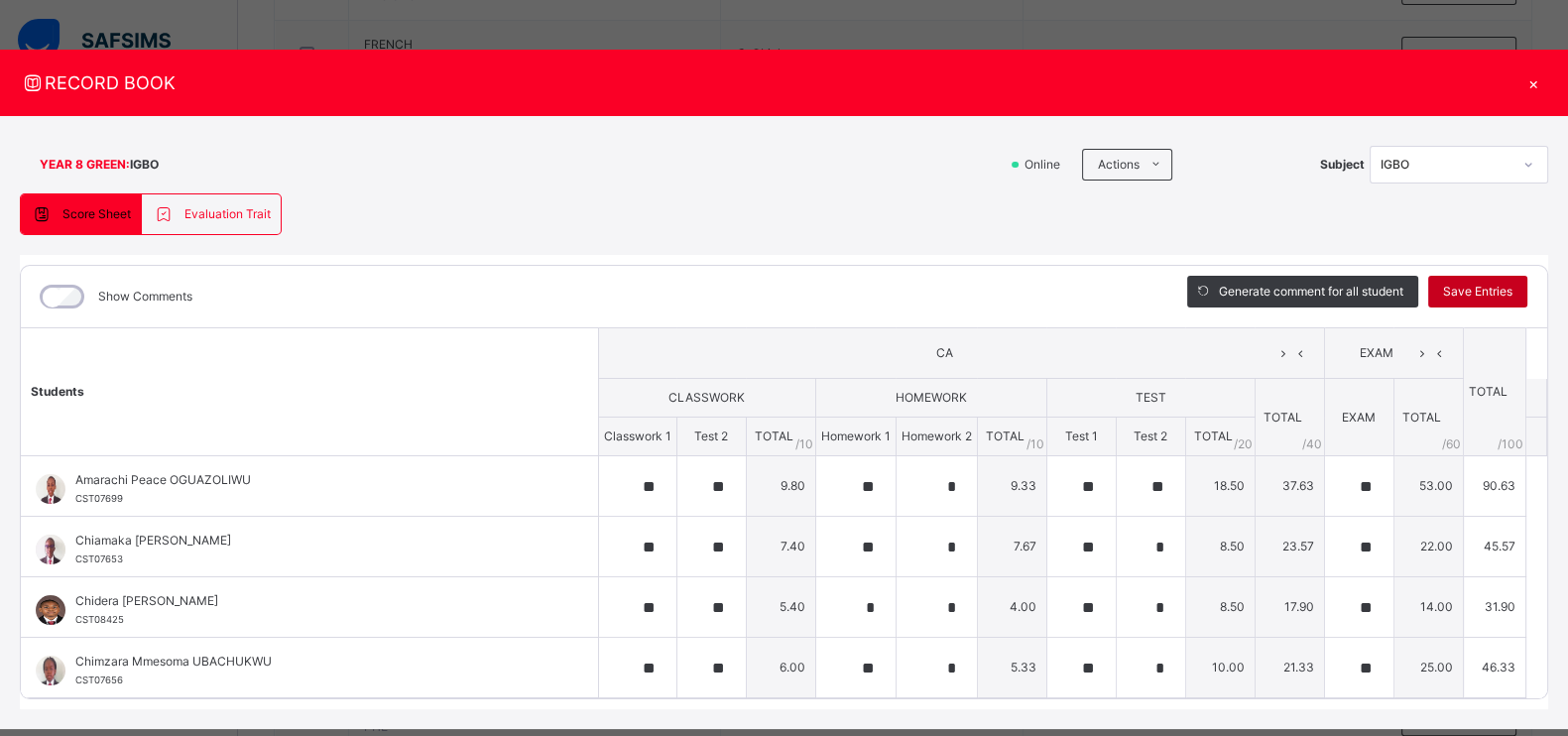 click on "Save Entries" at bounding box center [1478, 292] 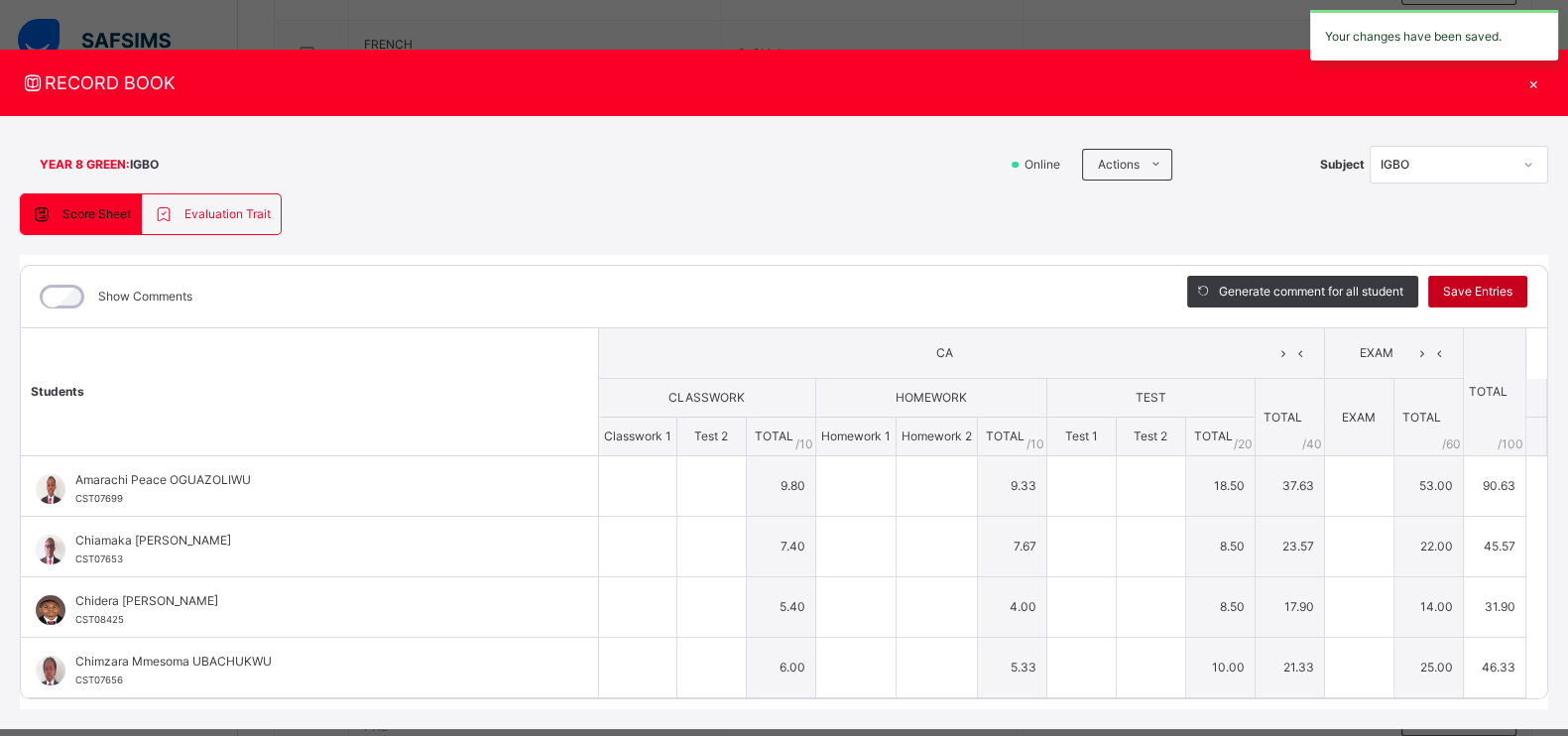 type on "**" 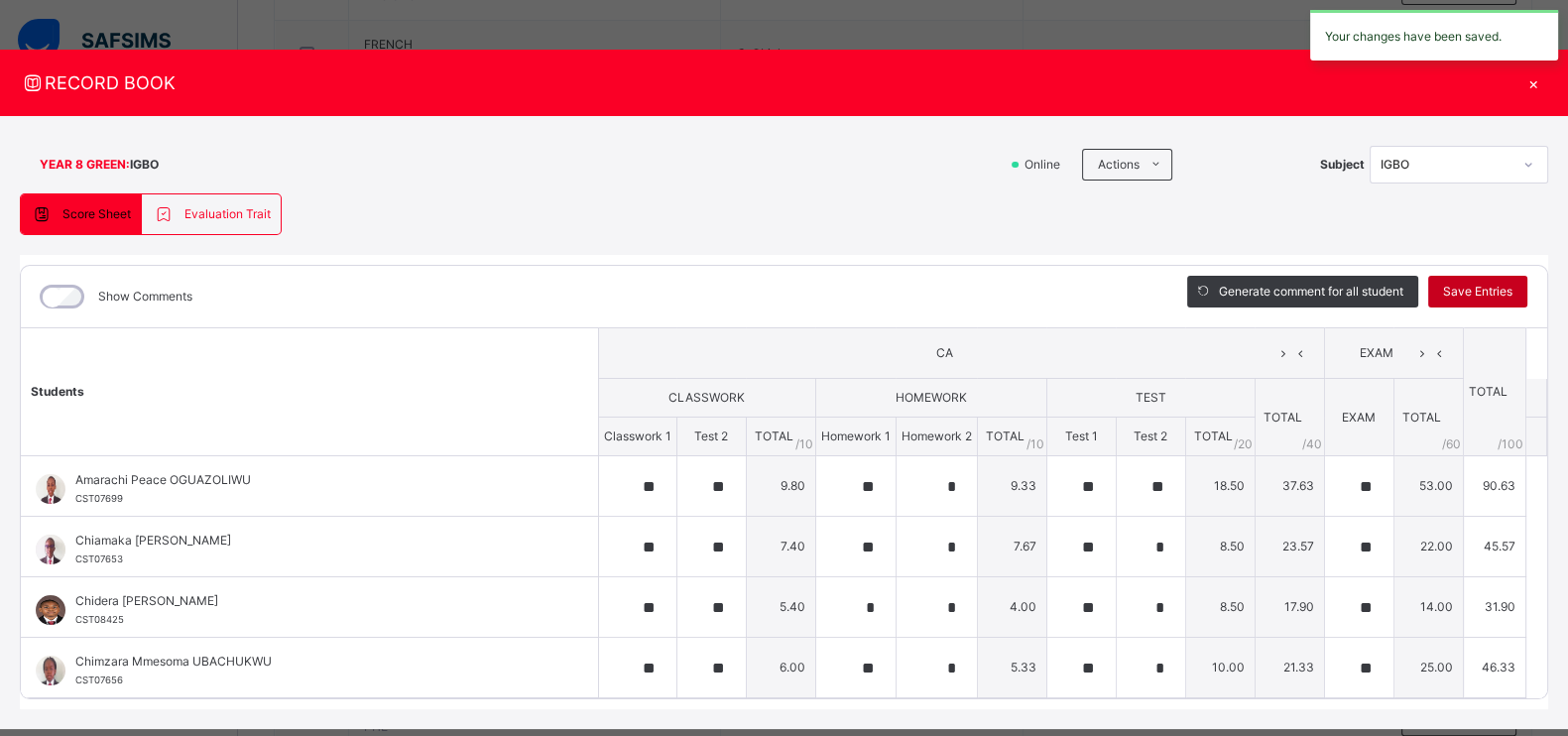 click on "Save Entries" at bounding box center [1478, 292] 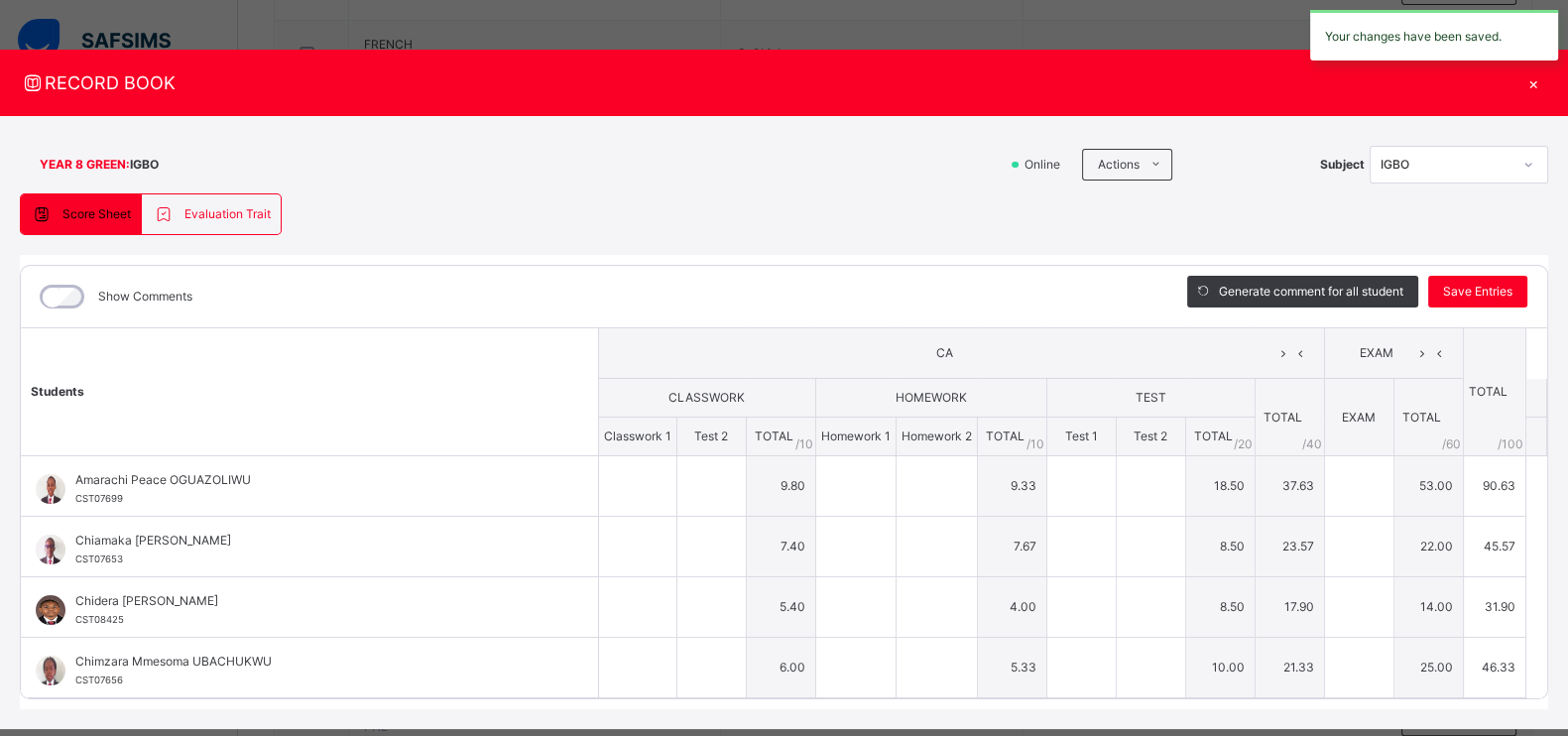 type on "**" 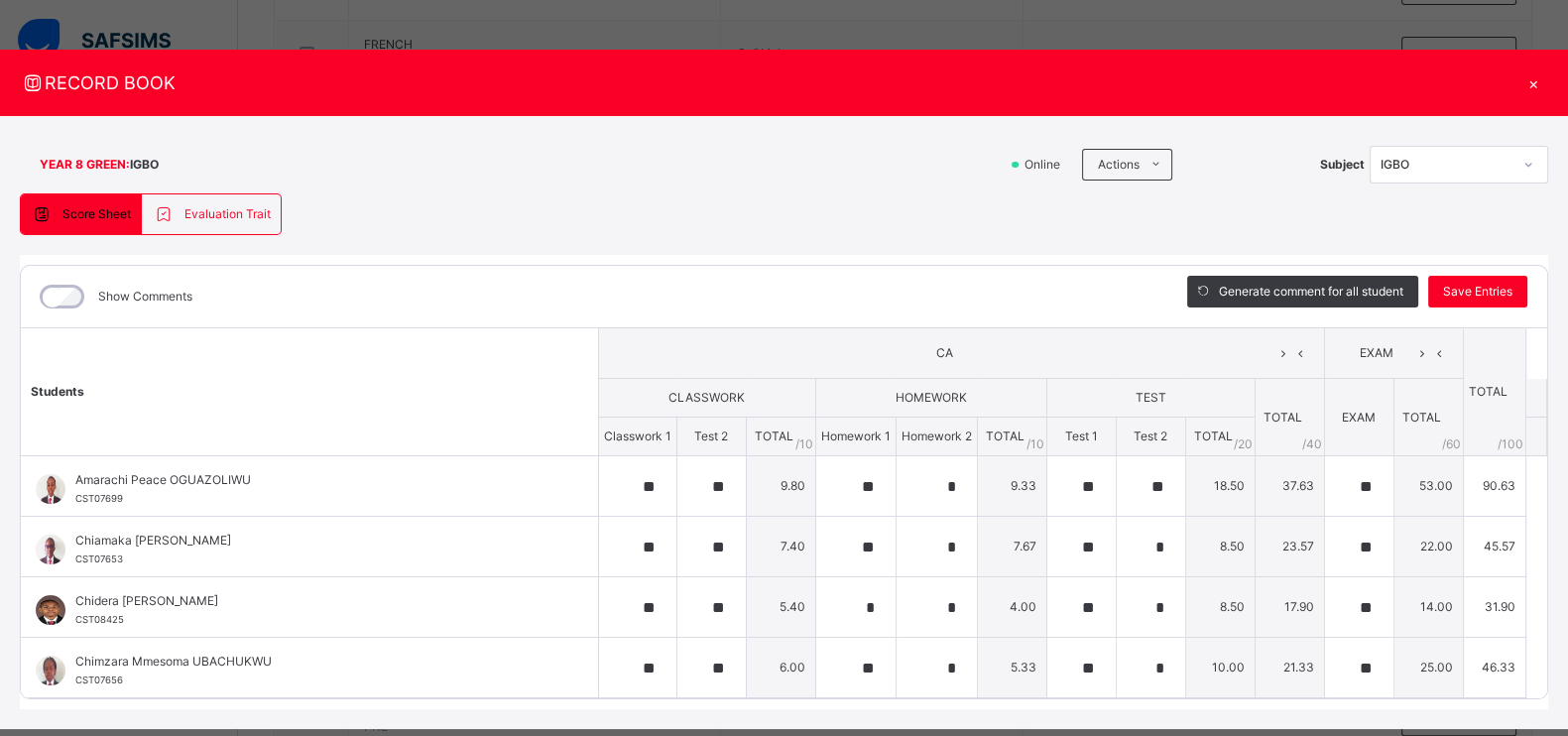 click on "×" at bounding box center [1533, 82] 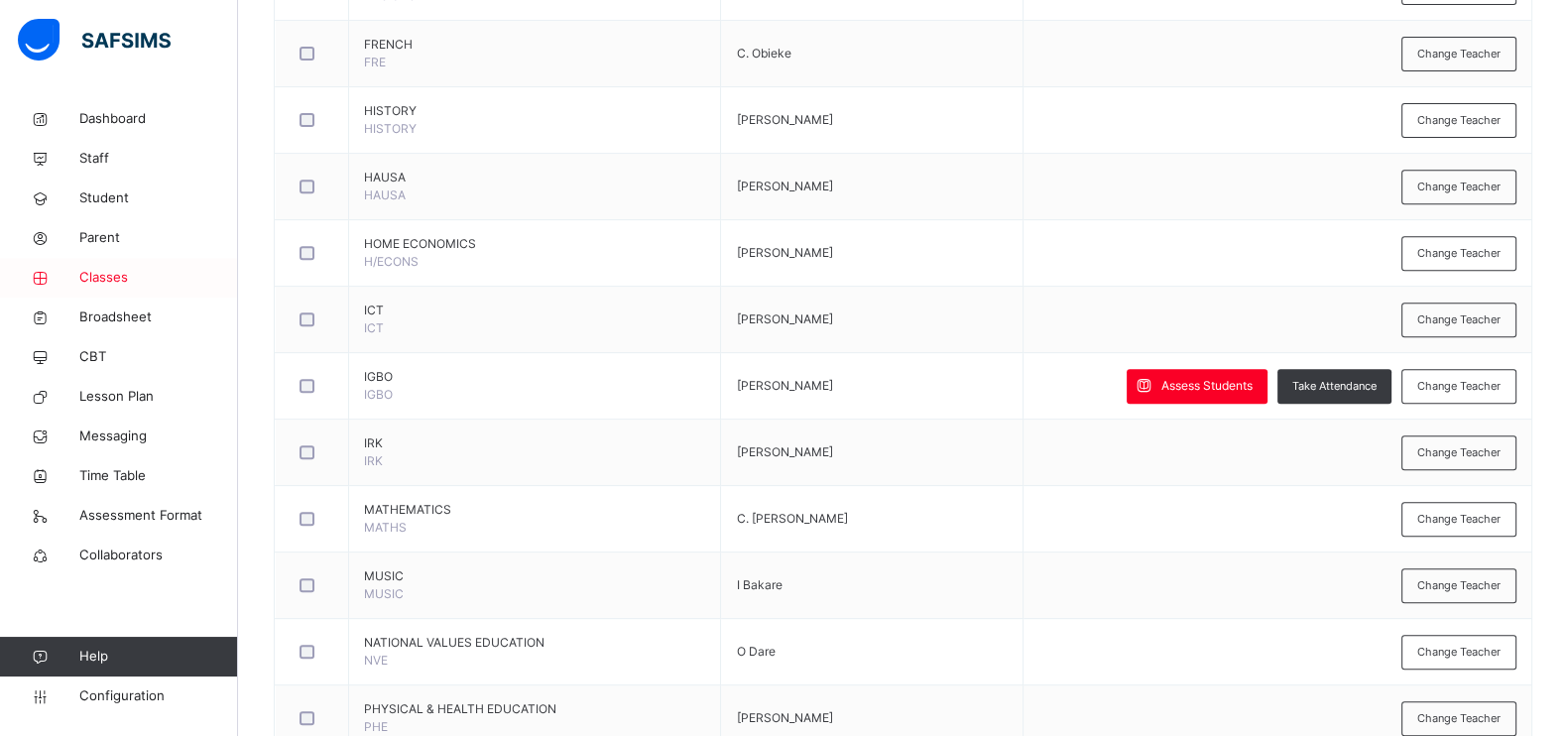 click on "Classes" at bounding box center (159, 278) 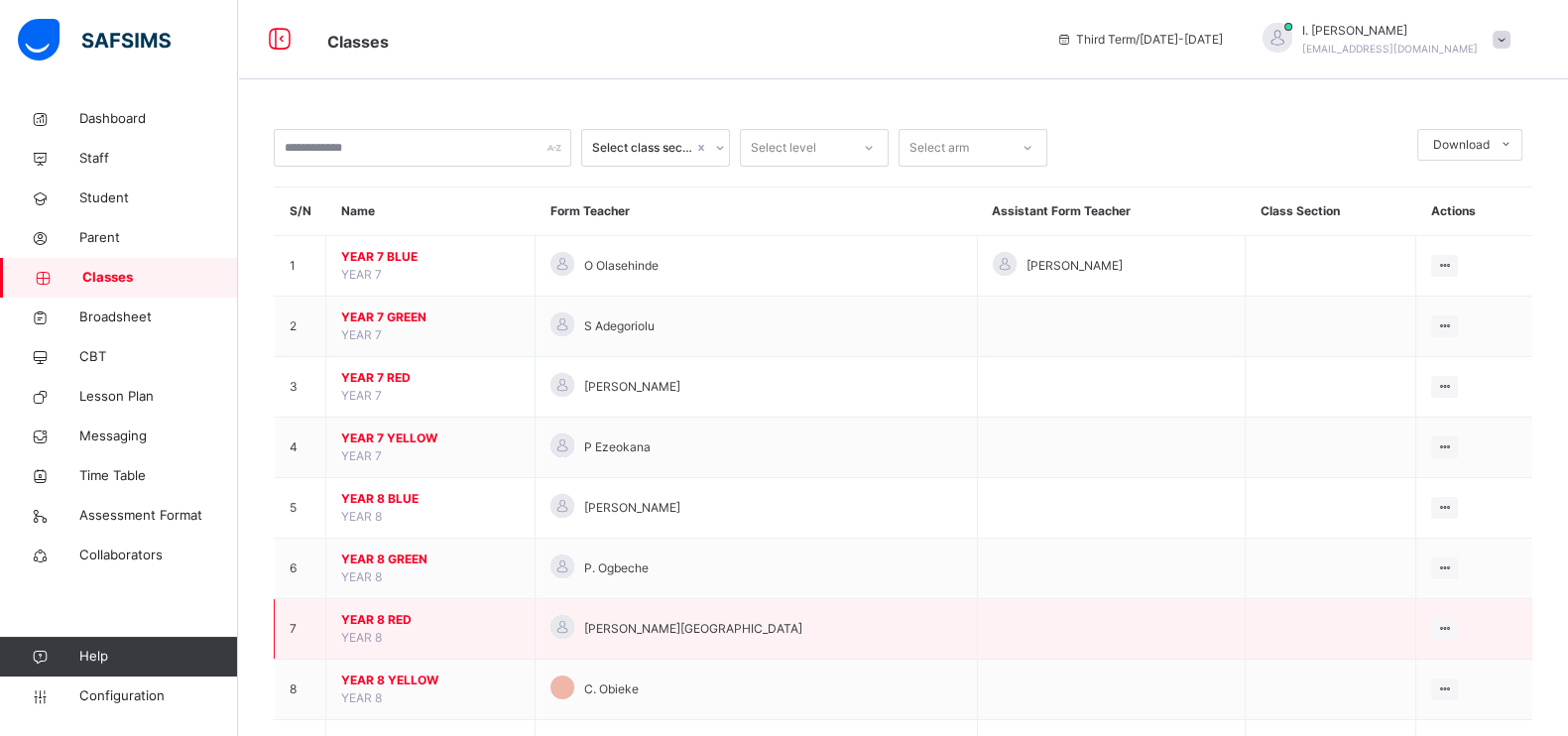 click on "YEAR 8   RED" at bounding box center [430, 620] 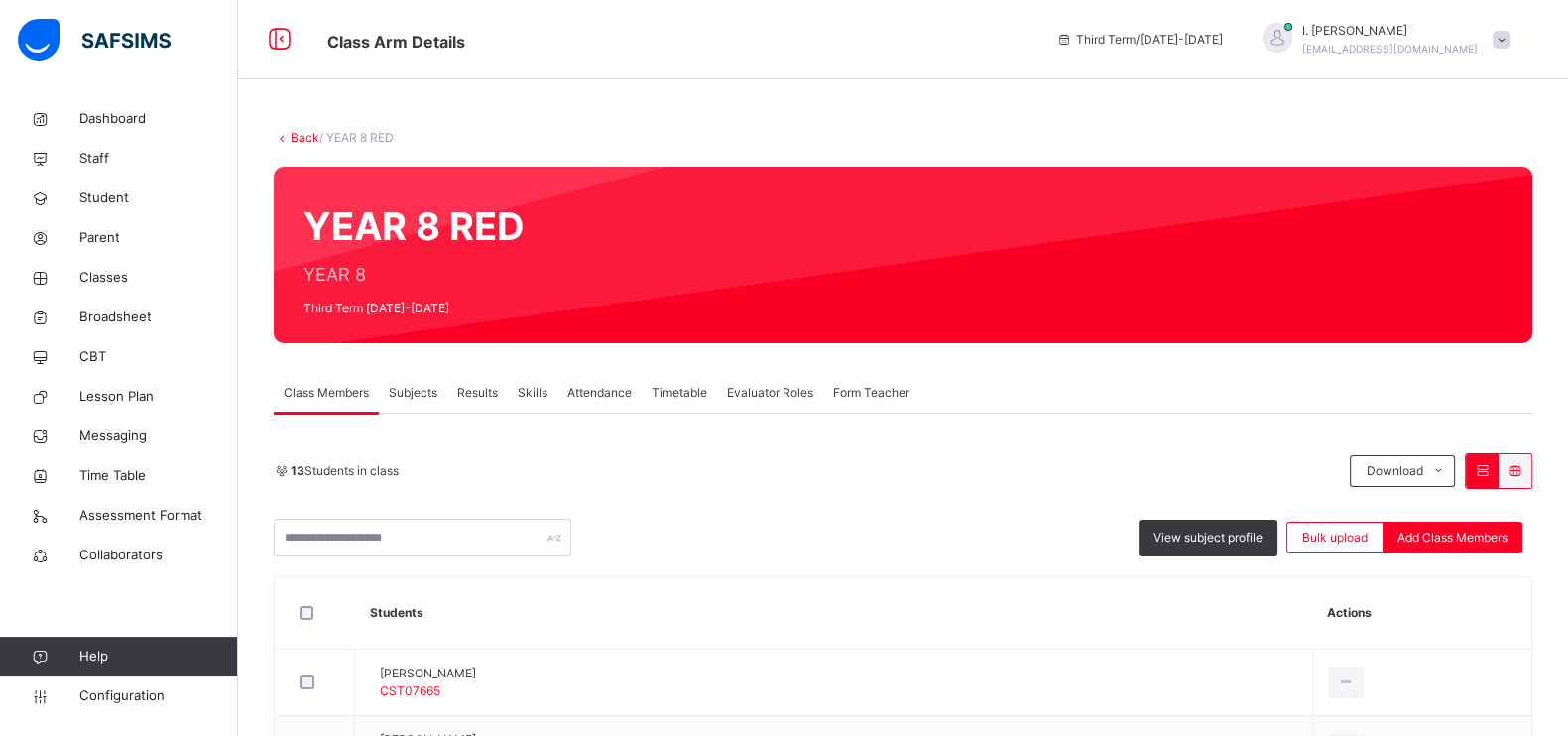 click on "Subjects" at bounding box center [413, 393] 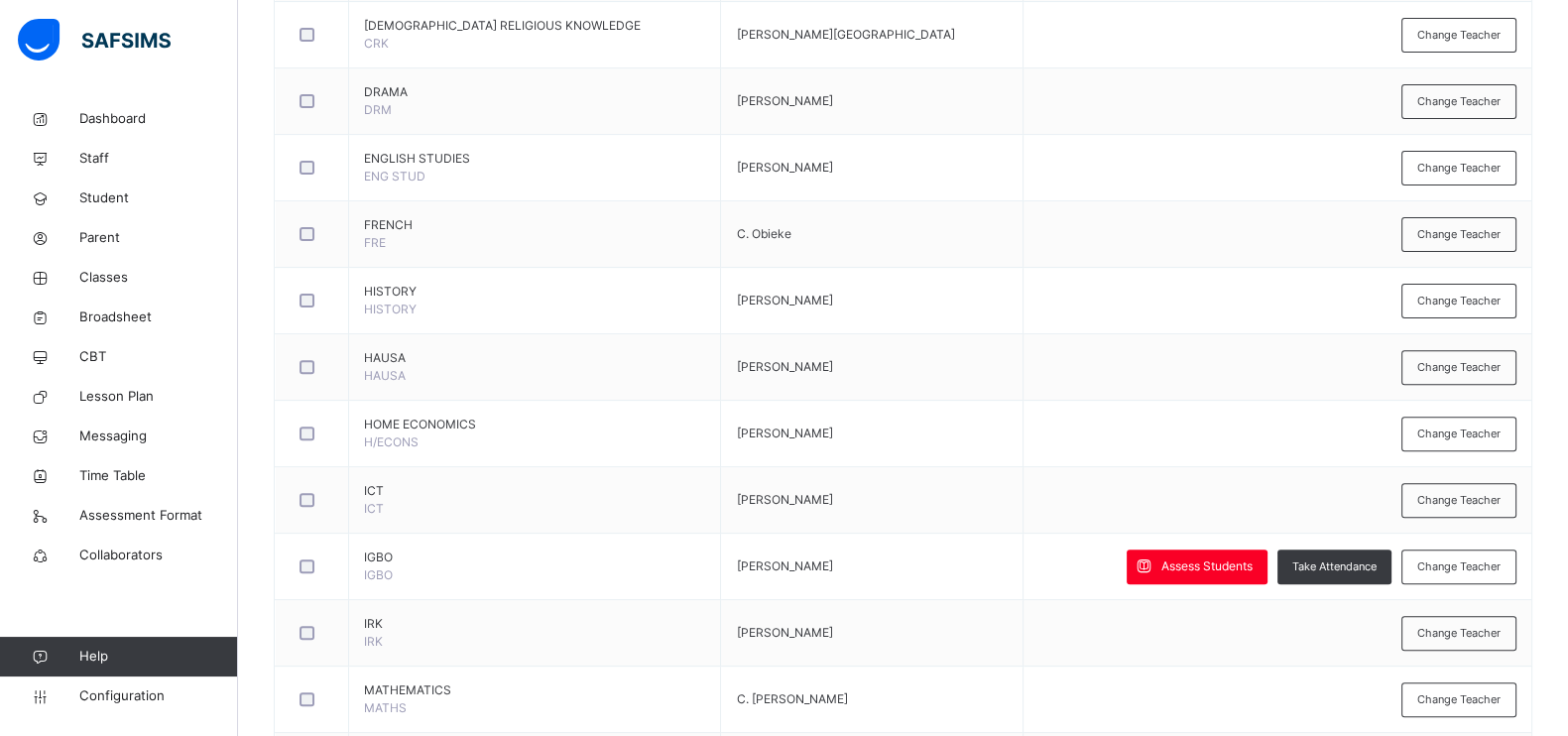 scroll, scrollTop: 834, scrollLeft: 0, axis: vertical 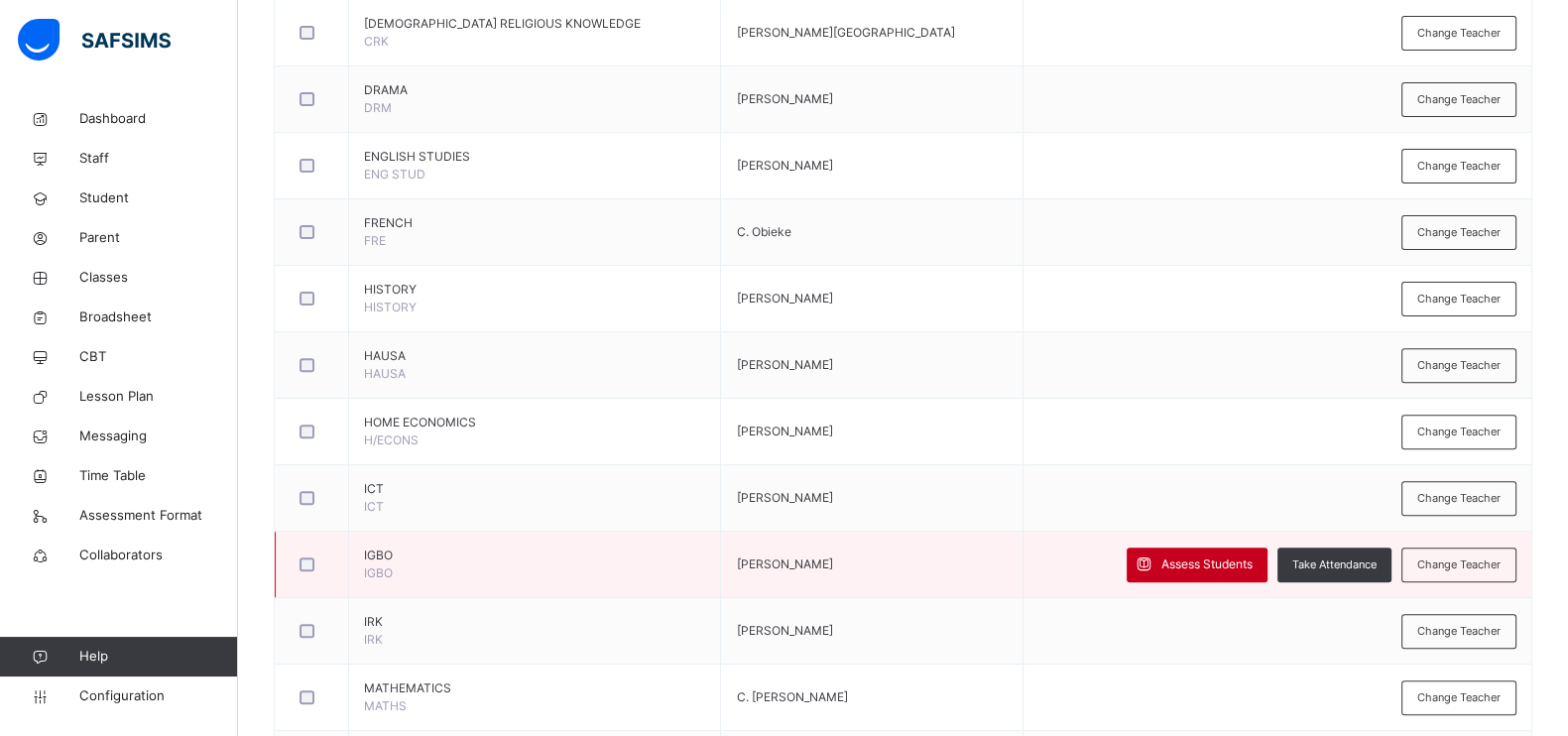 click on "Assess Students" at bounding box center (1207, 564) 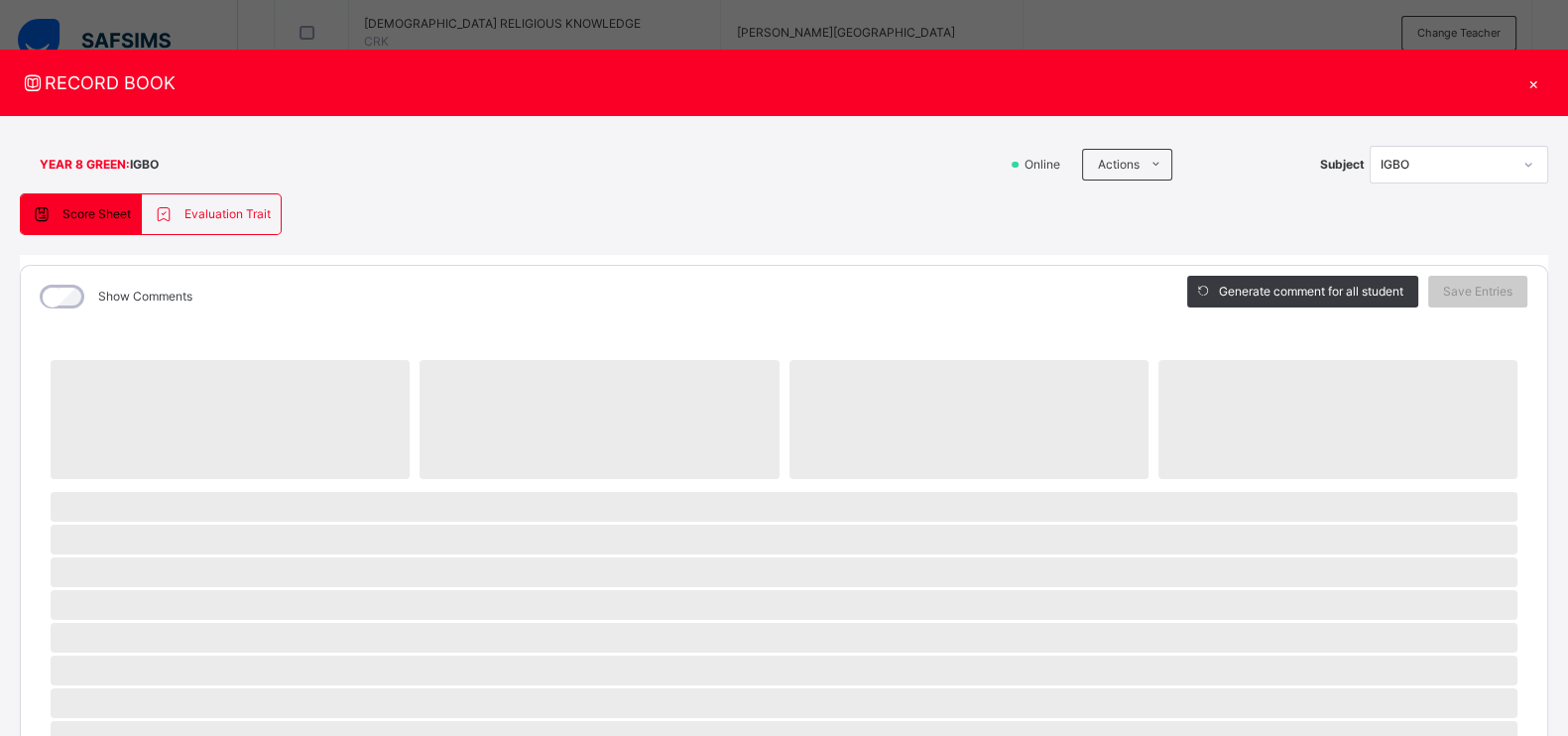 click on "‌" at bounding box center [784, 572] 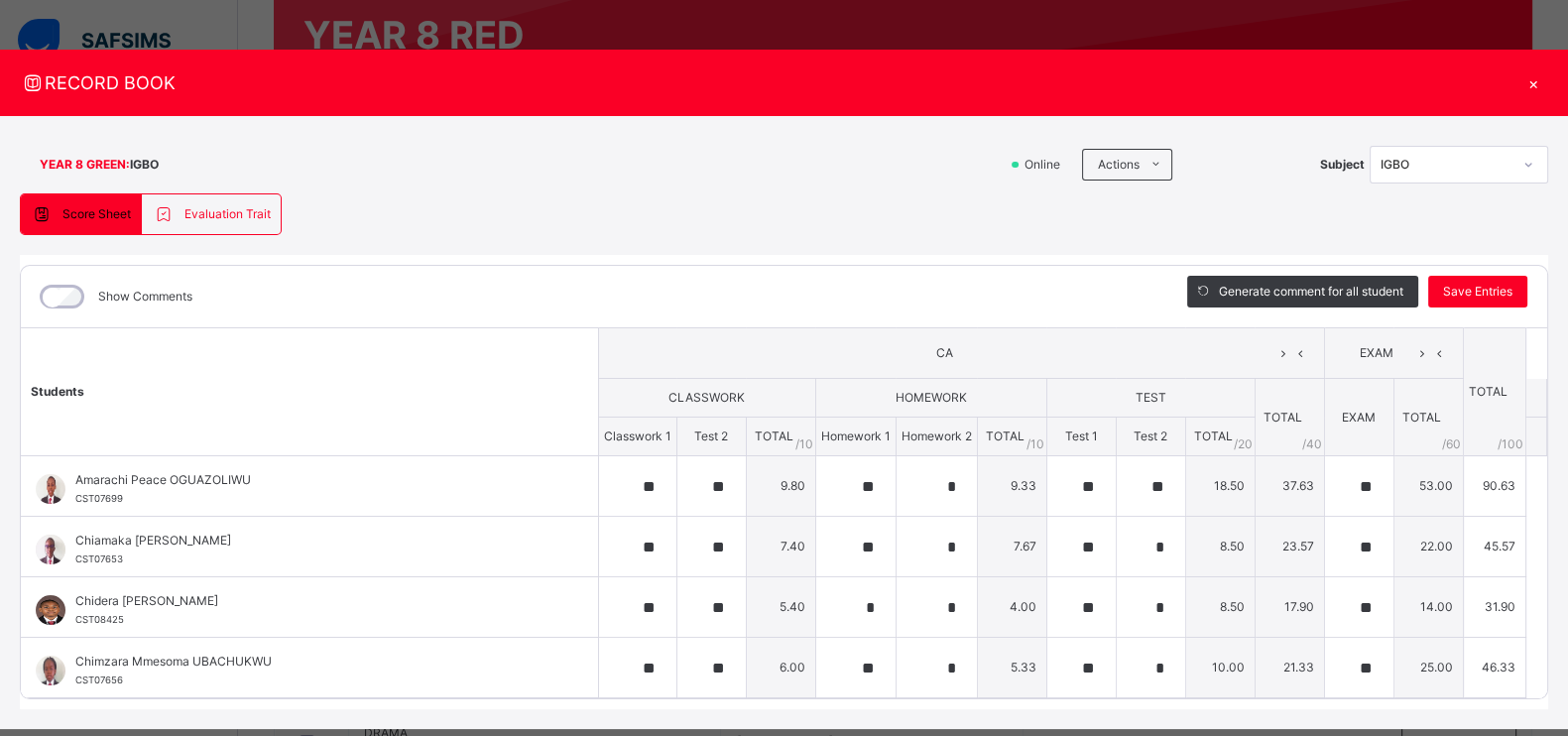 click on "×" at bounding box center [1533, 82] 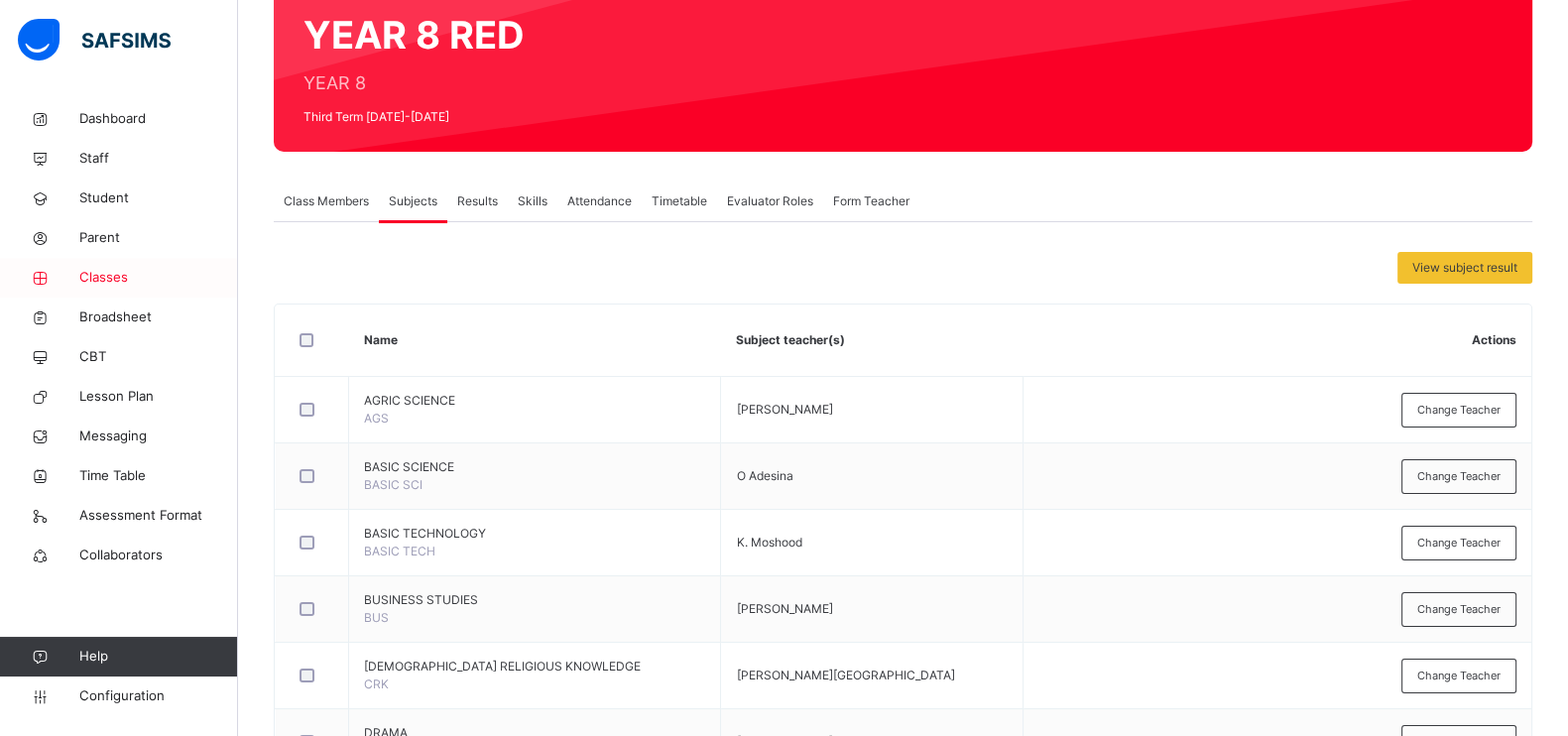 click on "Classes" at bounding box center (159, 278) 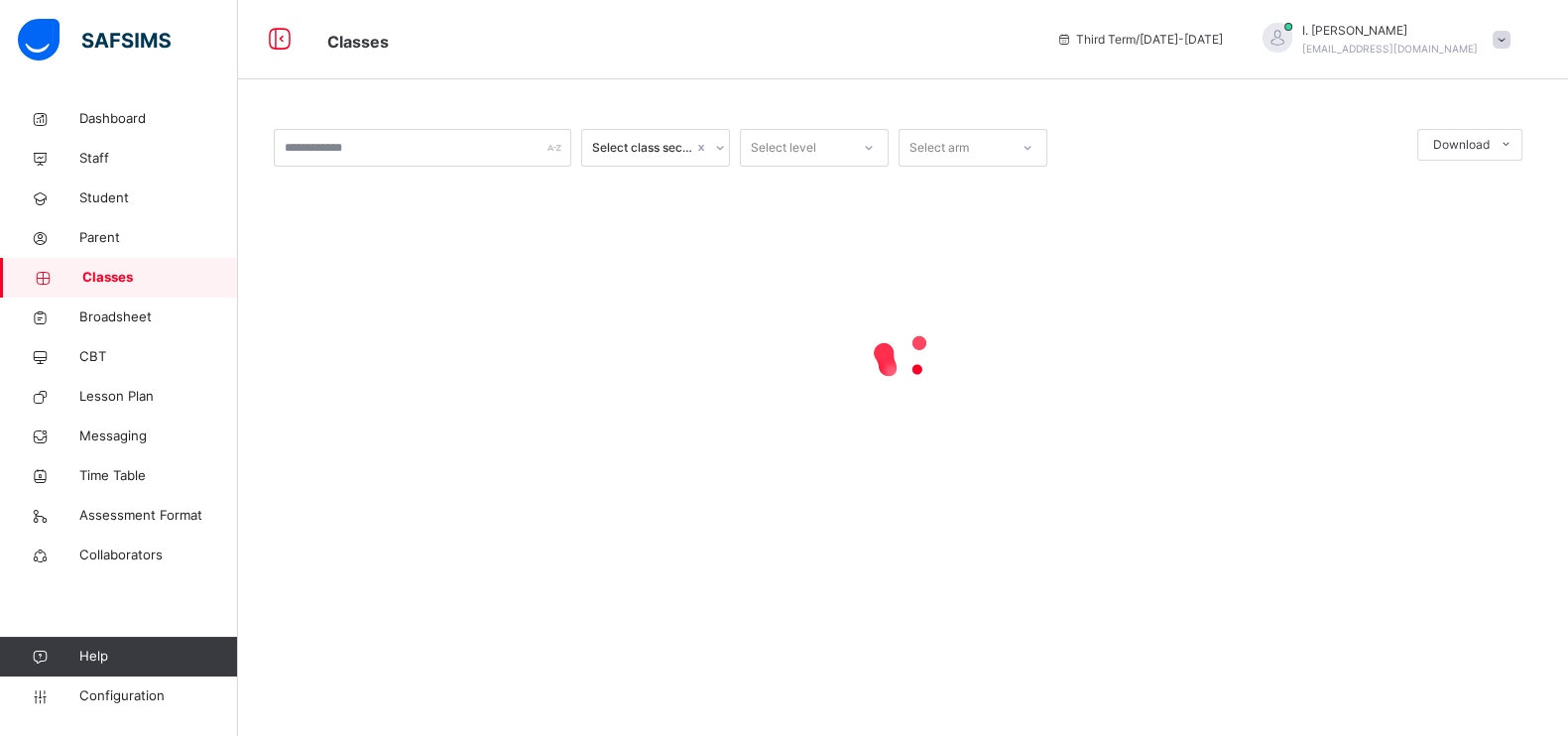 scroll, scrollTop: 0, scrollLeft: 0, axis: both 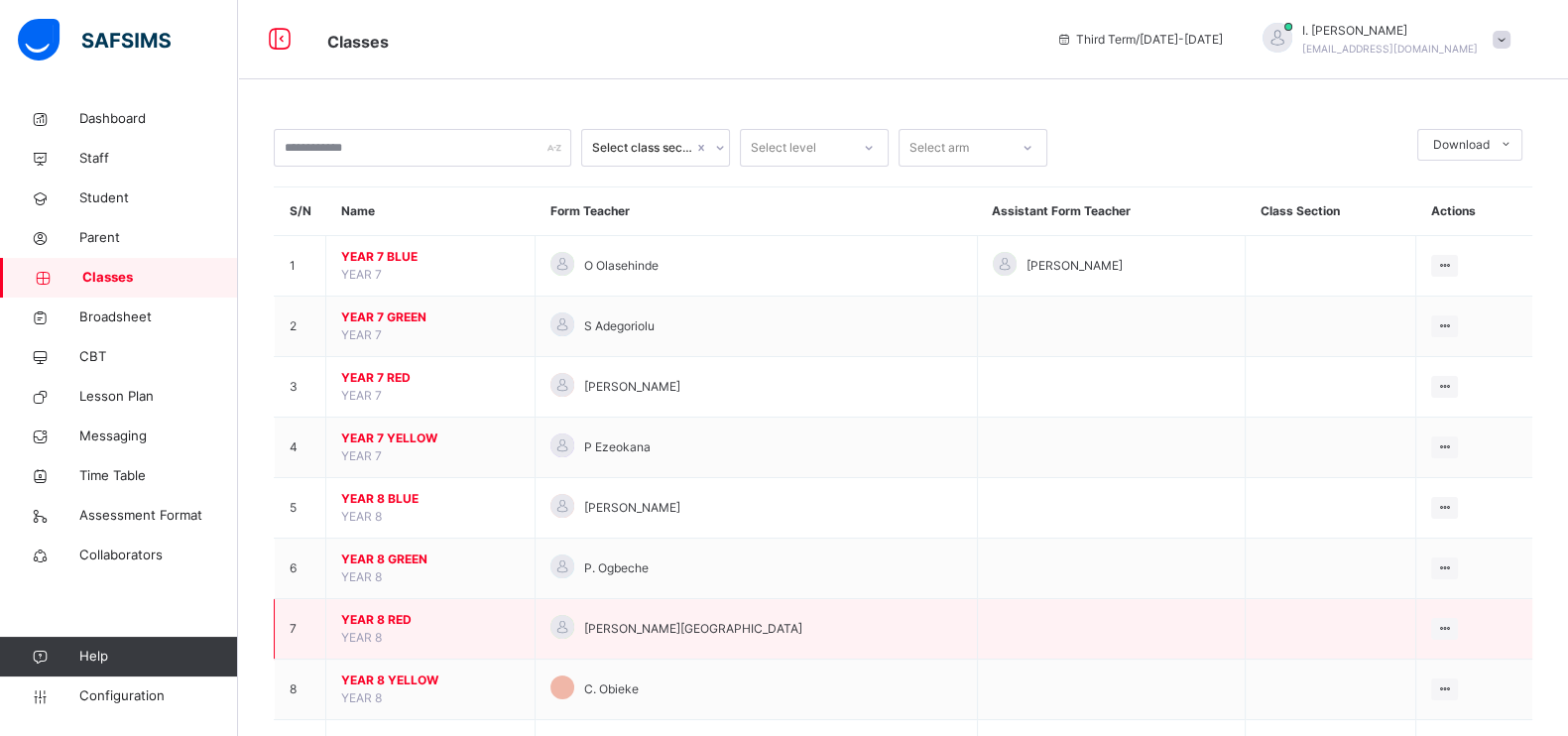 click on "YEAR 8   RED" at bounding box center [430, 620] 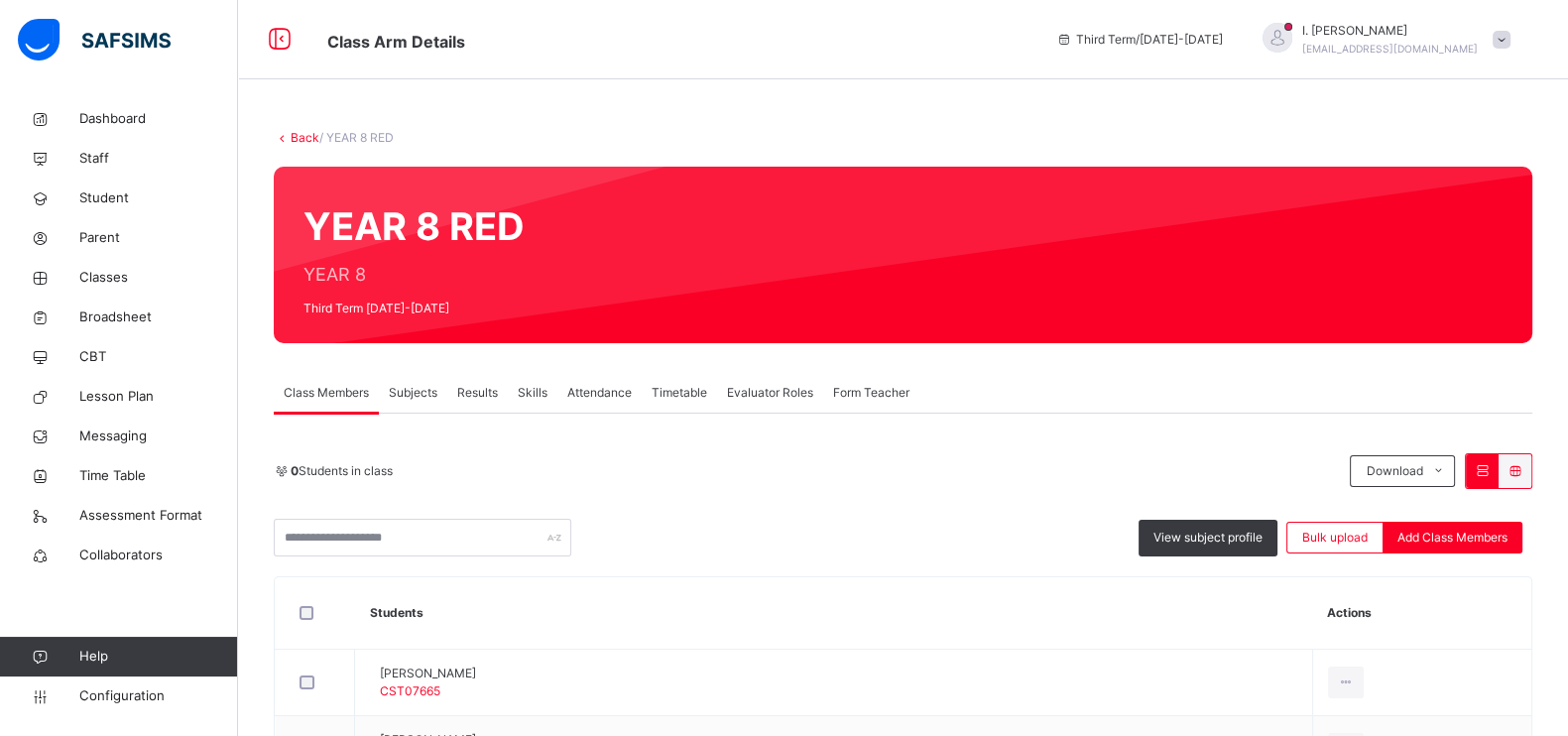 click on "Subjects" at bounding box center (413, 393) 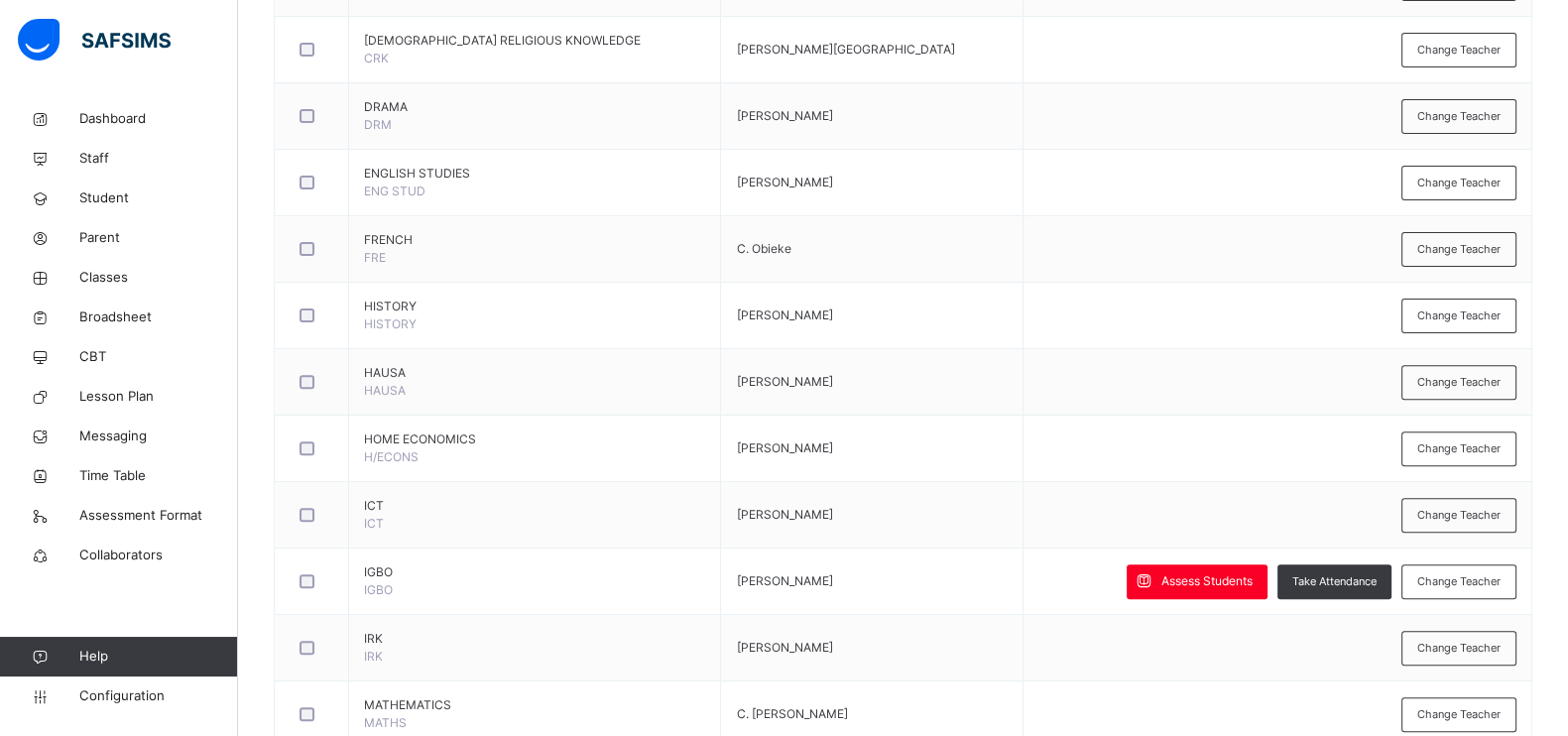 scroll, scrollTop: 820, scrollLeft: 0, axis: vertical 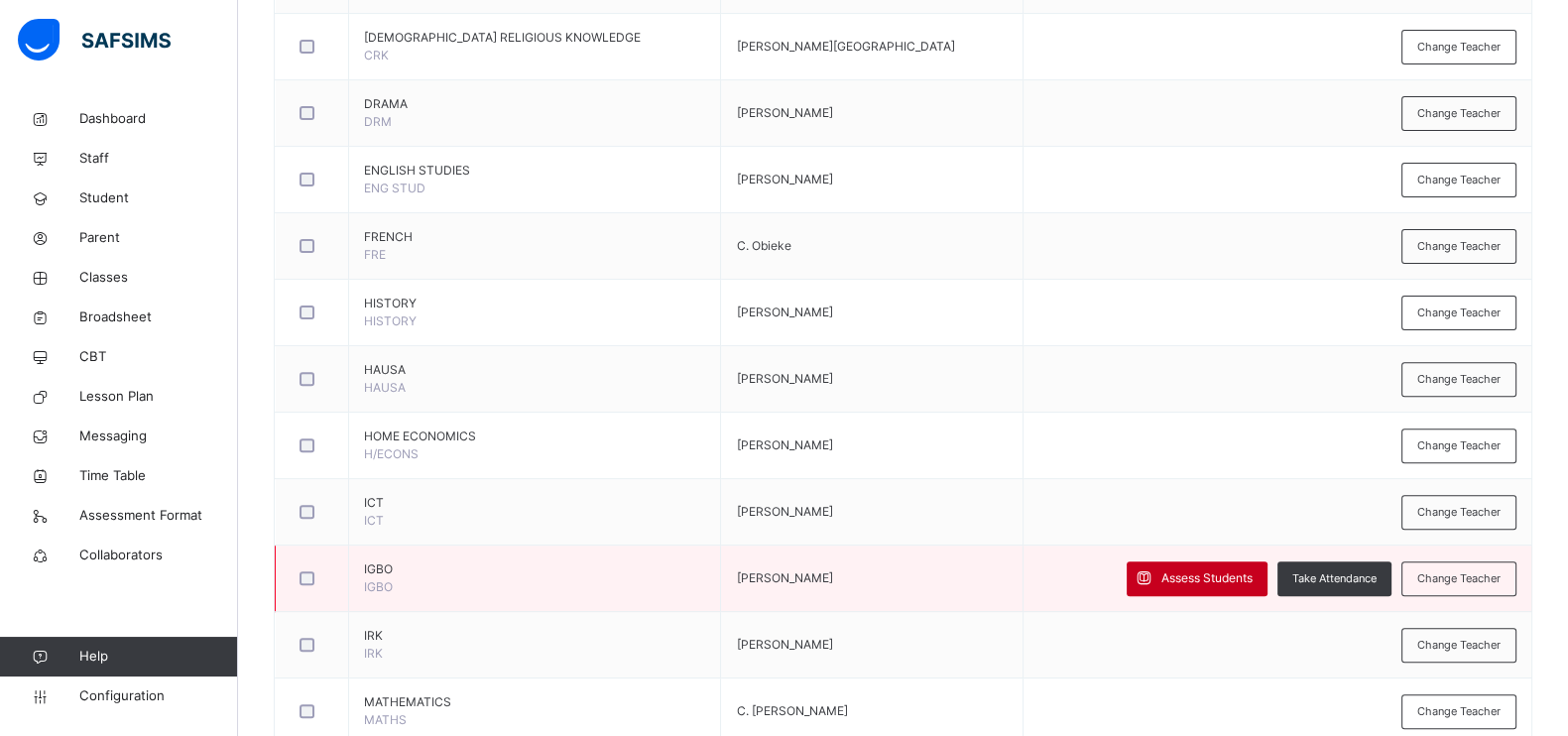 click on "Assess Students" at bounding box center (1207, 578) 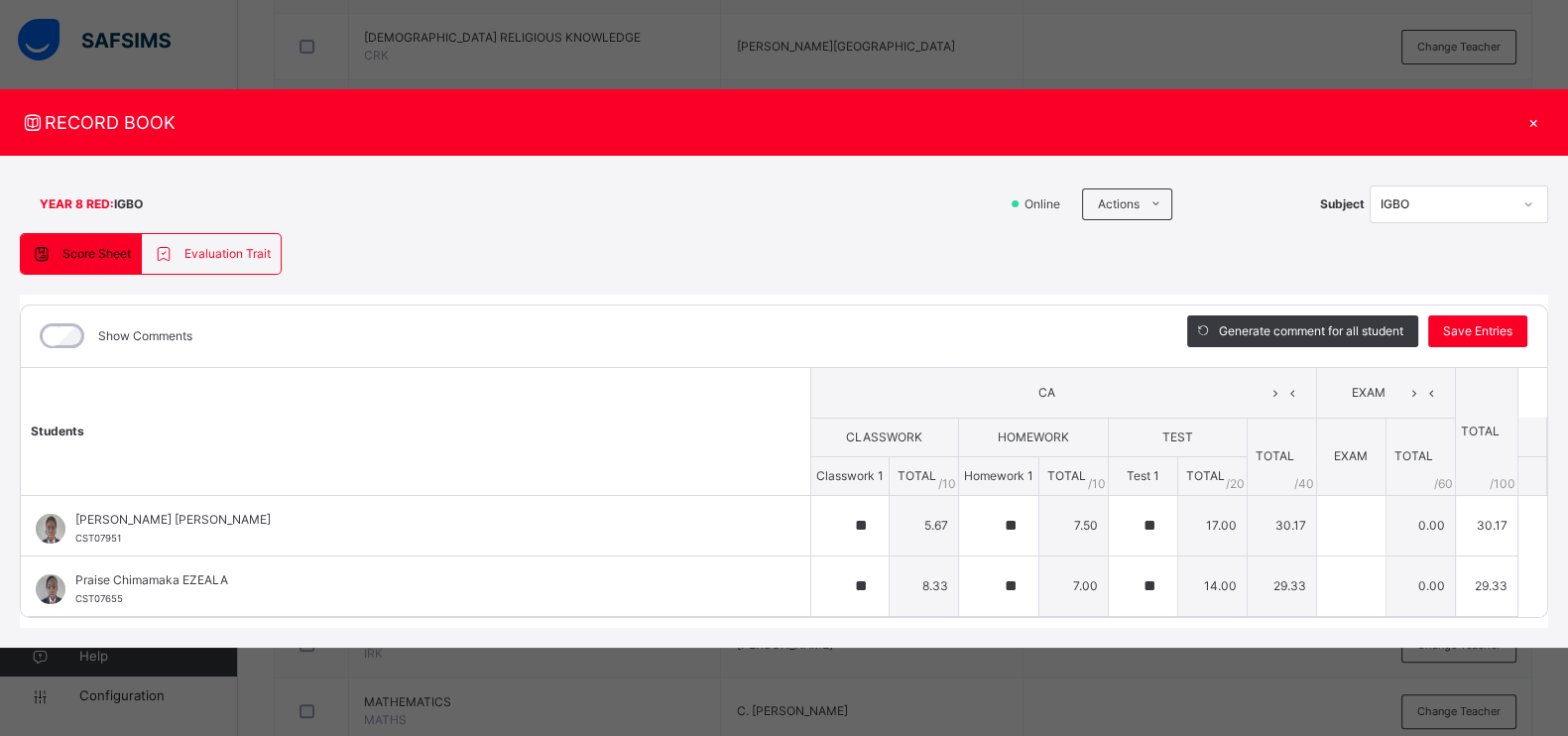 click on "×" at bounding box center (1533, 122) 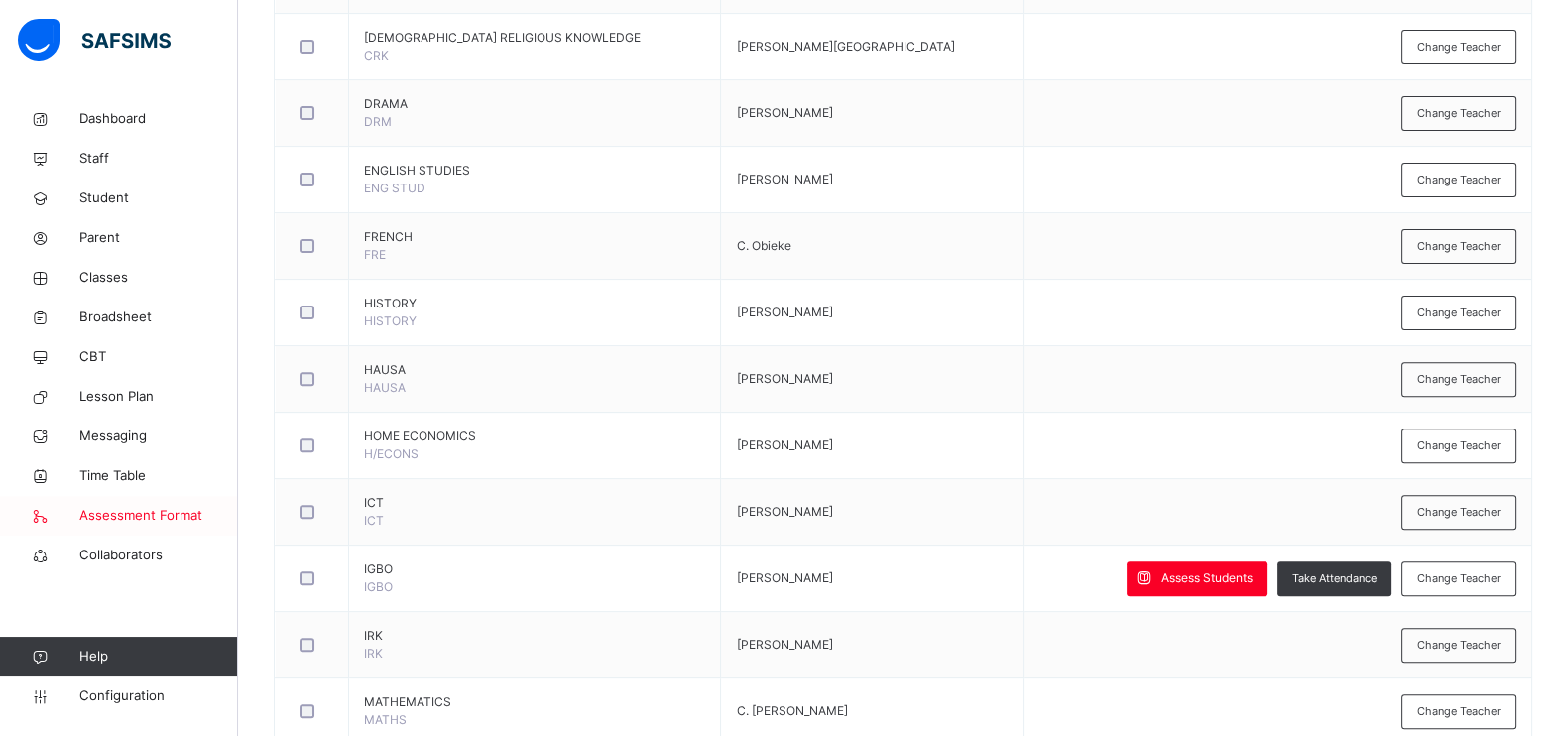 click on "Assessment Format" at bounding box center [159, 516] 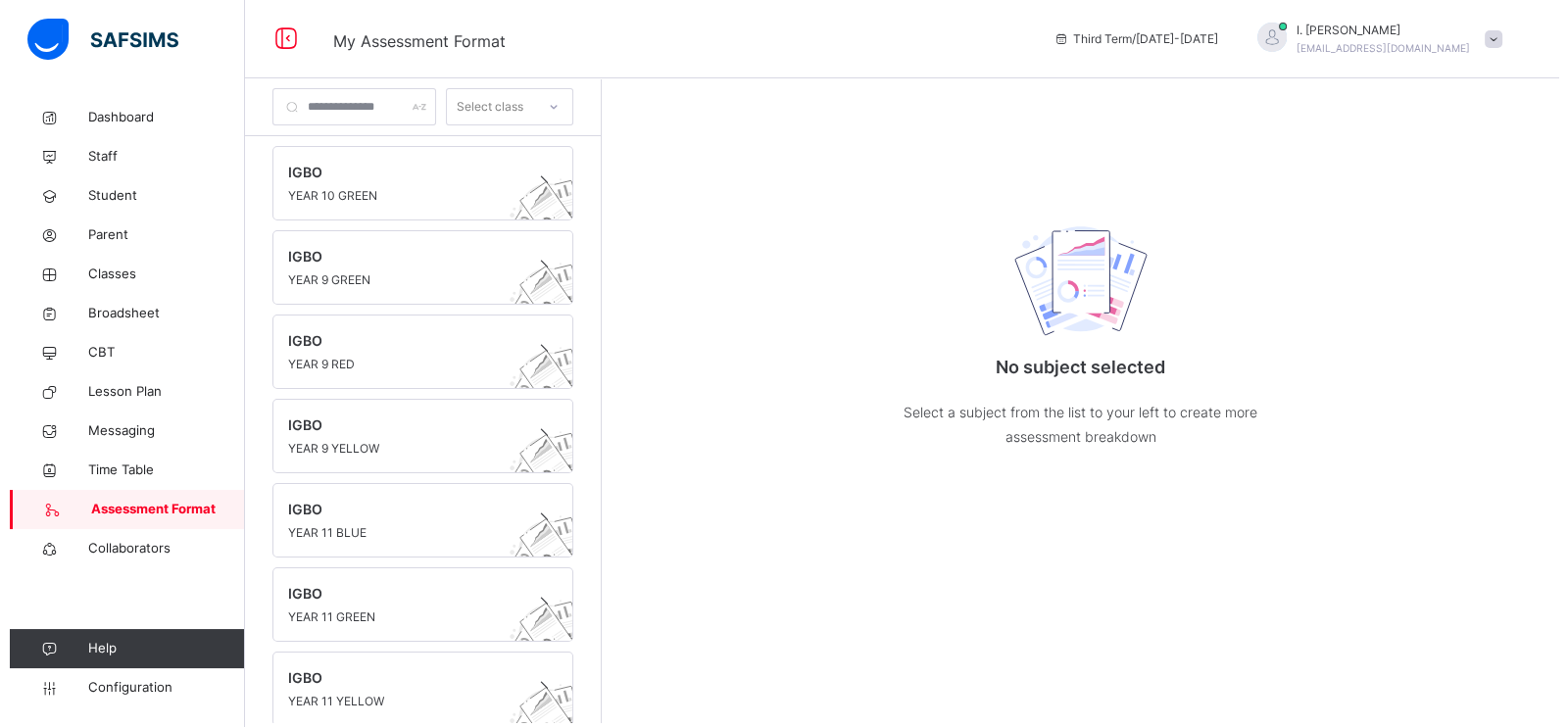 scroll, scrollTop: 0, scrollLeft: 0, axis: both 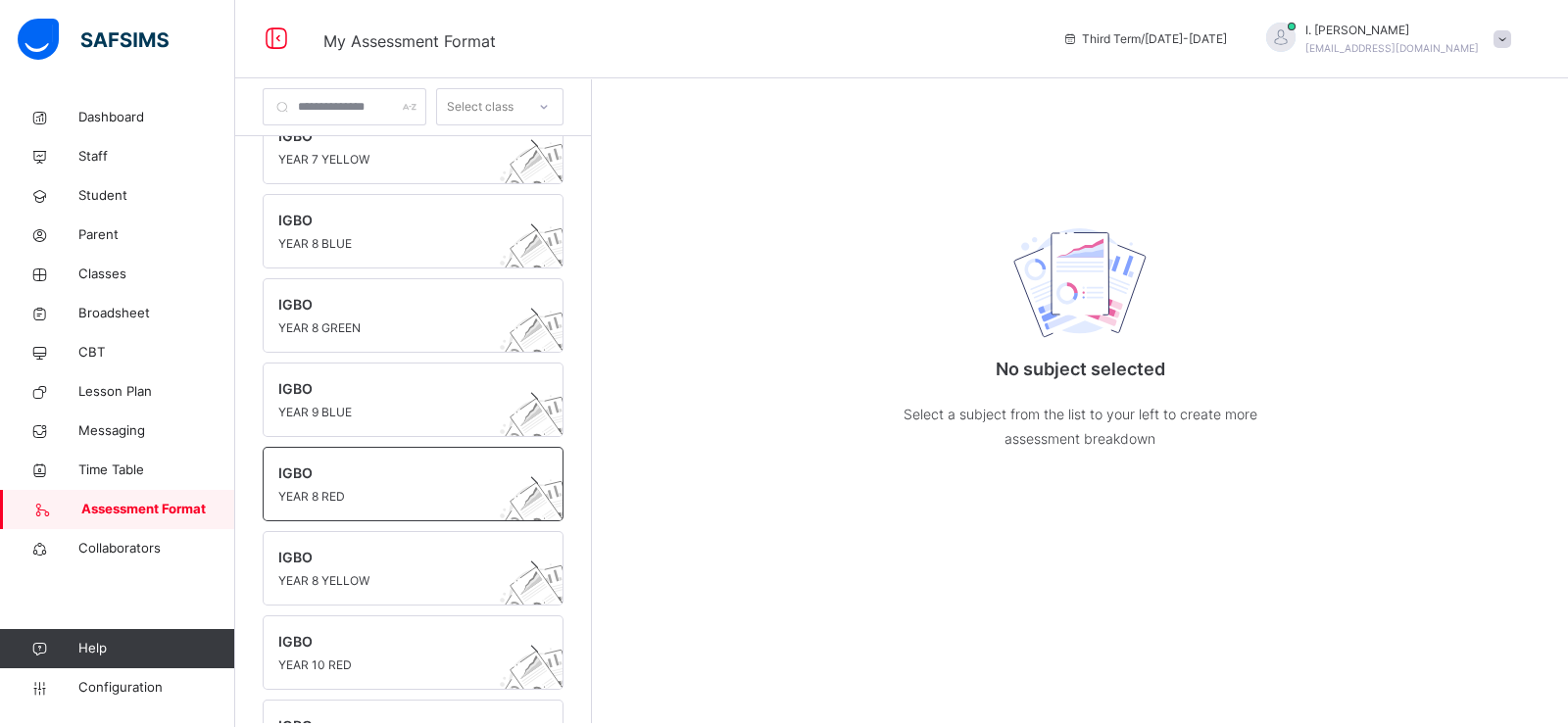 click on "YEAR 8 RED" at bounding box center (394, 497) 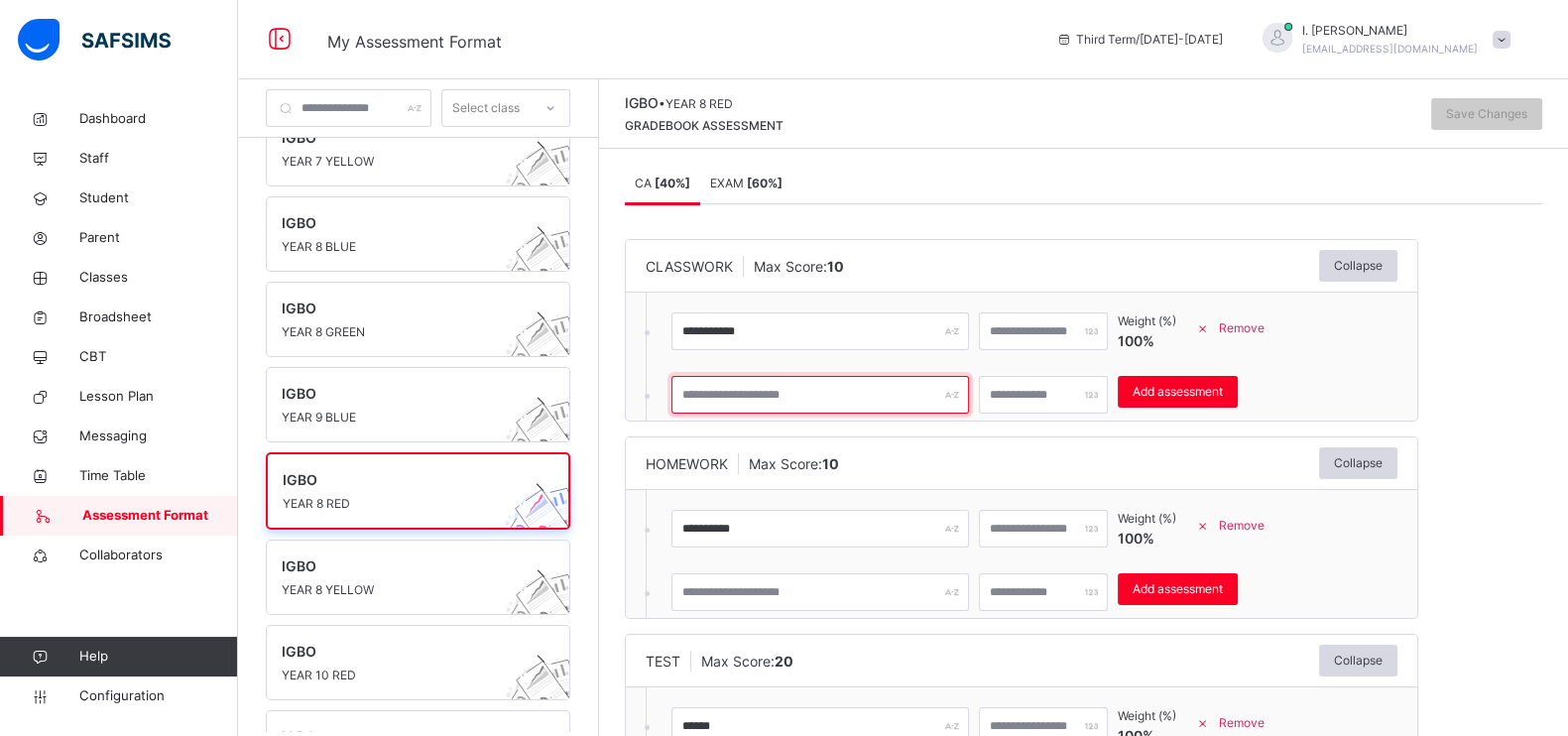 click at bounding box center [820, 395] 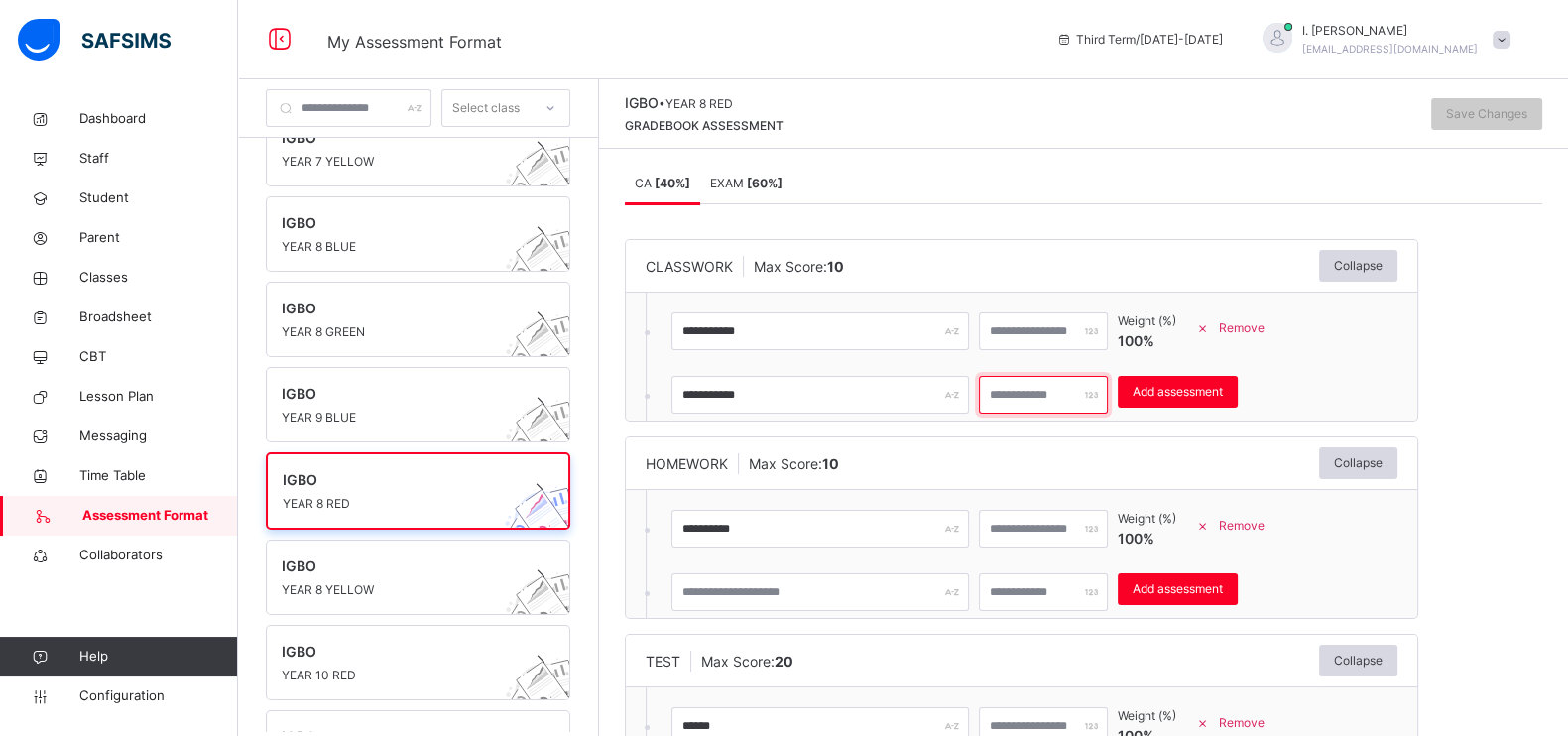 click at bounding box center [1043, 395] 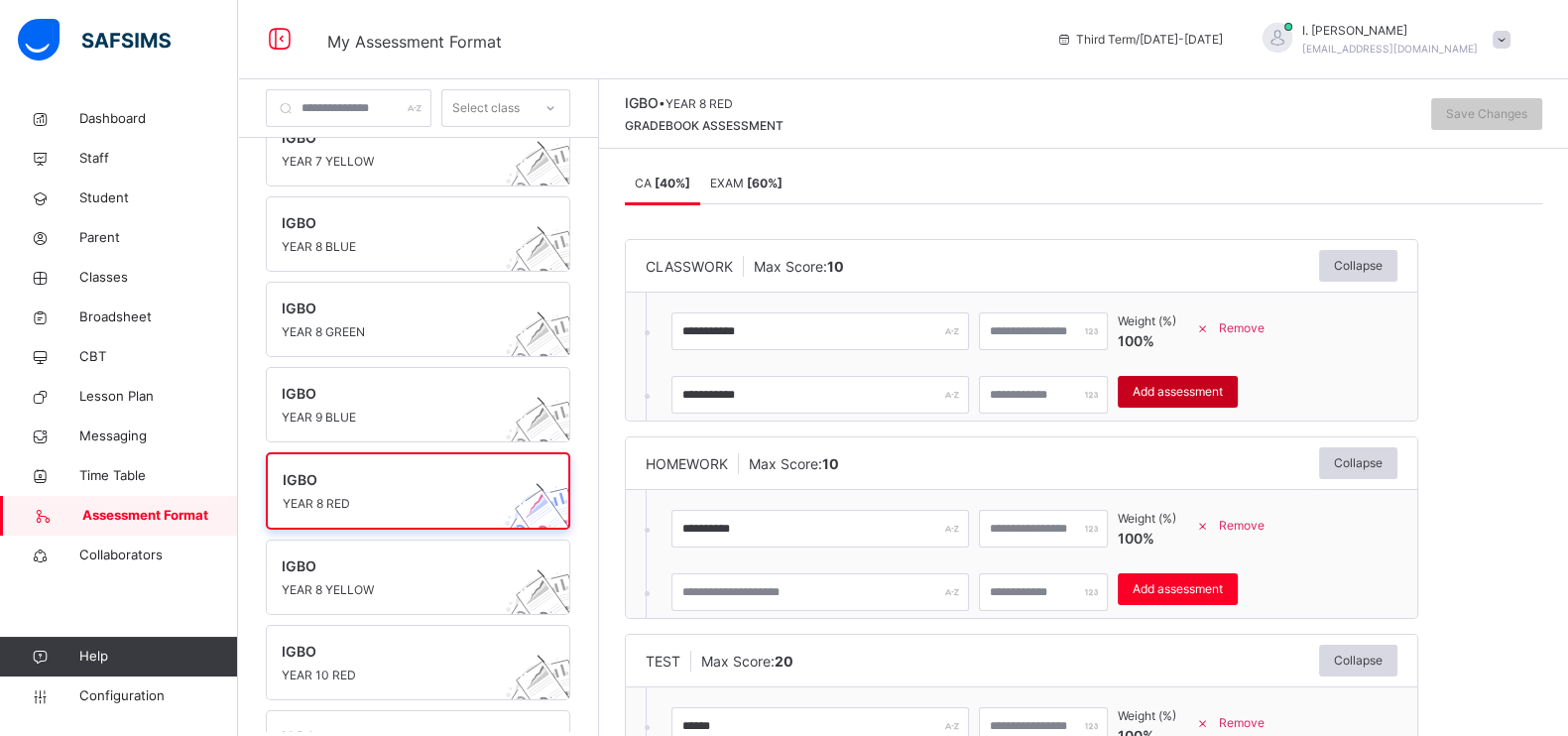 click on "Add assessment" at bounding box center (1177, 392) 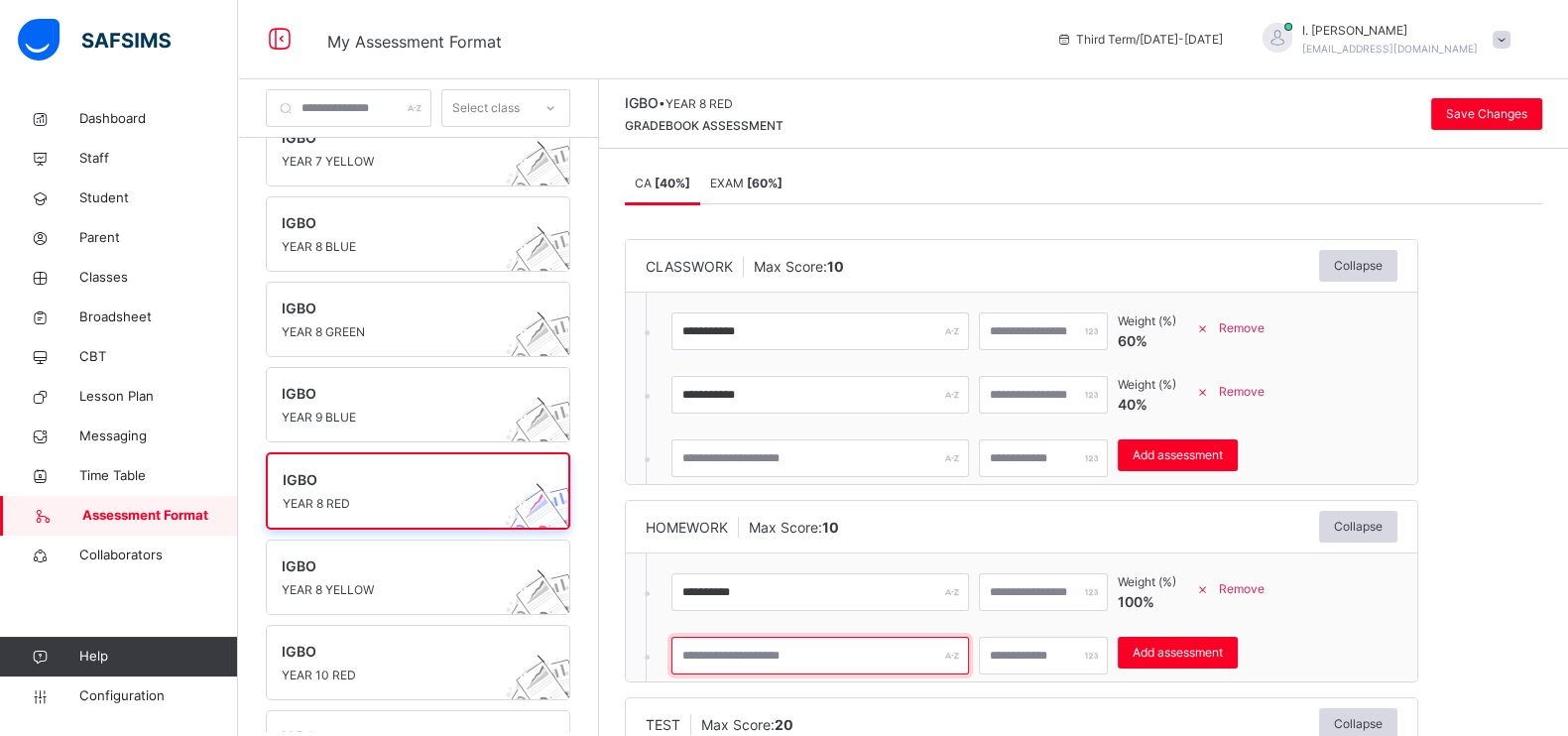 click at bounding box center (820, 656) 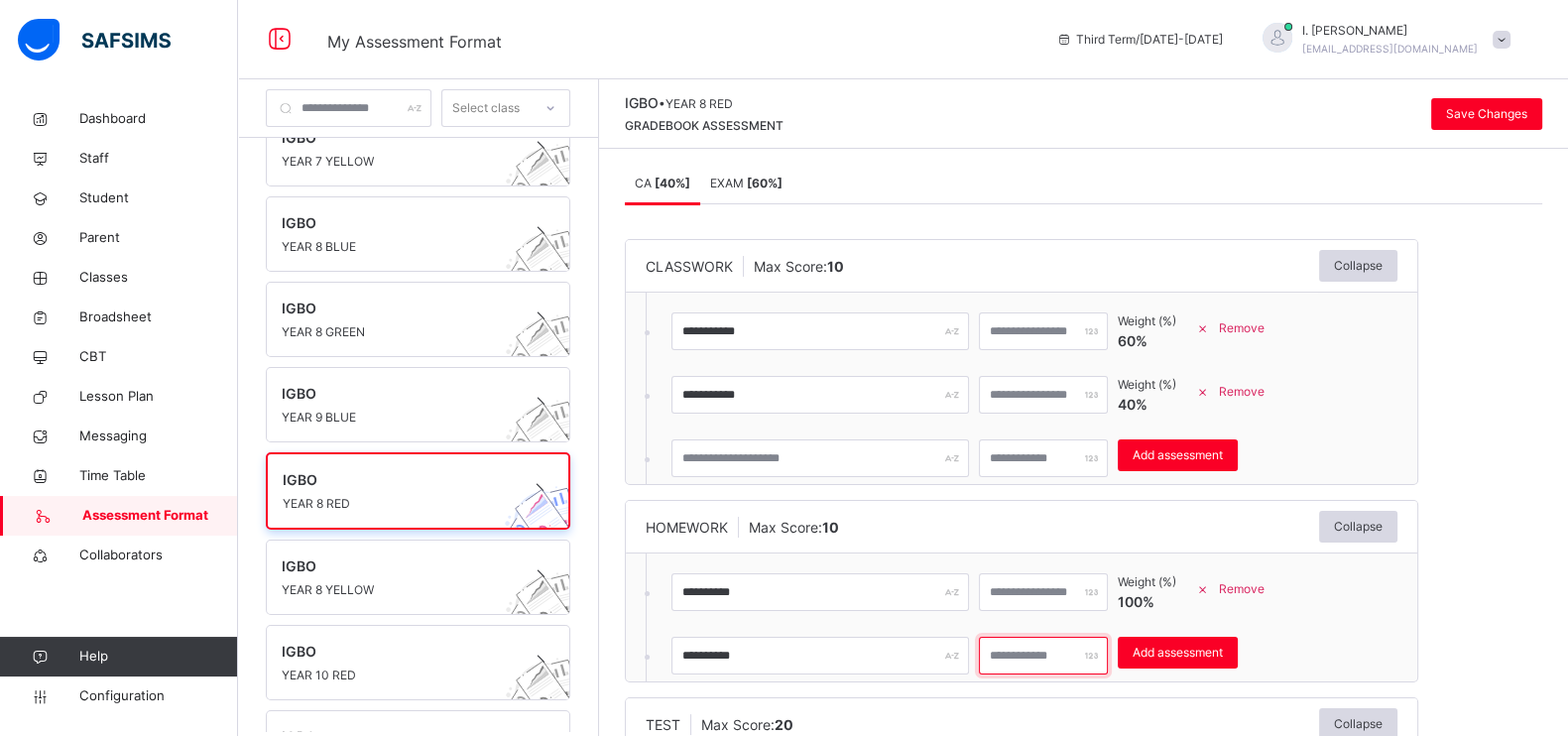click at bounding box center [1043, 656] 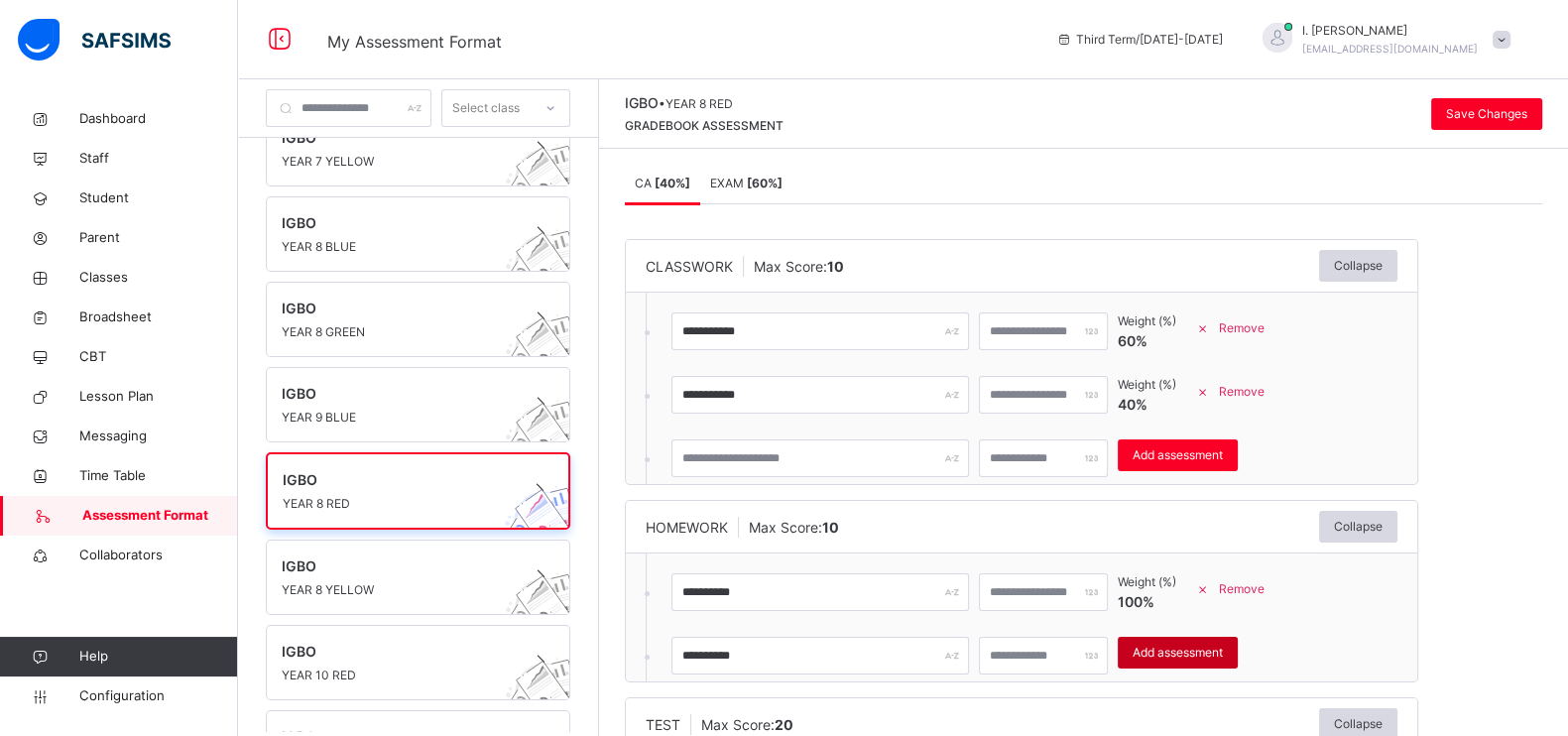 click on "Add assessment" at bounding box center [1177, 653] 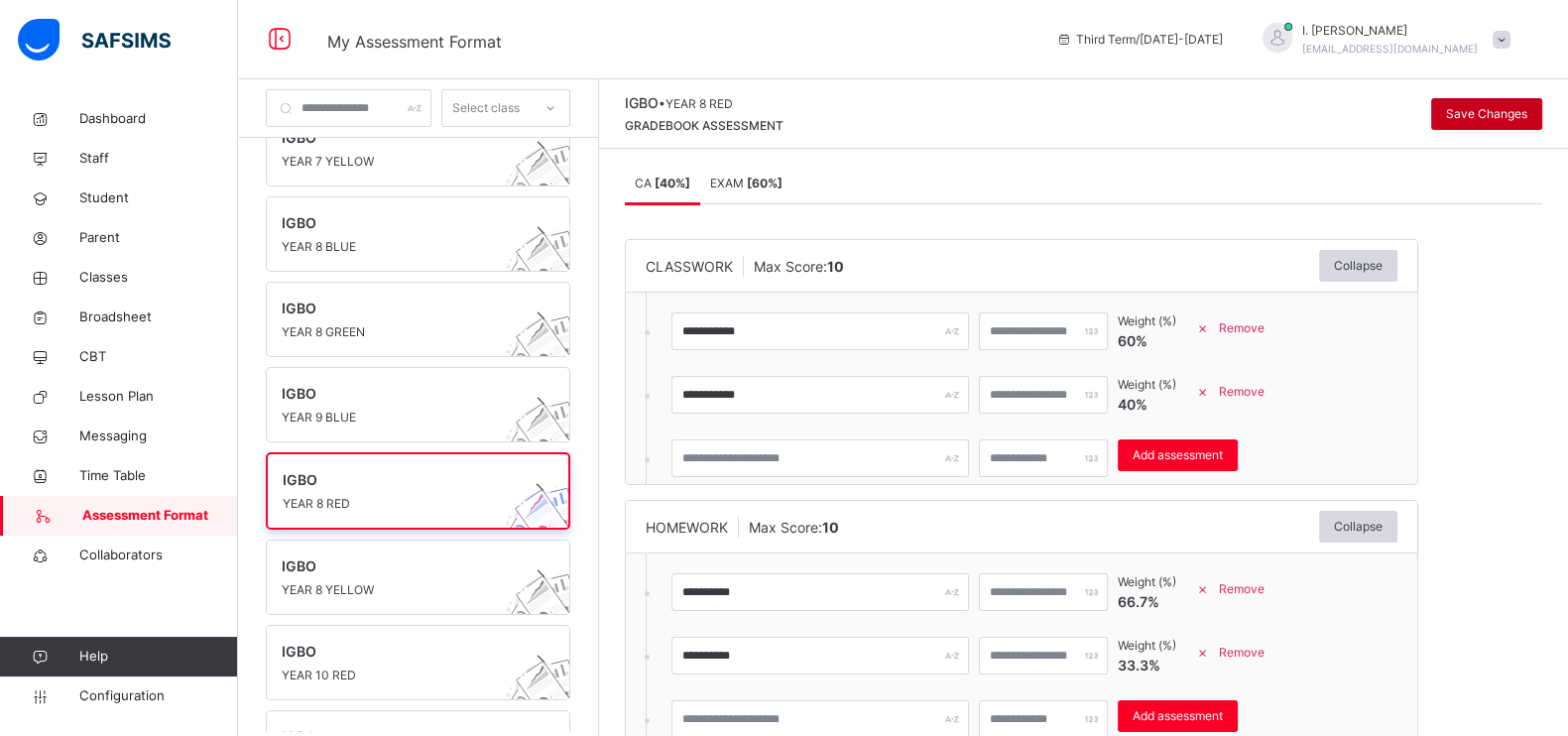 click on "Save Changes" at bounding box center (1487, 114) 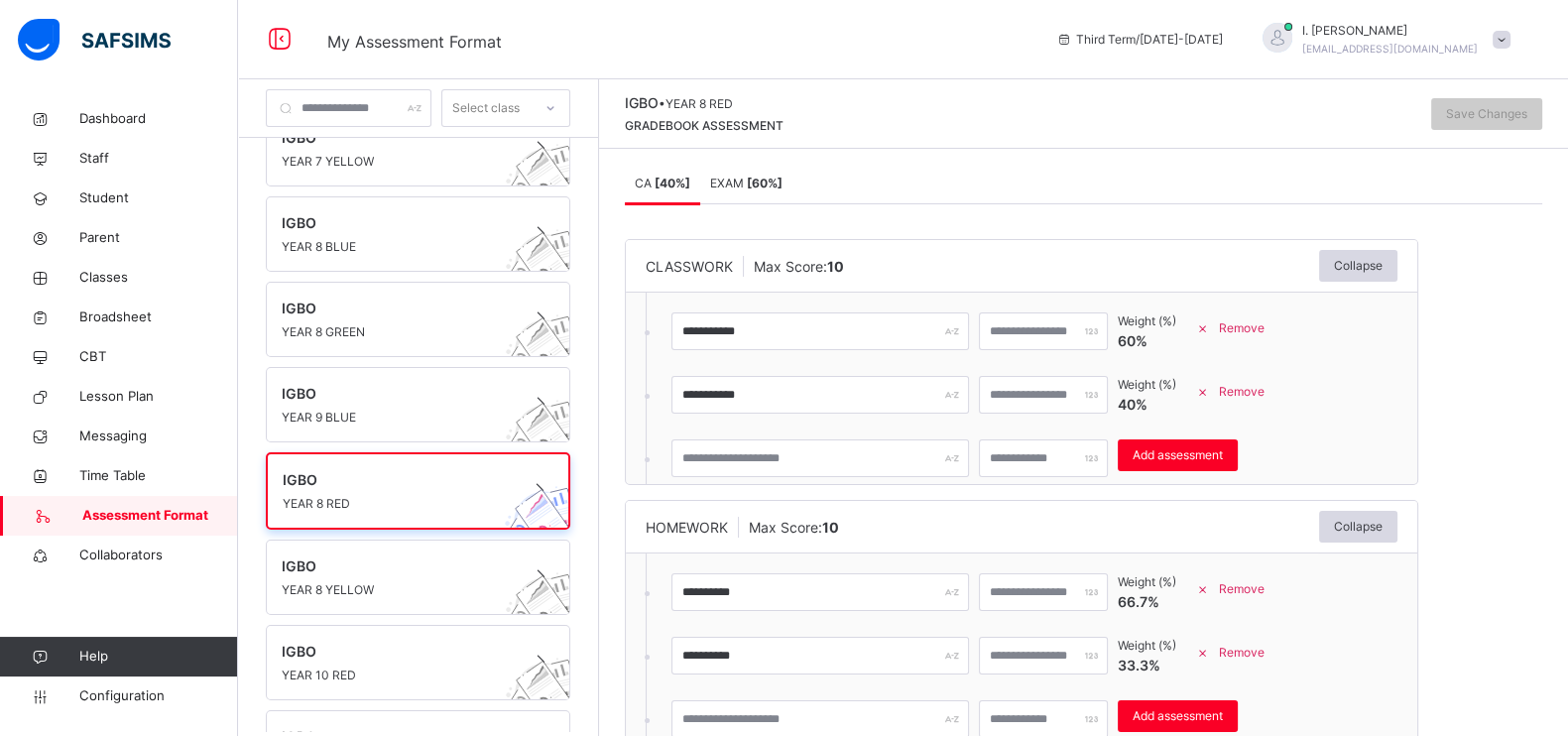 scroll, scrollTop: 6, scrollLeft: 0, axis: vertical 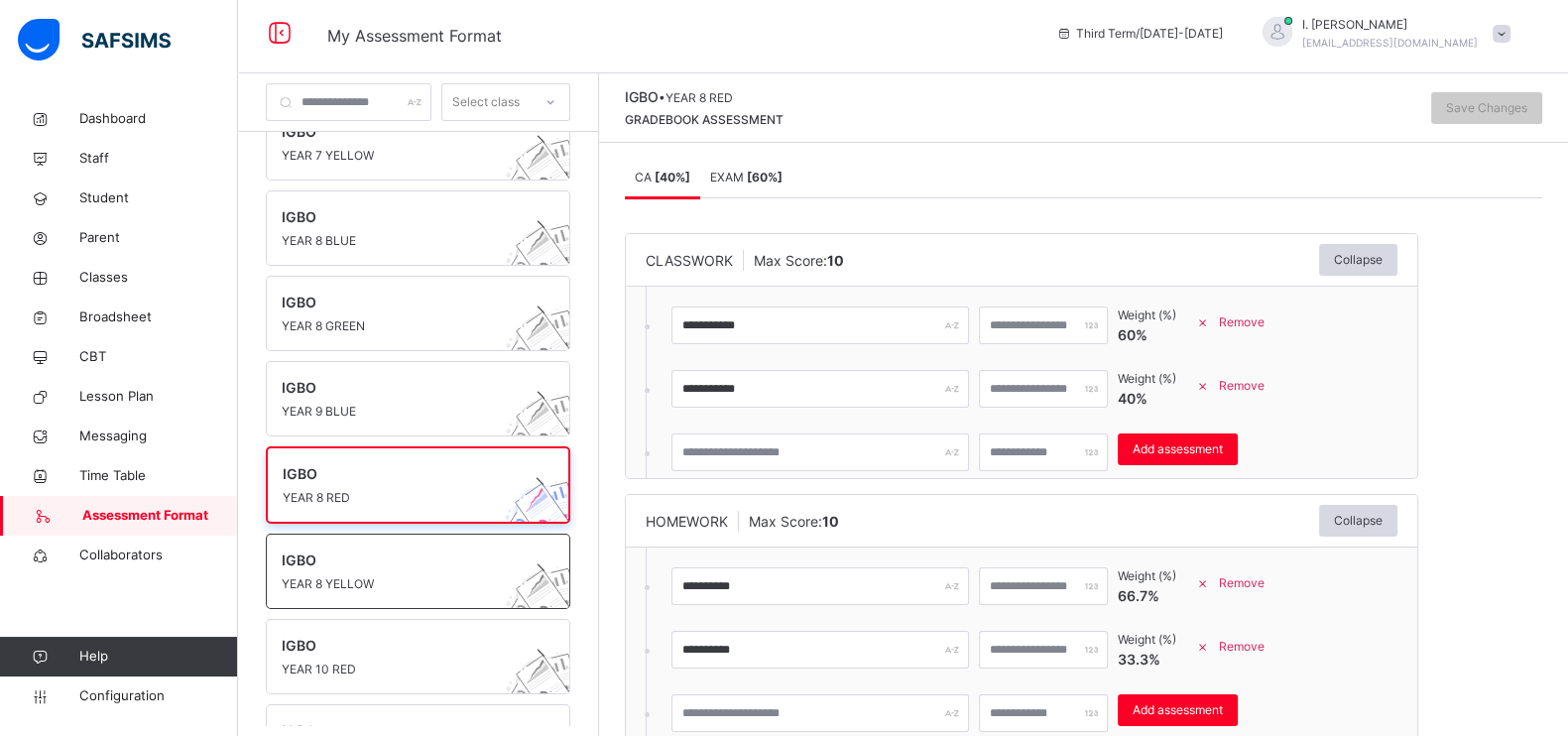 click at bounding box center [399, 572] 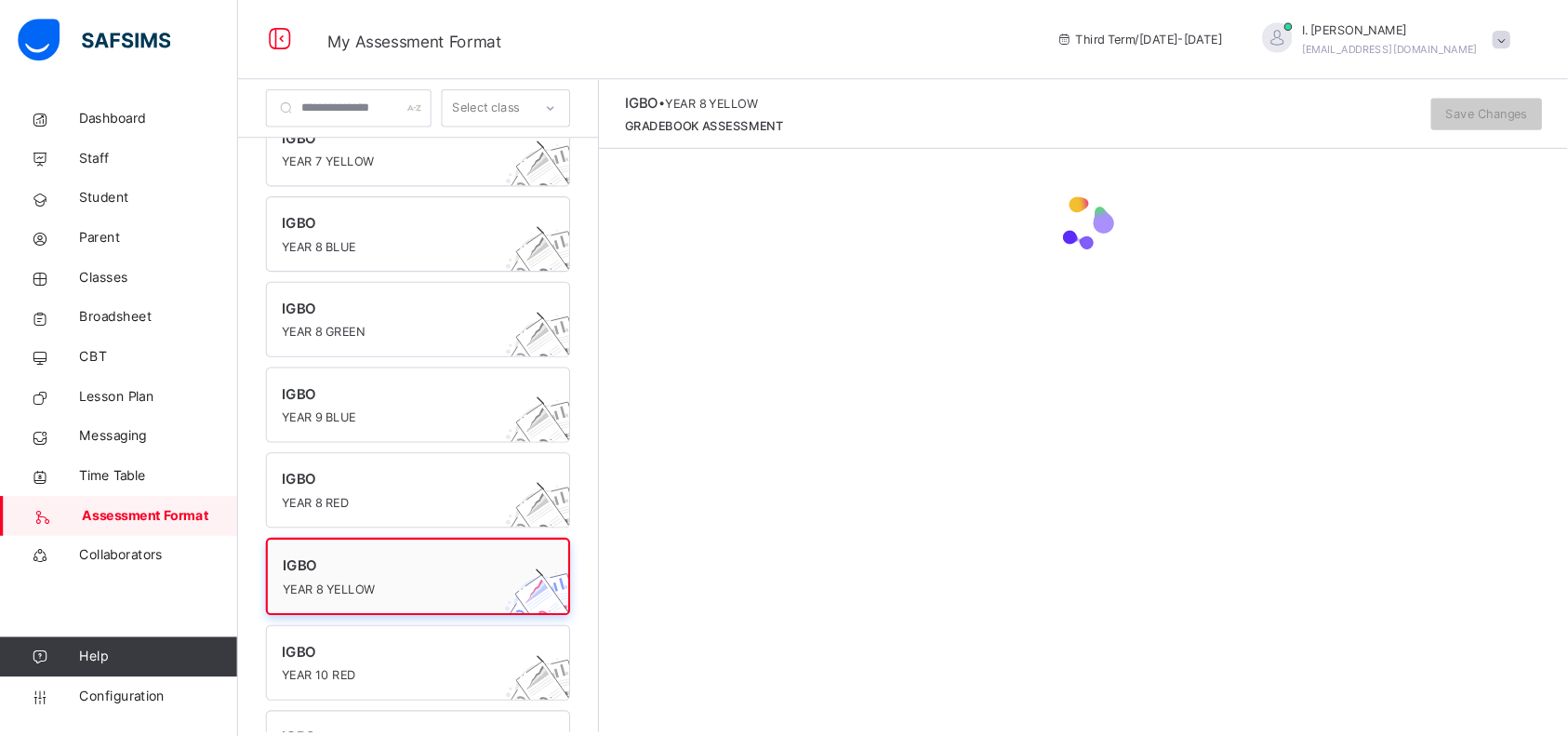 scroll, scrollTop: 0, scrollLeft: 0, axis: both 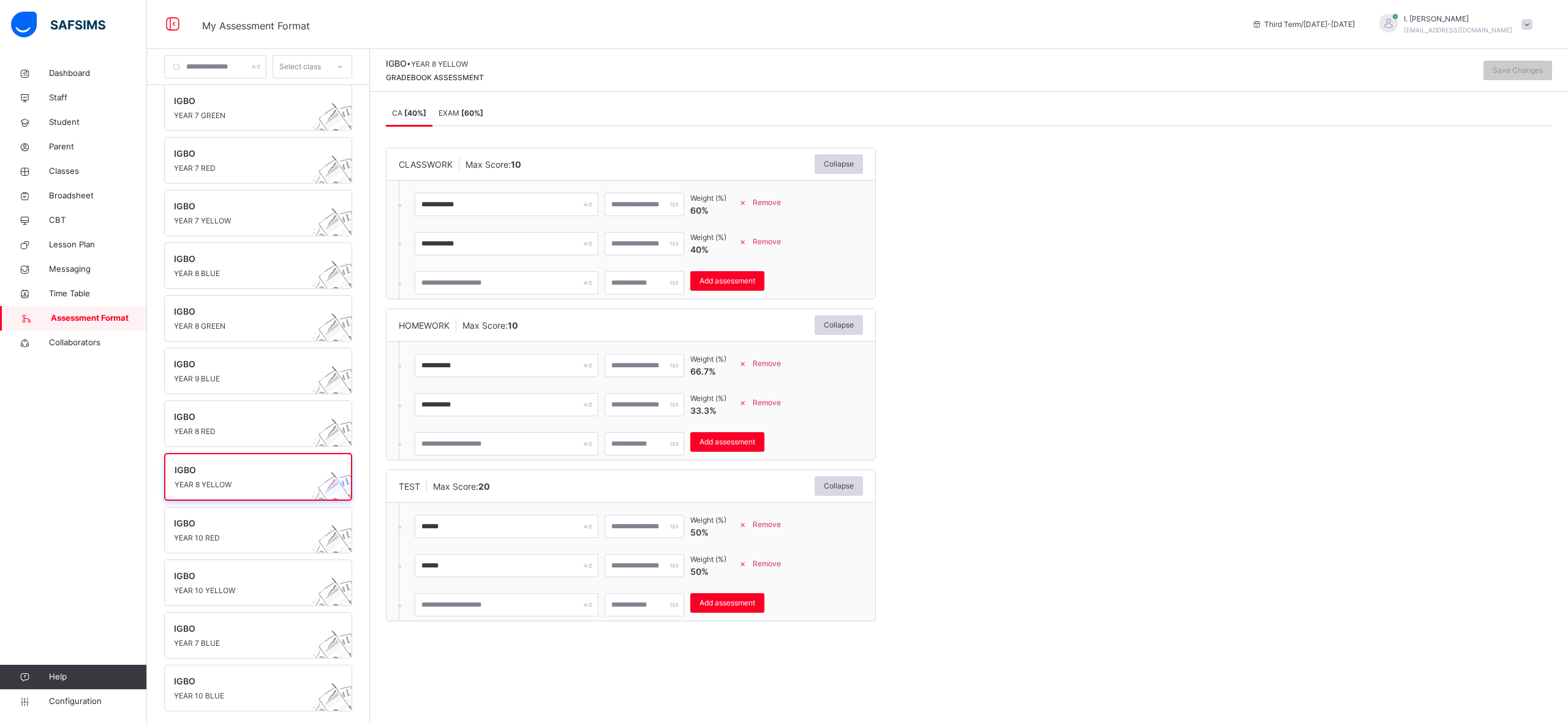 drag, startPoint x: 909, startPoint y: 7, endPoint x: 996, endPoint y: 340, distance: 344.1773 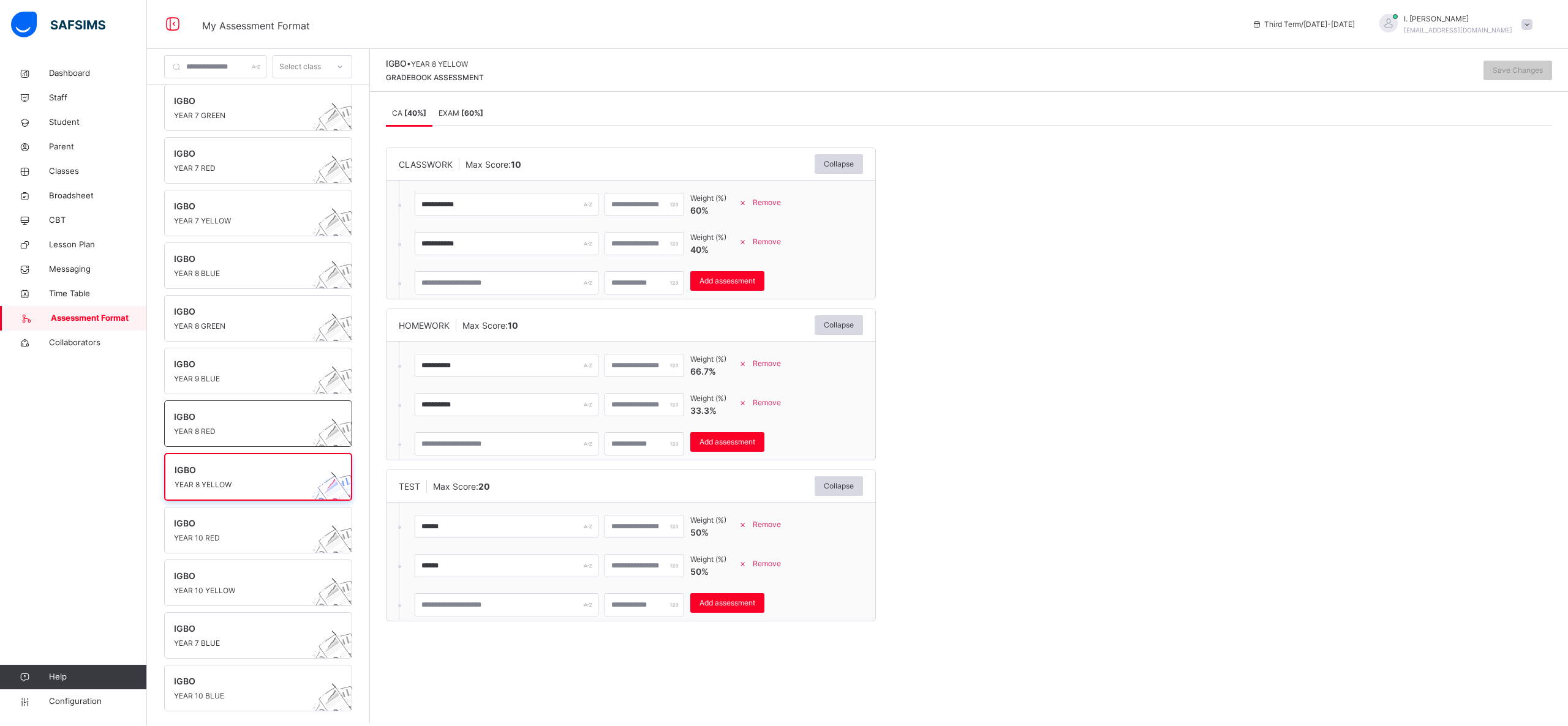 click on "YEAR 8 RED" at bounding box center (246, 432) 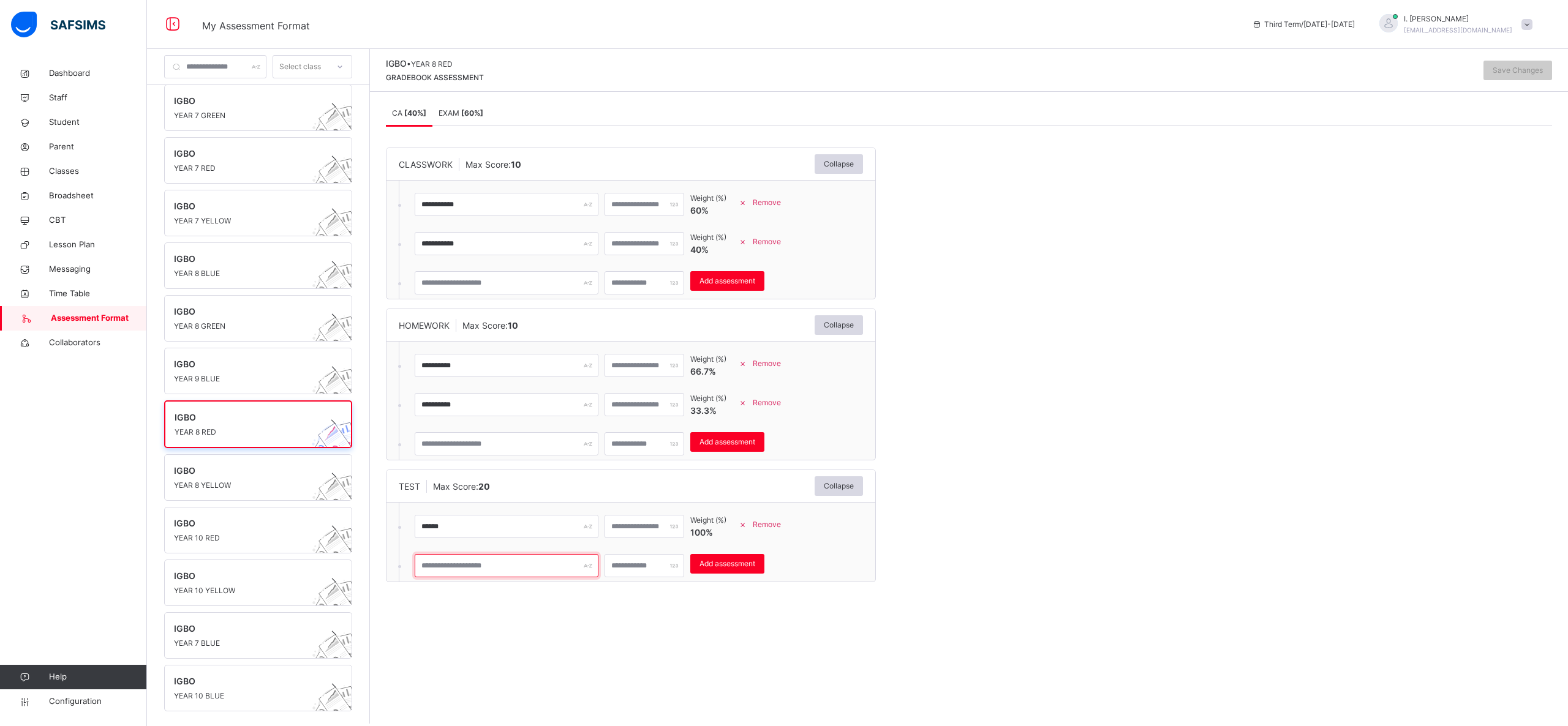 click at bounding box center (507, 566) 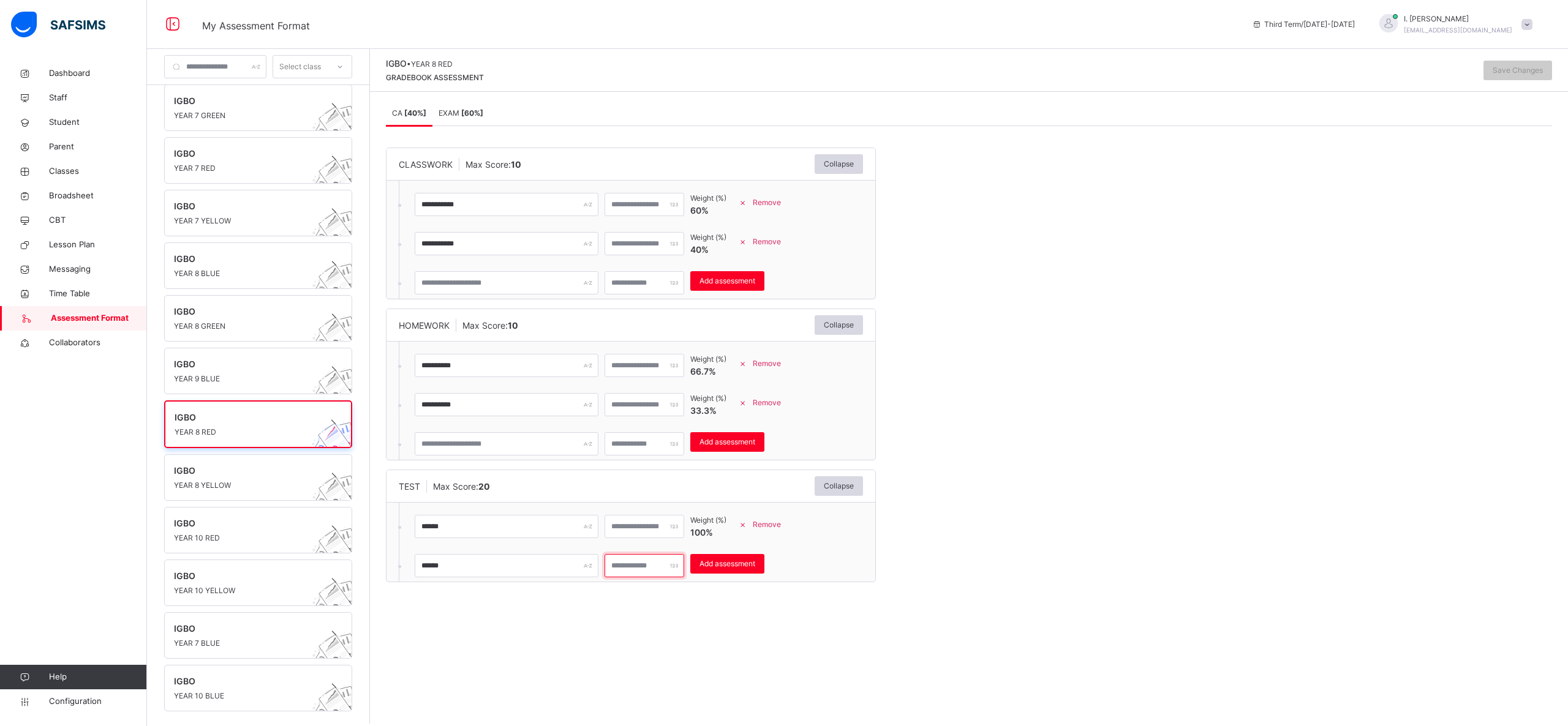 click at bounding box center [644, 566] 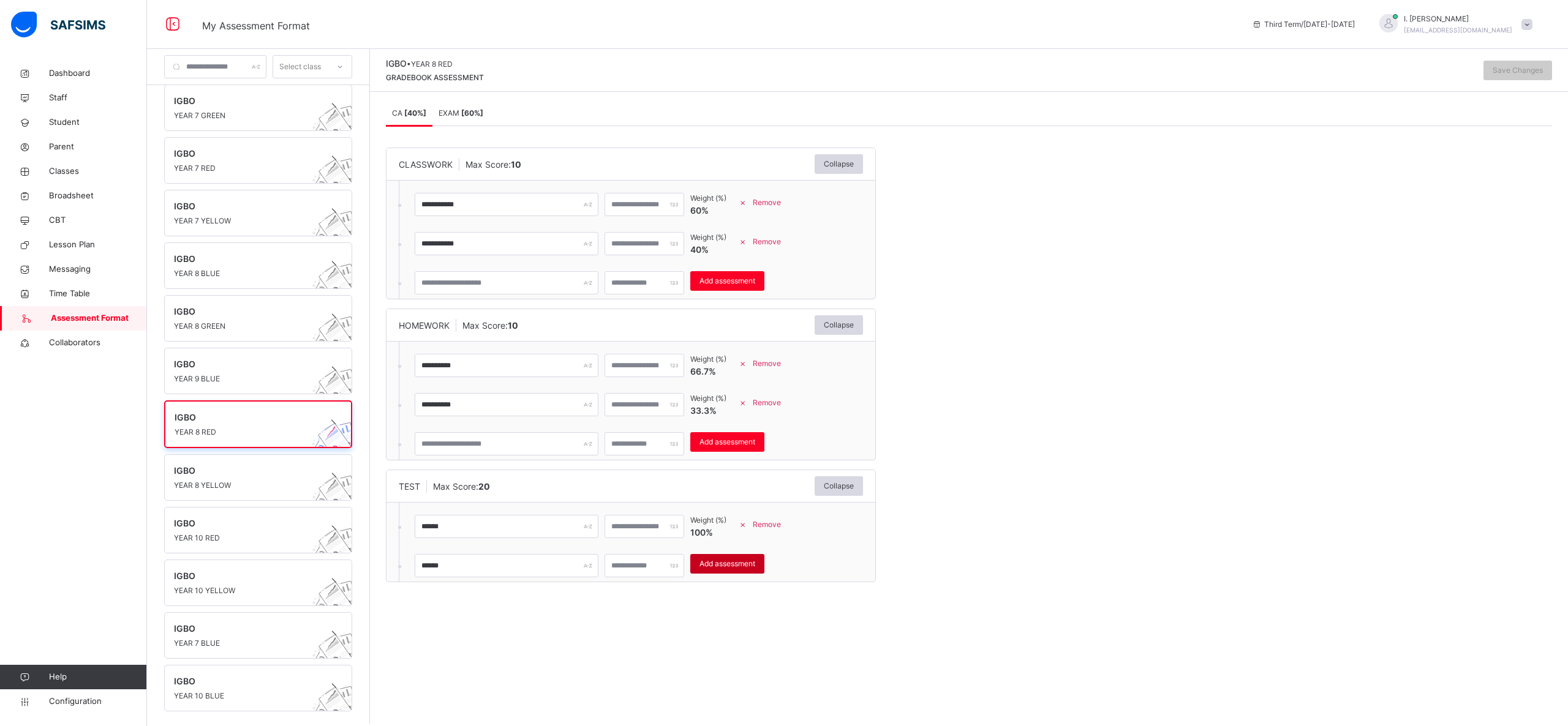 click on "Add assessment" at bounding box center [727, 564] 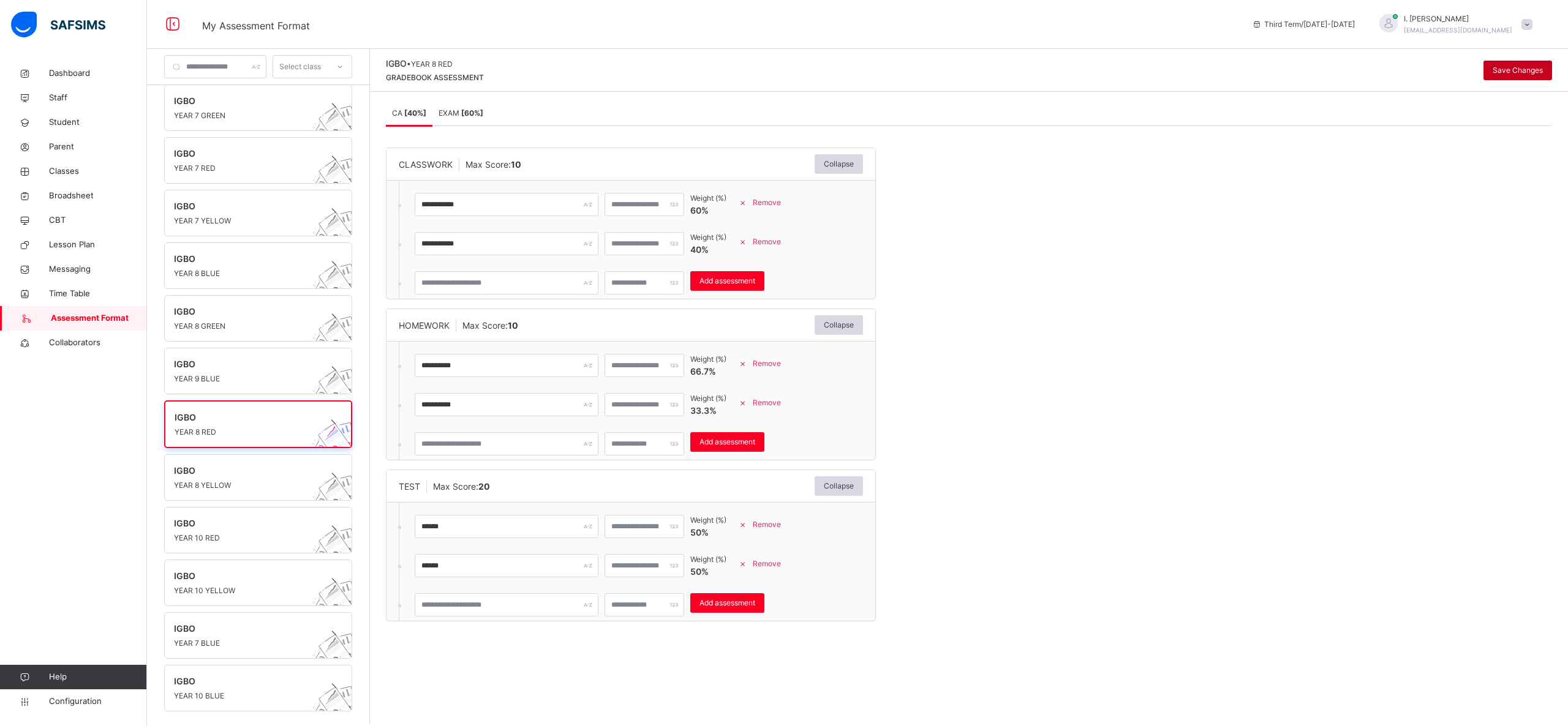 click on "Save Changes" at bounding box center [1518, 70] 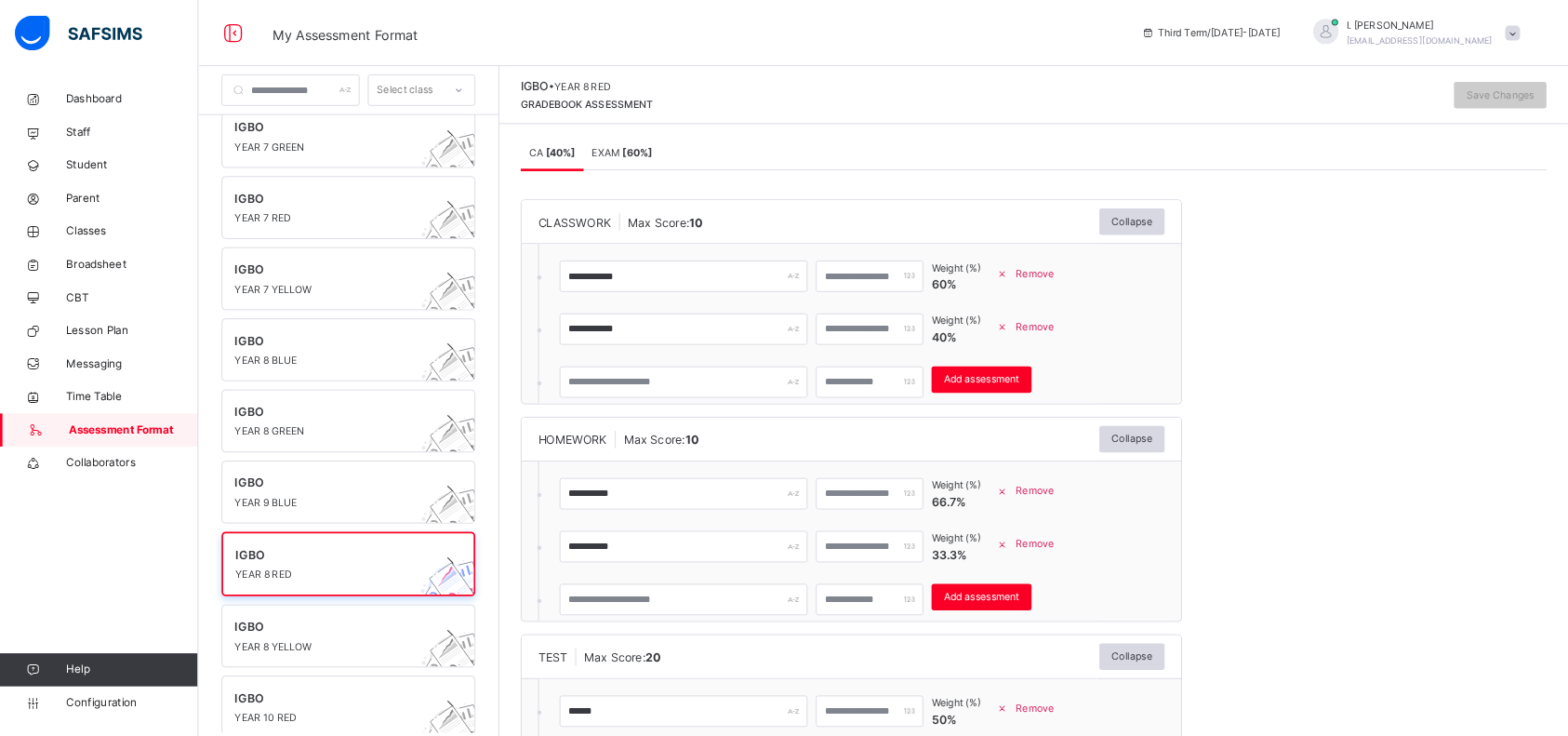 scroll, scrollTop: 741, scrollLeft: 0, axis: vertical 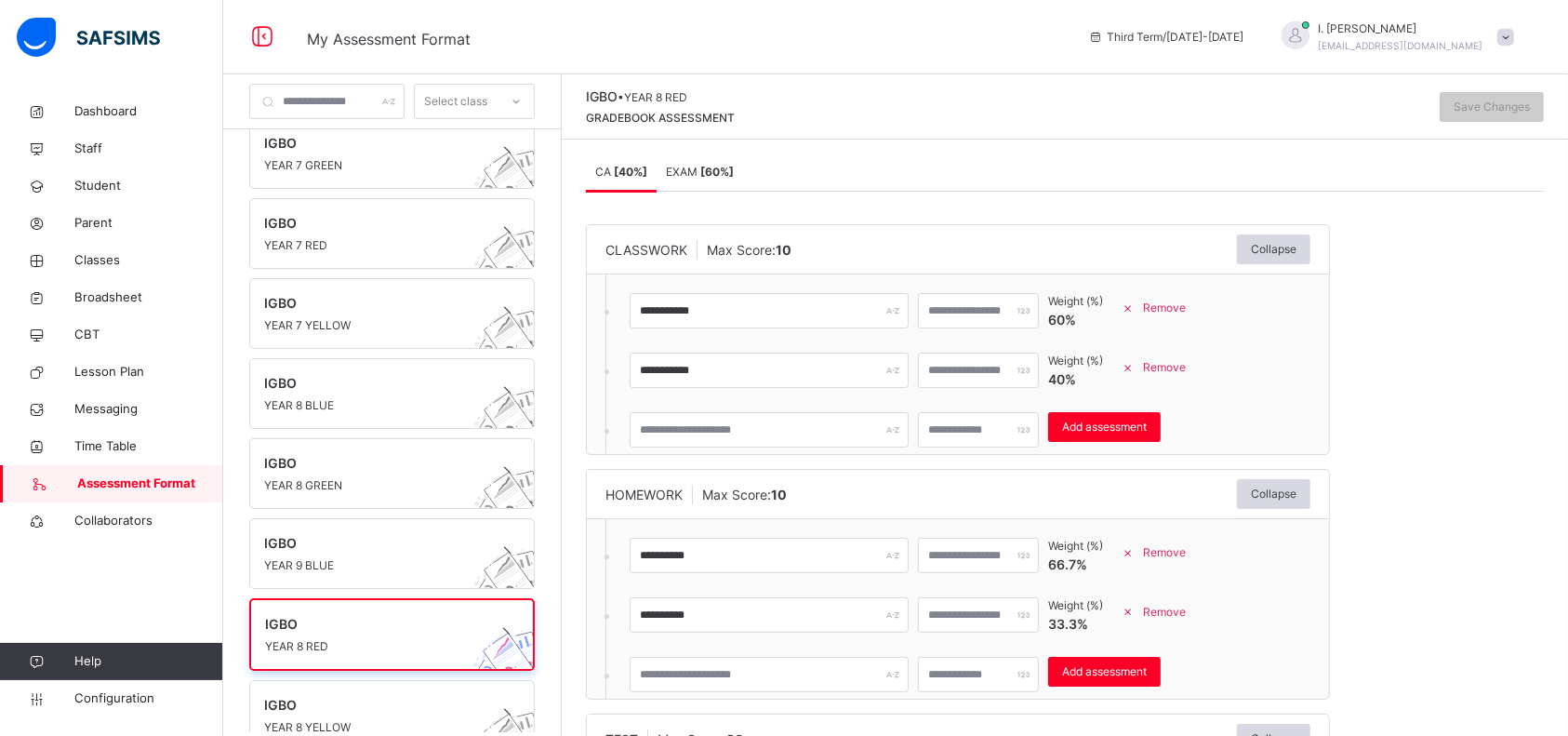 drag, startPoint x: 2233, startPoint y: 2, endPoint x: 972, endPoint y: 124, distance: 1266.8879 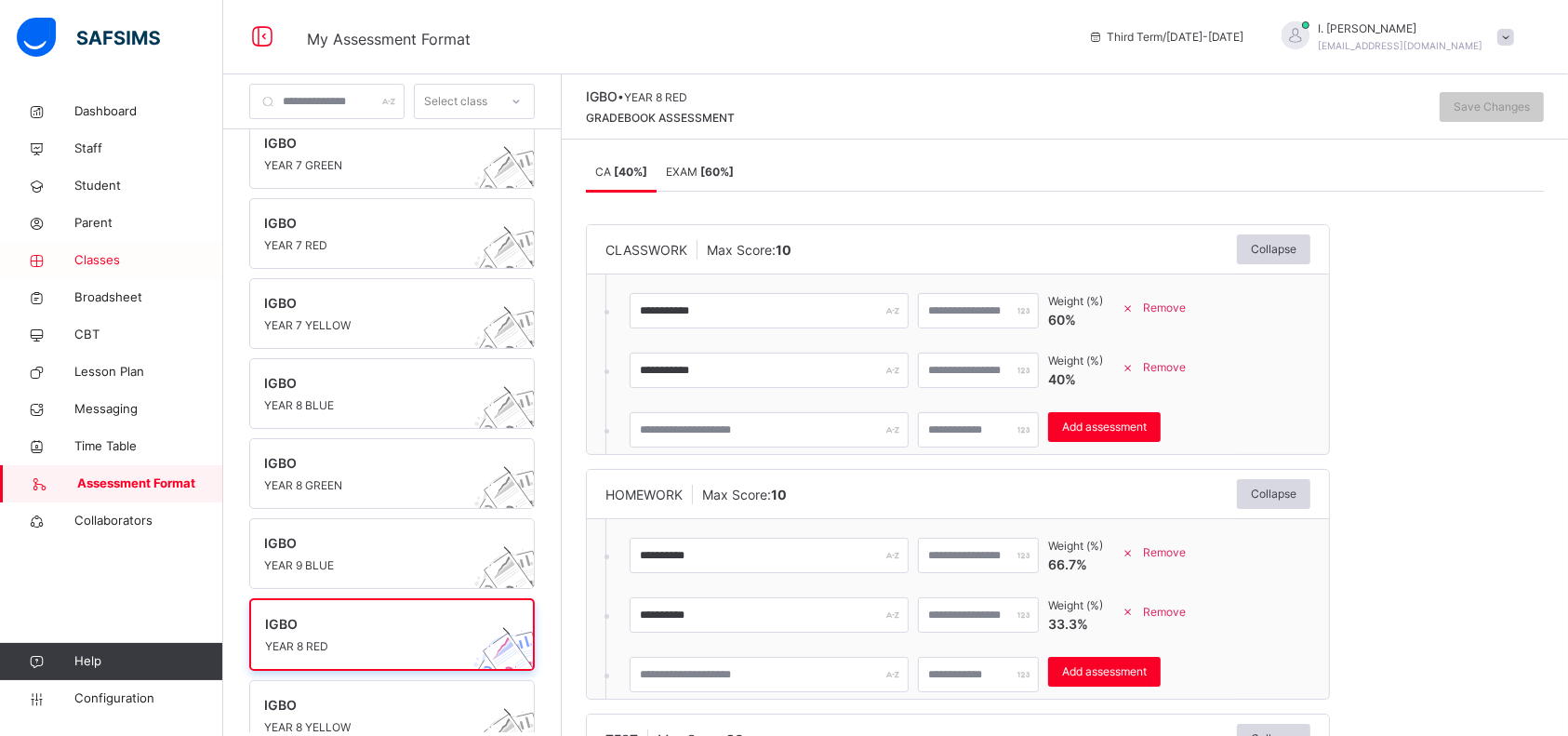 click on "Classes" at bounding box center (149, 261) 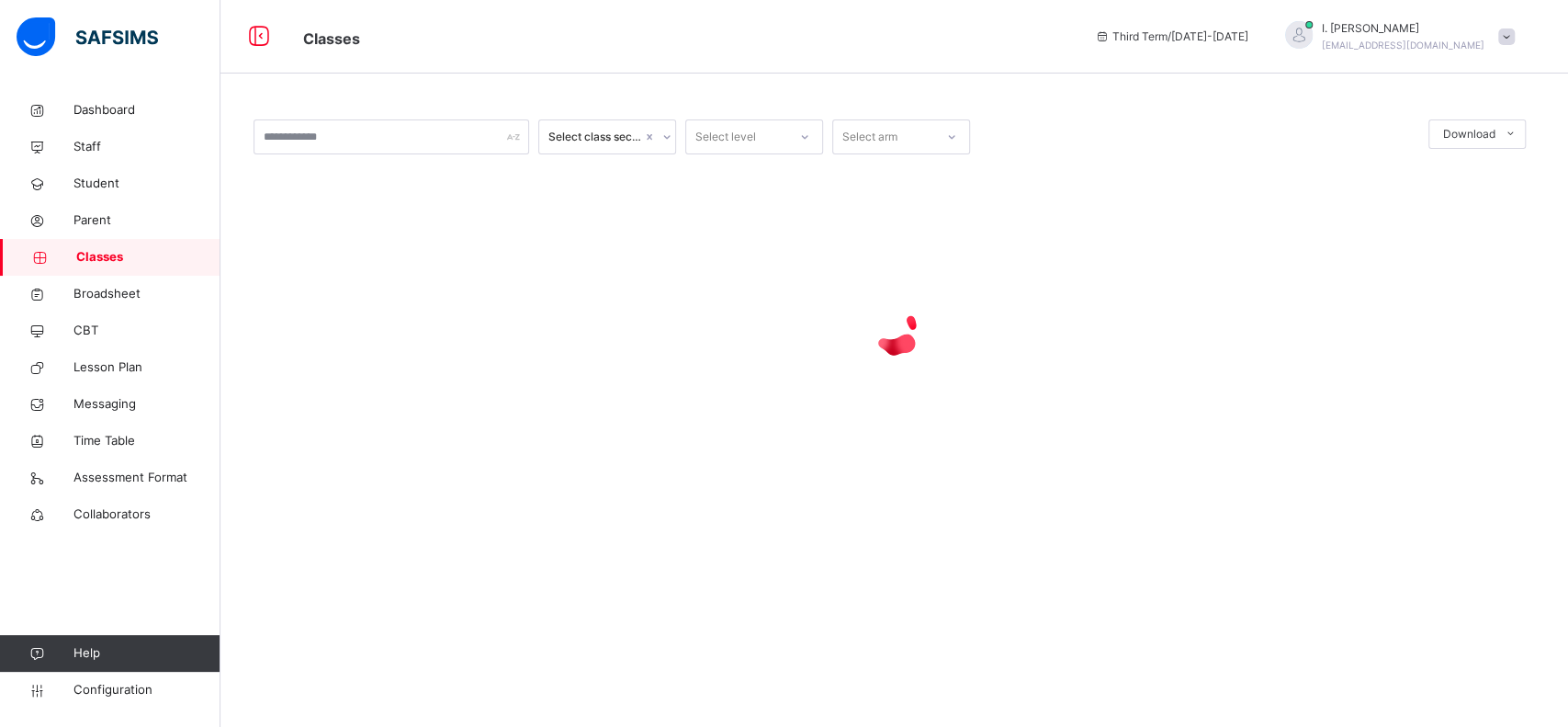 click on "Classes" at bounding box center [148, 257] 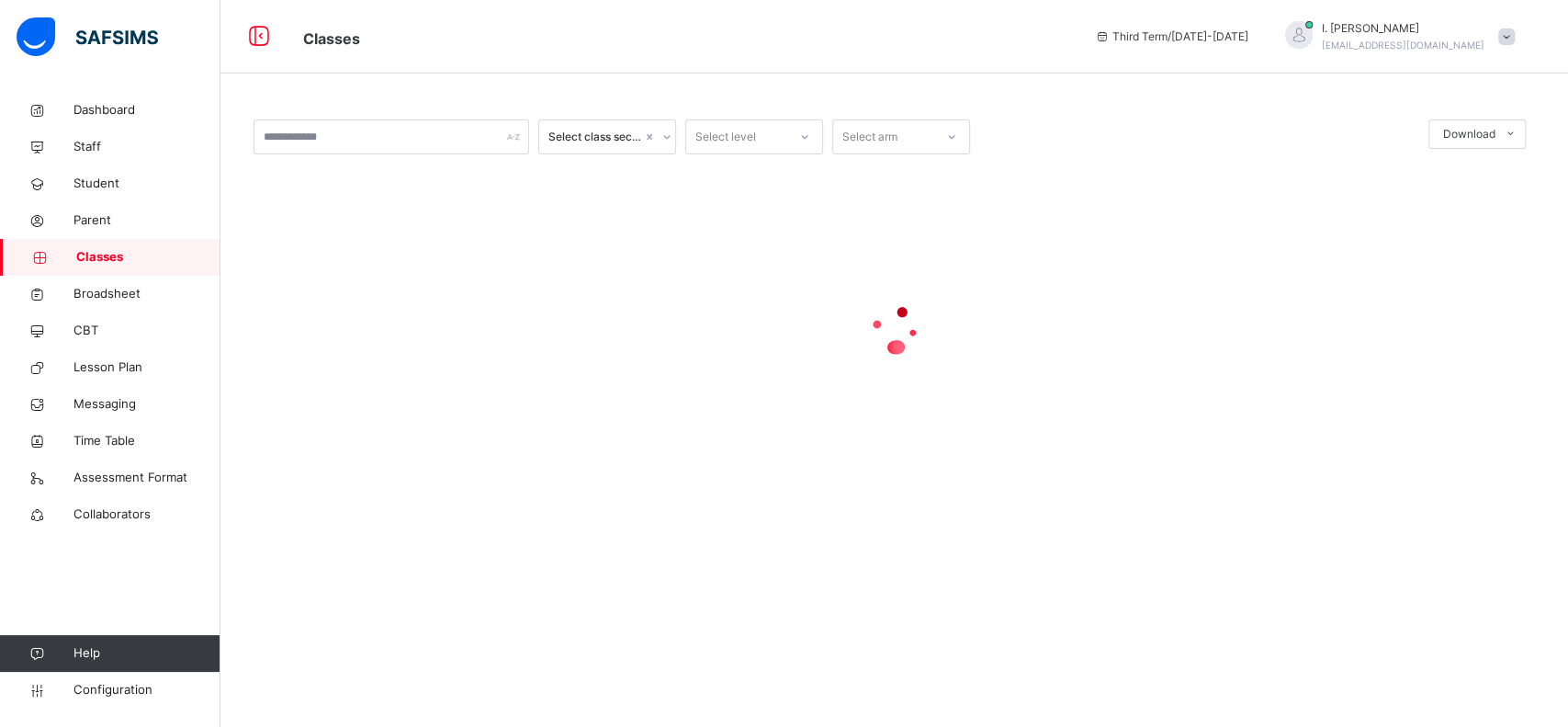 click on "Classes" at bounding box center (148, 257) 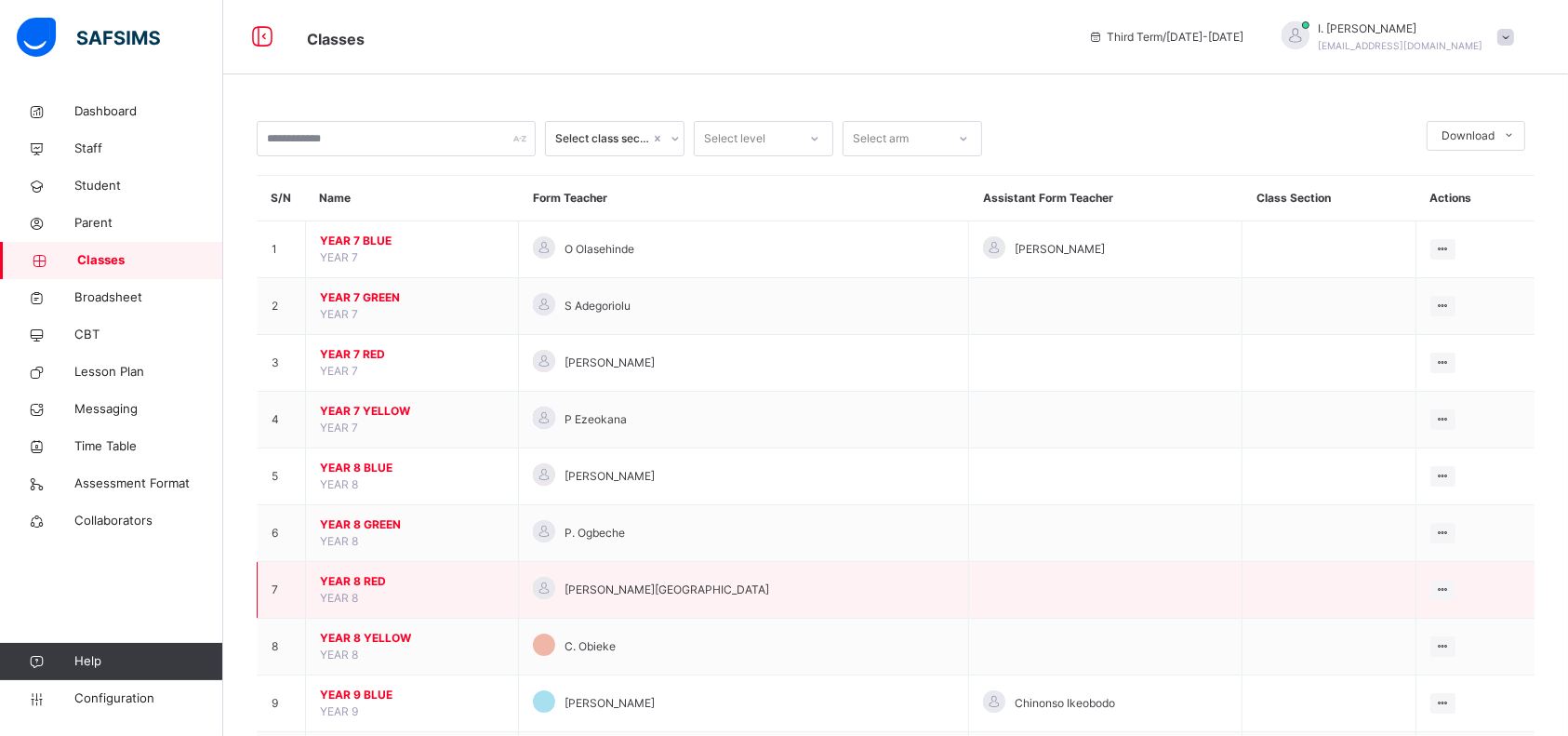 click on "YEAR 8   RED" at bounding box center [412, 582] 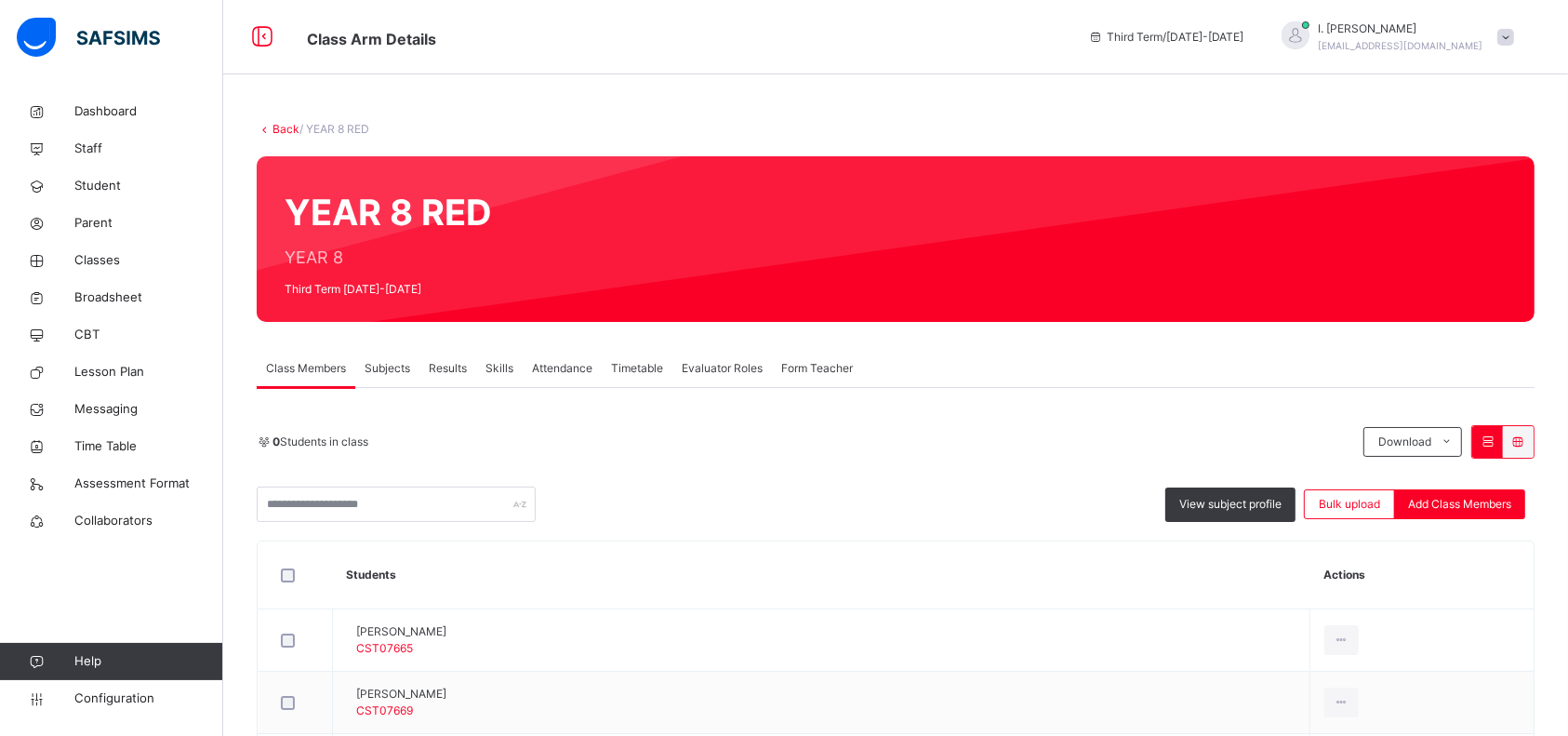 click on "Subjects" at bounding box center [387, 368] 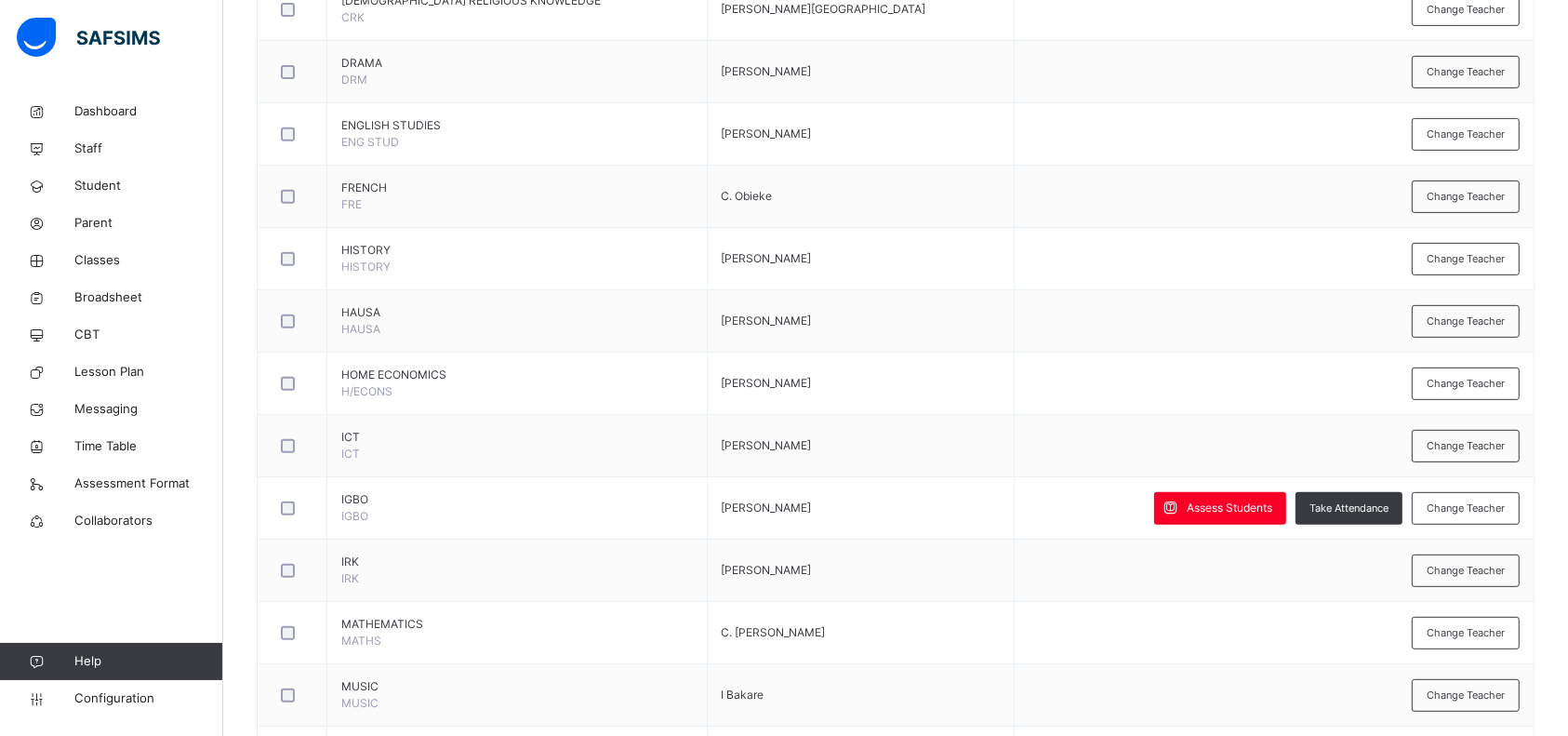 scroll, scrollTop: 869, scrollLeft: 0, axis: vertical 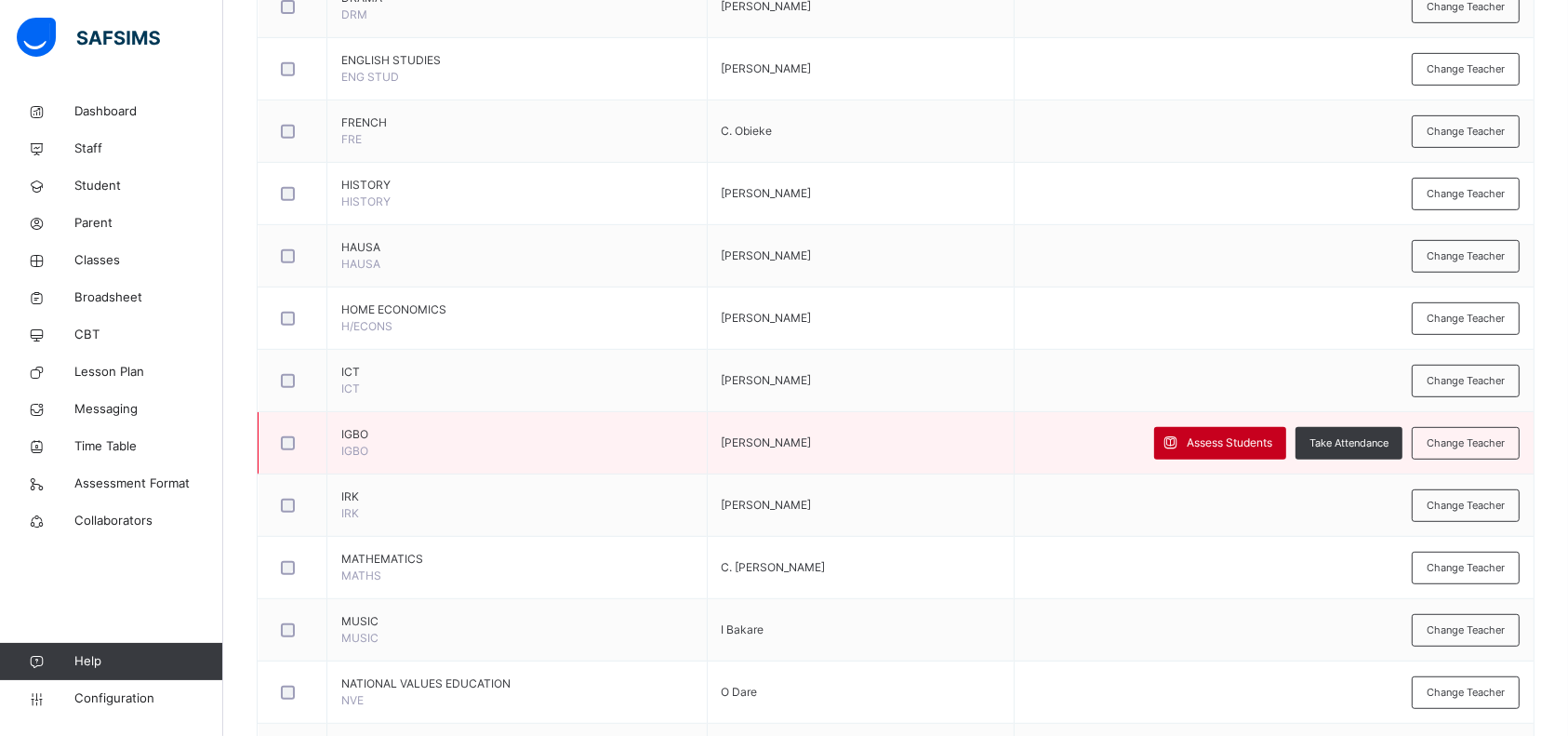 click on "Assess Students" at bounding box center (1229, 443) 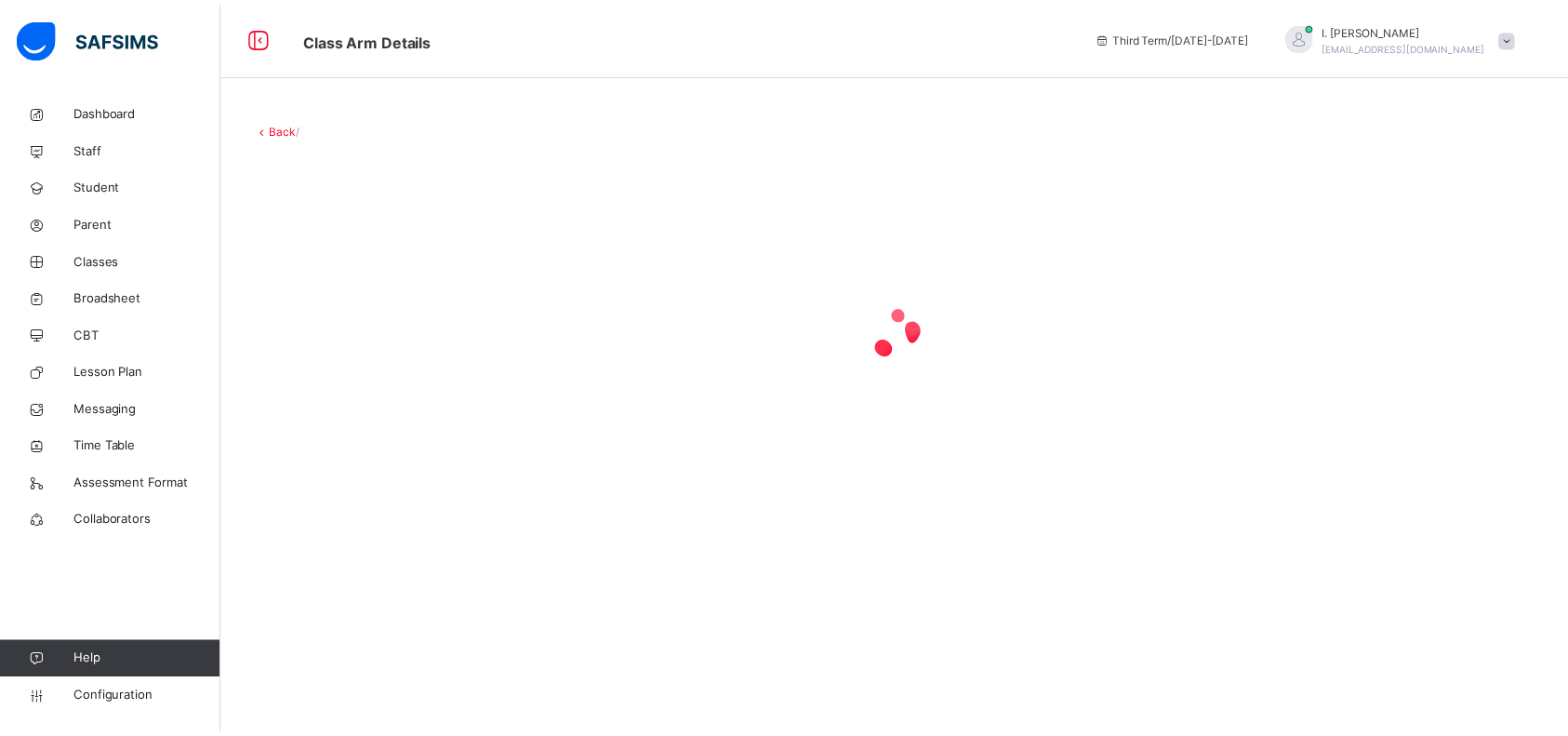 scroll, scrollTop: 0, scrollLeft: 0, axis: both 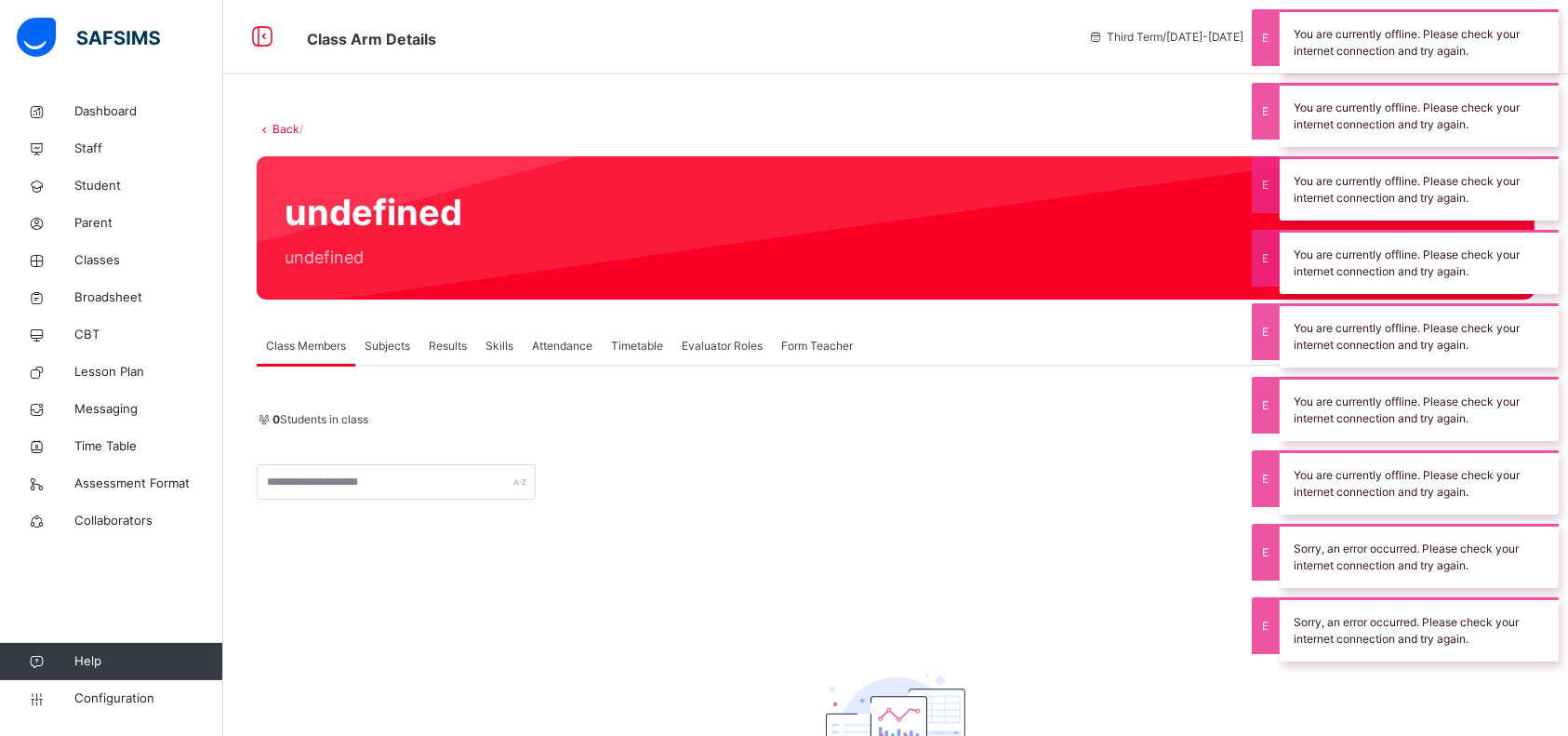 click on "Back  /" at bounding box center [896, 129] 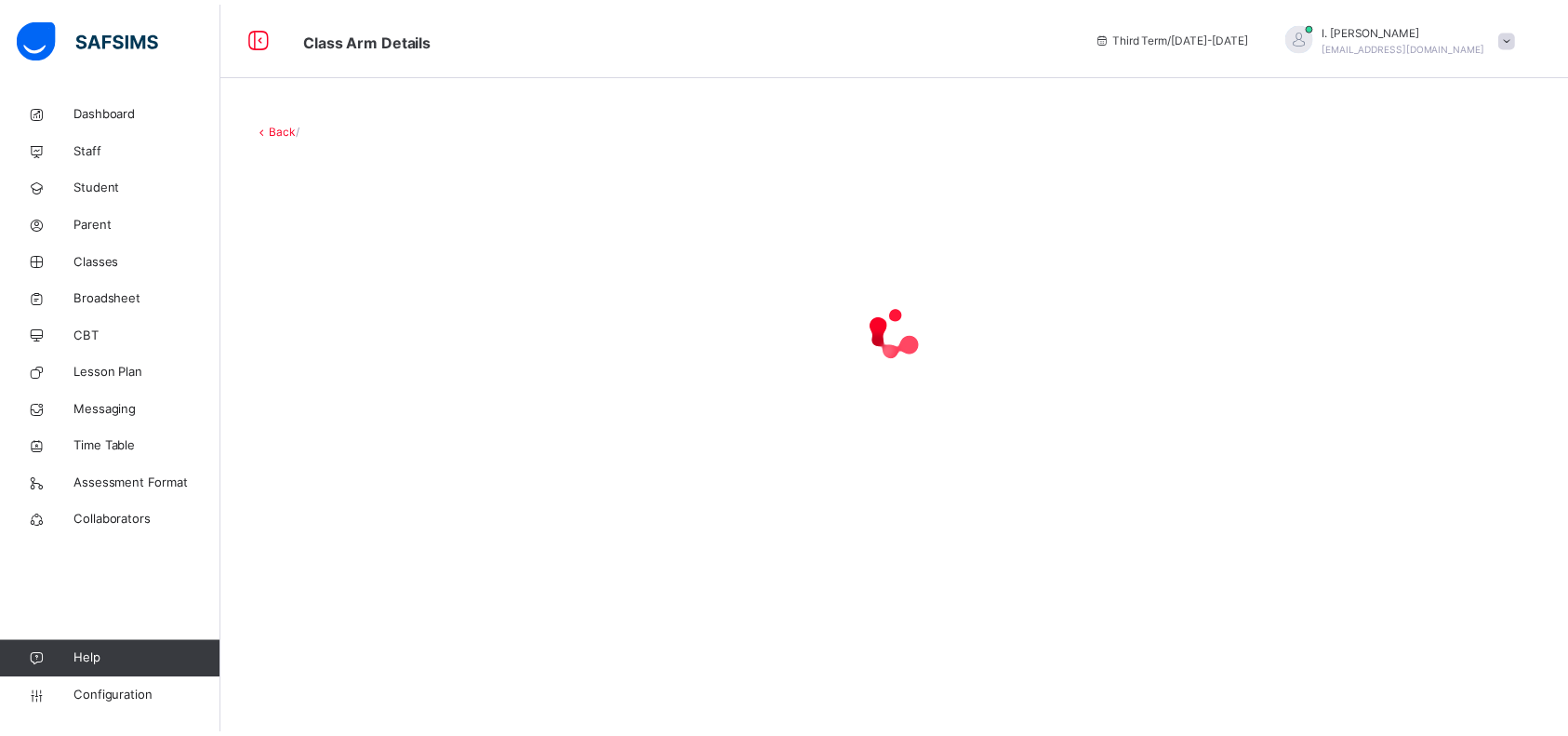 scroll, scrollTop: 0, scrollLeft: 0, axis: both 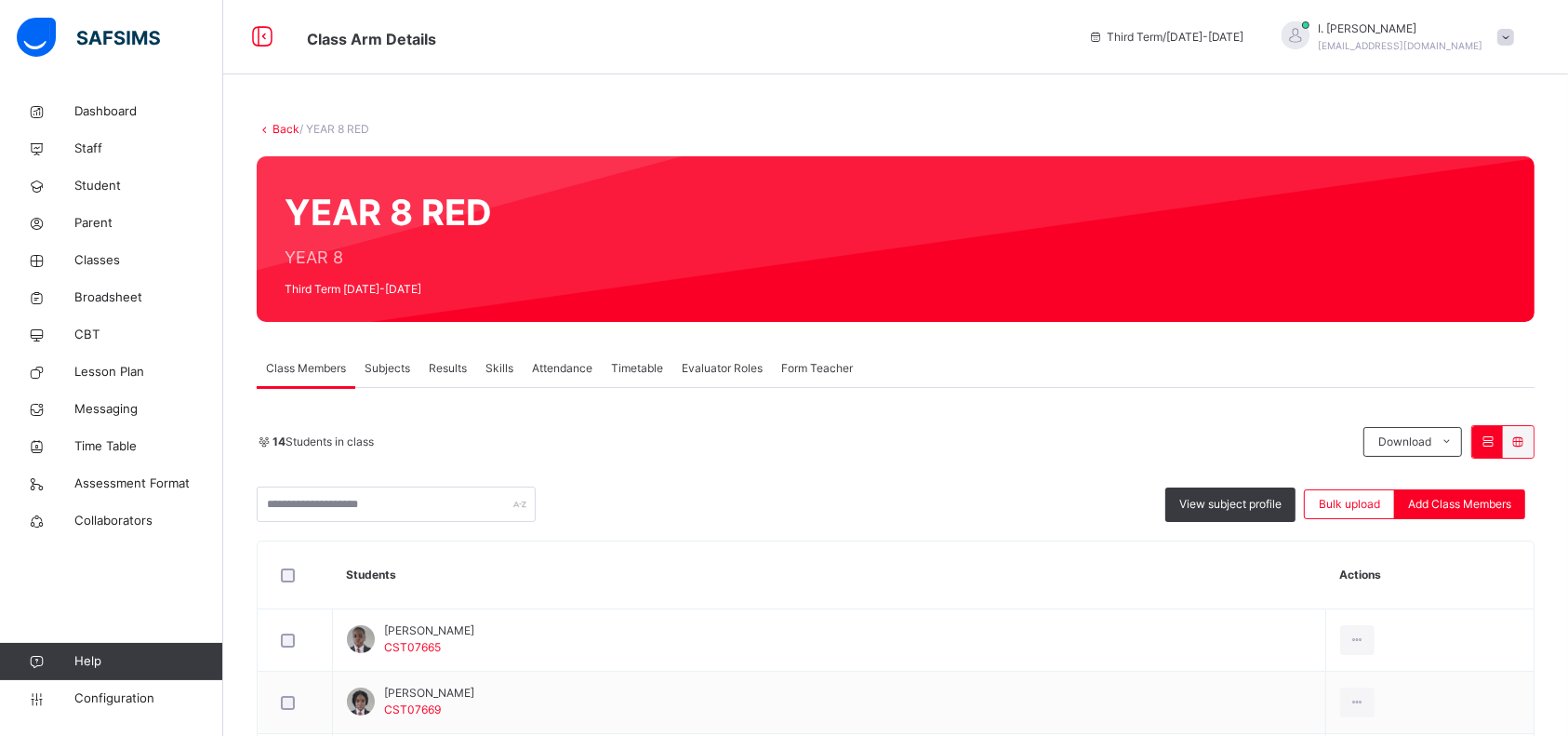 click on "Subjects" at bounding box center (387, 368) 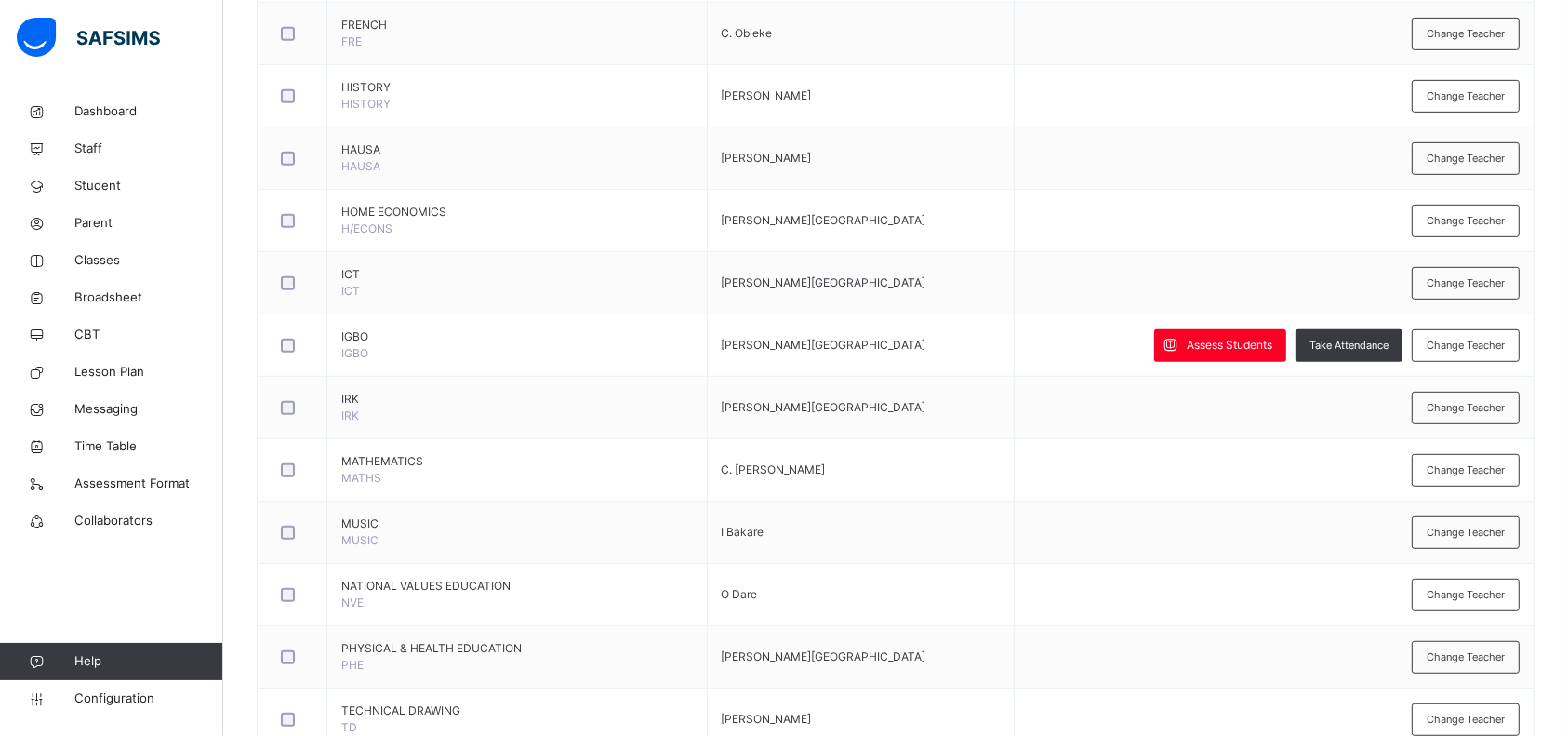 scroll, scrollTop: 1013, scrollLeft: 0, axis: vertical 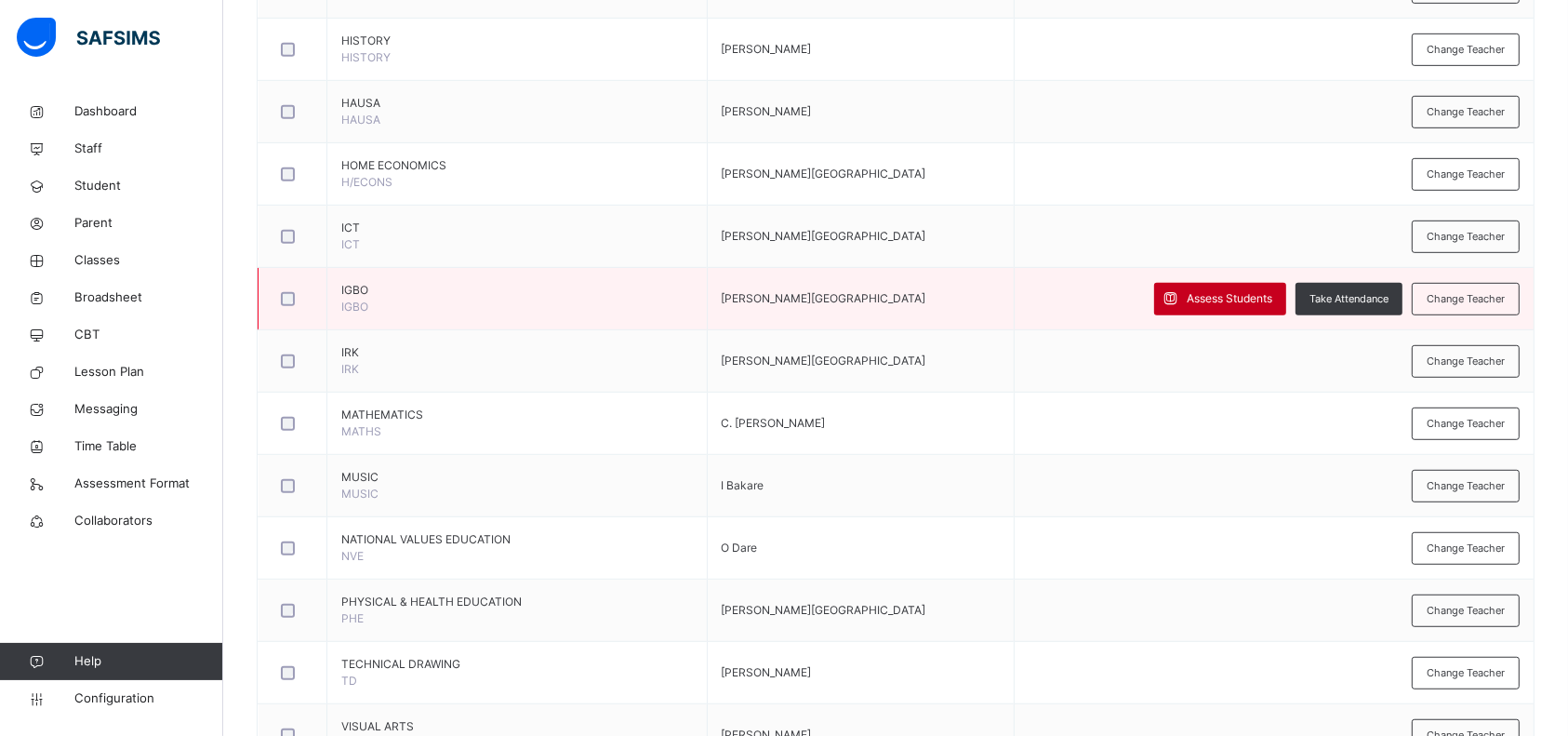 click on "Assess Students" at bounding box center (1229, 299) 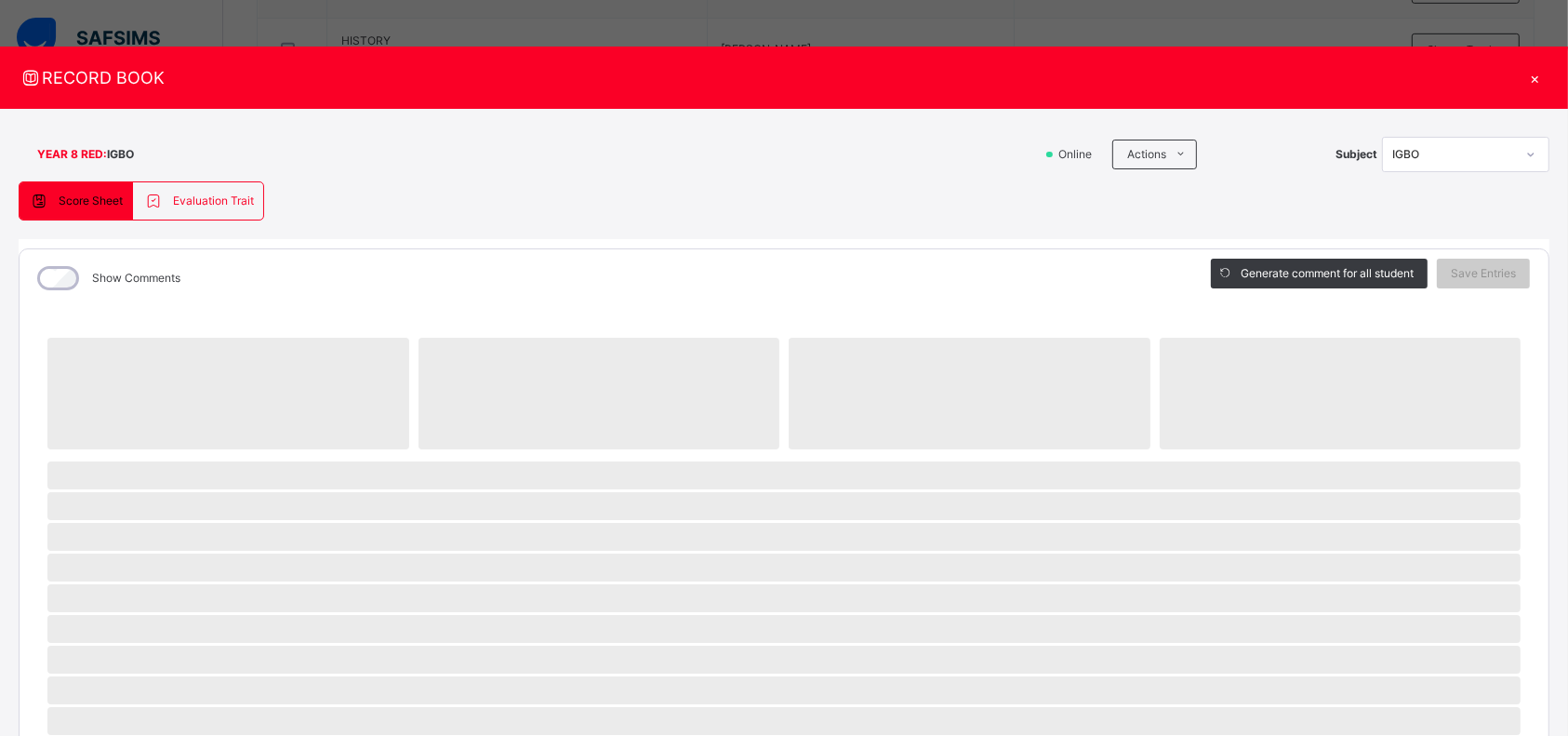 click on "Generate comment for all student   Save Entries" at bounding box center [1370, 278] 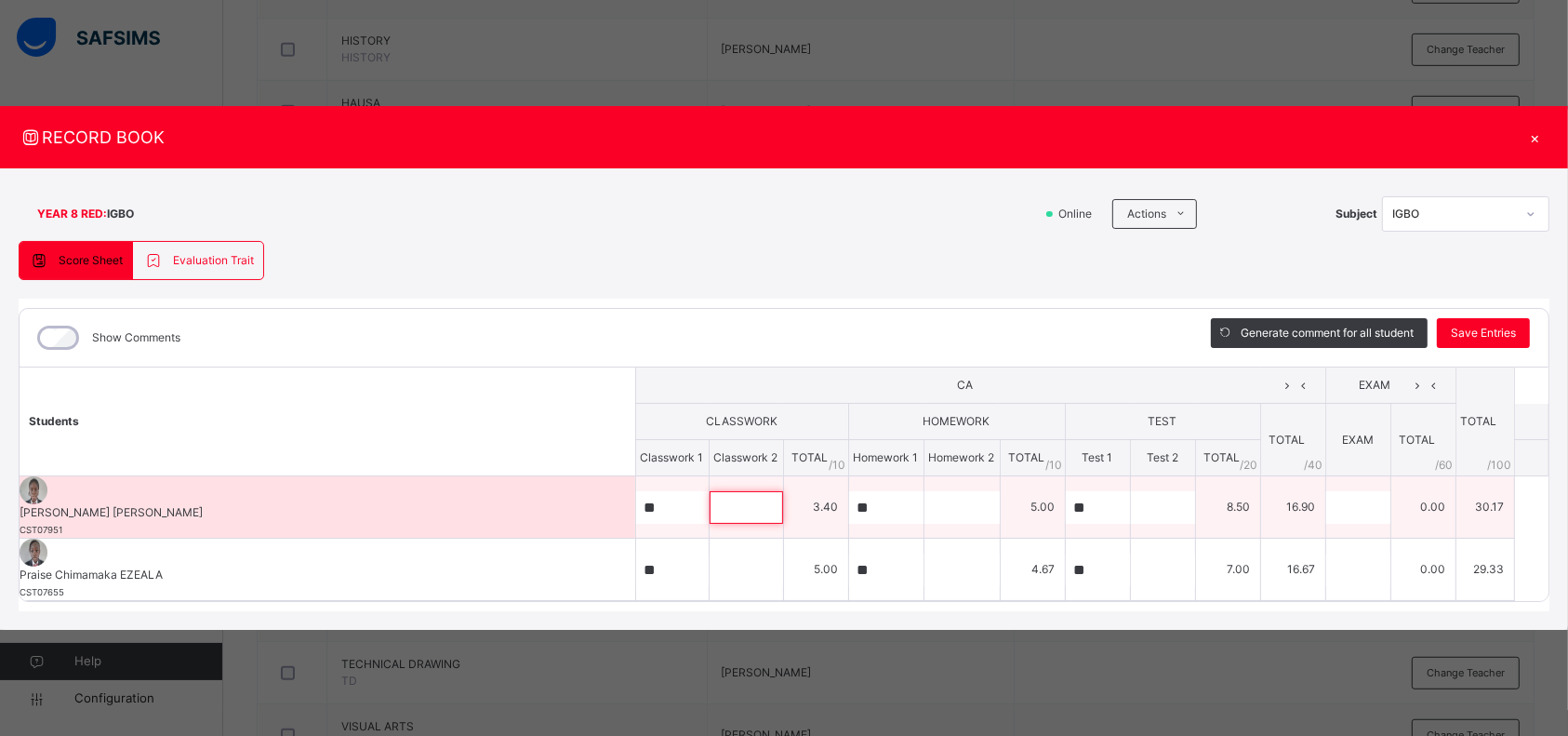 click at bounding box center (746, 507) 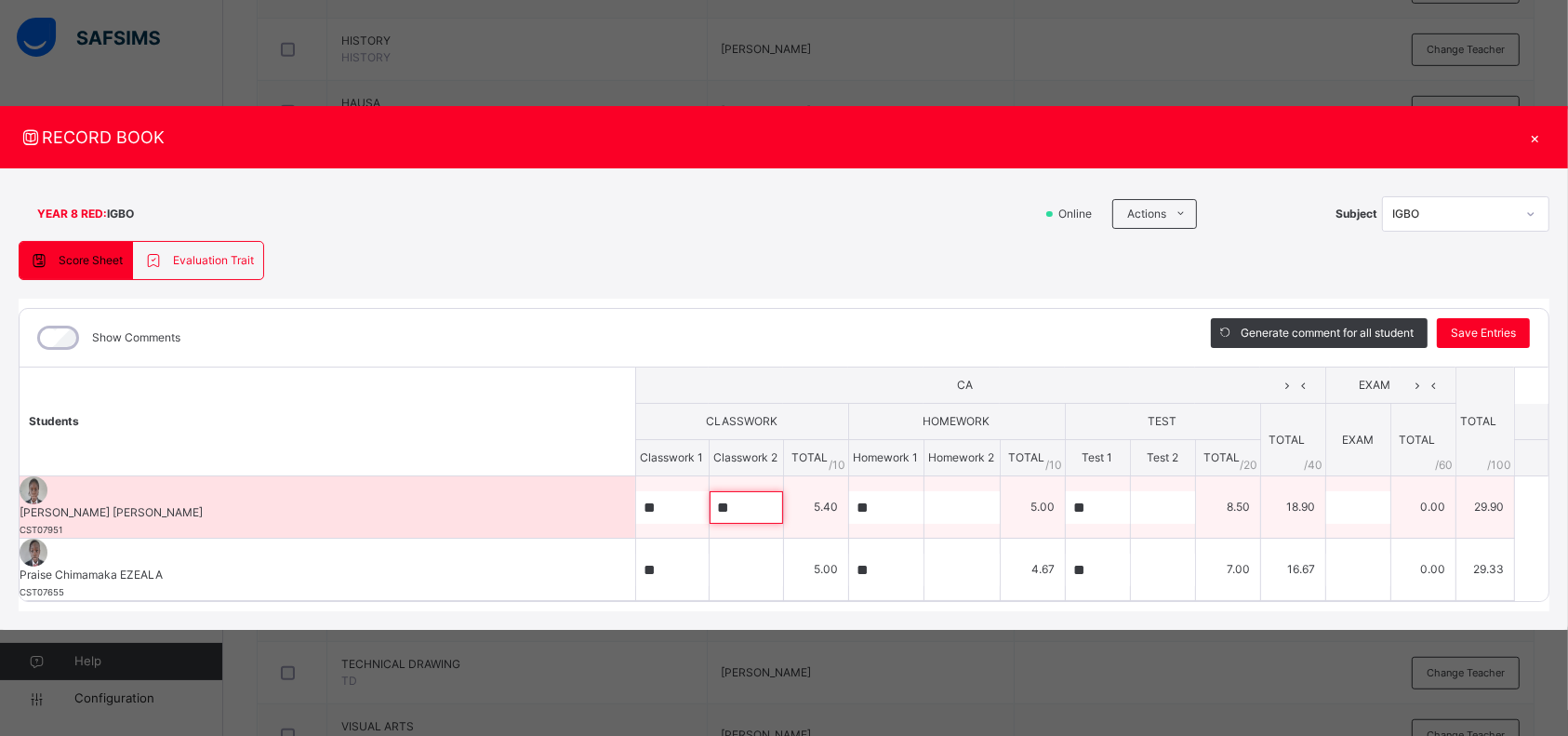 type on "**" 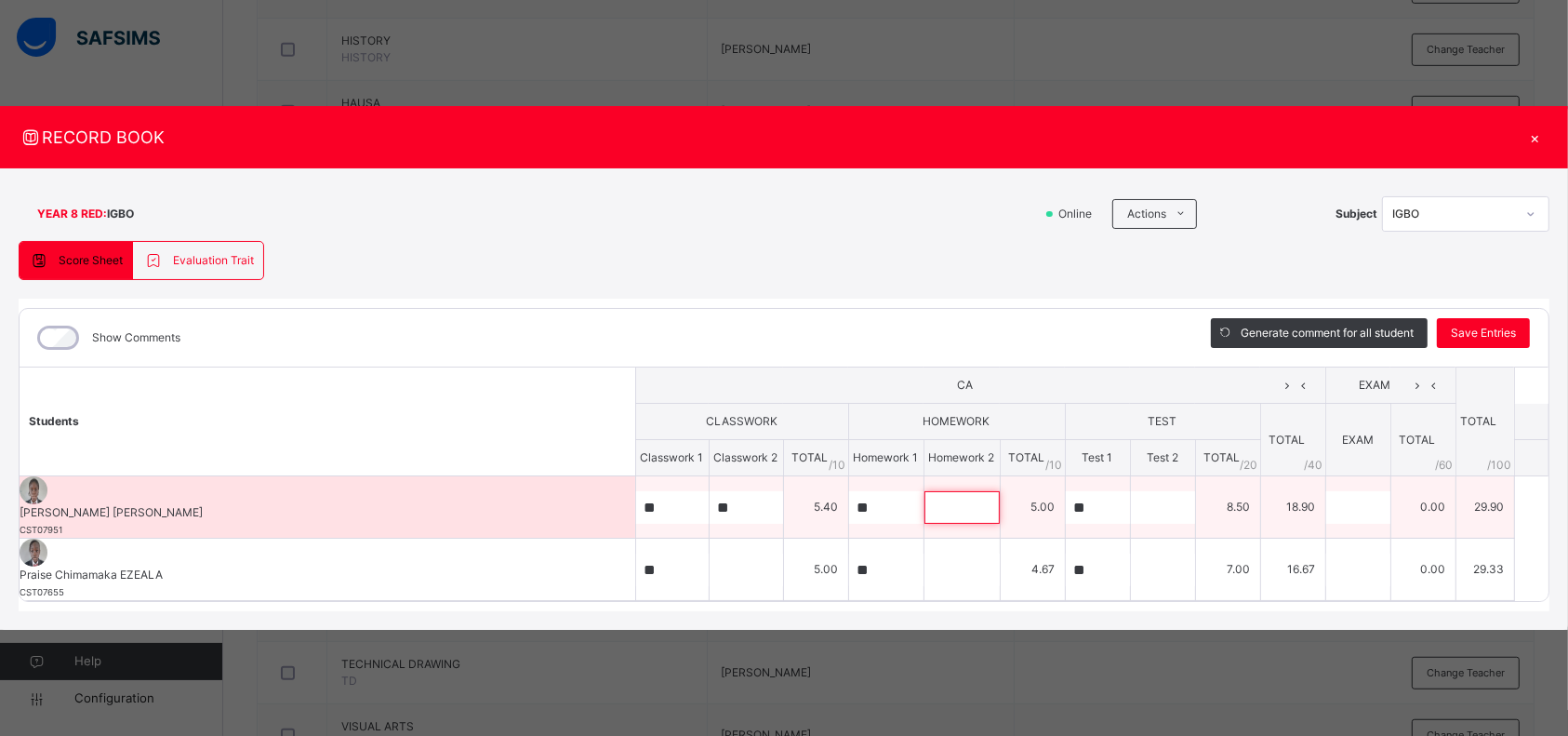 click at bounding box center (962, 507) 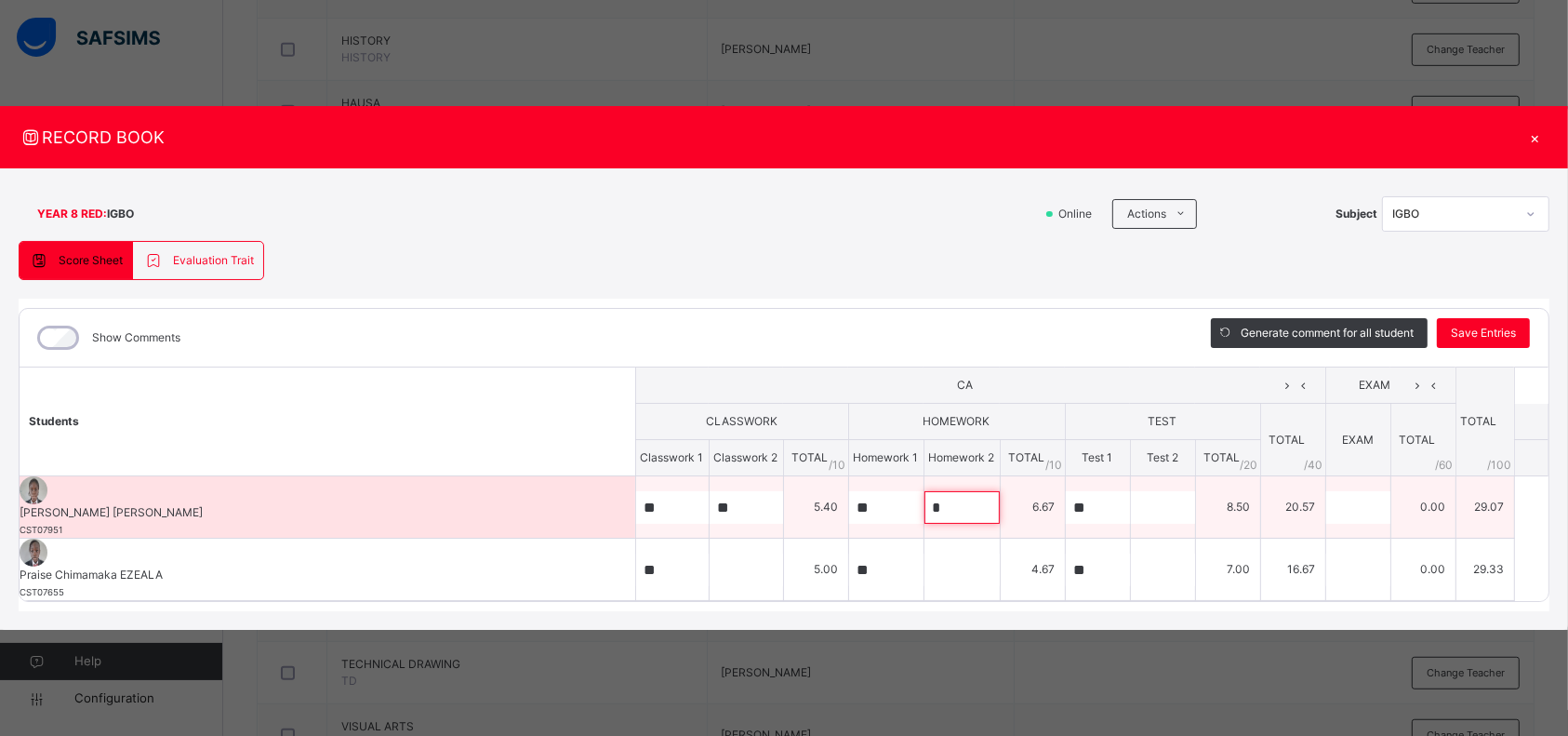 type on "*" 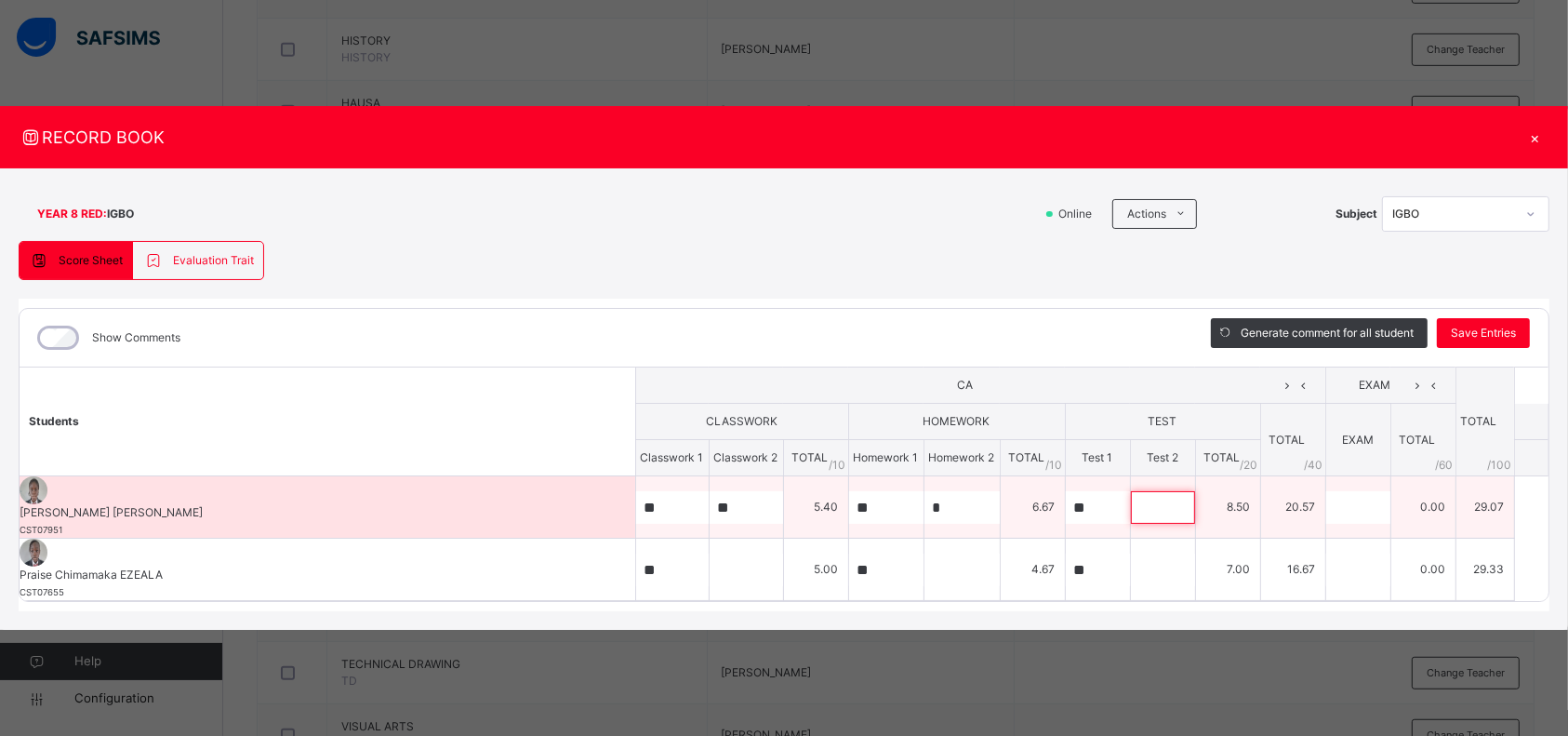 click at bounding box center (1163, 507) 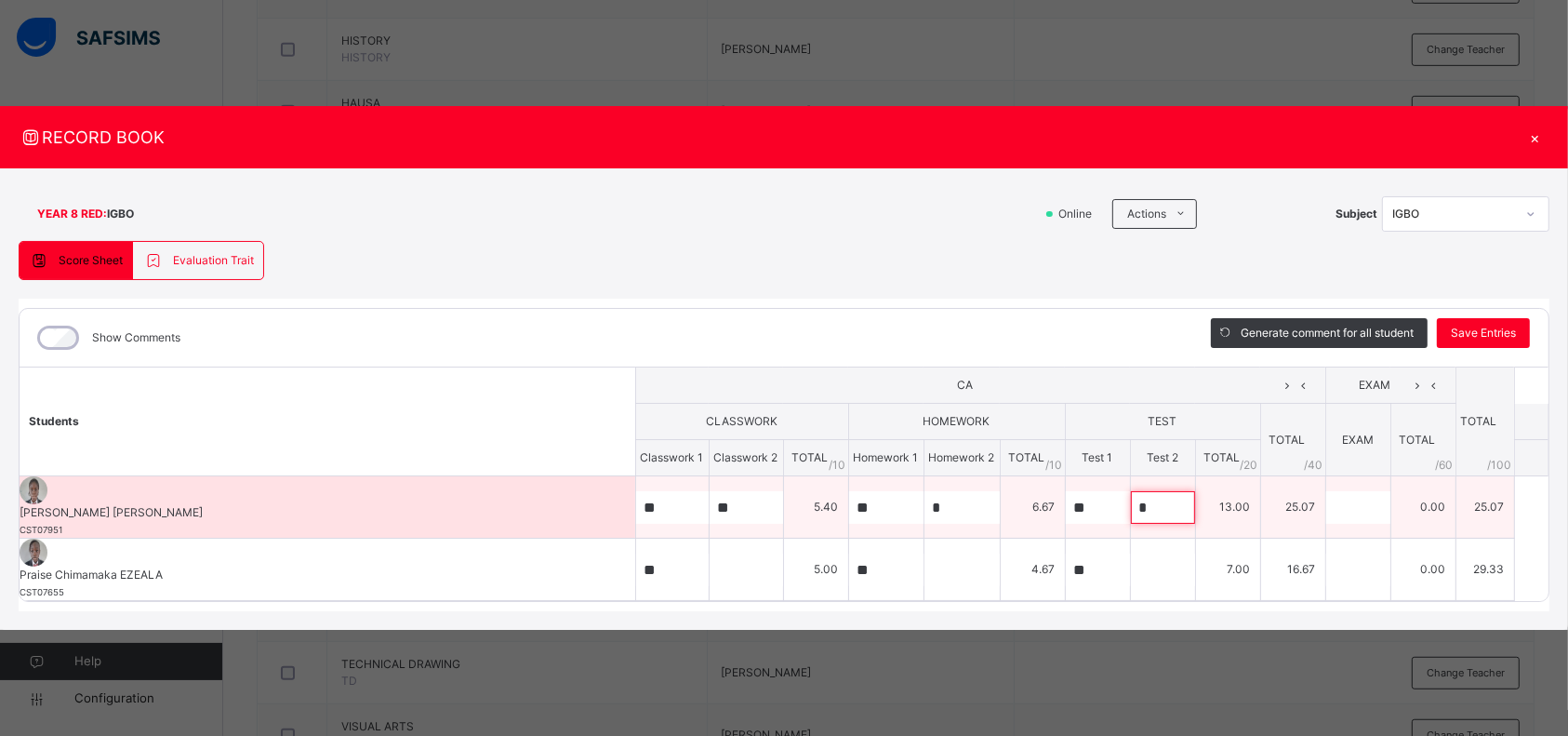 type on "*" 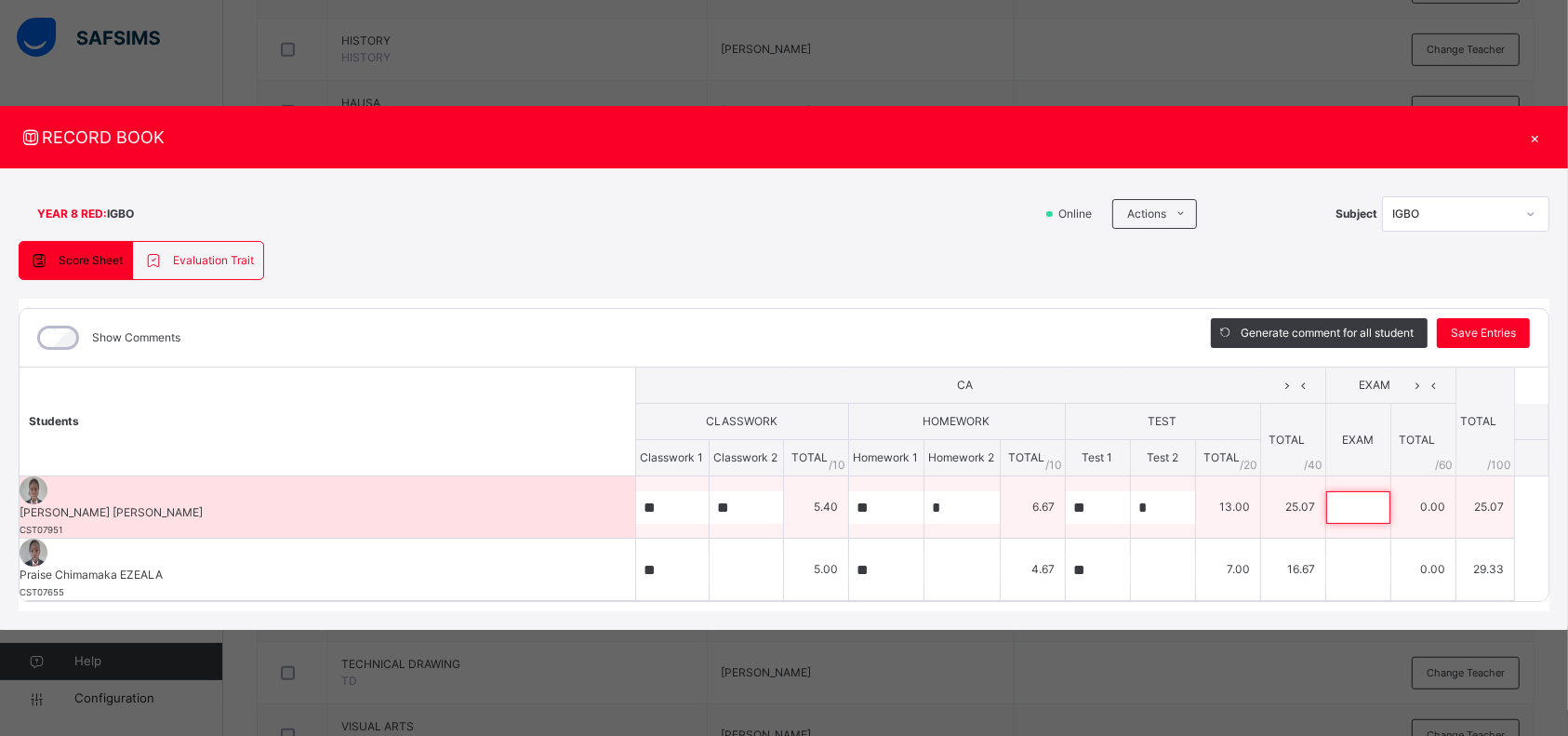click at bounding box center (1358, 507) 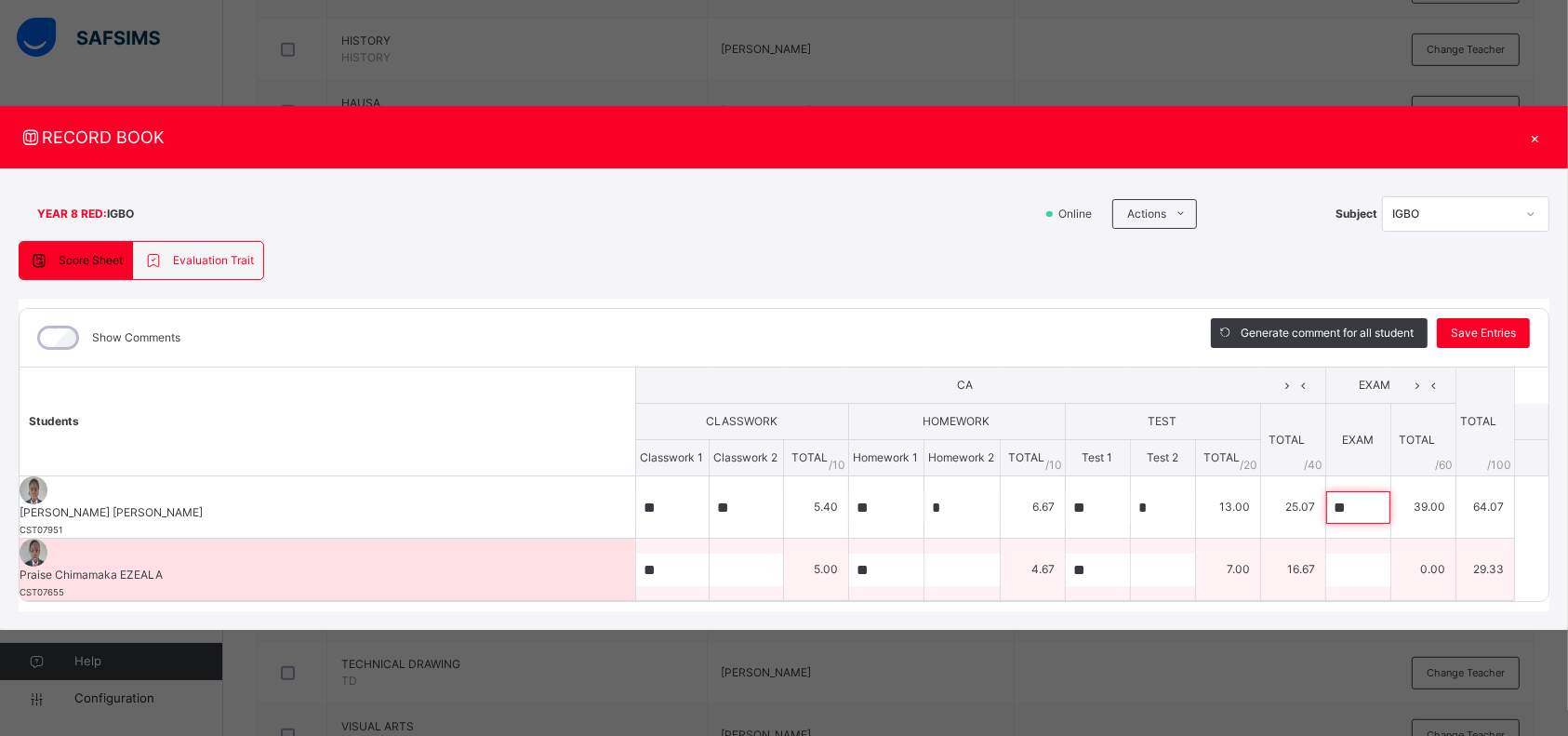 type on "**" 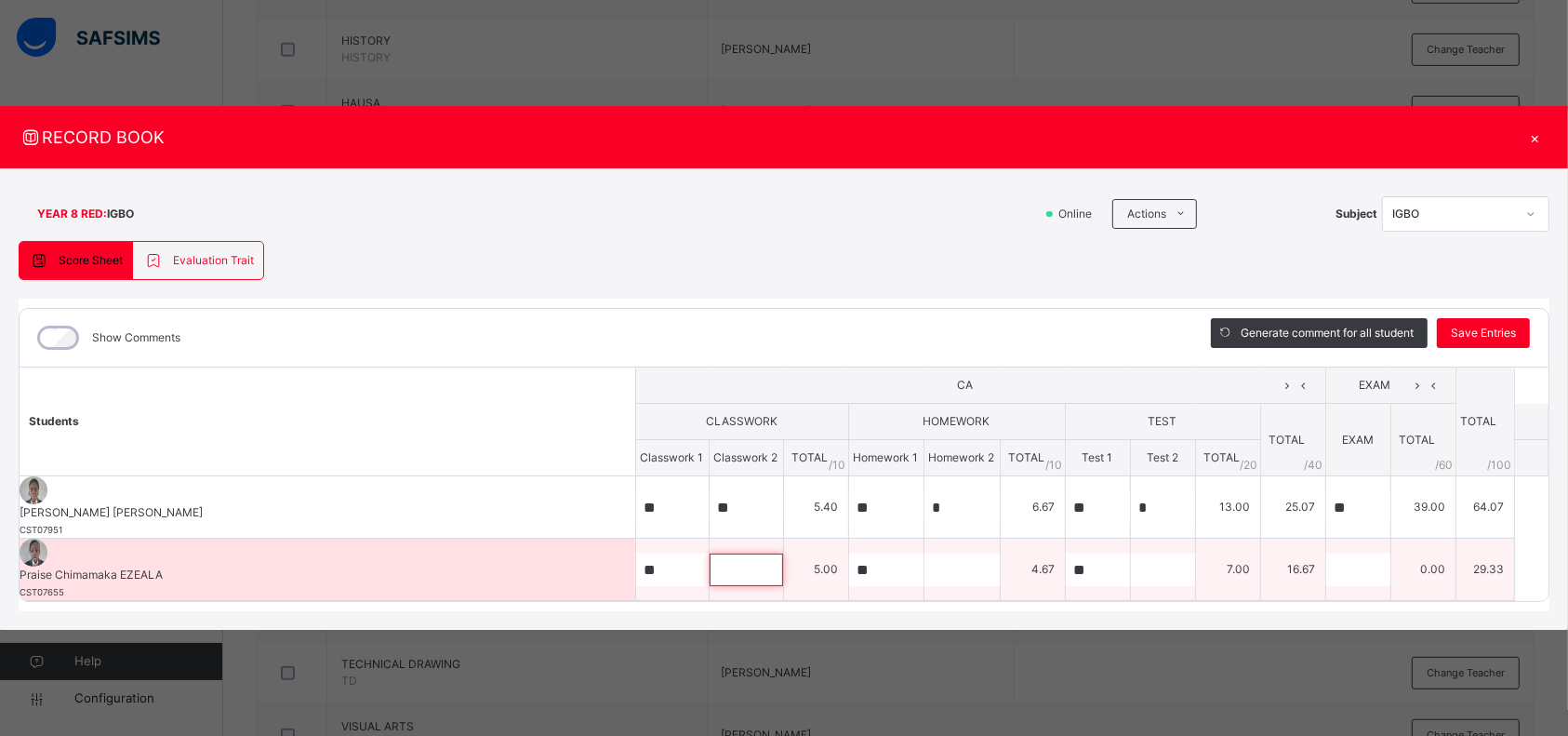 click at bounding box center (746, 569) 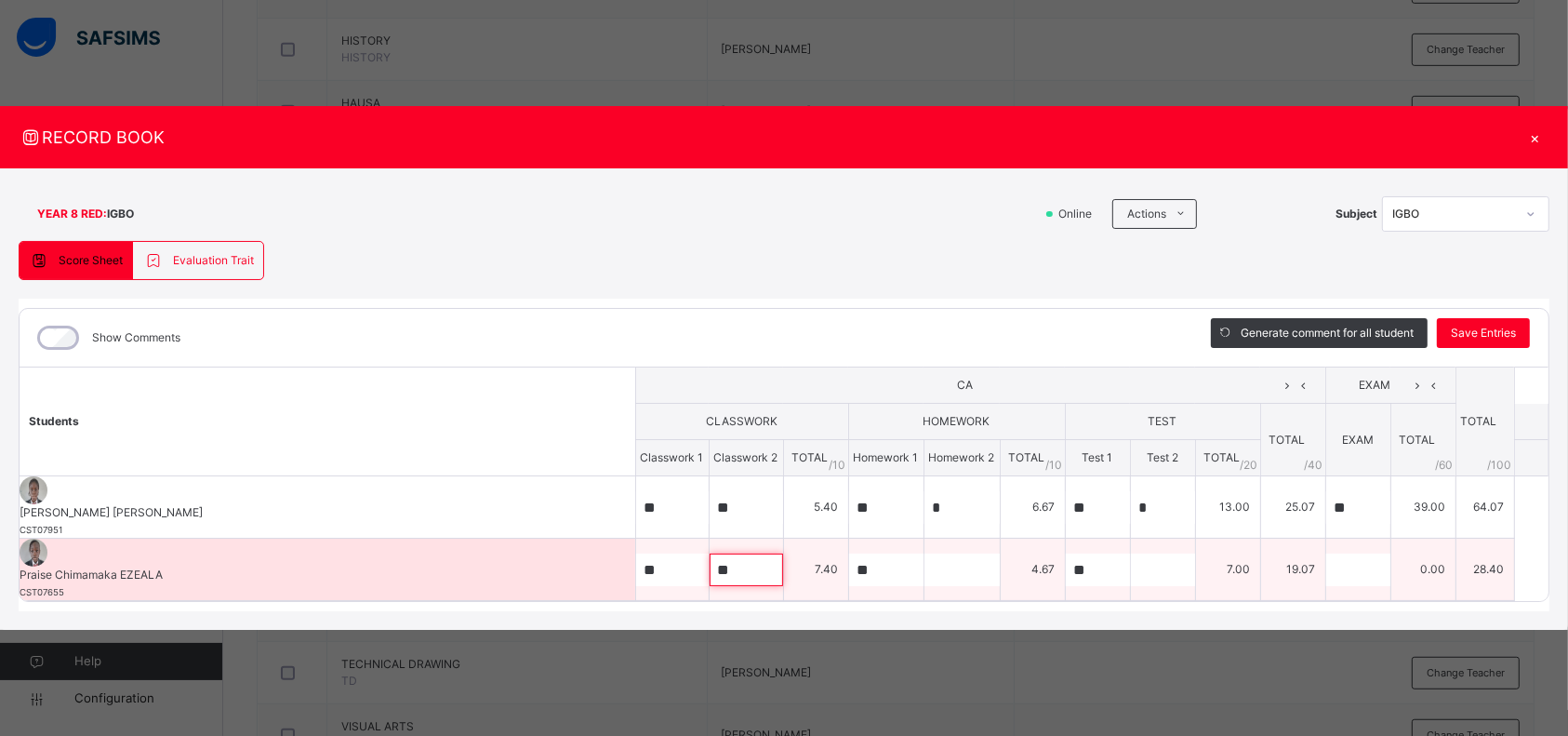 type on "**" 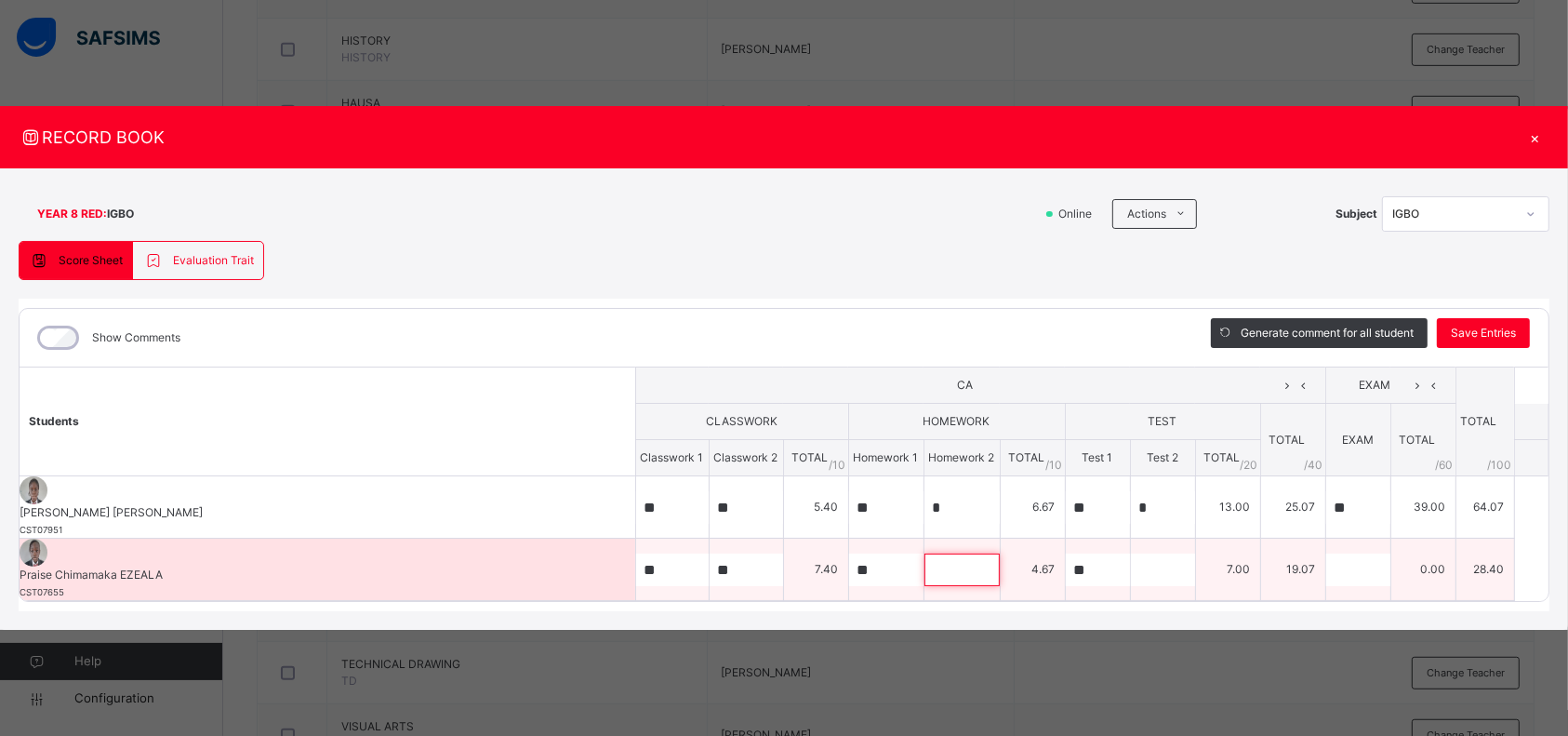 click at bounding box center [962, 569] 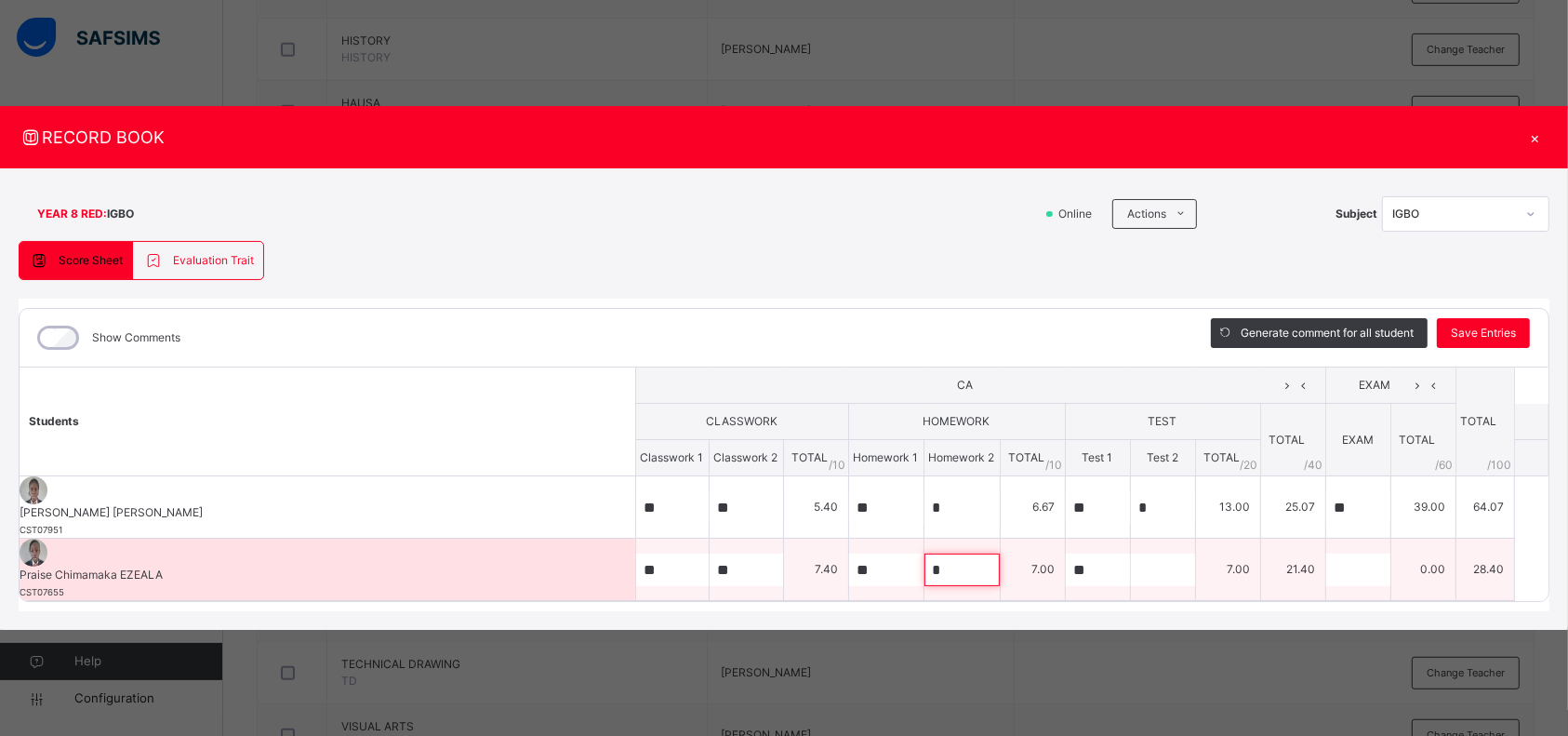 type on "*" 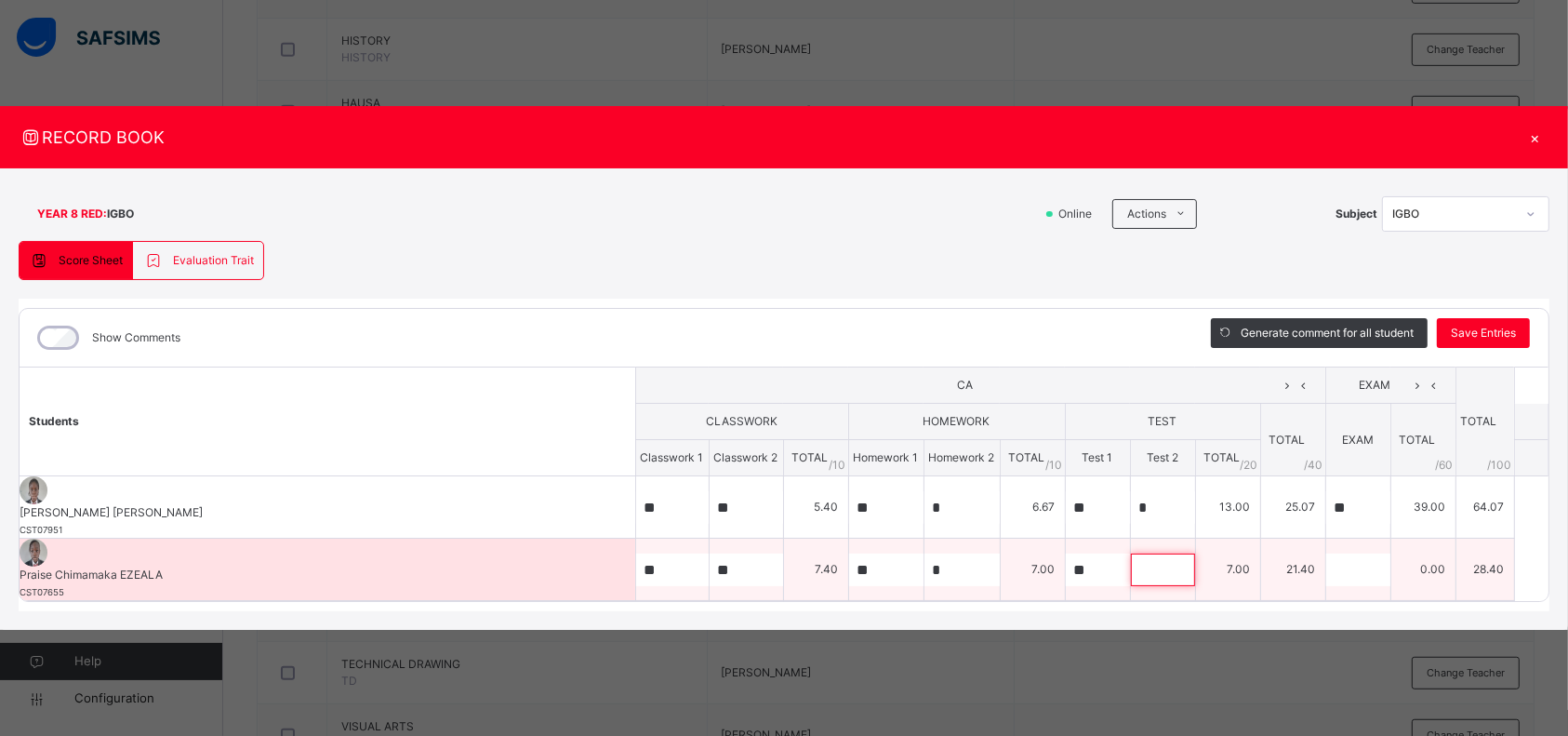 click at bounding box center (1163, 569) 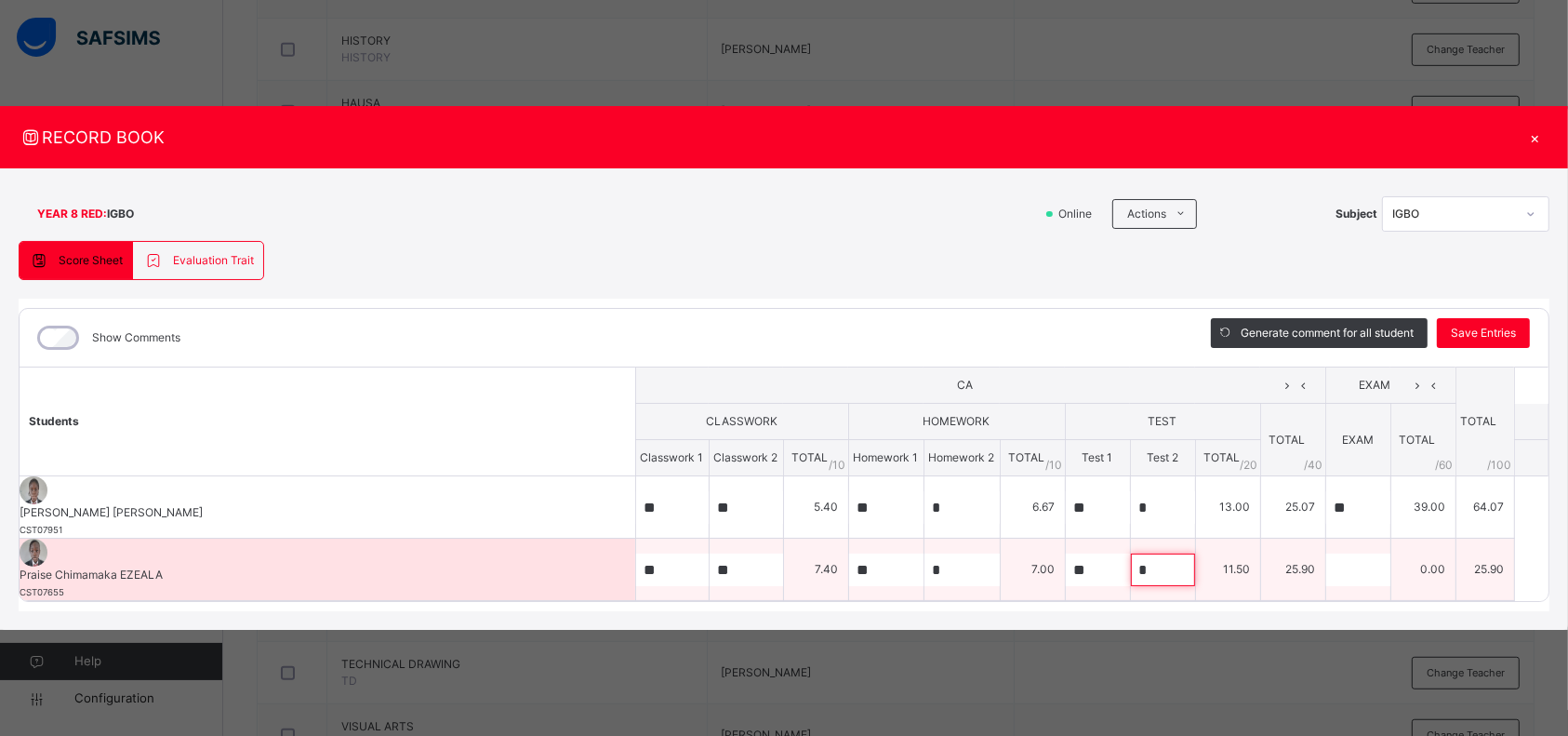 type on "*" 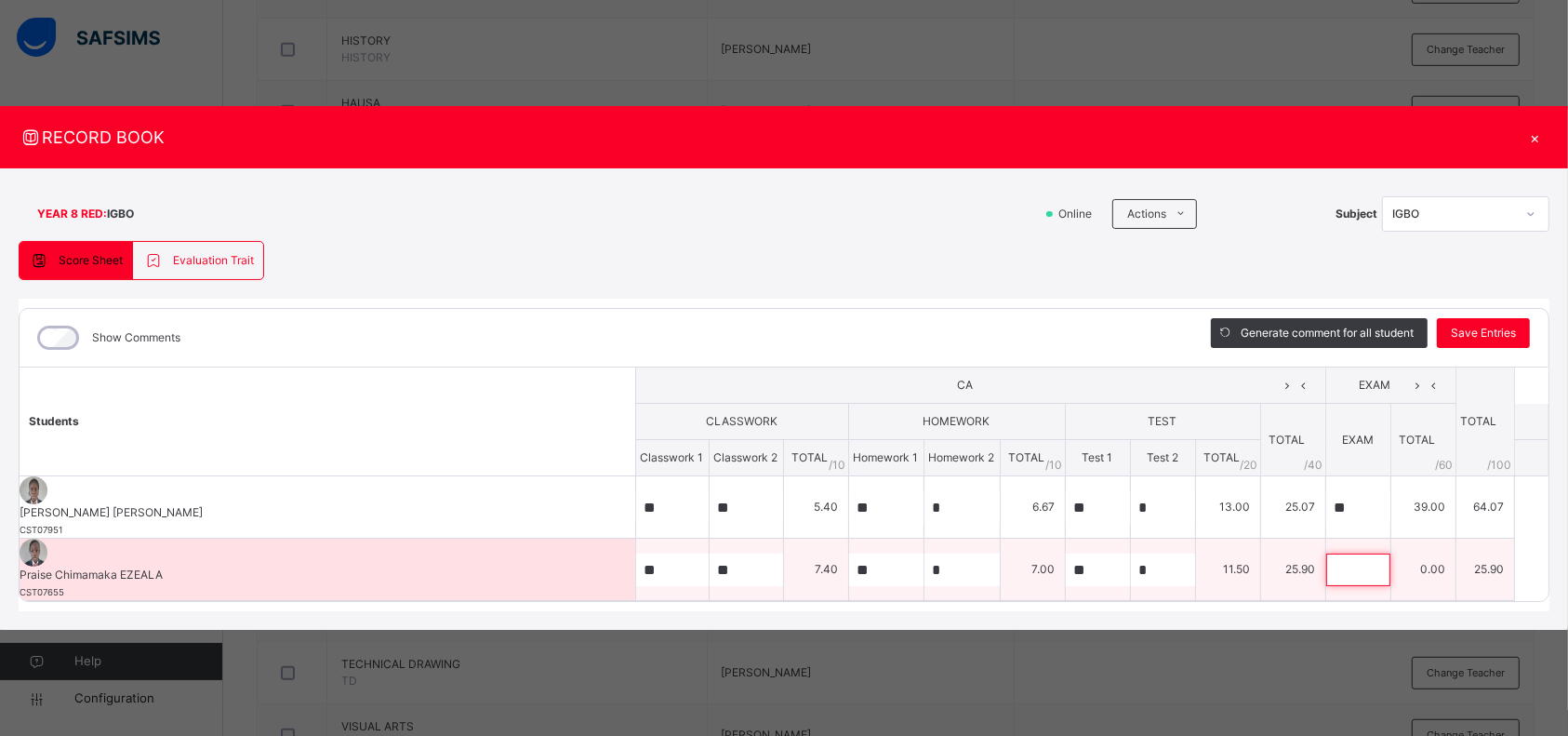 click at bounding box center (1358, 569) 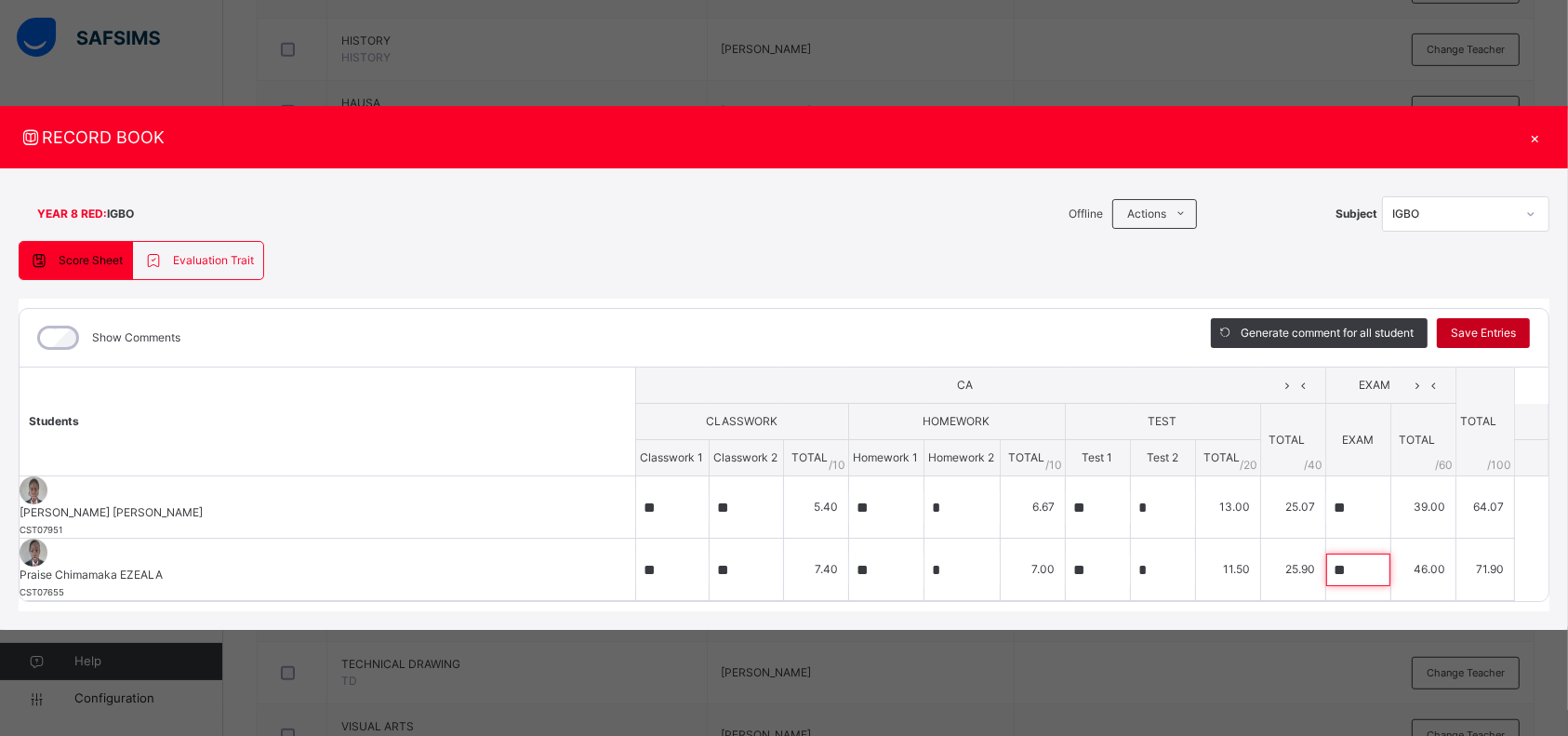 type on "**" 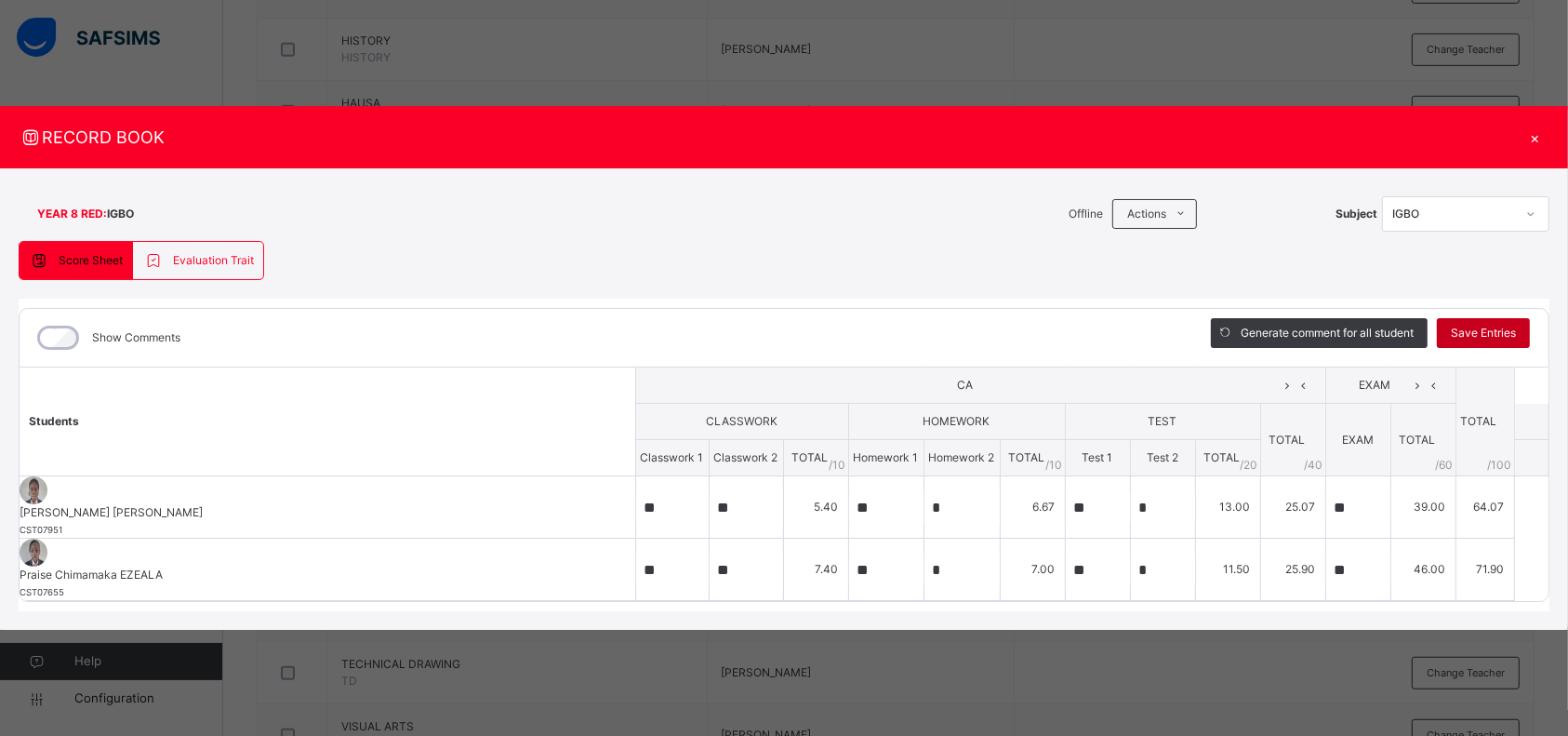 click on "Save Entries" at bounding box center (1483, 333) 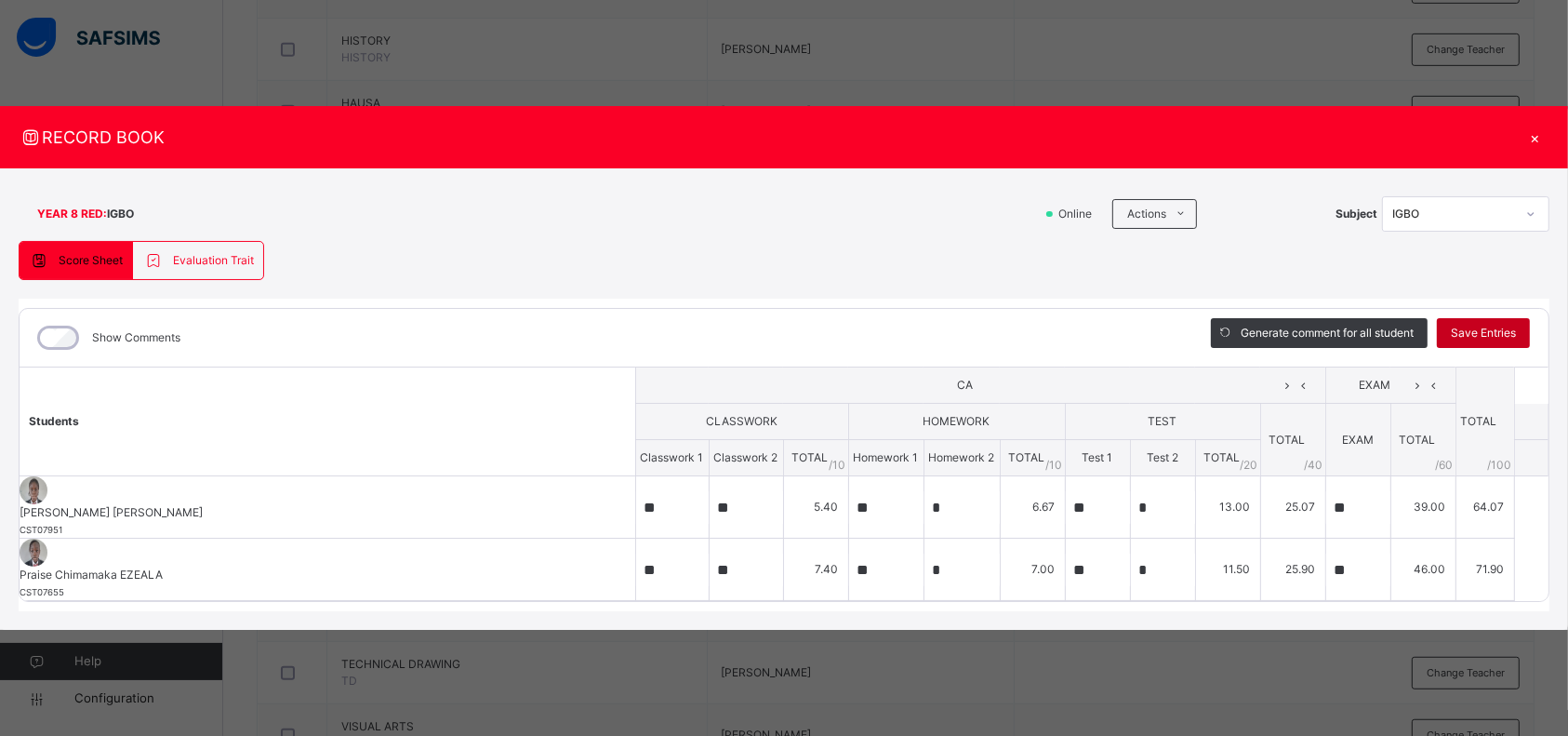 click on "Save Entries" at bounding box center [1483, 333] 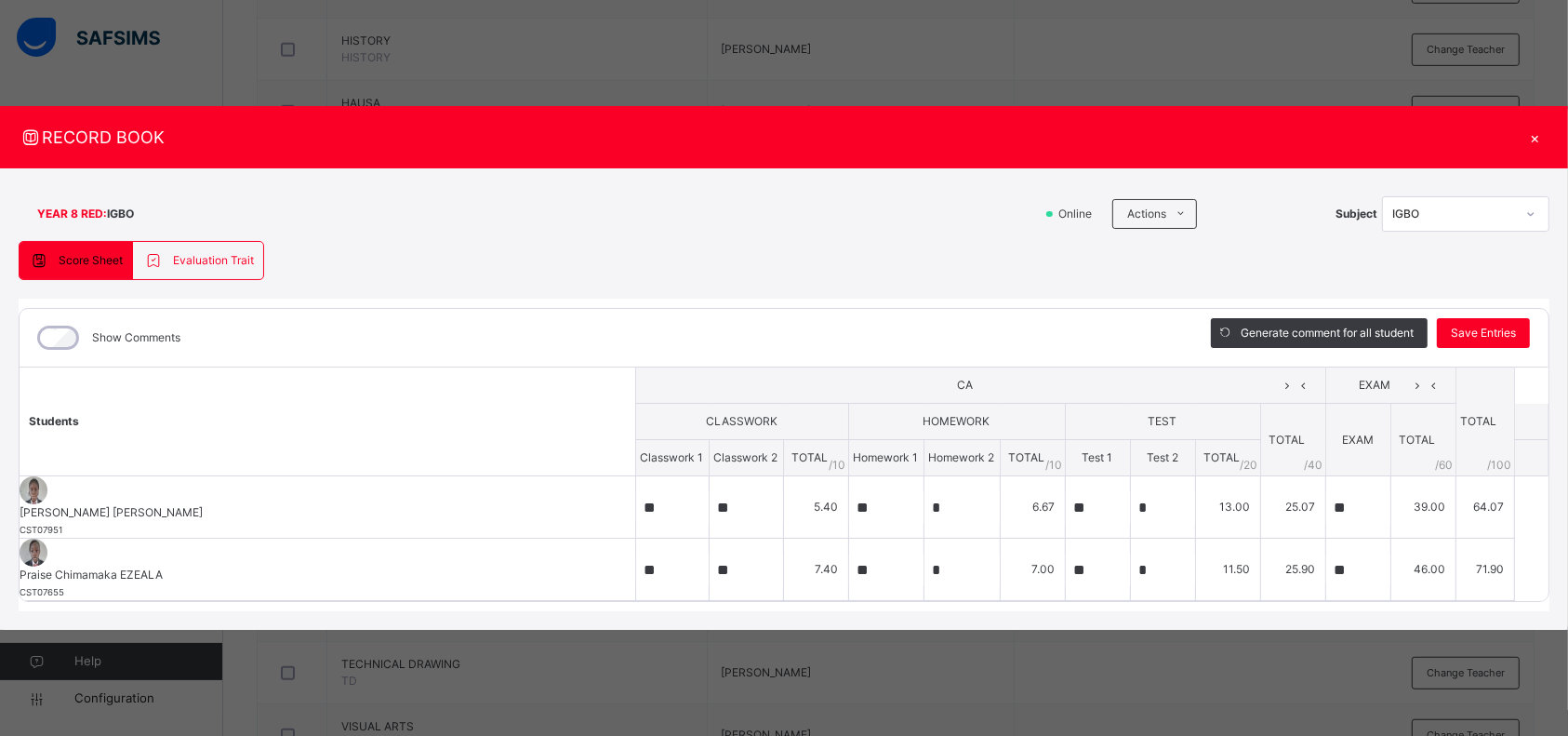 click on "×" at bounding box center [1535, 137] 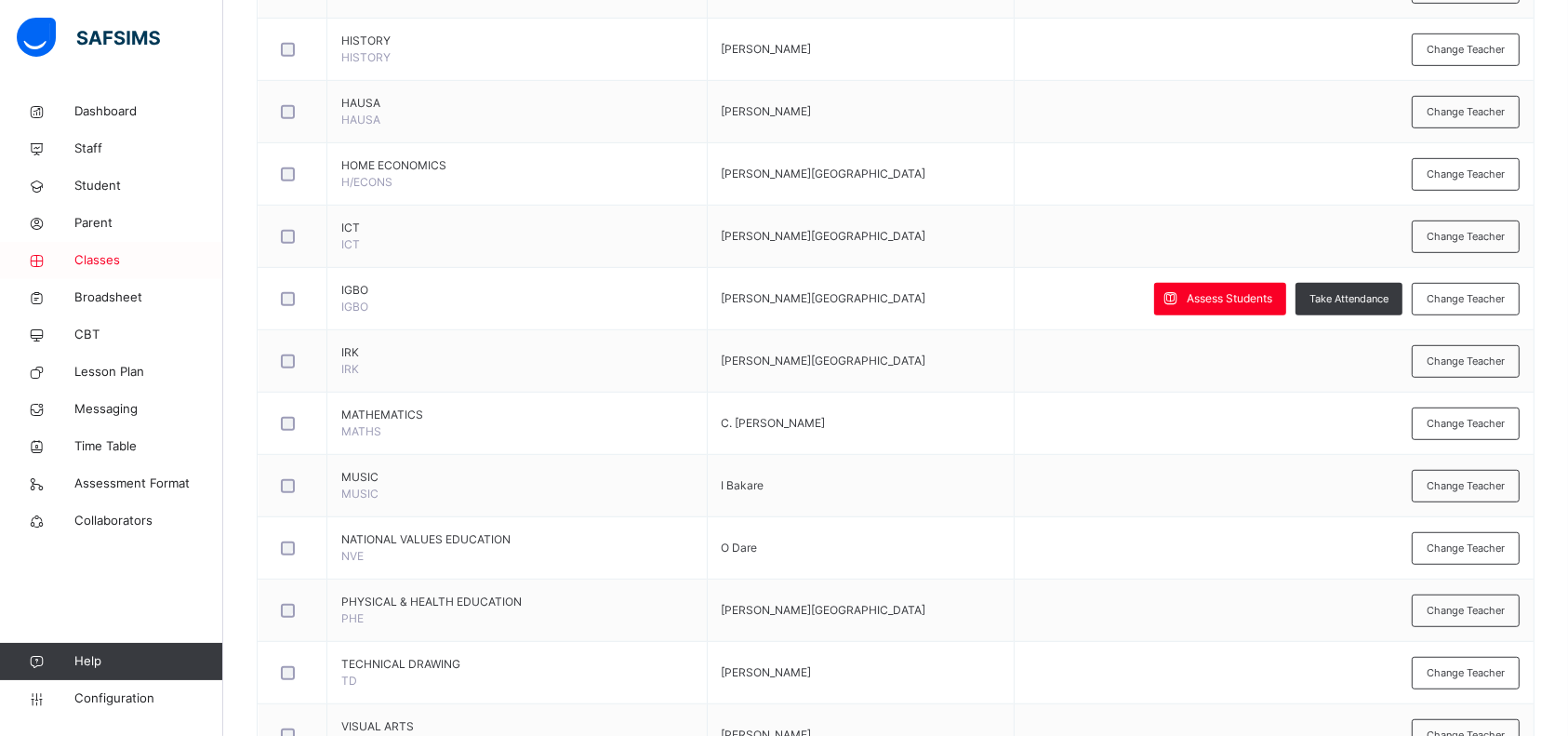 click on "Classes" at bounding box center (149, 261) 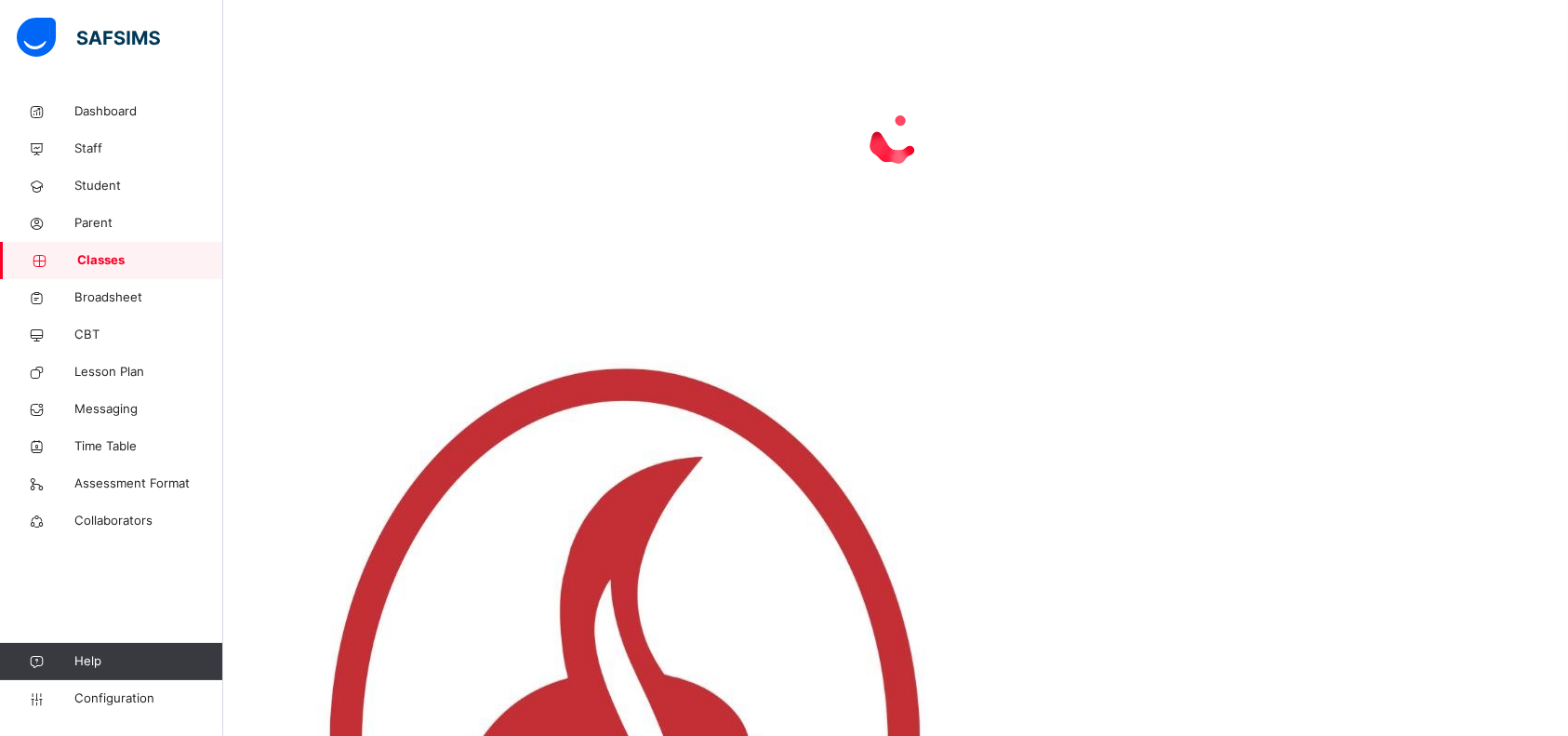 scroll, scrollTop: 0, scrollLeft: 0, axis: both 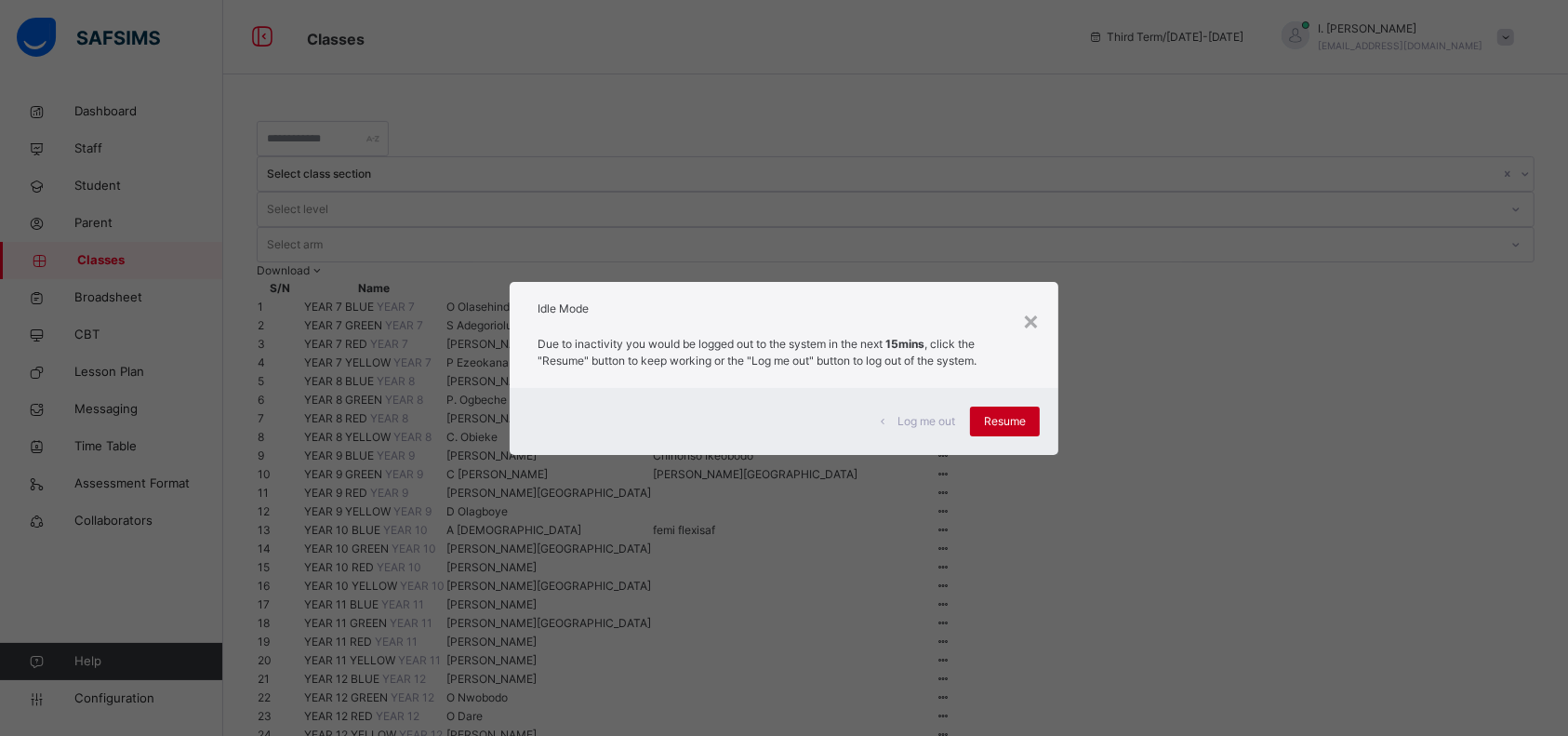 click on "Resume" at bounding box center [1004, 422] 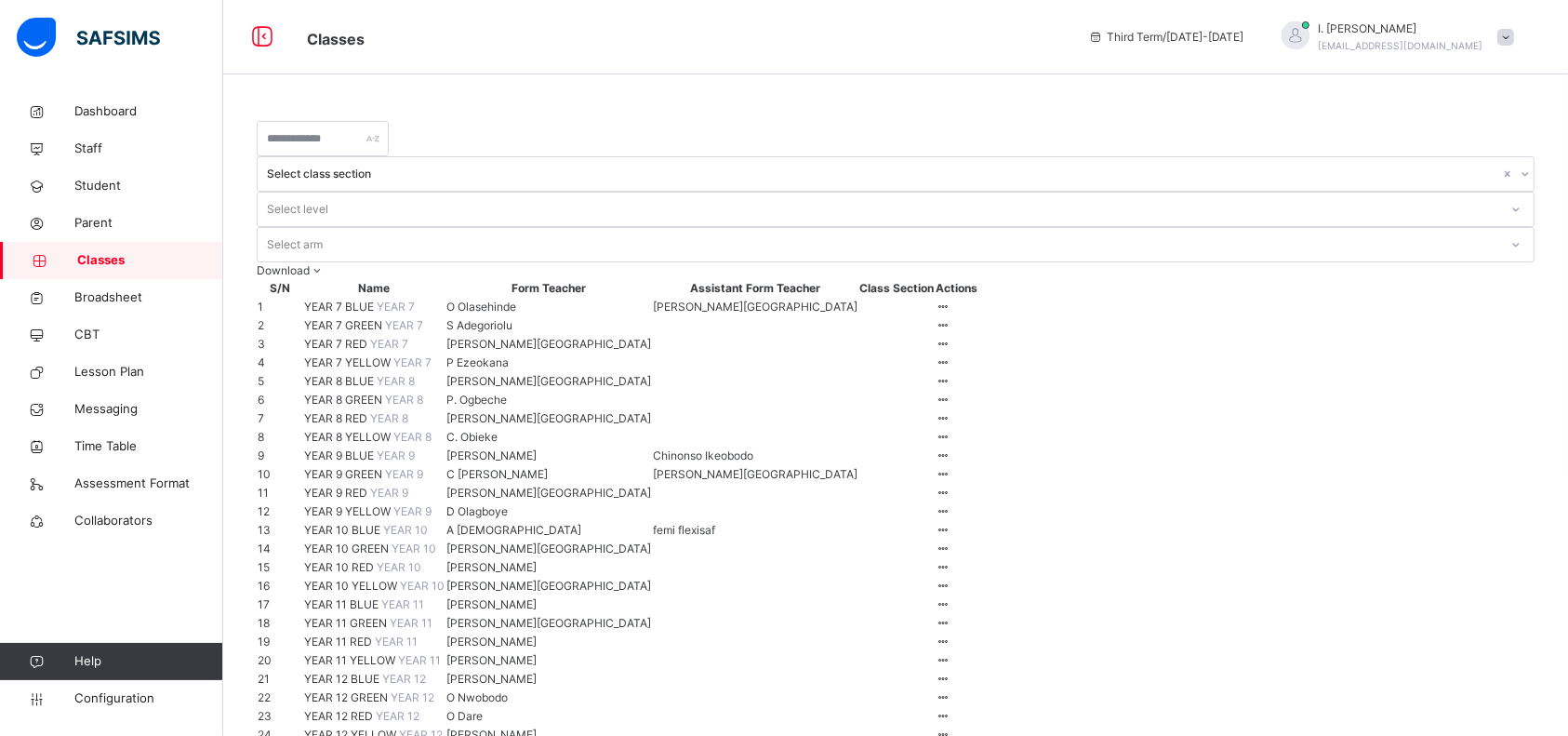 click on "YEAR 8   YELLOW" at bounding box center (349, 436) 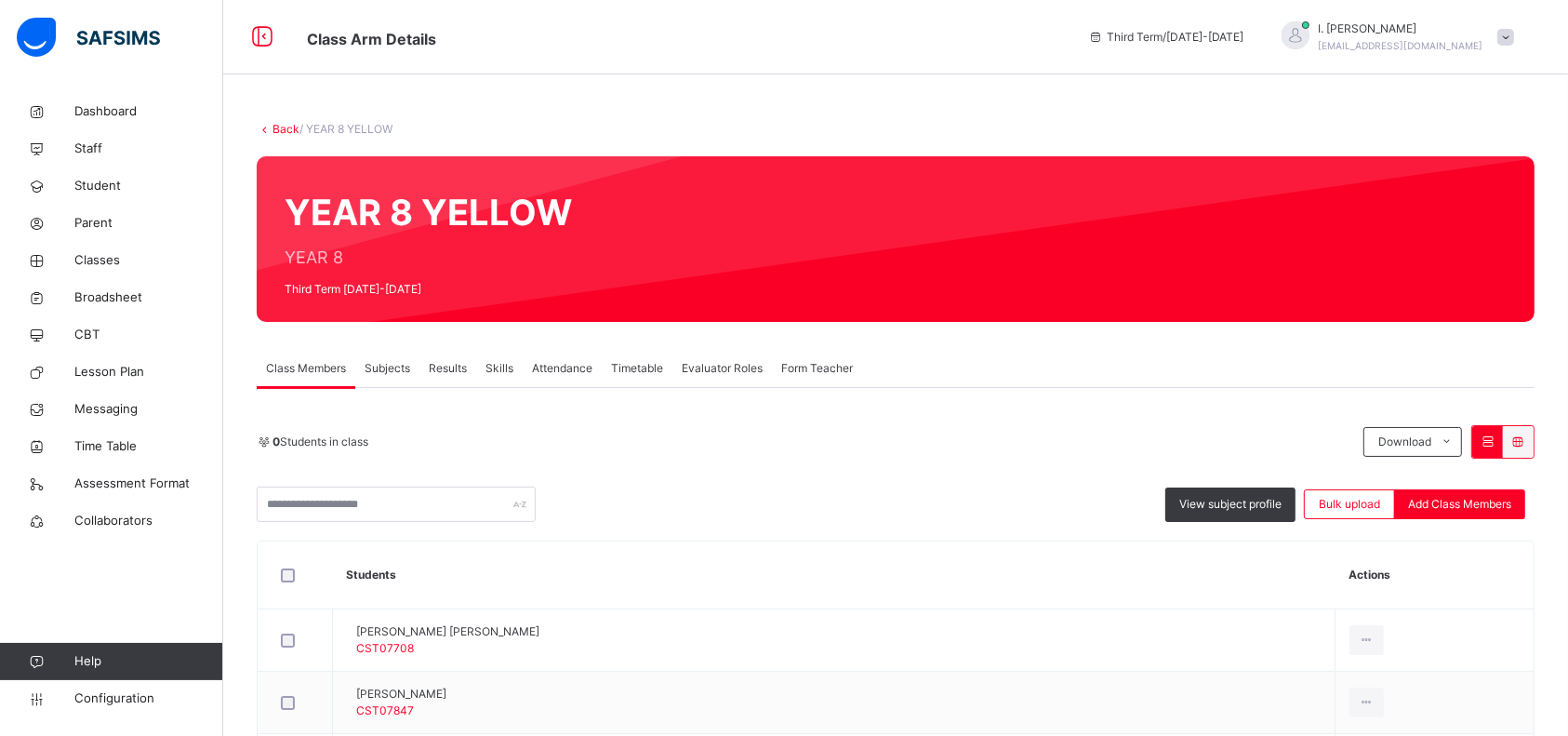 click on "Subjects" at bounding box center [387, 368] 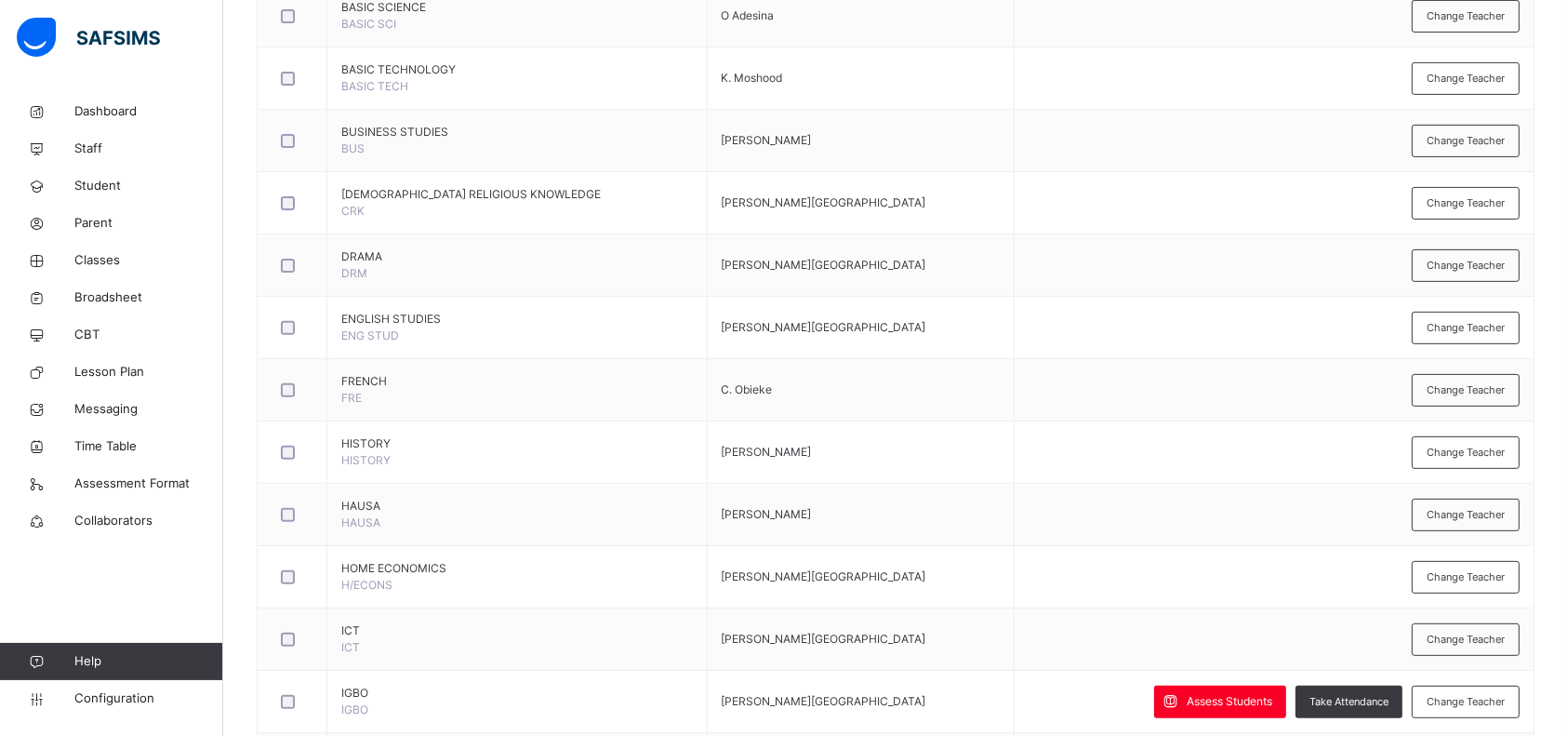 scroll, scrollTop: 967, scrollLeft: 0, axis: vertical 